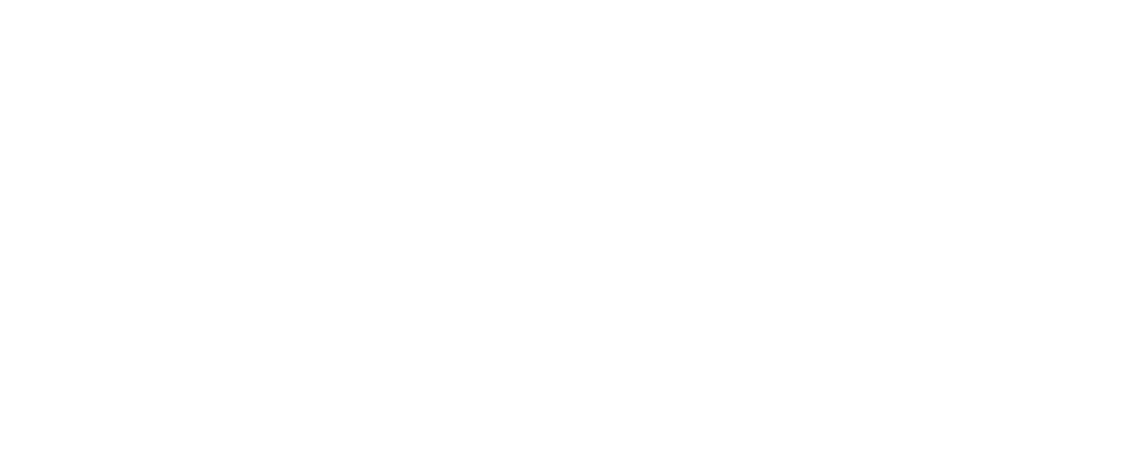 scroll, scrollTop: 0, scrollLeft: 0, axis: both 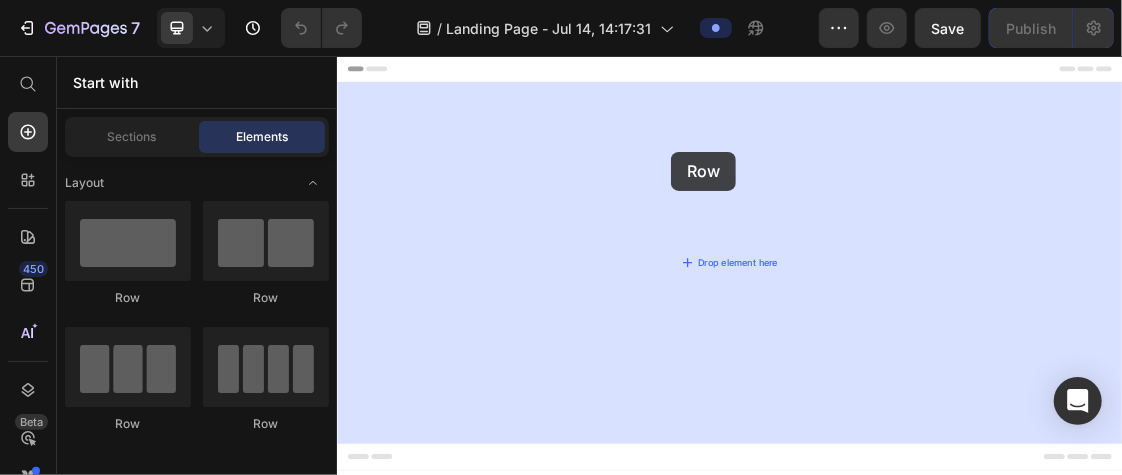 drag, startPoint x: 448, startPoint y: 312, endPoint x: 816, endPoint y: 212, distance: 381.345 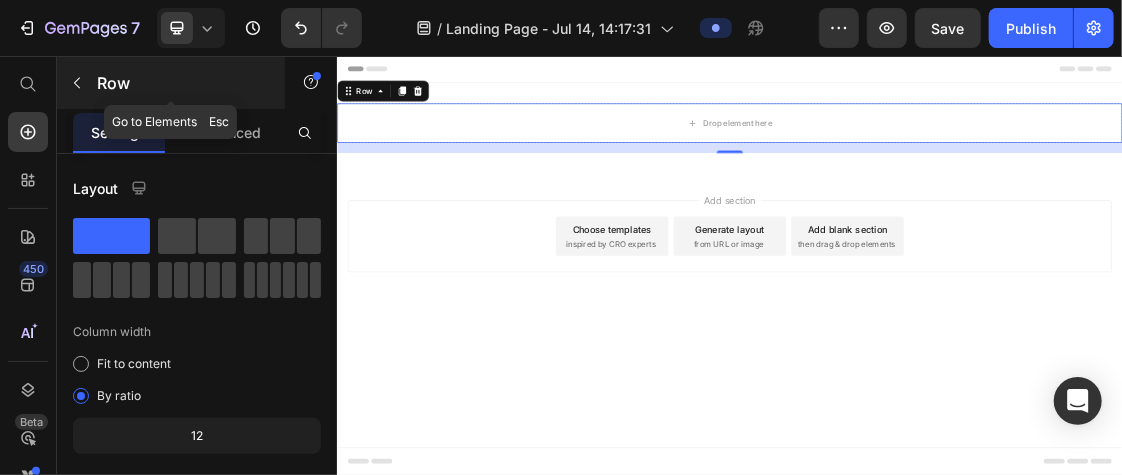 click 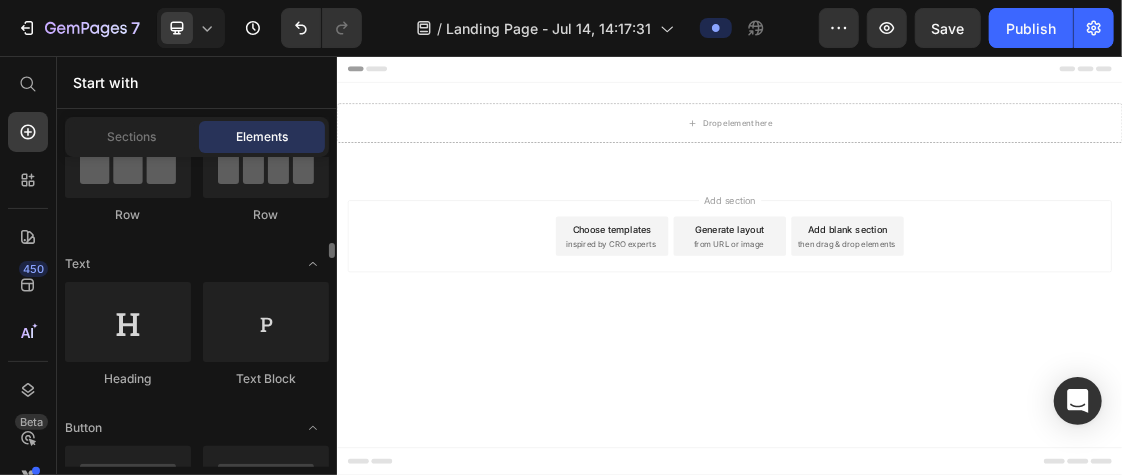 scroll, scrollTop: 362, scrollLeft: 0, axis: vertical 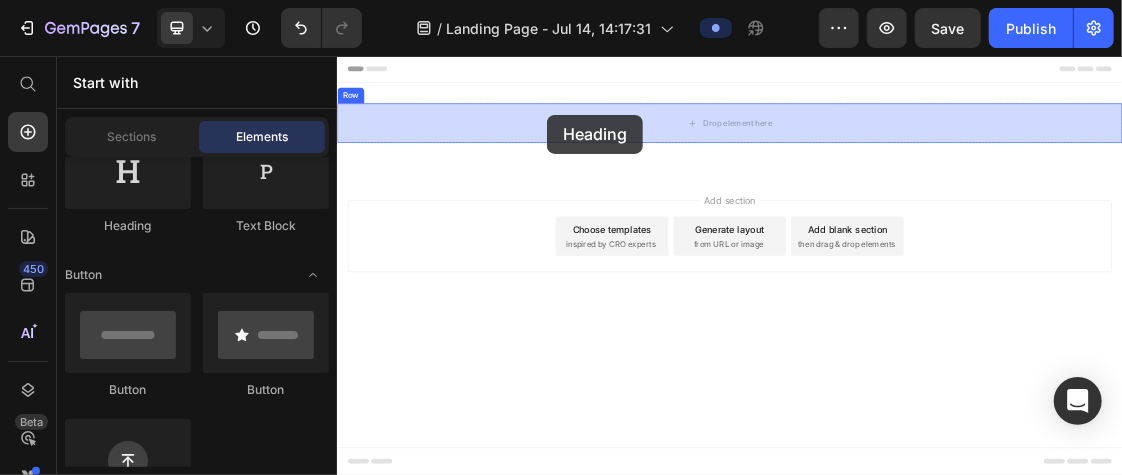 drag, startPoint x: 479, startPoint y: 241, endPoint x: 657, endPoint y: 145, distance: 202.23749 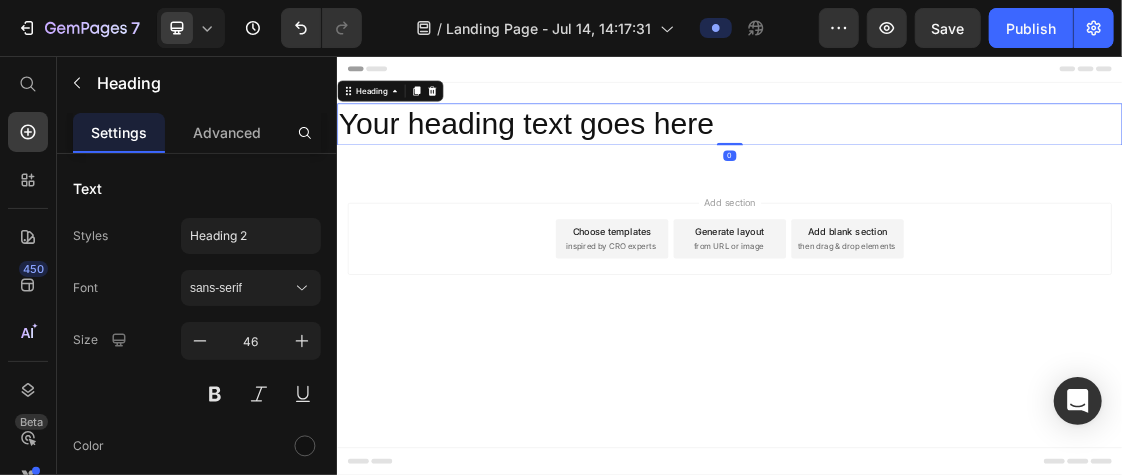 click on "Your heading text goes here" at bounding box center (936, 160) 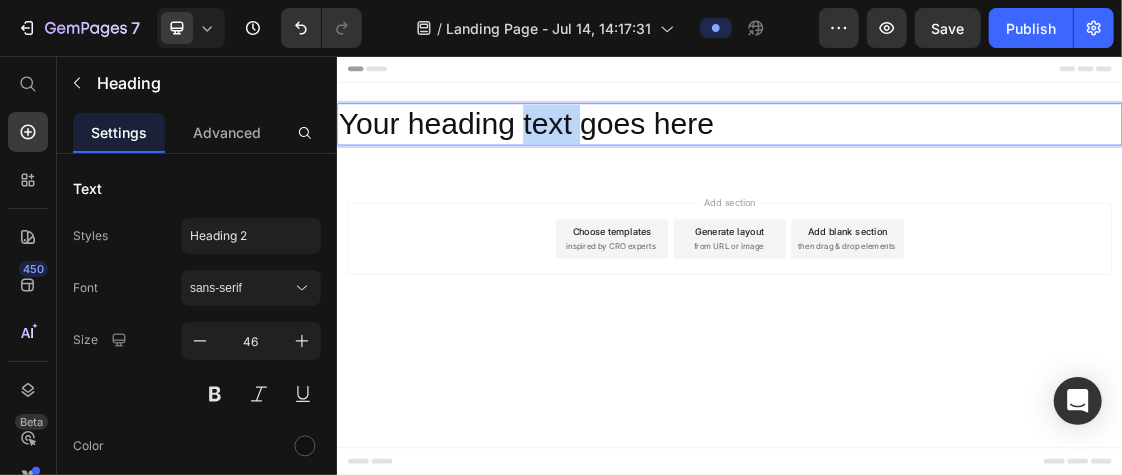click on "Your heading text goes here" at bounding box center (936, 160) 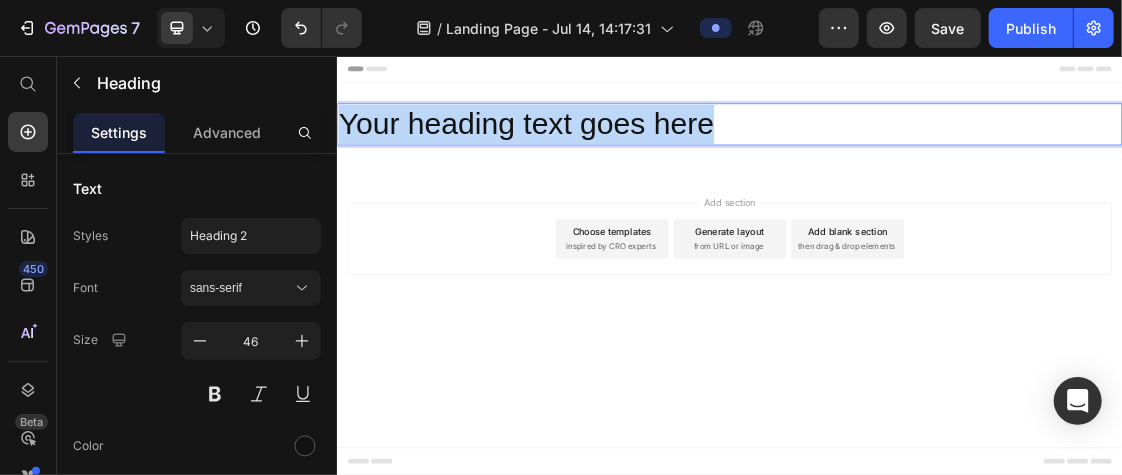 click on "Your heading text goes here" at bounding box center [936, 160] 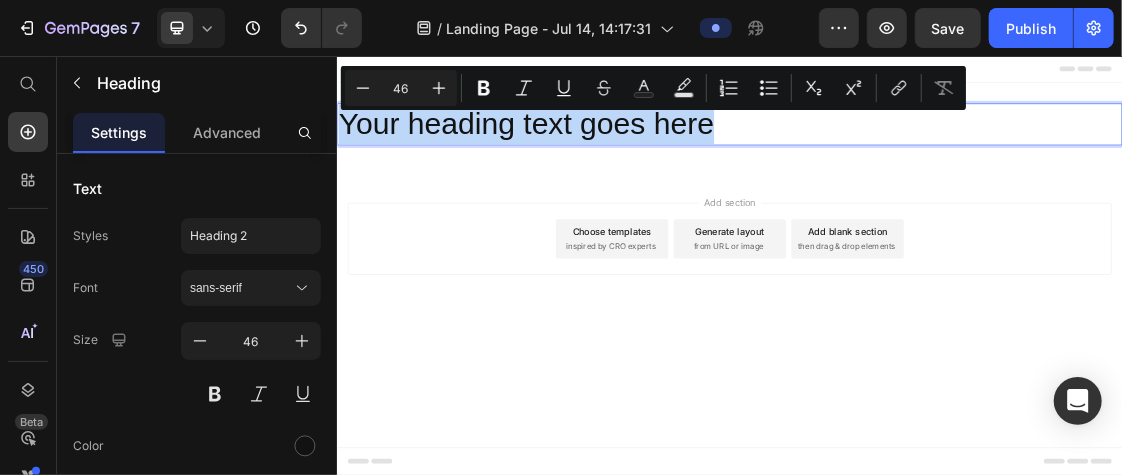 click on "Your heading text goes here" at bounding box center (936, 160) 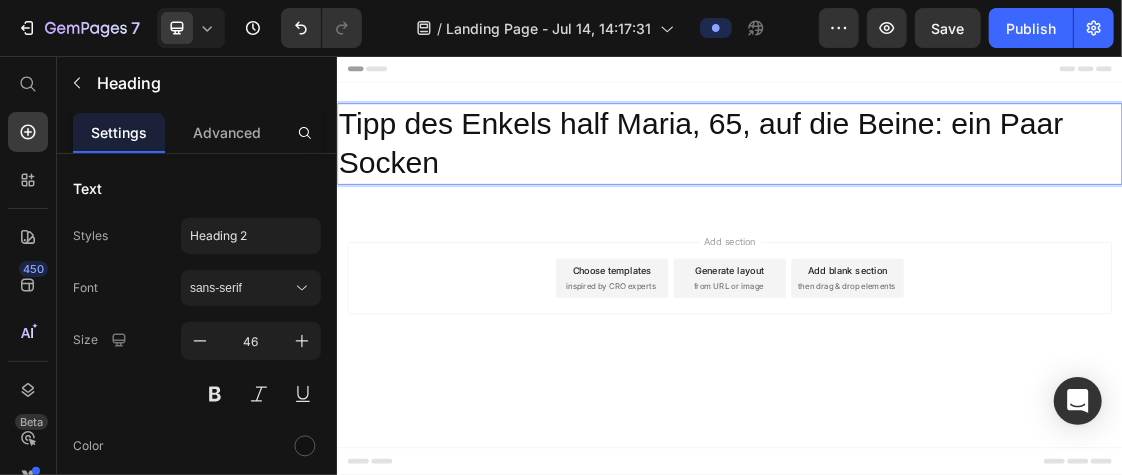 click on "Tipp des Enkels half Maria, 65, auf die Beine: ein Paar Socken" at bounding box center [936, 190] 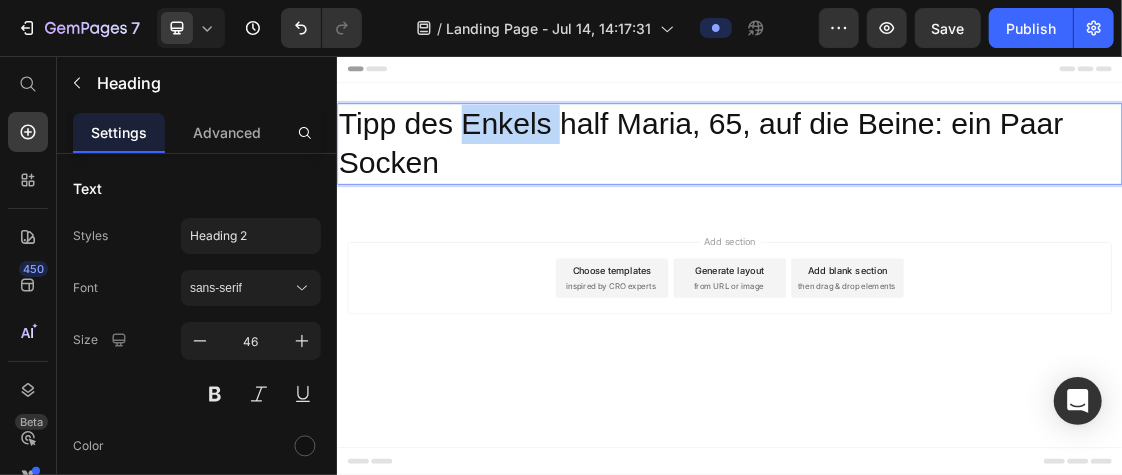 click on "Tipp des Enkels half Maria, 65, auf die Beine: ein Paar Socken" at bounding box center (936, 190) 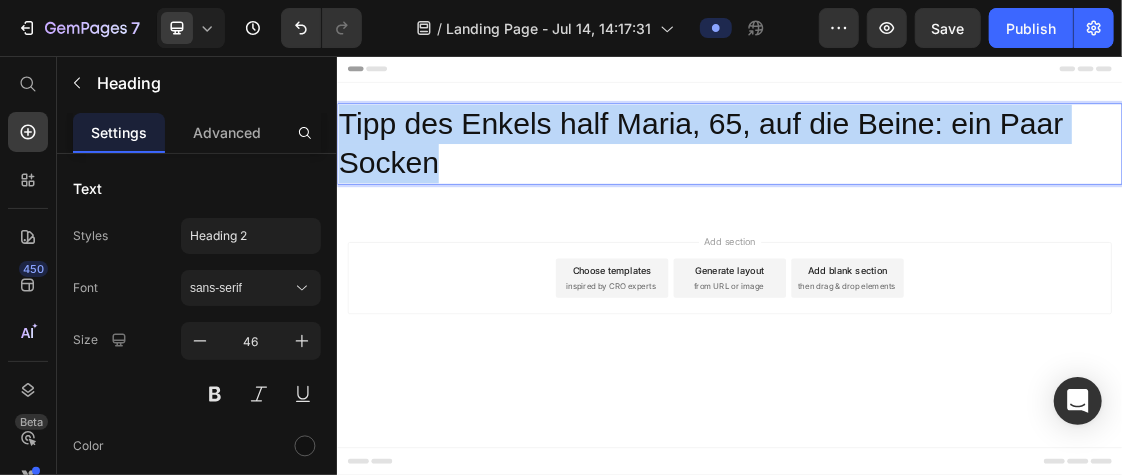 click on "Tipp des Enkels half Maria, 65, auf die Beine: ein Paar Socken" at bounding box center (936, 190) 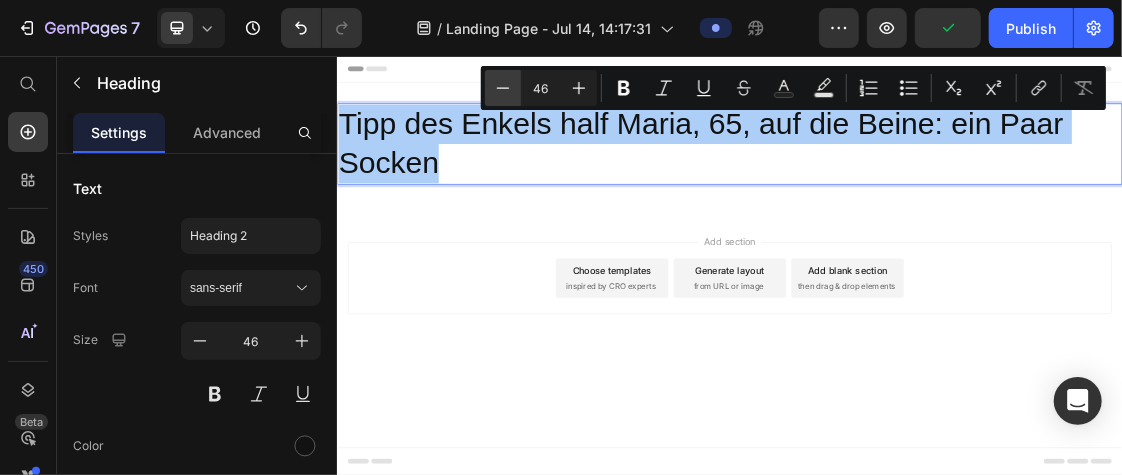 click 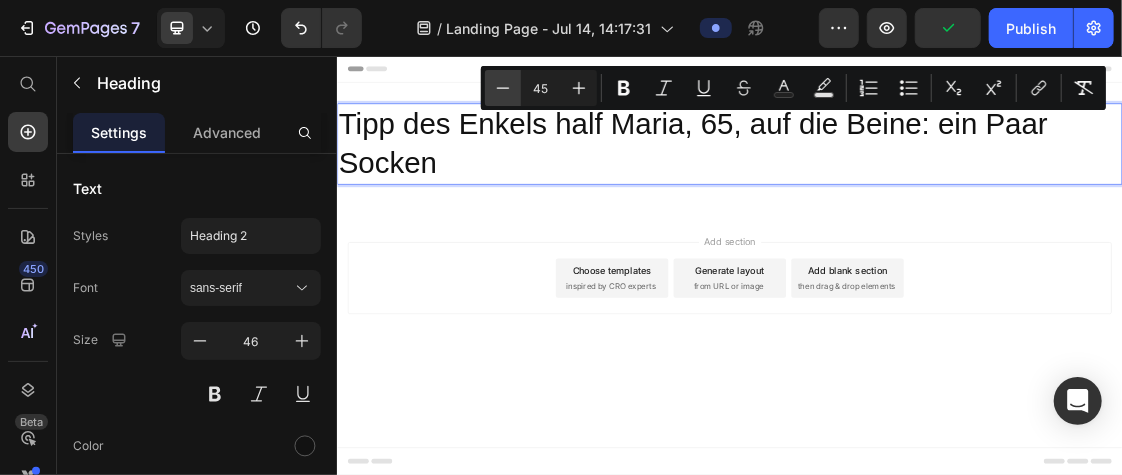 click 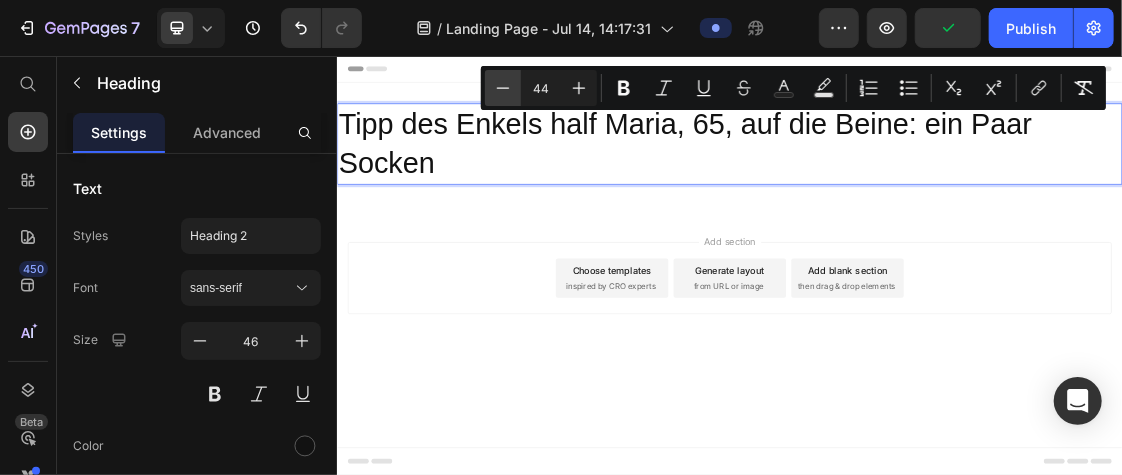 click 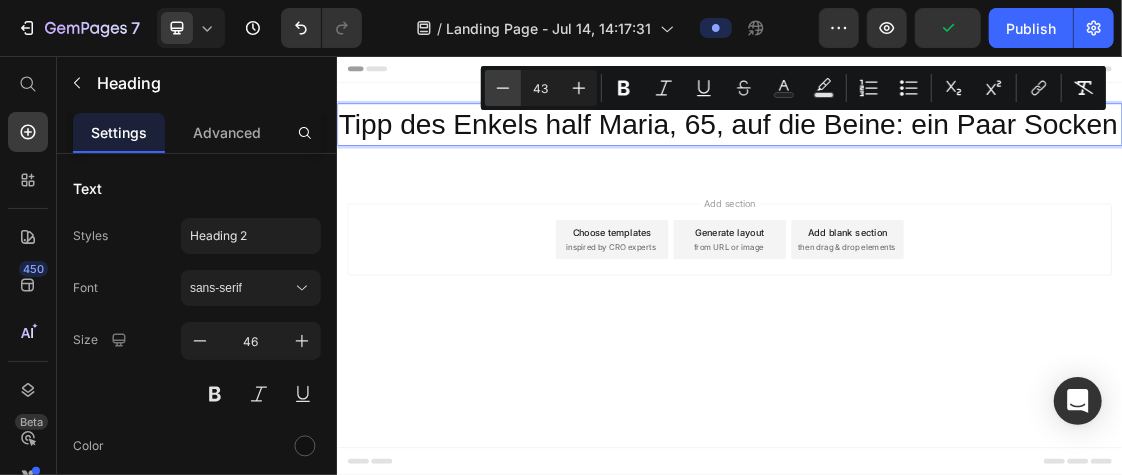 click 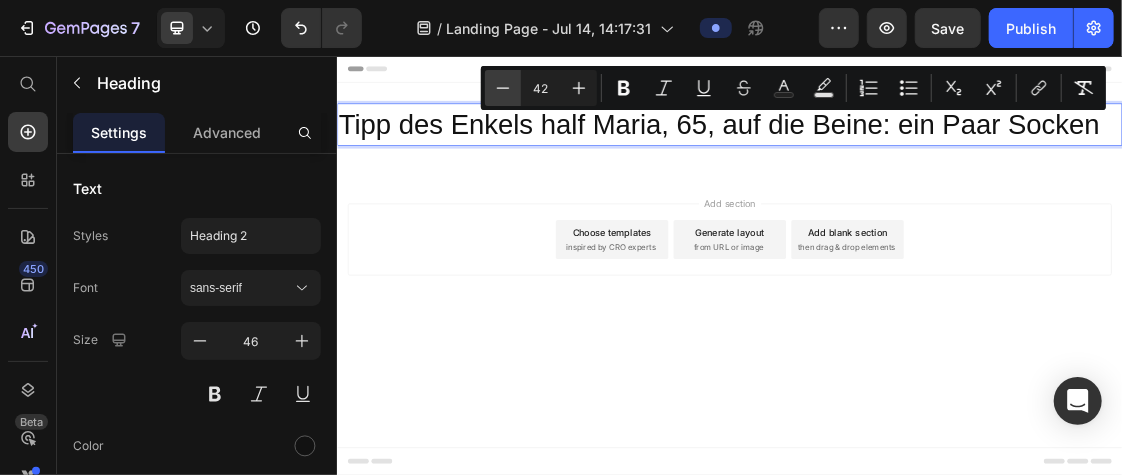 click 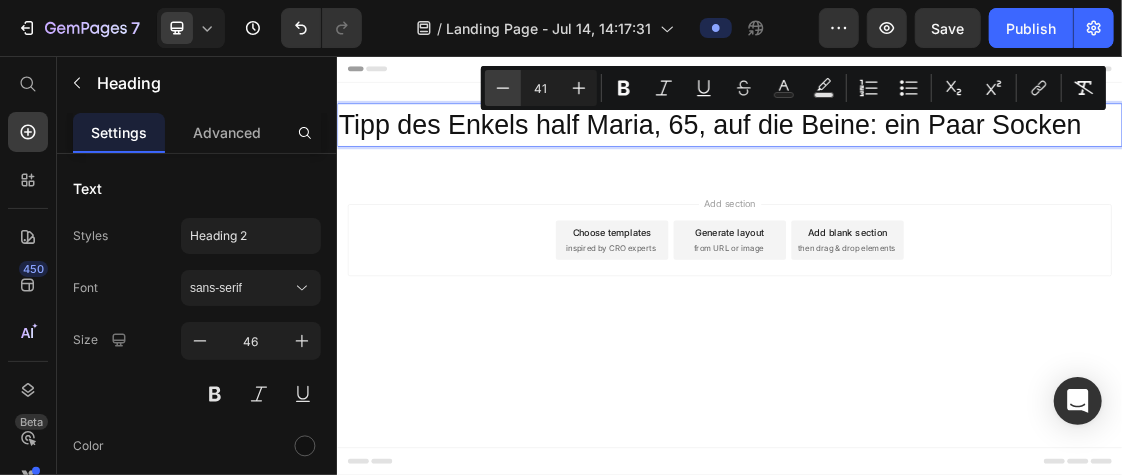 click 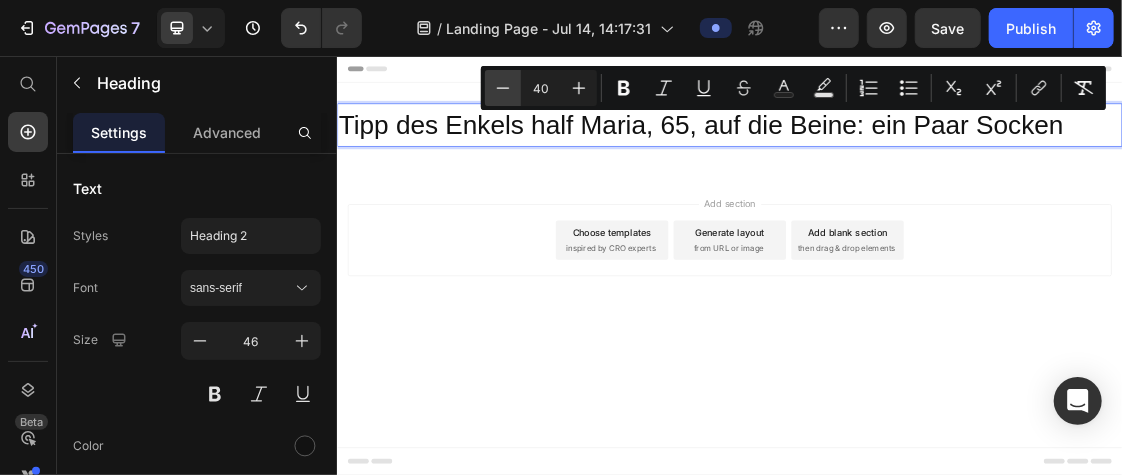 click 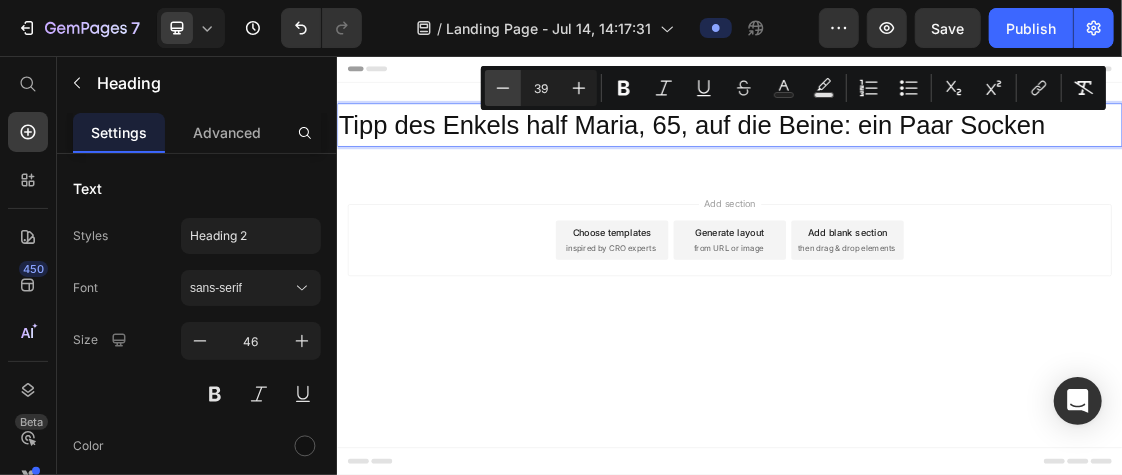 click 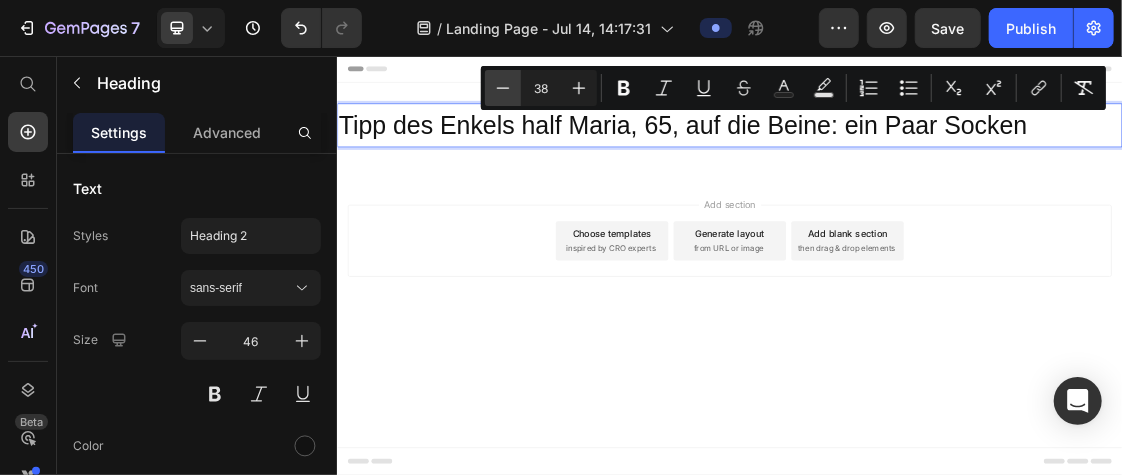 click 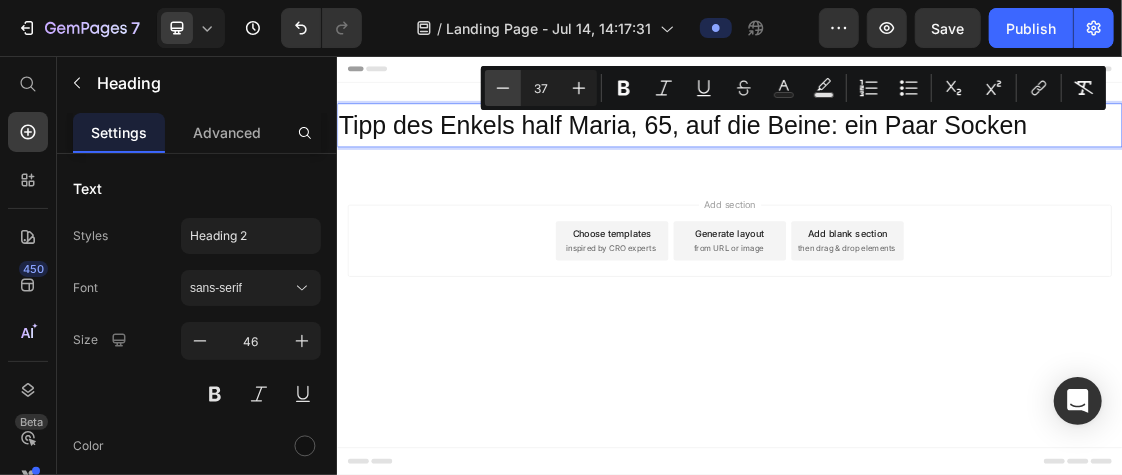 click 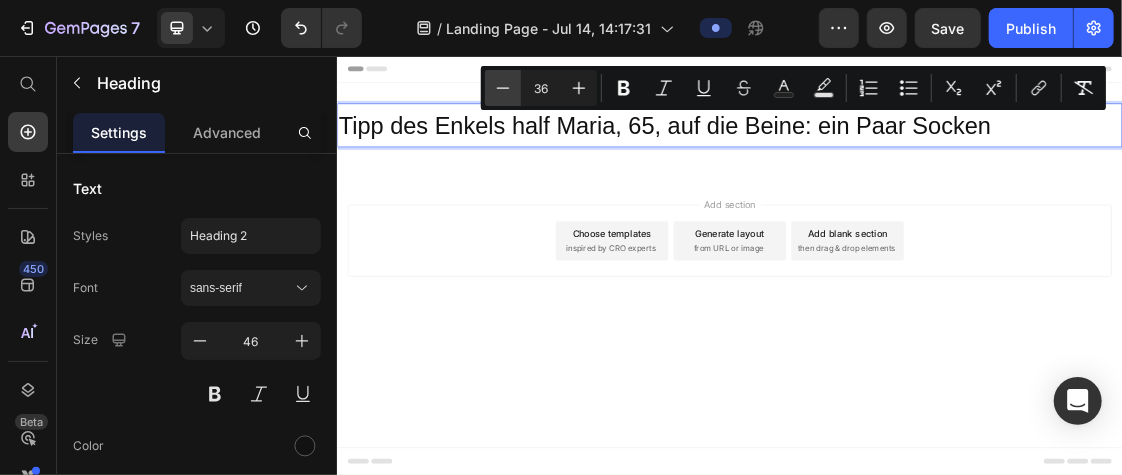click 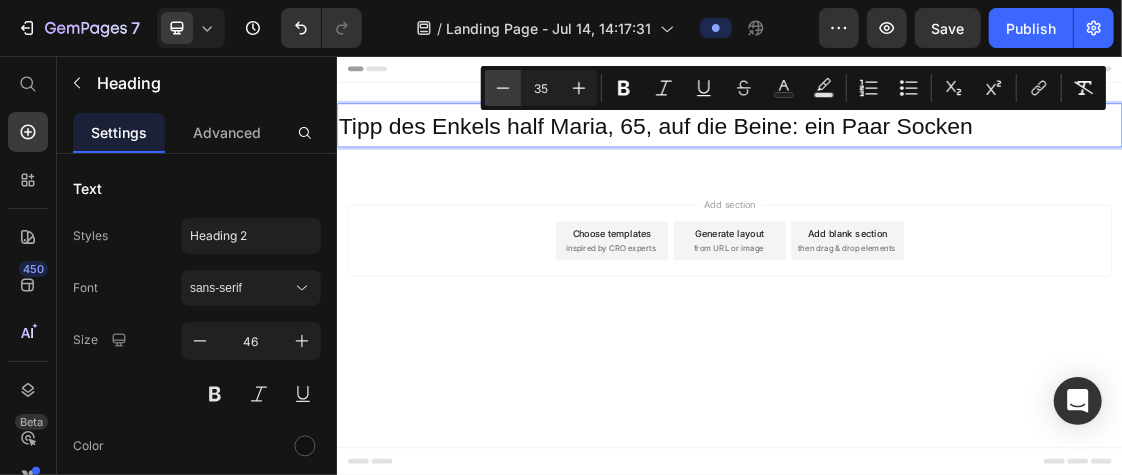 click 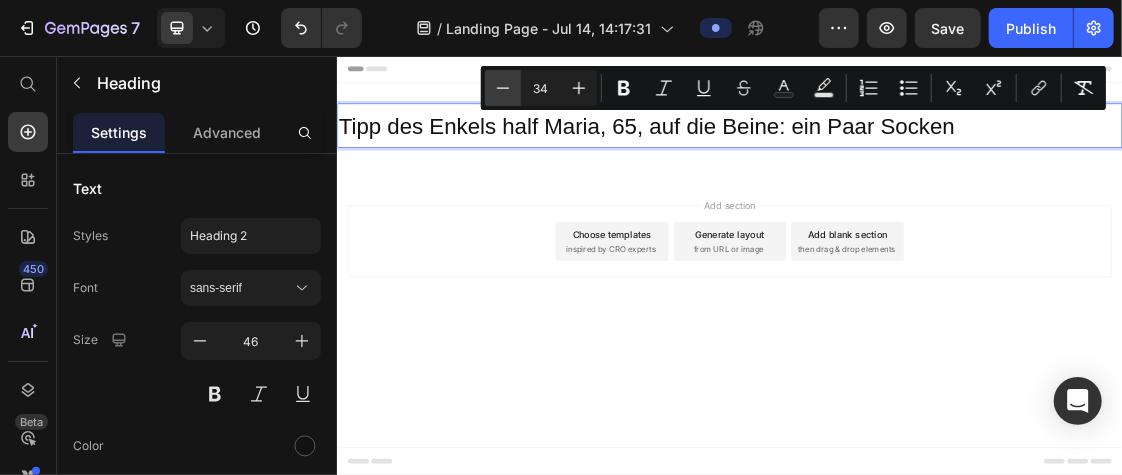 click 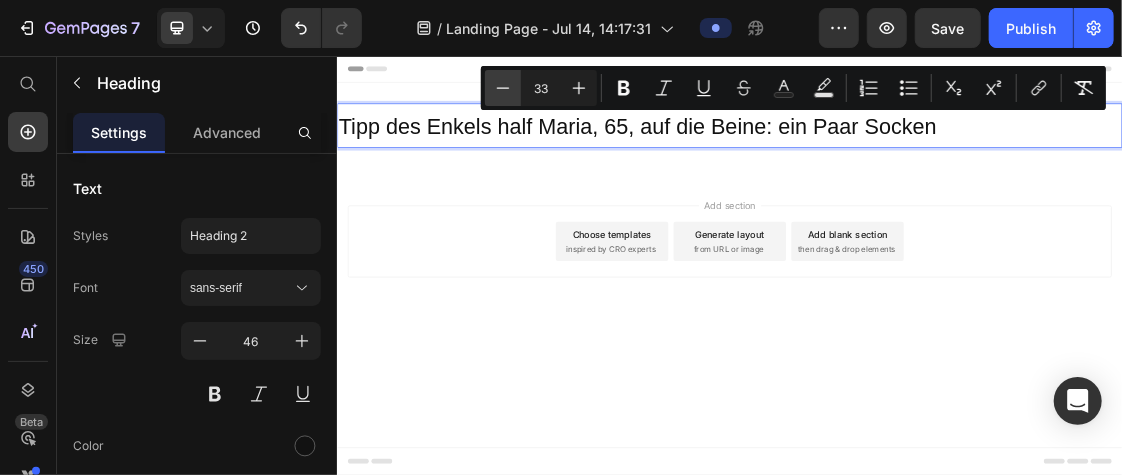 click 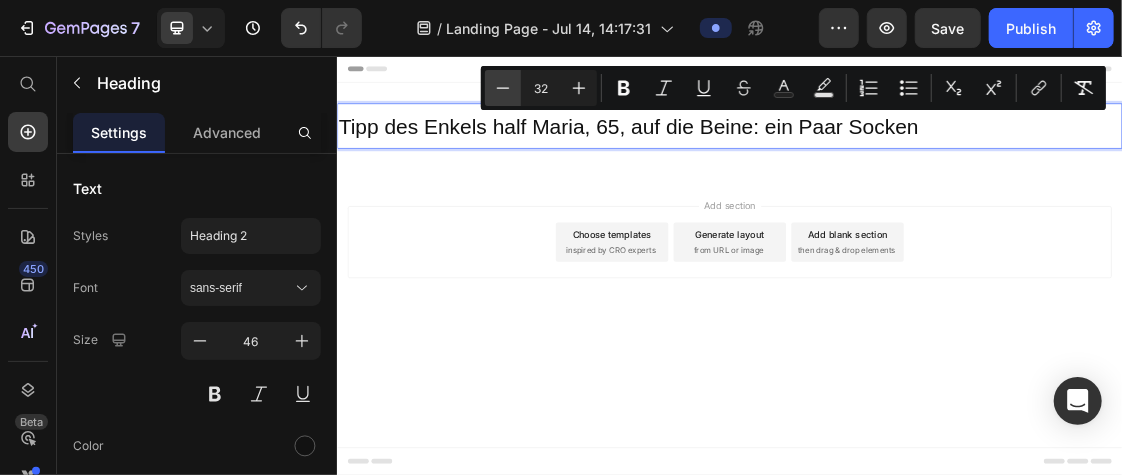 click 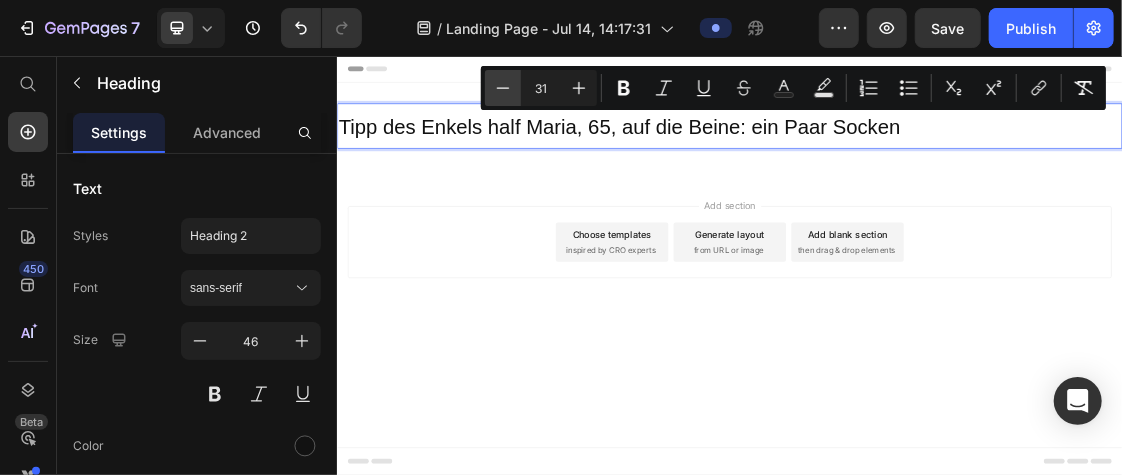 click 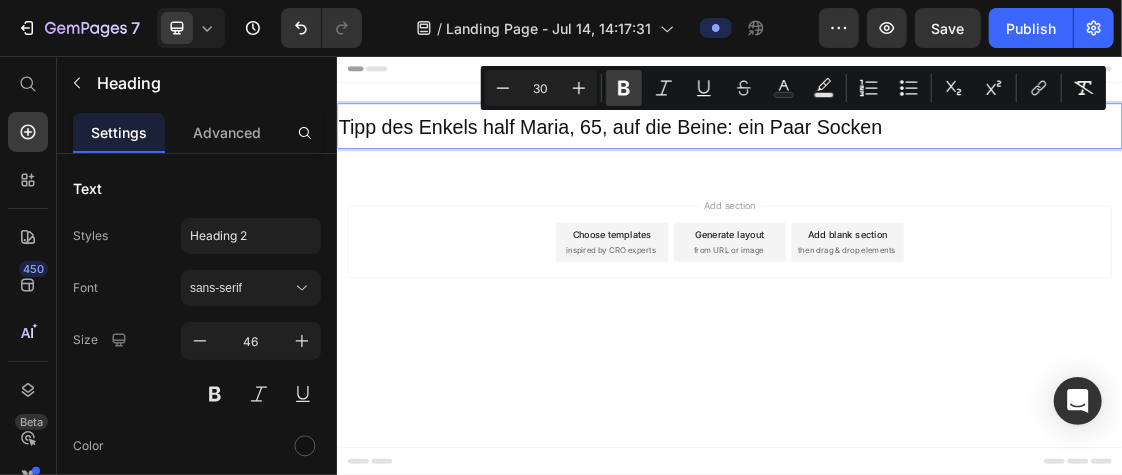 click 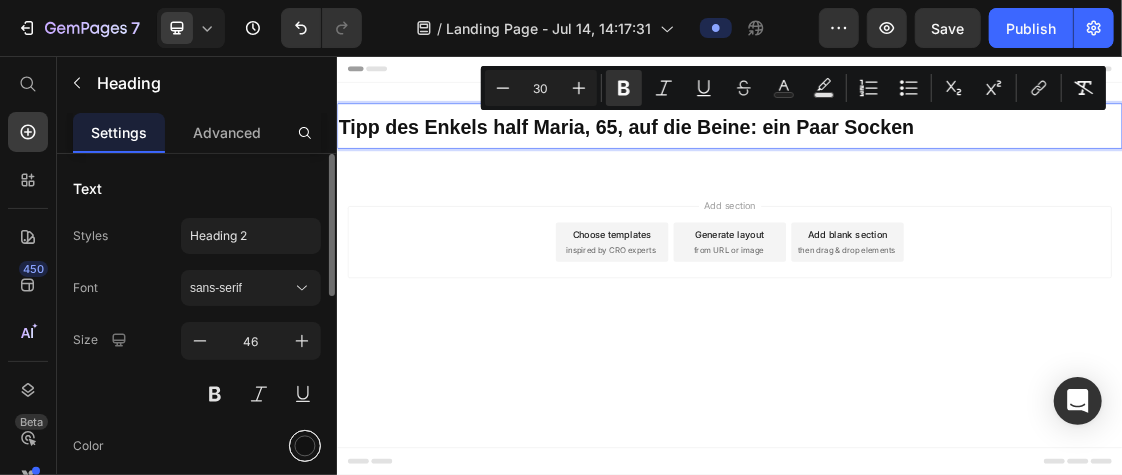 click at bounding box center [305, 446] 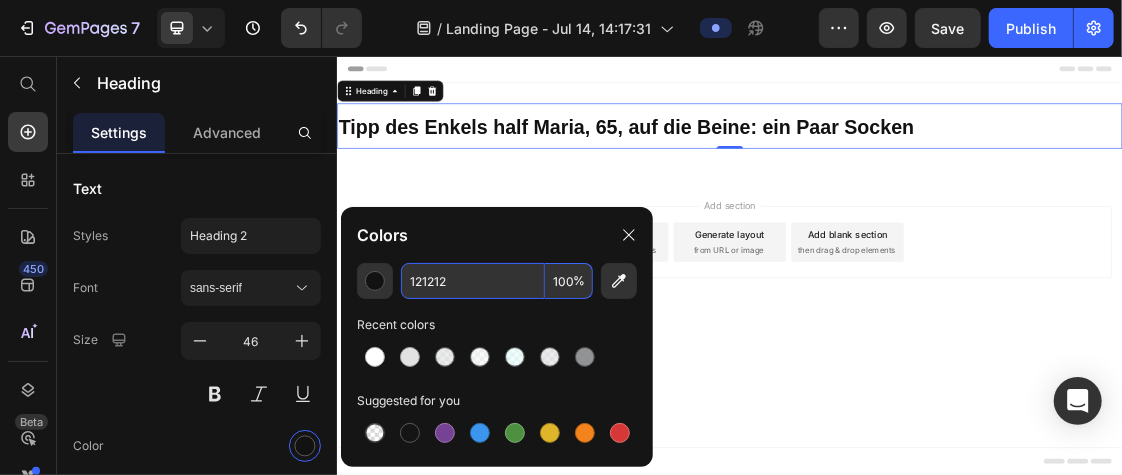 click on "121212" at bounding box center [473, 281] 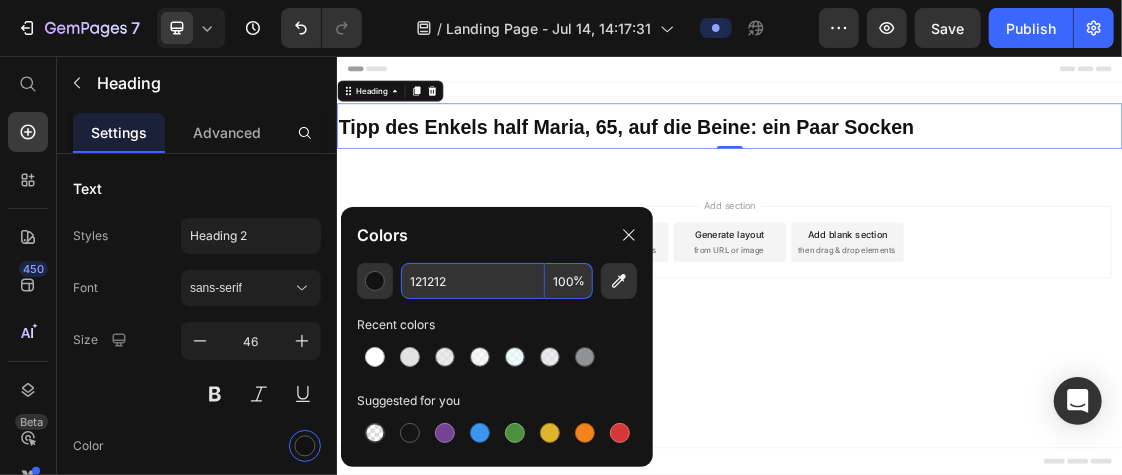 click on "121212" at bounding box center (473, 281) 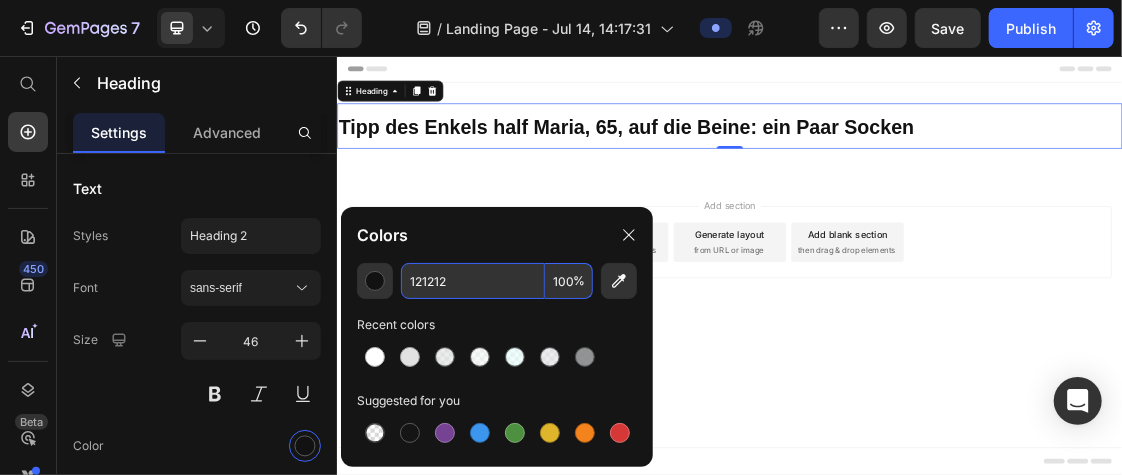 click on "Add section Choose templates inspired by CRO experts Generate layout from URL or image Add blank section then drag & drop elements" at bounding box center [936, 340] 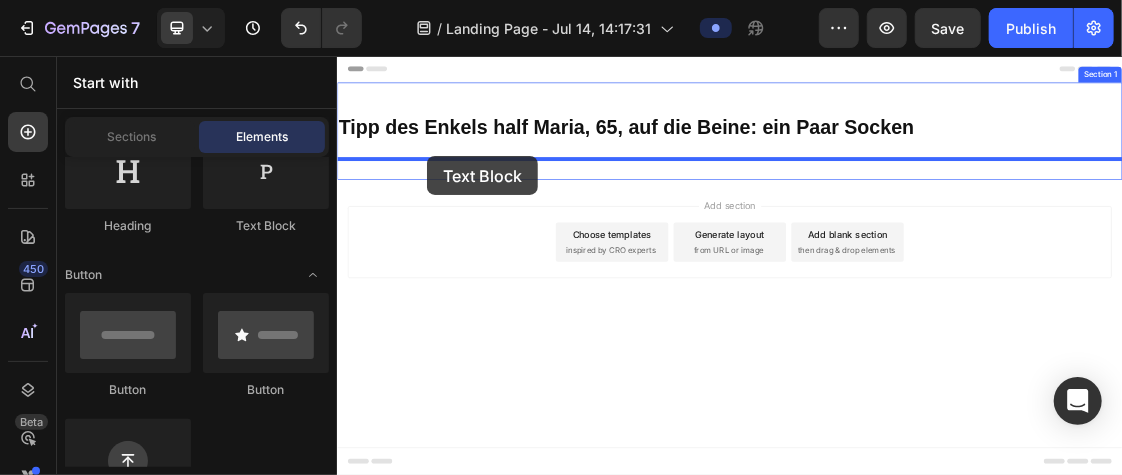drag, startPoint x: 615, startPoint y: 242, endPoint x: 474, endPoint y: 207, distance: 145.27904 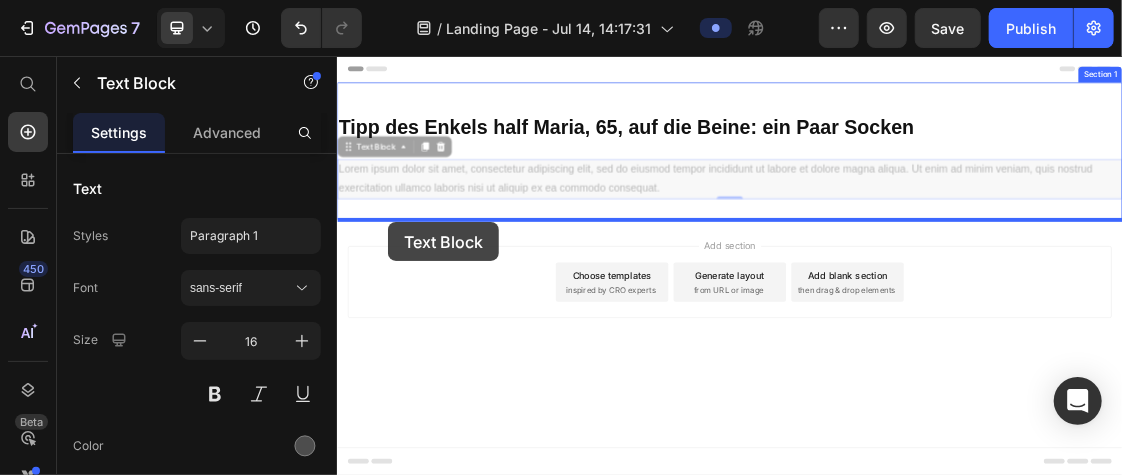 drag, startPoint x: 351, startPoint y: 197, endPoint x: 414, endPoint y: 309, distance: 128.50291 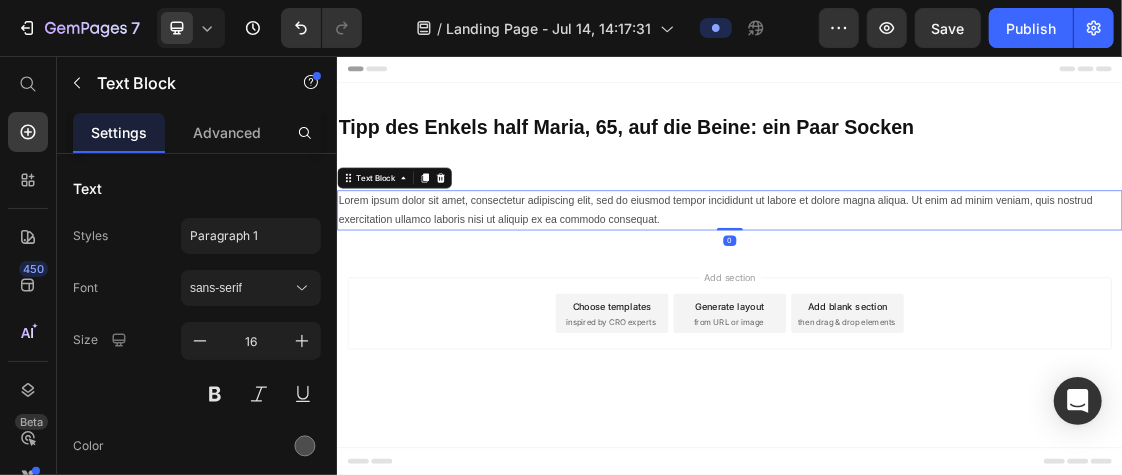 click on "Lorem ipsum dolor sit amet, consectetur adipiscing elit, sed do eiusmod tempor incididunt ut labore et dolore magna aliqua. Ut enim ad minim veniam, quis nostrud exercitation ullamco laboris nisi ut aliquip ex ea commodo consequat." at bounding box center [936, 292] 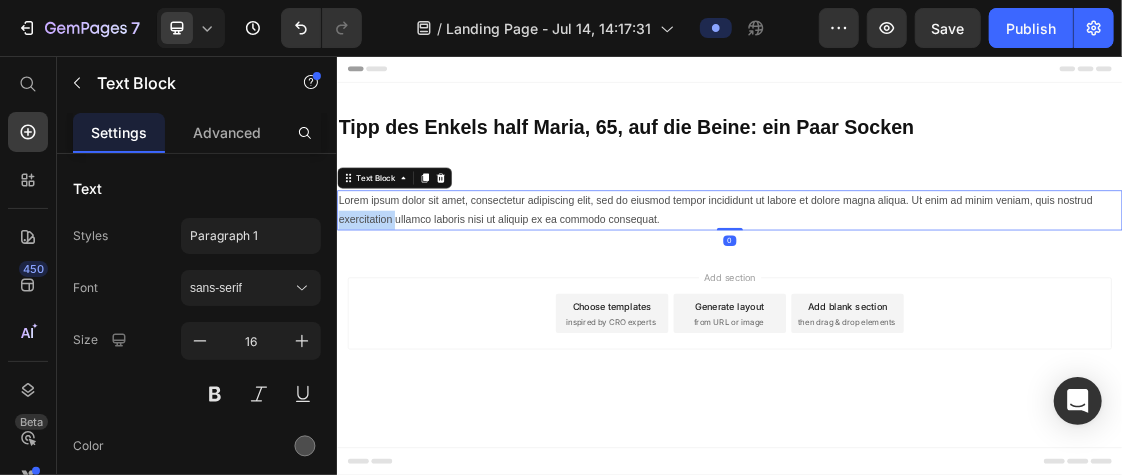 click on "Lorem ipsum dolor sit amet, consectetur adipiscing elit, sed do eiusmod tempor incididunt ut labore et dolore magna aliqua. Ut enim ad minim veniam, quis nostrud exercitation ullamco laboris nisi ut aliquip ex ea commodo consequat." at bounding box center [936, 292] 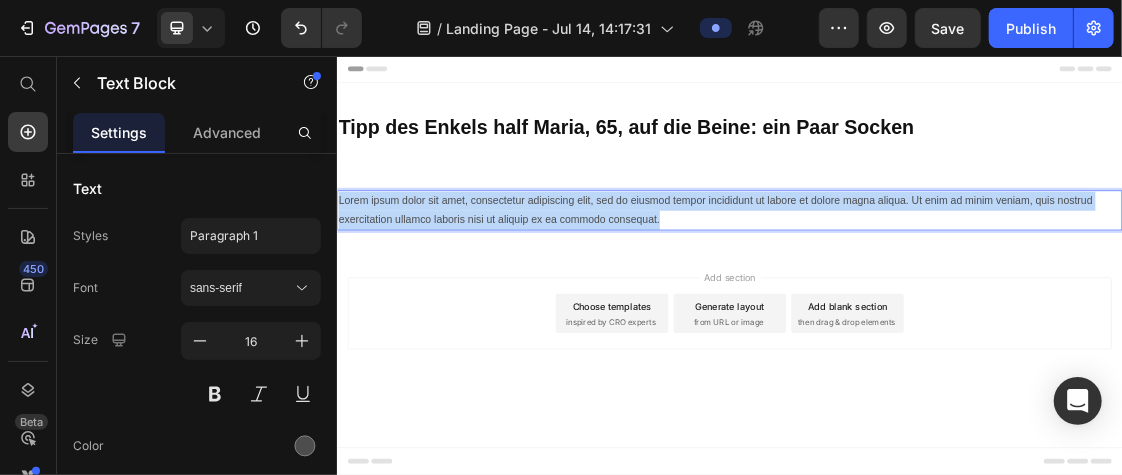 click on "Lorem ipsum dolor sit amet, consectetur adipiscing elit, sed do eiusmod tempor incididunt ut labore et dolore magna aliqua. Ut enim ad minim veniam, quis nostrud exercitation ullamco laboris nisi ut aliquip ex ea commodo consequat." at bounding box center (936, 292) 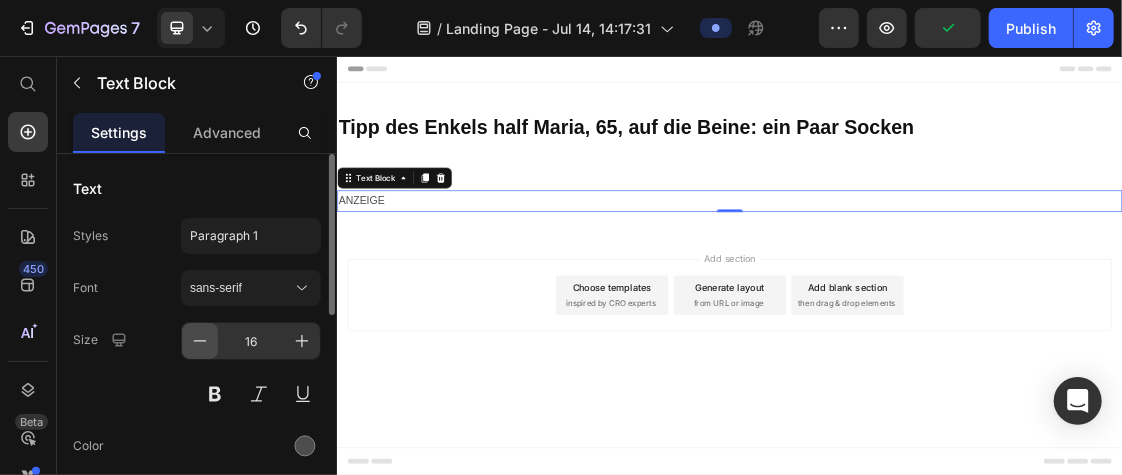 click 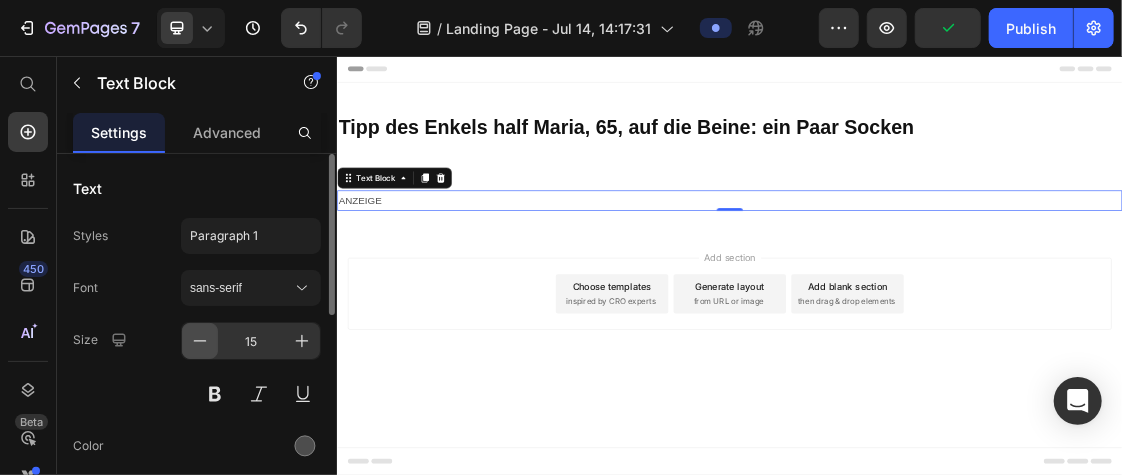 click 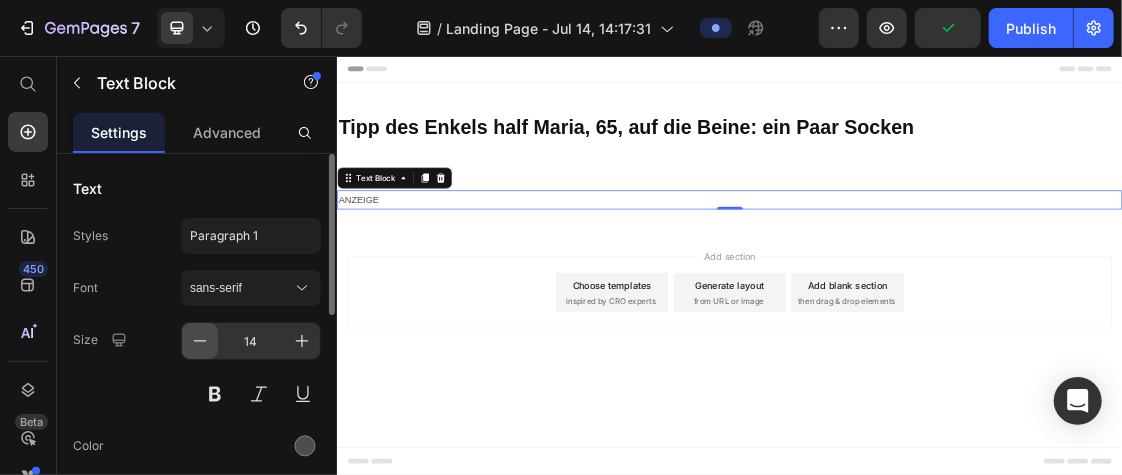 click 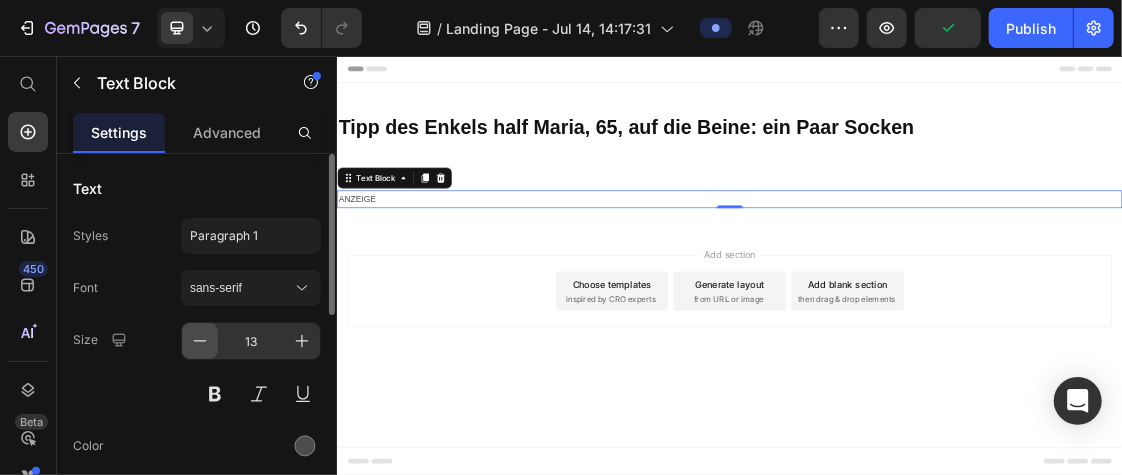 click 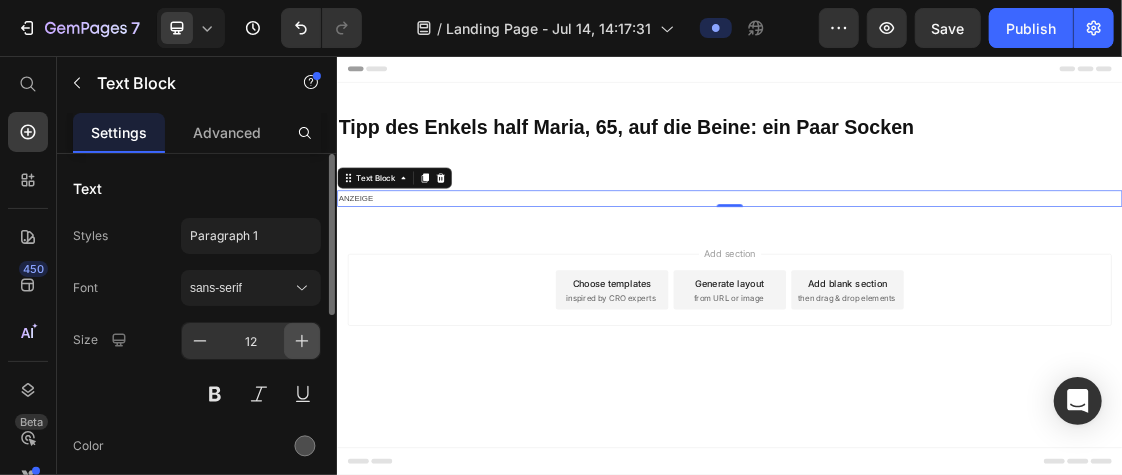 click at bounding box center (302, 341) 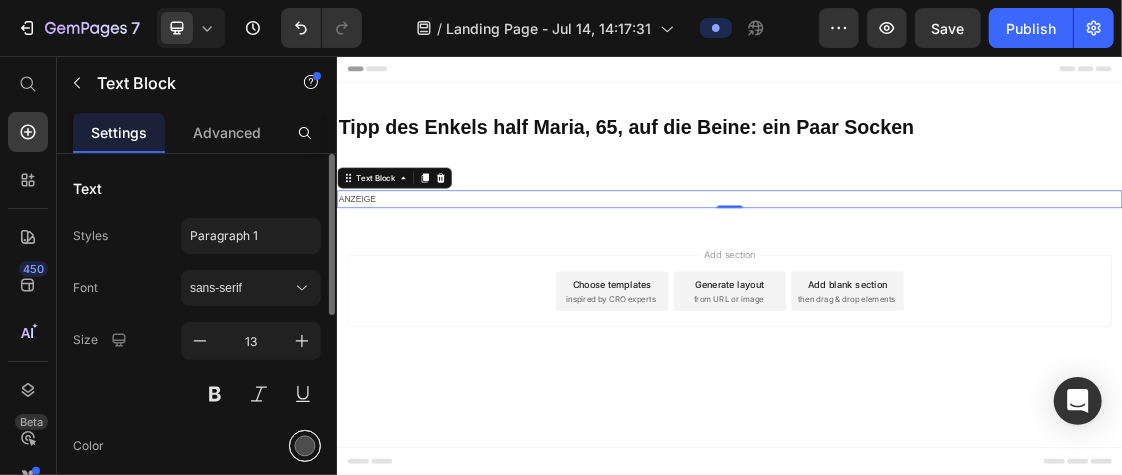 click at bounding box center (305, 446) 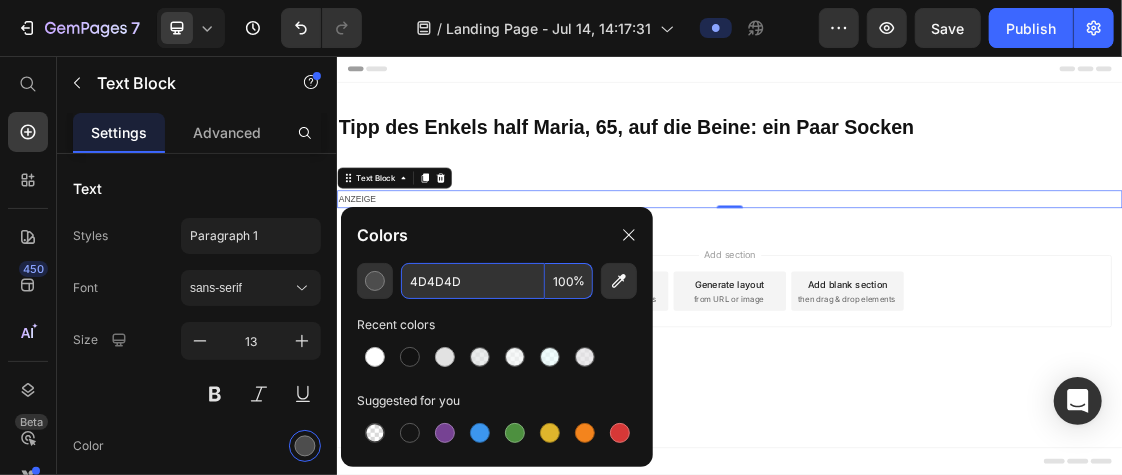 click on "4D4D4D" at bounding box center [473, 281] 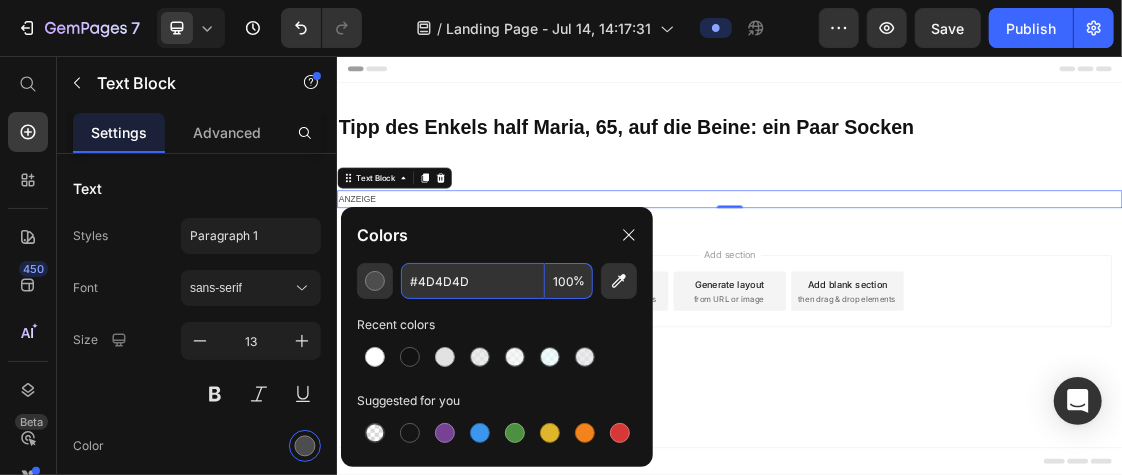type on "4D4D4D" 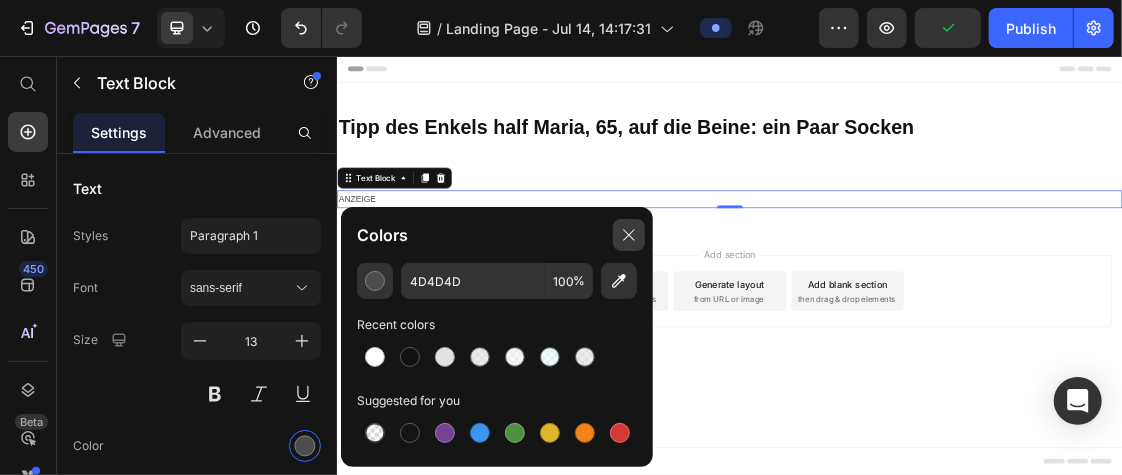 click 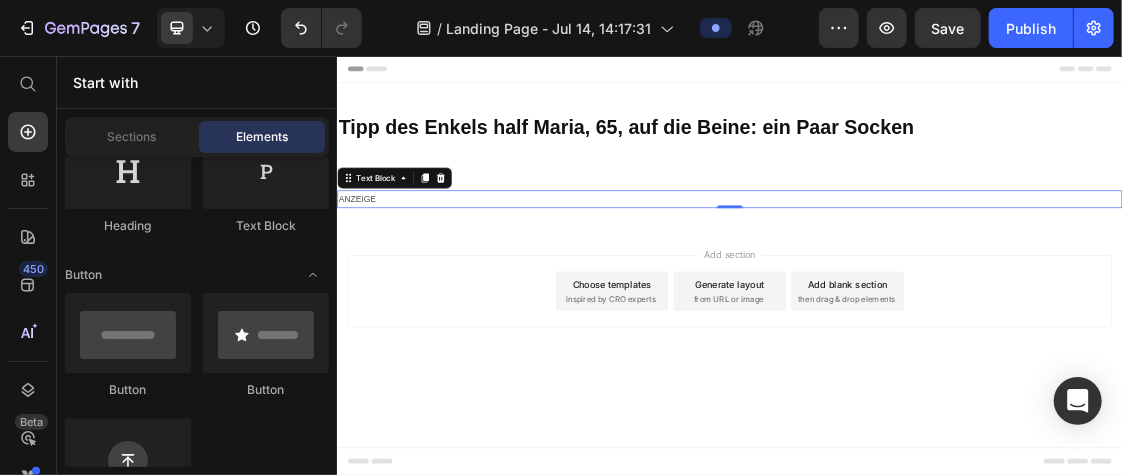 click on "Add section Choose templates inspired by CRO experts Generate layout from URL or image Add blank section then drag & drop elements" at bounding box center [936, 415] 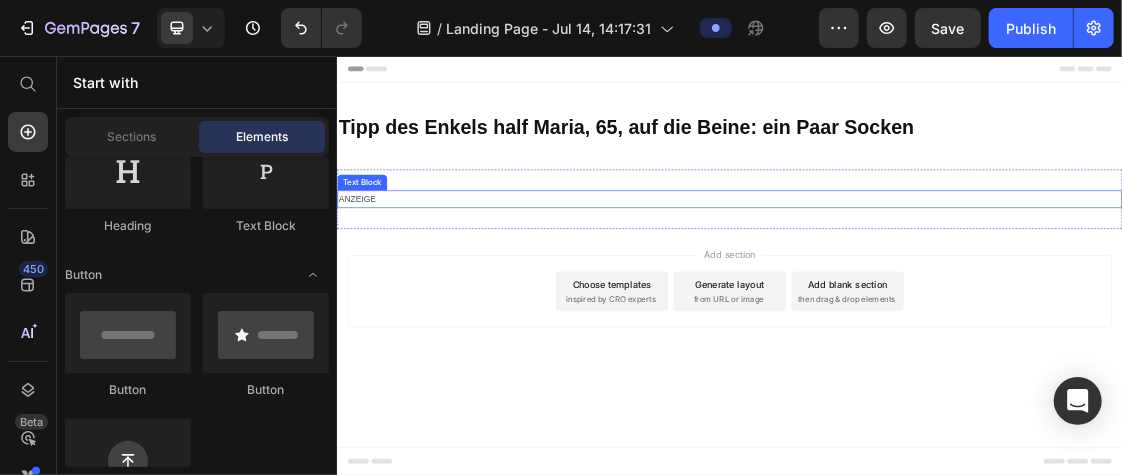 click on "ANZEIGE" at bounding box center (936, 274) 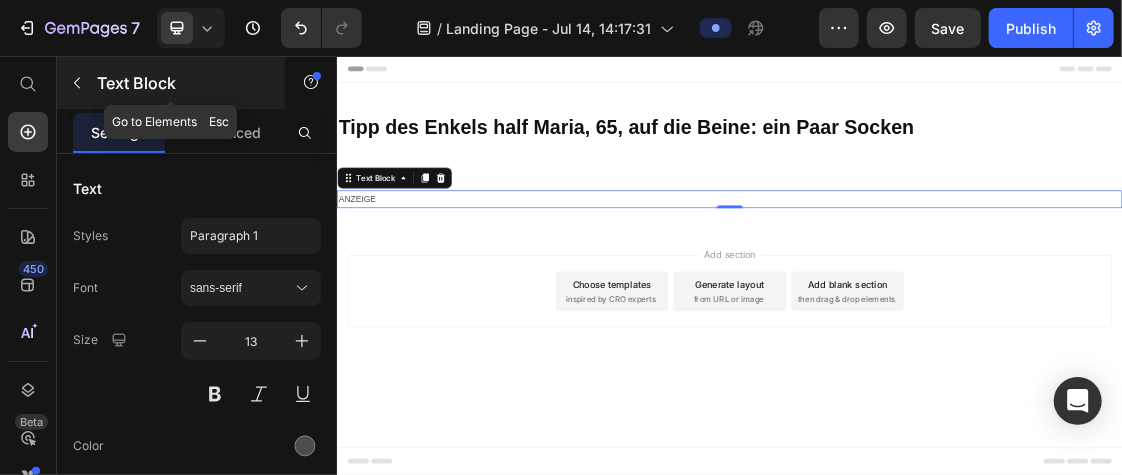 click 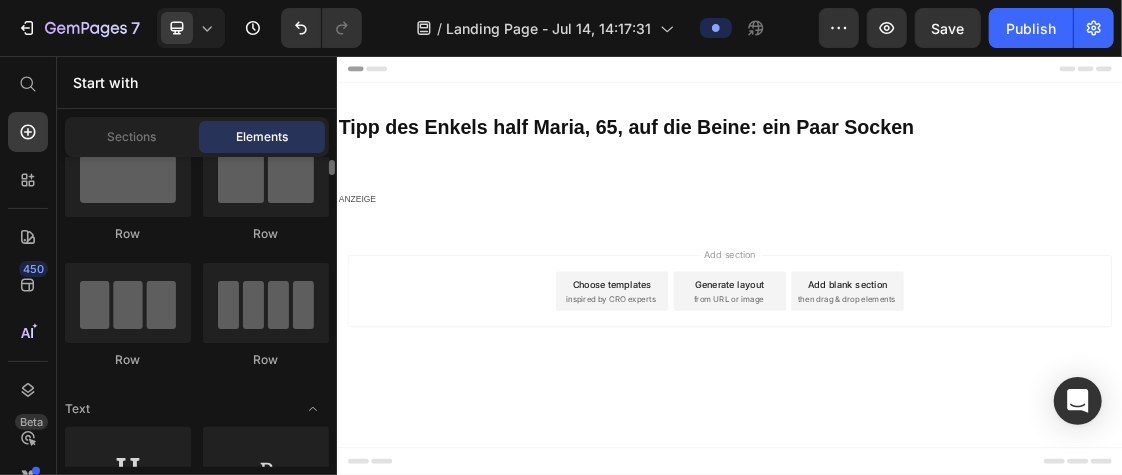 scroll, scrollTop: 0, scrollLeft: 0, axis: both 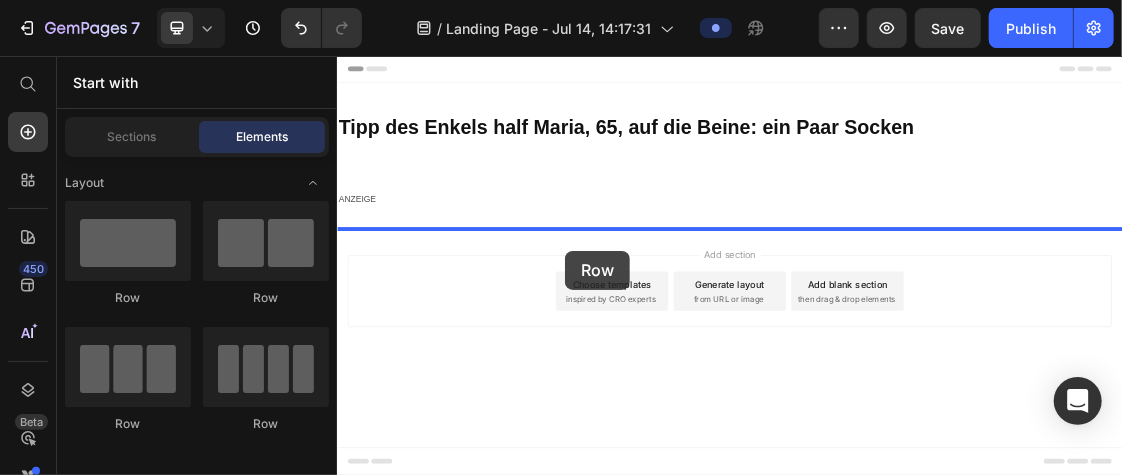 drag, startPoint x: 455, startPoint y: 297, endPoint x: 683, endPoint y: 352, distance: 234.53998 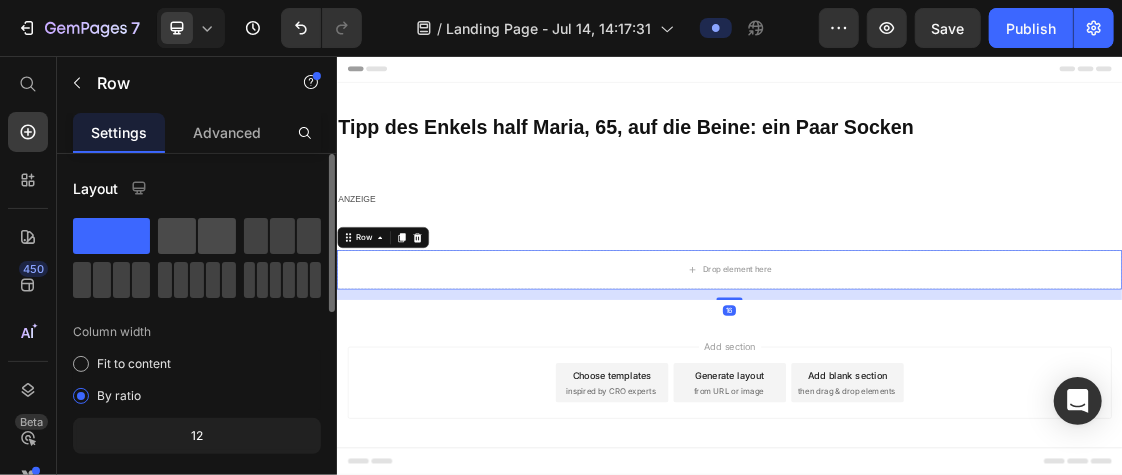 click 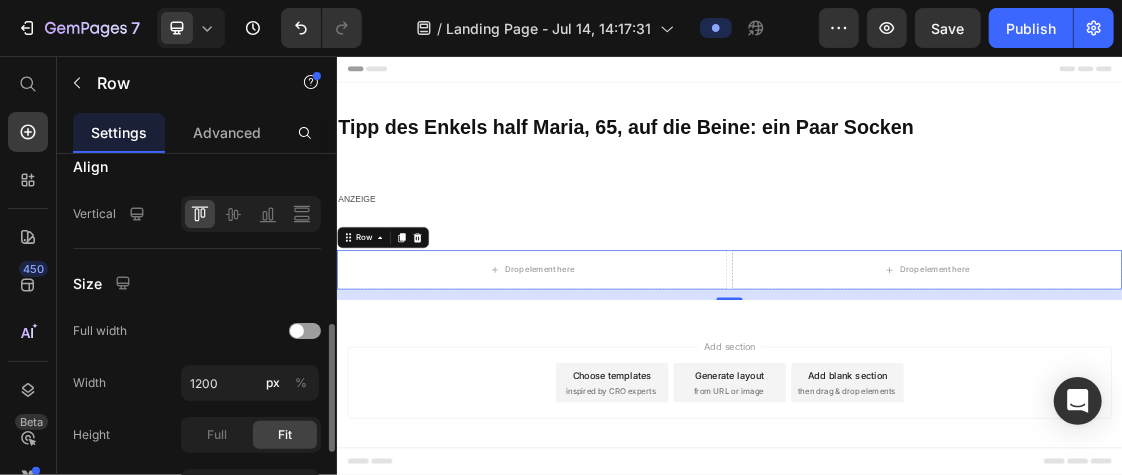 scroll, scrollTop: 484, scrollLeft: 0, axis: vertical 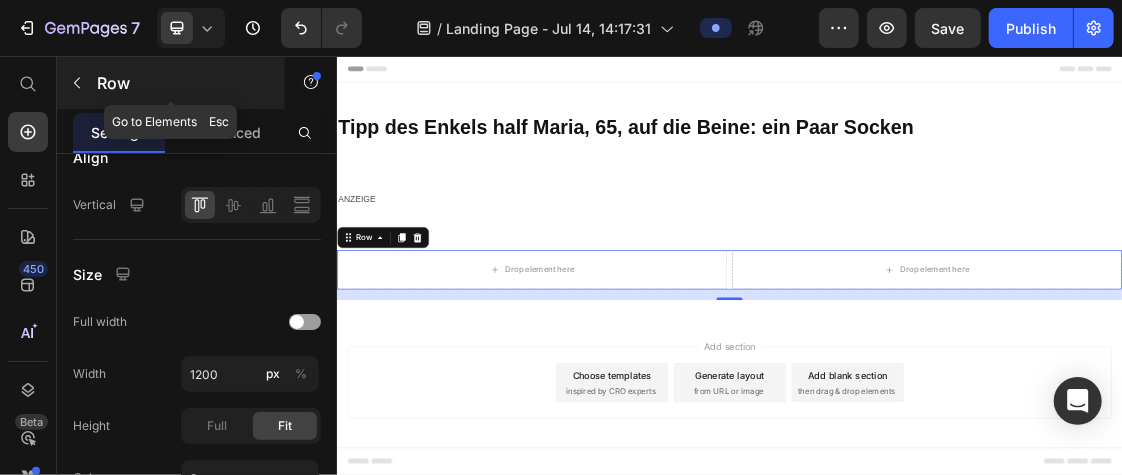 click 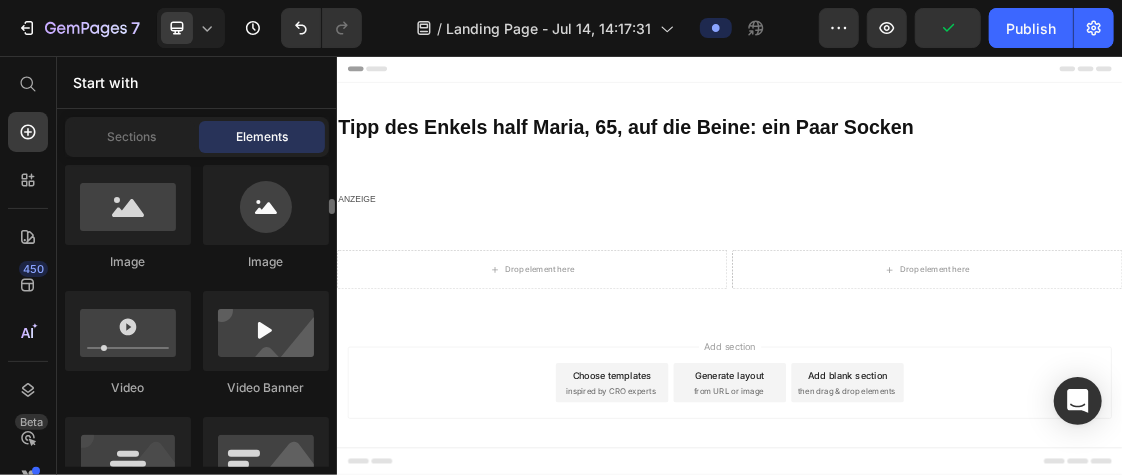 scroll, scrollTop: 784, scrollLeft: 0, axis: vertical 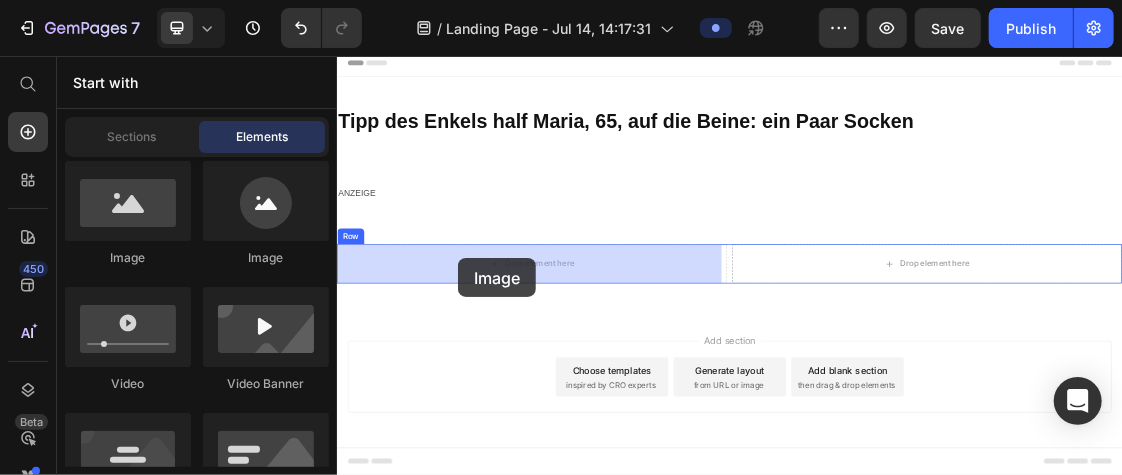 drag, startPoint x: 469, startPoint y: 277, endPoint x: 521, endPoint y: 363, distance: 100.49876 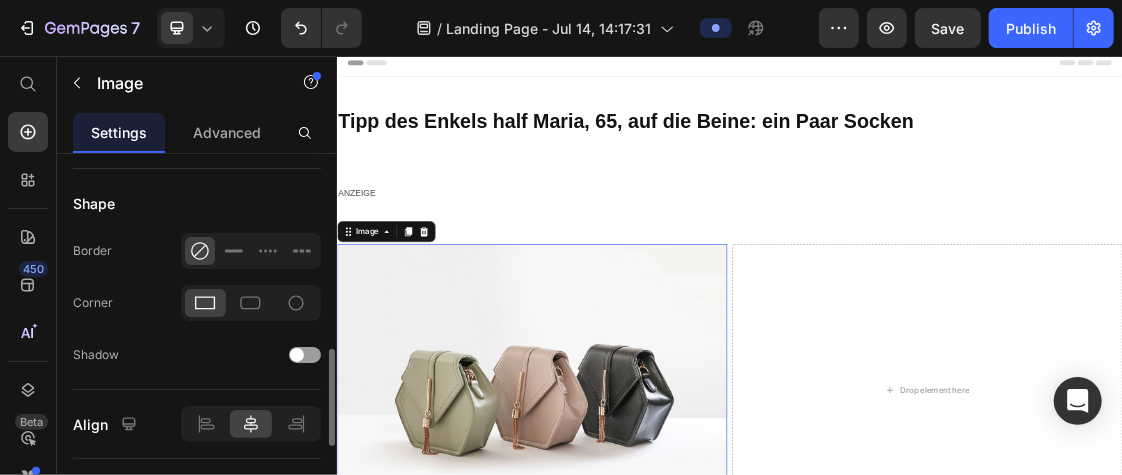 scroll, scrollTop: 766, scrollLeft: 0, axis: vertical 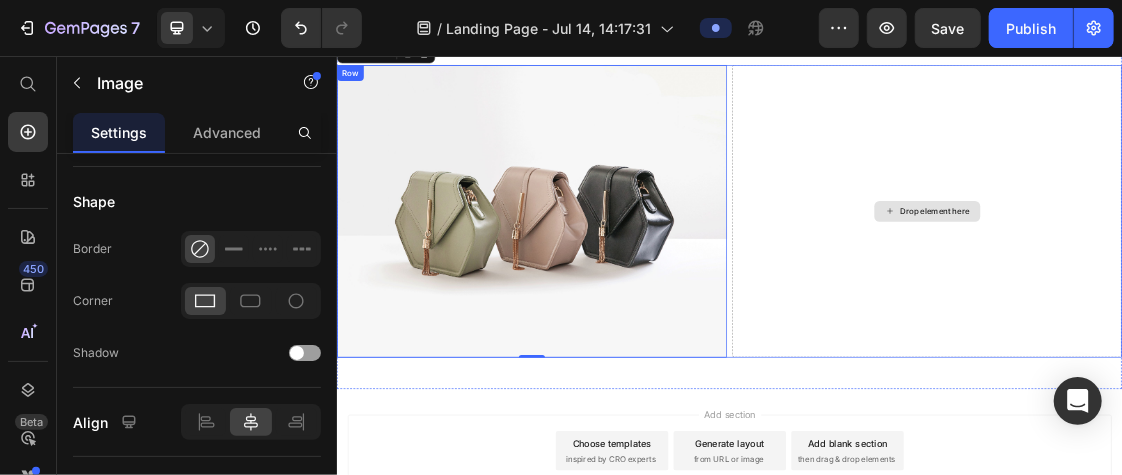click on "Drop element here" at bounding box center [1238, 292] 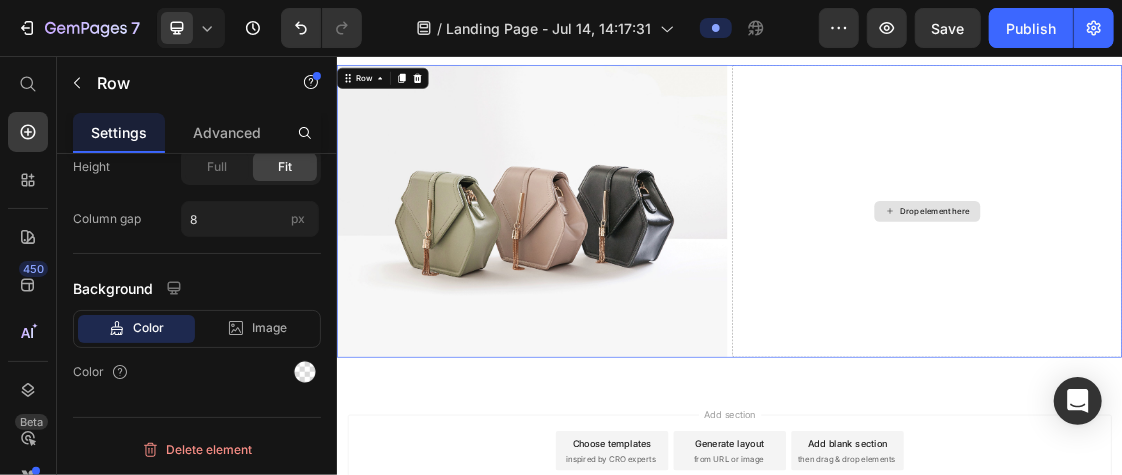 scroll, scrollTop: 0, scrollLeft: 0, axis: both 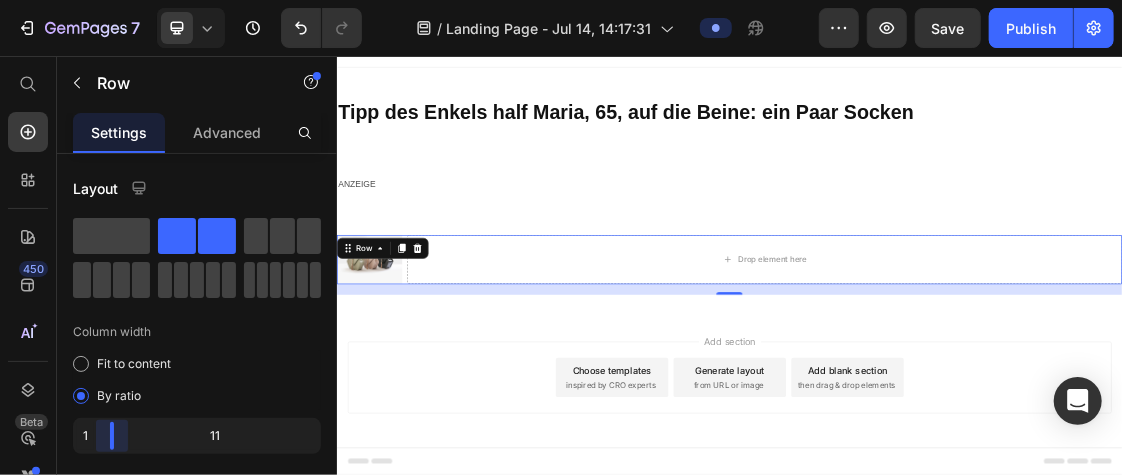 drag, startPoint x: 198, startPoint y: 431, endPoint x: 104, endPoint y: 417, distance: 95.036835 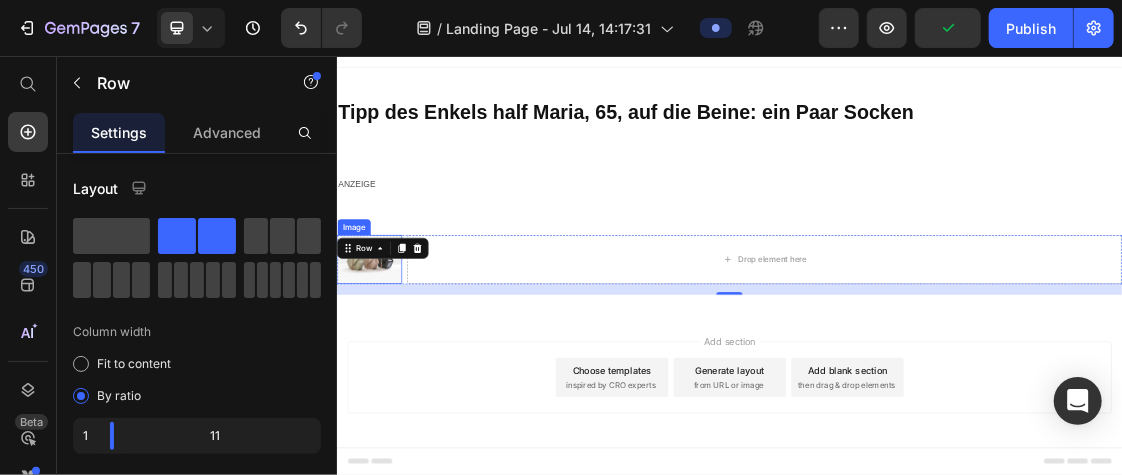click at bounding box center (385, 366) 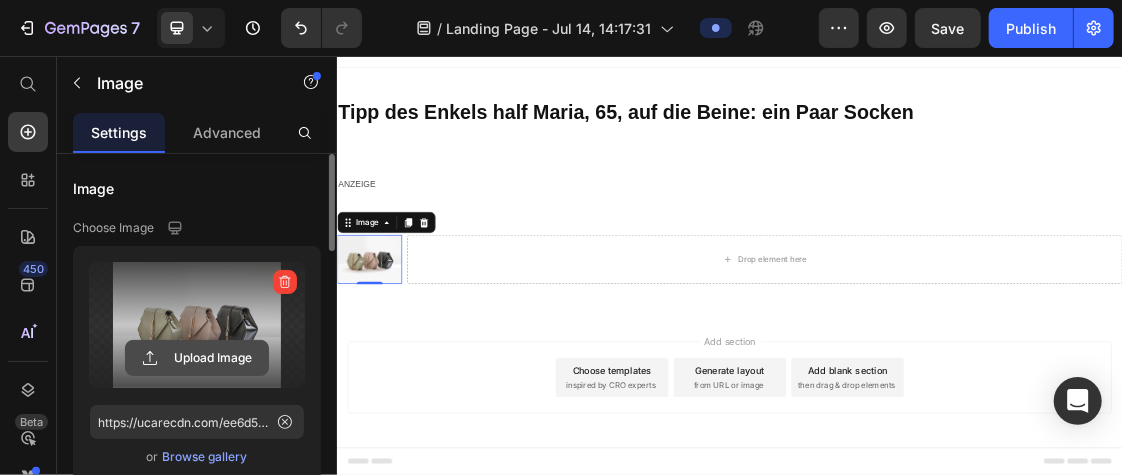 click 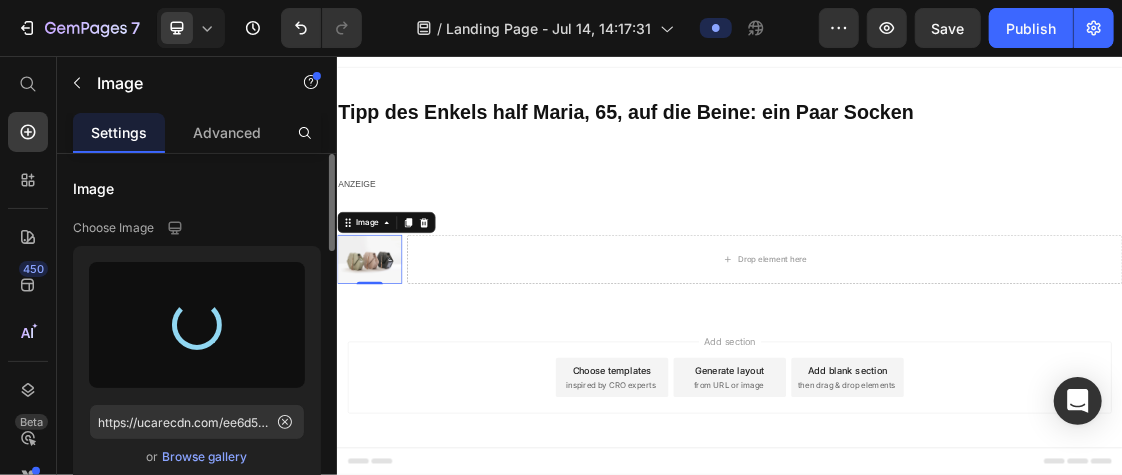 type on "https://cdn.shopify.com/s/files/1/0754/1814/0920/files/gempages_567710784411403173-f71695c2-14a8-4b8c-949d-7ab95a56b0a5.png" 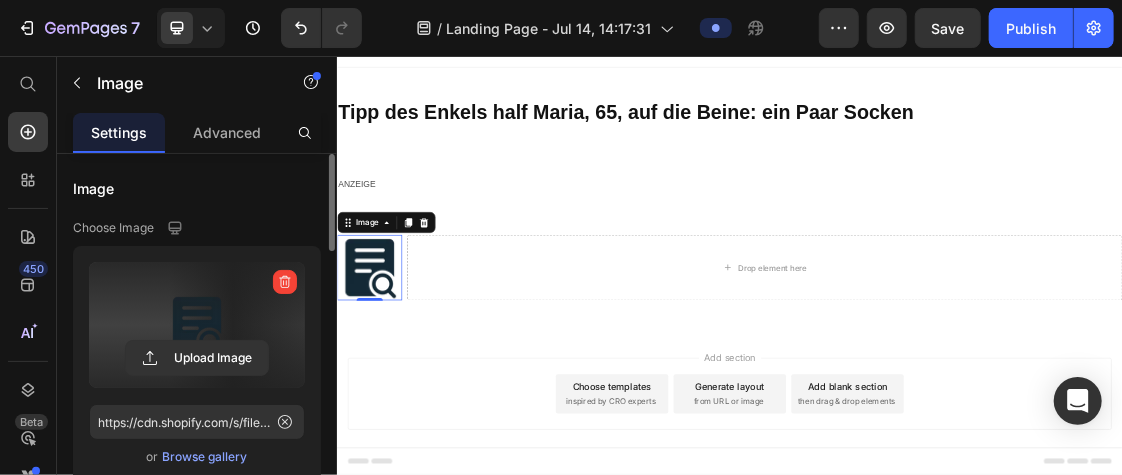 scroll, scrollTop: 47, scrollLeft: 0, axis: vertical 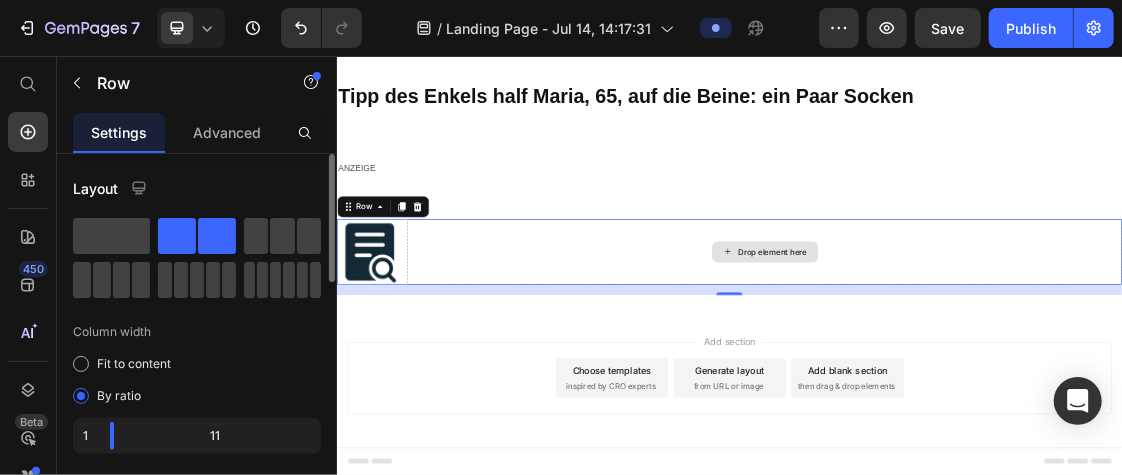 click on "Drop element here" at bounding box center (989, 354) 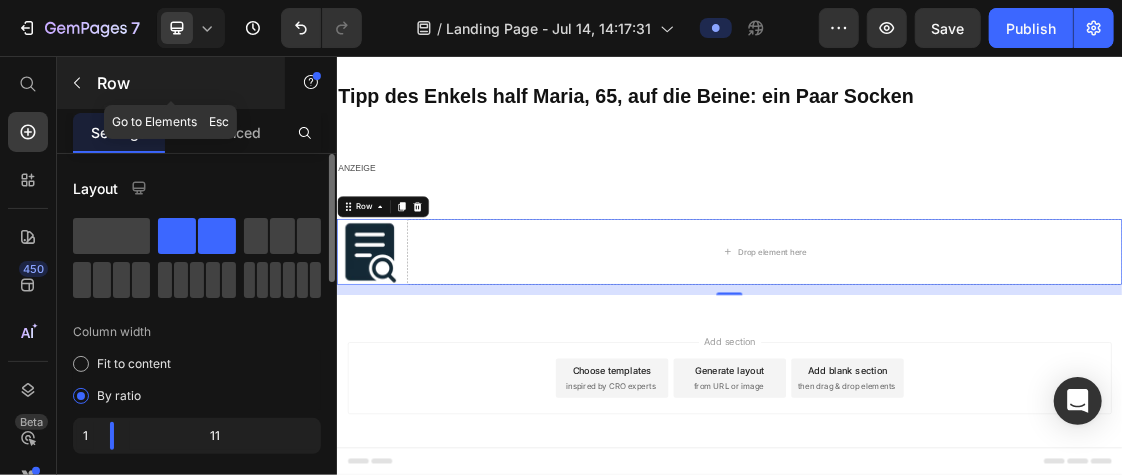 click 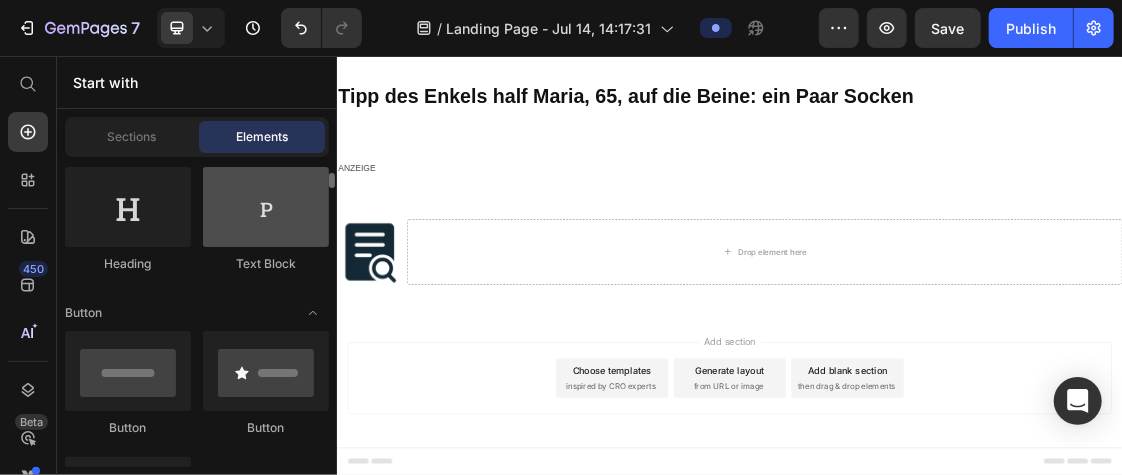 scroll, scrollTop: 322, scrollLeft: 0, axis: vertical 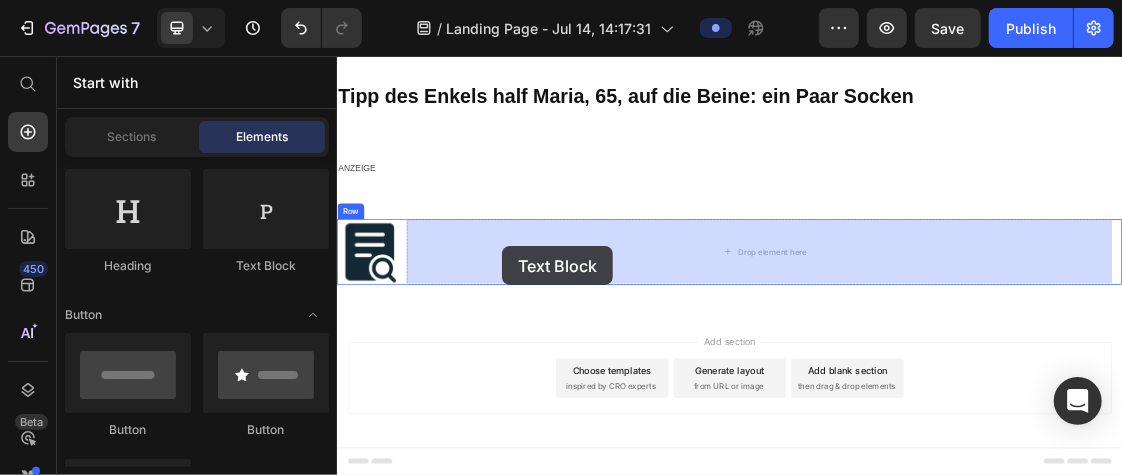 drag, startPoint x: 616, startPoint y: 258, endPoint x: 588, endPoint y: 345, distance: 91.394745 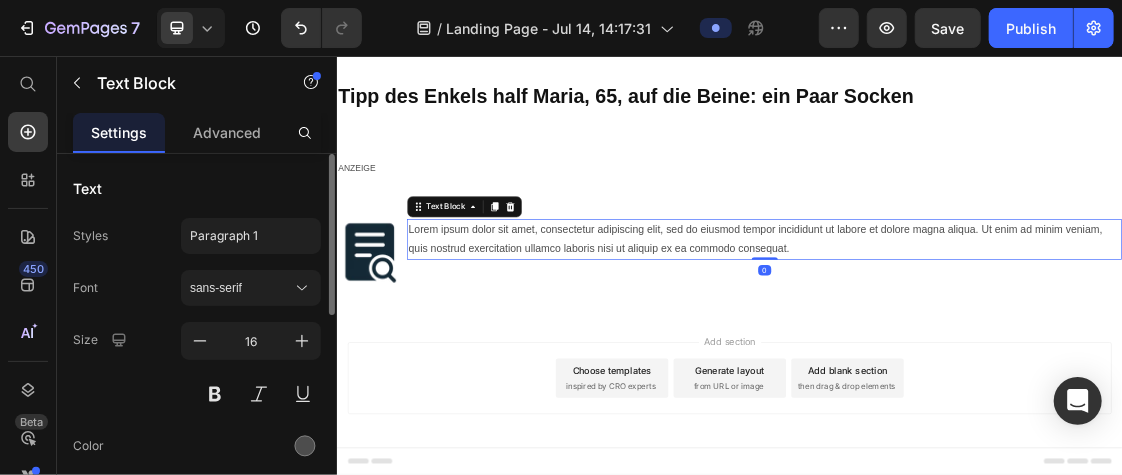 click on "Lorem ipsum dolor sit amet, consectetur adipiscing elit, sed do eiusmod tempor incididunt ut labore et dolore magna aliqua. Ut enim ad minim veniam, quis nostrud exercitation ullamco laboris nisi ut aliquip ex ea commodo consequat." at bounding box center [989, 336] 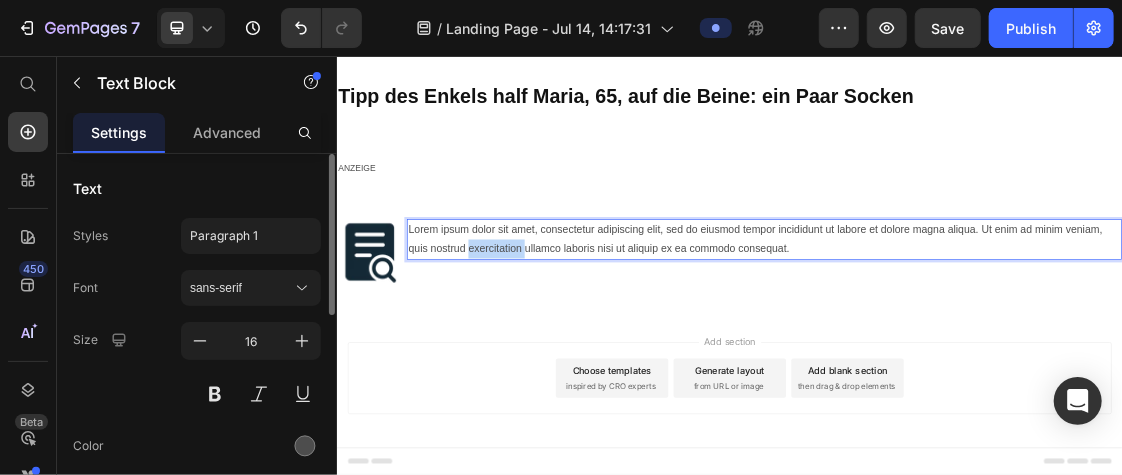 click on "Lorem ipsum dolor sit amet, consectetur adipiscing elit, sed do eiusmod tempor incididunt ut labore et dolore magna aliqua. Ut enim ad minim veniam, quis nostrud exercitation ullamco laboris nisi ut aliquip ex ea commodo consequat." at bounding box center [989, 336] 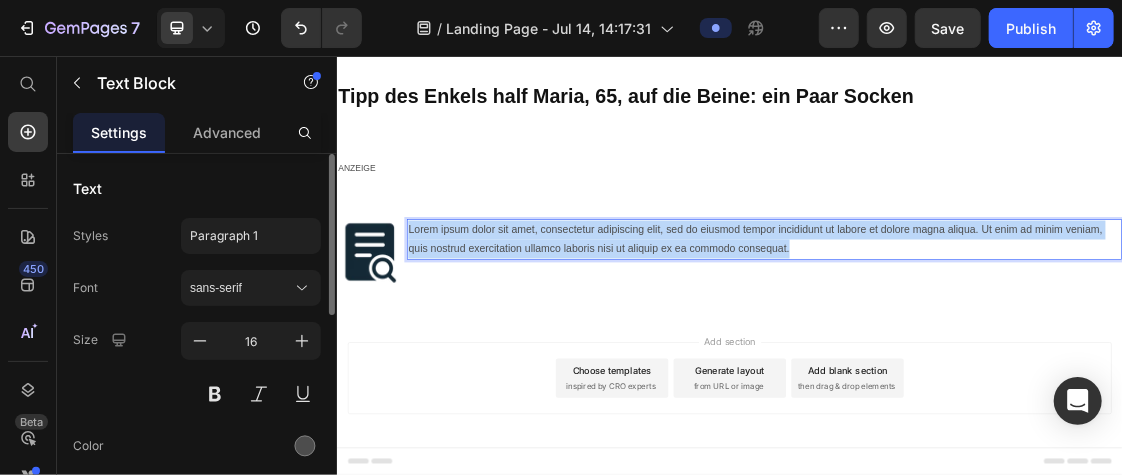 click on "Lorem ipsum dolor sit amet, consectetur adipiscing elit, sed do eiusmod tempor incididunt ut labore et dolore magna aliqua. Ut enim ad minim veniam, quis nostrud exercitation ullamco laboris nisi ut aliquip ex ea commodo consequat." at bounding box center [989, 336] 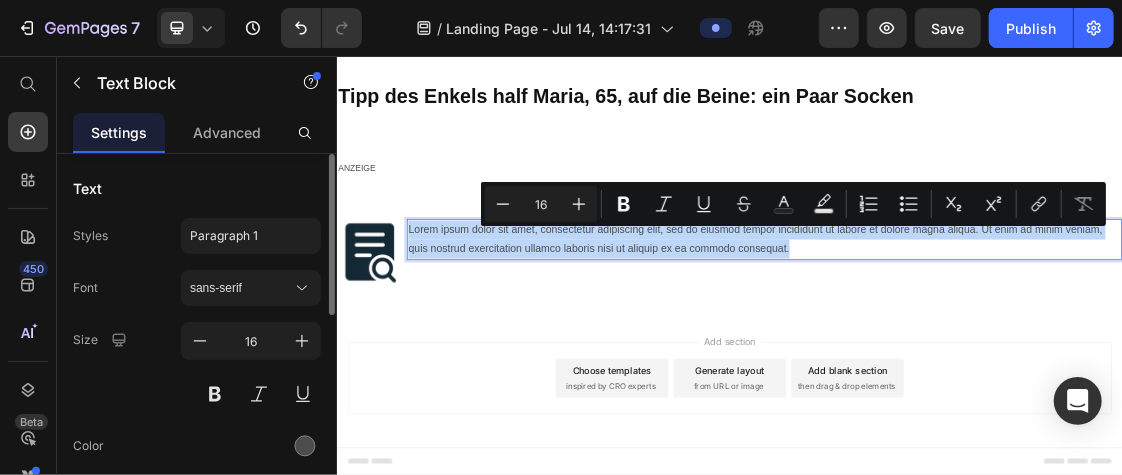 click on "Lorem ipsum dolor sit amet, consectetur adipiscing elit, sed do eiusmod tempor incididunt ut labore et dolore magna aliqua. Ut enim ad minim veniam, quis nostrud exercitation ullamco laboris nisi ut aliquip ex ea commodo consequat." at bounding box center [989, 336] 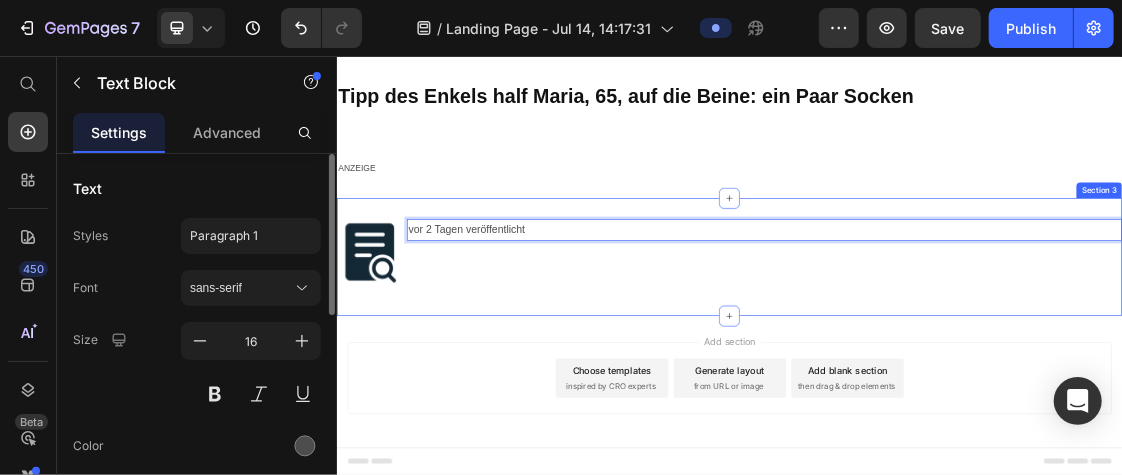 click on "Image vor 2 Tagen veröffentlicht Text Block   0 Row Section 3" at bounding box center (936, 362) 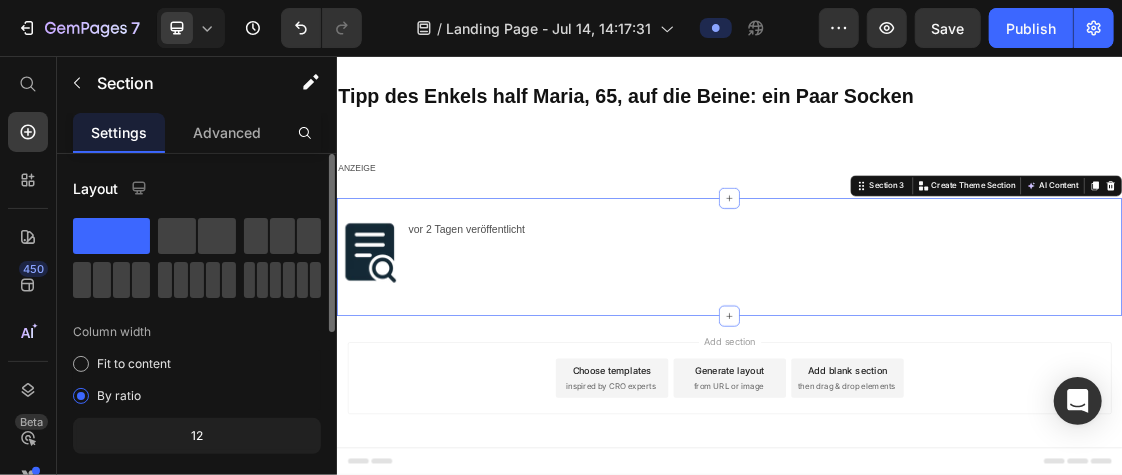 click on "Image vor 2 Tagen veröffentlicht Text Block Row Section 3   You can create reusable sections Create Theme Section AI Content Write with GemAI What would you like to describe here? Tone and Voice Persuasive Product Getting products... Show more Generate" at bounding box center [936, 362] 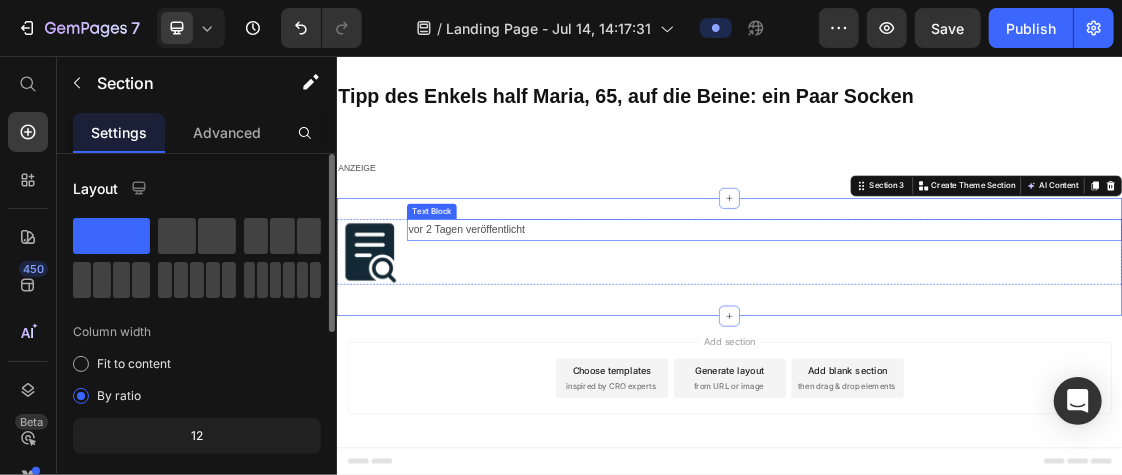 click on "vor 2 Tagen veröffentlicht" at bounding box center (989, 321) 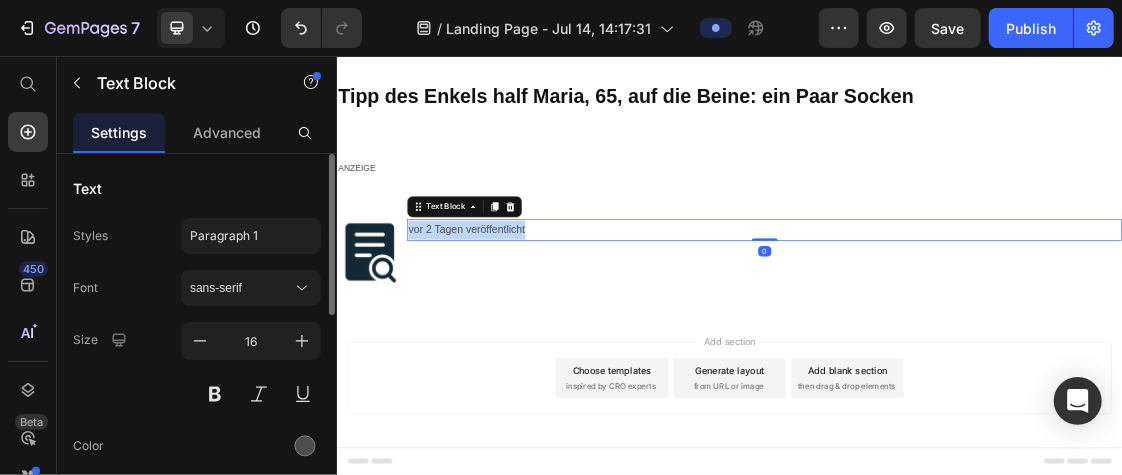 click on "vor 2 Tagen veröffentlicht" at bounding box center (989, 321) 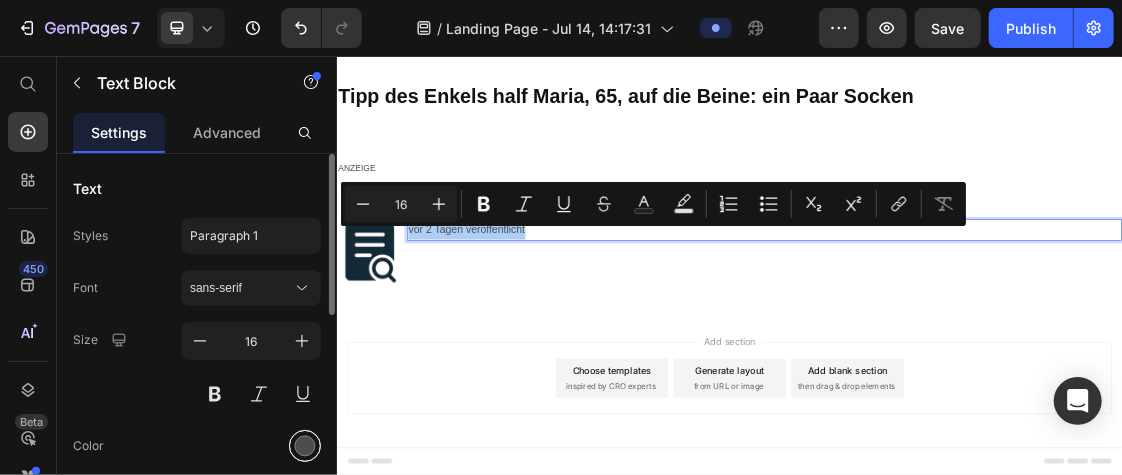 click at bounding box center (305, 446) 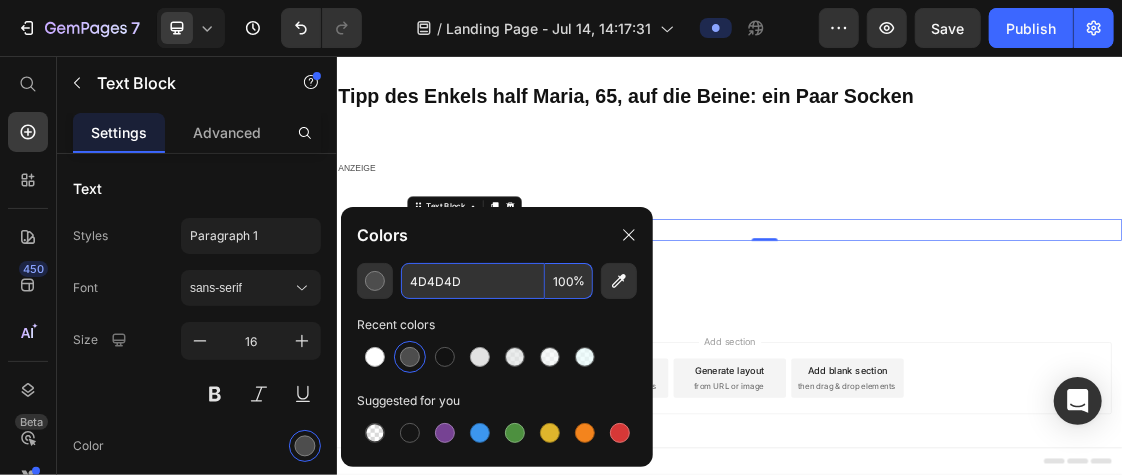 click on "4D4D4D" at bounding box center (473, 281) 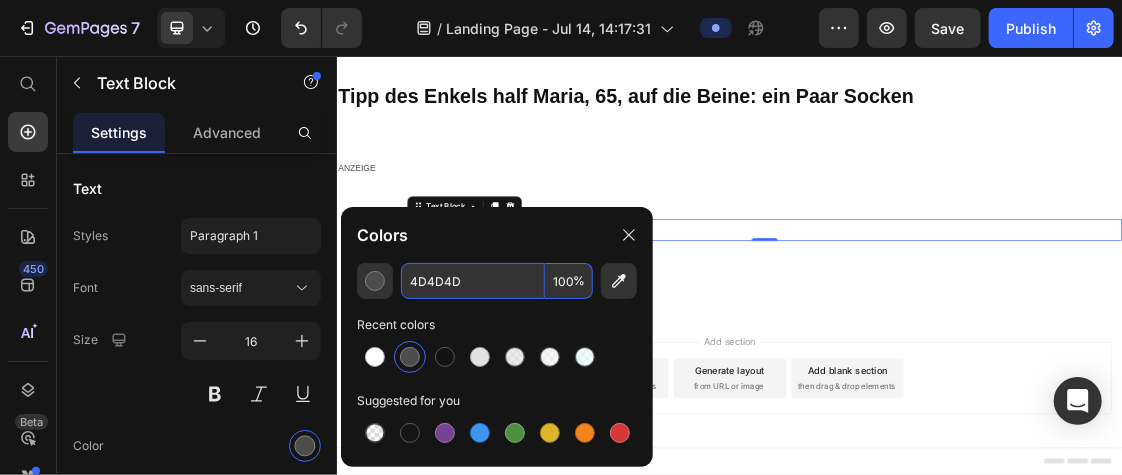 paste on "#939393" 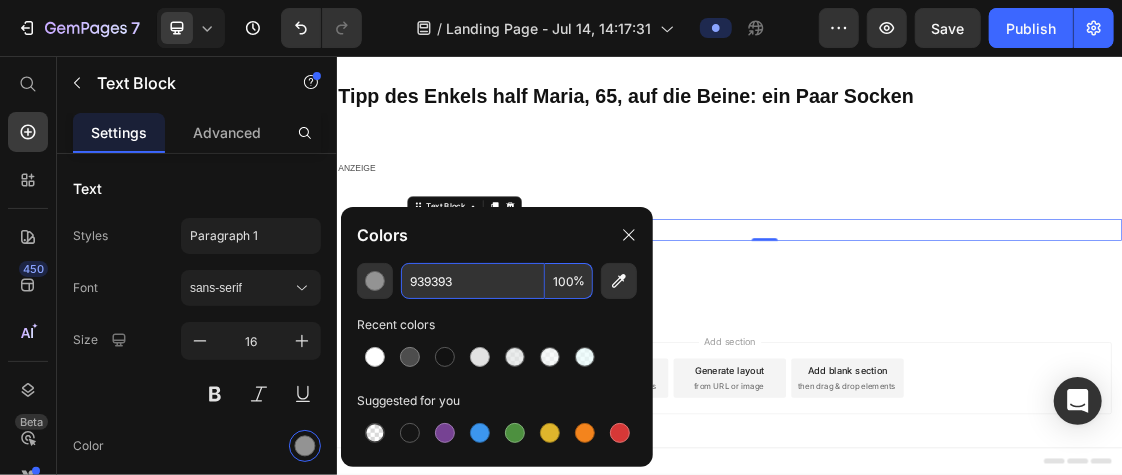 type on "939393" 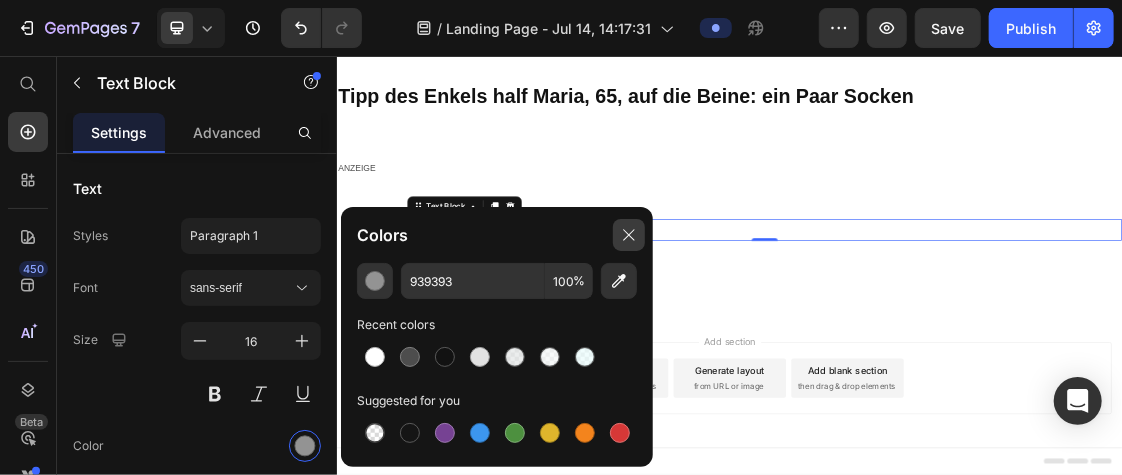 click 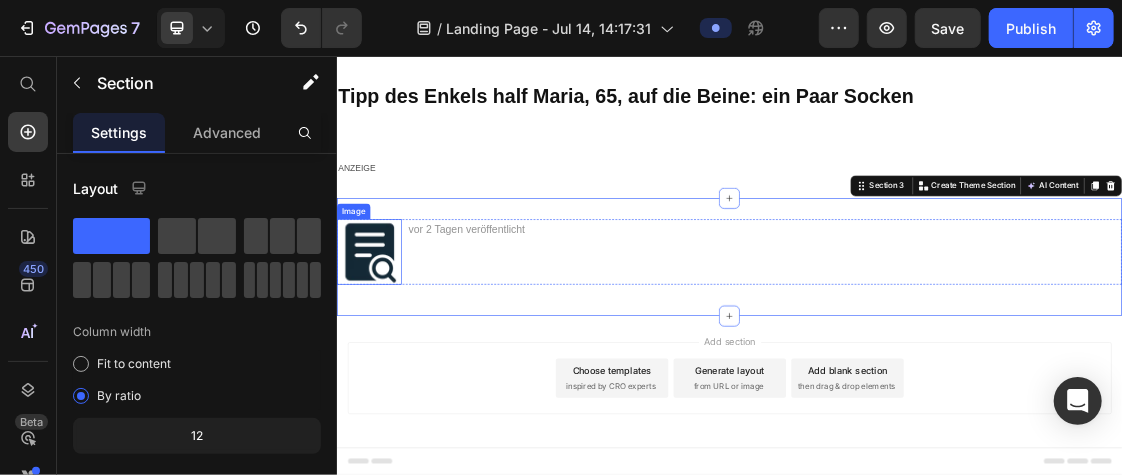 click at bounding box center [385, 354] 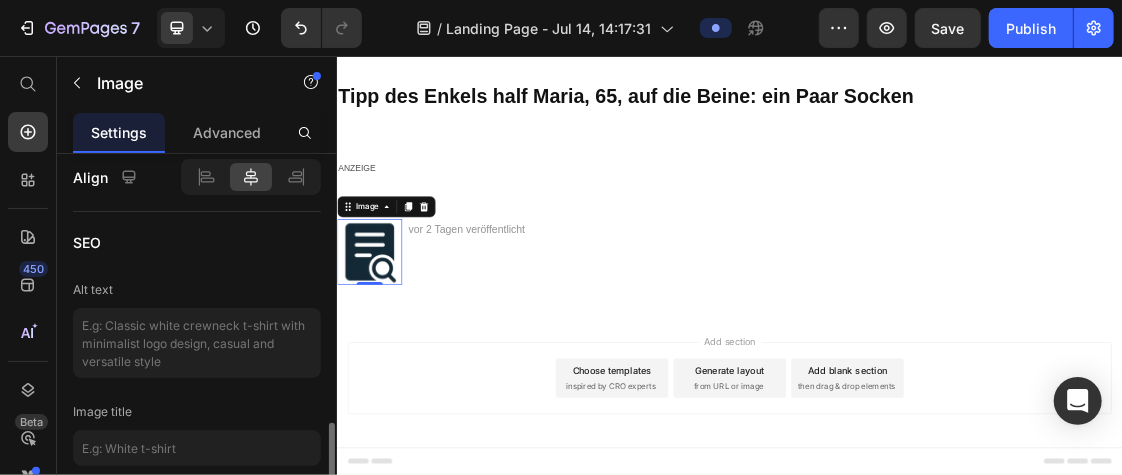 scroll, scrollTop: 1089, scrollLeft: 0, axis: vertical 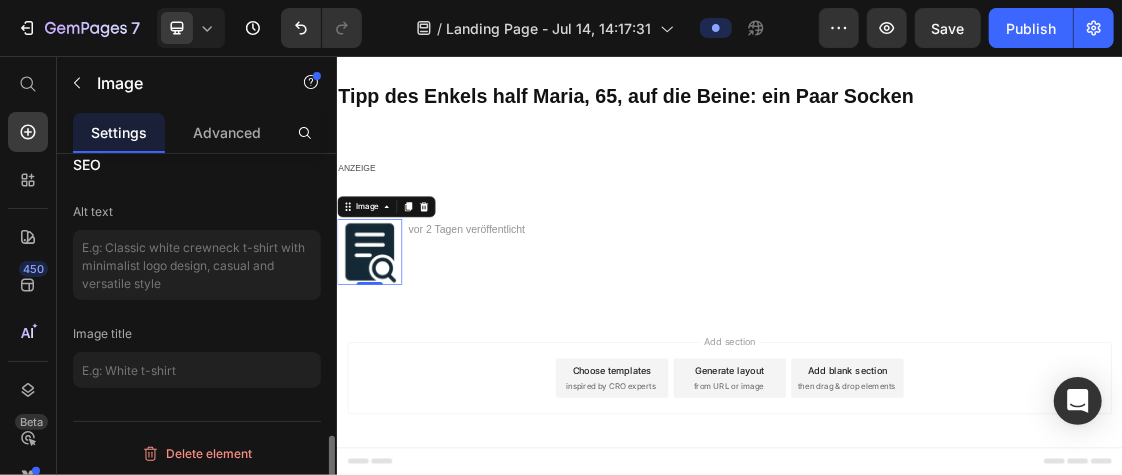 click on "SEO Alt text Image title" 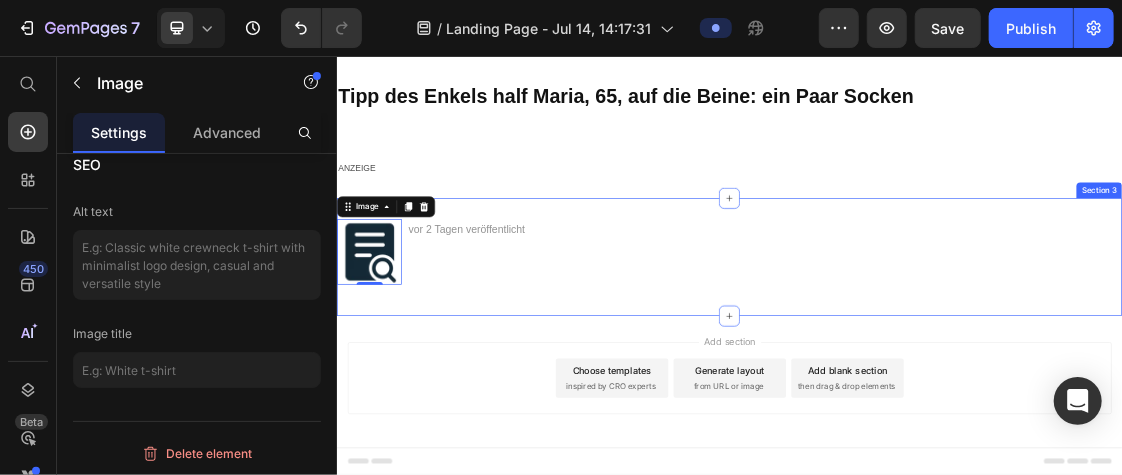 click on "Image   0 vor 2 Tagen veröffentlicht Text Block Row Section 3" at bounding box center [936, 362] 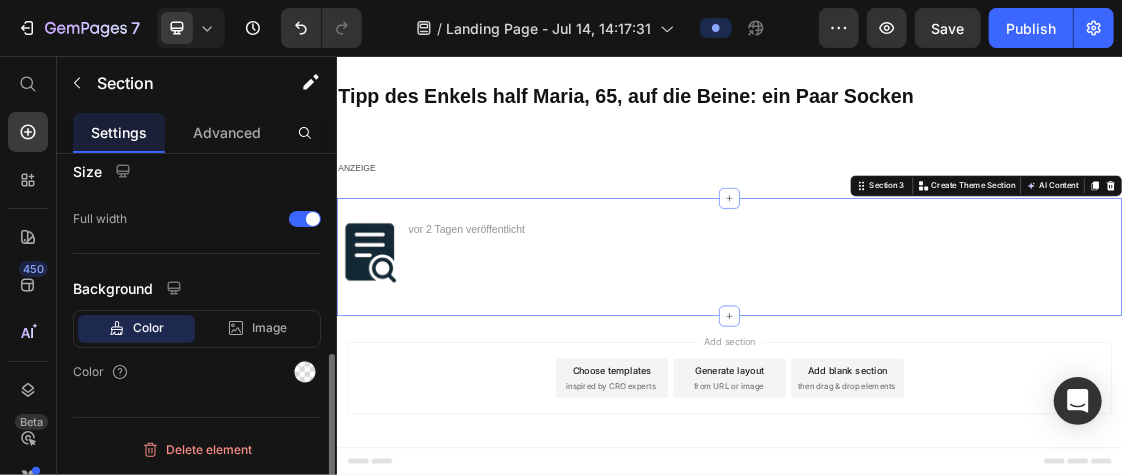 scroll, scrollTop: 0, scrollLeft: 0, axis: both 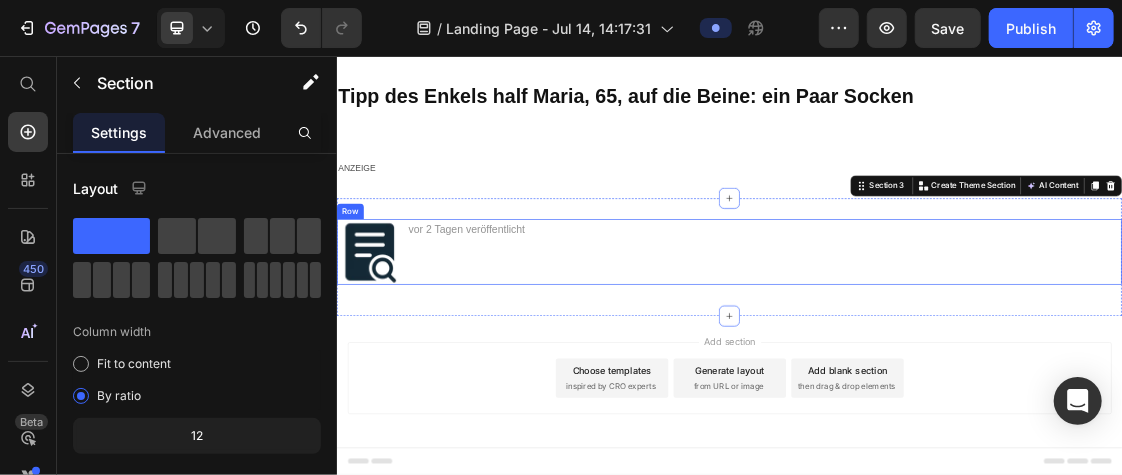 click on "vor 2 Tagen veröffentlicht Text Block" at bounding box center [989, 354] 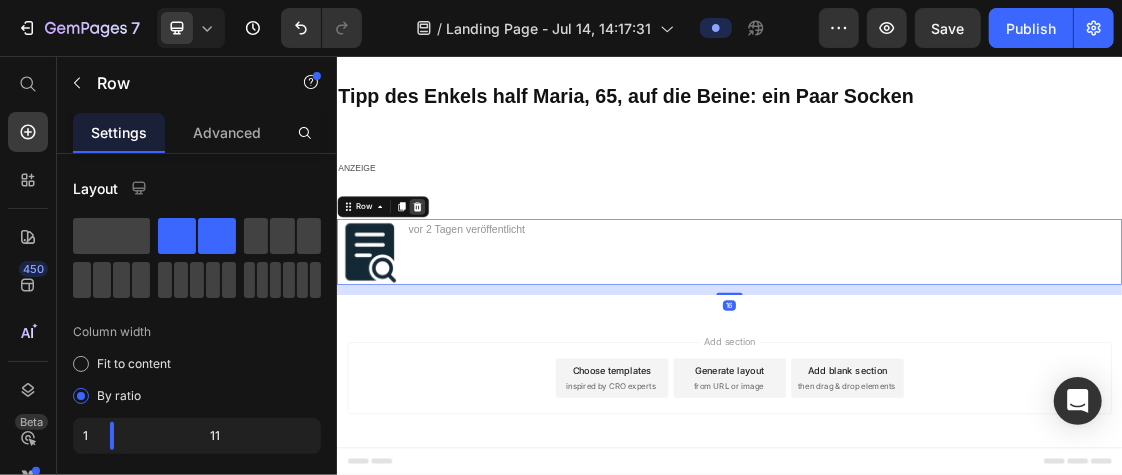 click 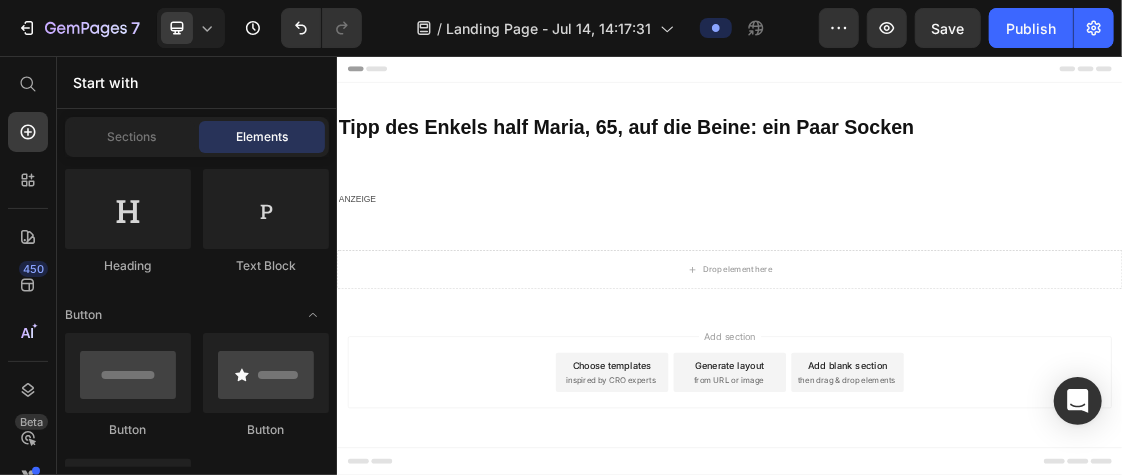 scroll, scrollTop: 0, scrollLeft: 0, axis: both 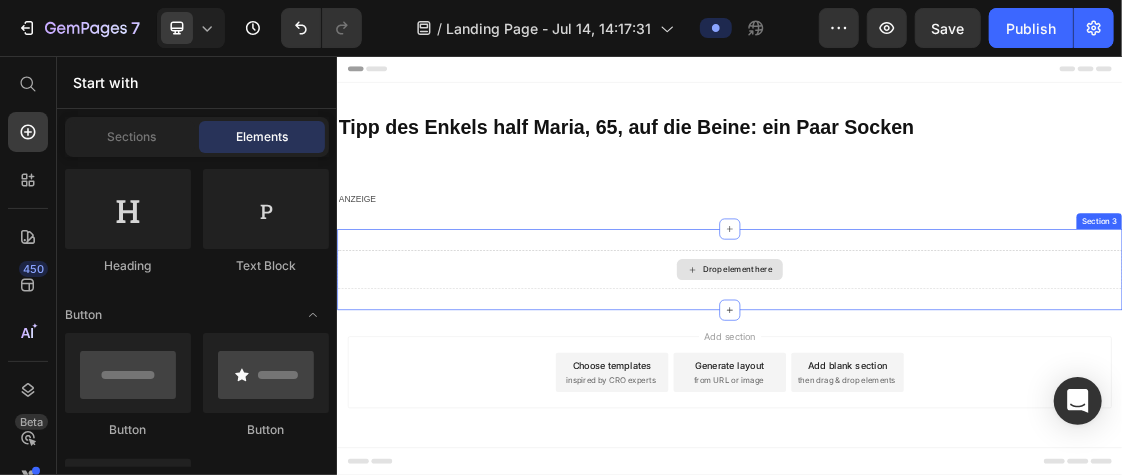 click on "Drop element here" at bounding box center [936, 382] 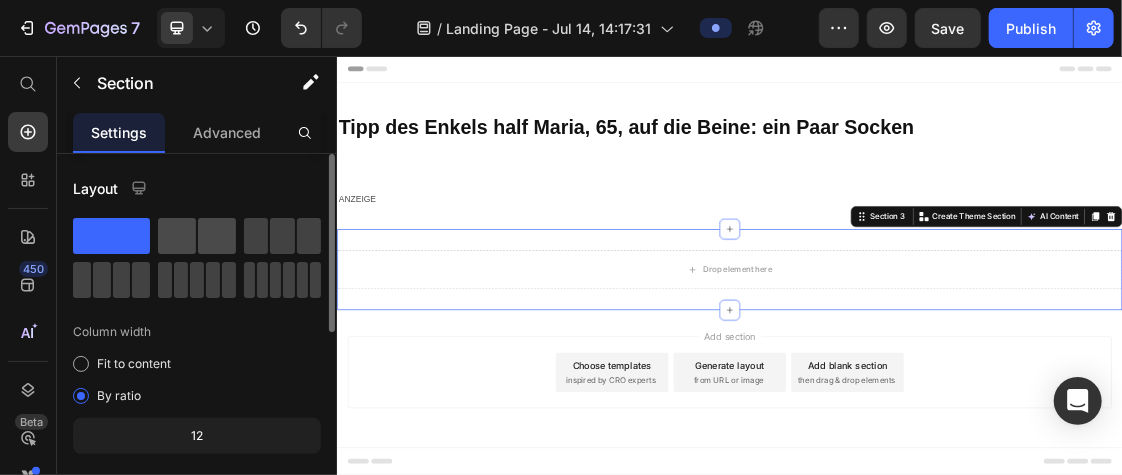click 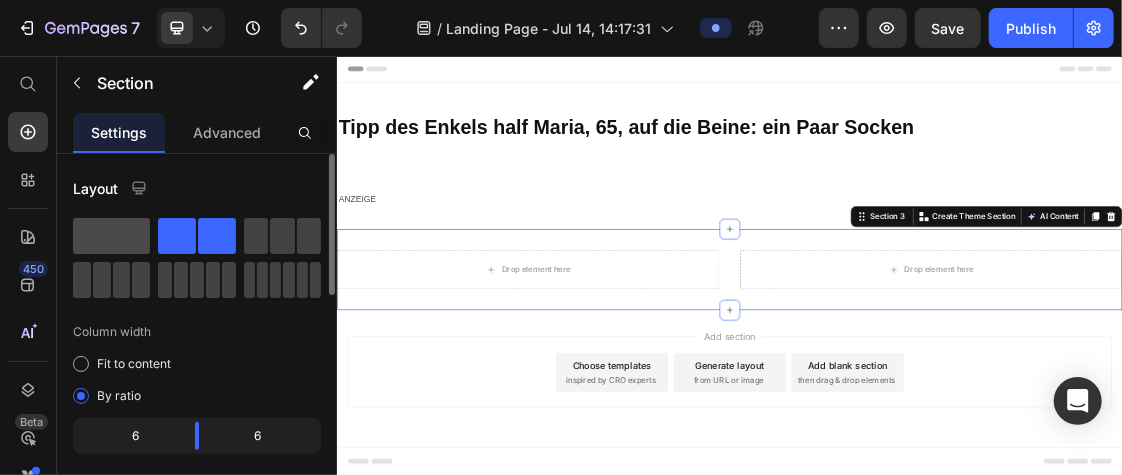 click 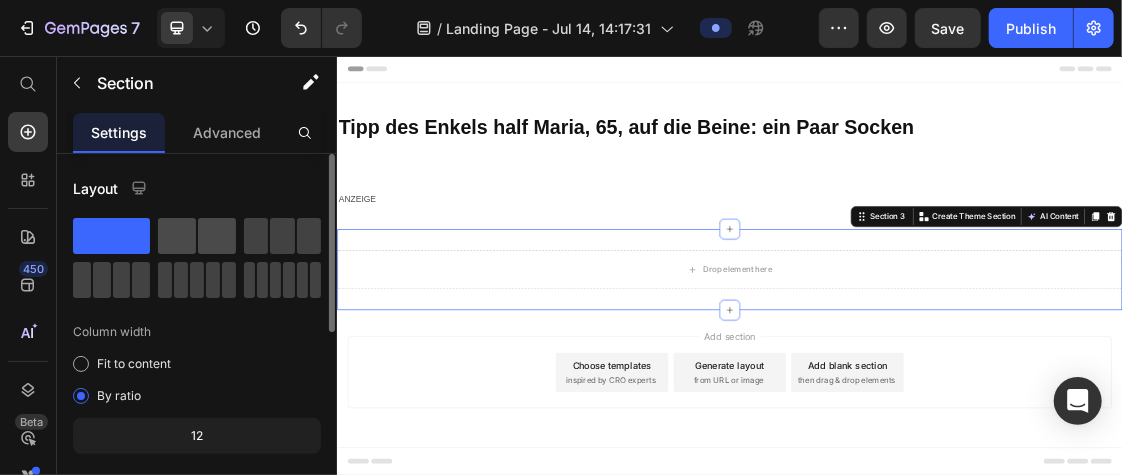 click 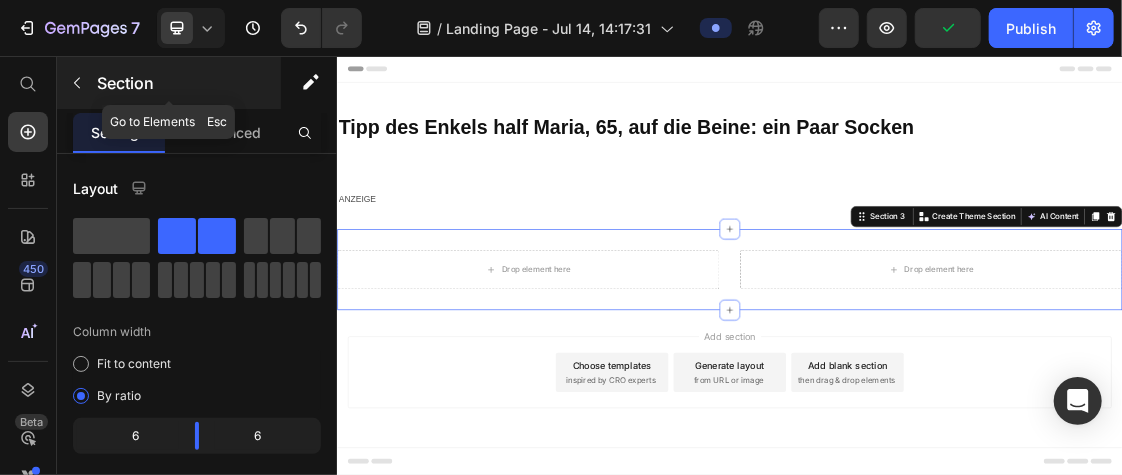 click 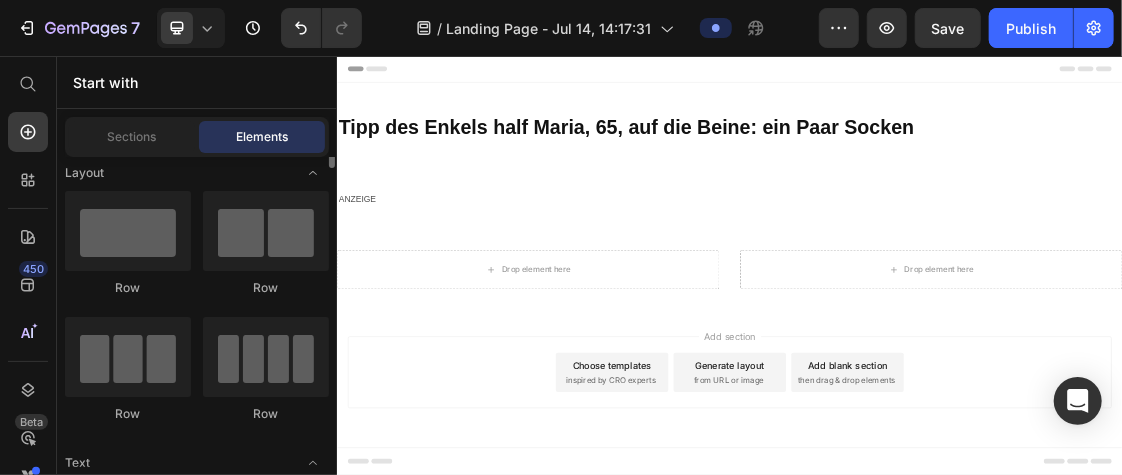 scroll, scrollTop: 0, scrollLeft: 0, axis: both 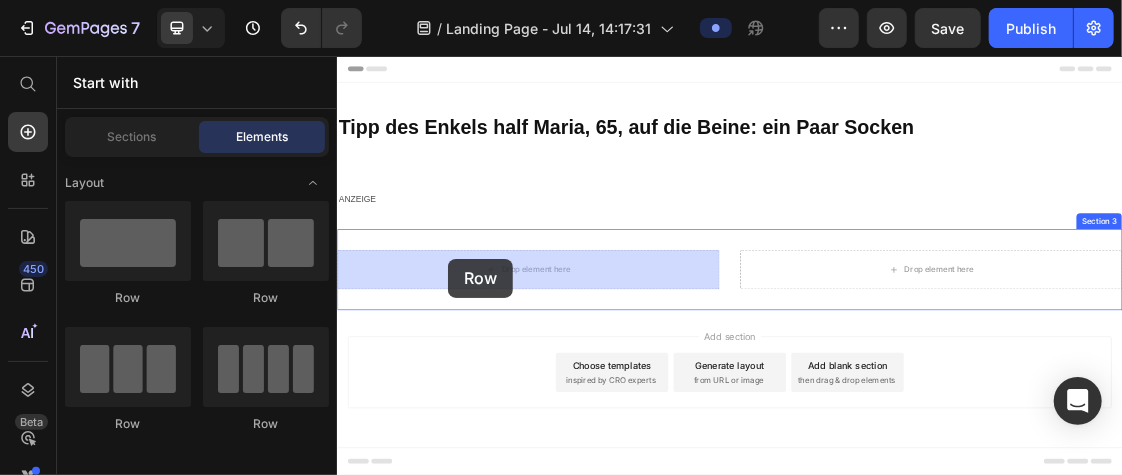 drag, startPoint x: 465, startPoint y: 299, endPoint x: 503, endPoint y: 367, distance: 77.89737 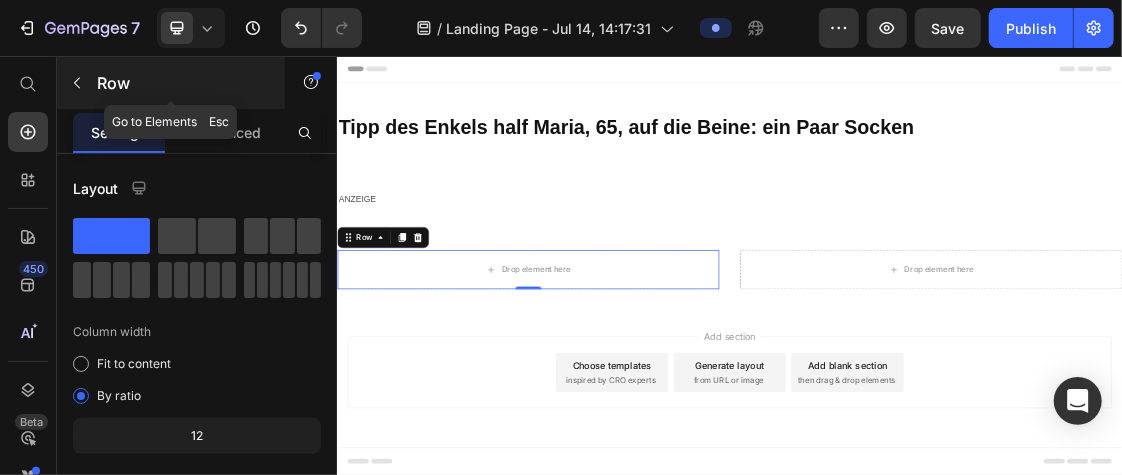 click 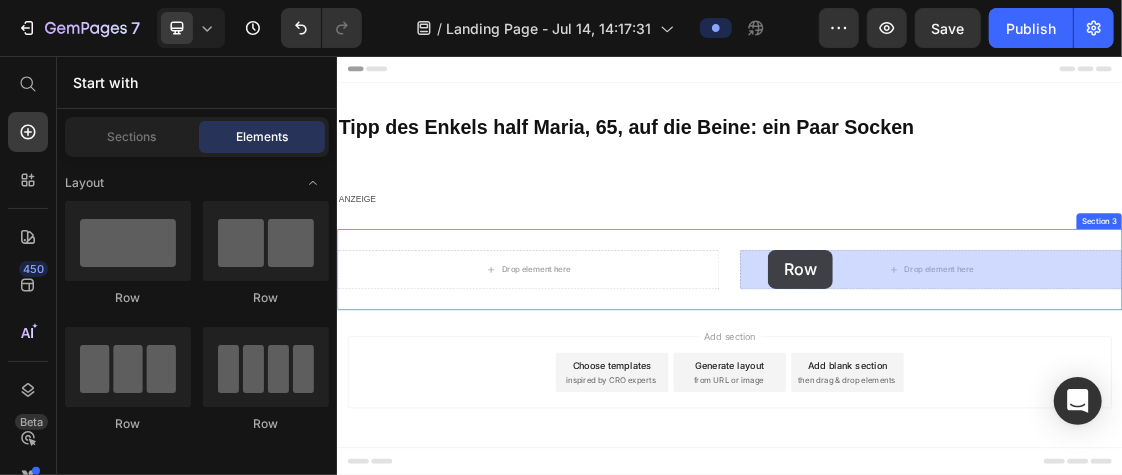 drag, startPoint x: 465, startPoint y: 306, endPoint x: 997, endPoint y: 348, distance: 533.65533 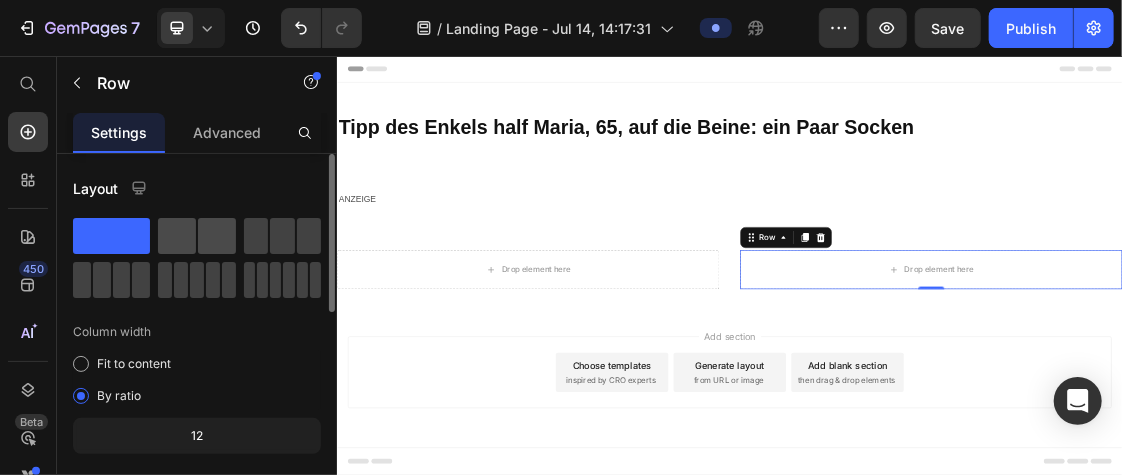 click 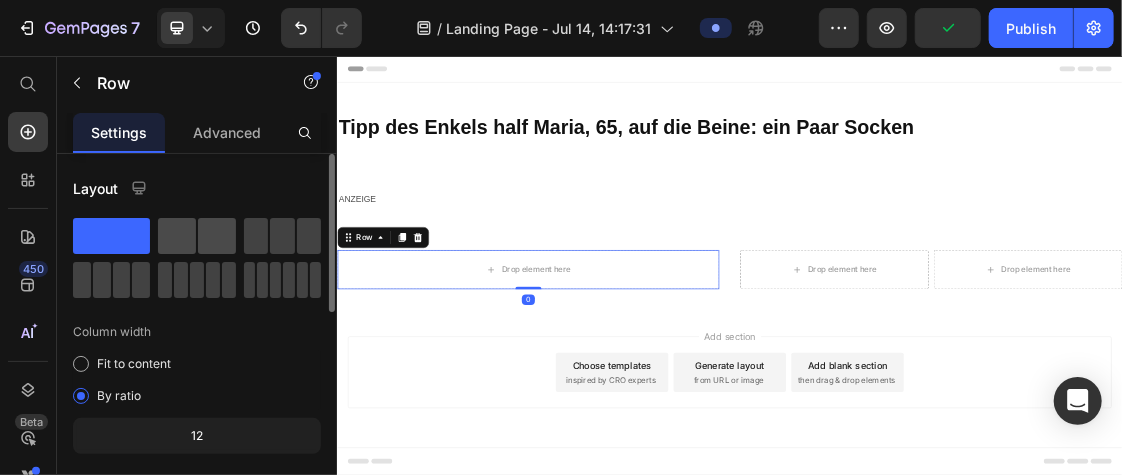 click 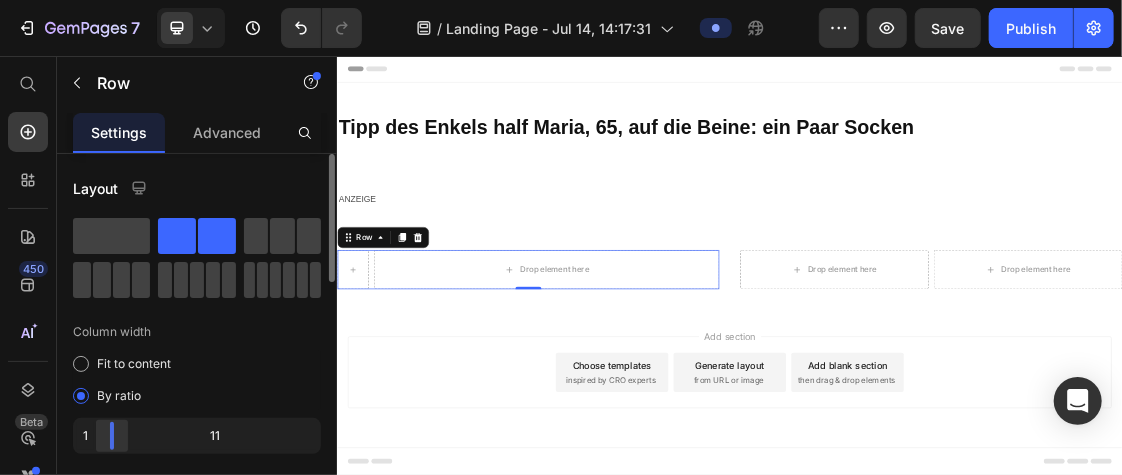 drag, startPoint x: 196, startPoint y: 440, endPoint x: 101, endPoint y: 430, distance: 95.524864 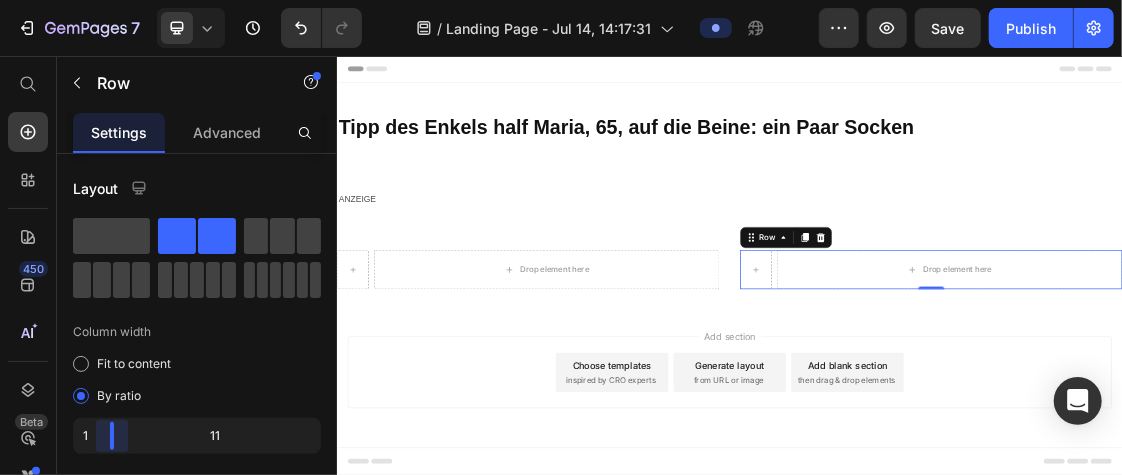 drag, startPoint x: 195, startPoint y: 430, endPoint x: 92, endPoint y: 424, distance: 103.17461 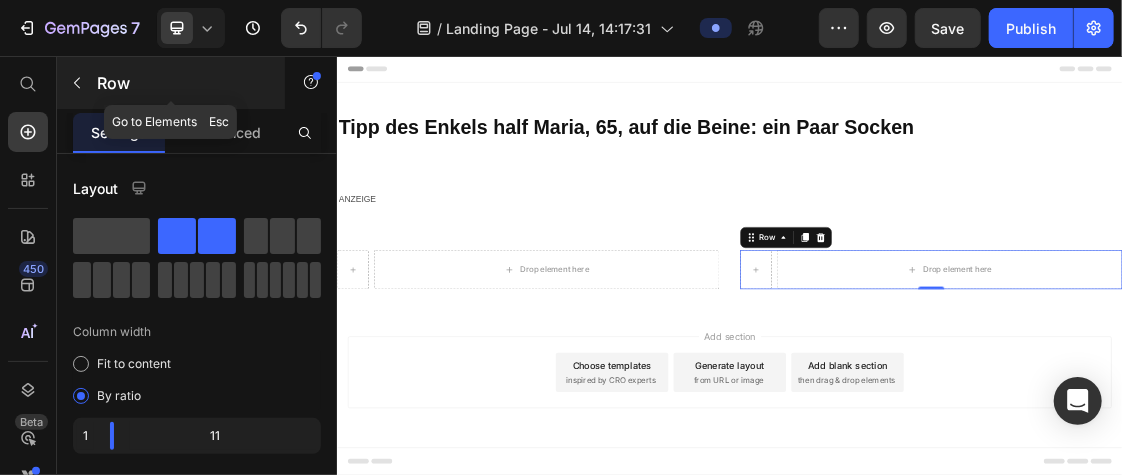 click 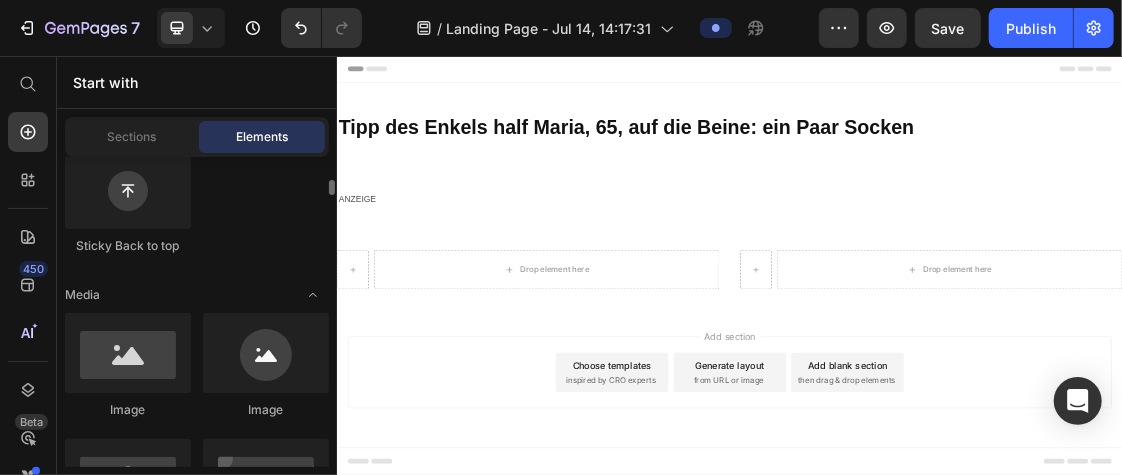 scroll, scrollTop: 635, scrollLeft: 0, axis: vertical 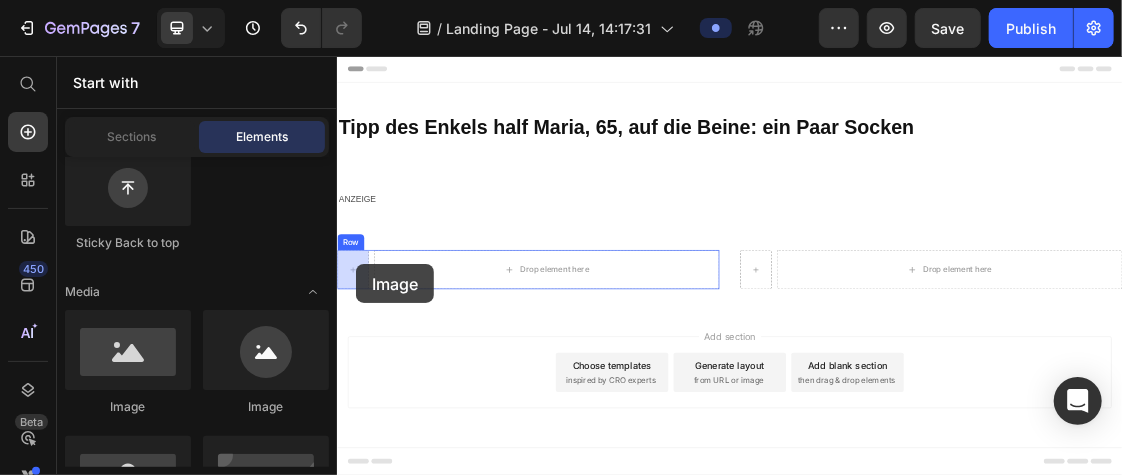 drag, startPoint x: 442, startPoint y: 401, endPoint x: 364, endPoint y: 373, distance: 82.8734 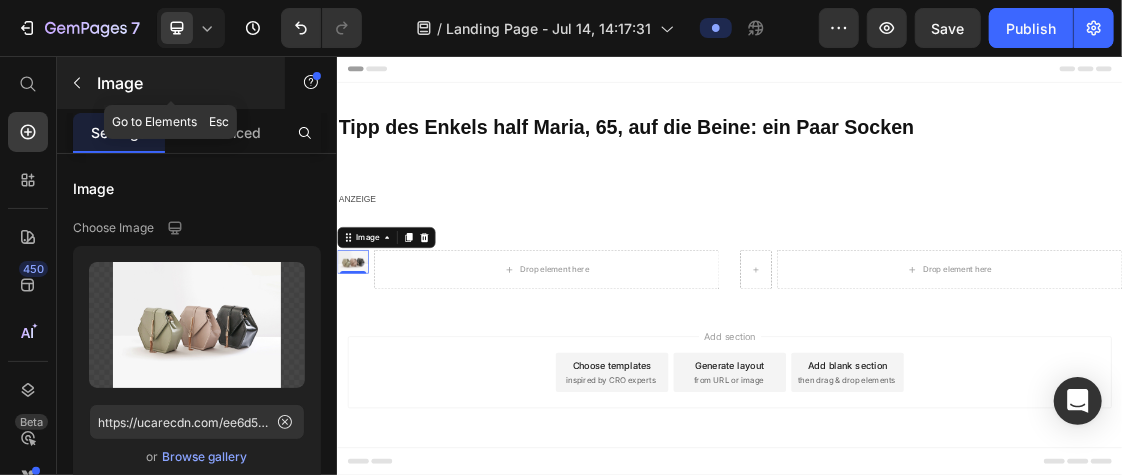 click 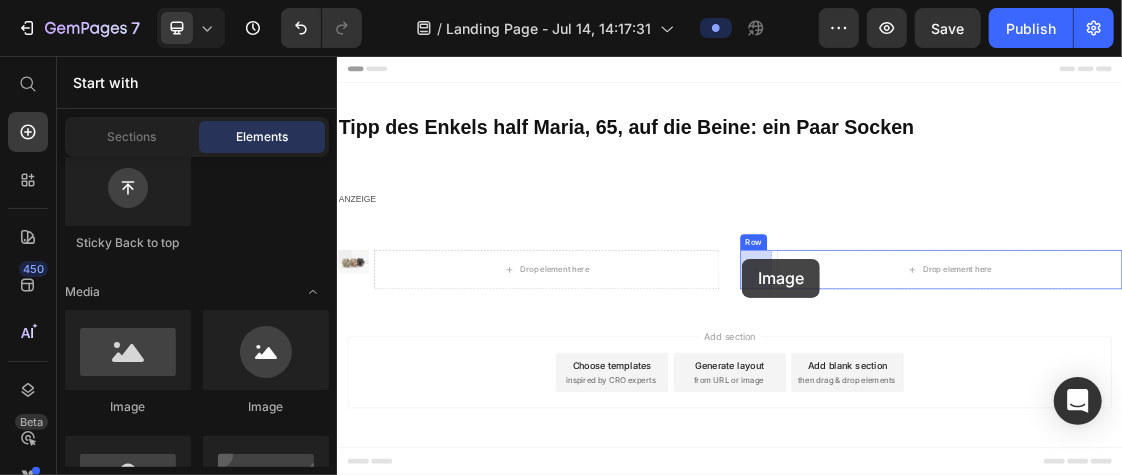 drag, startPoint x: 472, startPoint y: 409, endPoint x: 955, endPoint y: 365, distance: 485 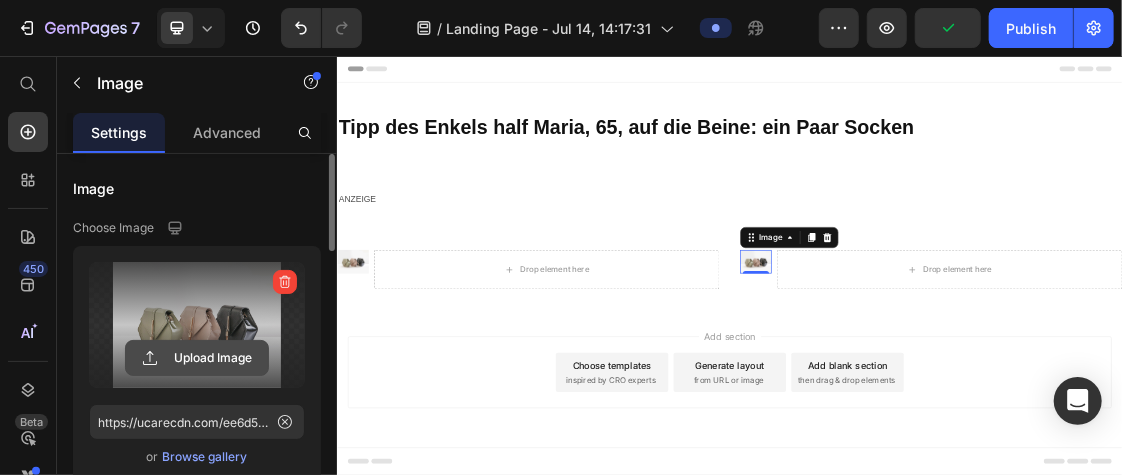 click 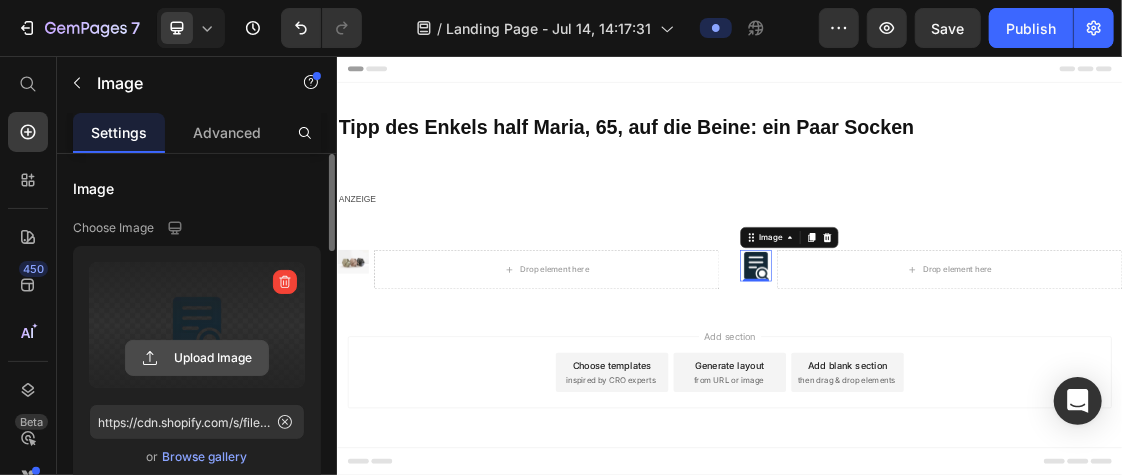 click 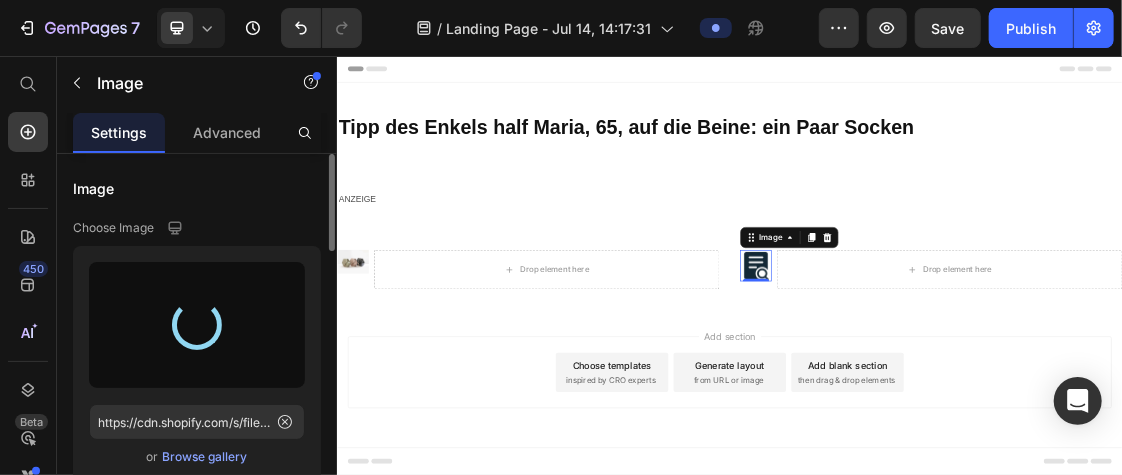 type on "https://cdn.shopify.com/s/files/1/0754/1814/0920/files/gempages_567710784411403173-9860823e-db69-44cb-8903-e9112a4ba320.png" 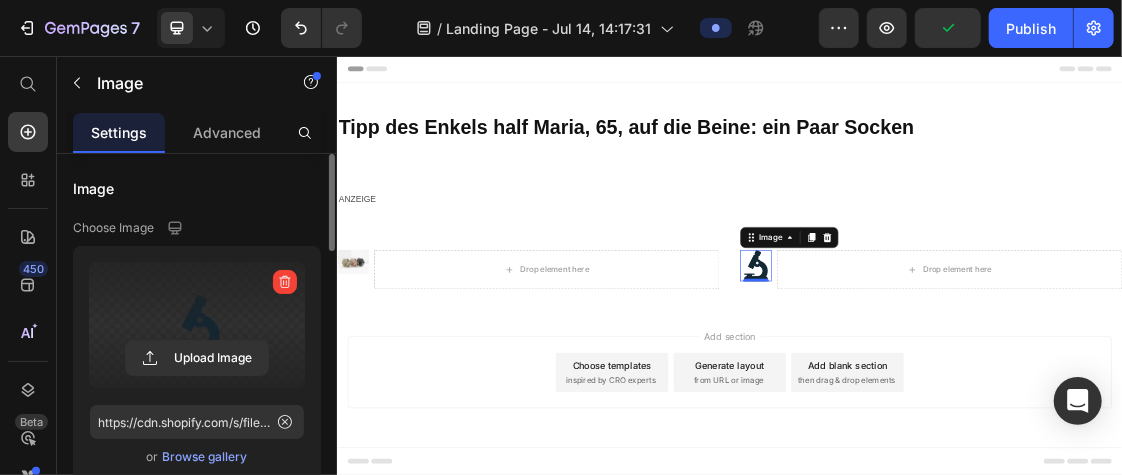 drag, startPoint x: 231, startPoint y: 353, endPoint x: 78, endPoint y: -59, distance: 439.49176 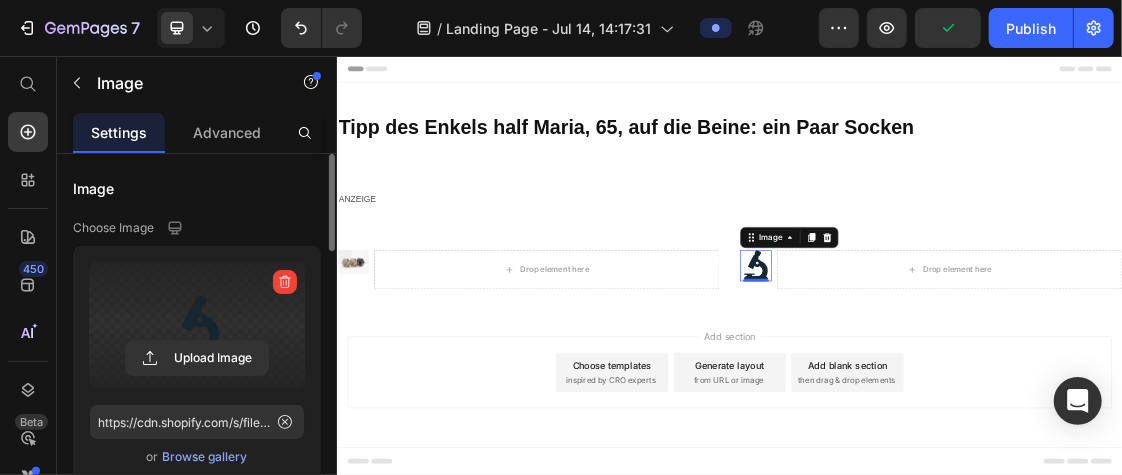 click on "7  Version history  /  Landing Page - Jul 14, 14:17:31 Preview  Publish  450 Beta Start with Sections Elements Hero Section Product Detail Brands Trusted Badges Guarantee Product Breakdown How to use Testimonials Compare Bundle FAQs Social Proof Brand Story Product List Collection Blog List Contact Sticky Add to Cart Custom Footer Browse Library 450 Layout
Row
Row
Row
Row Text
Heading
Text Block Button
Button
Button
Sticky Back to top Media
Image
Image" at bounding box center [561, 0] 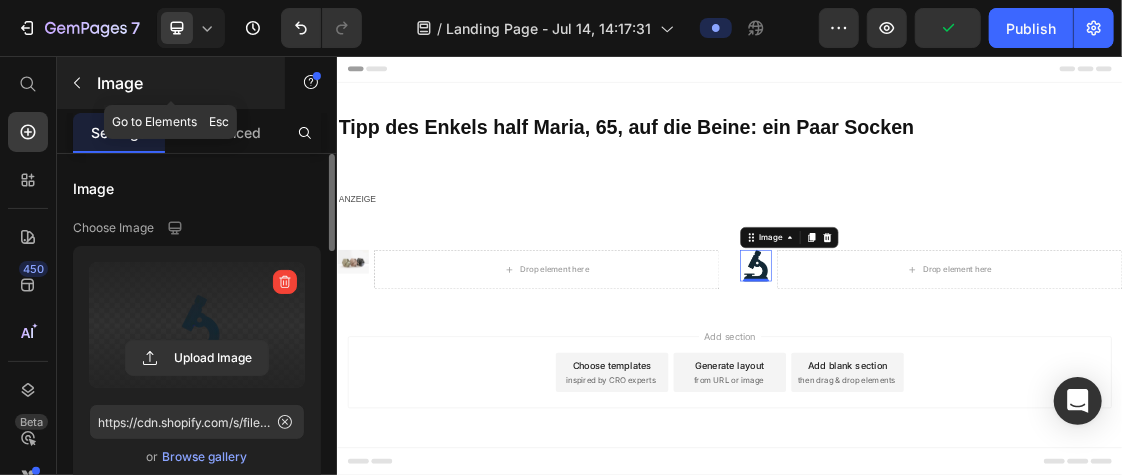 click 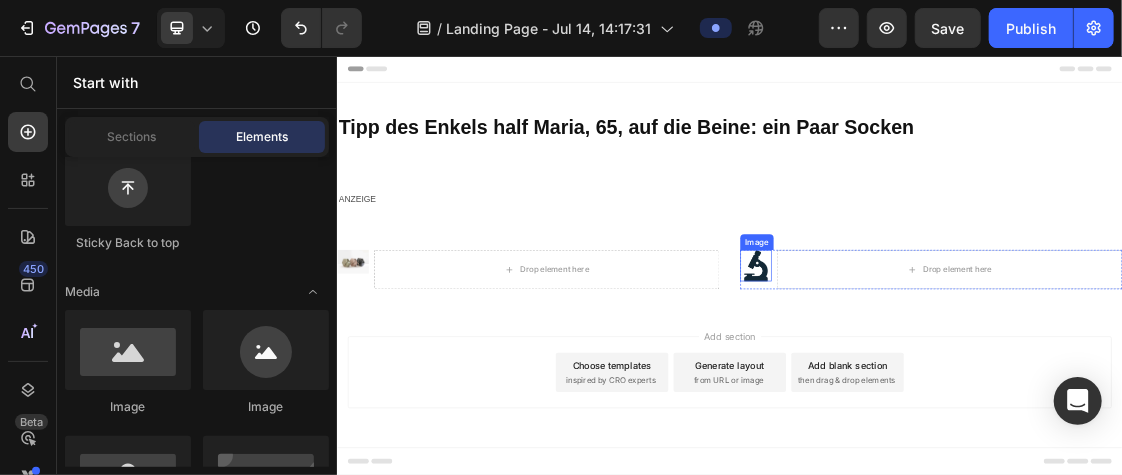 click at bounding box center (976, 376) 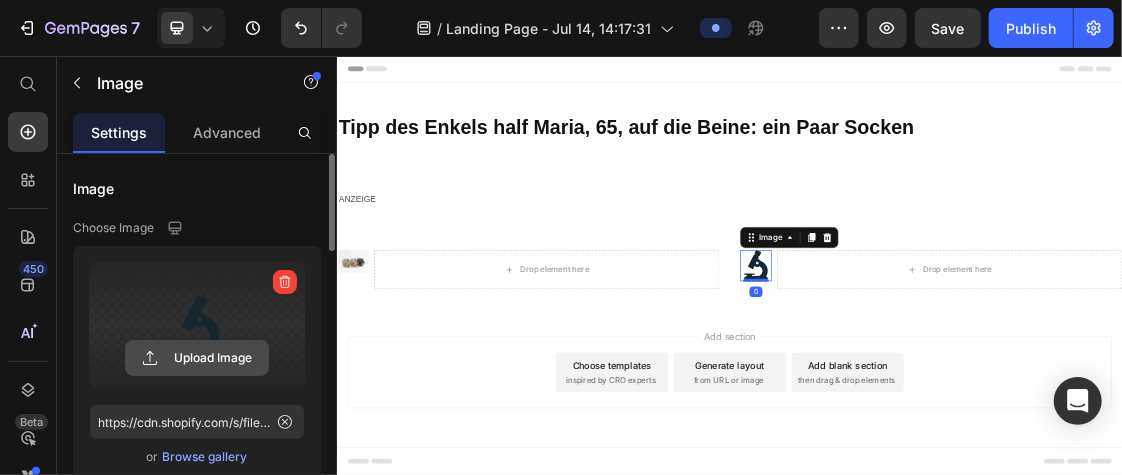 click 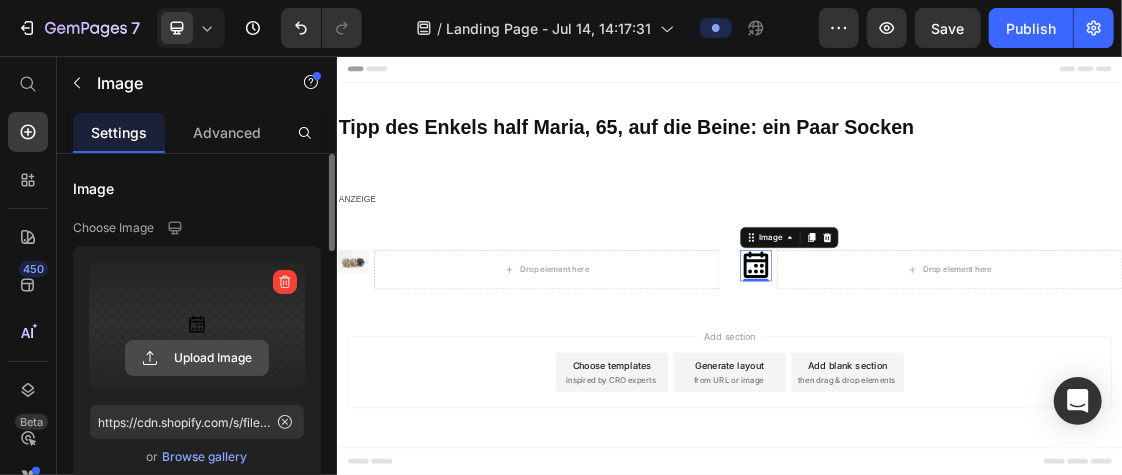 click 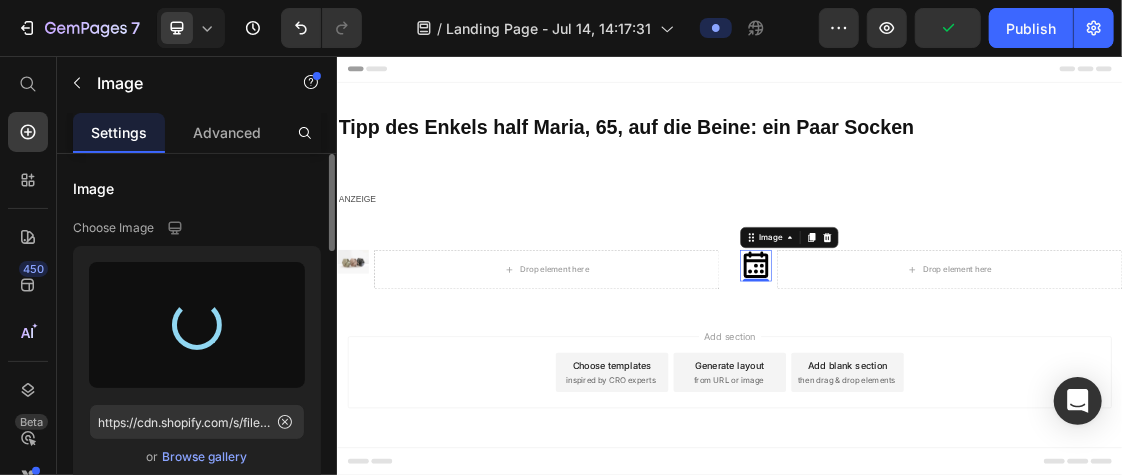 type on "https://cdn.shopify.com/s/files/1/0754/1814/0920/files/gempages_567710784411403173-416e667a-3154-47c3-9e72-430d1e581180.svg" 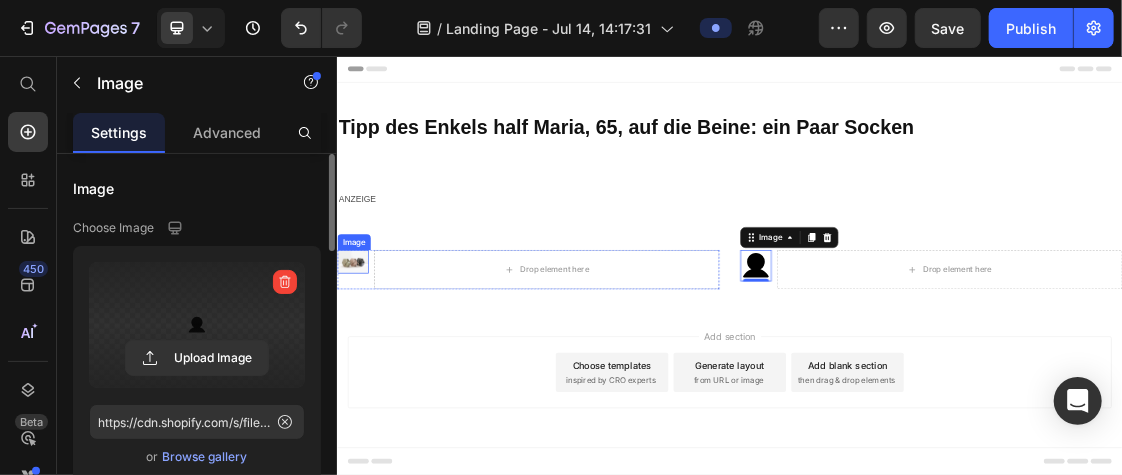 click at bounding box center (360, 370) 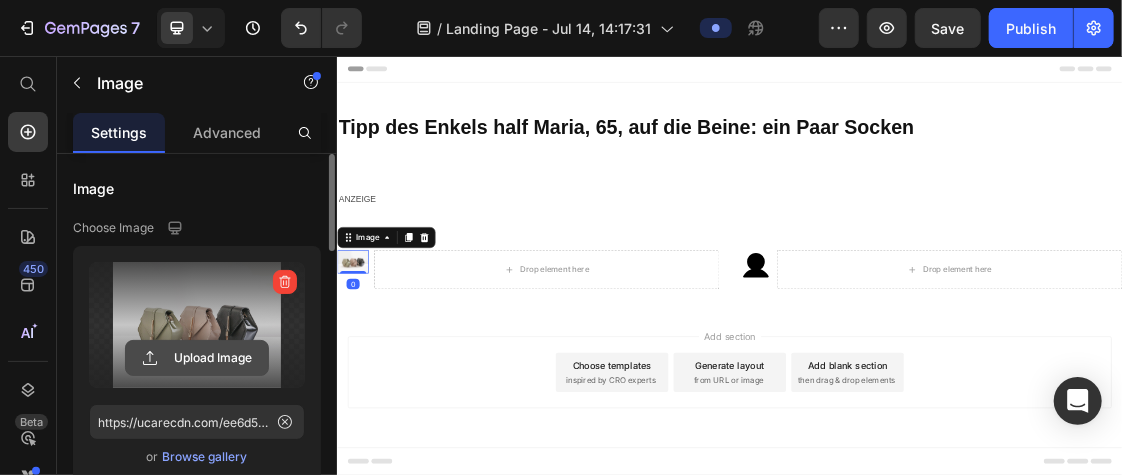 click 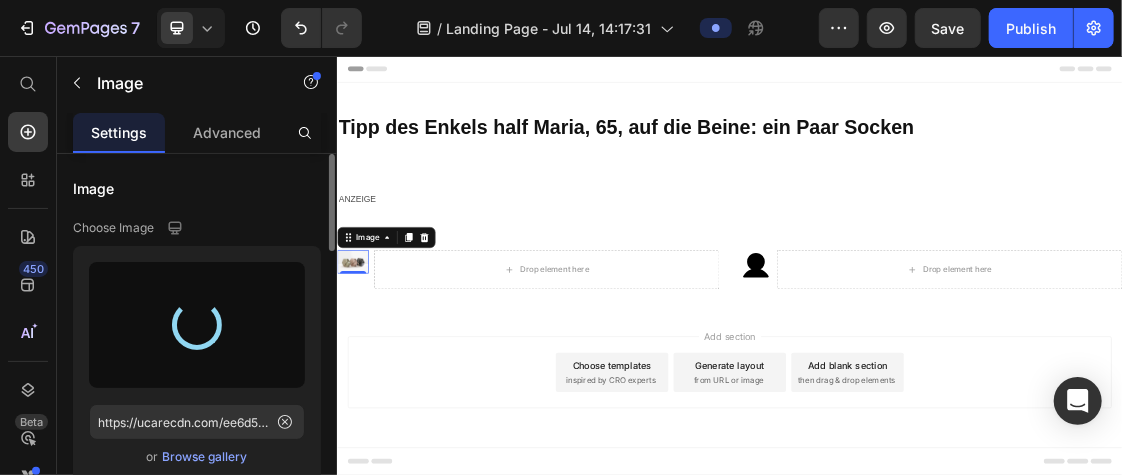 type on "https://cdn.shopify.com/s/files/1/0754/1814/0920/files/gempages_567710784411403173-46cd4270-8829-4449-b5ac-633a2b944c5a.svg" 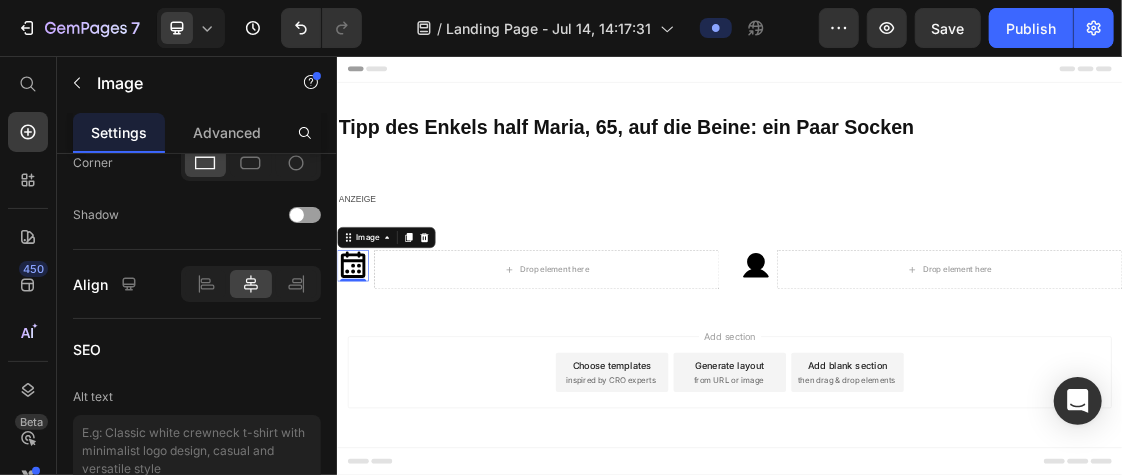 scroll, scrollTop: 1089, scrollLeft: 0, axis: vertical 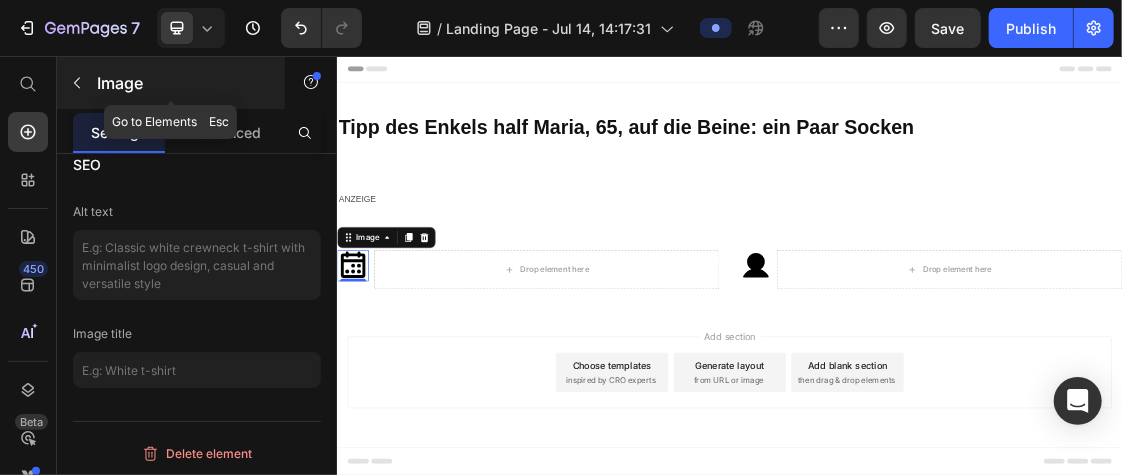click 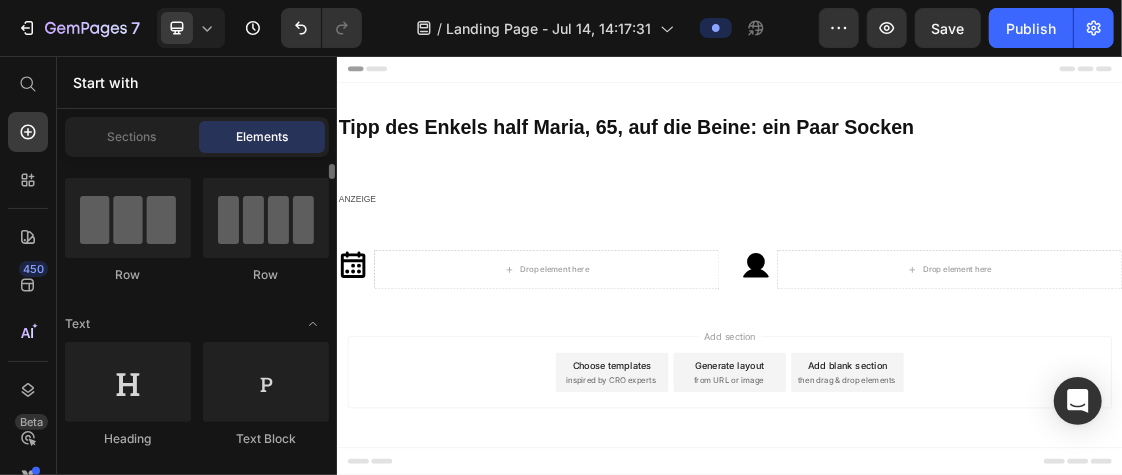 scroll, scrollTop: 160, scrollLeft: 0, axis: vertical 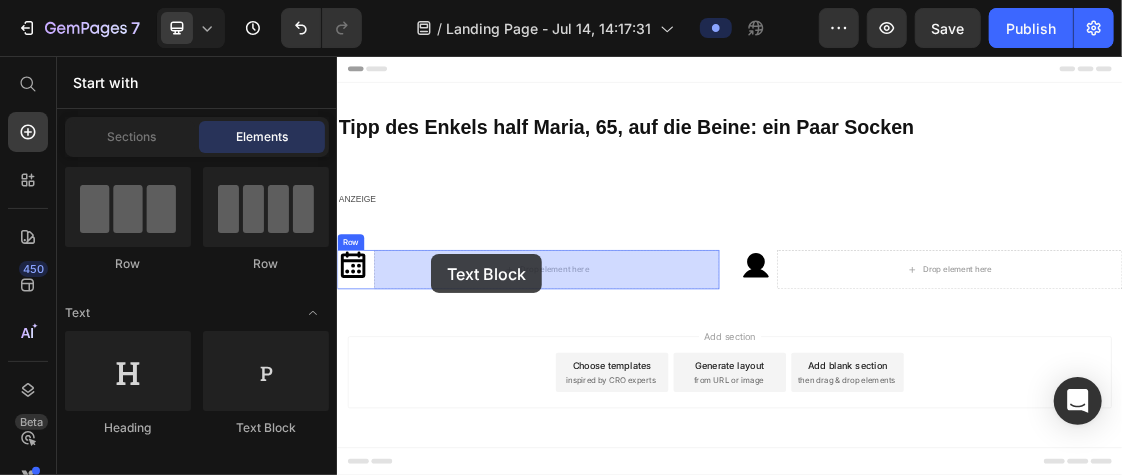 drag, startPoint x: 581, startPoint y: 421, endPoint x: 480, endPoint y: 359, distance: 118.511604 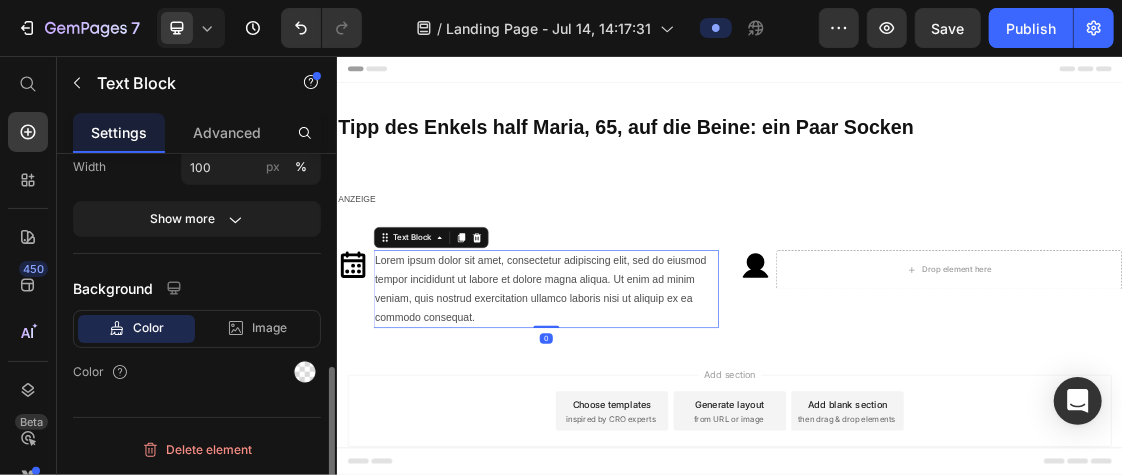 scroll, scrollTop: 0, scrollLeft: 0, axis: both 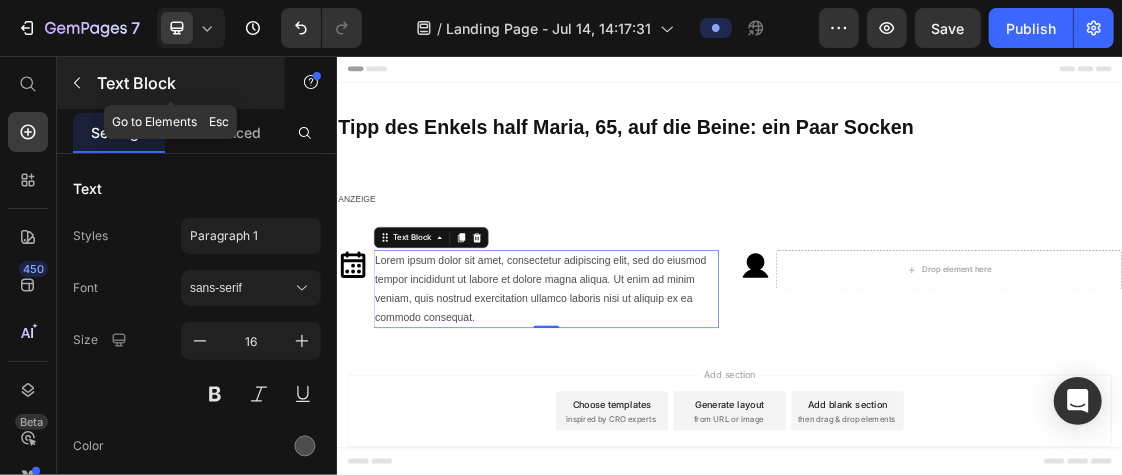 click 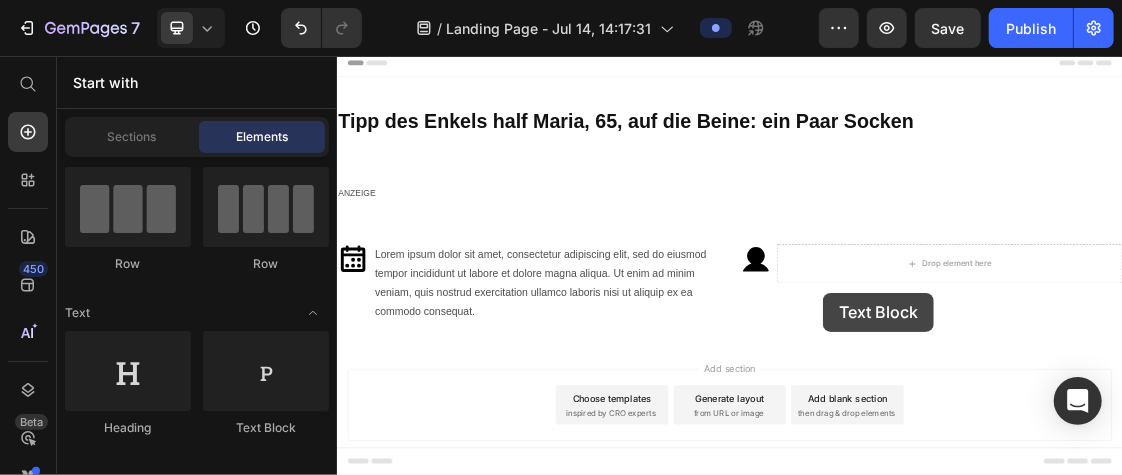 scroll, scrollTop: 52, scrollLeft: 0, axis: vertical 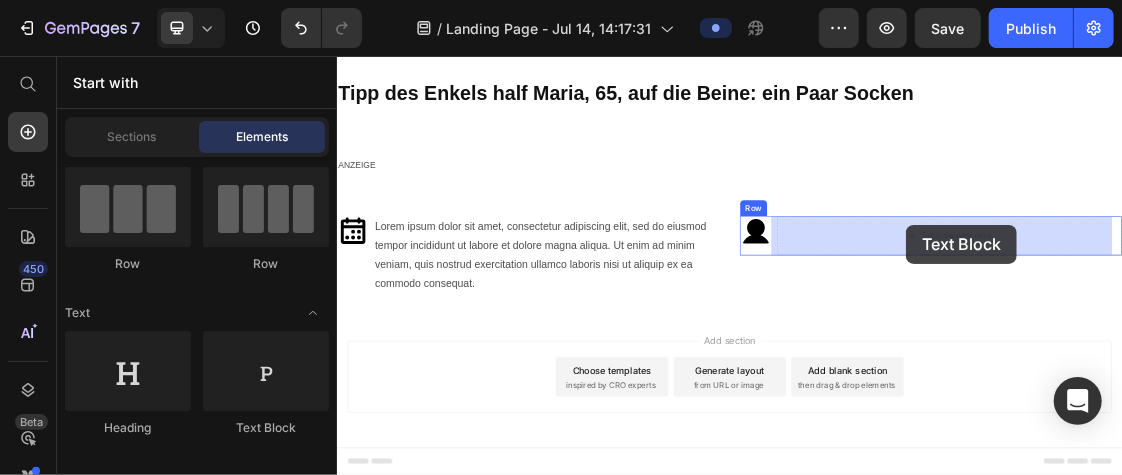drag, startPoint x: 584, startPoint y: 429, endPoint x: 1241, endPoint y: 311, distance: 667.5126 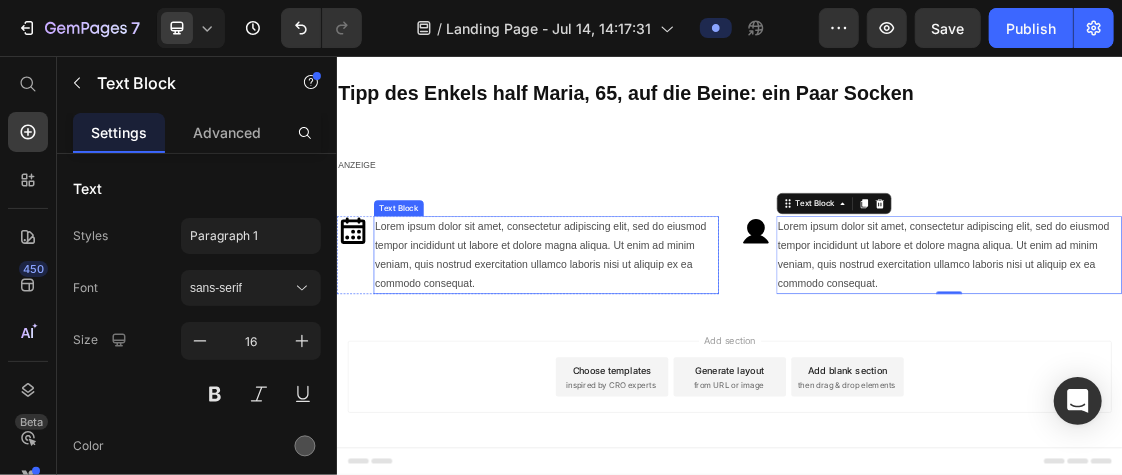 click on "Lorem ipsum dolor sit amet, consectetur adipiscing elit, sed do eiusmod tempor incididunt ut labore et dolore magna aliqua. Ut enim ad minim veniam, quis nostrud exercitation ullamco laboris nisi ut aliquip ex ea commodo consequat." at bounding box center [656, 359] 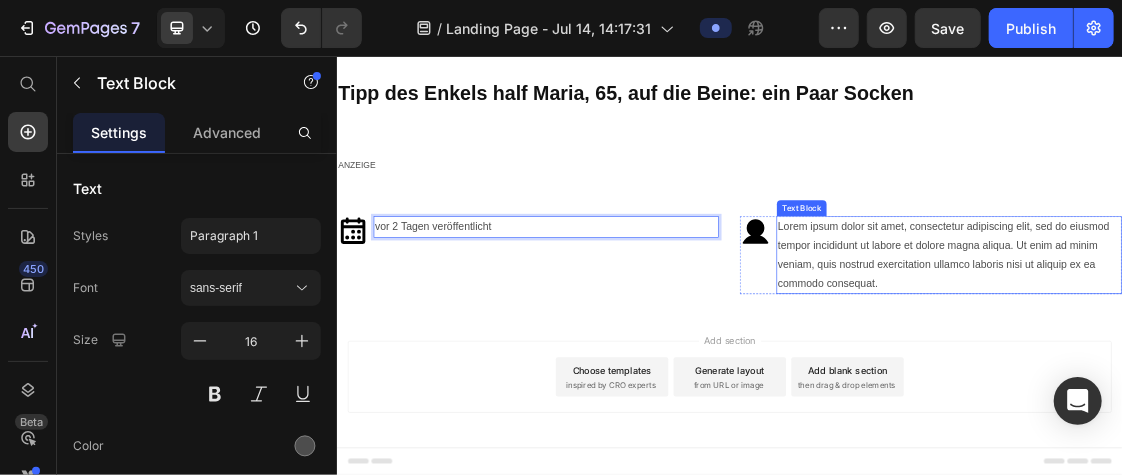click on "Lorem ipsum dolor sit amet, consectetur adipiscing elit, sed do eiusmod tempor incididunt ut labore et dolore magna aliqua. Ut enim ad minim veniam, quis nostrud exercitation ullamco laboris nisi ut aliquip ex ea commodo consequat." at bounding box center [1272, 359] 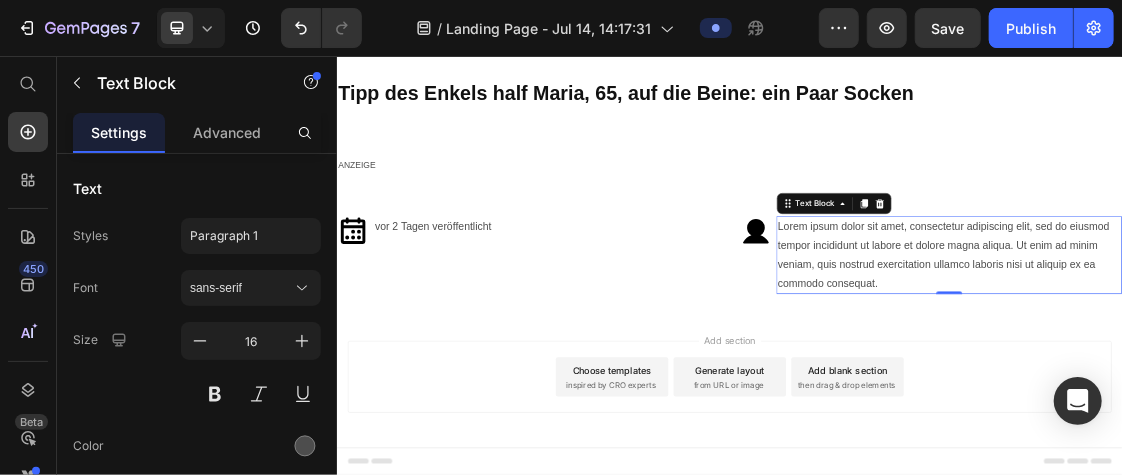 click on "Lorem ipsum dolor sit amet, consectetur adipiscing elit, sed do eiusmod tempor incididunt ut labore et dolore magna aliqua. Ut enim ad minim veniam, quis nostrud exercitation ullamco laboris nisi ut aliquip ex ea commodo consequat." at bounding box center [1272, 359] 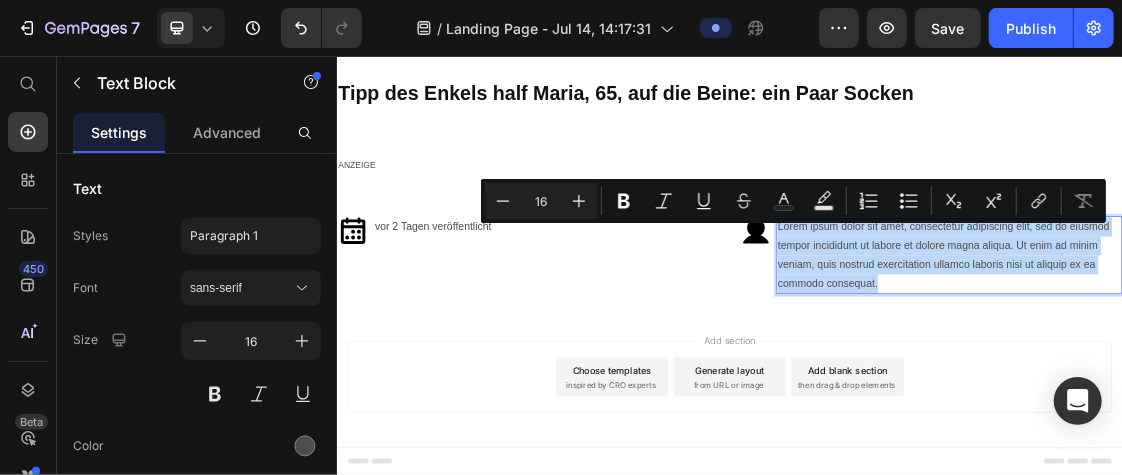 scroll, scrollTop: 0, scrollLeft: 0, axis: both 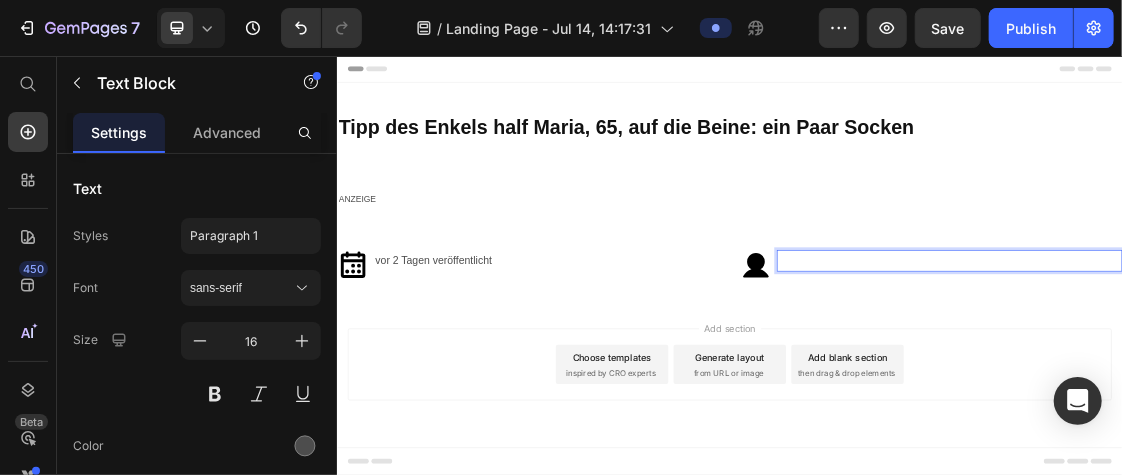 click at bounding box center [1272, 368] 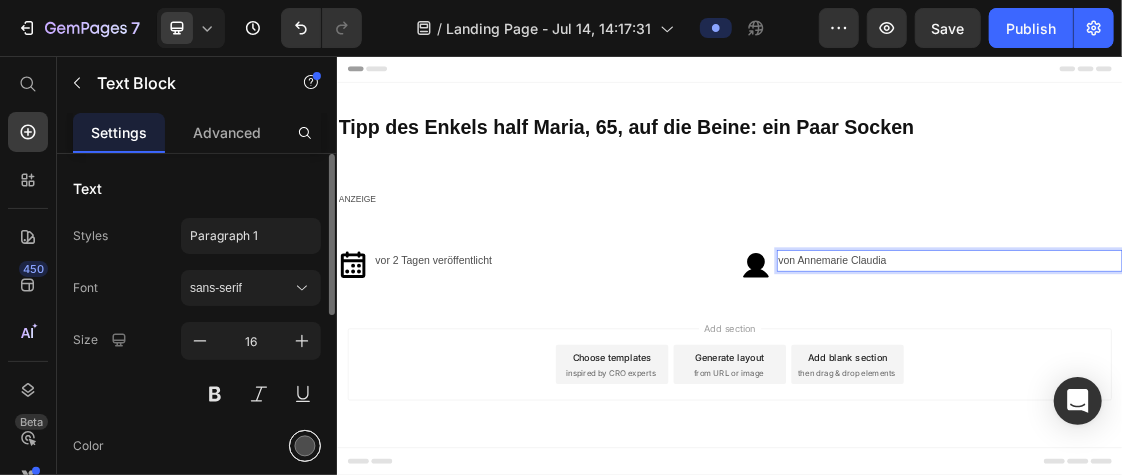click at bounding box center [305, 446] 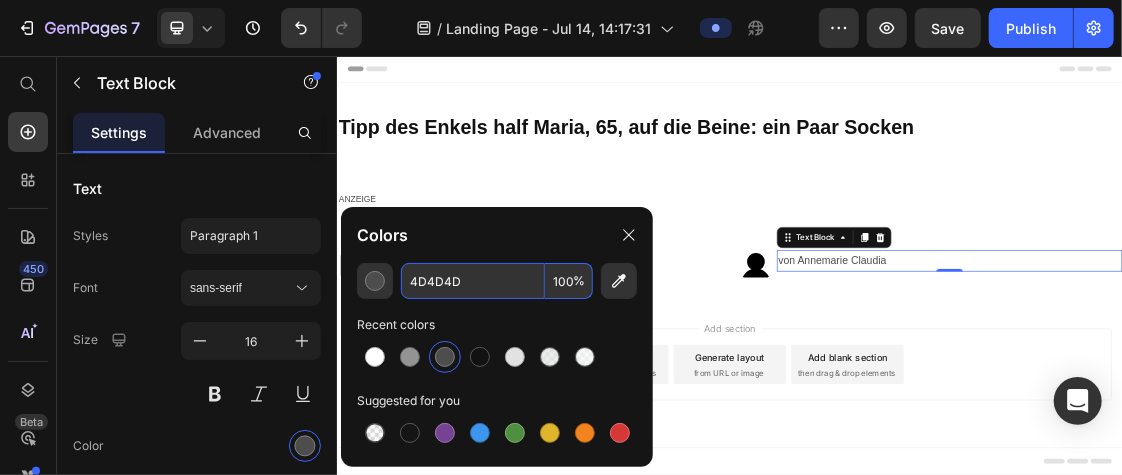 click on "4D4D4D" at bounding box center (473, 281) 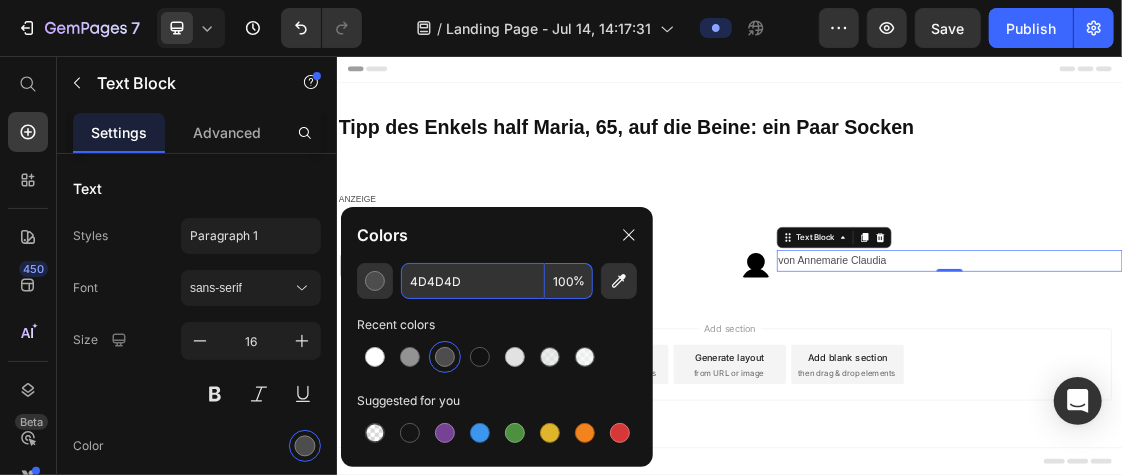 paste on "#939393" 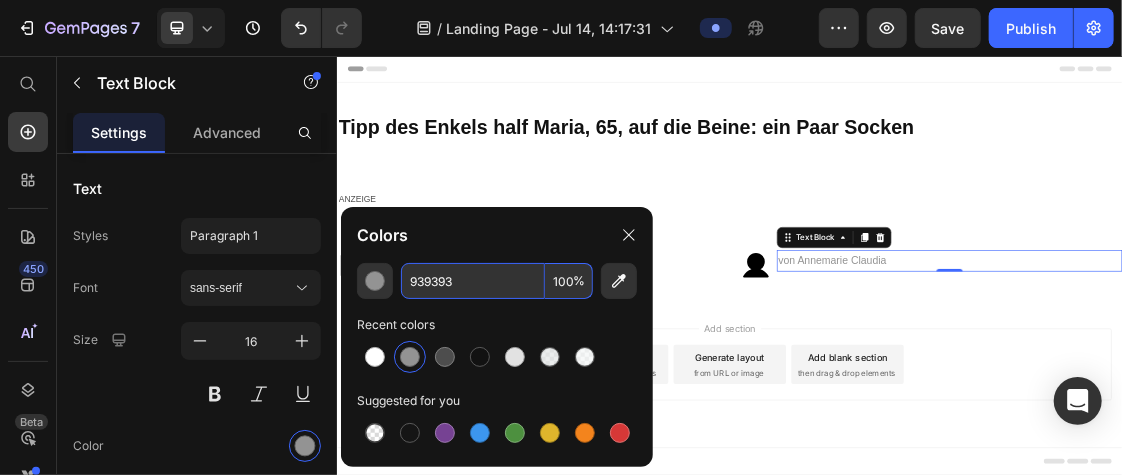 type on "939393" 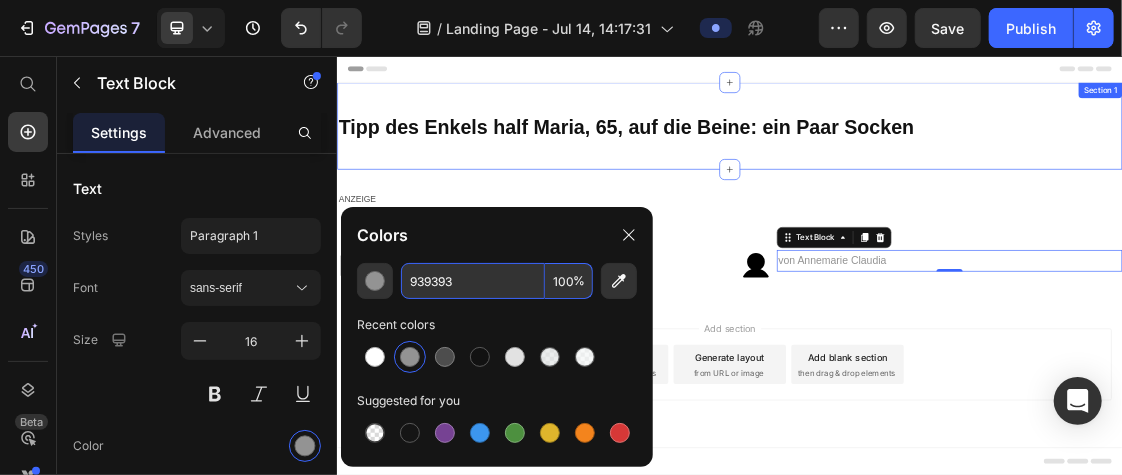 click on "⁠⁠⁠⁠⁠⁠⁠ Tipp des Enkels half [NAME], [AGE], auf die Beine: ein Paar Socken Heading Row Section 1" at bounding box center [936, 162] 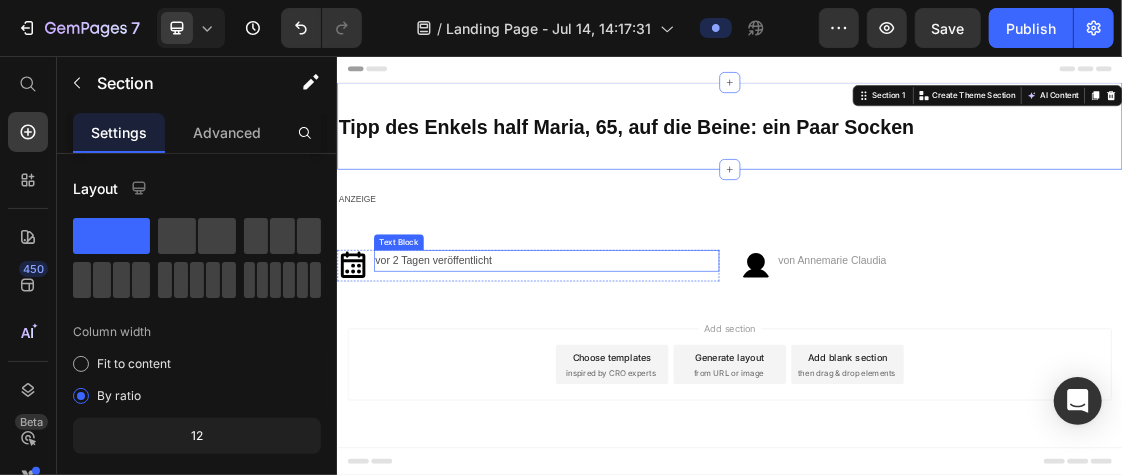 click on "vor 2 Tagen veröffentlicht" at bounding box center [656, 368] 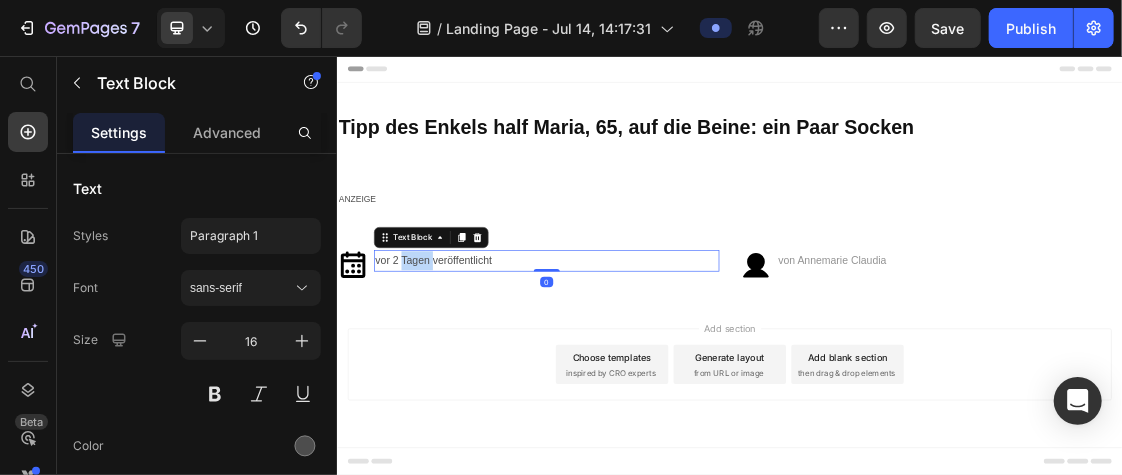 click on "vor 2 Tagen veröffentlicht" at bounding box center (656, 368) 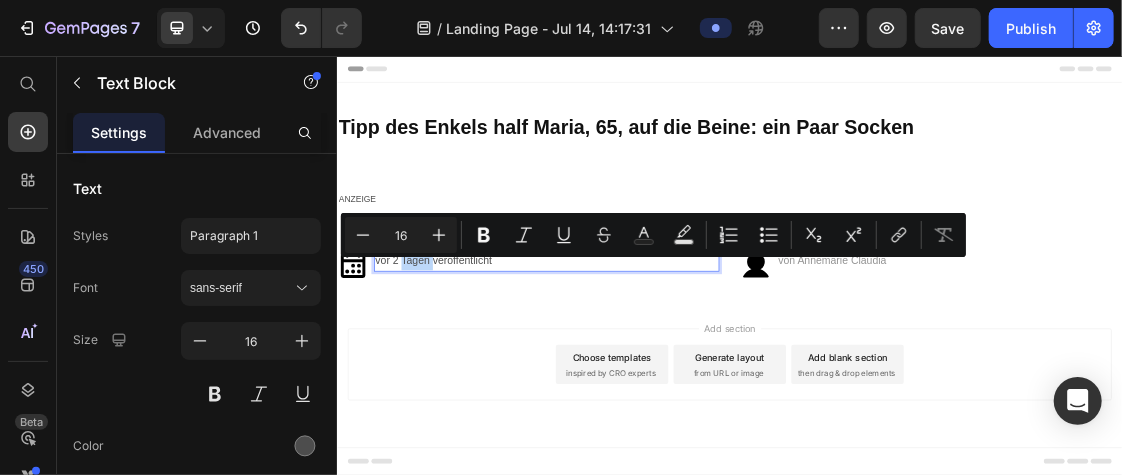 click on "vor 2 Tagen veröffentlicht" at bounding box center [656, 368] 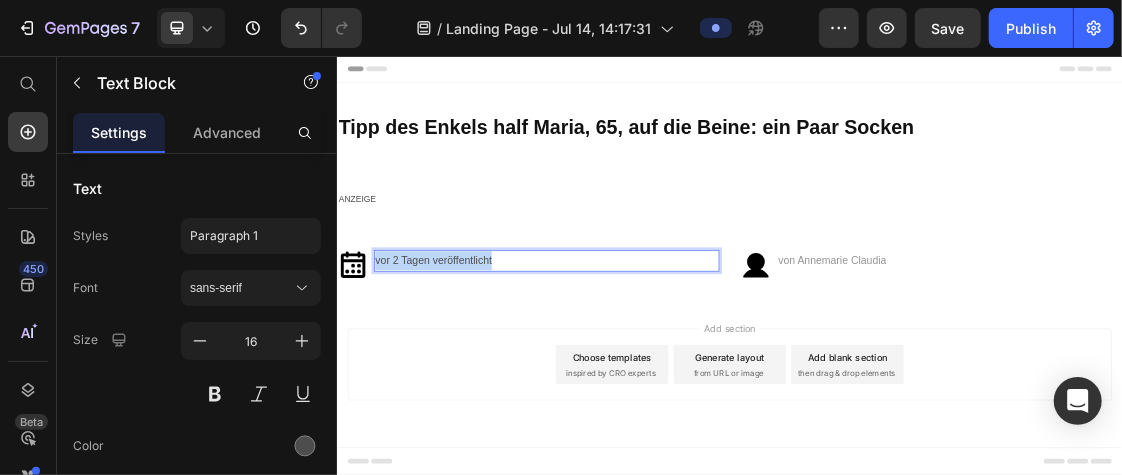 click on "vor 2 Tagen veröffentlicht" at bounding box center [656, 368] 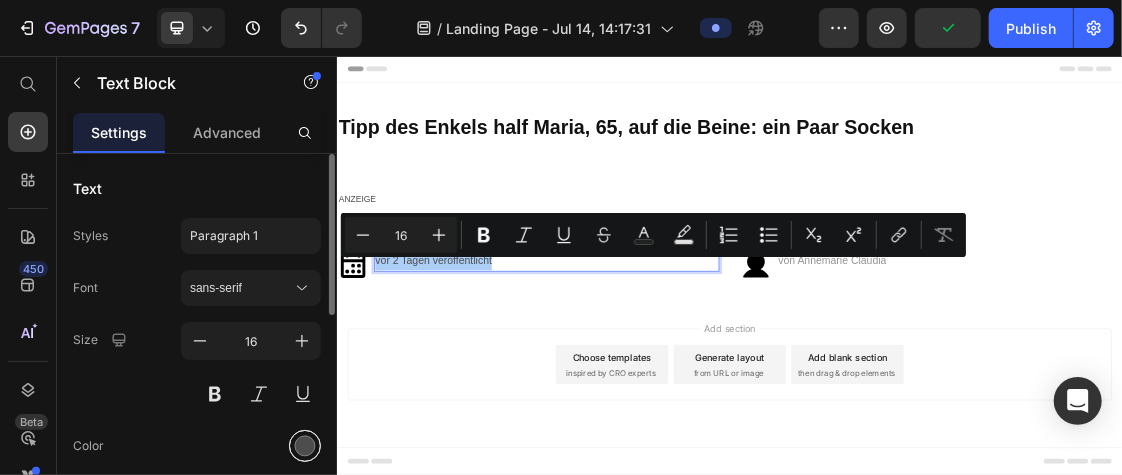 click at bounding box center [305, 446] 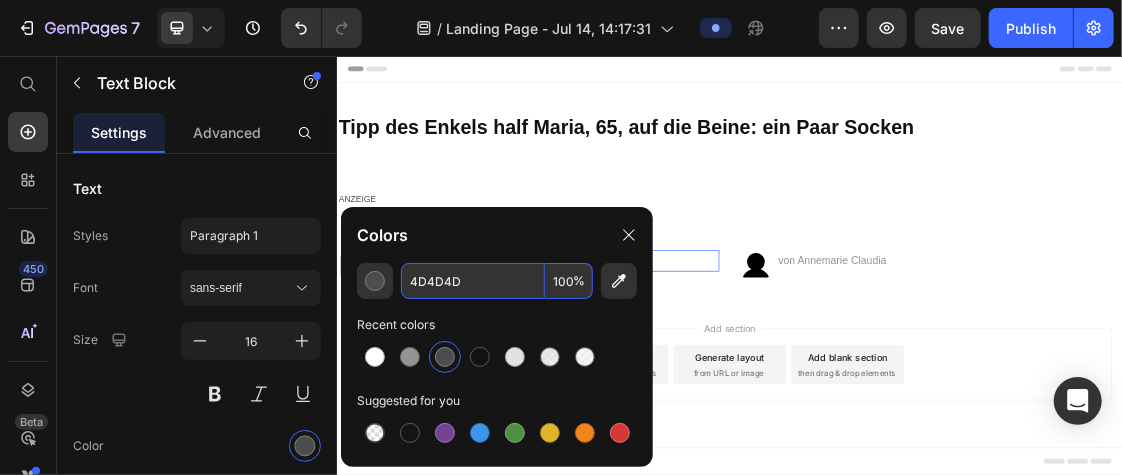 click on "4D4D4D" at bounding box center (473, 281) 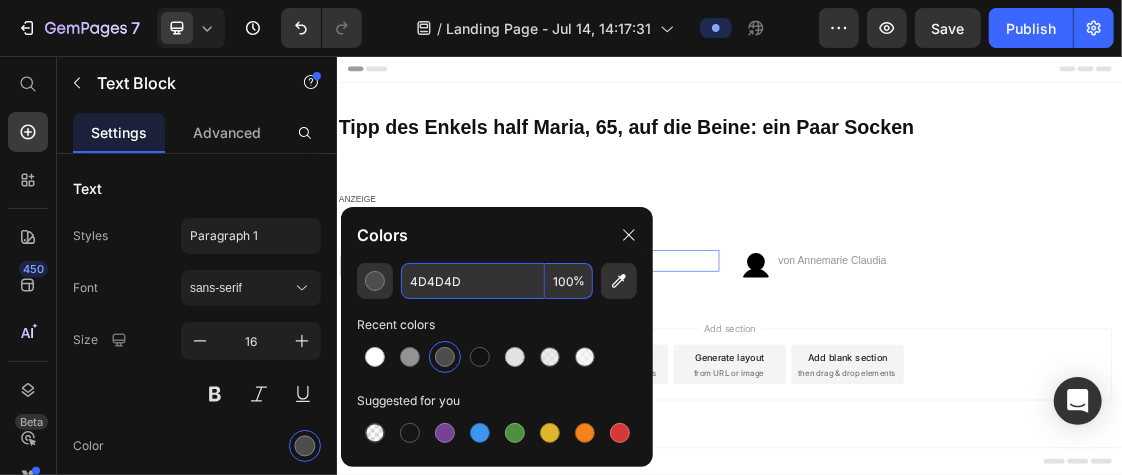 paste on "#939393" 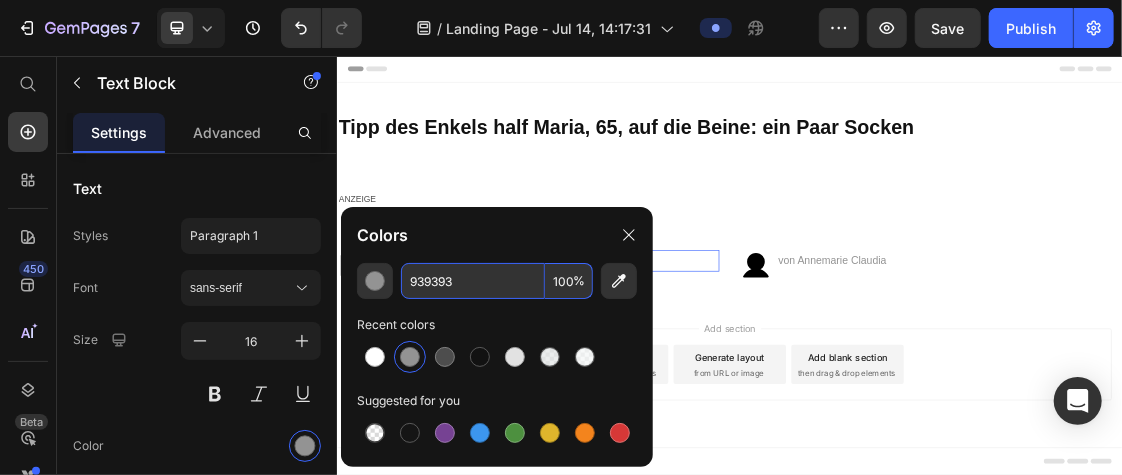 type on "939393" 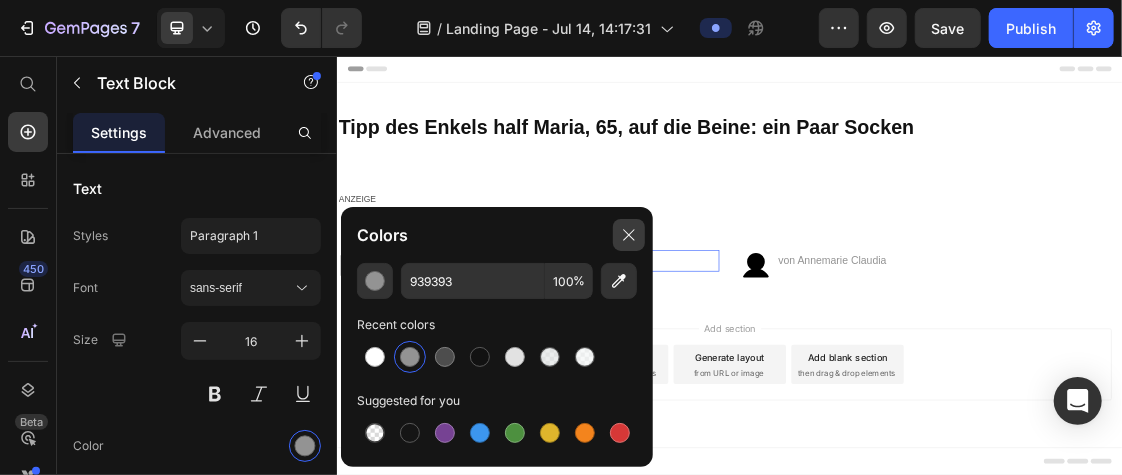 click 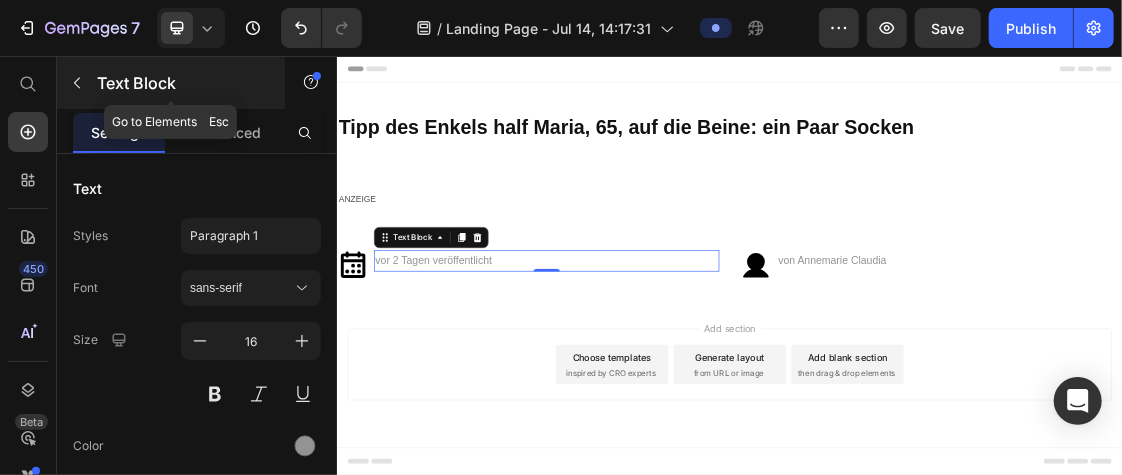 click 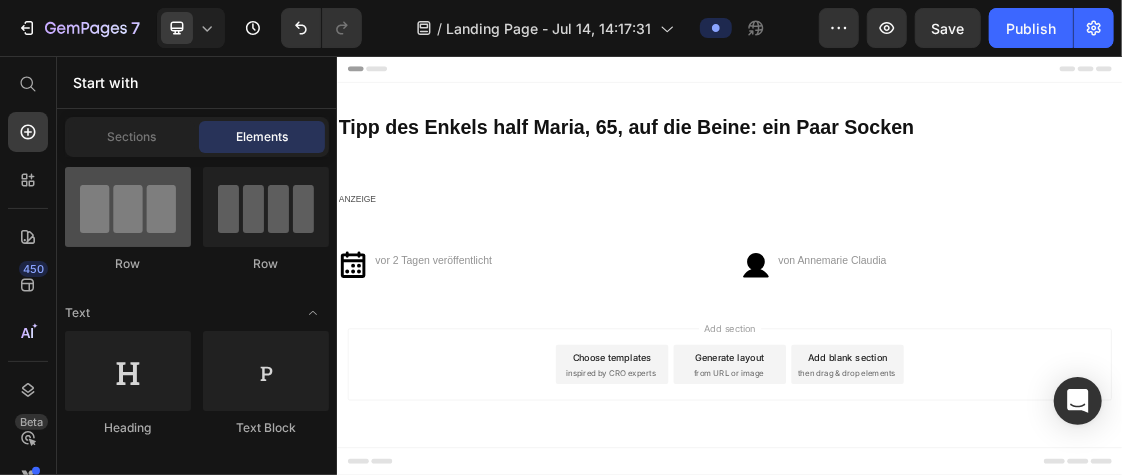 scroll, scrollTop: 0, scrollLeft: 0, axis: both 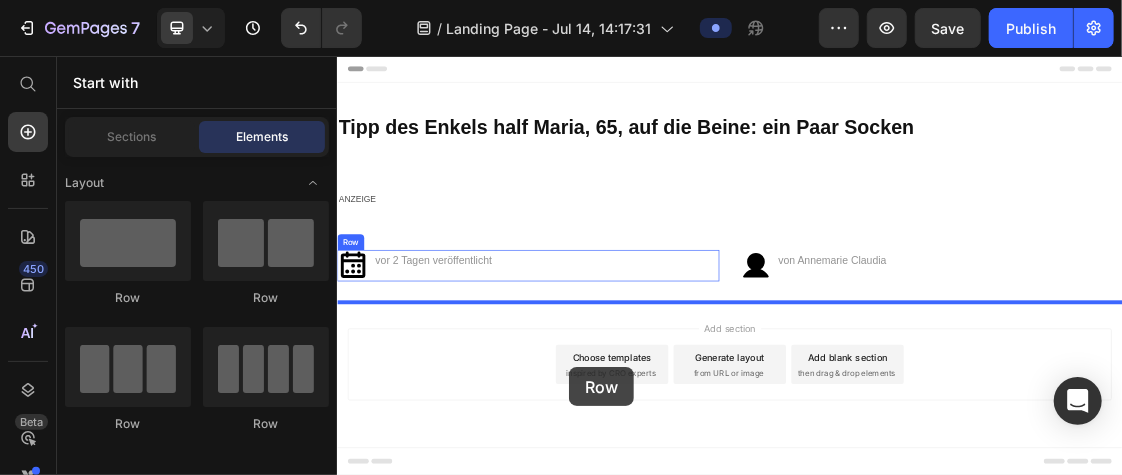drag, startPoint x: 492, startPoint y: 311, endPoint x: 690, endPoint y: 531, distance: 295.97974 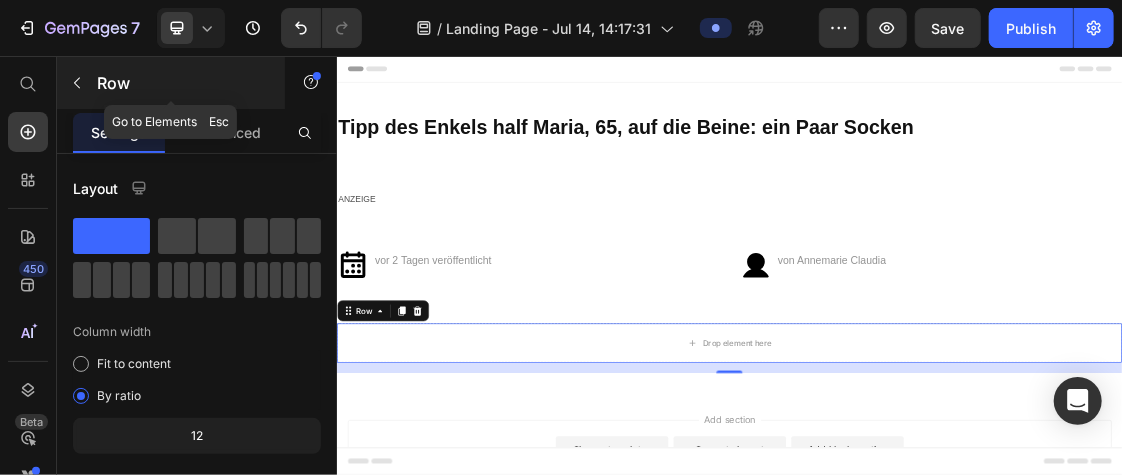 click at bounding box center [77, 83] 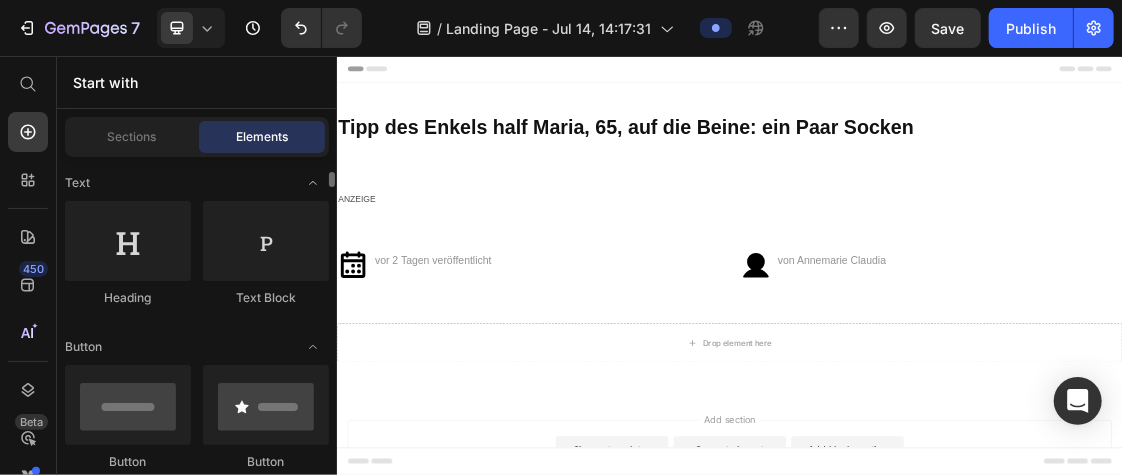 scroll, scrollTop: 291, scrollLeft: 0, axis: vertical 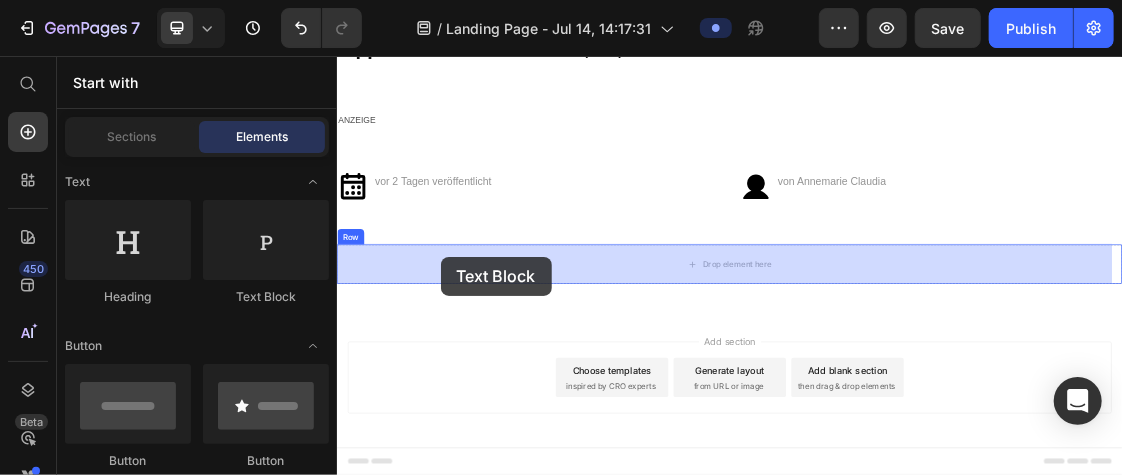 drag, startPoint x: 494, startPoint y: 471, endPoint x: 494, endPoint y: 362, distance: 109 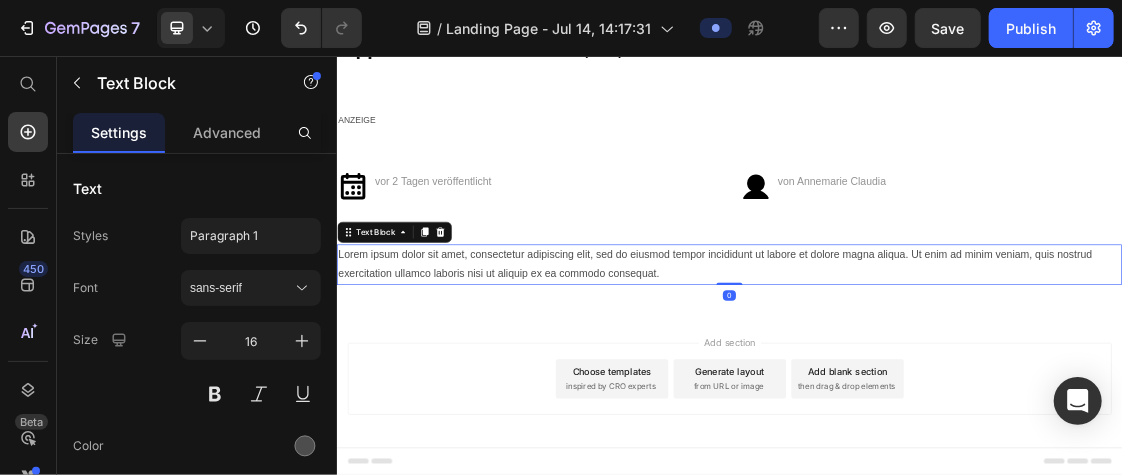 click on "Lorem ipsum dolor sit amet, consectetur adipiscing elit, sed do eiusmod tempor incididunt ut labore et dolore magna aliqua. Ut enim ad minim veniam, quis nostrud exercitation ullamco laboris nisi ut aliquip ex ea commodo consequat." at bounding box center [936, 375] 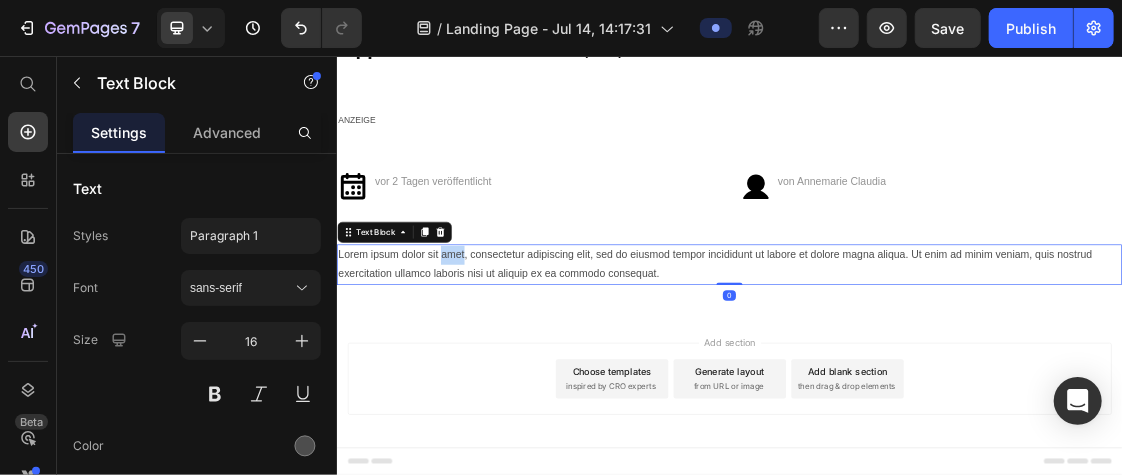 click on "Lorem ipsum dolor sit amet, consectetur adipiscing elit, sed do eiusmod tempor incididunt ut labore et dolore magna aliqua. Ut enim ad minim veniam, quis nostrud exercitation ullamco laboris nisi ut aliquip ex ea commodo consequat." at bounding box center [936, 375] 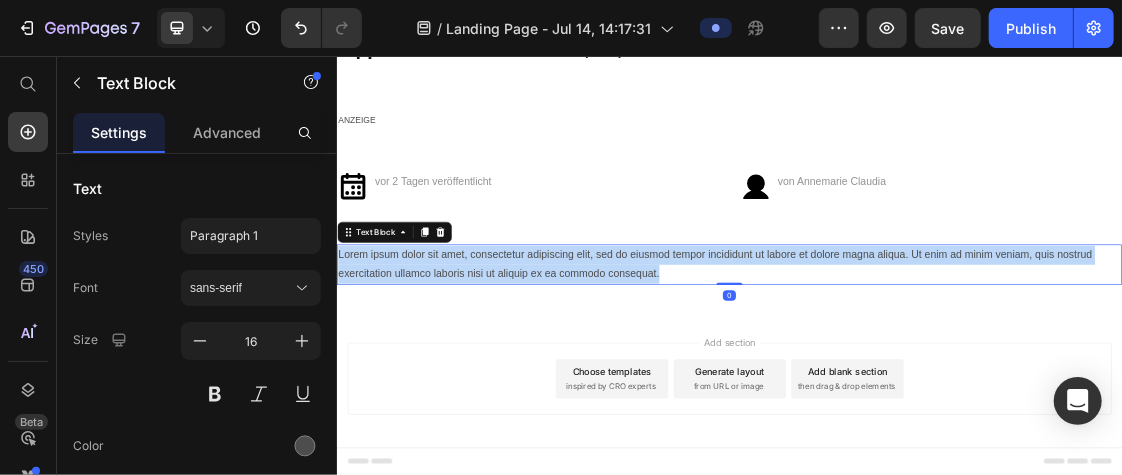 click on "Lorem ipsum dolor sit amet, consectetur adipiscing elit, sed do eiusmod tempor incididunt ut labore et dolore magna aliqua. Ut enim ad minim veniam, quis nostrud exercitation ullamco laboris nisi ut aliquip ex ea commodo consequat." at bounding box center (936, 375) 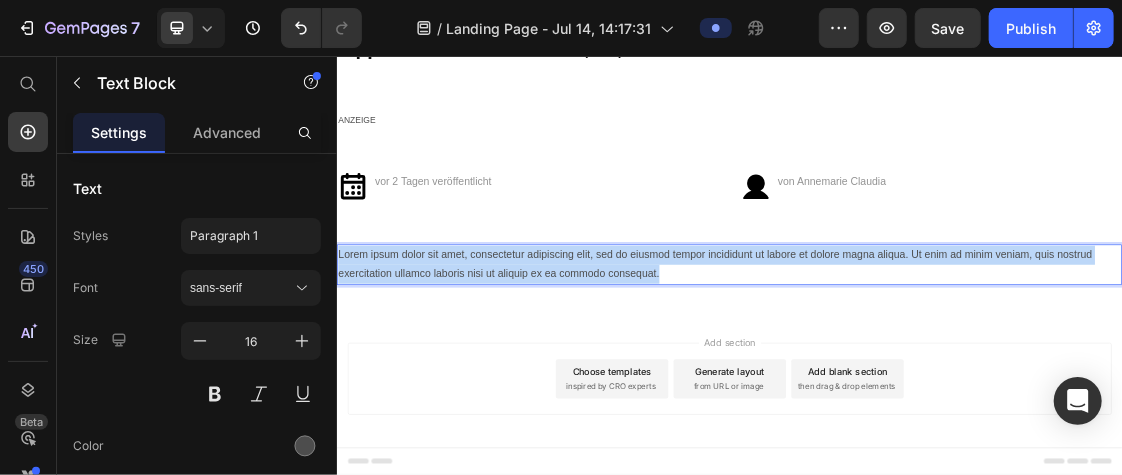 click on "Lorem ipsum dolor sit amet, consectetur adipiscing elit, sed do eiusmod tempor incididunt ut labore et dolore magna aliqua. Ut enim ad minim veniam, quis nostrud exercitation ullamco laboris nisi ut aliquip ex ea commodo consequat." at bounding box center [936, 375] 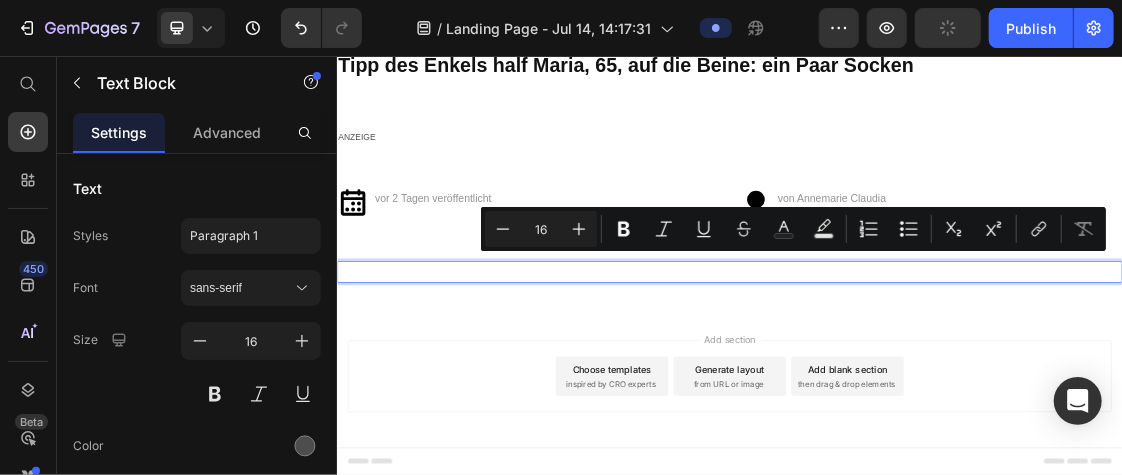 scroll, scrollTop: 64, scrollLeft: 0, axis: vertical 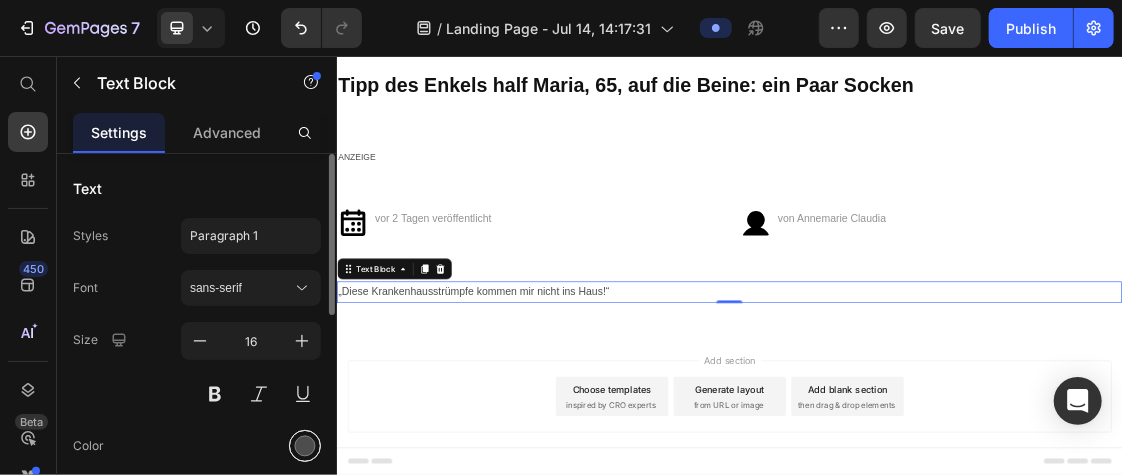 click at bounding box center (305, 446) 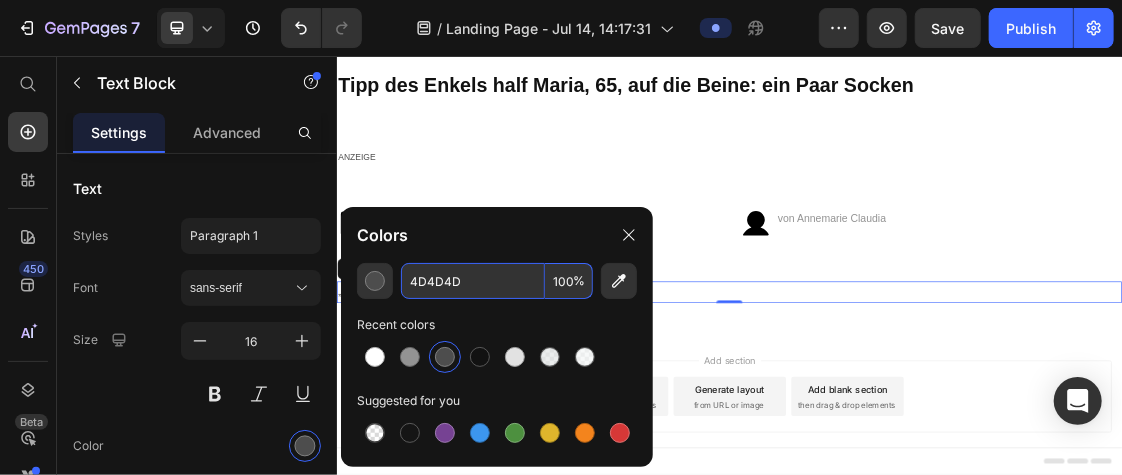 click on "4D4D4D" at bounding box center [473, 281] 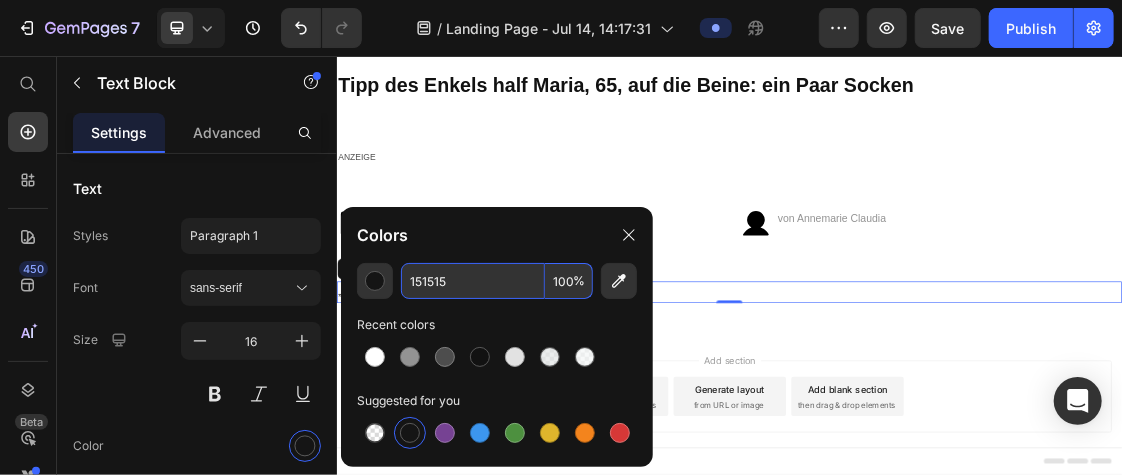 type on "151515" 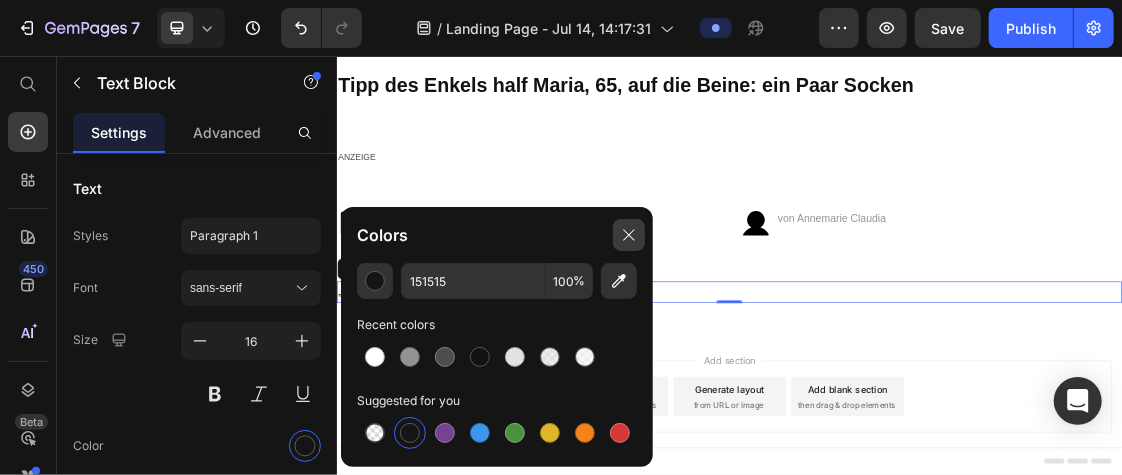 click at bounding box center [629, 235] 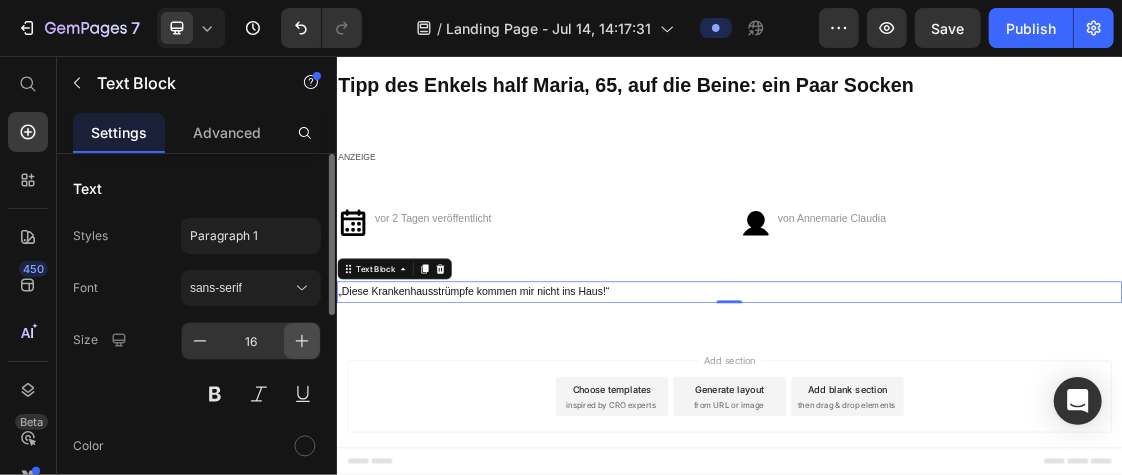 click 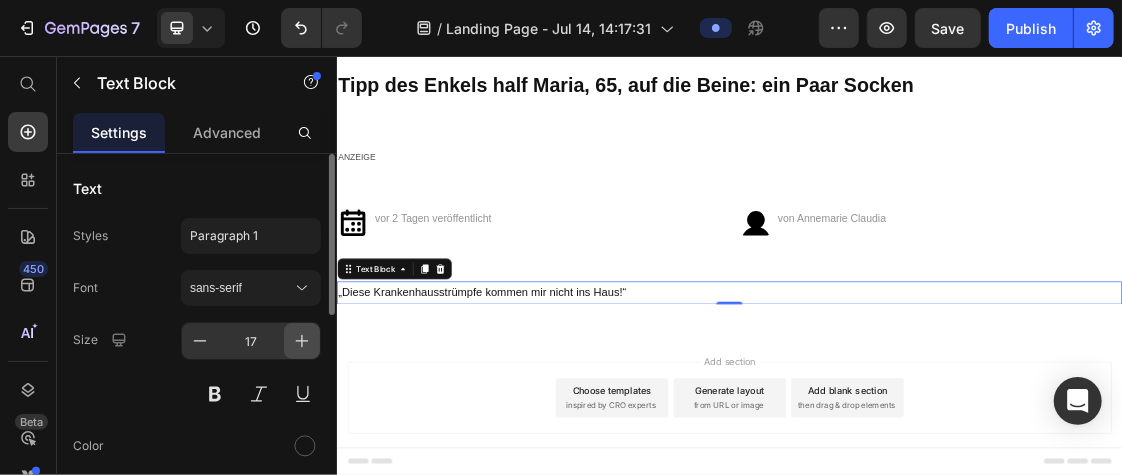 click 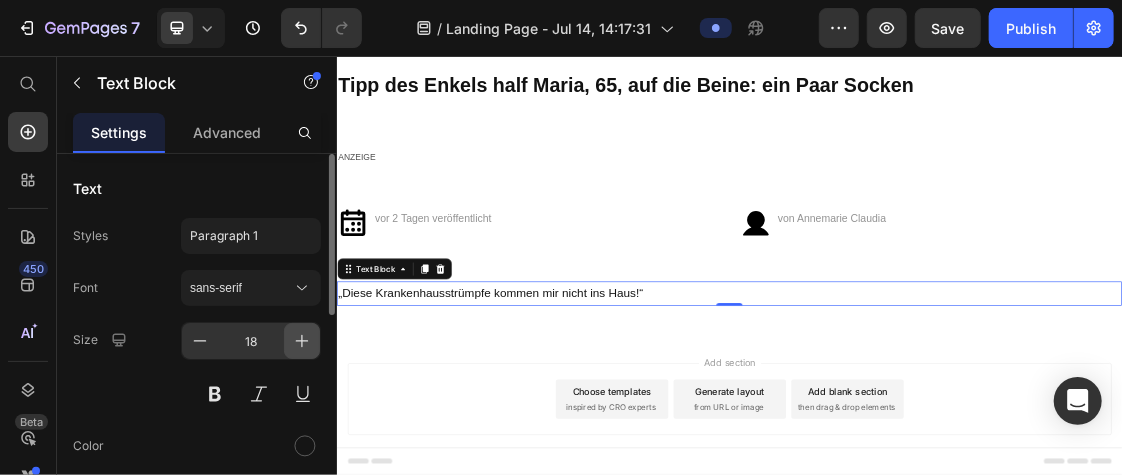 click 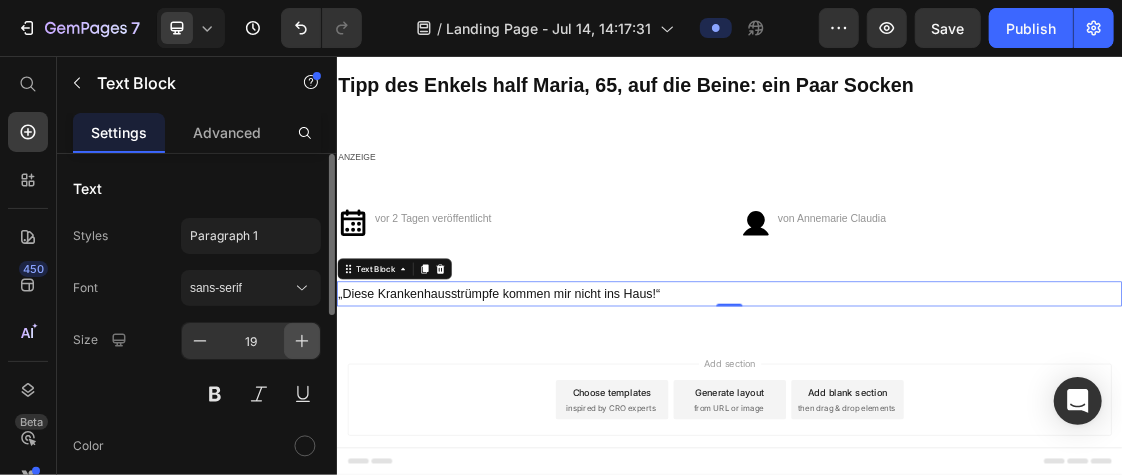 click 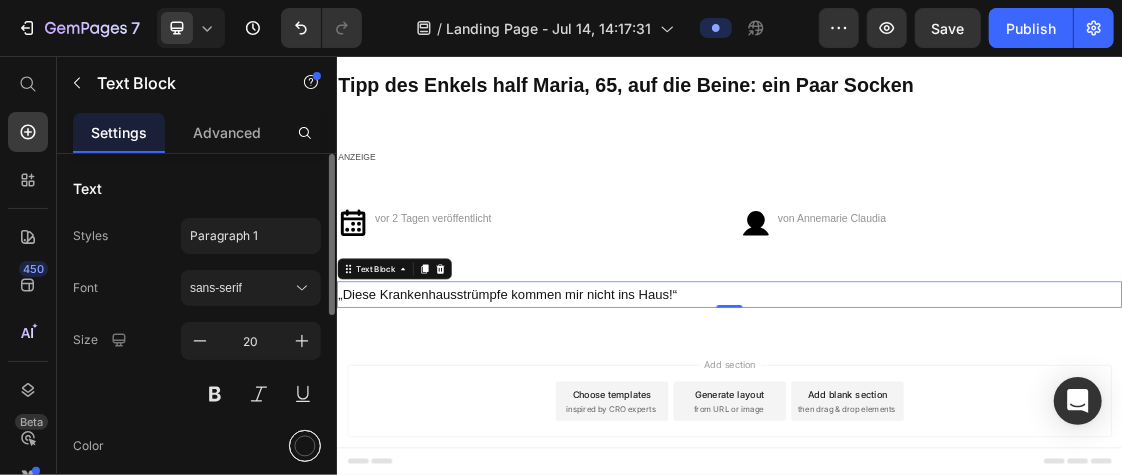 click at bounding box center [305, 446] 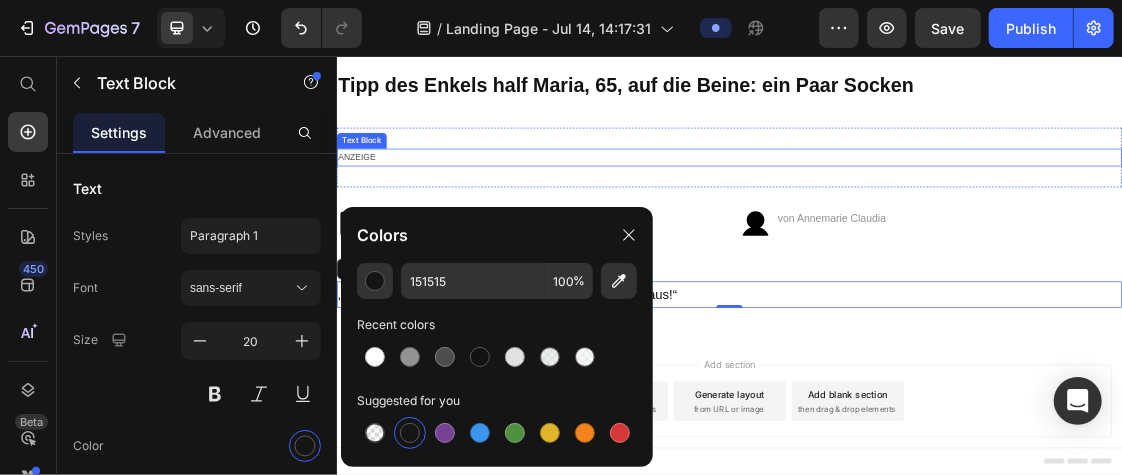click on "ANZEIGE" at bounding box center [936, 210] 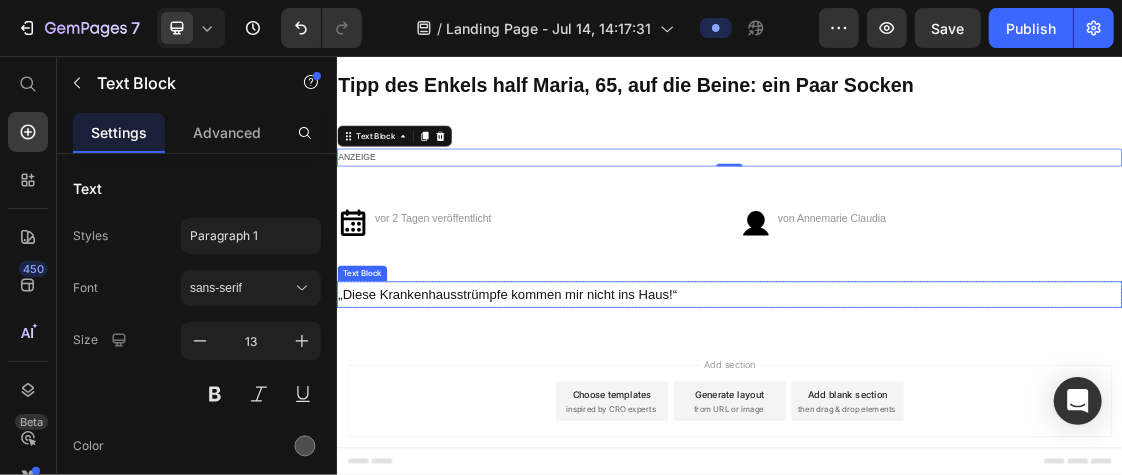 click on "„Diese Krankenhausstrümpfe kommen mir nicht ins Haus!“" at bounding box center [936, 420] 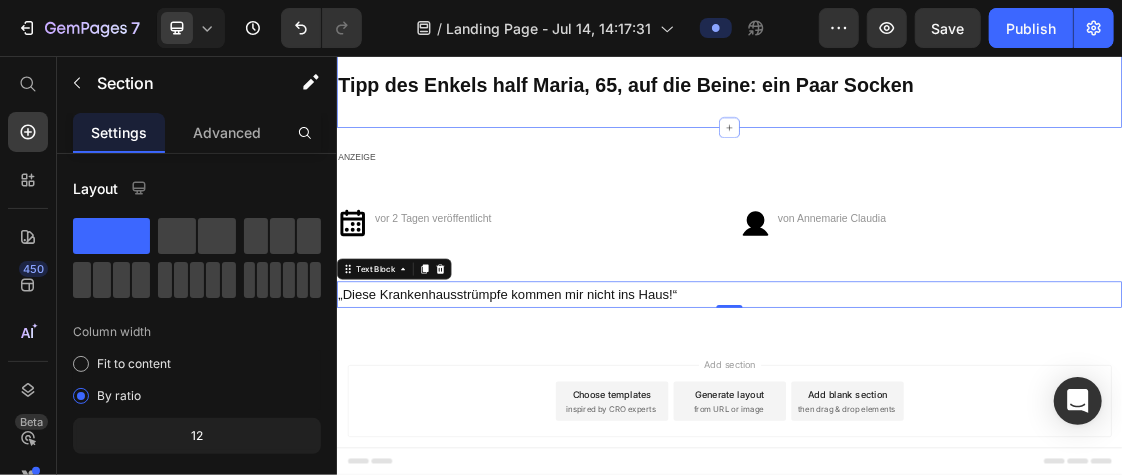 click on "⁠⁠⁠⁠⁠⁠⁠ Tipp des Enkels half [NAME], [AGE], auf die Beine: ein Paar Socken Heading Row Section 1" at bounding box center [936, 98] 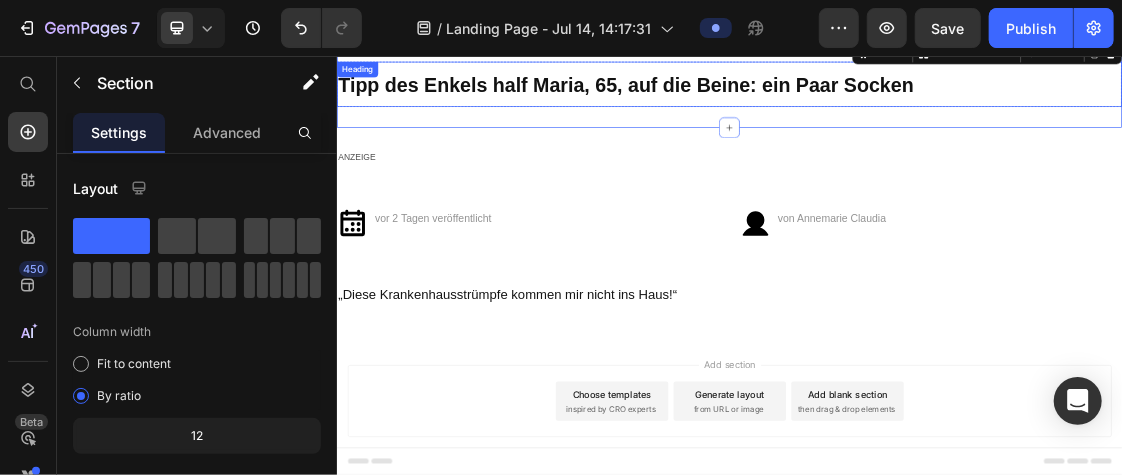 click on "⁠⁠⁠⁠⁠⁠⁠ Tipp des Enkels half [NAME], [AGE], auf die Beine: ein Paar Socken" at bounding box center [936, 98] 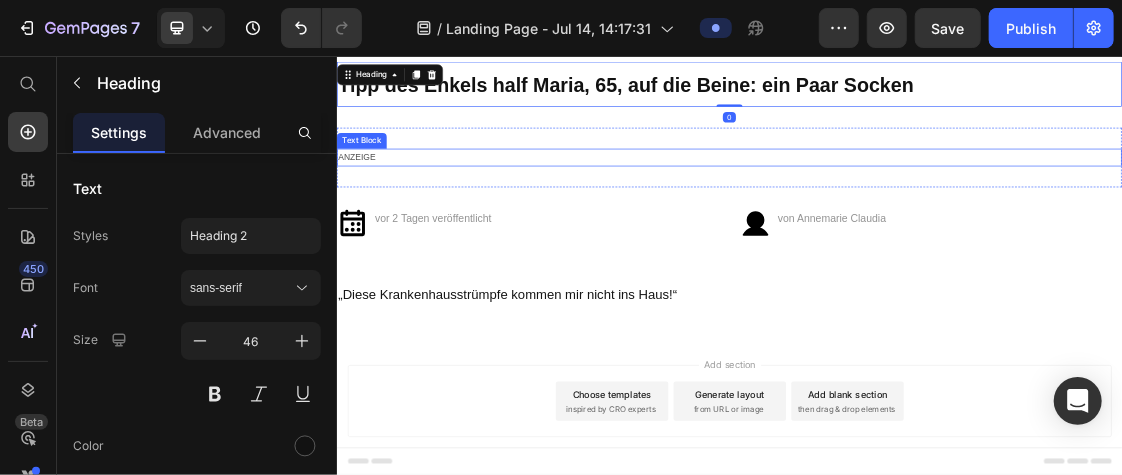 click on "ANZEIGE" at bounding box center (936, 210) 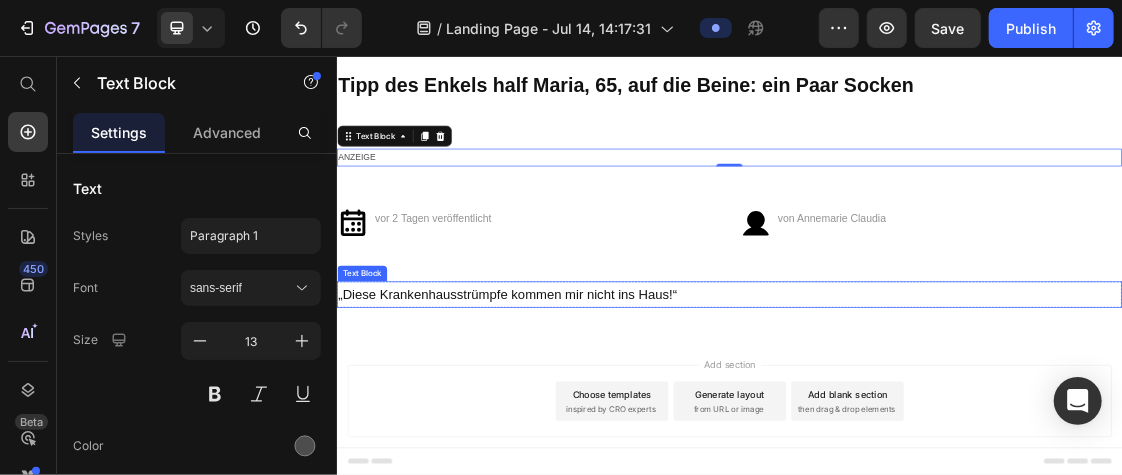 click on "„Diese Krankenhausstrümpfe kommen mir nicht ins Haus!“" at bounding box center (936, 420) 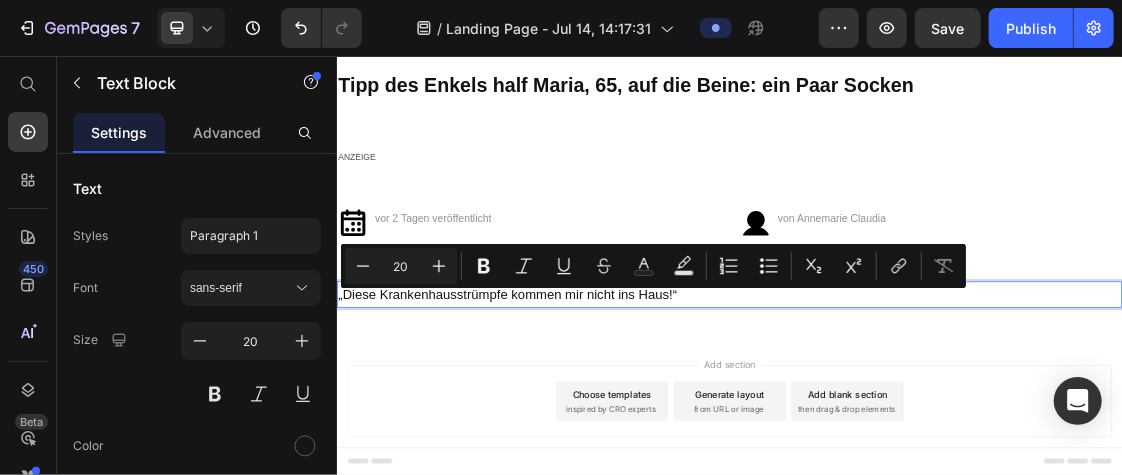 click on "„Diese Krankenhausstrümpfe kommen mir nicht ins Haus!“" at bounding box center (936, 420) 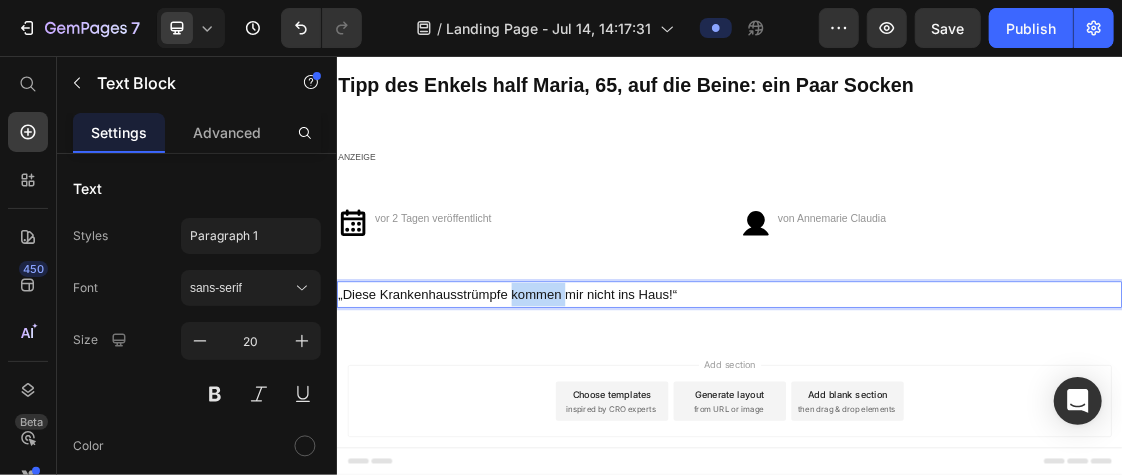 click on "„Diese Krankenhausstrümpfe kommen mir nicht ins Haus!“" at bounding box center [936, 420] 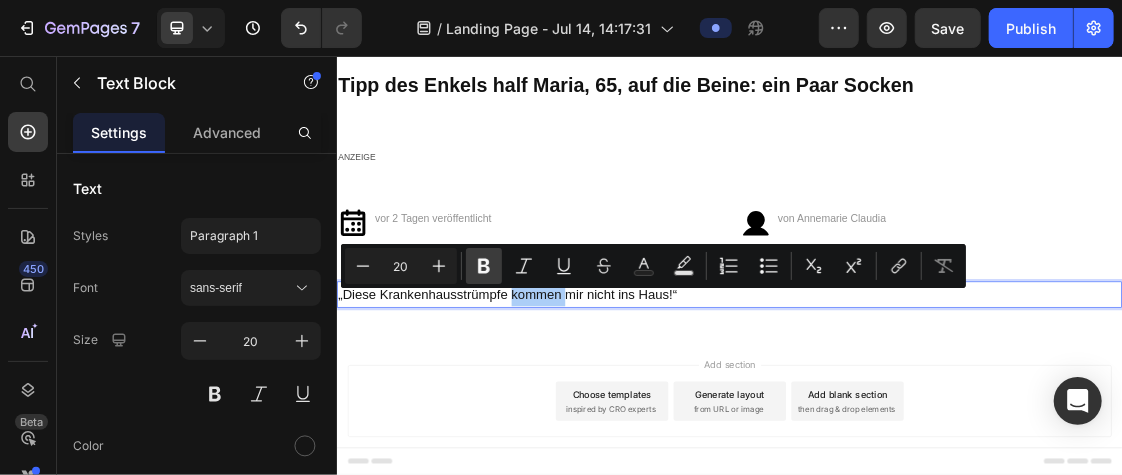 click 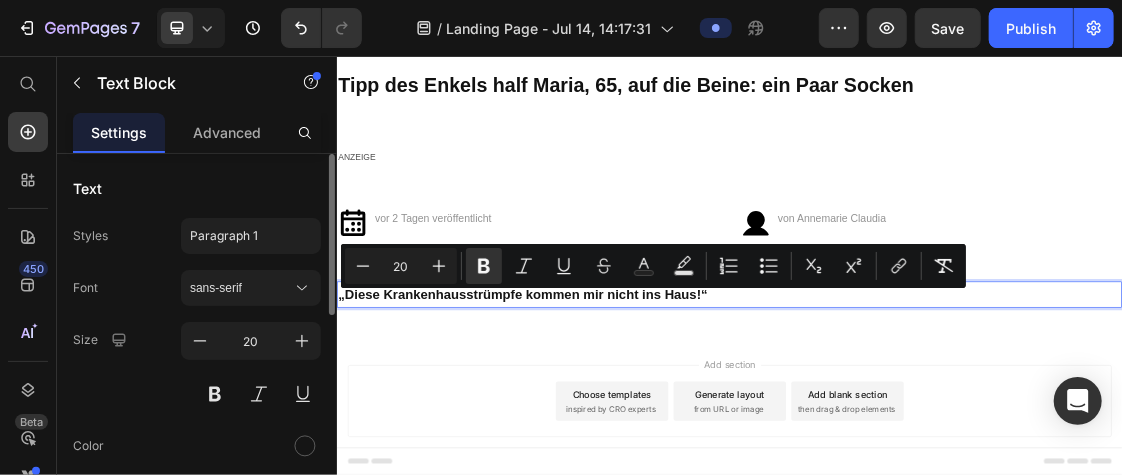 click on "Size 20" at bounding box center (197, 367) 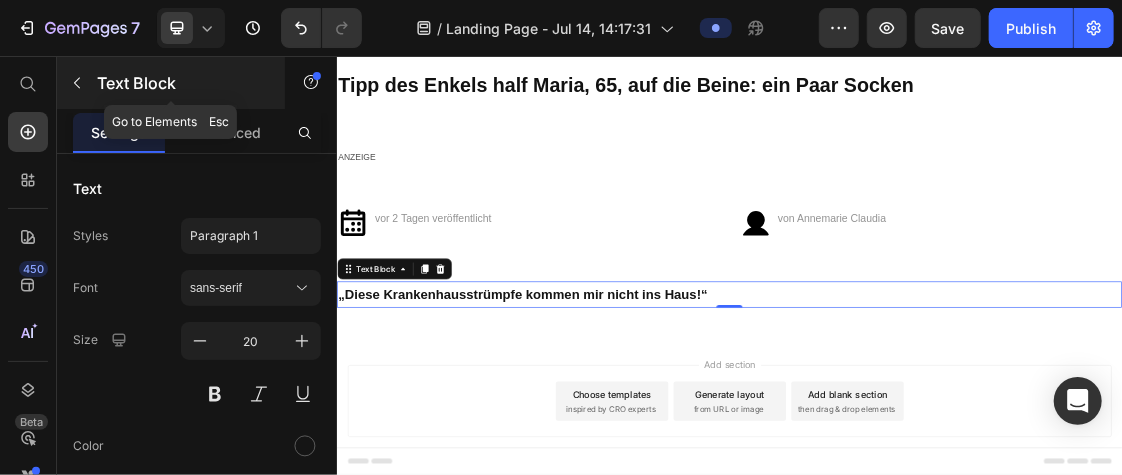 click at bounding box center (77, 83) 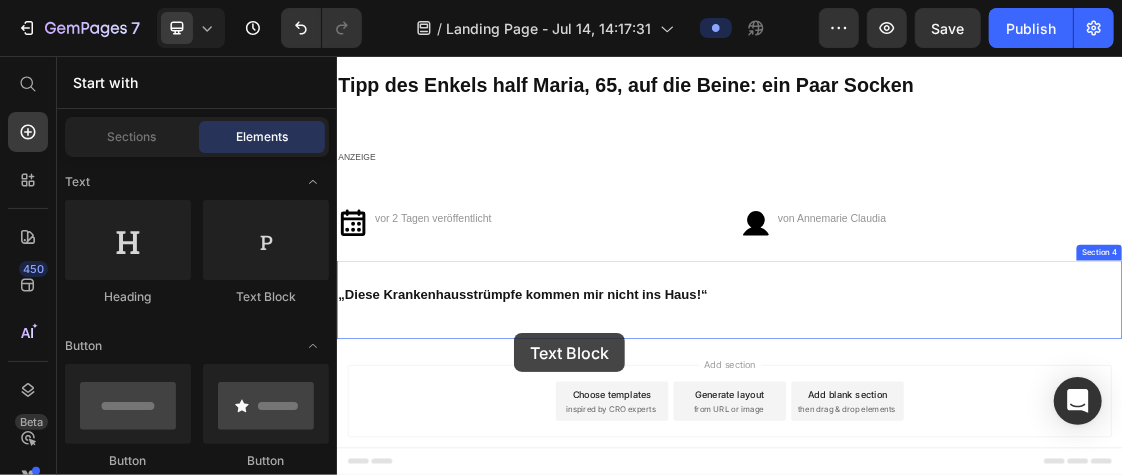 scroll, scrollTop: 101, scrollLeft: 0, axis: vertical 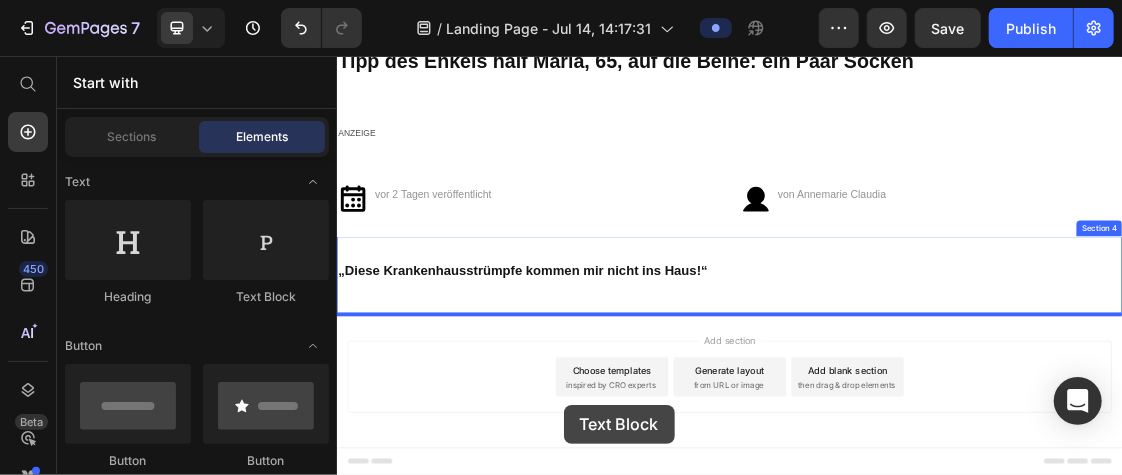 drag, startPoint x: 574, startPoint y: 316, endPoint x: 682, endPoint y: 588, distance: 292.6568 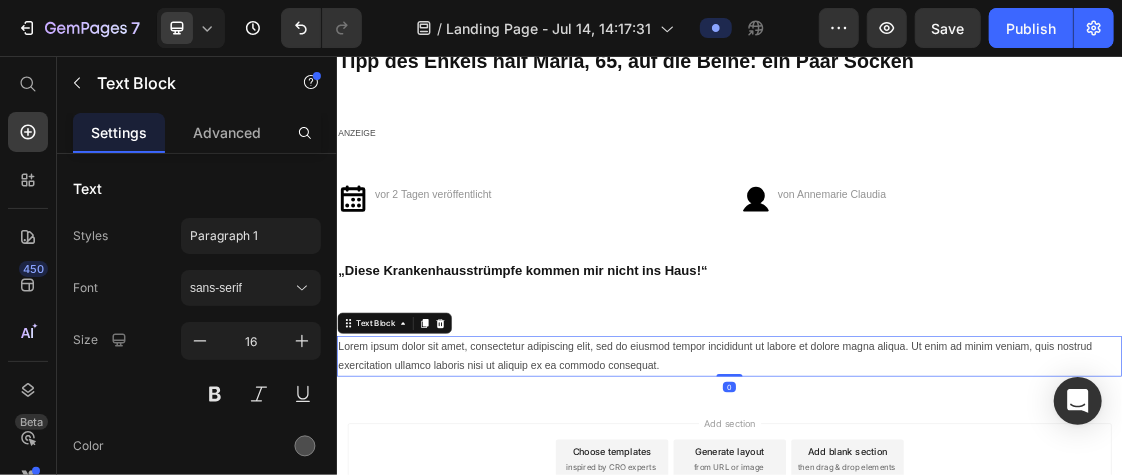 click on "Lorem ipsum dolor sit amet, consectetur adipiscing elit, sed do eiusmod tempor incididunt ut labore et dolore magna aliqua. Ut enim ad minim veniam, quis nostrud exercitation ullamco laboris nisi ut aliquip ex ea commodo consequat." at bounding box center [936, 514] 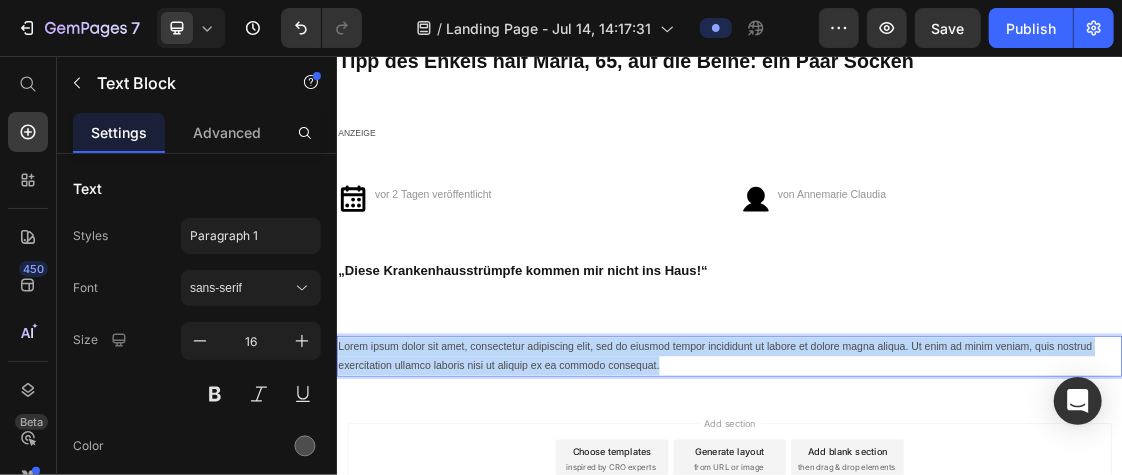 click on "Lorem ipsum dolor sit amet, consectetur adipiscing elit, sed do eiusmod tempor incididunt ut labore et dolore magna aliqua. Ut enim ad minim veniam, quis nostrud exercitation ullamco laboris nisi ut aliquip ex ea commodo consequat." at bounding box center (936, 514) 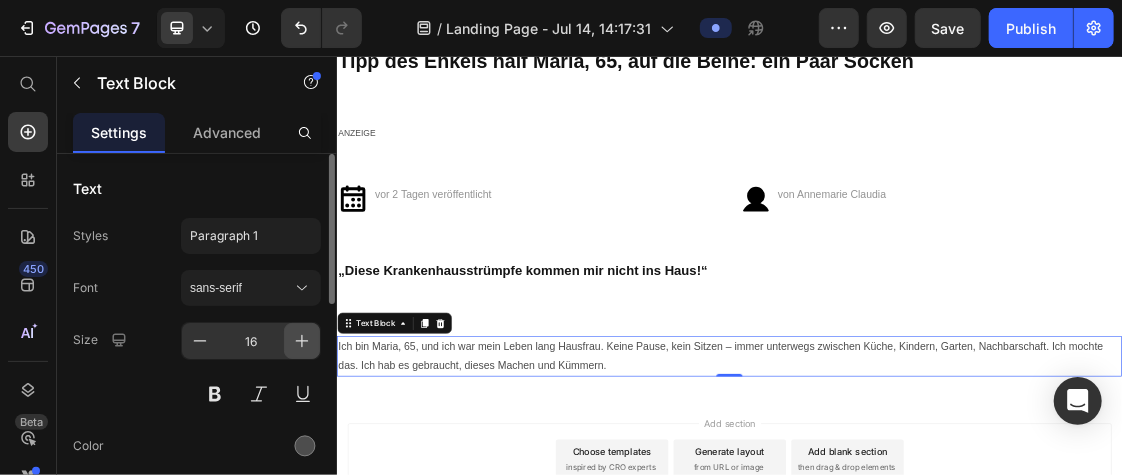 click 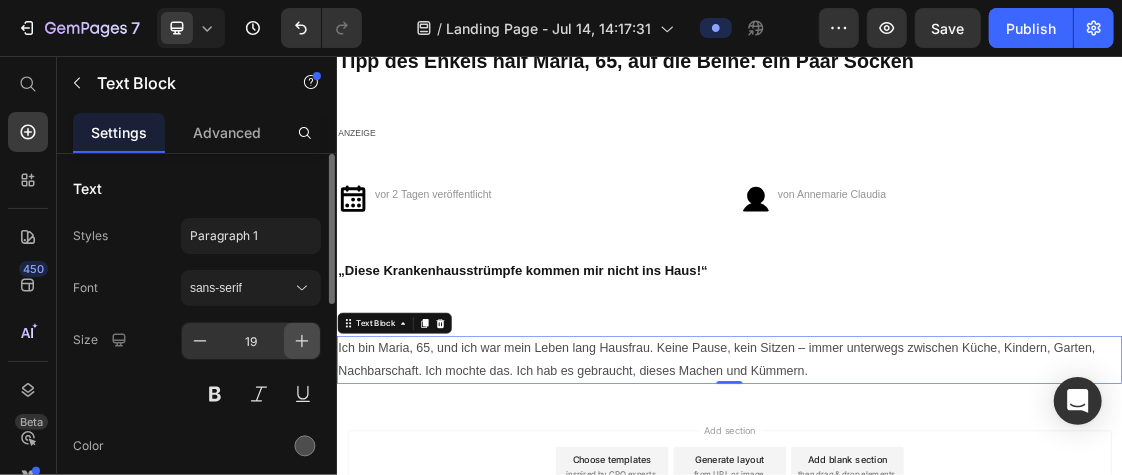 click 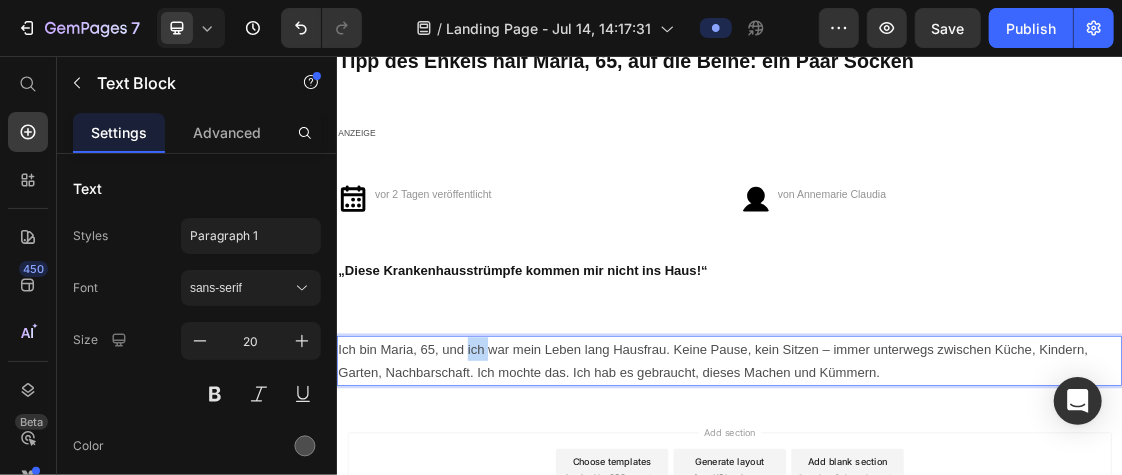 click on "Ich bin Maria, 65, und ich war mein Leben lang Hausfrau. Keine Pause, kein Sitzen – immer unterwegs zwischen Küche, Kindern, Garten, Nachbarschaft. Ich mochte das. Ich hab es gebraucht, dieses Machen und Kümmern." at bounding box center [936, 521] 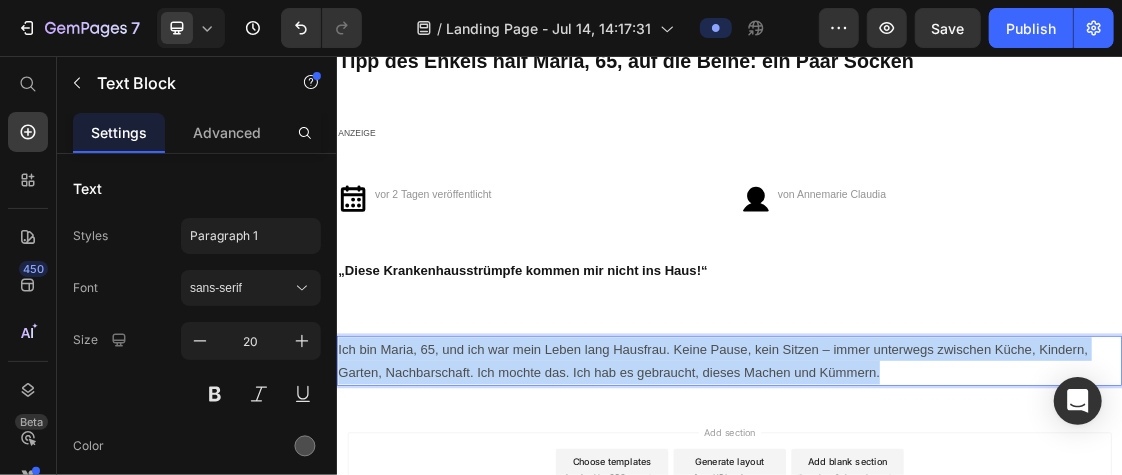 click on "Ich bin Maria, 65, und ich war mein Leben lang Hausfrau. Keine Pause, kein Sitzen – immer unterwegs zwischen Küche, Kindern, Garten, Nachbarschaft. Ich mochte das. Ich hab es gebraucht, dieses Machen und Kümmern." at bounding box center [936, 521] 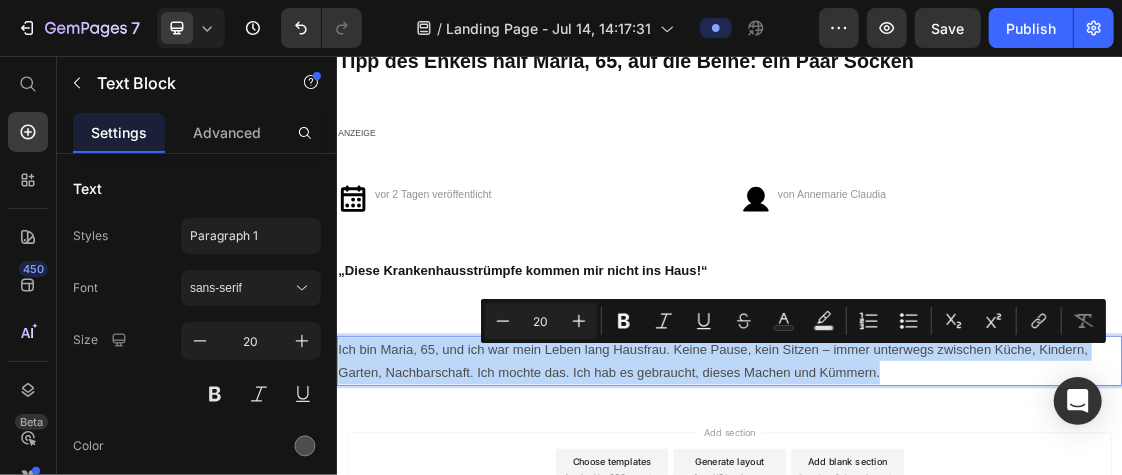 click on "Ich bin Maria, 65, und ich war mein Leben lang Hausfrau. Keine Pause, kein Sitzen – immer unterwegs zwischen Küche, Kindern, Garten, Nachbarschaft. Ich mochte das. Ich hab es gebraucht, dieses Machen und Kümmern." at bounding box center [936, 521] 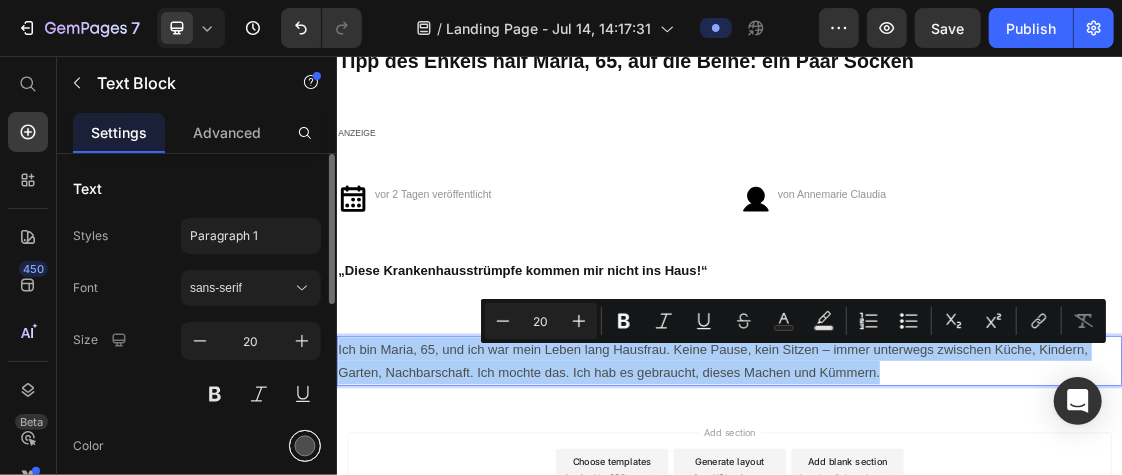 click at bounding box center [305, 446] 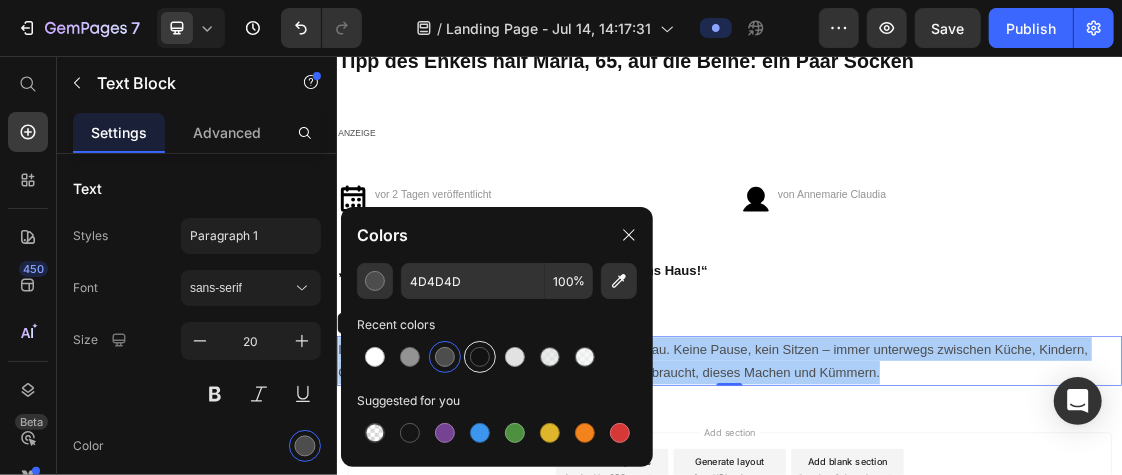 click at bounding box center [480, 357] 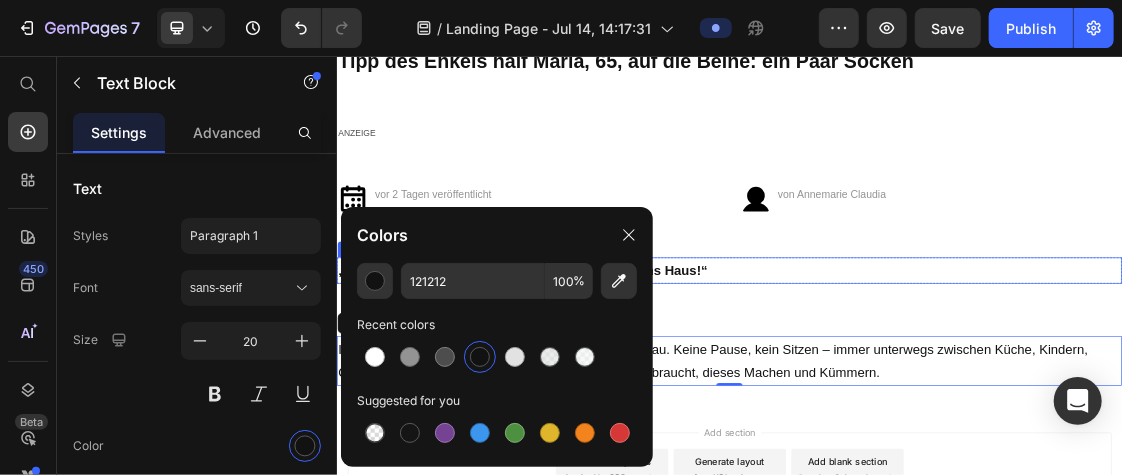 click on "„Diese Krankenhausstrümpfe kommen mir nicht ins Haus!“" at bounding box center (936, 383) 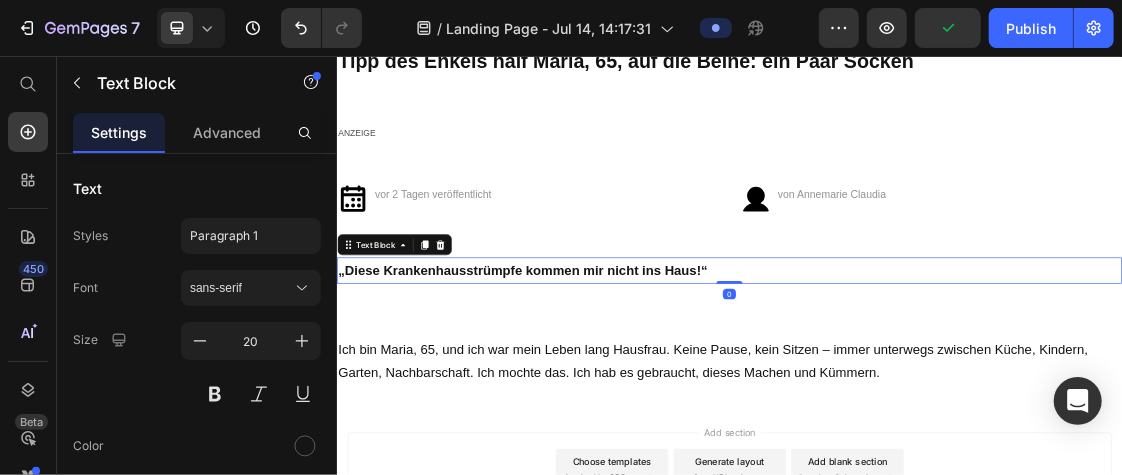 click on "„Diese Krankenhausstrümpfe kommen mir nicht ins Haus!“" at bounding box center (620, 383) 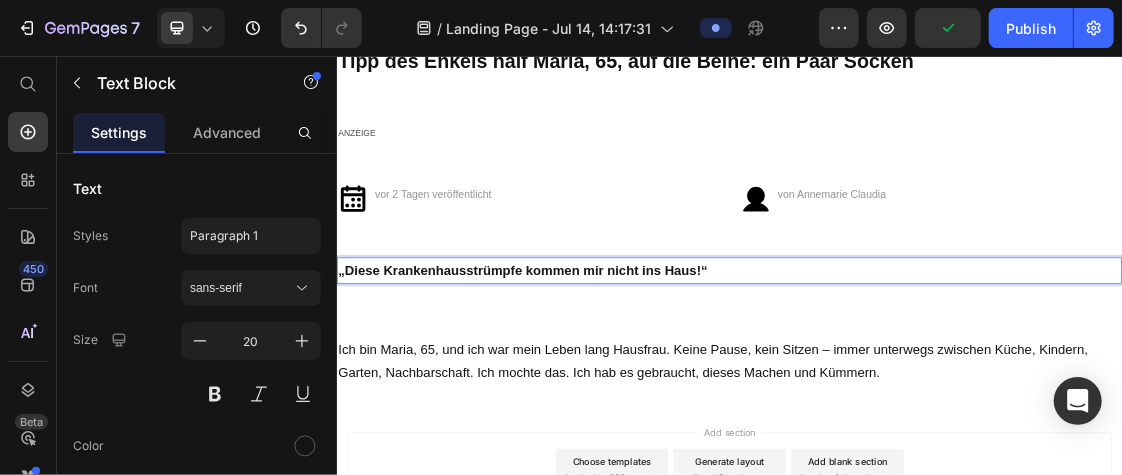 click on "„Diese Krankenhausstrümpfe kommen mir nicht ins Haus!“" at bounding box center [620, 383] 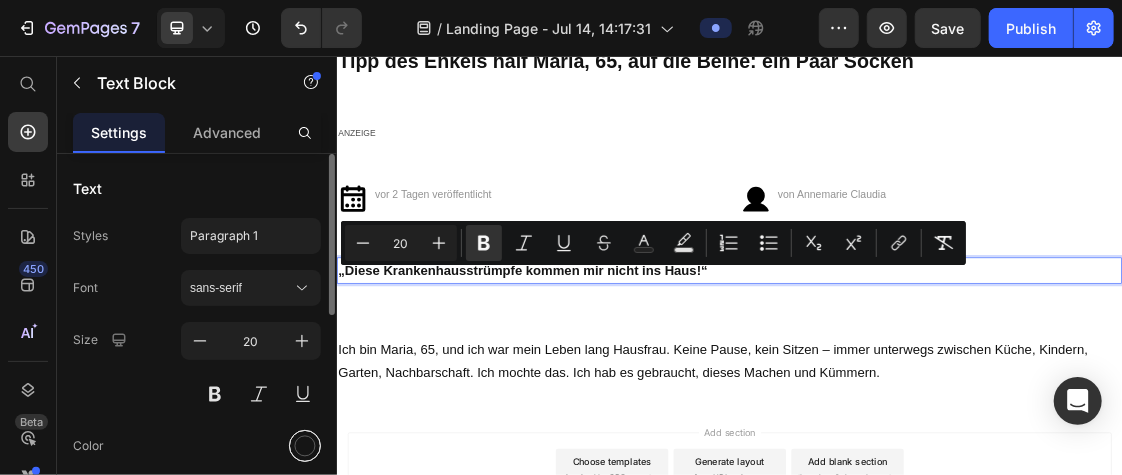click at bounding box center (305, 446) 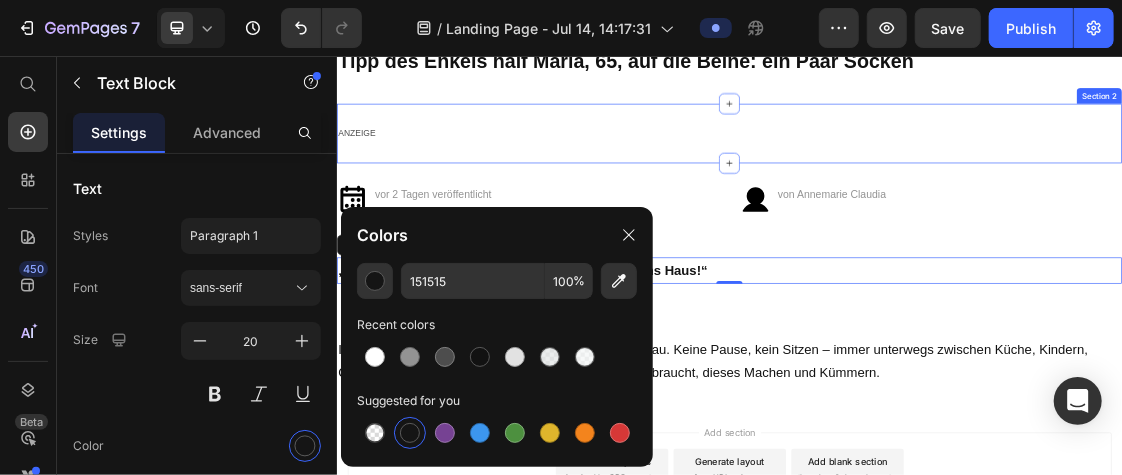 click on "ANZEIGE Text Block Section 2" at bounding box center [936, 173] 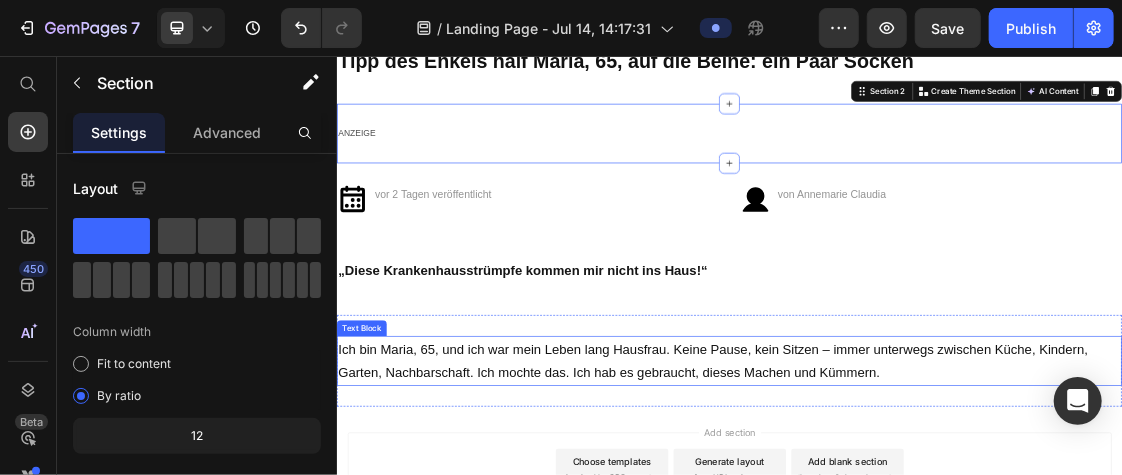 click on "Ich bin Maria, 65, und ich war mein Leben lang Hausfrau. Keine Pause, kein Sitzen – immer unterwegs zwischen Küche, Kindern, Garten, Nachbarschaft. Ich mochte das. Ich hab es gebraucht, dieses Machen und Kümmern." at bounding box center [936, 521] 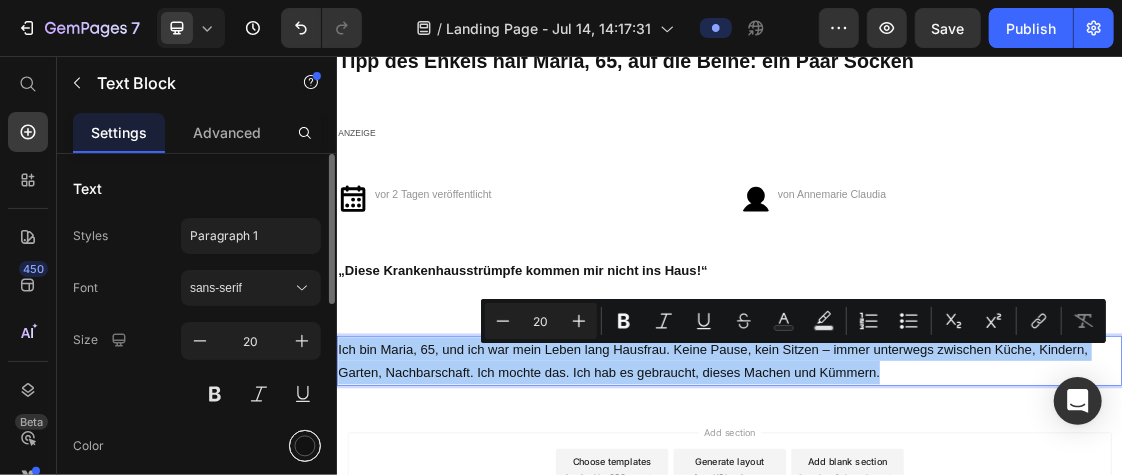 click at bounding box center [305, 446] 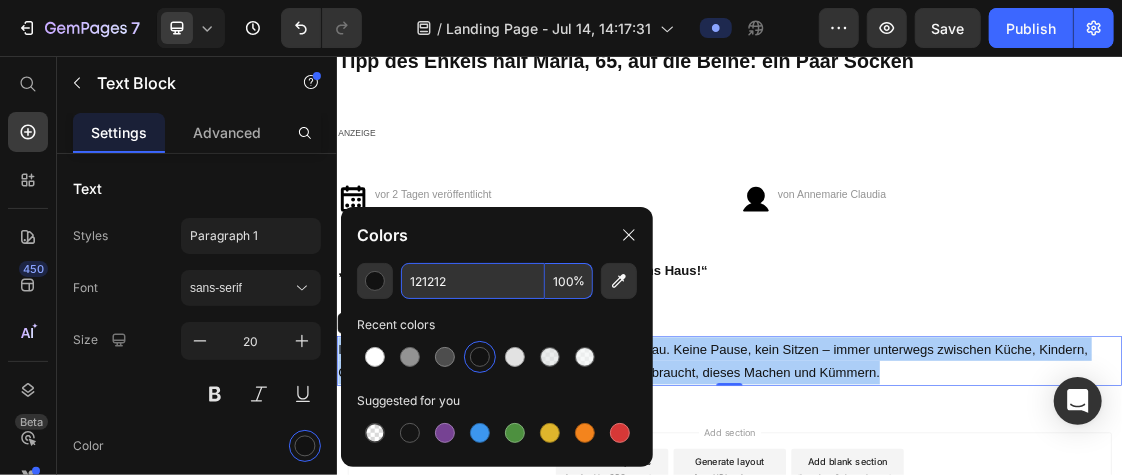 click on "121212" at bounding box center [473, 281] 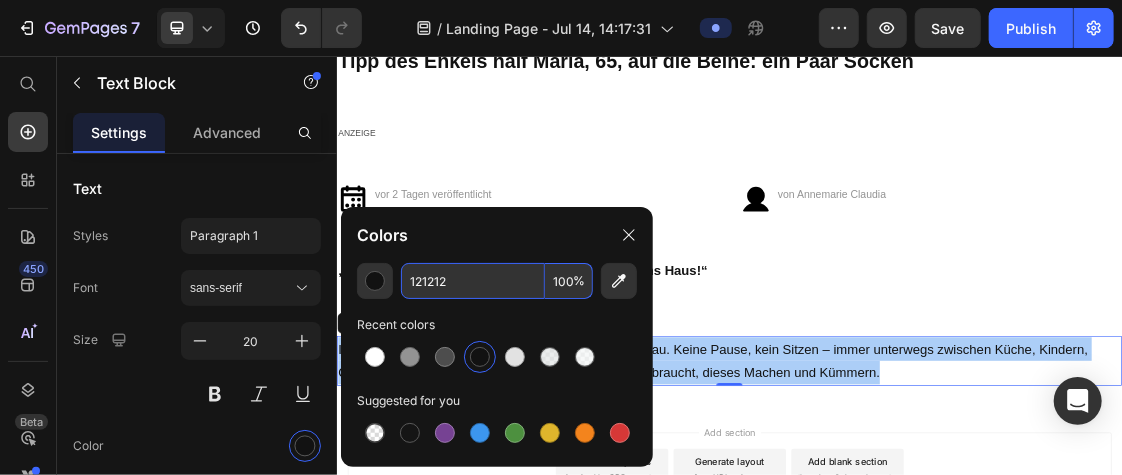 paste on "Ich bin Maria, 65, und ich war mein Leben lang Hausfrau. Keine Pause, kein Sitzen – immer unterwegs zwischen Küche, Kindern, Garten, Nachbarschaft. Ich mochte das. Ich hab es gebraucht, dieses Machen und Kümmern." 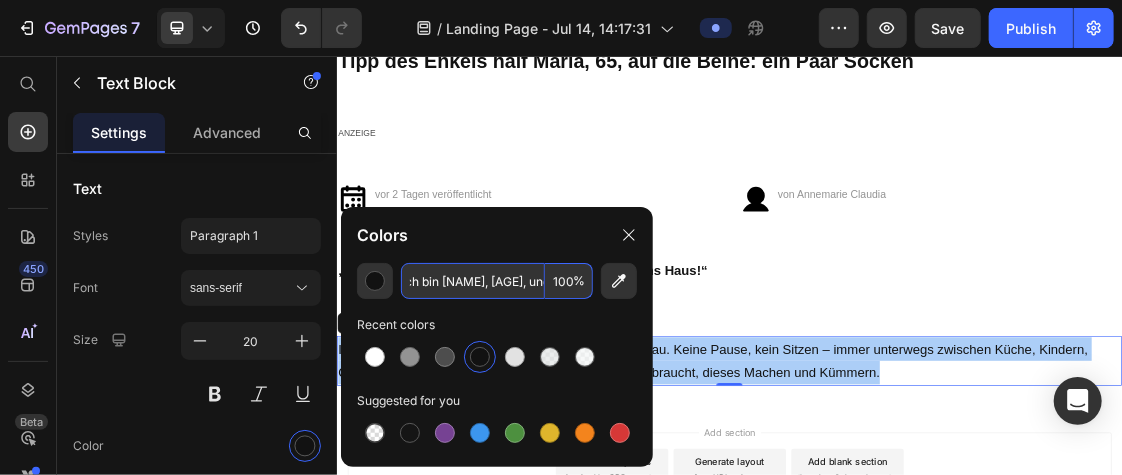 scroll, scrollTop: 0, scrollLeft: 0, axis: both 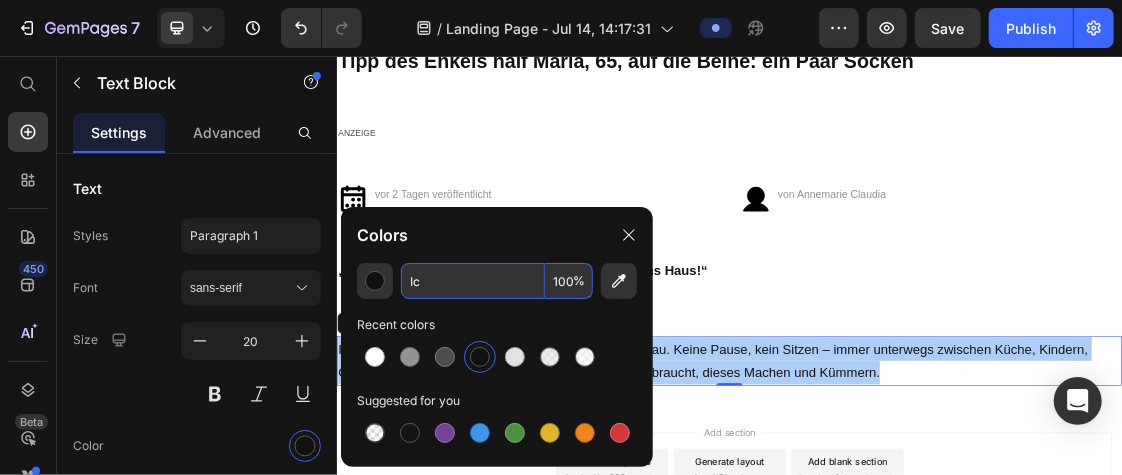 type on "I" 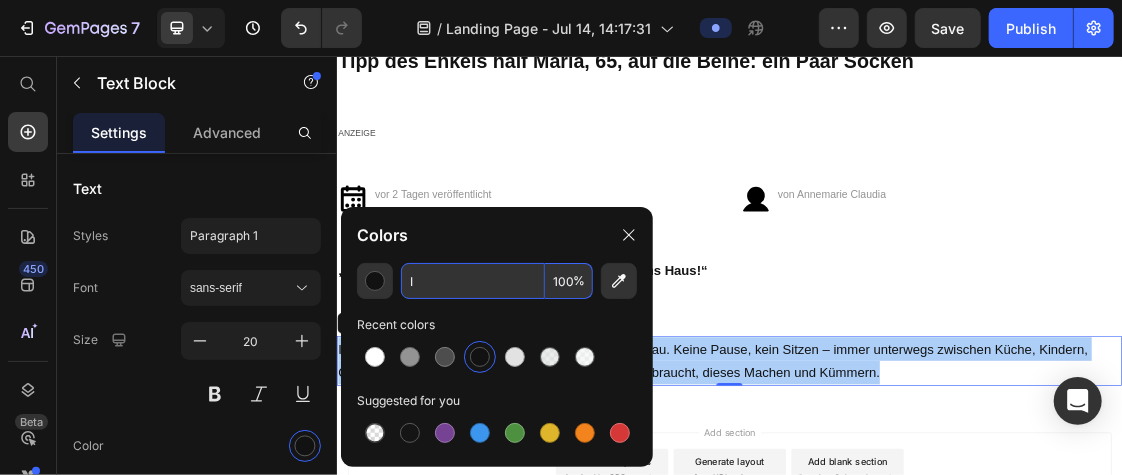 type 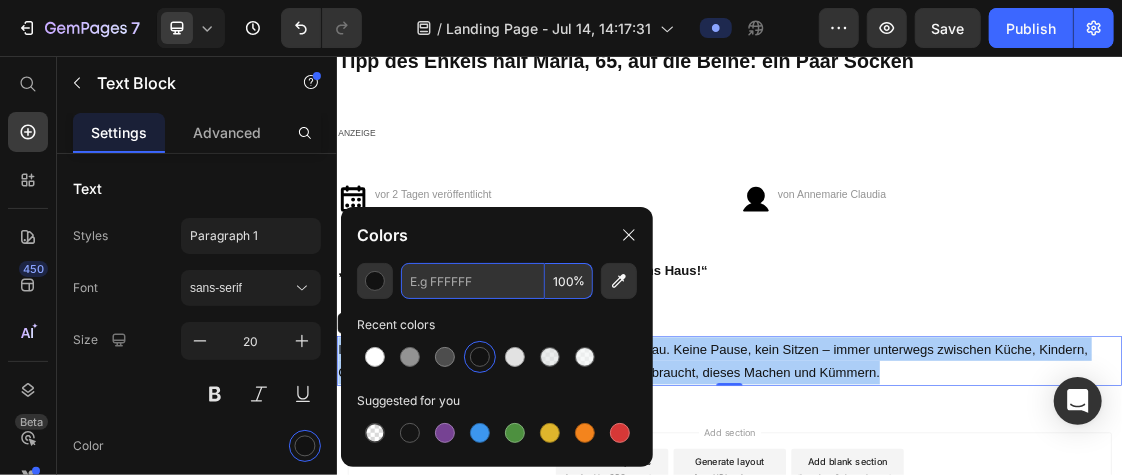 click at bounding box center [473, 281] 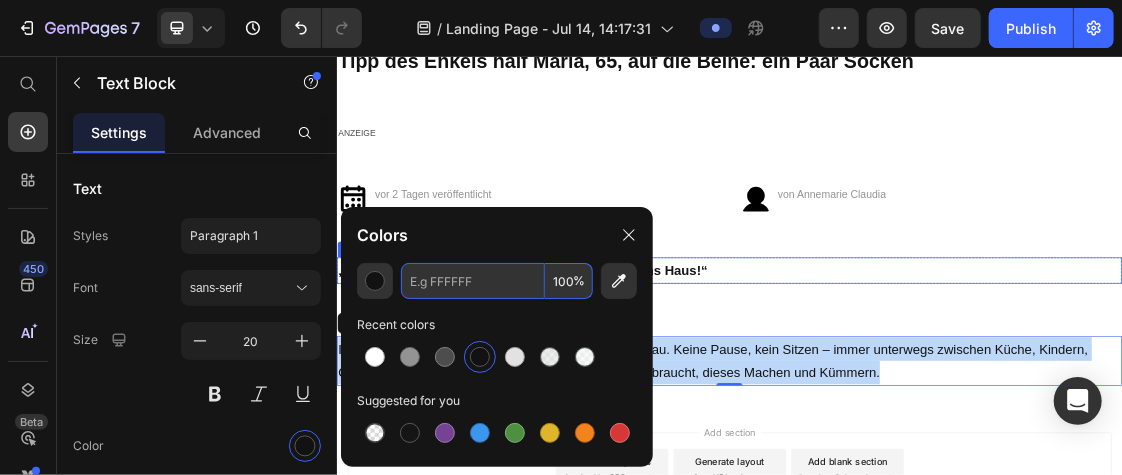 click on "„Diese Krankenhausstrümpfe kommen mir nicht ins Haus!“" at bounding box center [936, 383] 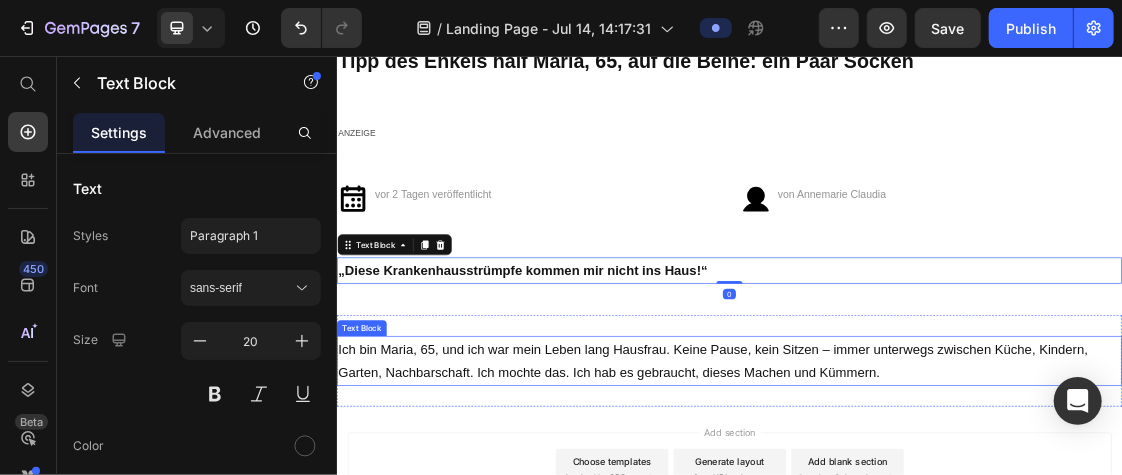 click on "Ich bin Maria, 65, und ich war mein Leben lang Hausfrau. Keine Pause, kein Sitzen – immer unterwegs zwischen Küche, Kindern, Garten, Nachbarschaft. Ich mochte das. Ich hab es gebraucht, dieses Machen und Kümmern." at bounding box center [936, 521] 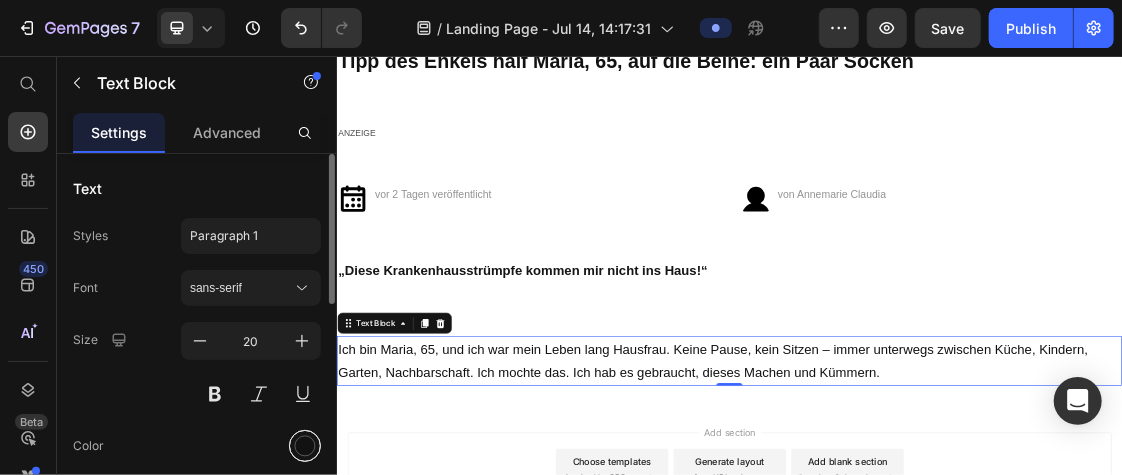 click at bounding box center (305, 446) 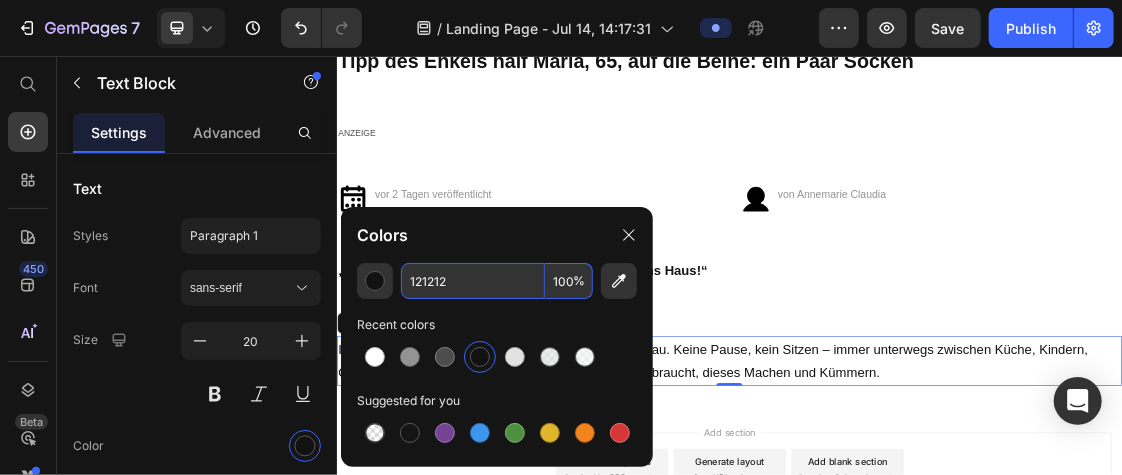click on "121212" at bounding box center [473, 281] 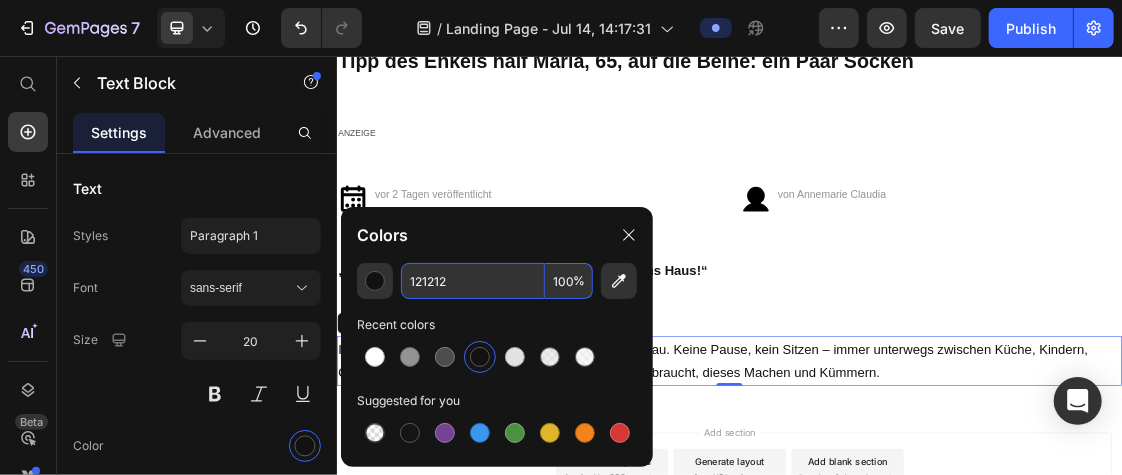 paste on "#151515" 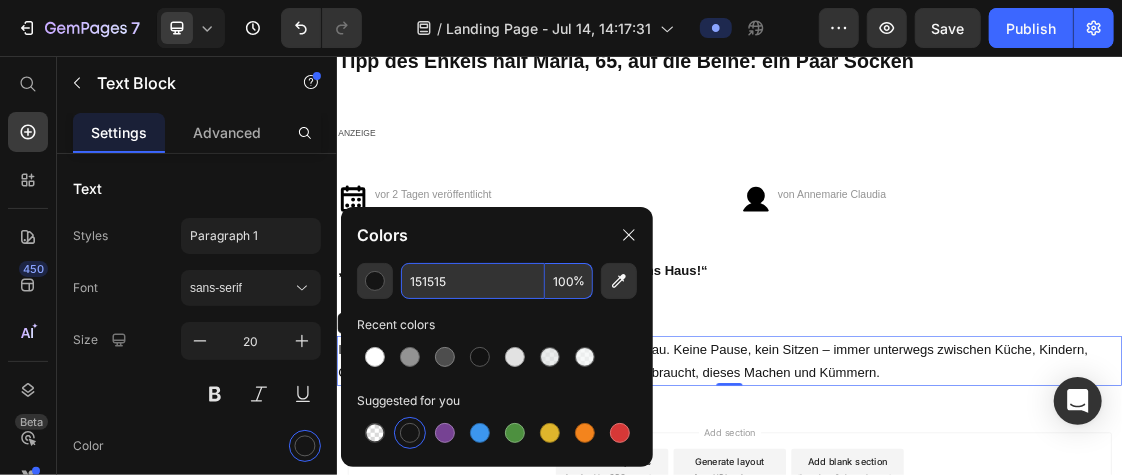 type on "151515" 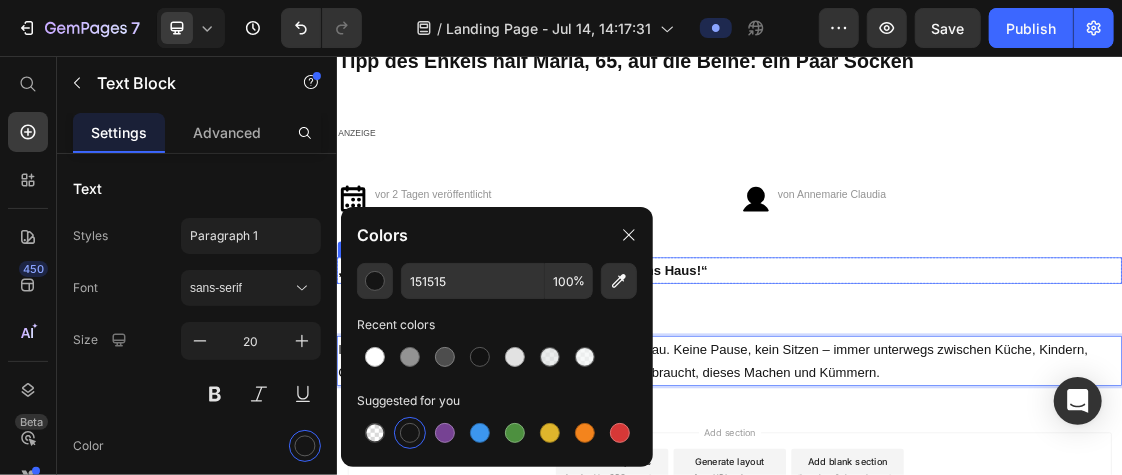 click on "„Diese Krankenhausstrümpfe kommen mir nicht ins Haus!“" at bounding box center [936, 383] 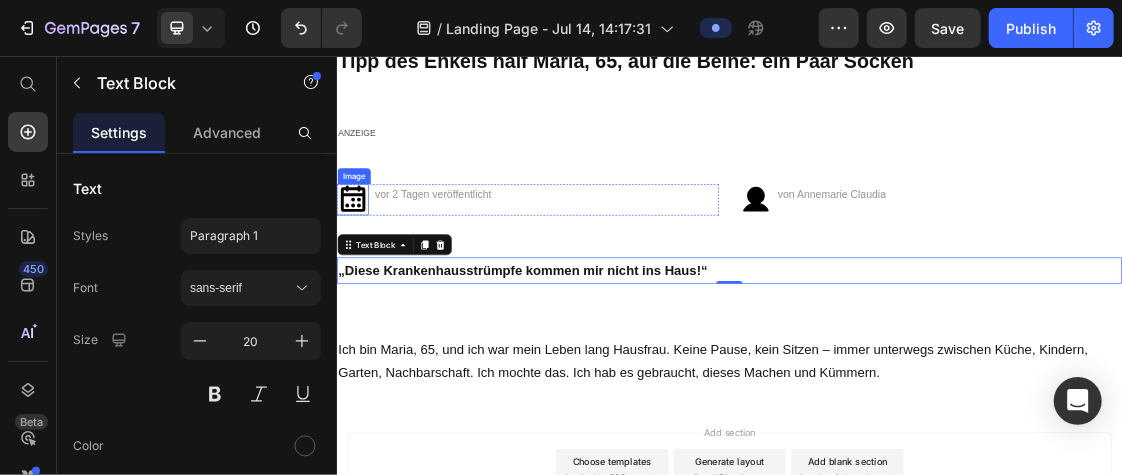 click at bounding box center [360, 275] 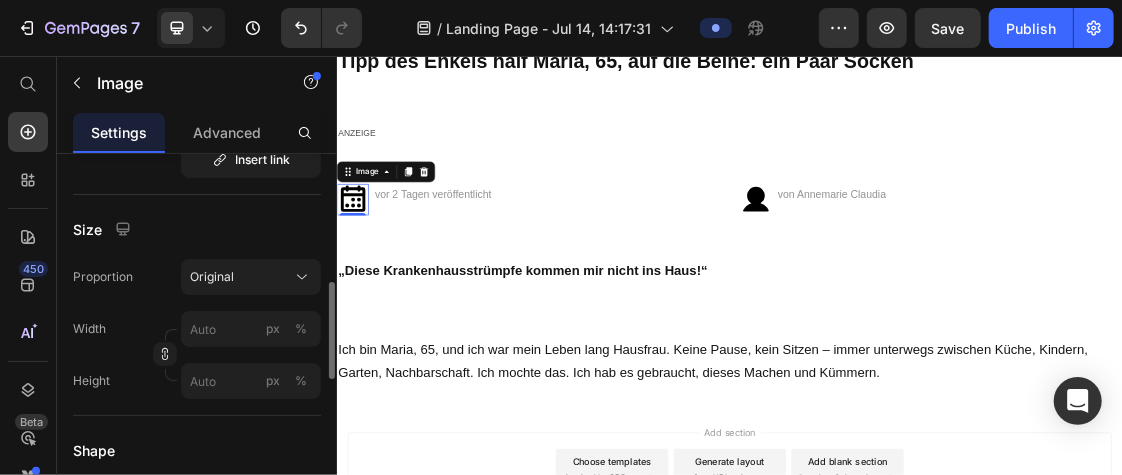 scroll, scrollTop: 522, scrollLeft: 0, axis: vertical 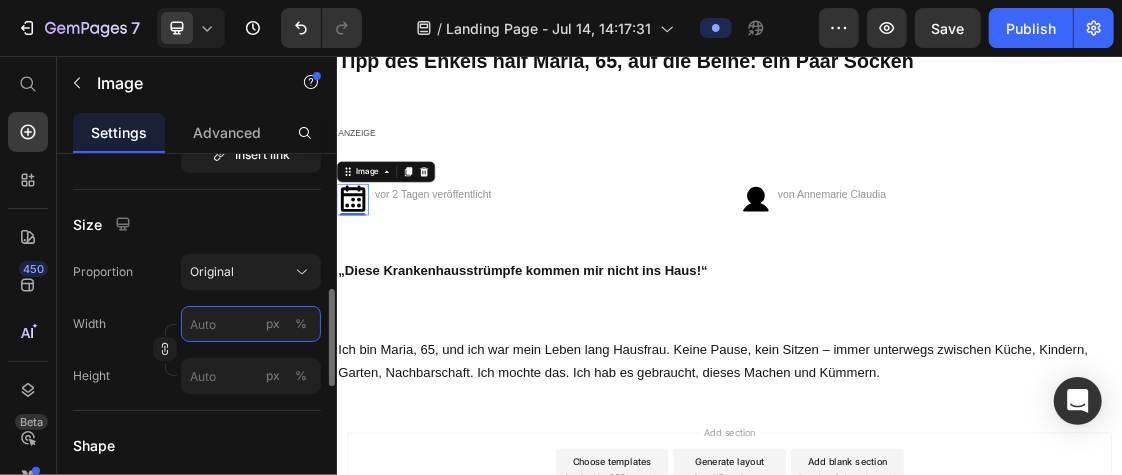 click on "px %" at bounding box center (251, 324) 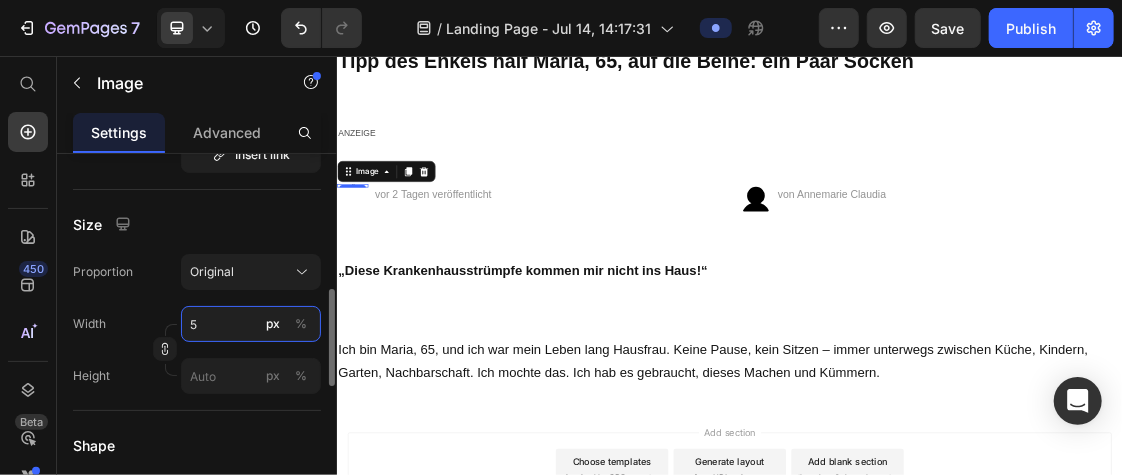 type on "50" 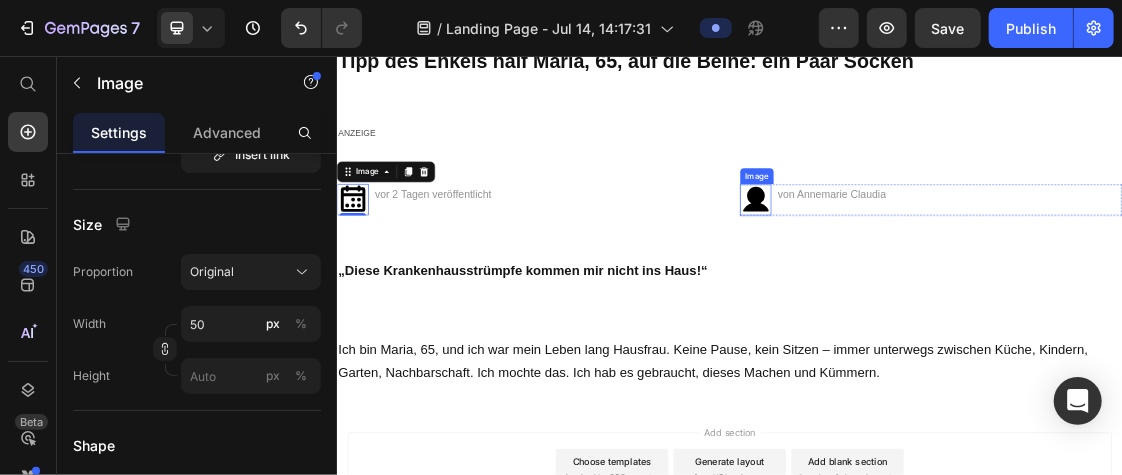 click at bounding box center (976, 275) 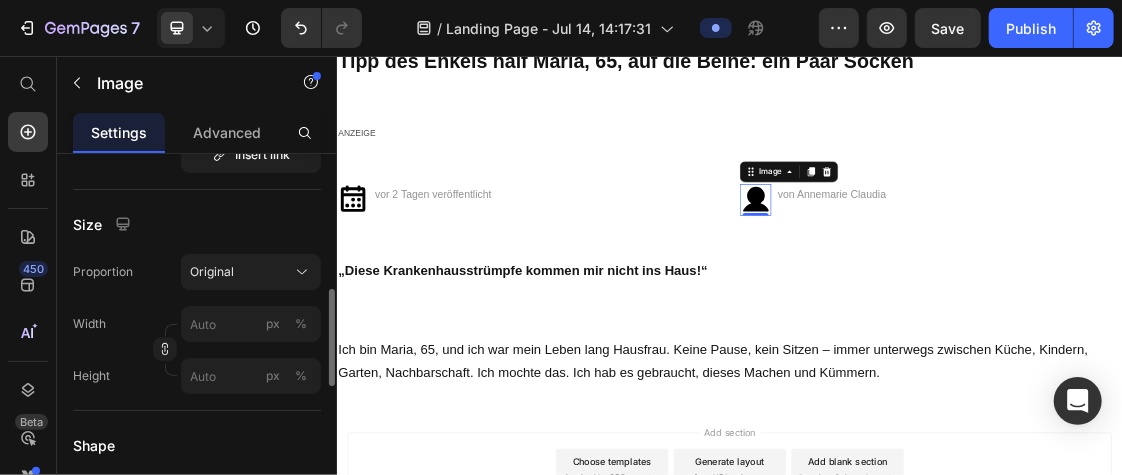 scroll, scrollTop: 522, scrollLeft: 0, axis: vertical 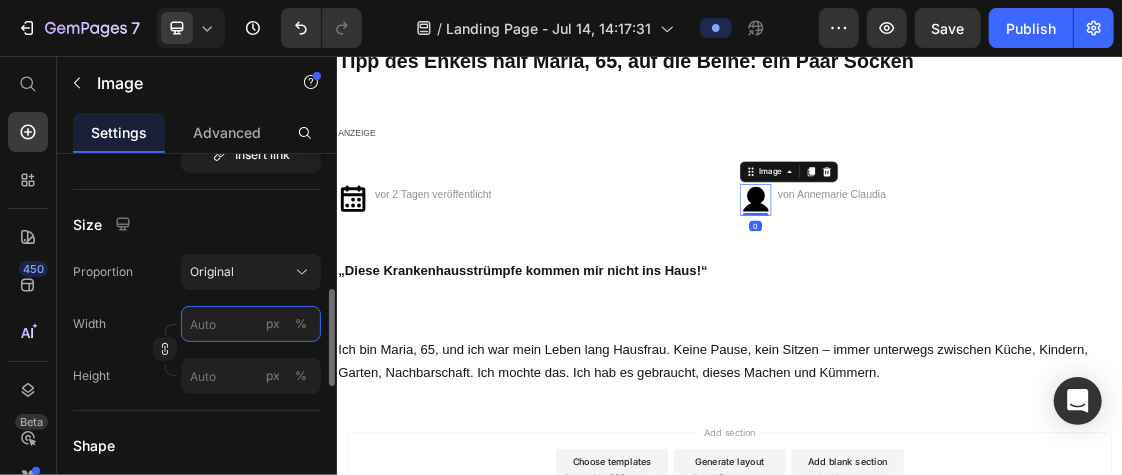 click on "px %" at bounding box center [251, 324] 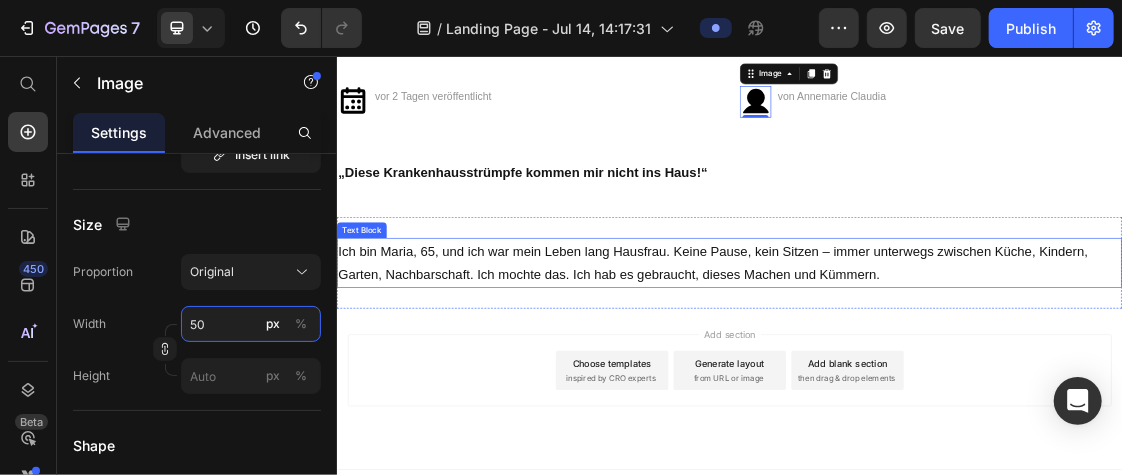 scroll, scrollTop: 258, scrollLeft: 0, axis: vertical 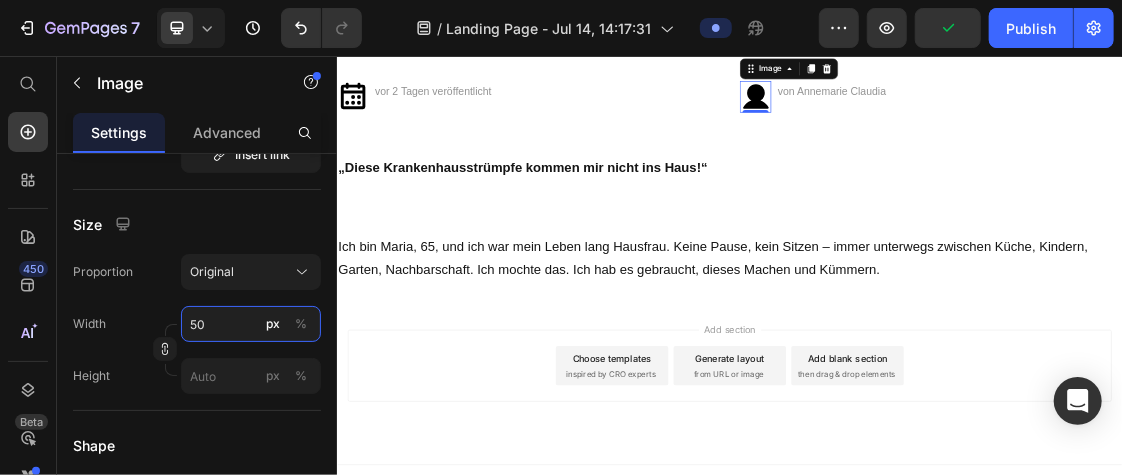 type on "50" 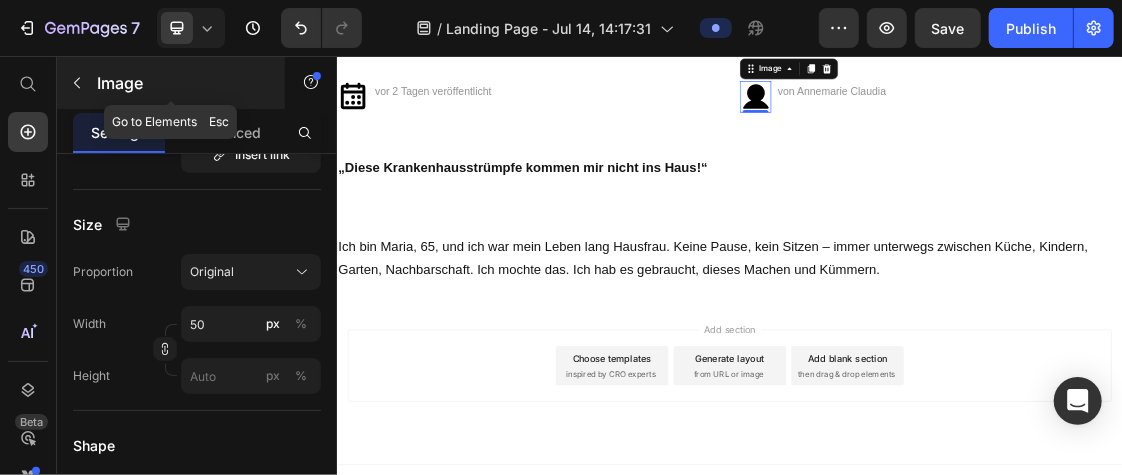 click at bounding box center (77, 83) 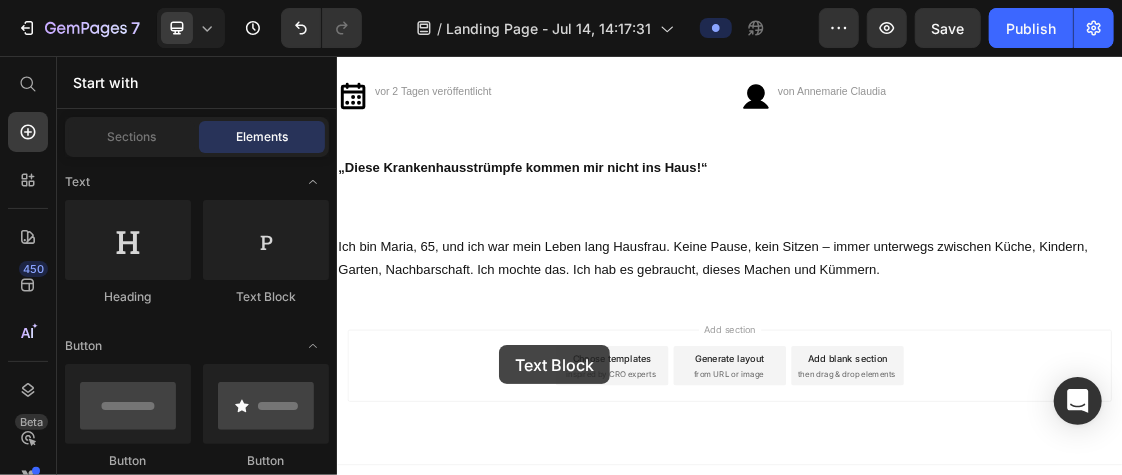 scroll, scrollTop: 282, scrollLeft: 0, axis: vertical 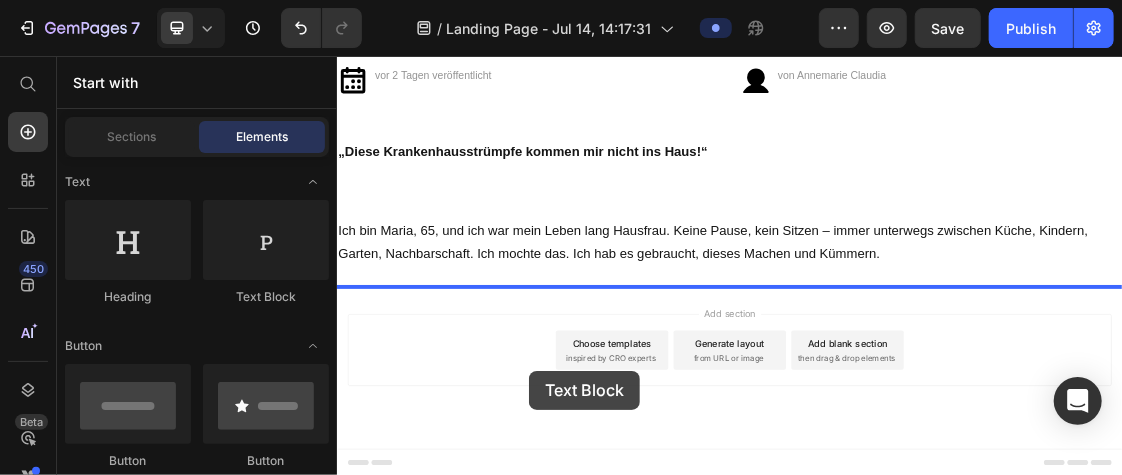 drag, startPoint x: 600, startPoint y: 295, endPoint x: 629, endPoint y: 536, distance: 242.73854 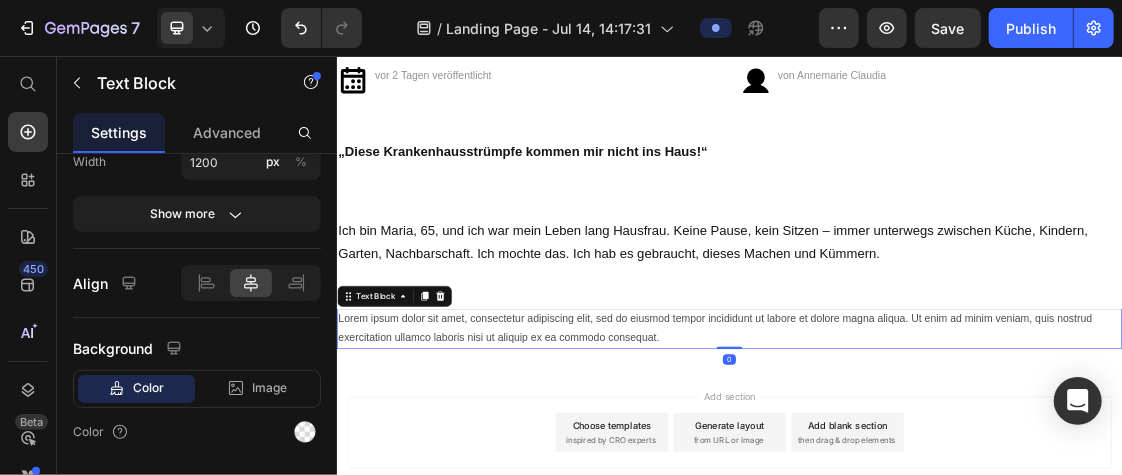 scroll, scrollTop: 0, scrollLeft: 0, axis: both 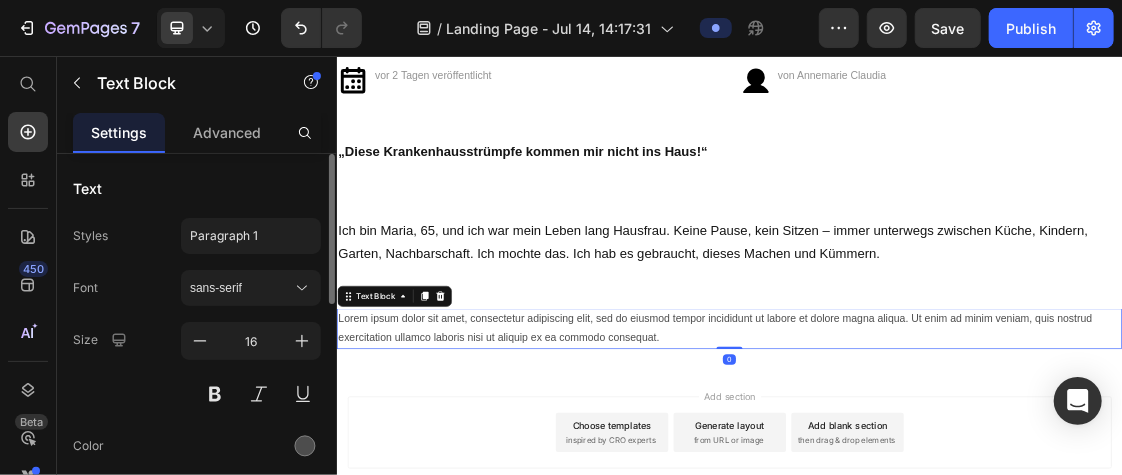 click on "Lorem ipsum dolor sit amet, consectetur adipiscing elit, sed do eiusmod tempor incididunt ut labore et dolore magna aliqua. Ut enim ad minim veniam, quis nostrud exercitation ullamco laboris nisi ut aliquip ex ea commodo consequat." at bounding box center (936, 473) 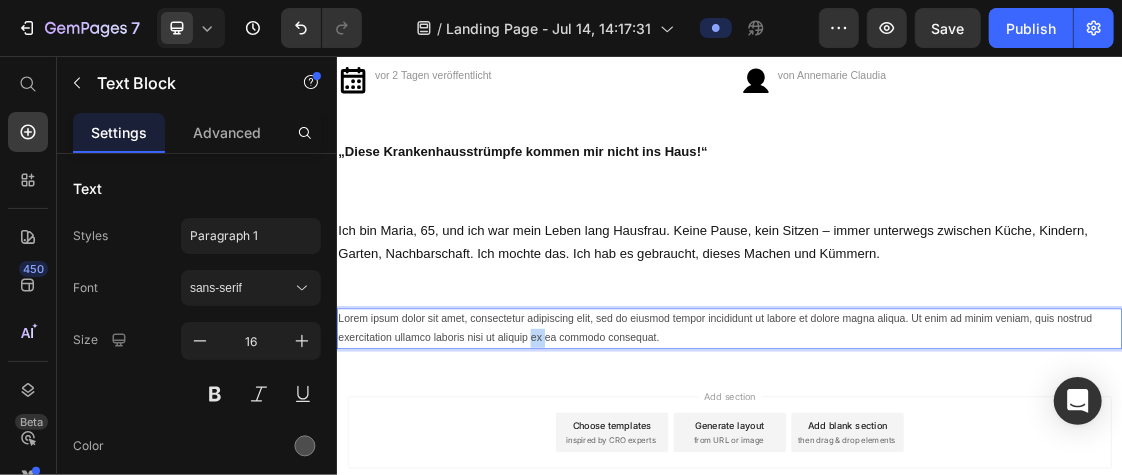 click on "Lorem ipsum dolor sit amet, consectetur adipiscing elit, sed do eiusmod tempor incididunt ut labore et dolore magna aliqua. Ut enim ad minim veniam, quis nostrud exercitation ullamco laboris nisi ut aliquip ex ea commodo consequat." at bounding box center [936, 473] 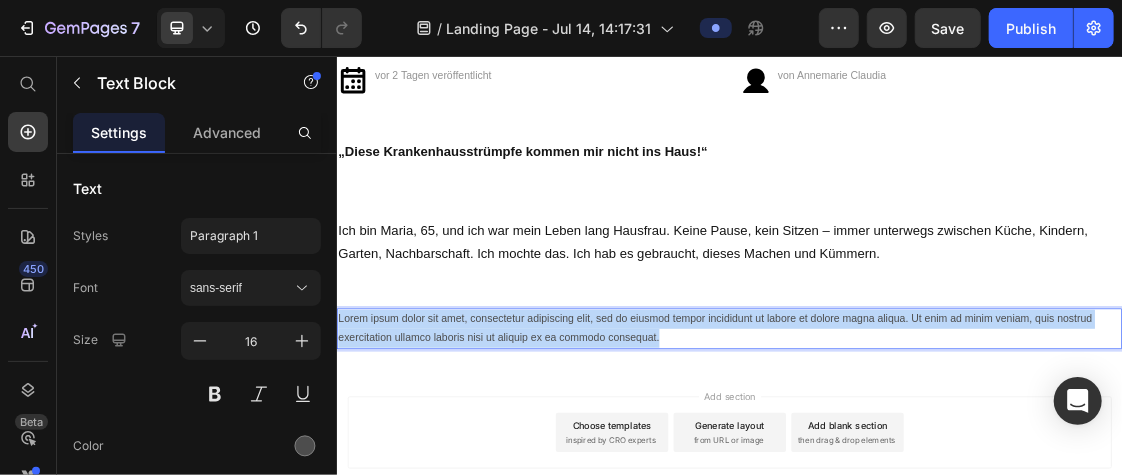 click on "Lorem ipsum dolor sit amet, consectetur adipiscing elit, sed do eiusmod tempor incididunt ut labore et dolore magna aliqua. Ut enim ad minim veniam, quis nostrud exercitation ullamco laboris nisi ut aliquip ex ea commodo consequat." at bounding box center [936, 473] 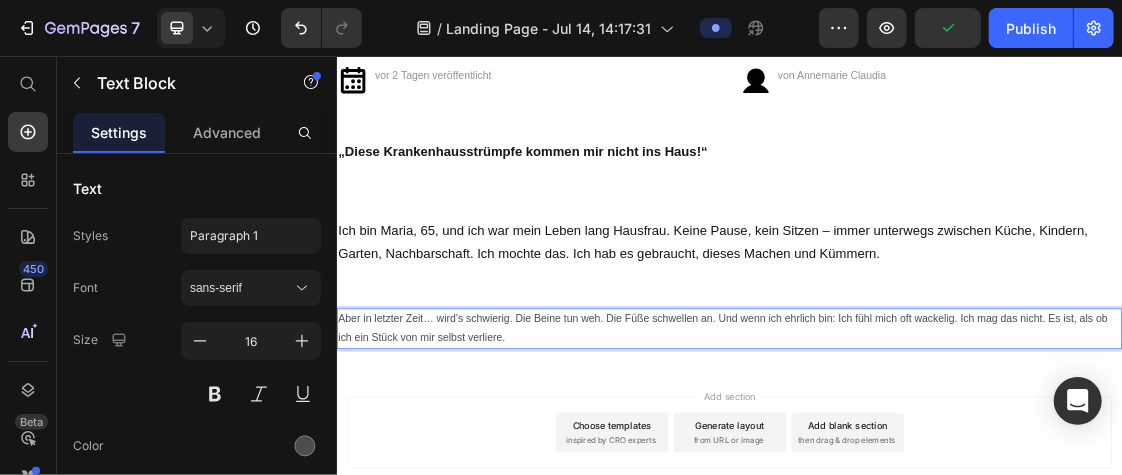 click on "Aber in letzter Zeit… wird’s schwierig. Die Beine tun weh. Die Füße schwellen an. Und wenn ich ehrlich bin: Ich fühl mich oft wackelig. Ich mag das nicht. Es ist, als ob ich ein Stück von mir selbst verliere." at bounding box center [936, 473] 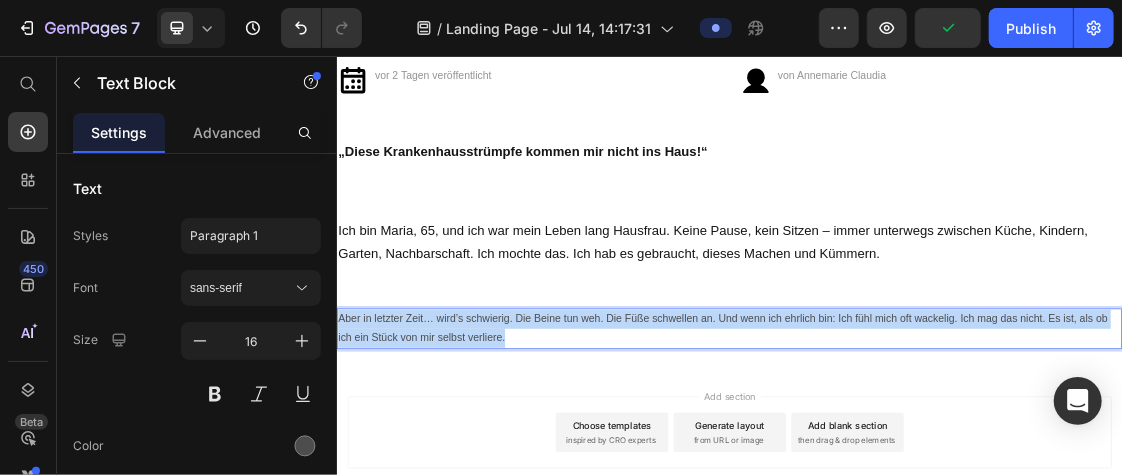 click on "Aber in letzter Zeit… wird’s schwierig. Die Beine tun weh. Die Füße schwellen an. Und wenn ich ehrlich bin: Ich fühl mich oft wackelig. Ich mag das nicht. Es ist, als ob ich ein Stück von mir selbst verliere." at bounding box center [936, 473] 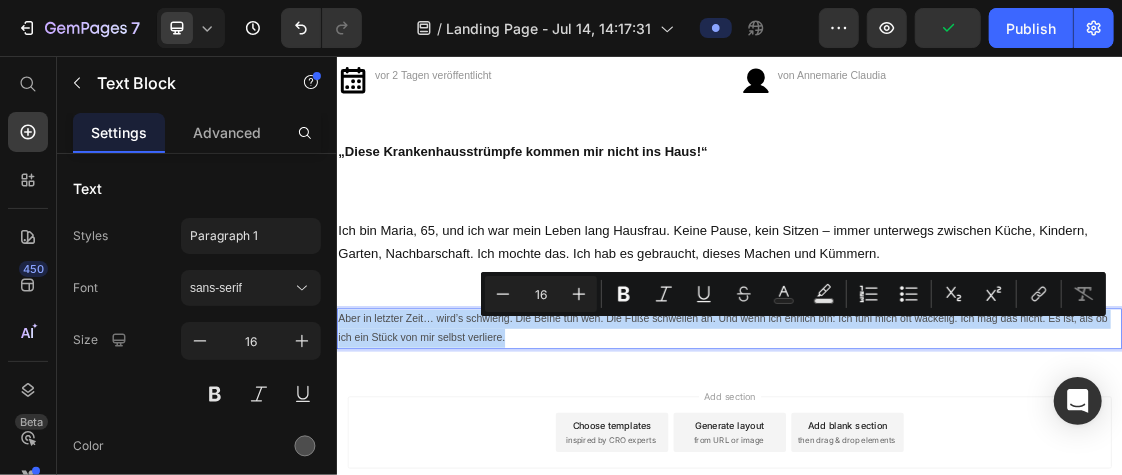 click on "Aber in letzter Zeit… wird’s schwierig. Die Beine tun weh. Die Füße schwellen an. Und wenn ich ehrlich bin: Ich fühl mich oft wackelig. Ich mag das nicht. Es ist, als ob ich ein Stück von mir selbst verliere." at bounding box center [936, 473] 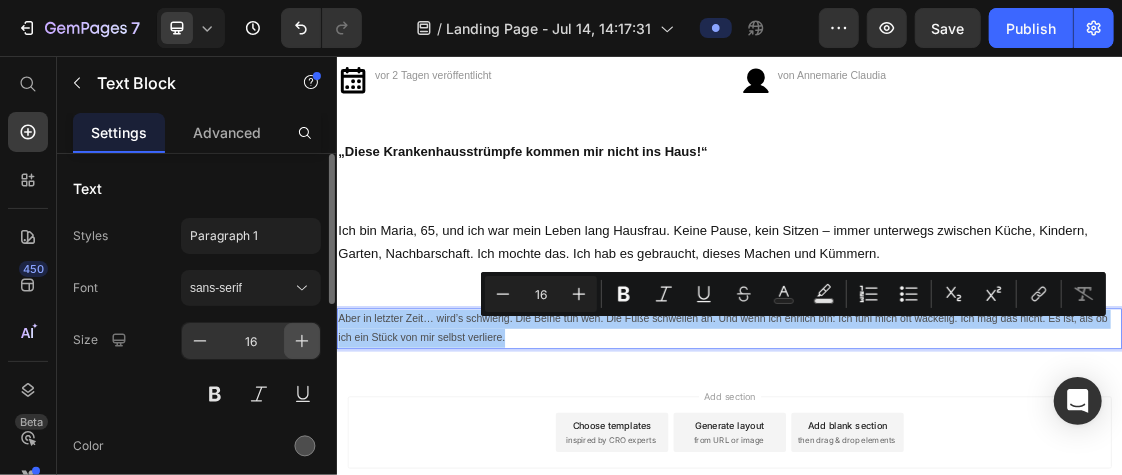 click at bounding box center (302, 341) 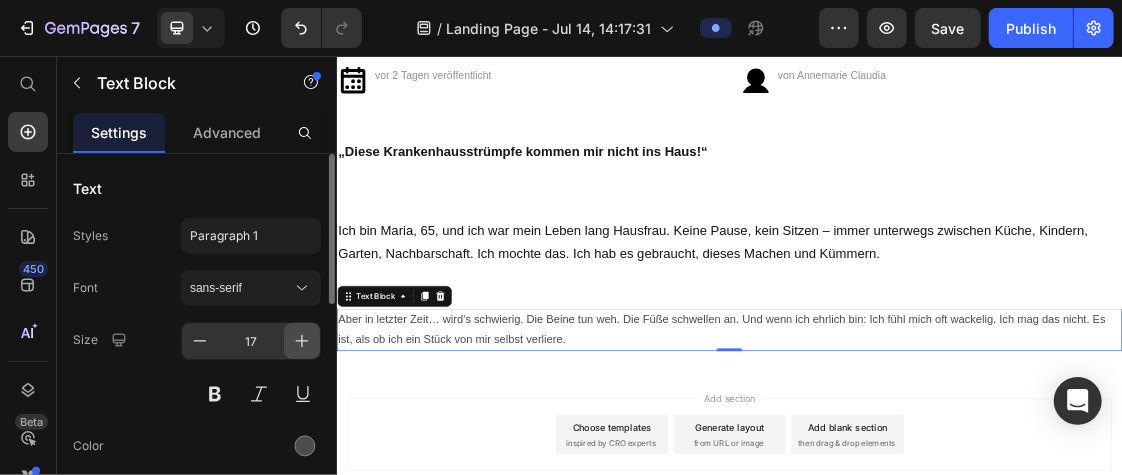 click at bounding box center [302, 341] 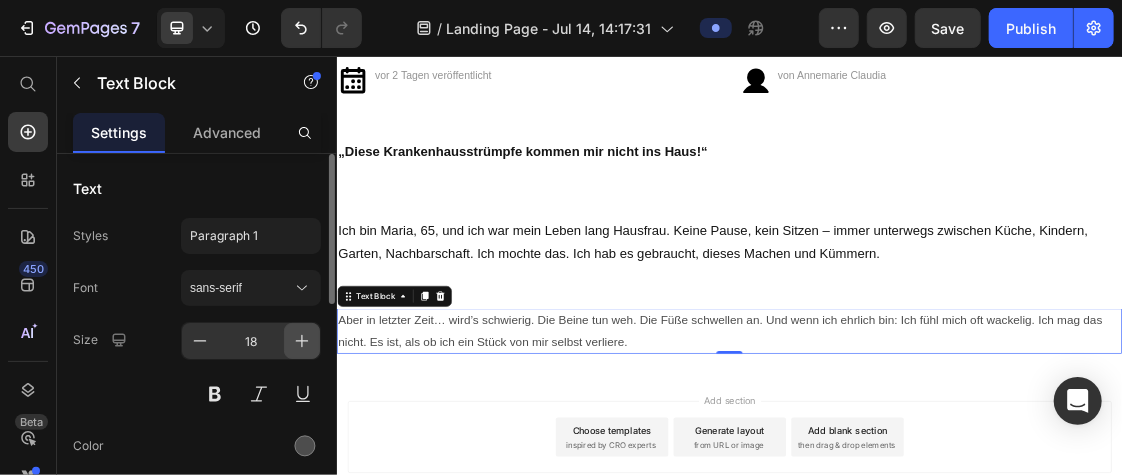 click at bounding box center (302, 341) 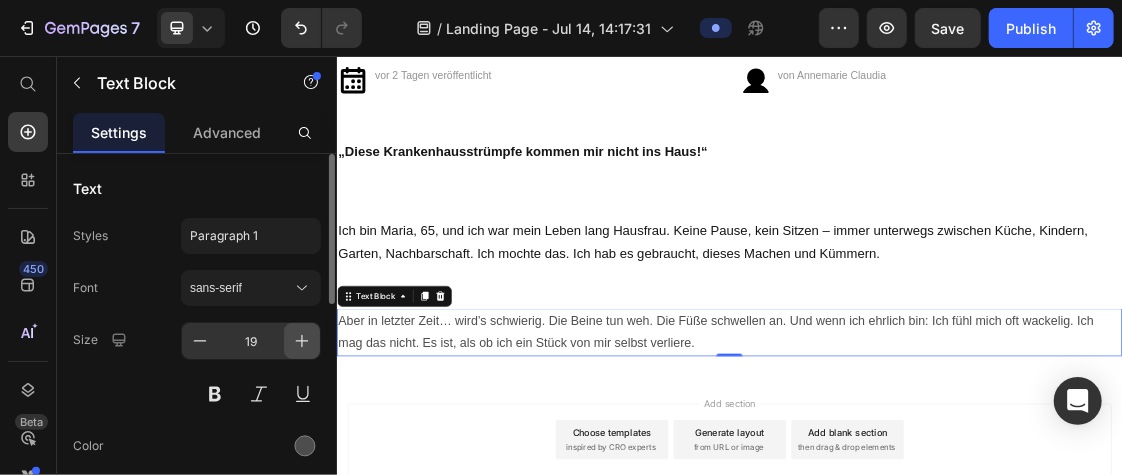 click at bounding box center (302, 341) 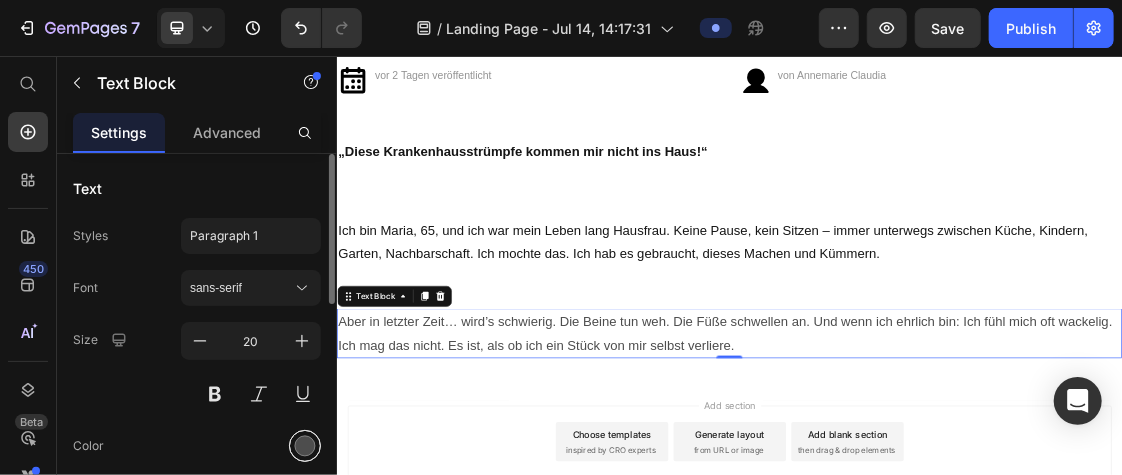 click at bounding box center (305, 446) 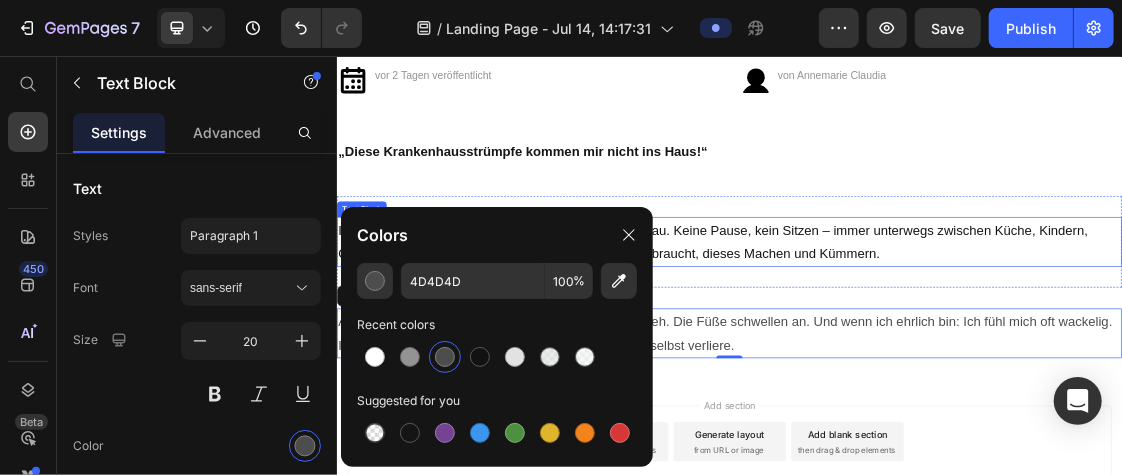 click on "Ich bin Maria, 65, und ich war mein Leben lang Hausfrau. Keine Pause, kein Sitzen – immer unterwegs zwischen Küche, Kindern, Garten, Nachbarschaft. Ich mochte das. Ich hab es gebraucht, dieses Machen und Kümmern." at bounding box center (936, 340) 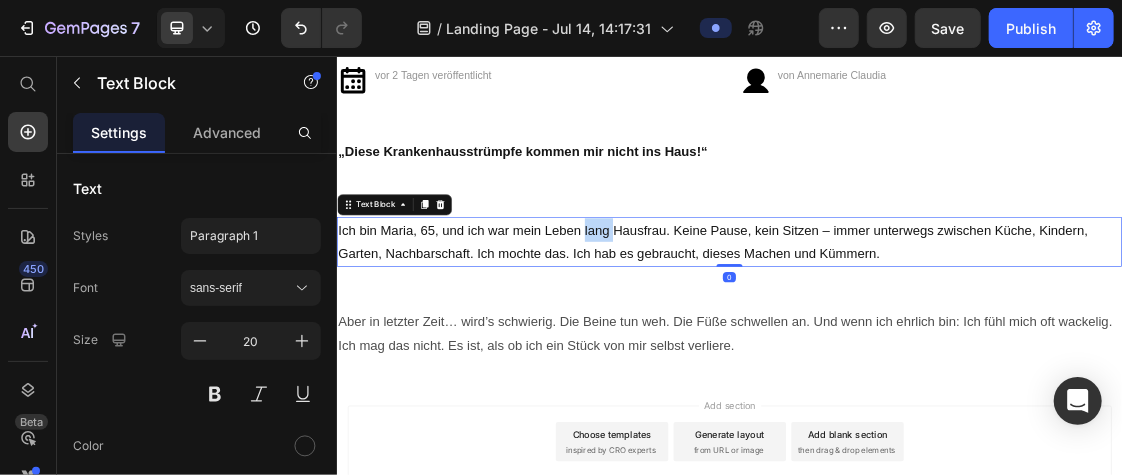 click on "Ich bin Maria, 65, und ich war mein Leben lang Hausfrau. Keine Pause, kein Sitzen – immer unterwegs zwischen Küche, Kindern, Garten, Nachbarschaft. Ich mochte das. Ich hab es gebraucht, dieses Machen und Kümmern." at bounding box center [936, 340] 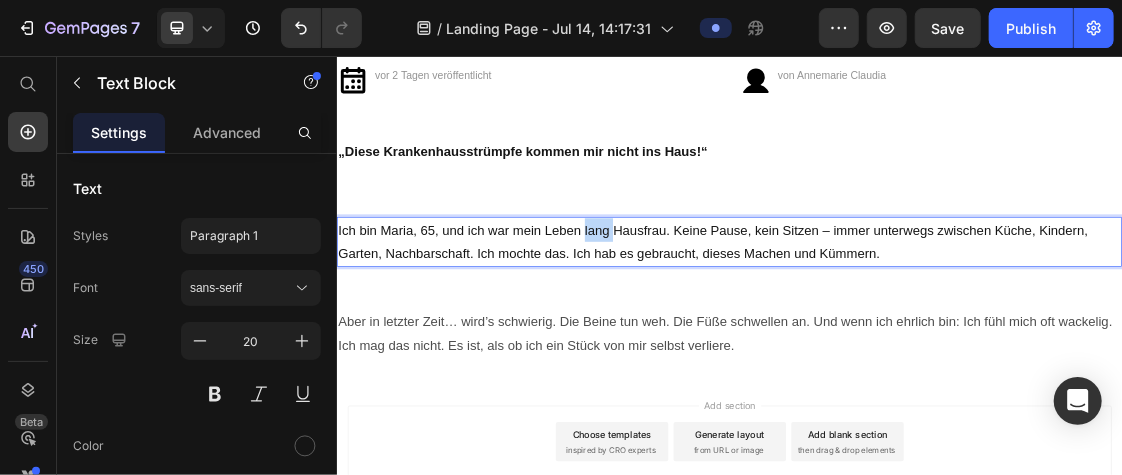 click on "Ich bin Maria, 65, und ich war mein Leben lang Hausfrau. Keine Pause, kein Sitzen – immer unterwegs zwischen Küche, Kindern, Garten, Nachbarschaft. Ich mochte das. Ich hab es gebraucht, dieses Machen und Kümmern." at bounding box center [936, 340] 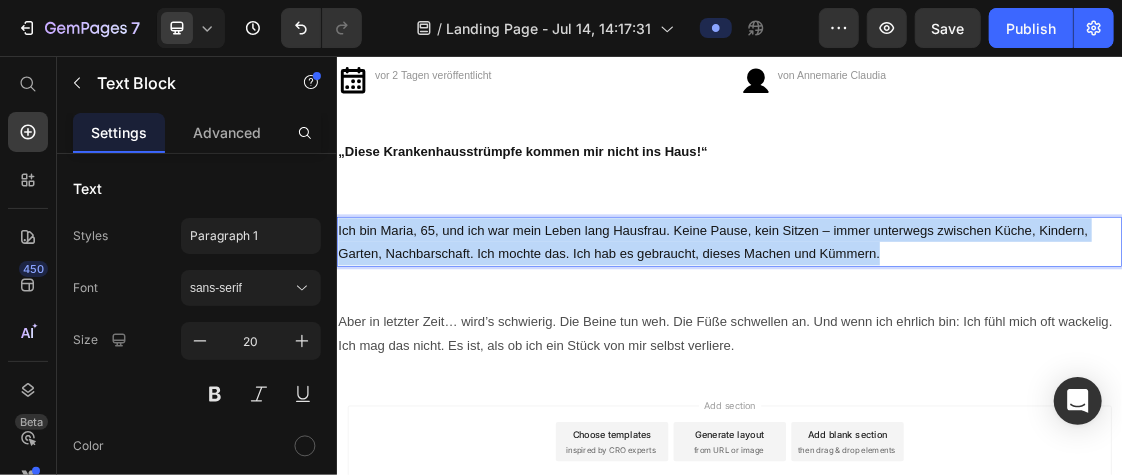 click on "Ich bin Maria, 65, und ich war mein Leben lang Hausfrau. Keine Pause, kein Sitzen – immer unterwegs zwischen Küche, Kindern, Garten, Nachbarschaft. Ich mochte das. Ich hab es gebraucht, dieses Machen und Kümmern." at bounding box center (936, 340) 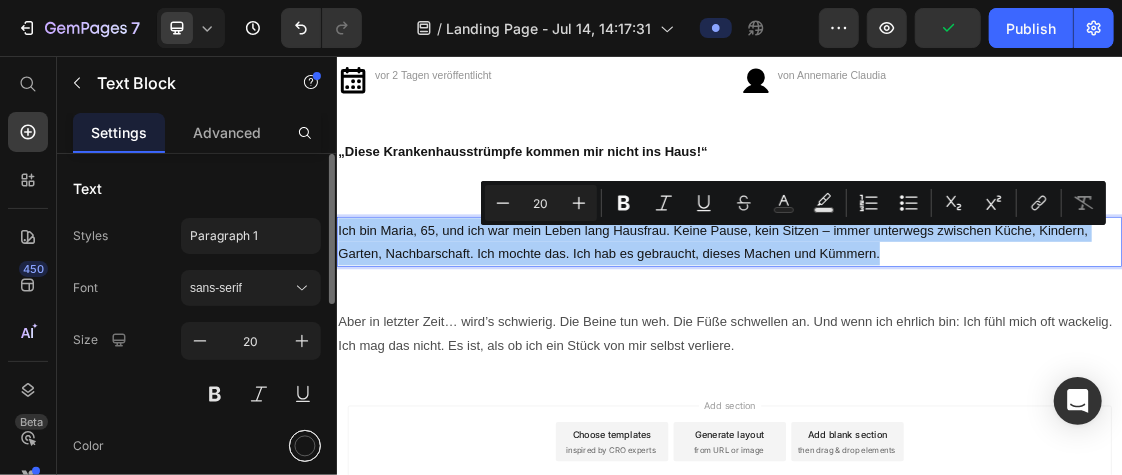 click at bounding box center [305, 446] 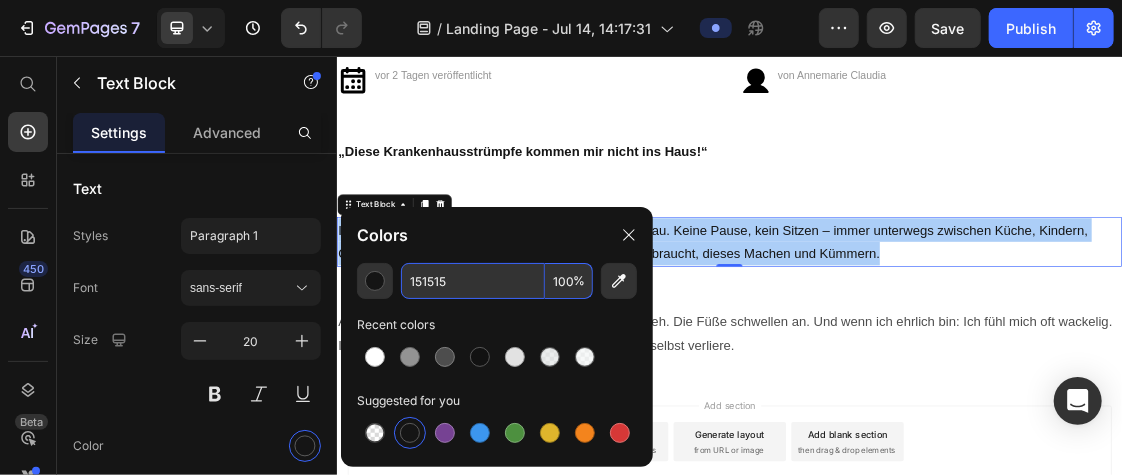 click on "151515" at bounding box center (473, 281) 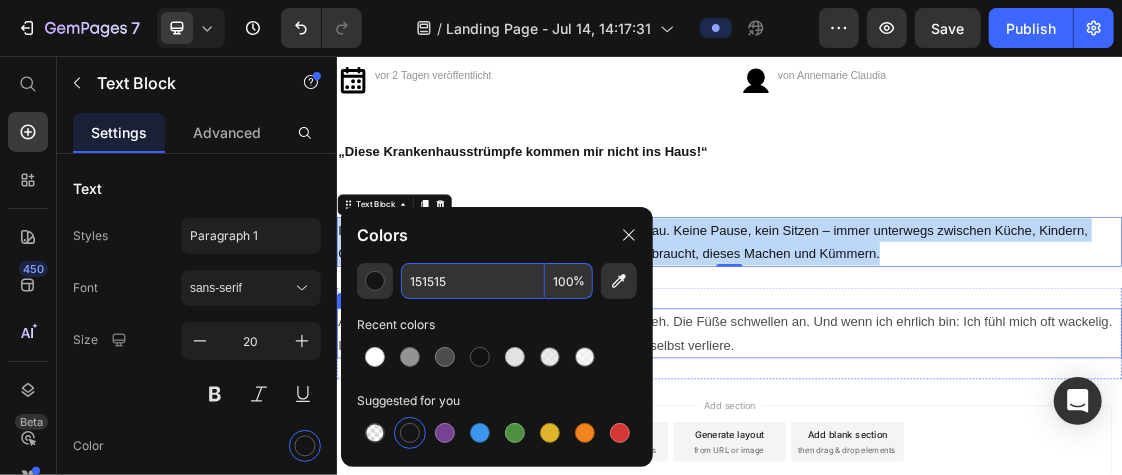 click on "Aber in letzter Zeit… wird’s schwierig. Die Beine tun weh. Die Füße schwellen an. Und wenn ich ehrlich bin: Ich fühl mich oft wackelig. Ich mag das nicht. Es ist, als ob ich ein Stück von mir selbst verliere." at bounding box center (936, 480) 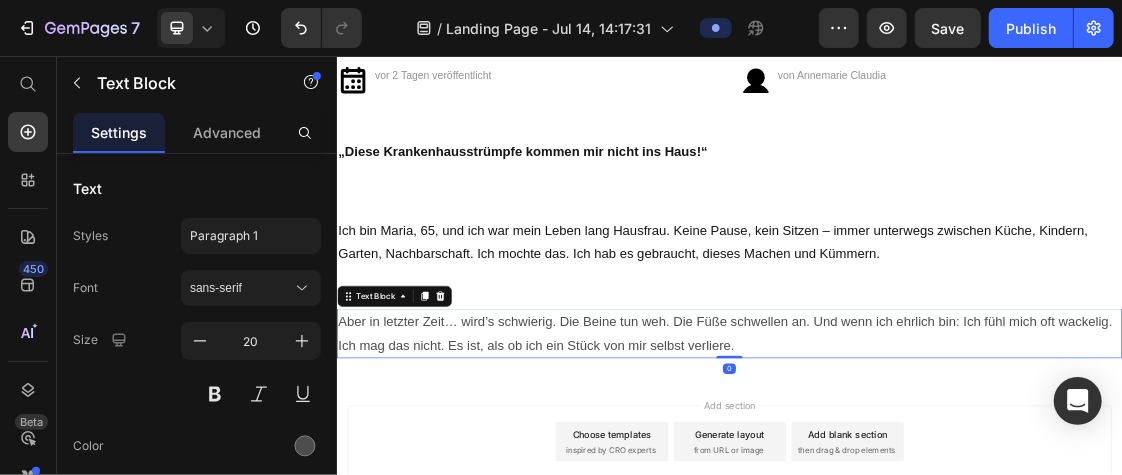 click on "Aber in letzter Zeit… wird’s schwierig. Die Beine tun weh. Die Füße schwellen an. Und wenn ich ehrlich bin: Ich fühl mich oft wackelig. Ich mag das nicht. Es ist, als ob ich ein Stück von mir selbst verliere." at bounding box center (936, 480) 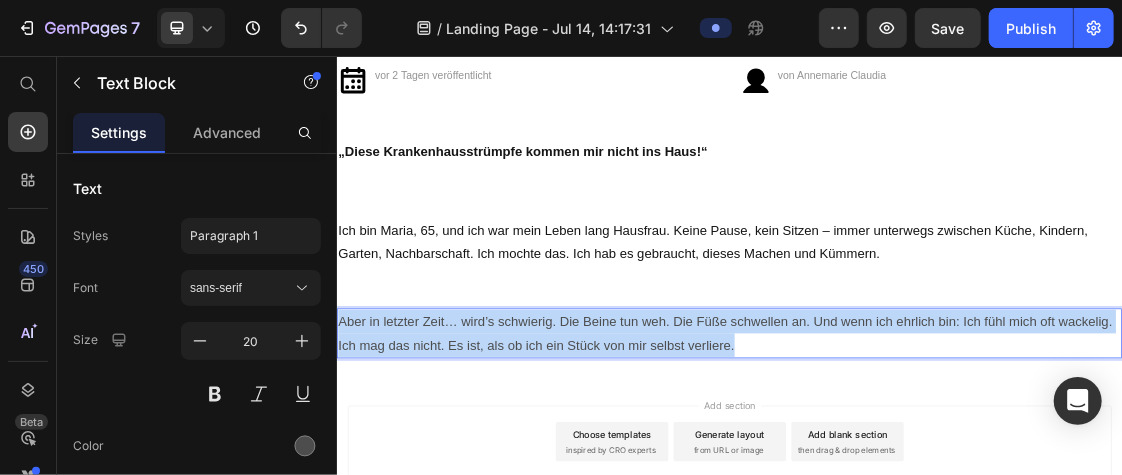 click on "Aber in letzter Zeit… wird’s schwierig. Die Beine tun weh. Die Füße schwellen an. Und wenn ich ehrlich bin: Ich fühl mich oft wackelig. Ich mag das nicht. Es ist, als ob ich ein Stück von mir selbst verliere." at bounding box center [936, 480] 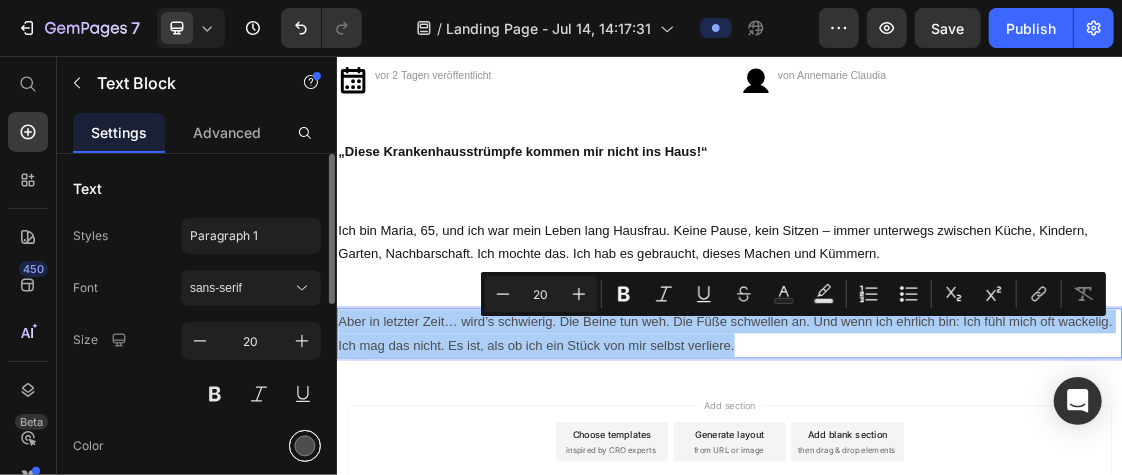click at bounding box center [305, 446] 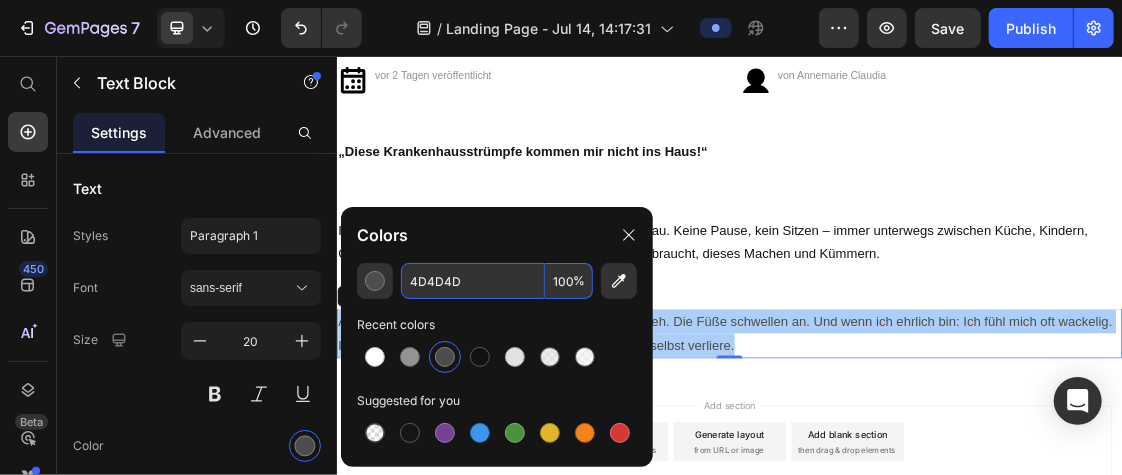 click on "4D4D4D" at bounding box center [473, 281] 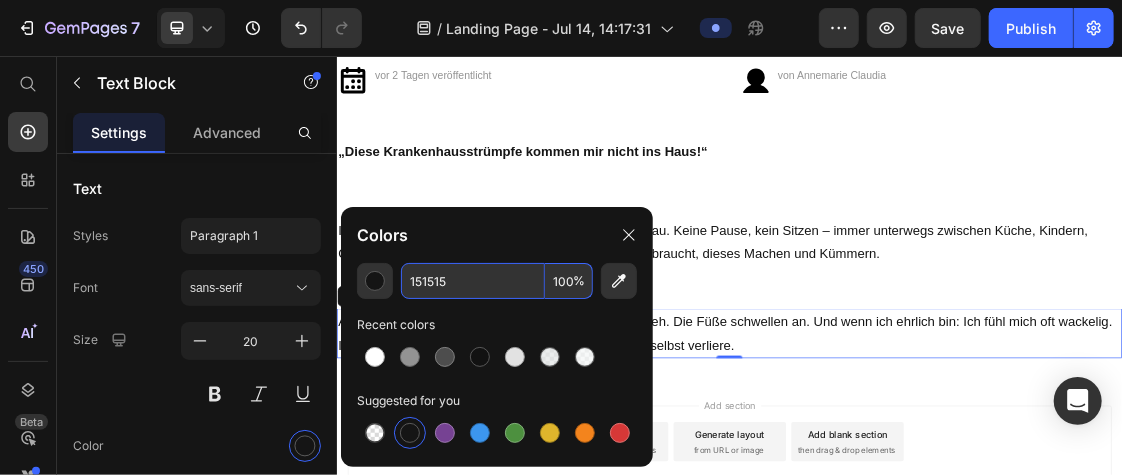 type on "151515" 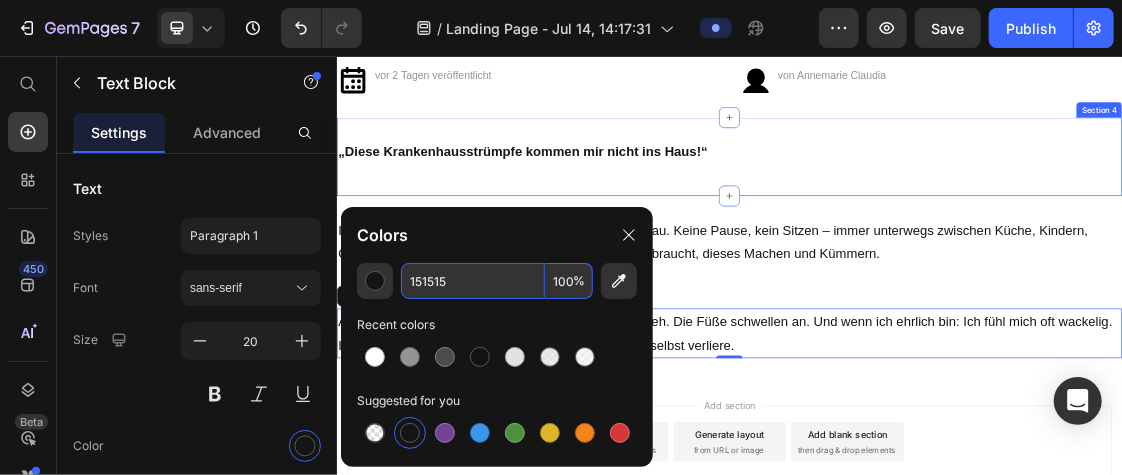 click on "„Diese Krankenhausstrümpfe kommen mir nicht ins Haus!“  Text Block Row Section 4" at bounding box center [936, 210] 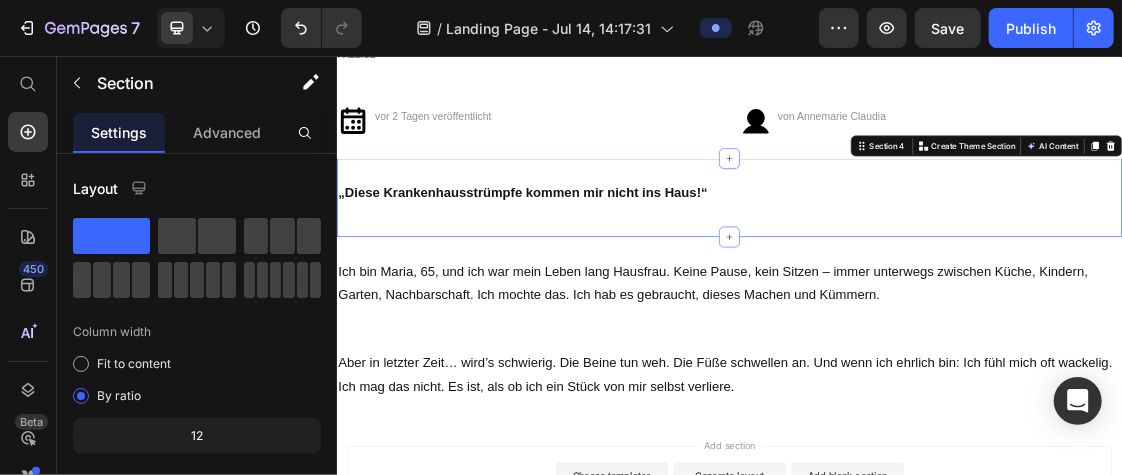 scroll, scrollTop: 422, scrollLeft: 0, axis: vertical 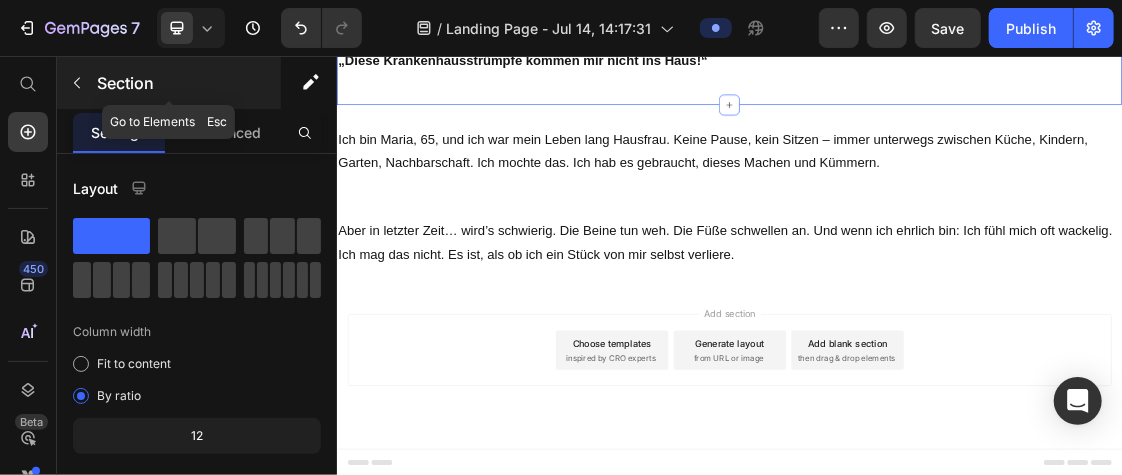 click 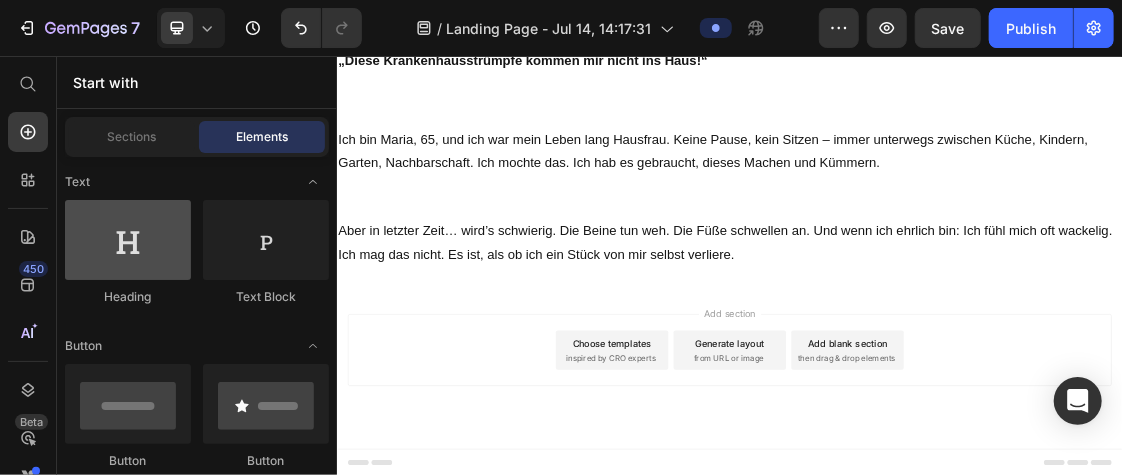 scroll, scrollTop: 0, scrollLeft: 0, axis: both 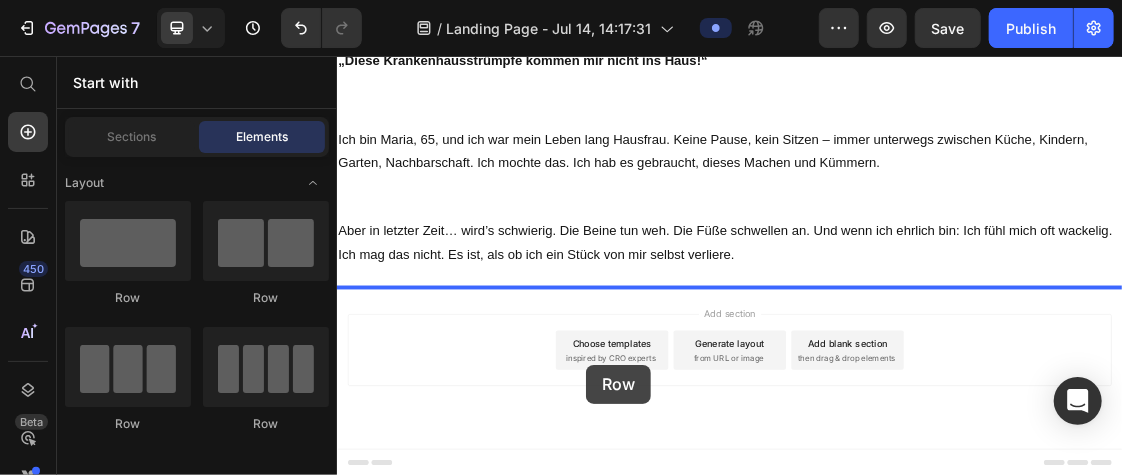 drag, startPoint x: 437, startPoint y: 287, endPoint x: 717, endPoint y: 525, distance: 367.48334 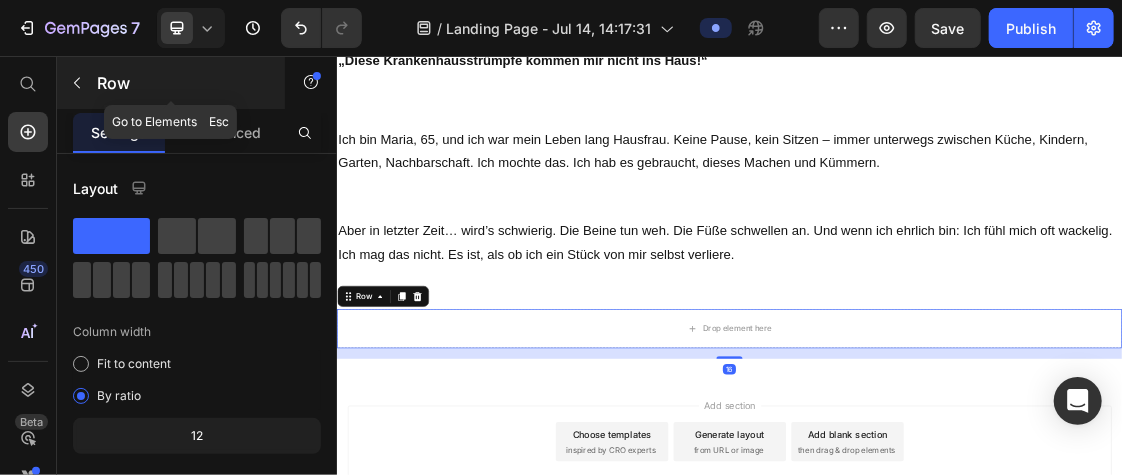 click 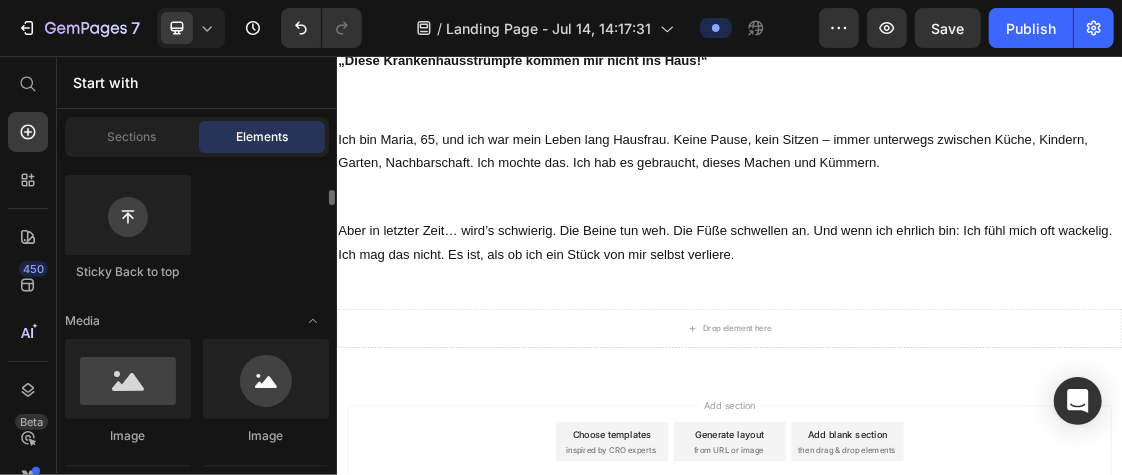 scroll, scrollTop: 610, scrollLeft: 0, axis: vertical 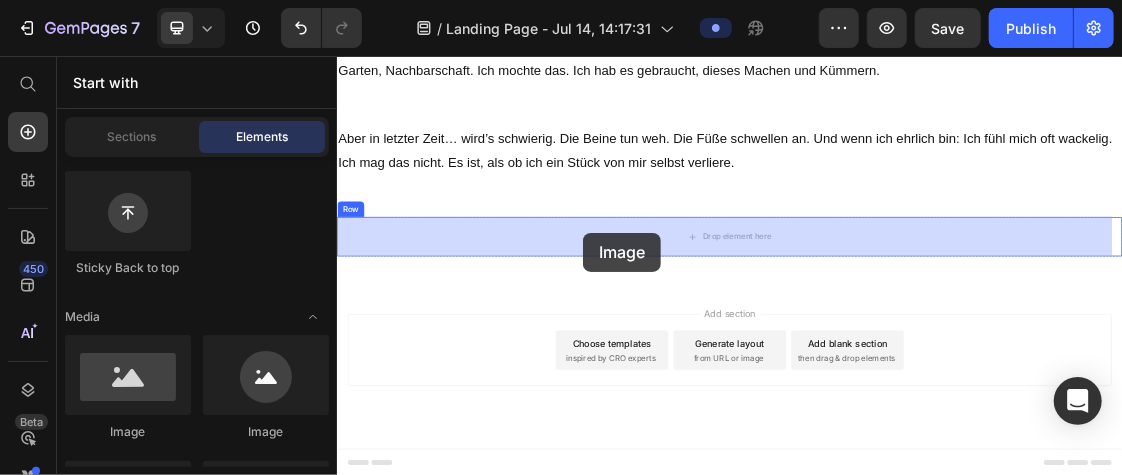 drag, startPoint x: 471, startPoint y: 422, endPoint x: 712, endPoint y: 325, distance: 259.78836 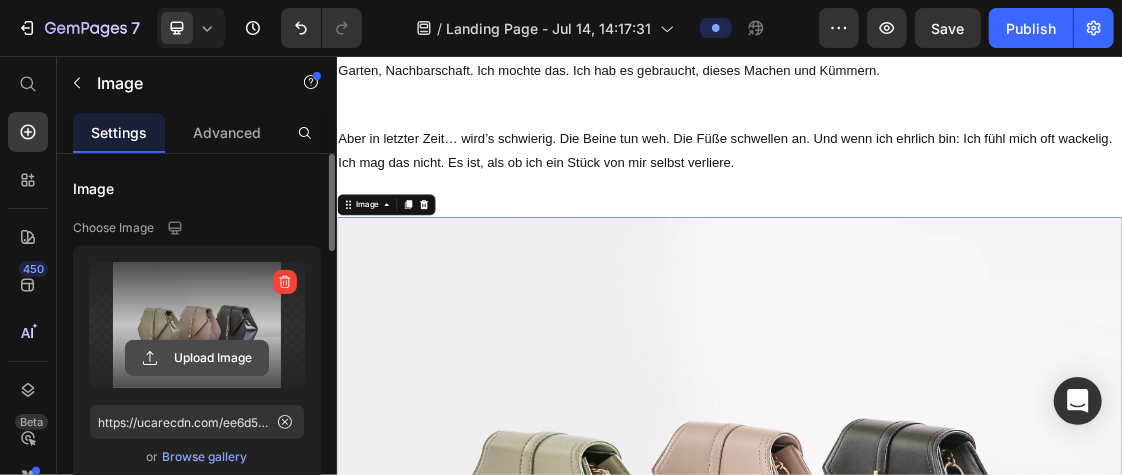 click 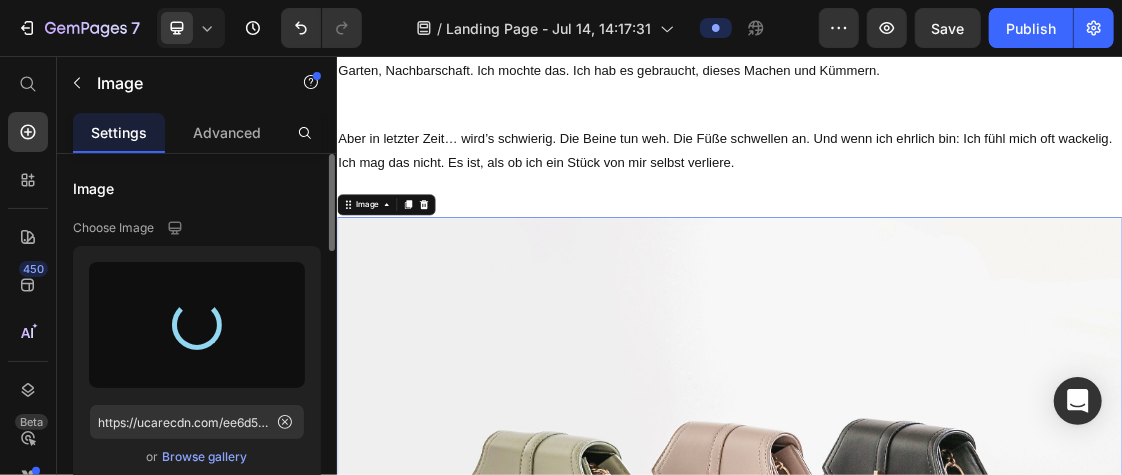 type on "https://cdn.shopify.com/s/files/1/0754/1814/0920/files/gempages_567710784411403173-bb365f56-a4a0-4097-8e6d-98c54cfeb09e.png" 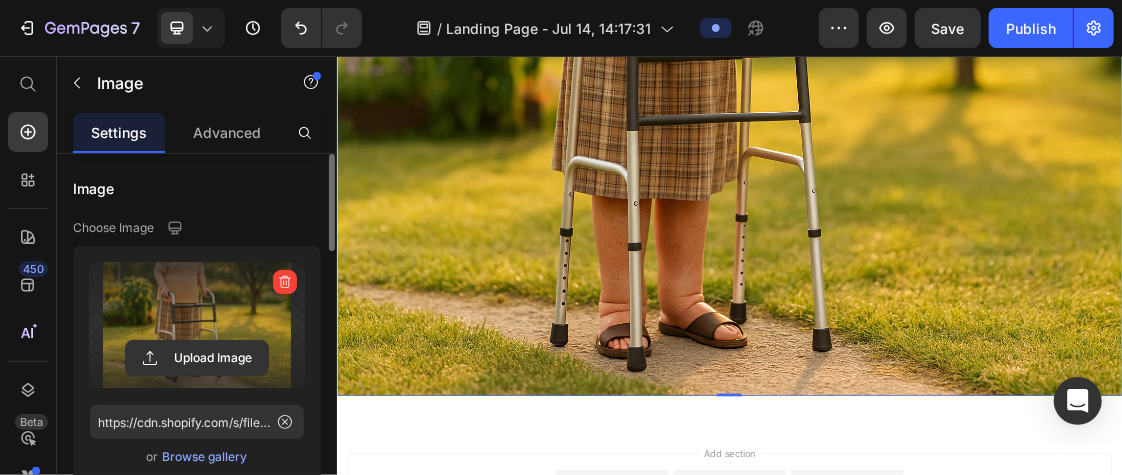 scroll, scrollTop: 1291, scrollLeft: 0, axis: vertical 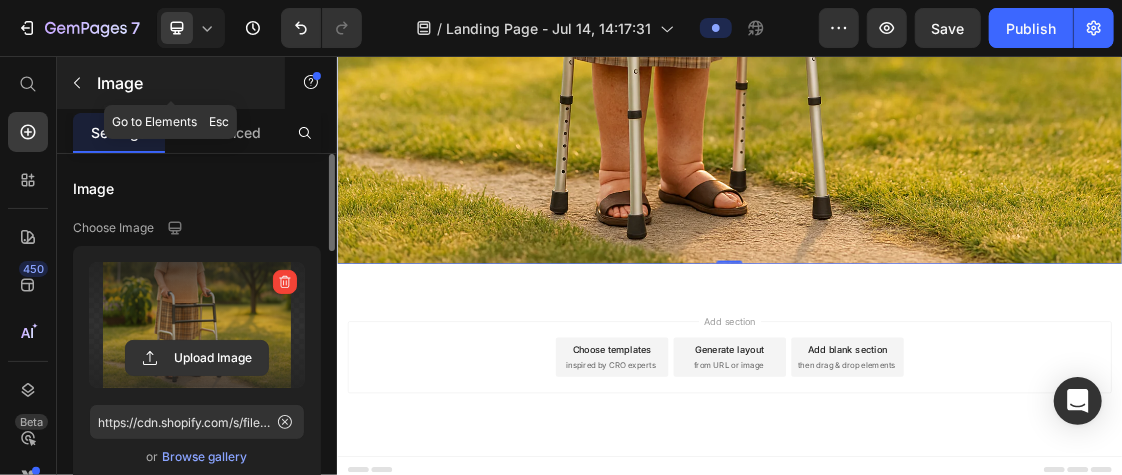click at bounding box center (77, 83) 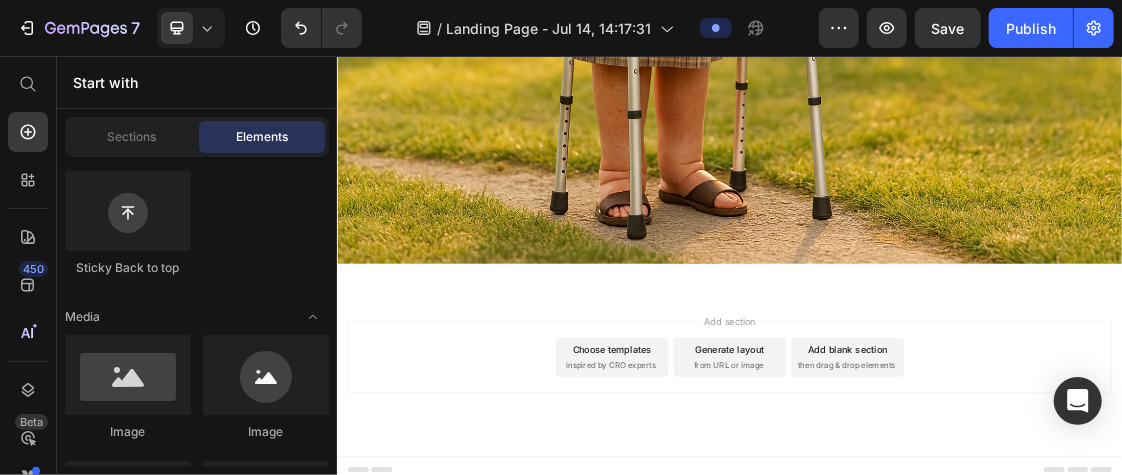 scroll, scrollTop: 0, scrollLeft: 0, axis: both 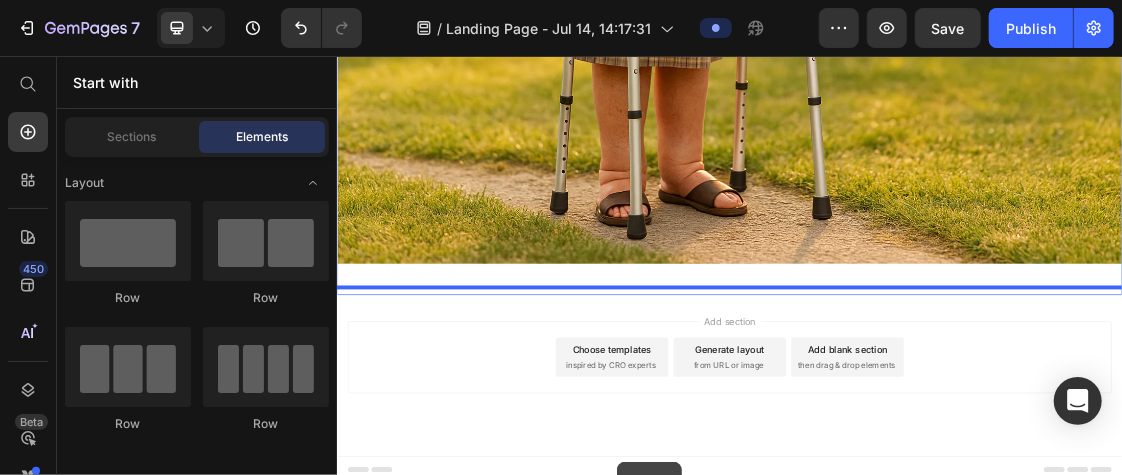 drag, startPoint x: 463, startPoint y: 300, endPoint x: 765, endPoint y: 692, distance: 494.8414 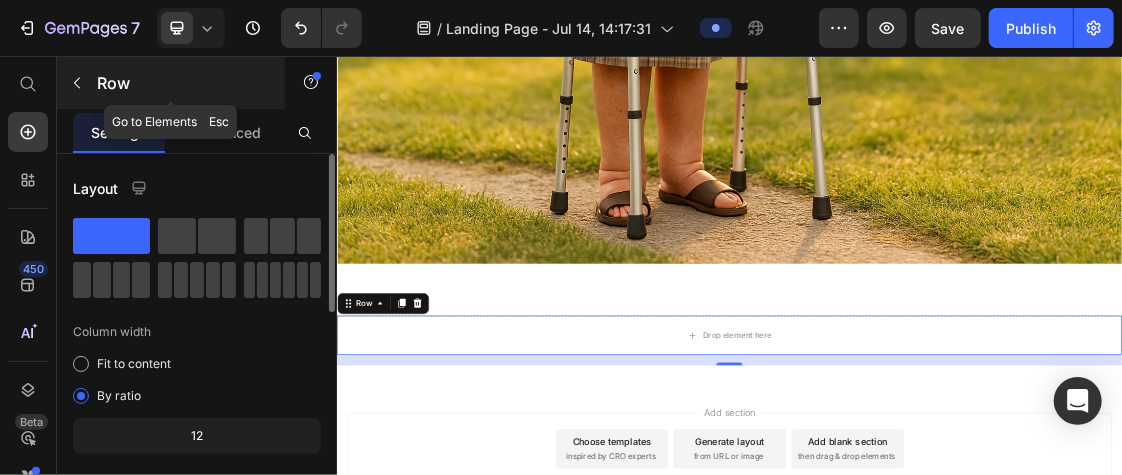 click 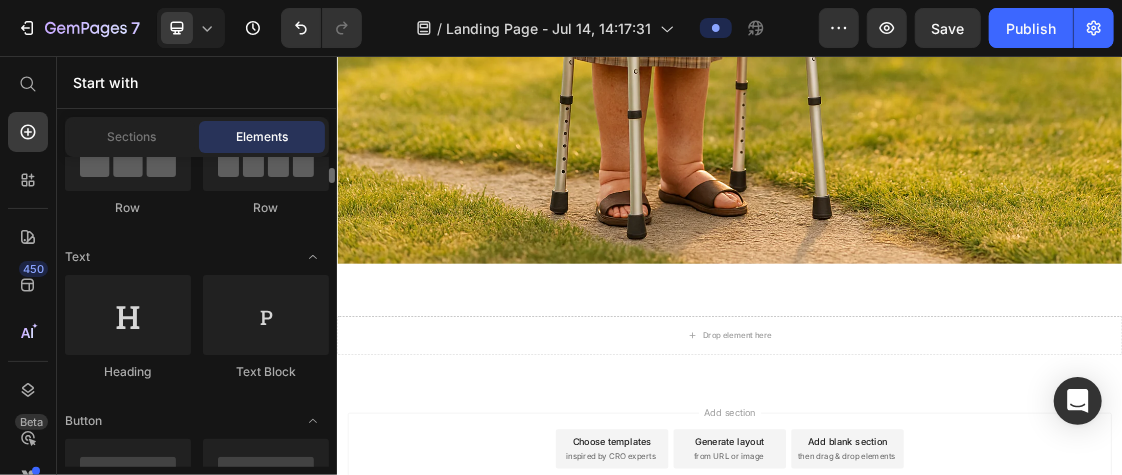 scroll, scrollTop: 217, scrollLeft: 0, axis: vertical 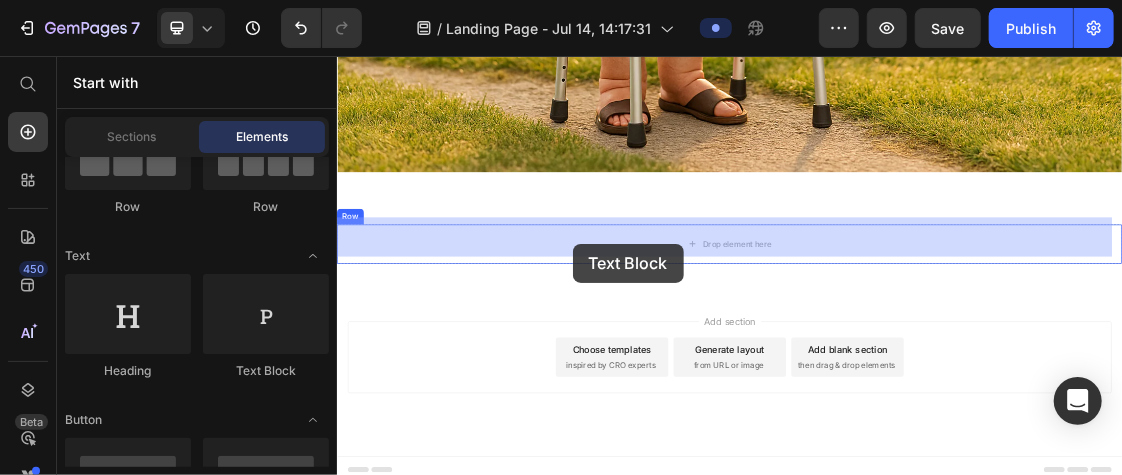 drag, startPoint x: 616, startPoint y: 364, endPoint x: 694, endPoint y: 341, distance: 81.32035 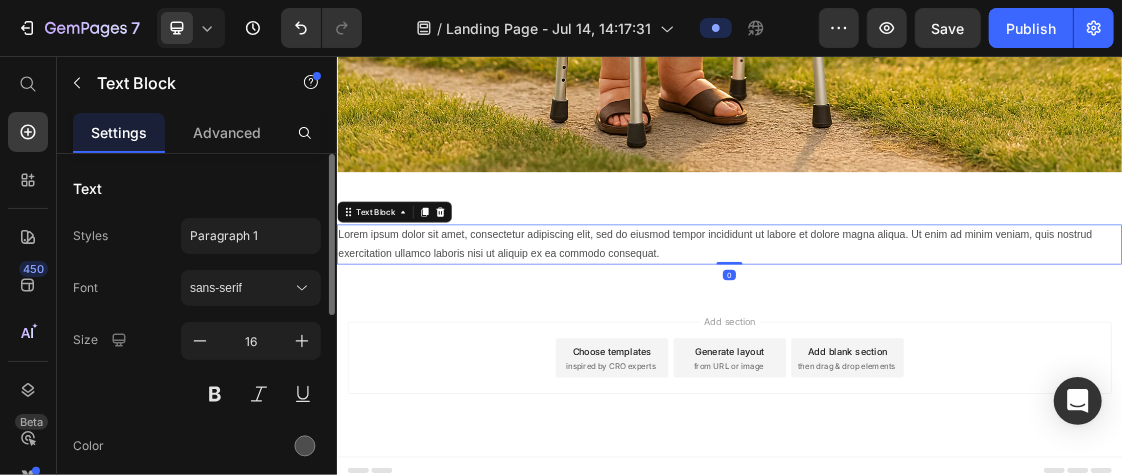 click on "Lorem ipsum dolor sit amet, consectetur adipiscing elit, sed do eiusmod tempor incididunt ut labore et dolore magna aliqua. Ut enim ad minim veniam, quis nostrud exercitation ullamco laboris nisi ut aliquip ex ea commodo consequat." at bounding box center (936, 344) 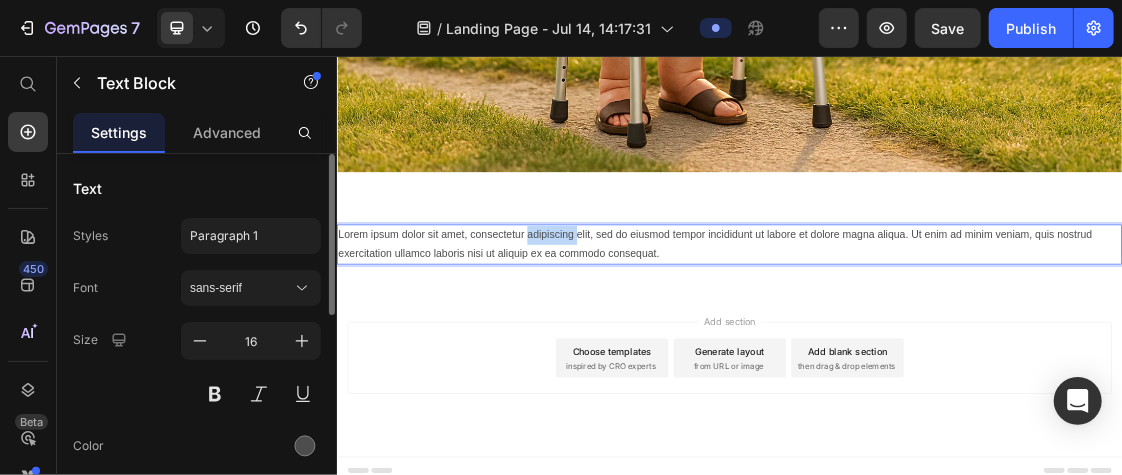 click on "Lorem ipsum dolor sit amet, consectetur adipiscing elit, sed do eiusmod tempor incididunt ut labore et dolore magna aliqua. Ut enim ad minim veniam, quis nostrud exercitation ullamco laboris nisi ut aliquip ex ea commodo consequat." at bounding box center [936, 344] 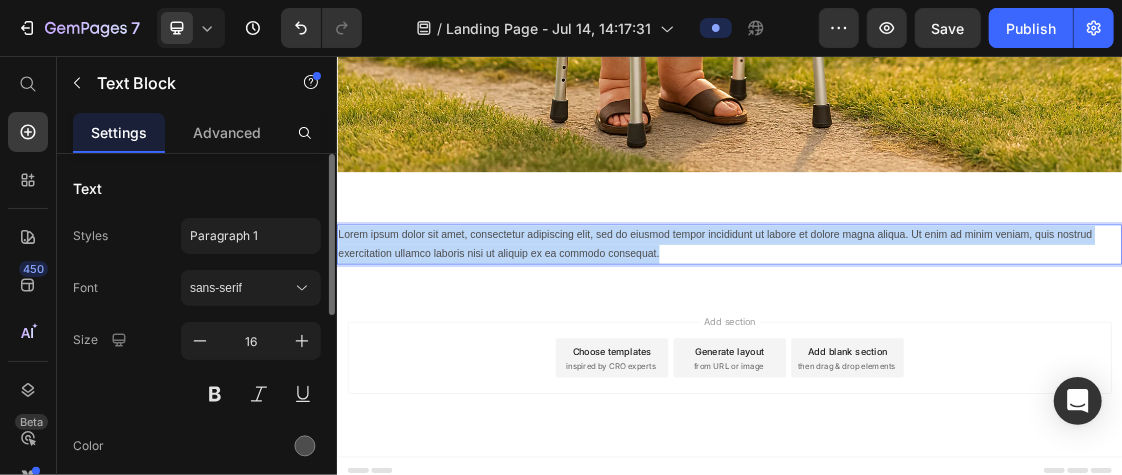 click on "Lorem ipsum dolor sit amet, consectetur adipiscing elit, sed do eiusmod tempor incididunt ut labore et dolore magna aliqua. Ut enim ad minim veniam, quis nostrud exercitation ullamco laboris nisi ut aliquip ex ea commodo consequat." at bounding box center (936, 344) 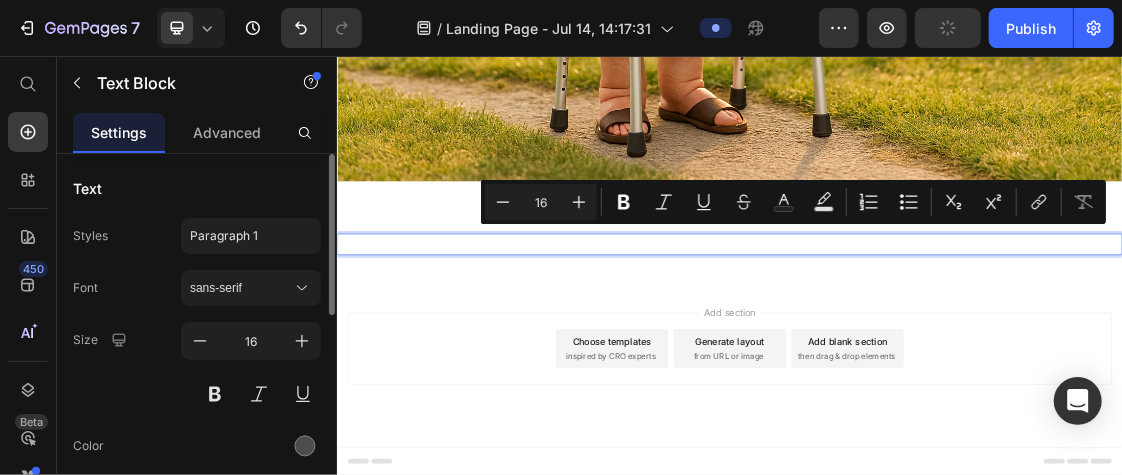 scroll, scrollTop: 1375, scrollLeft: 0, axis: vertical 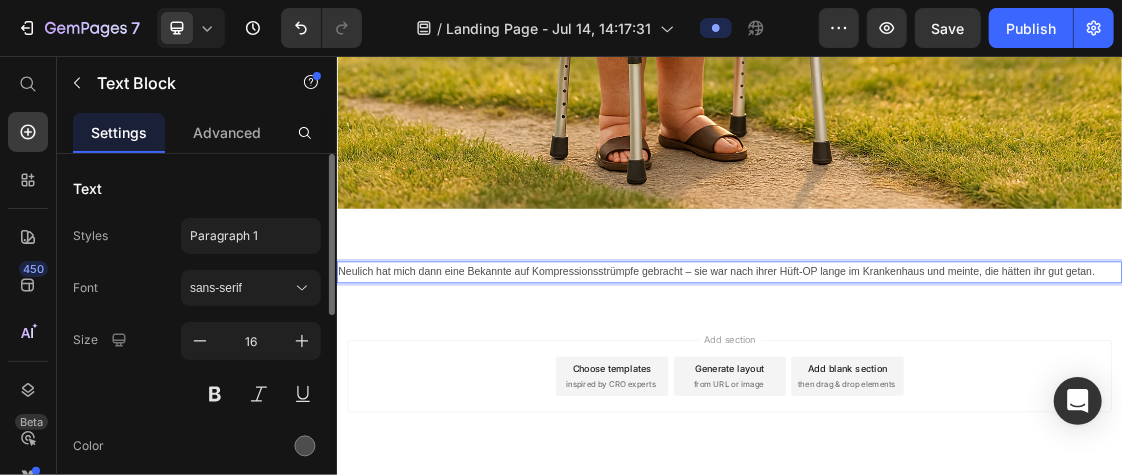 click on "Neulich hat mich dann eine Bekannte auf Kompressionsstrümpfe gebracht – sie war nach ihrer Hüft-OP lange im Krankenhaus und meinte, die hätten ihr gut getan." at bounding box center [936, 385] 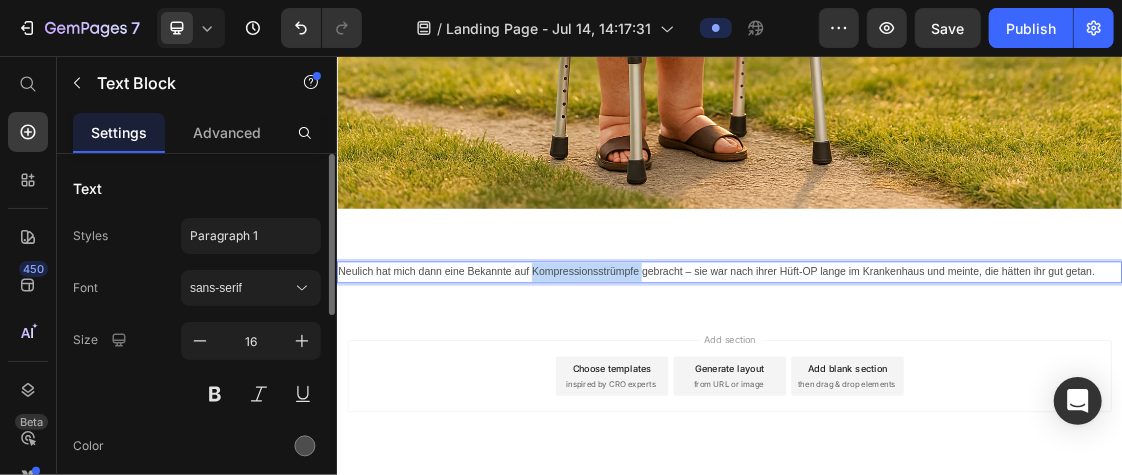 click on "Neulich hat mich dann eine Bekannte auf Kompressionsstrümpfe gebracht – sie war nach ihrer Hüft-OP lange im Krankenhaus und meinte, die hätten ihr gut getan." at bounding box center (936, 385) 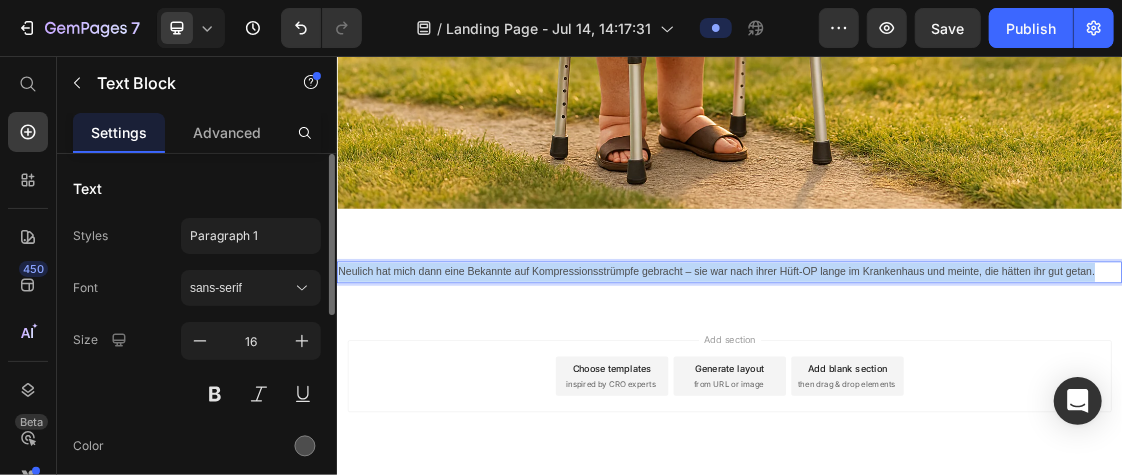 click on "Neulich hat mich dann eine Bekannte auf Kompressionsstrümpfe gebracht – sie war nach ihrer Hüft-OP lange im Krankenhaus und meinte, die hätten ihr gut getan." at bounding box center [936, 385] 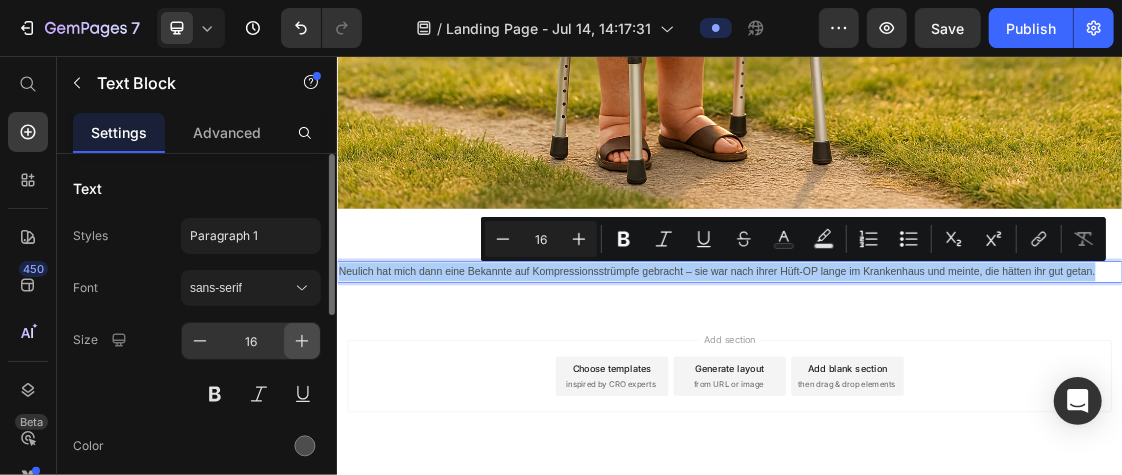 click 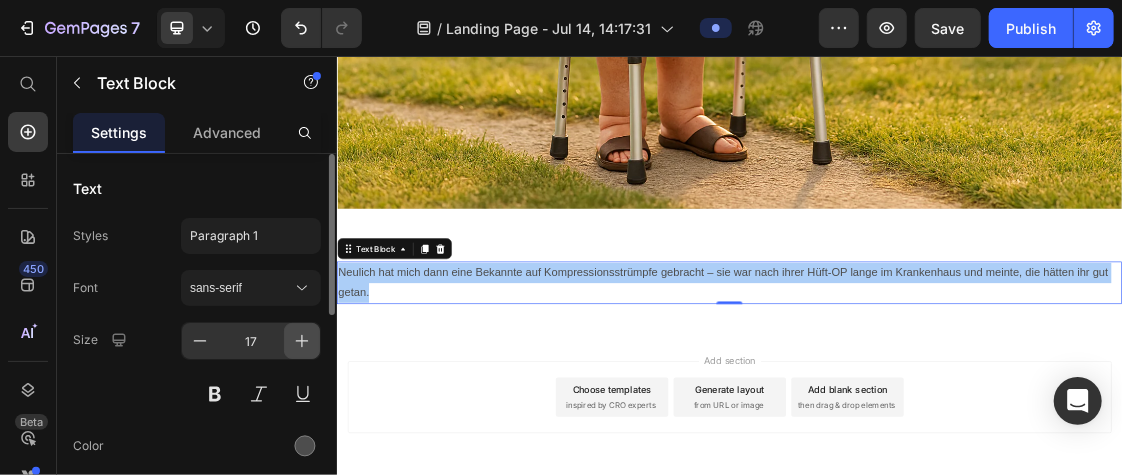 click 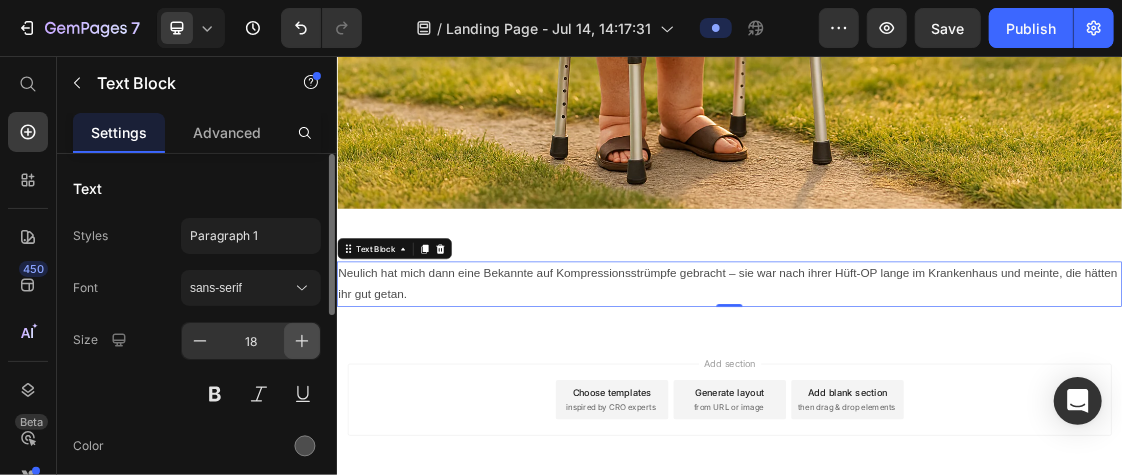 click 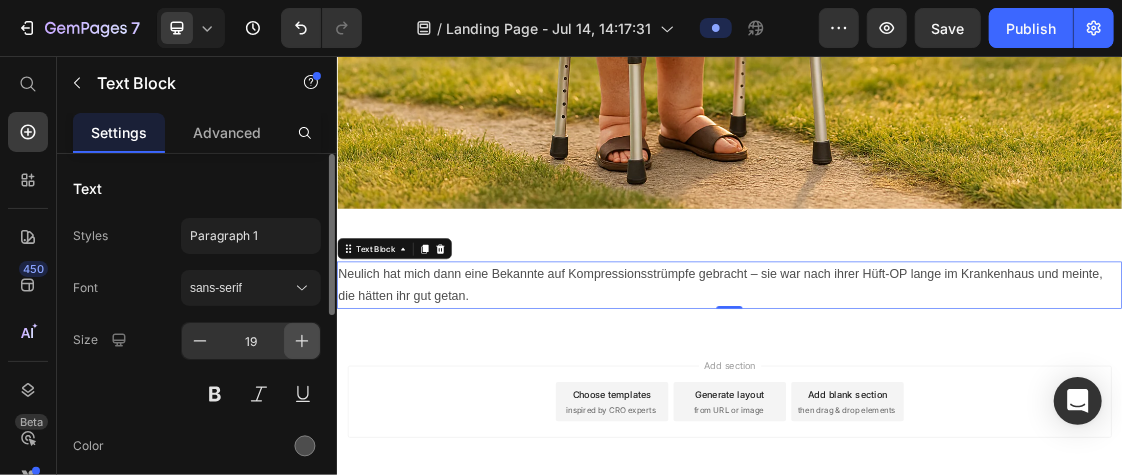 click 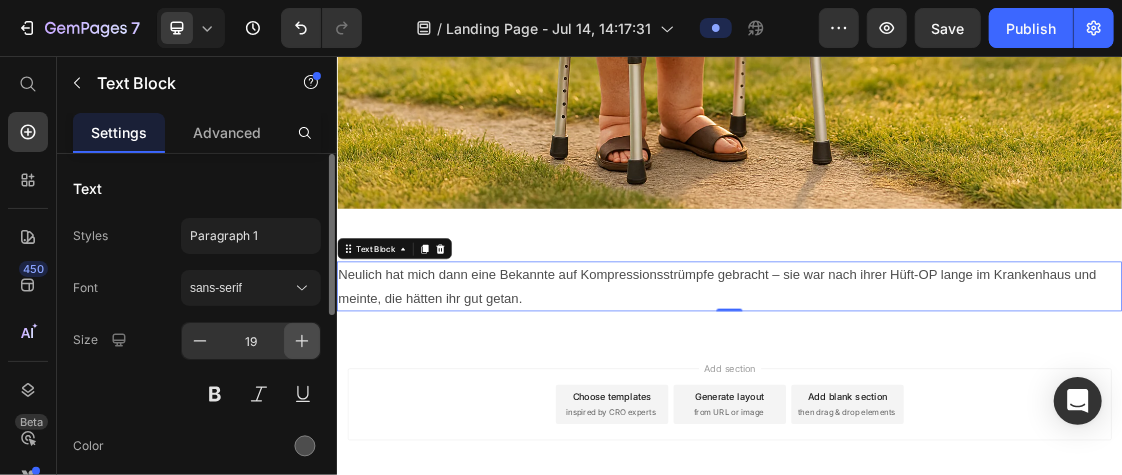 type on "20" 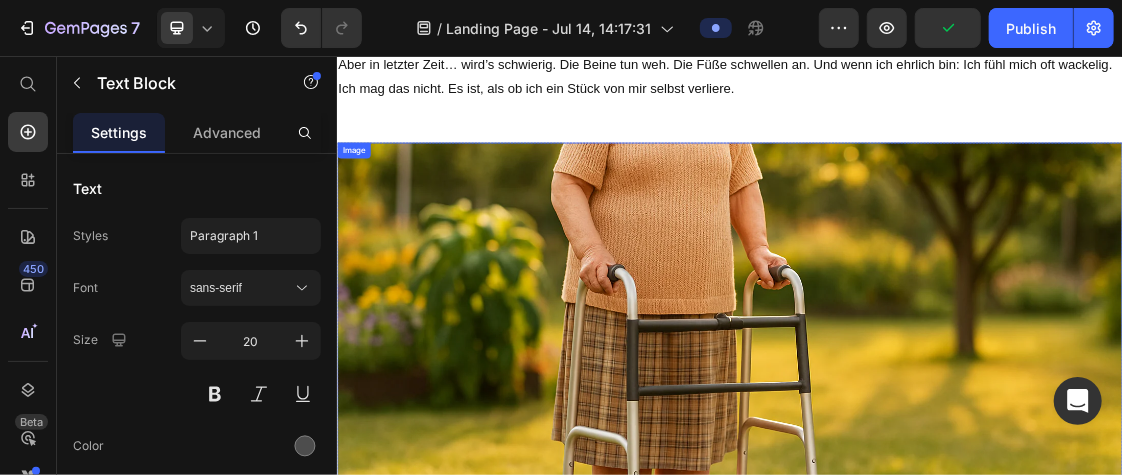 scroll, scrollTop: 524, scrollLeft: 0, axis: vertical 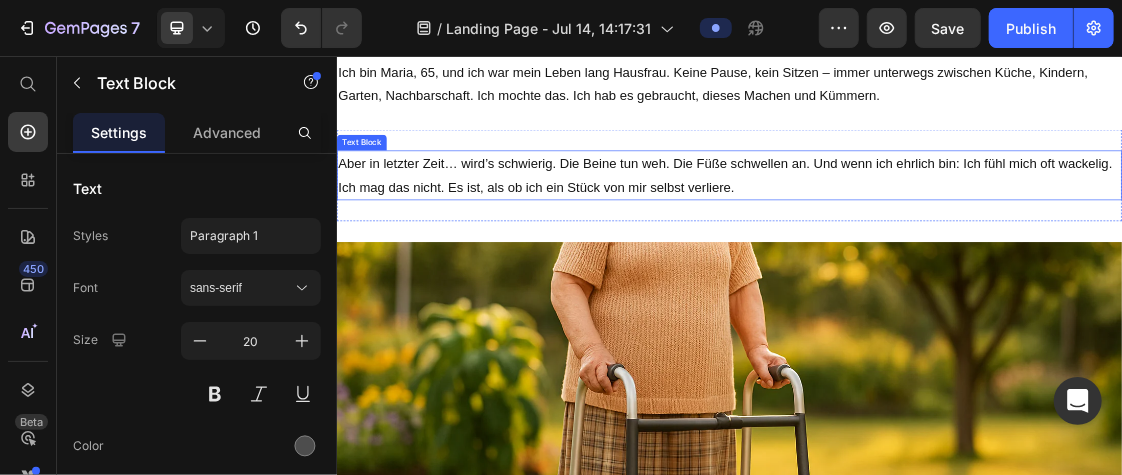 click on "Aber in letzter Zeit… wird’s schwierig. Die Beine tun weh. Die Füße schwellen an. Und wenn ich ehrlich bin: Ich fühl mich oft wackelig. Ich mag das nicht. Es ist, als ob ich ein Stück von mir selbst verliere." at bounding box center (936, 238) 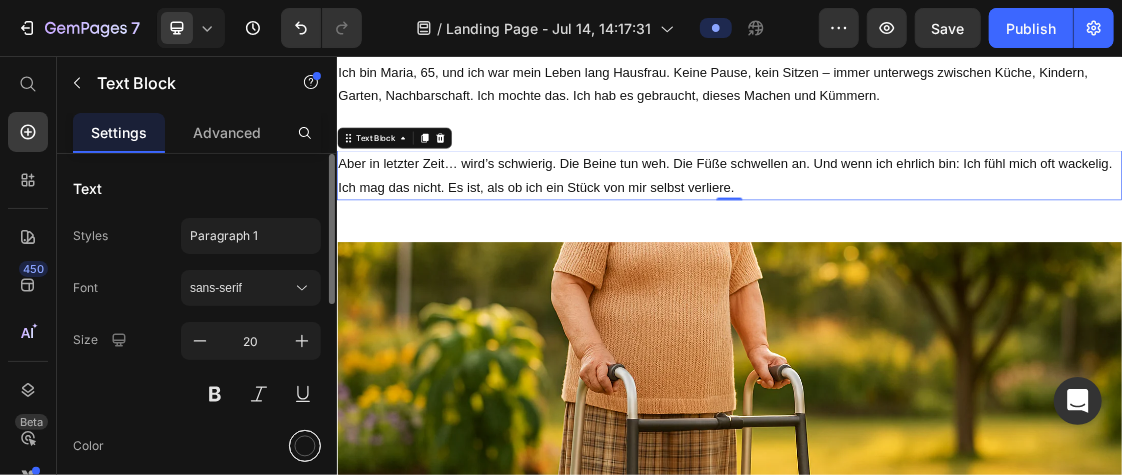 click at bounding box center [305, 446] 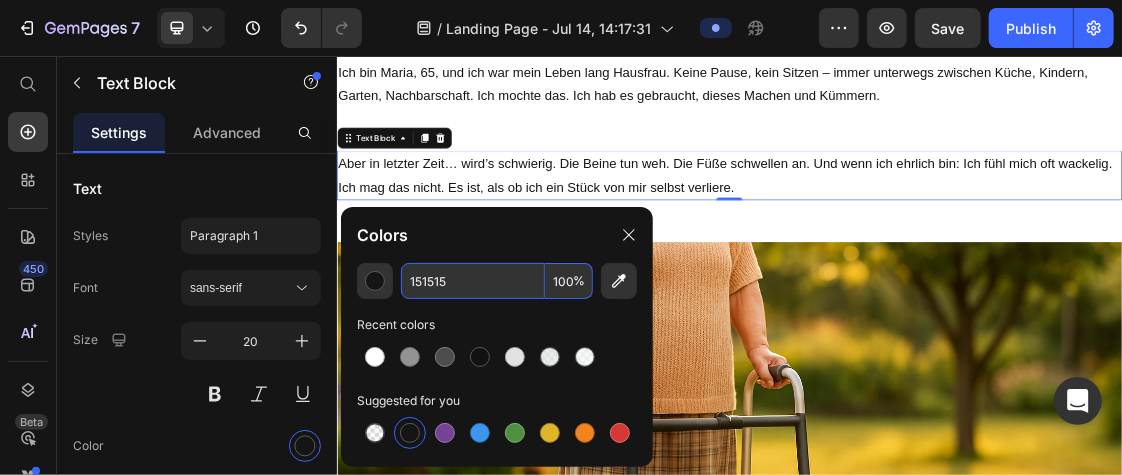 click on "151515" at bounding box center [473, 281] 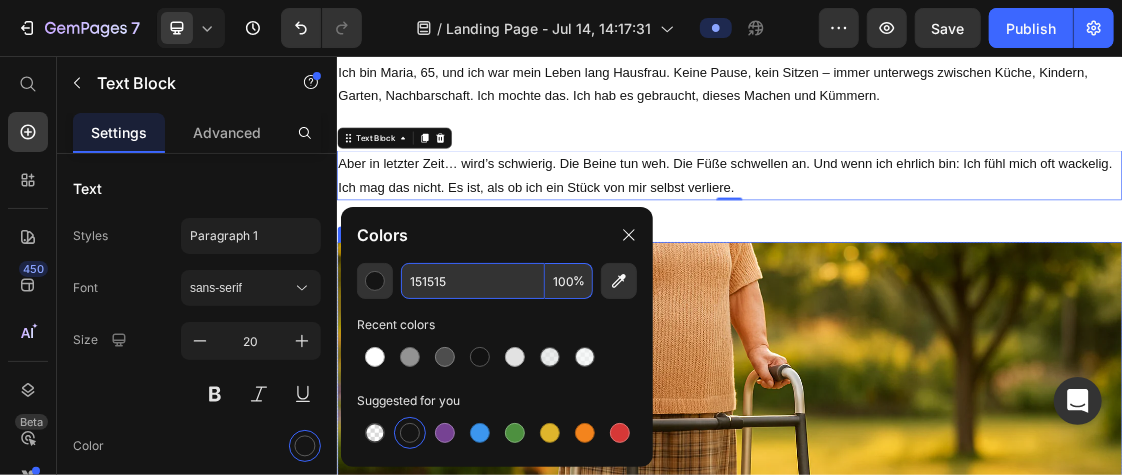 click at bounding box center [936, 740] 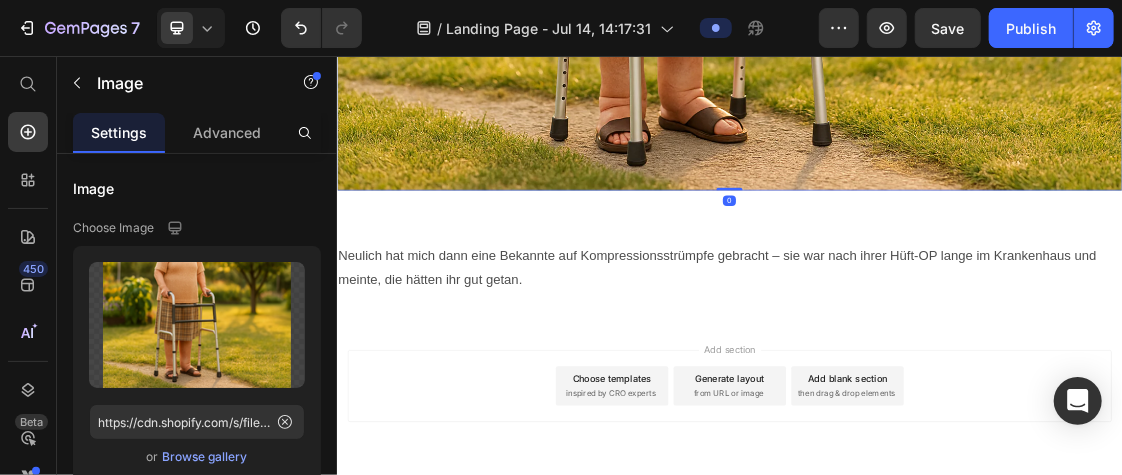 scroll, scrollTop: 1448, scrollLeft: 0, axis: vertical 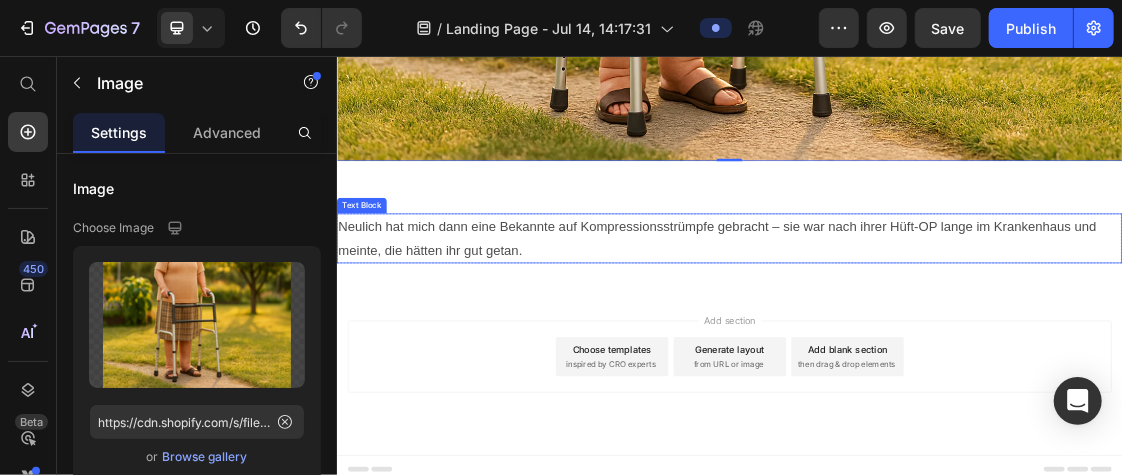 click on "Neulich hat mich dann eine Bekannte auf Kompressionsstrümpfe gebracht – sie war nach ihrer Hüft-OP lange im Krankenhaus und meinte, die hätten ihr gut getan." at bounding box center [936, 334] 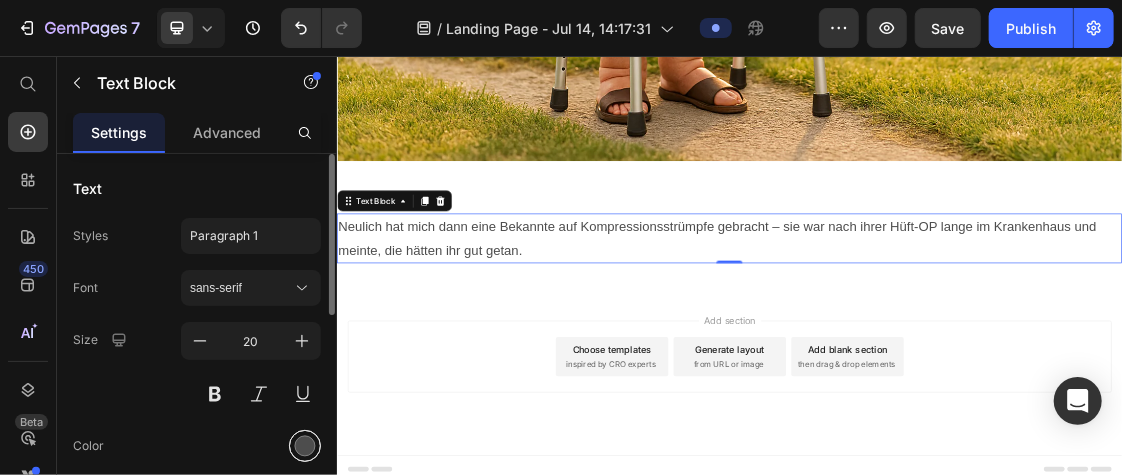 click at bounding box center [305, 446] 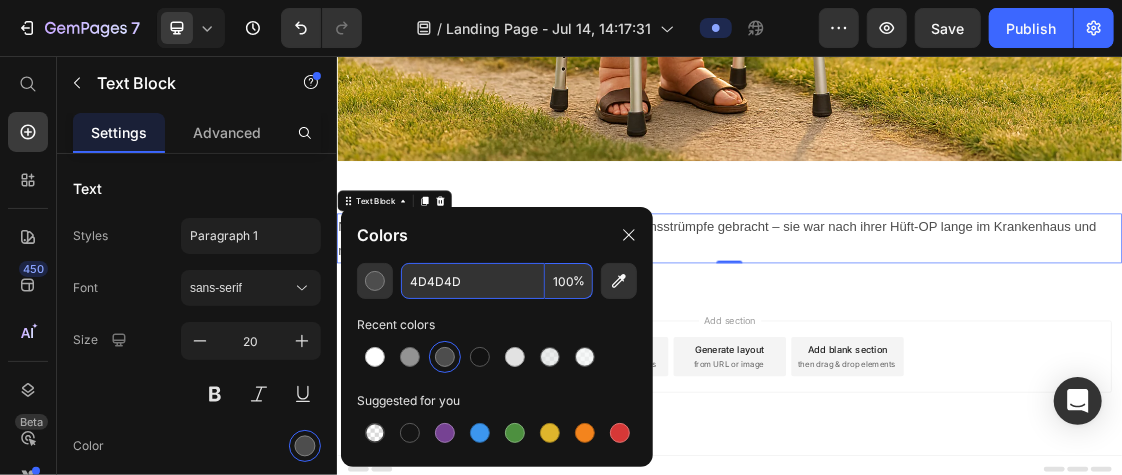 click on "4D4D4D" at bounding box center (473, 281) 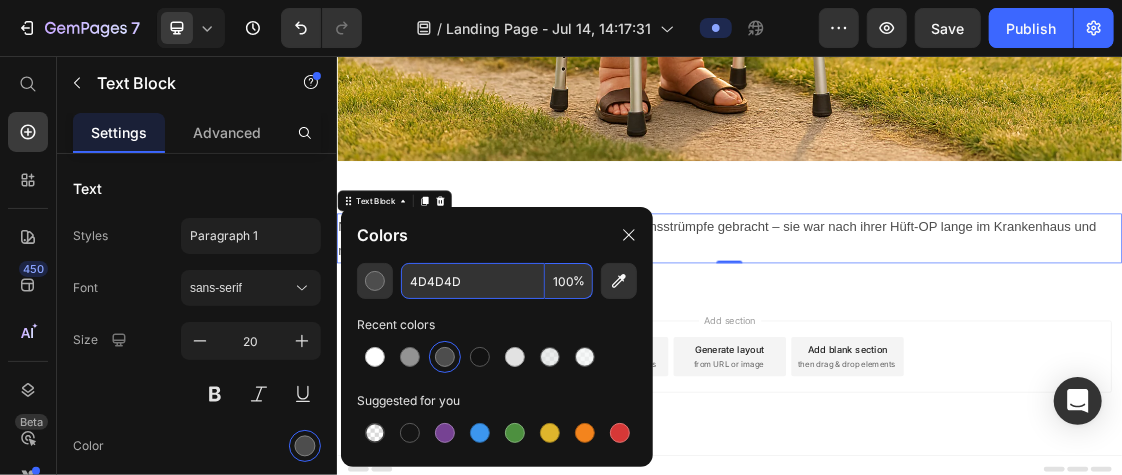 paste on "151515" 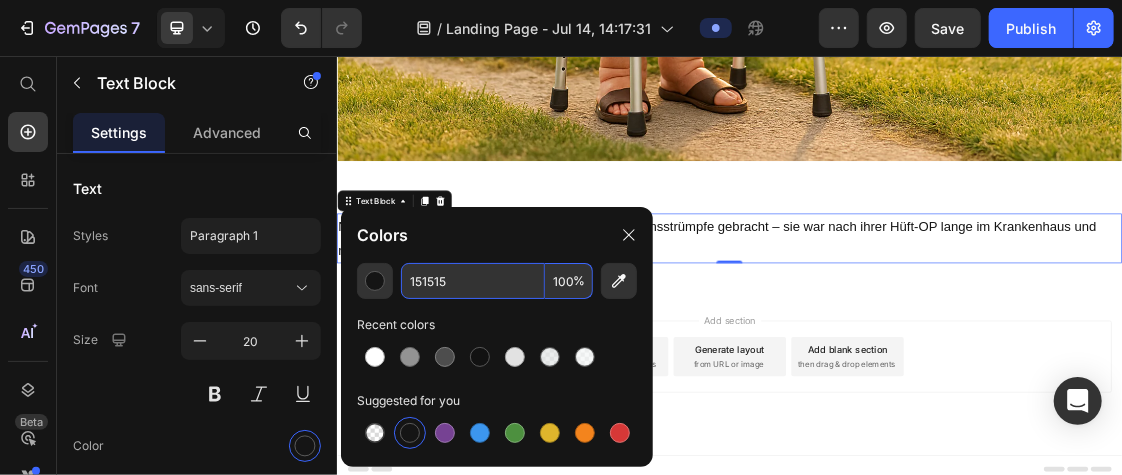type on "151515" 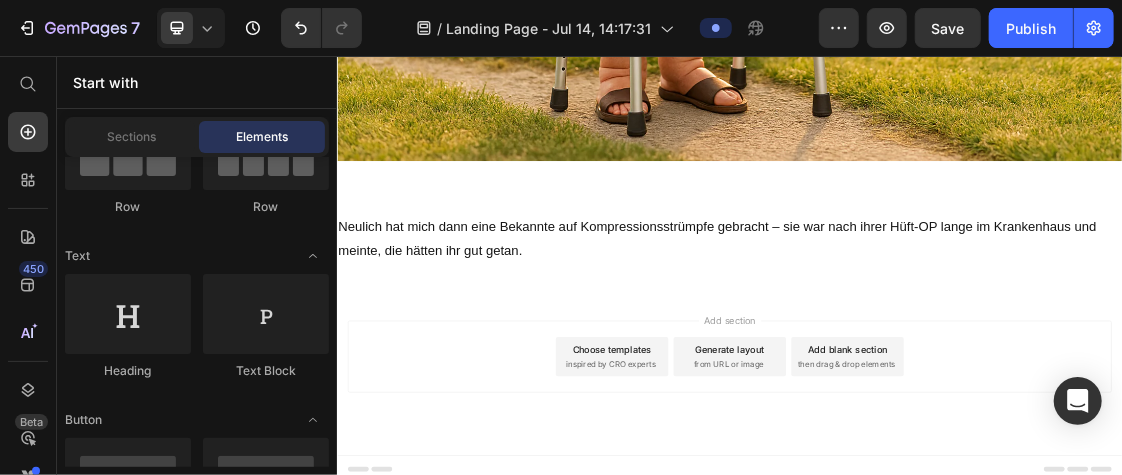 click on "Footer" at bounding box center [936, 687] 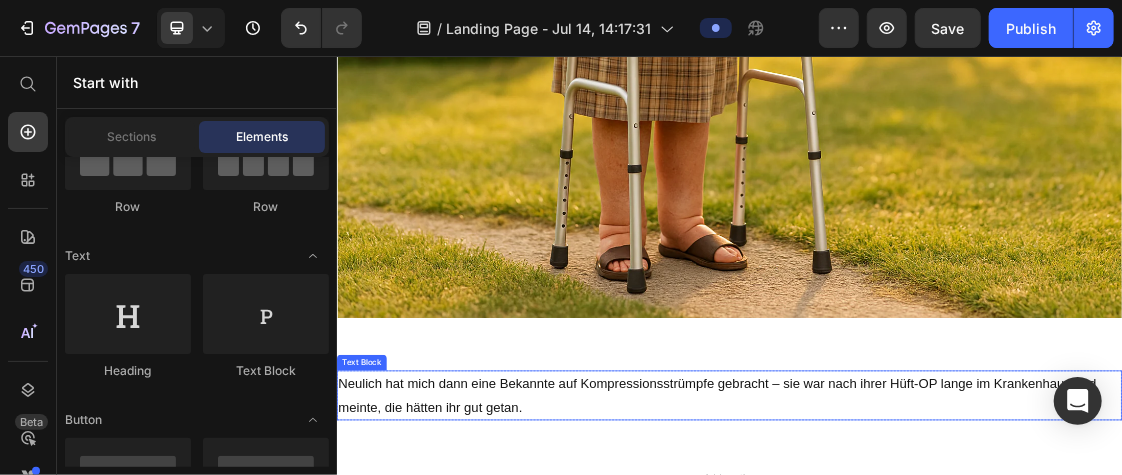 scroll, scrollTop: 1448, scrollLeft: 0, axis: vertical 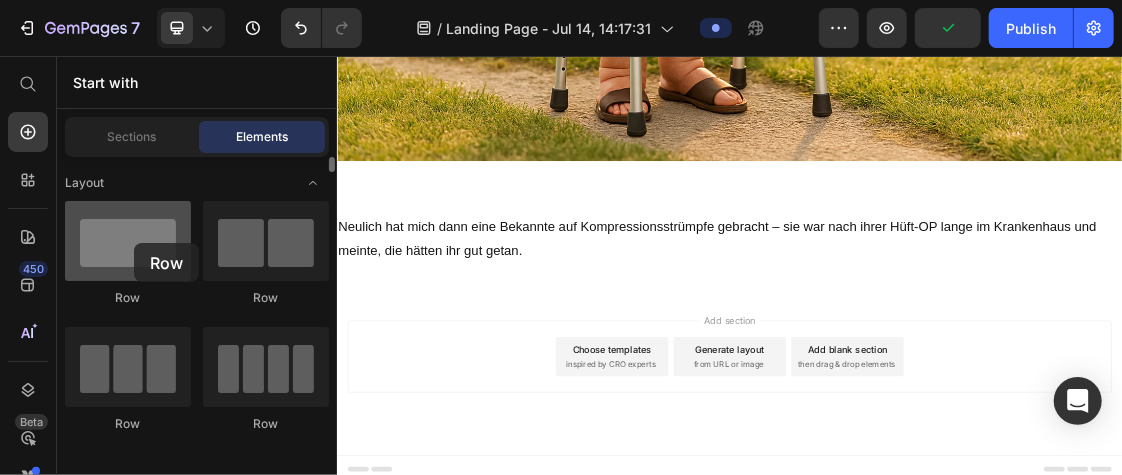 drag, startPoint x: 122, startPoint y: 245, endPoint x: 137, endPoint y: 243, distance: 15.132746 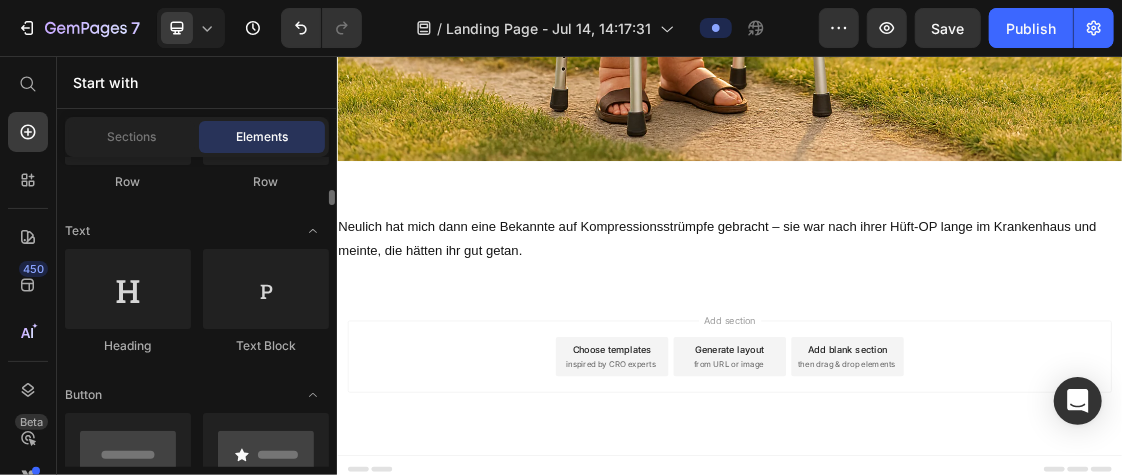 scroll, scrollTop: 266, scrollLeft: 0, axis: vertical 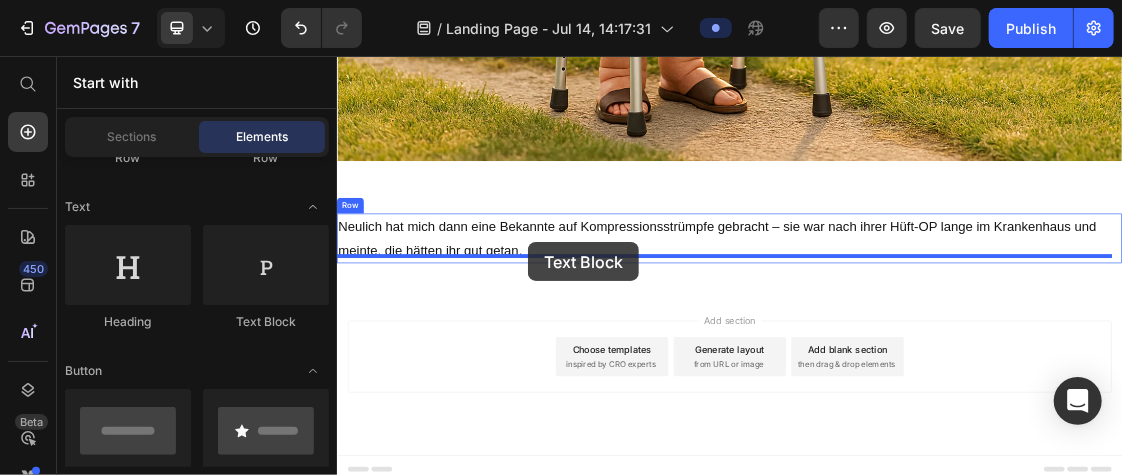 drag, startPoint x: 590, startPoint y: 324, endPoint x: 628, endPoint y: 340, distance: 41.231056 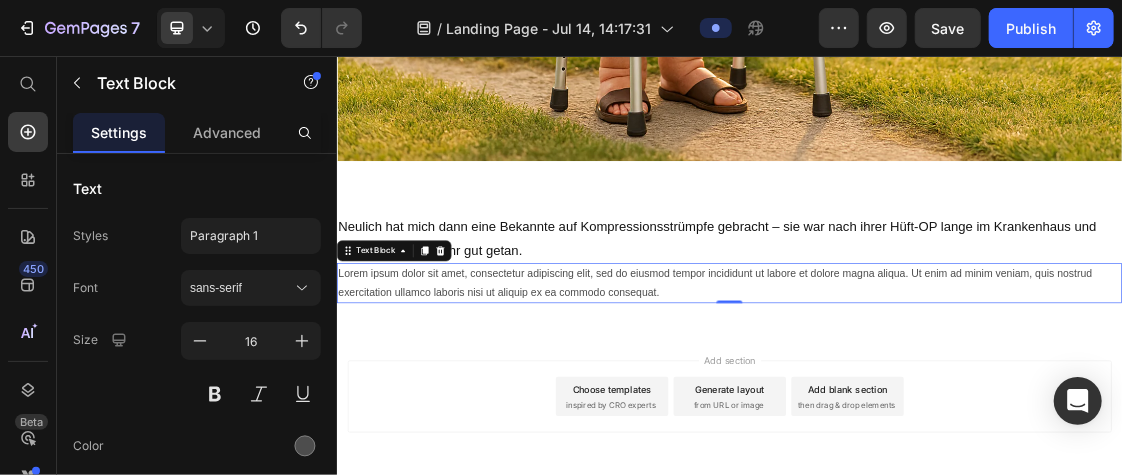 click on "Lorem ipsum dolor sit amet, consectetur adipiscing elit, sed do eiusmod tempor incididunt ut labore et dolore magna aliqua. Ut enim ad minim veniam, quis nostrud exercitation ullamco laboris nisi ut aliquip ex ea commodo consequat." at bounding box center (936, 403) 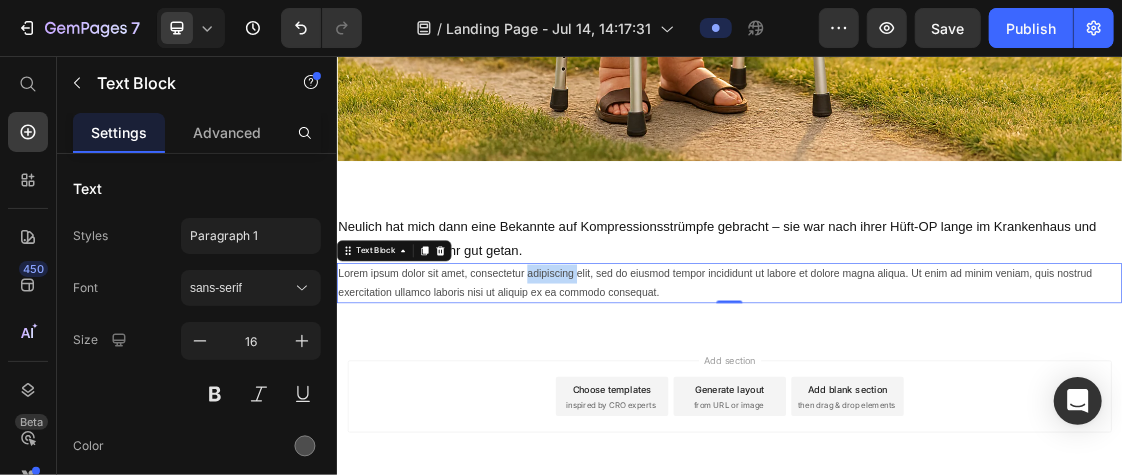 click on "Lorem ipsum dolor sit amet, consectetur adipiscing elit, sed do eiusmod tempor incididunt ut labore et dolore magna aliqua. Ut enim ad minim veniam, quis nostrud exercitation ullamco laboris nisi ut aliquip ex ea commodo consequat." at bounding box center (936, 403) 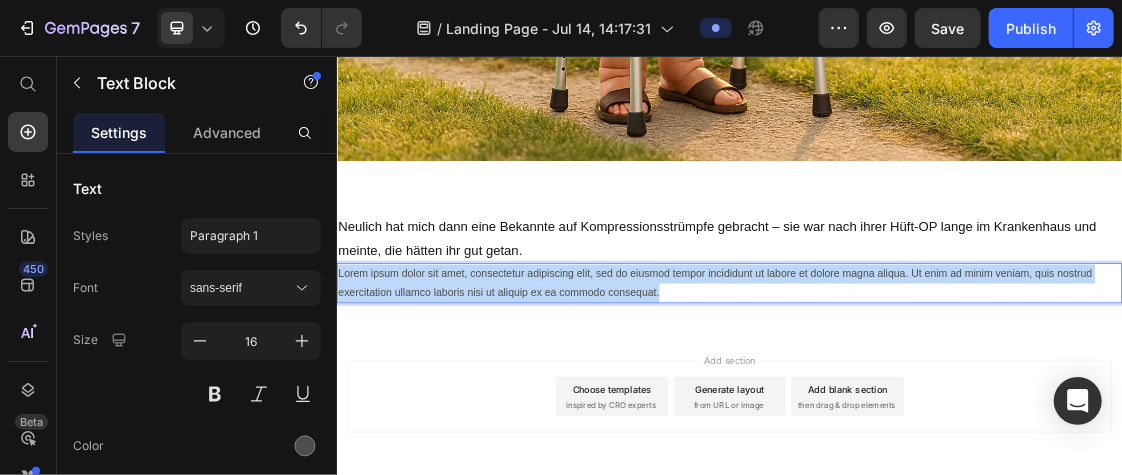 click on "Lorem ipsum dolor sit amet, consectetur adipiscing elit, sed do eiusmod tempor incididunt ut labore et dolore magna aliqua. Ut enim ad minim veniam, quis nostrud exercitation ullamco laboris nisi ut aliquip ex ea commodo consequat." at bounding box center [936, 403] 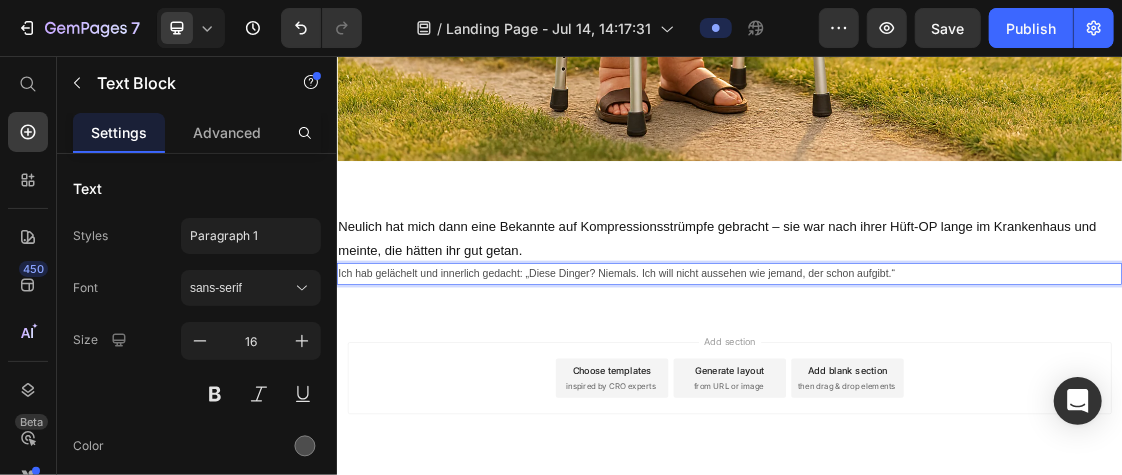 click on "Ich hab gelächelt und innerlich gedacht: „Diese Dinger? Niemals. Ich will nicht aussehen wie jemand, der schon aufgibt.“" at bounding box center (936, 388) 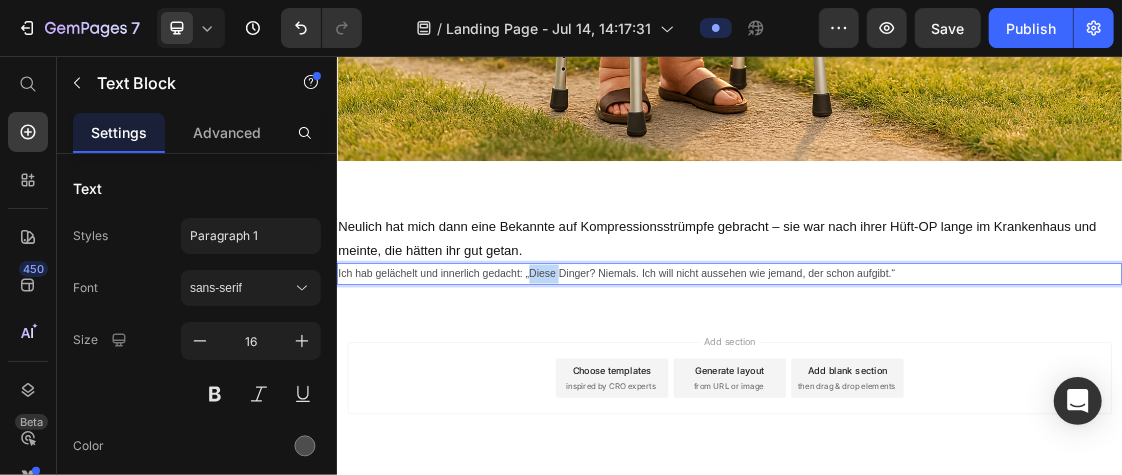 click on "Ich hab gelächelt und innerlich gedacht: „Diese Dinger? Niemals. Ich will nicht aussehen wie jemand, der schon aufgibt.“" at bounding box center (936, 388) 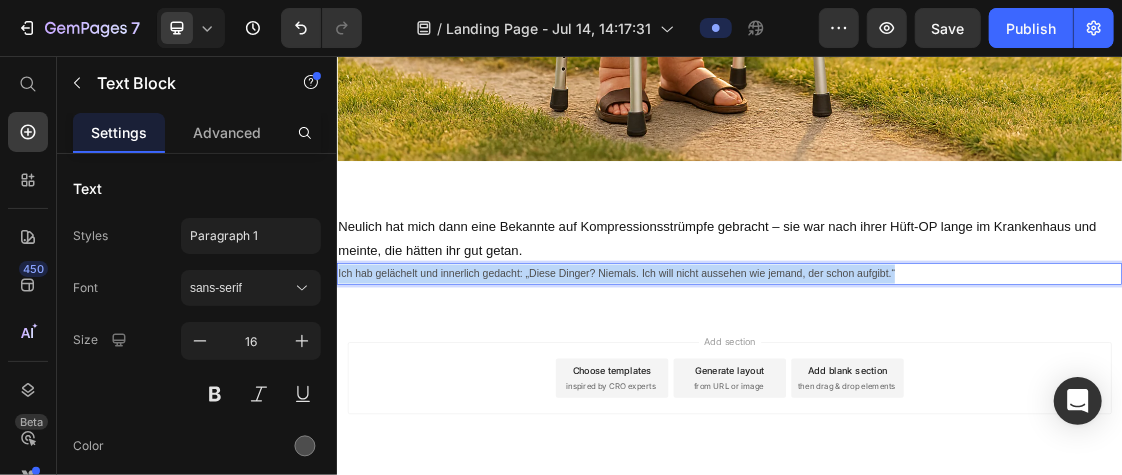 click on "Ich hab gelächelt und innerlich gedacht: „Diese Dinger? Niemals. Ich will nicht aussehen wie jemand, der schon aufgibt.“" at bounding box center (936, 388) 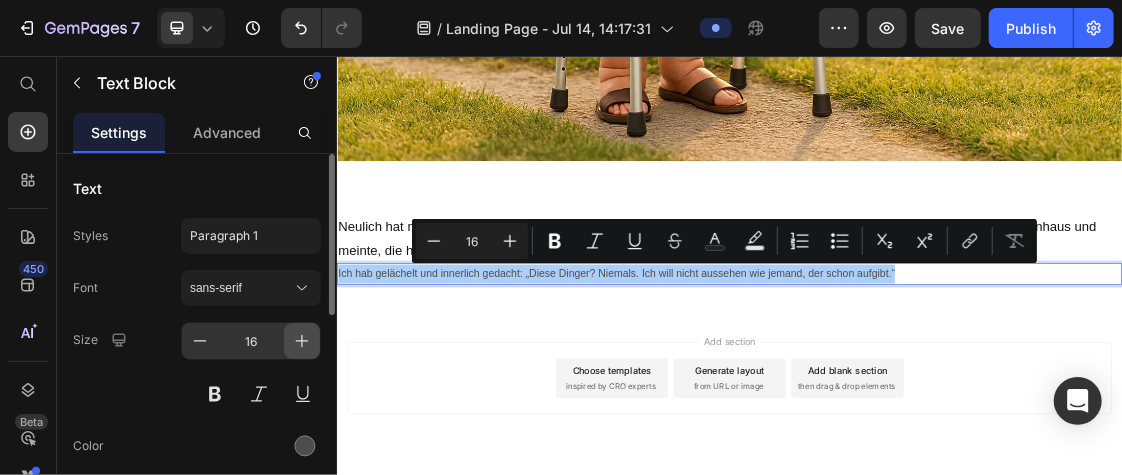click 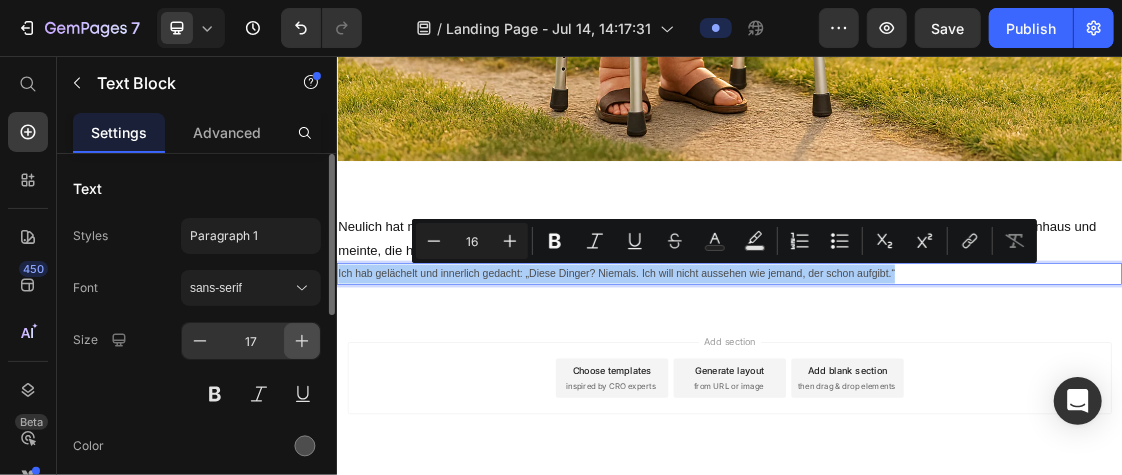 click 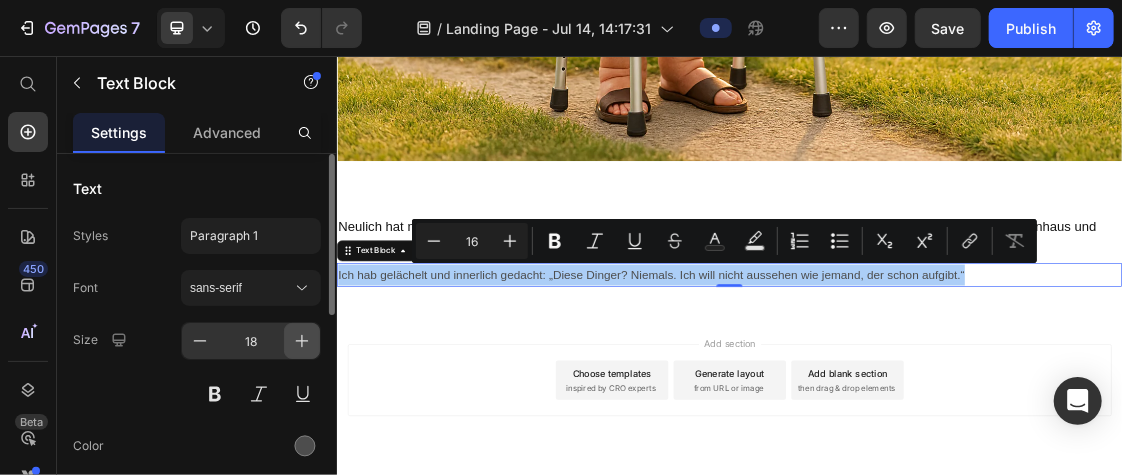 click 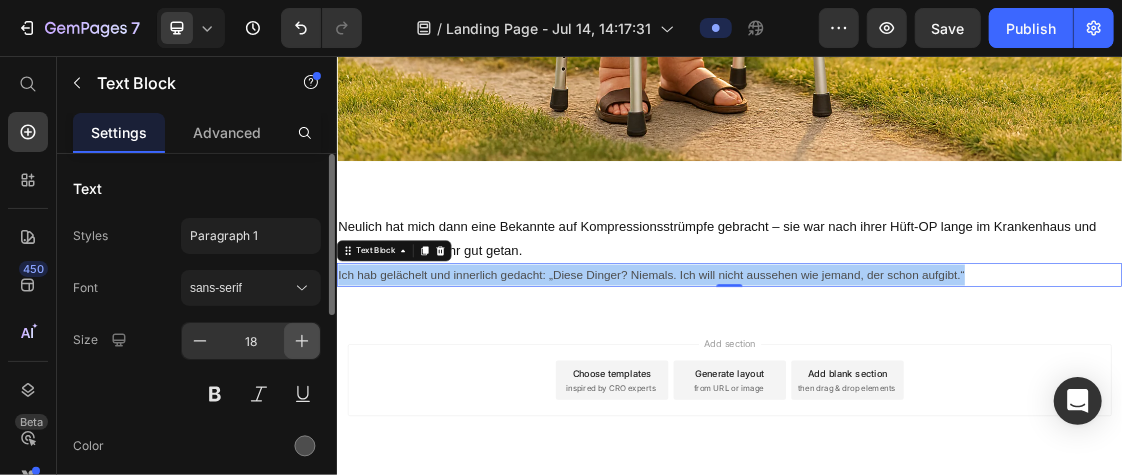 click 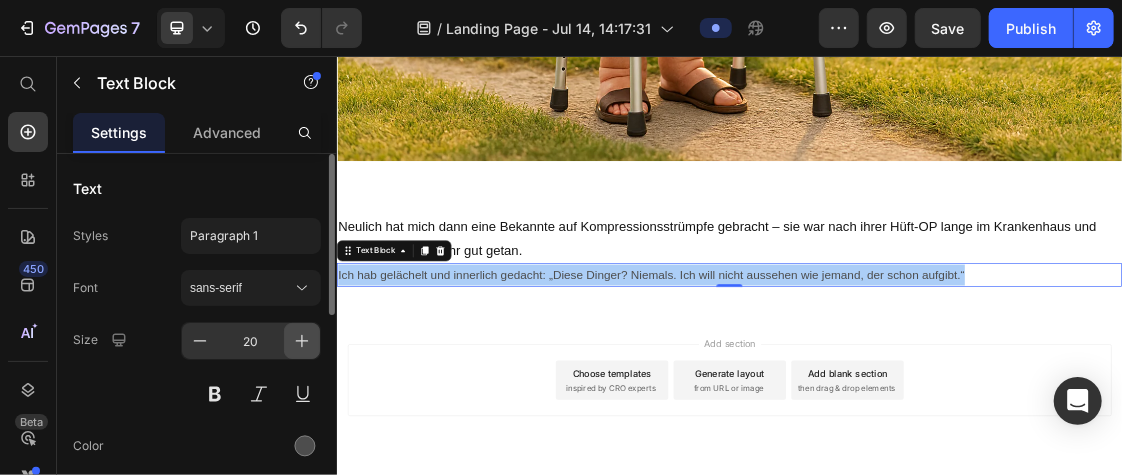 click 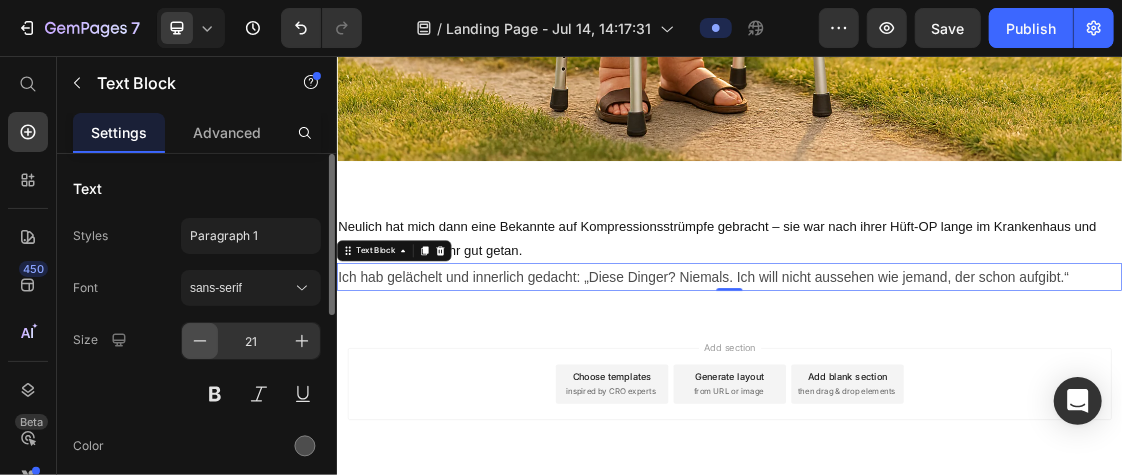 click 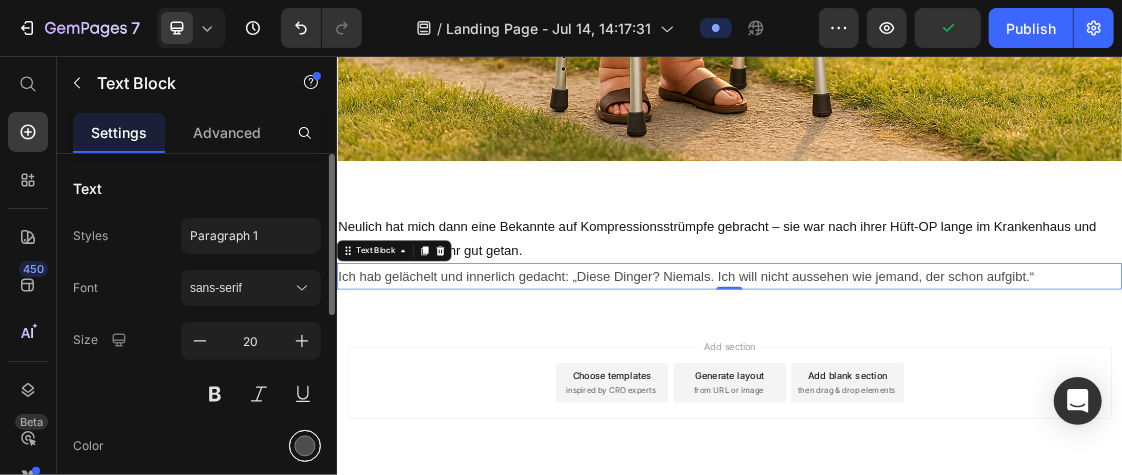 click at bounding box center [305, 446] 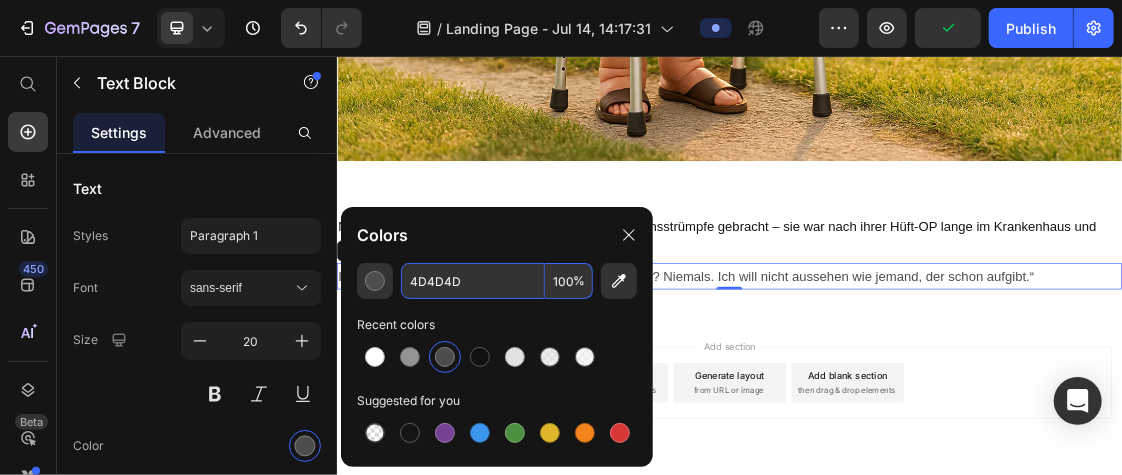 click on "4D4D4D" at bounding box center [473, 281] 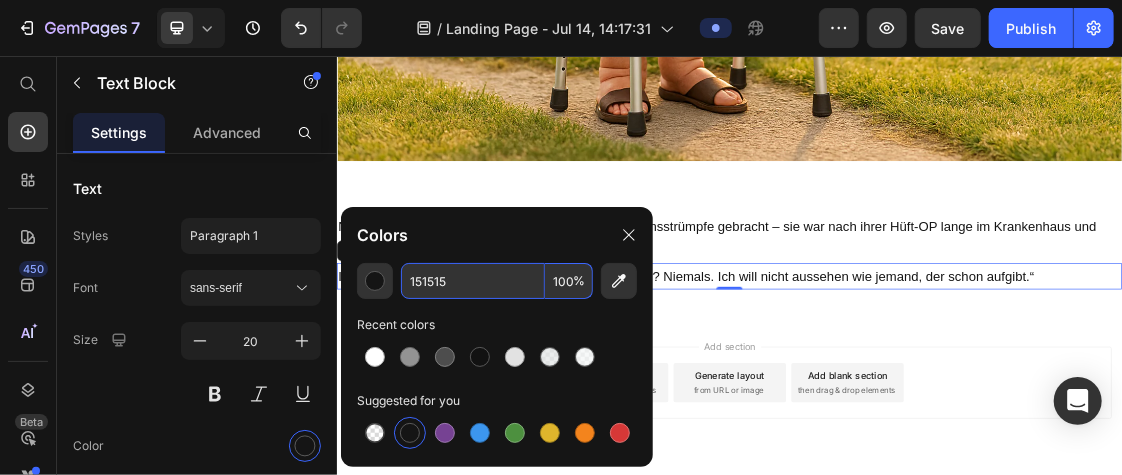 type on "151515" 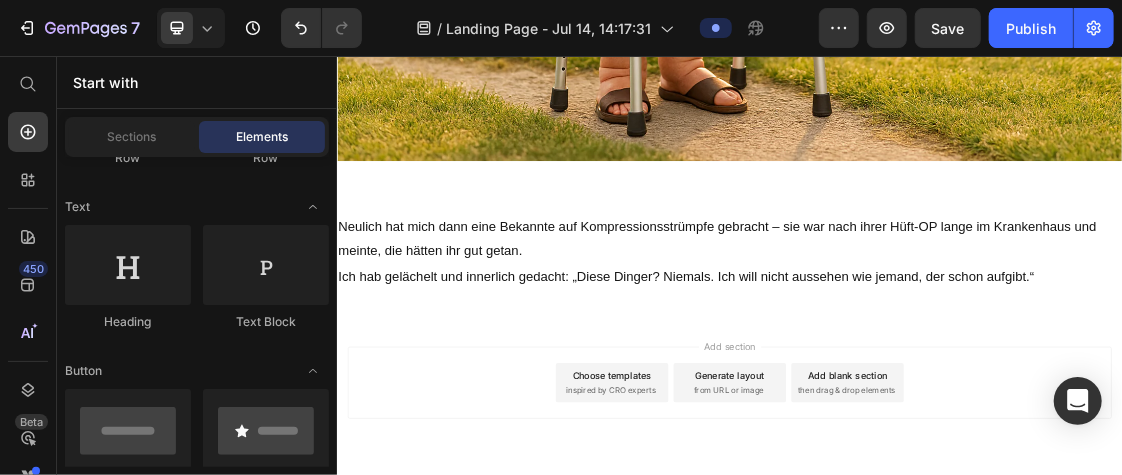 click on "Add section Choose templates inspired by CRO experts Generate layout from URL or image Add blank section then drag & drop elements" at bounding box center [936, 555] 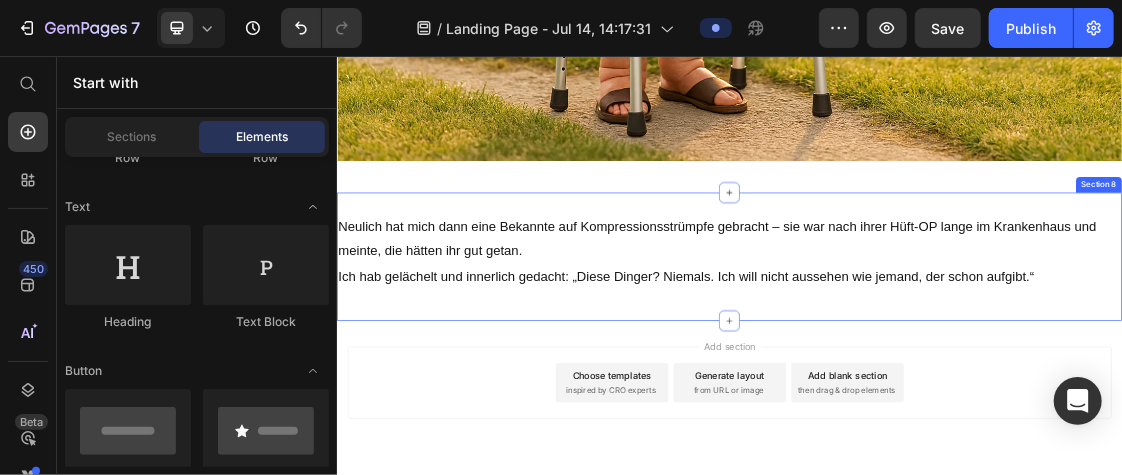 click on "Neulich hat mich dann eine Bekannte auf Kompressionsstrümpfe gebracht – sie war nach ihrer Hüft-OP lange im Krankenhaus und meinte, die hätten ihr gut getan. Text Block Ich hab gelächelt und innerlich gedacht: „Diese Dinger? Niemals. Ich will nicht aussehen wie jemand, der schon aufgibt.“ Text Block Row Section 8" at bounding box center [936, 362] 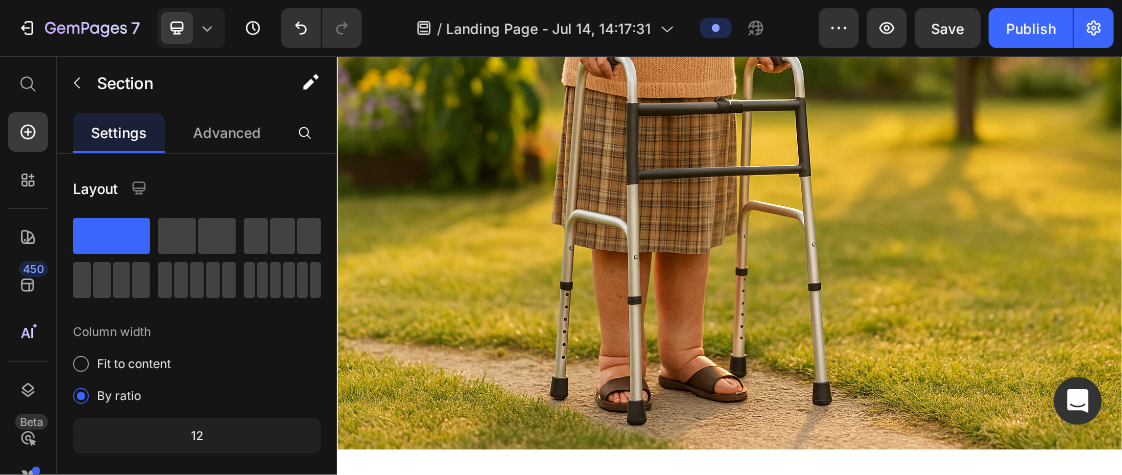 scroll, scrollTop: 0, scrollLeft: 0, axis: both 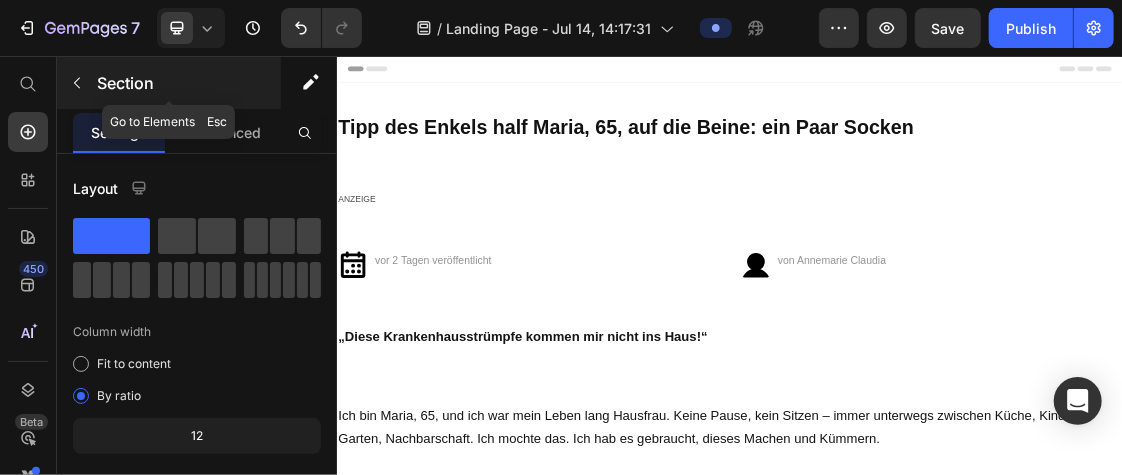 click 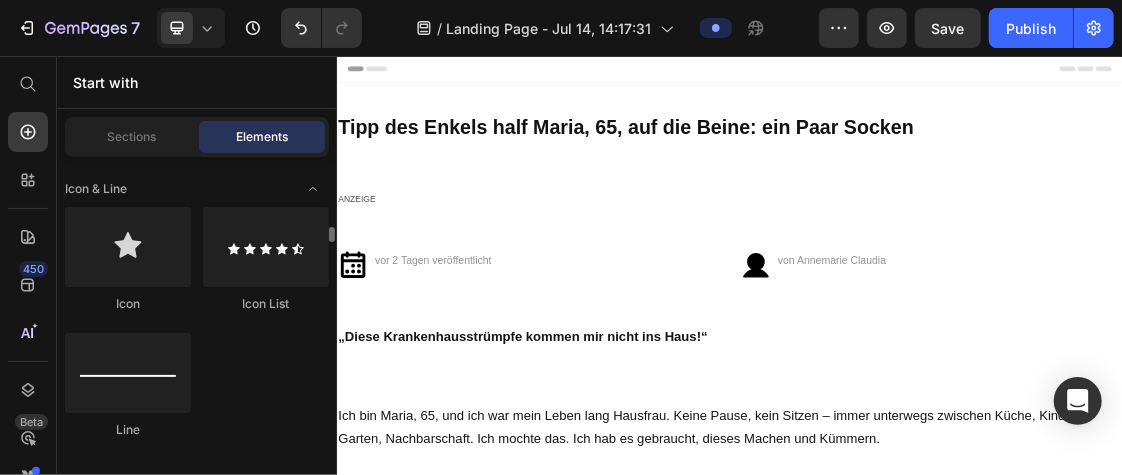 scroll, scrollTop: 1571, scrollLeft: 0, axis: vertical 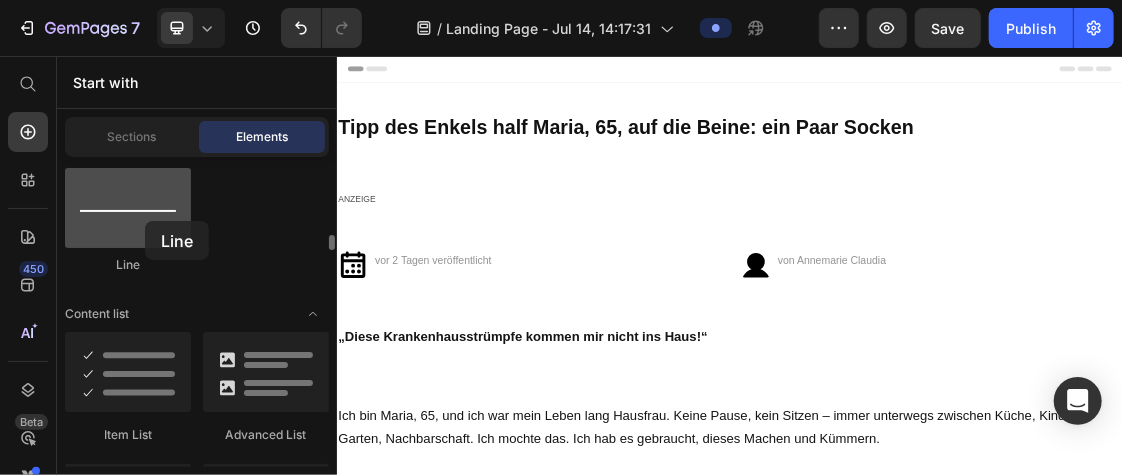 click at bounding box center (128, 208) 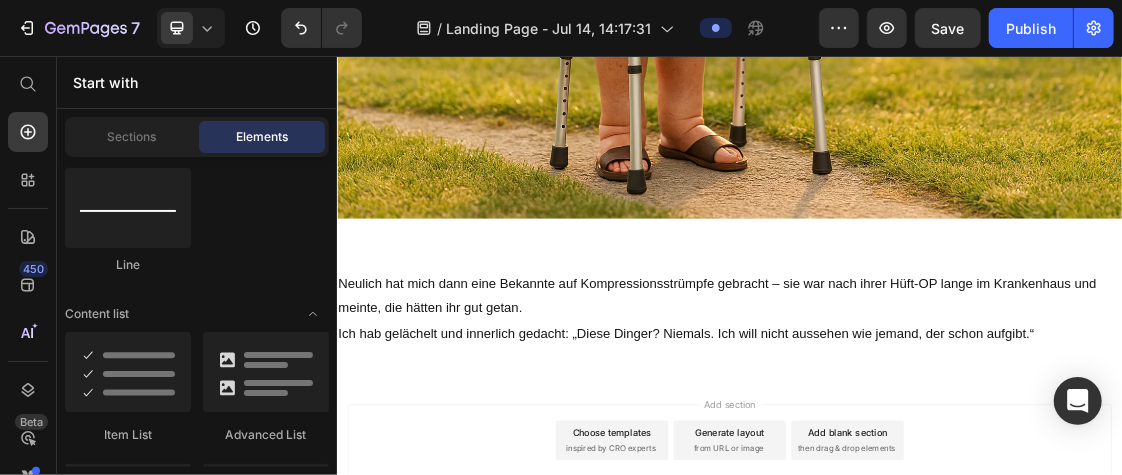 scroll, scrollTop: 1487, scrollLeft: 0, axis: vertical 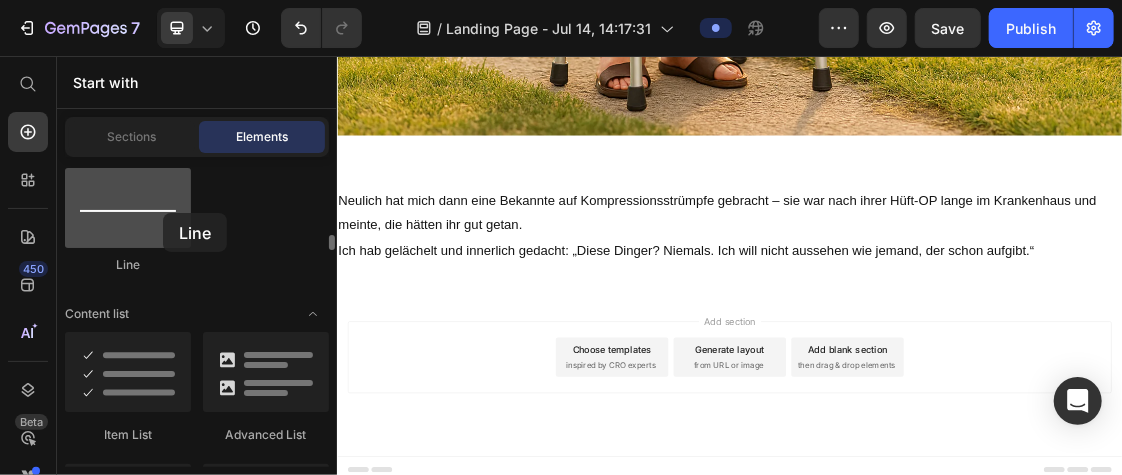 click at bounding box center (128, 208) 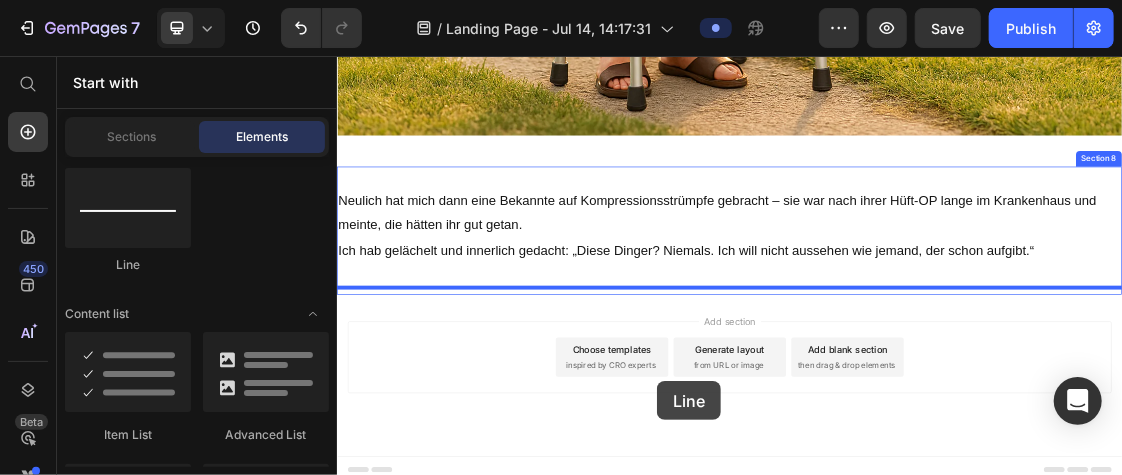 drag, startPoint x: 499, startPoint y: 268, endPoint x: 826, endPoint y: 552, distance: 433.11084 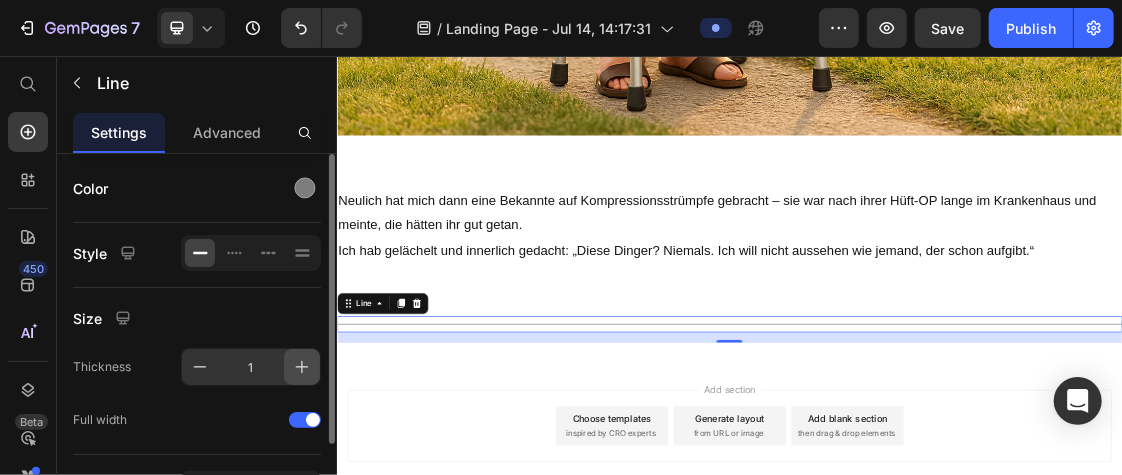 click 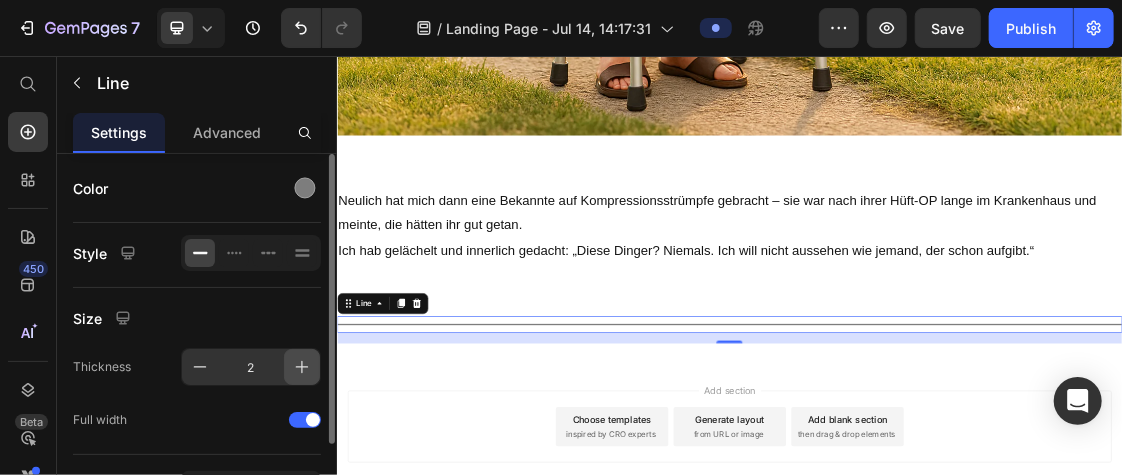 click 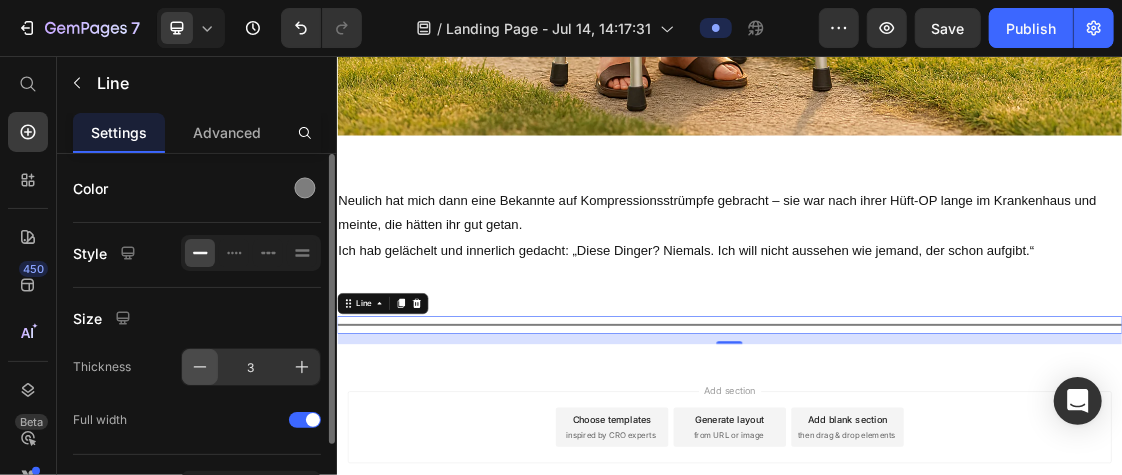 click 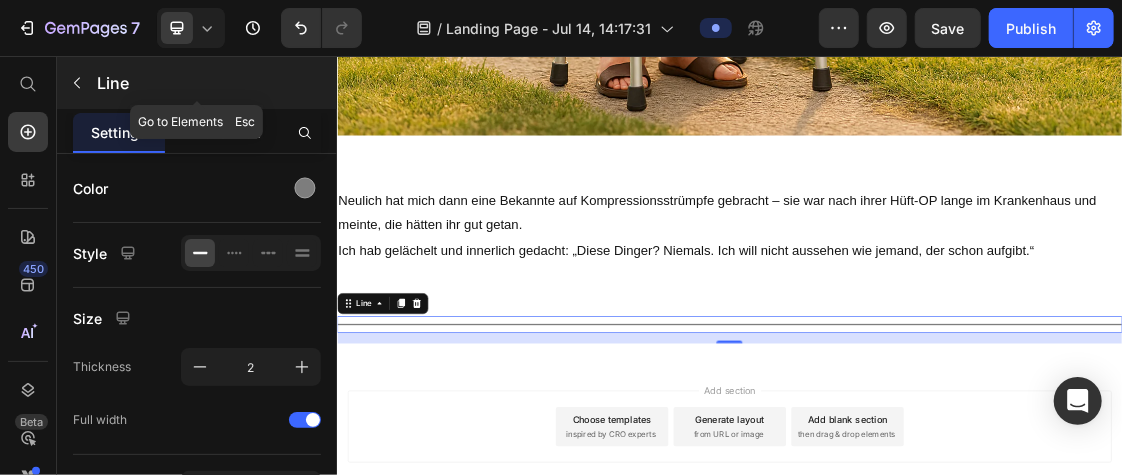 click at bounding box center [77, 83] 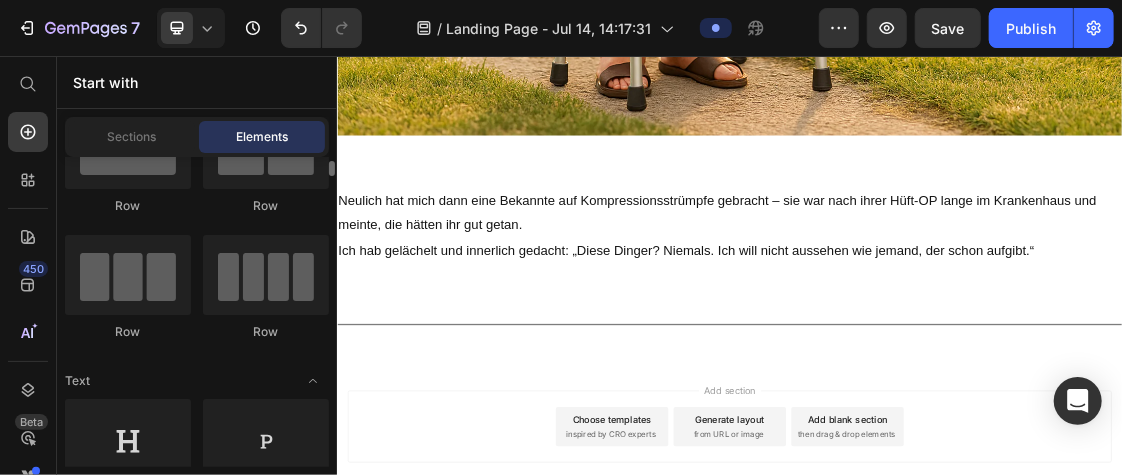 scroll, scrollTop: 0, scrollLeft: 0, axis: both 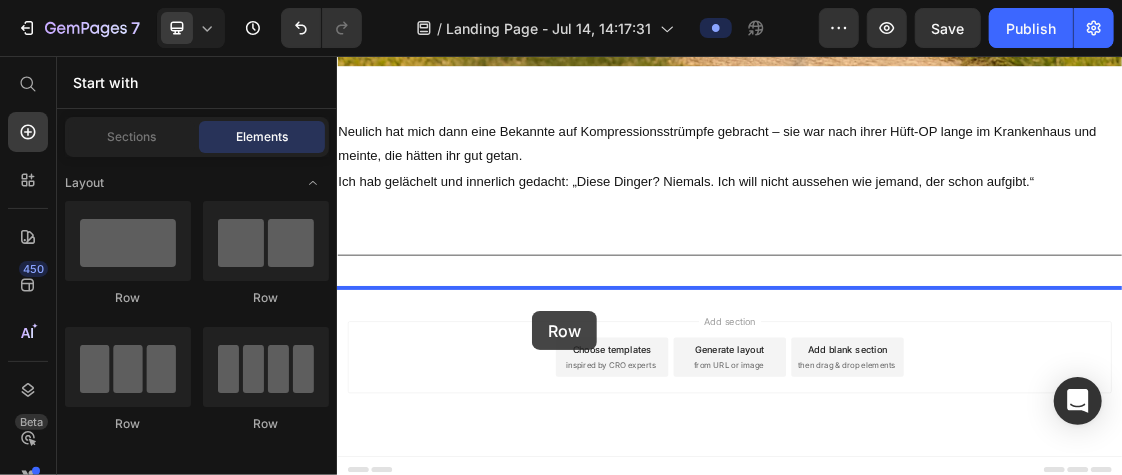 drag, startPoint x: 476, startPoint y: 314, endPoint x: 633, endPoint y: 448, distance: 206.40979 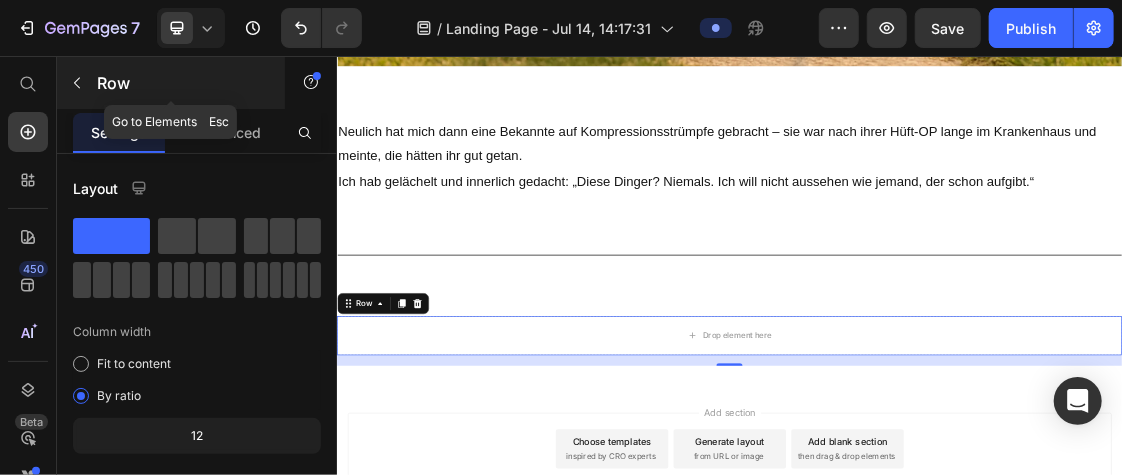 click 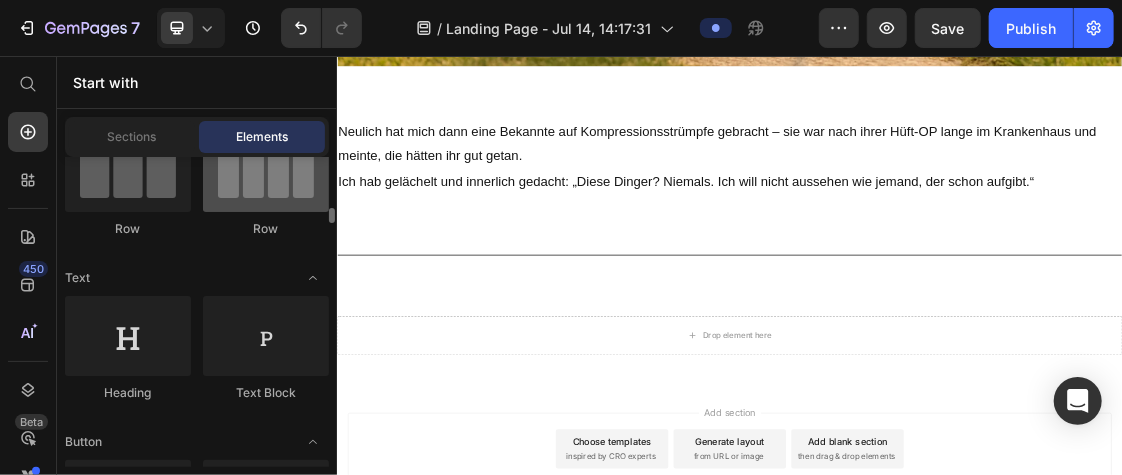 scroll, scrollTop: 235, scrollLeft: 0, axis: vertical 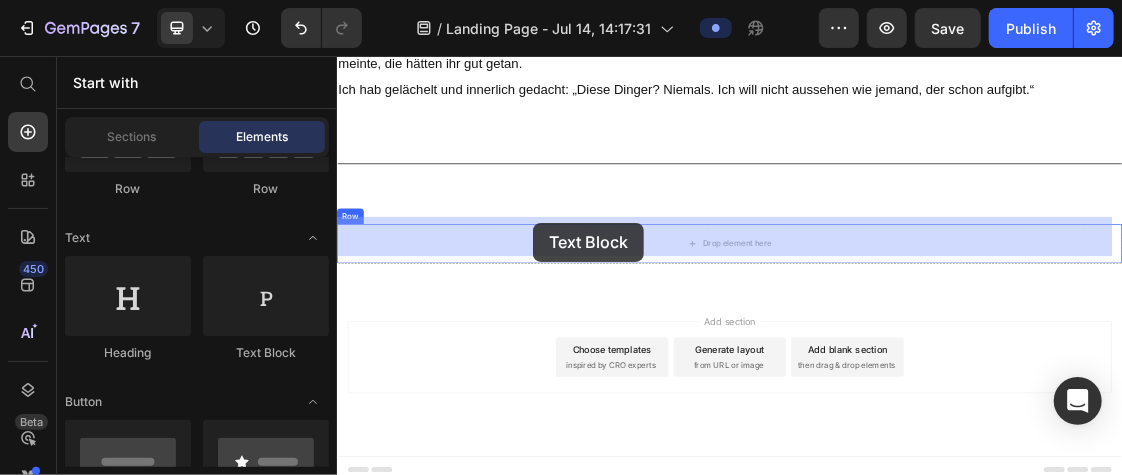 drag, startPoint x: 596, startPoint y: 337, endPoint x: 637, endPoint y: 310, distance: 49.09175 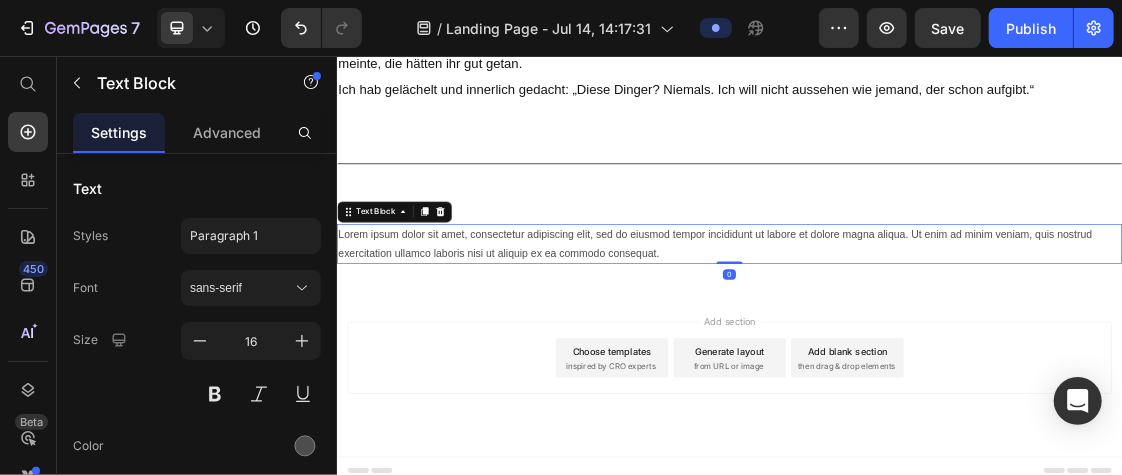 click on "Lorem ipsum dolor sit amet, consectetur adipiscing elit, sed do eiusmod tempor incididunt ut labore et dolore magna aliqua. Ut enim ad minim veniam, quis nostrud exercitation ullamco laboris nisi ut aliquip ex ea commodo consequat." at bounding box center [936, 344] 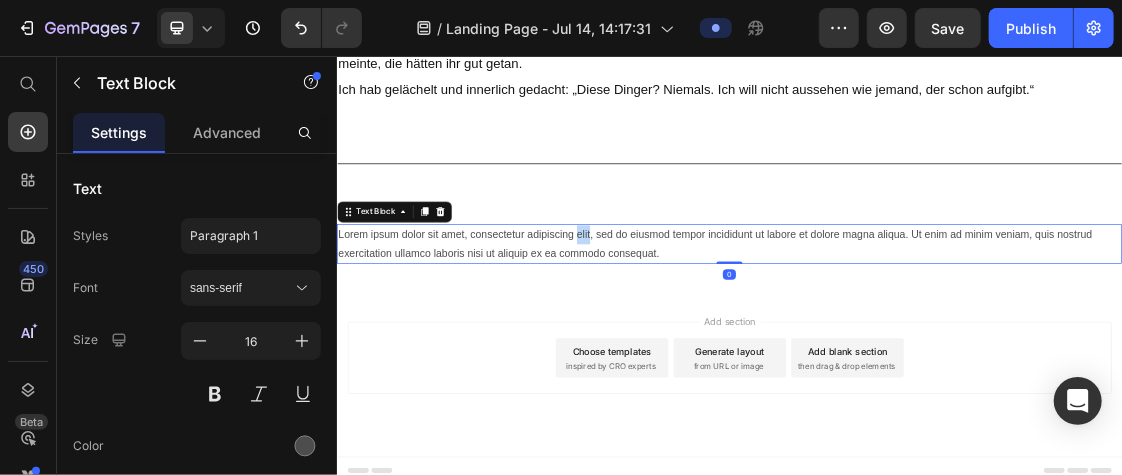 click on "Lorem ipsum dolor sit amet, consectetur adipiscing elit, sed do eiusmod tempor incididunt ut labore et dolore magna aliqua. Ut enim ad minim veniam, quis nostrud exercitation ullamco laboris nisi ut aliquip ex ea commodo consequat." at bounding box center (936, 344) 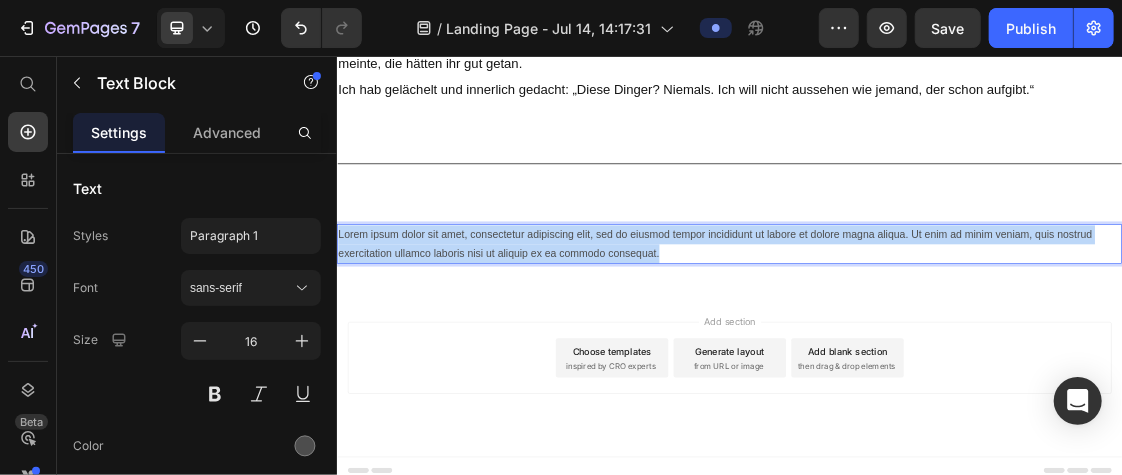 click on "Lorem ipsum dolor sit amet, consectetur adipiscing elit, sed do eiusmod tempor incididunt ut labore et dolore magna aliqua. Ut enim ad minim veniam, quis nostrud exercitation ullamco laboris nisi ut aliquip ex ea commodo consequat." at bounding box center [936, 344] 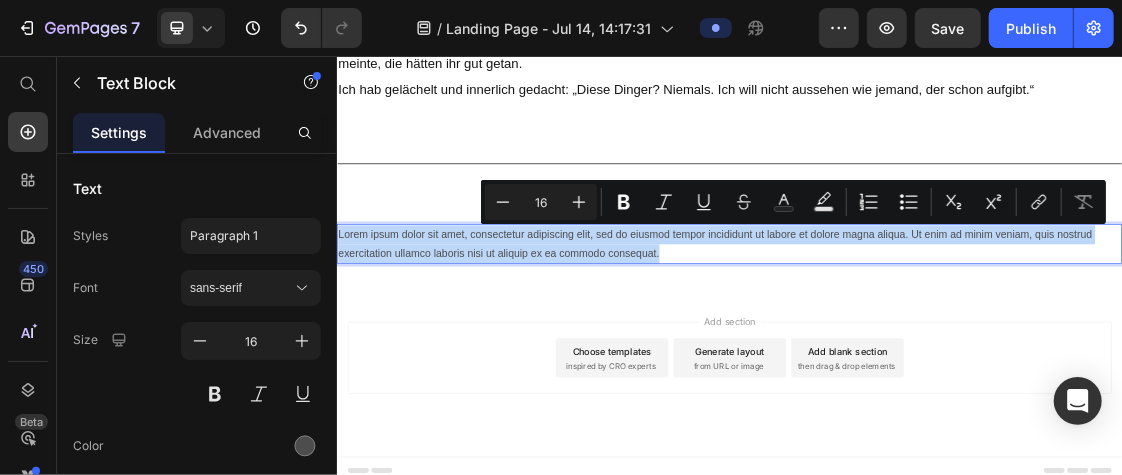 click on "Lorem ipsum dolor sit amet, consectetur adipiscing elit, sed do eiusmod tempor incididunt ut labore et dolore magna aliqua. Ut enim ad minim veniam, quis nostrud exercitation ullamco laboris nisi ut aliquip ex ea commodo consequat." at bounding box center (936, 344) 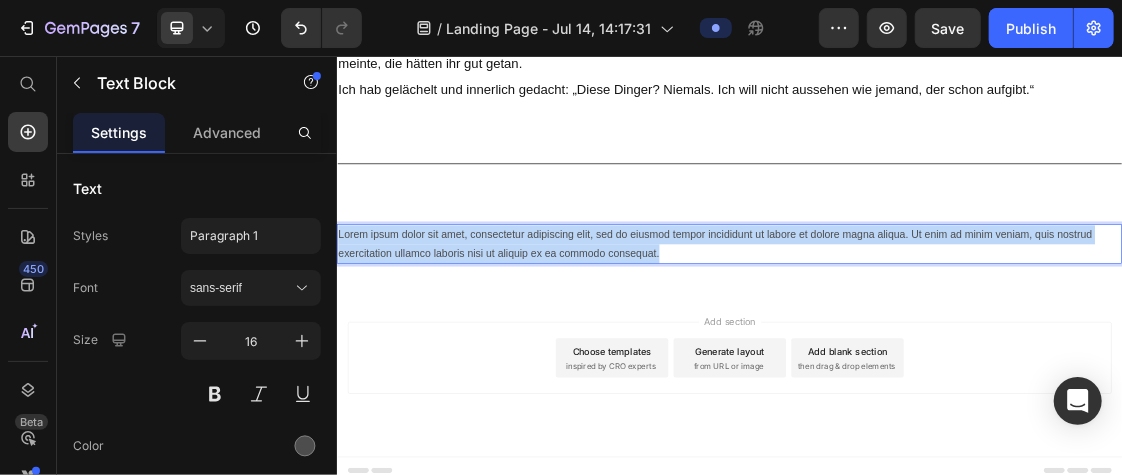 scroll, scrollTop: 1677, scrollLeft: 0, axis: vertical 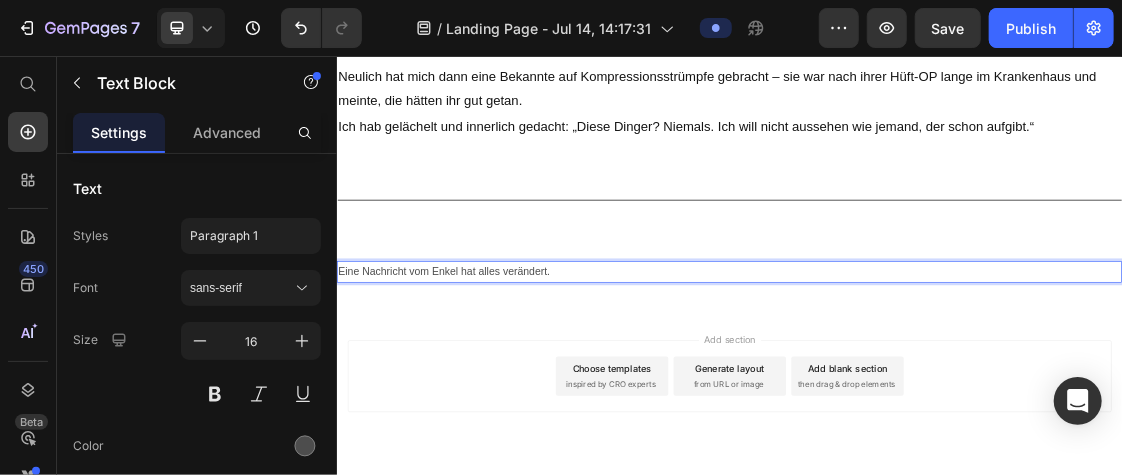 click on "Eine Nachricht vom Enkel hat alles verändert." at bounding box center [936, 385] 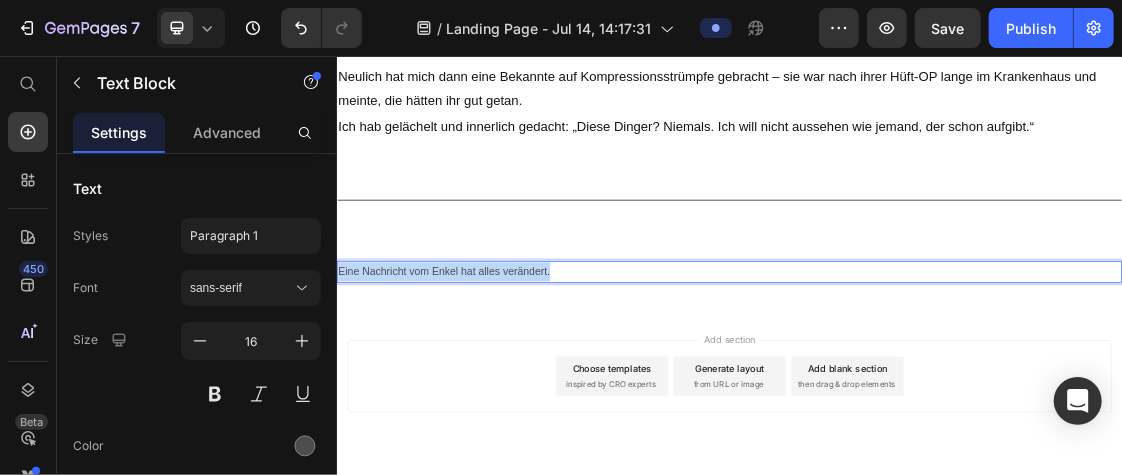 click on "Eine Nachricht vom Enkel hat alles verändert." at bounding box center (936, 385) 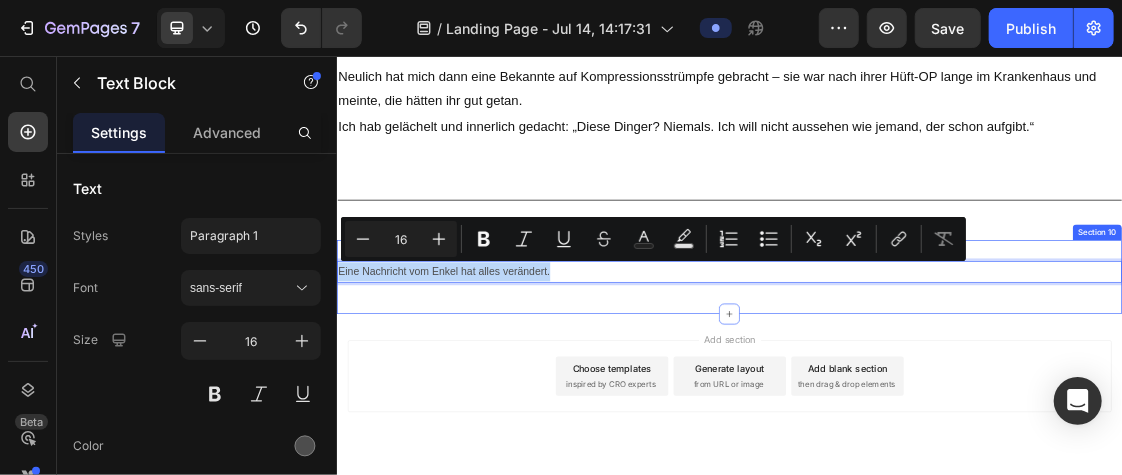 click on "Eine Nachricht vom Enkel hat alles verändert. Text Block   0 Row Section 10" at bounding box center (936, 393) 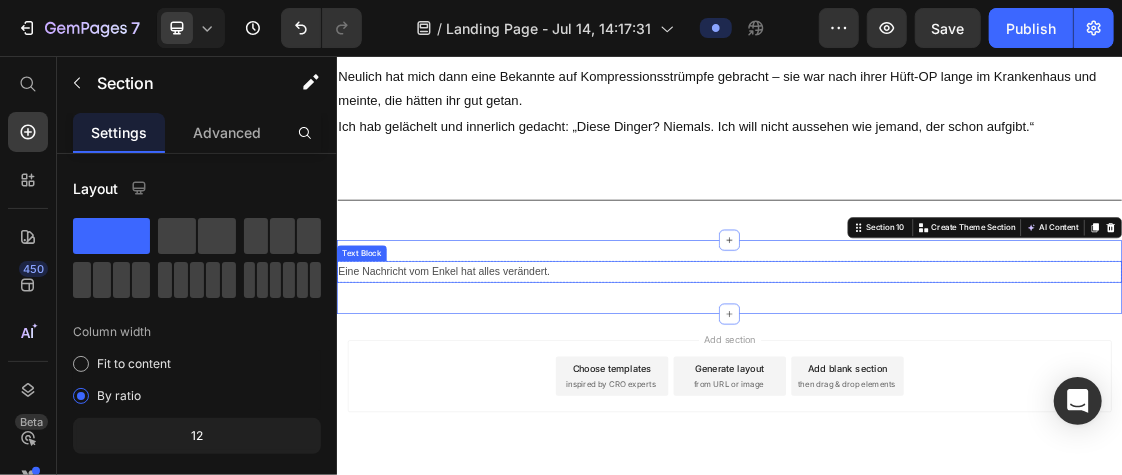 click on "Eine Nachricht vom Enkel hat alles verändert." at bounding box center [936, 385] 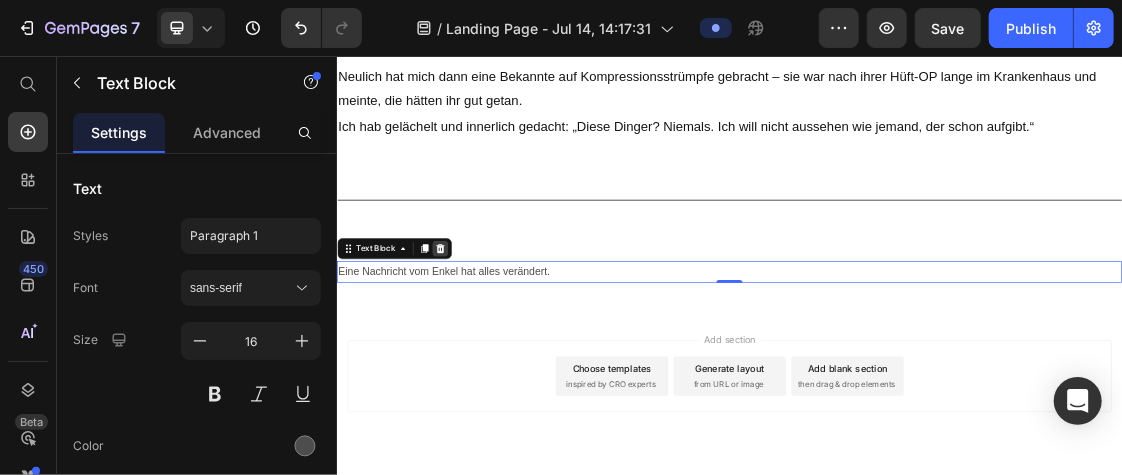 click 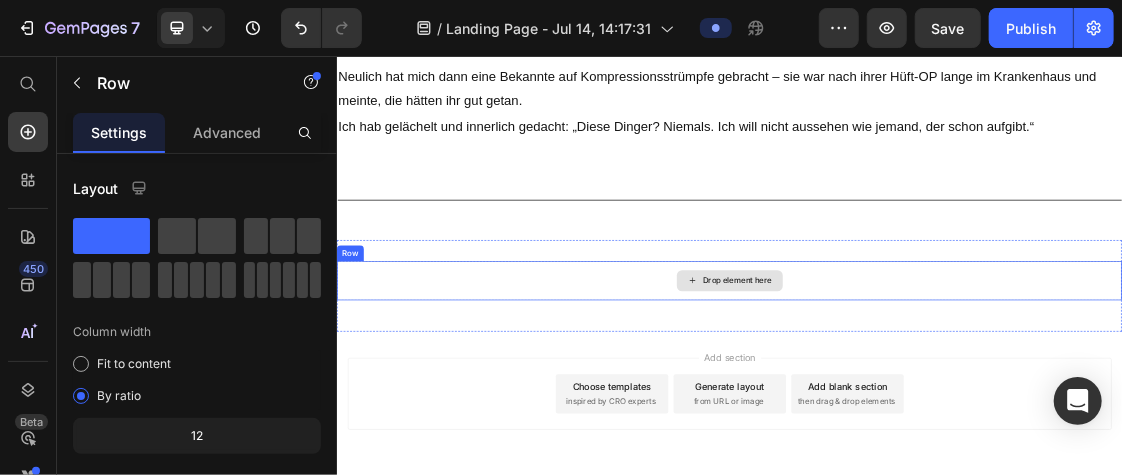 click on "Drop element here" at bounding box center (936, 399) 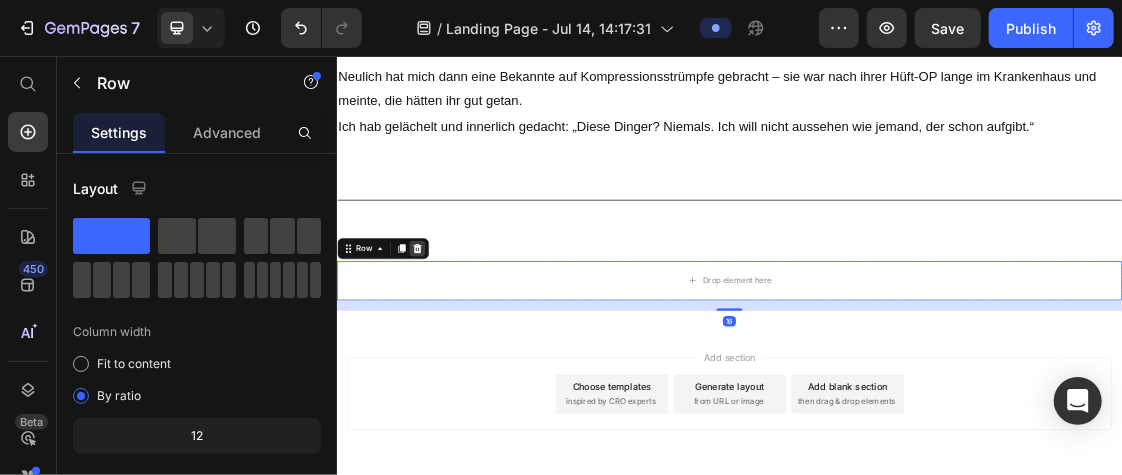 click 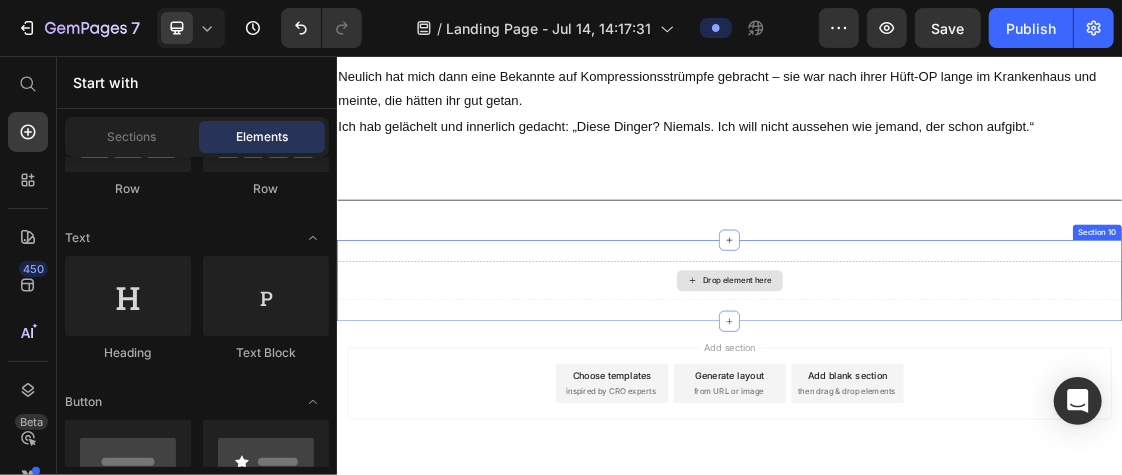 click on "Drop element here" at bounding box center (936, 399) 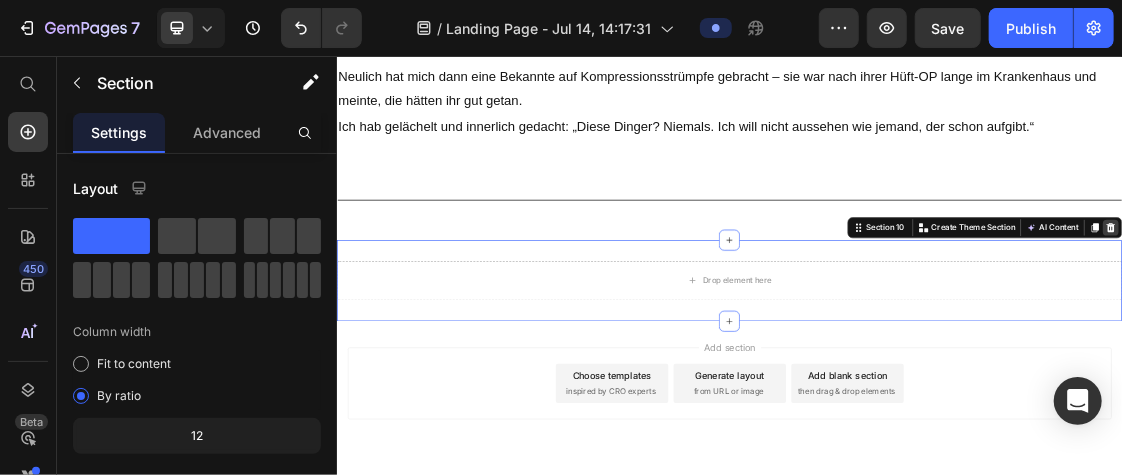 click 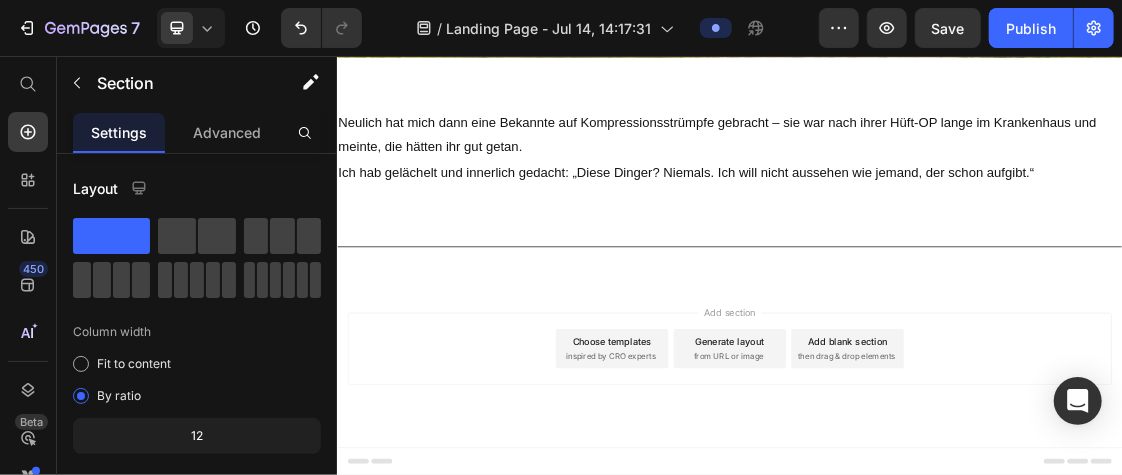 scroll, scrollTop: 1593, scrollLeft: 0, axis: vertical 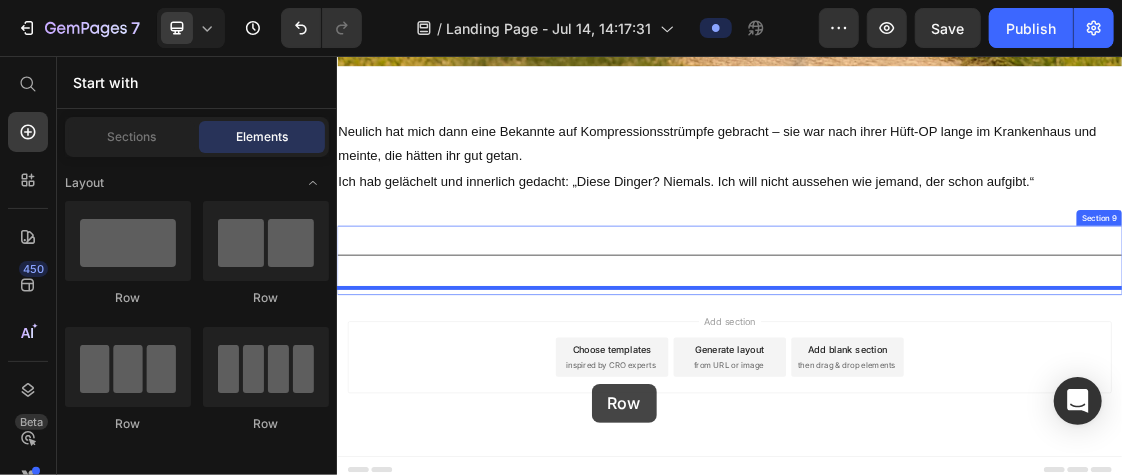 drag, startPoint x: 484, startPoint y: 304, endPoint x: 725, endPoint y: 600, distance: 381.70276 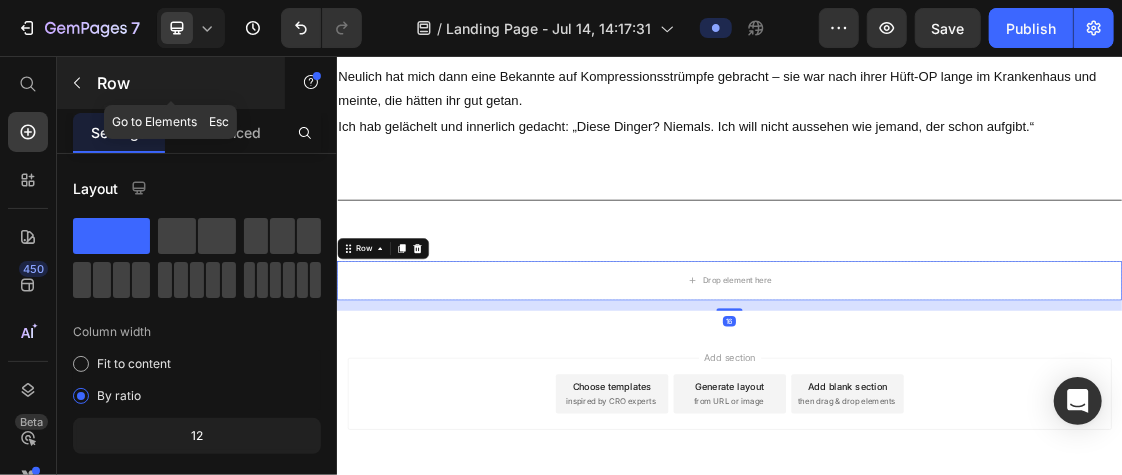 click 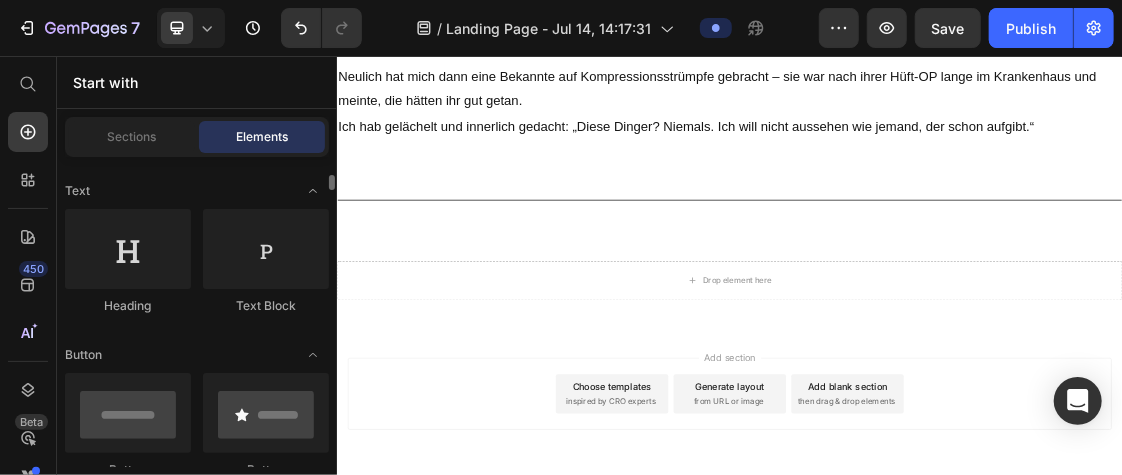 scroll, scrollTop: 286, scrollLeft: 0, axis: vertical 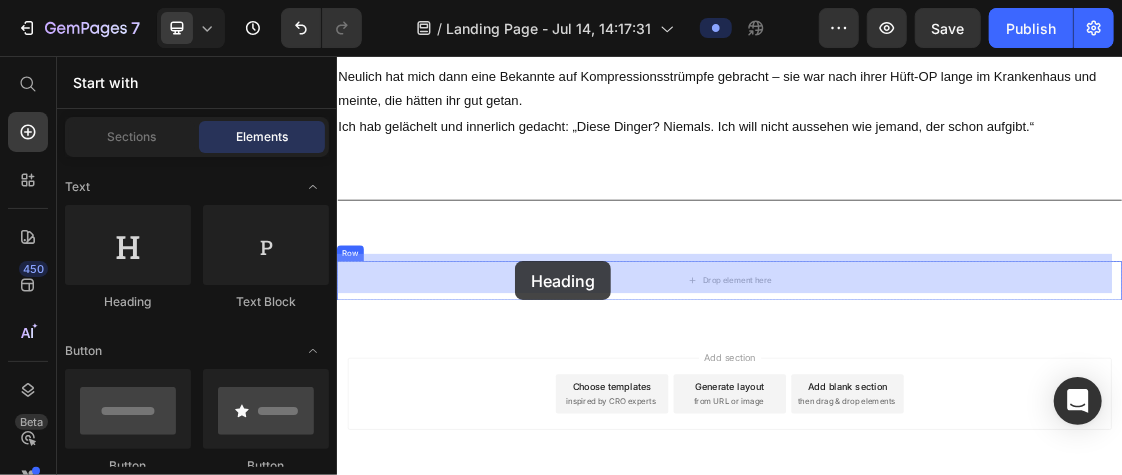 drag, startPoint x: 463, startPoint y: 315, endPoint x: 590, endPoint y: 386, distance: 145.49915 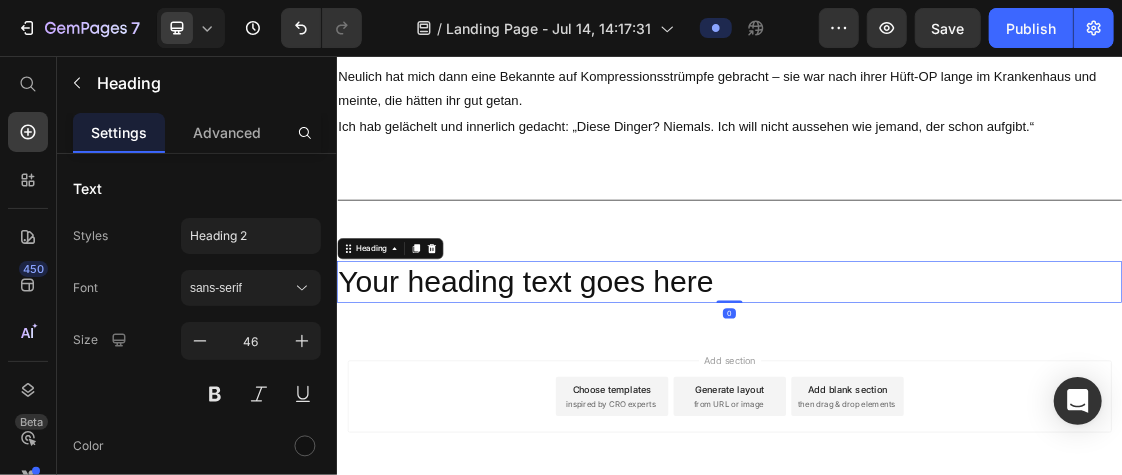 click on "Your heading text goes here" at bounding box center [936, 401] 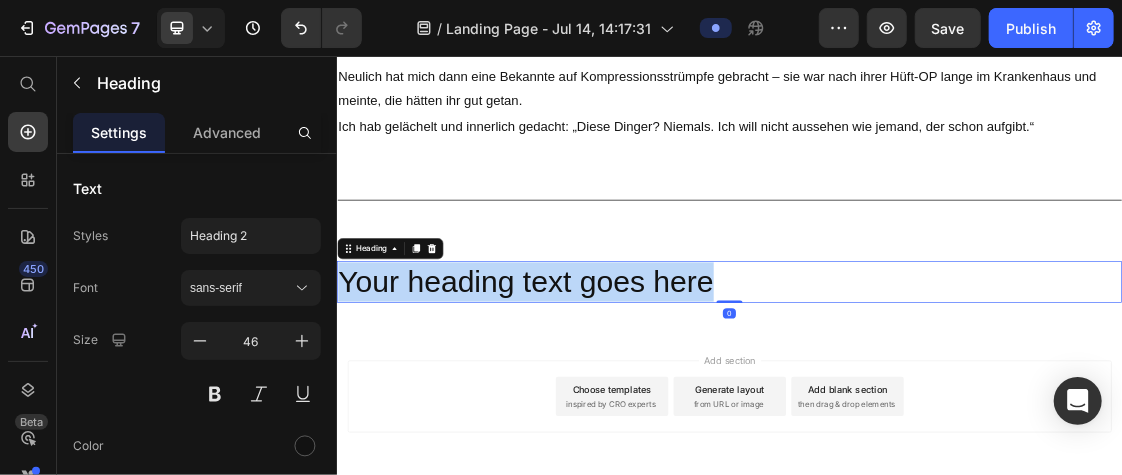 click on "Your heading text goes here" at bounding box center [936, 401] 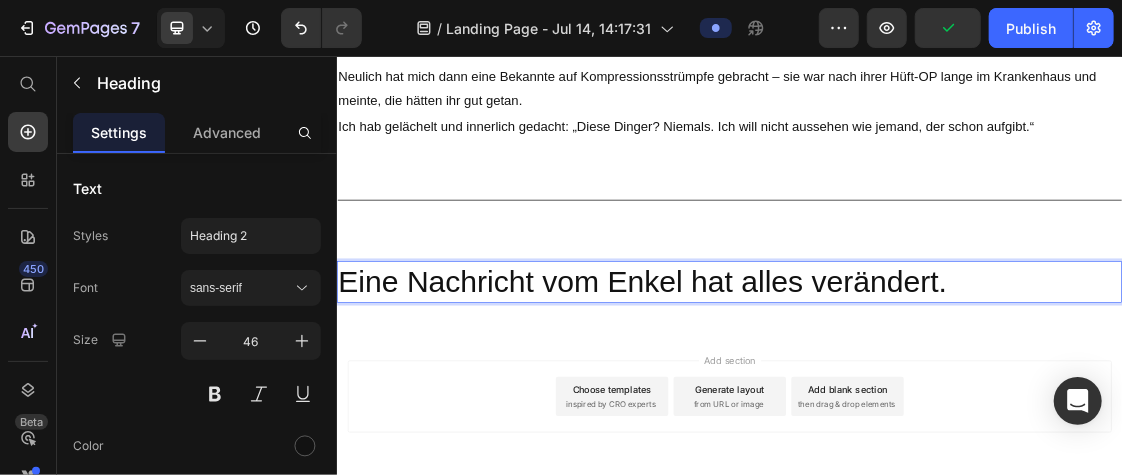 click on "Eine Nachricht vom Enkel hat alles verändert." at bounding box center [936, 401] 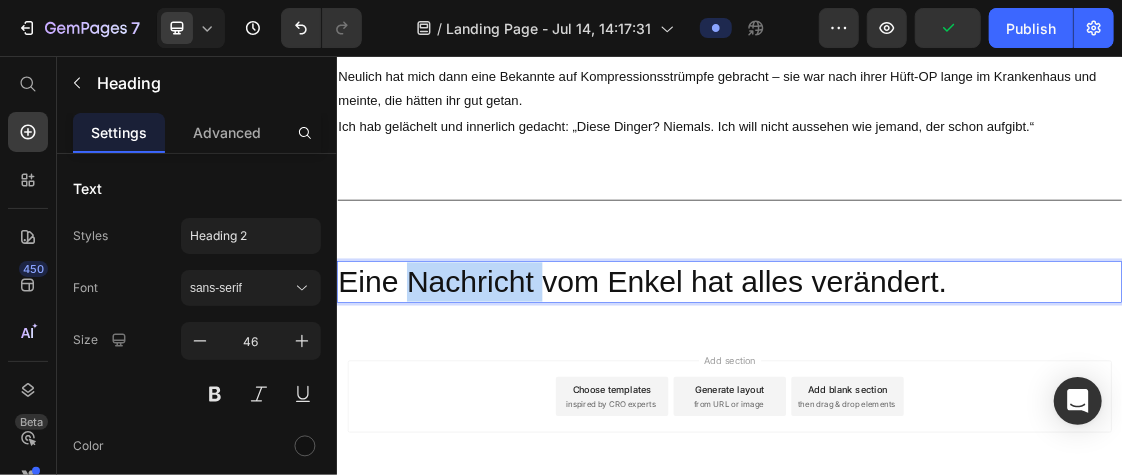 click on "Eine Nachricht vom Enkel hat alles verändert." at bounding box center [936, 401] 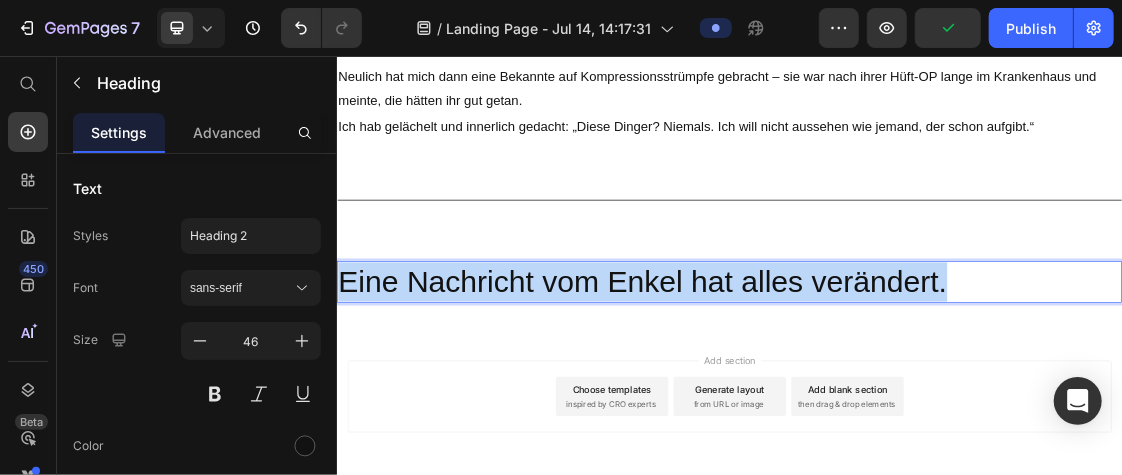 click on "Eine Nachricht vom Enkel hat alles verändert." at bounding box center (936, 401) 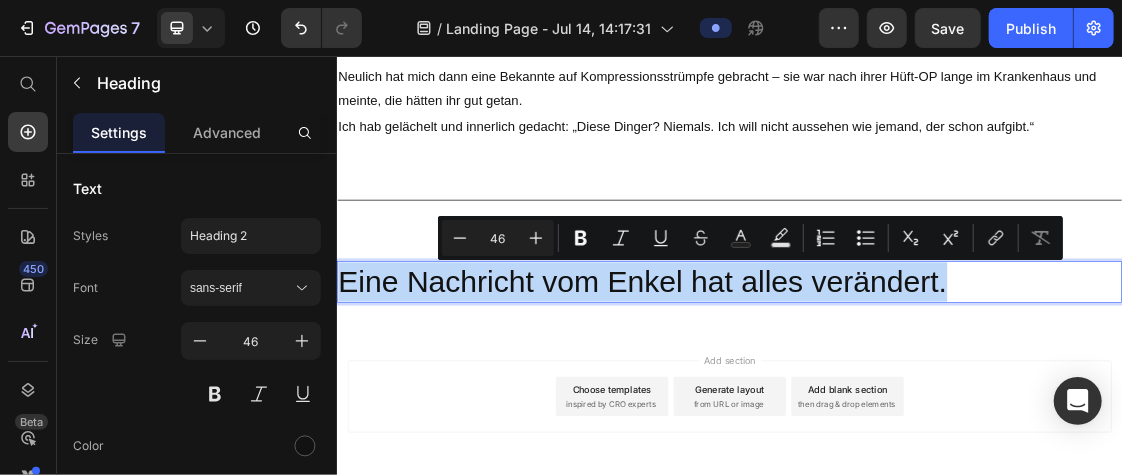 click on "Eine Nachricht vom Enkel hat alles verändert." at bounding box center (936, 401) 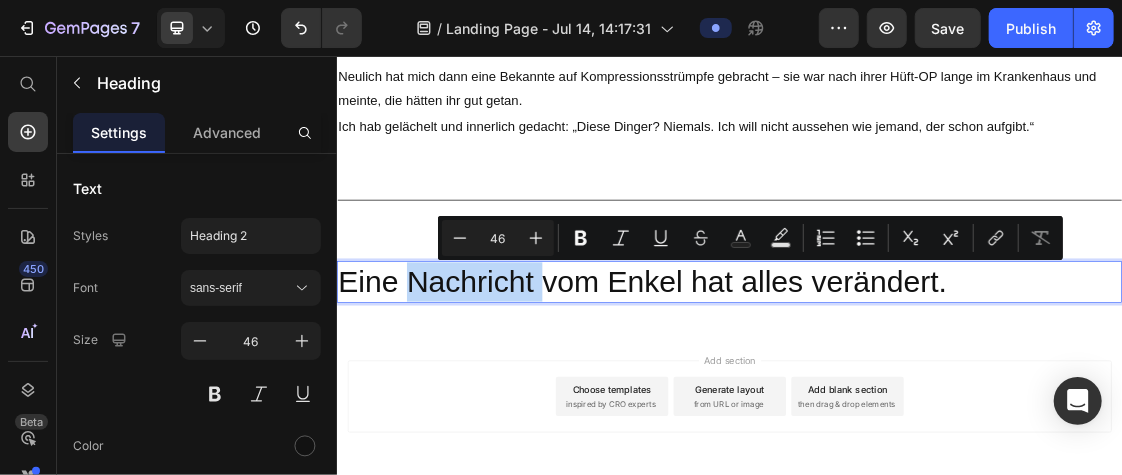 click on "Eine Nachricht vom Enkel hat alles verändert." at bounding box center (936, 401) 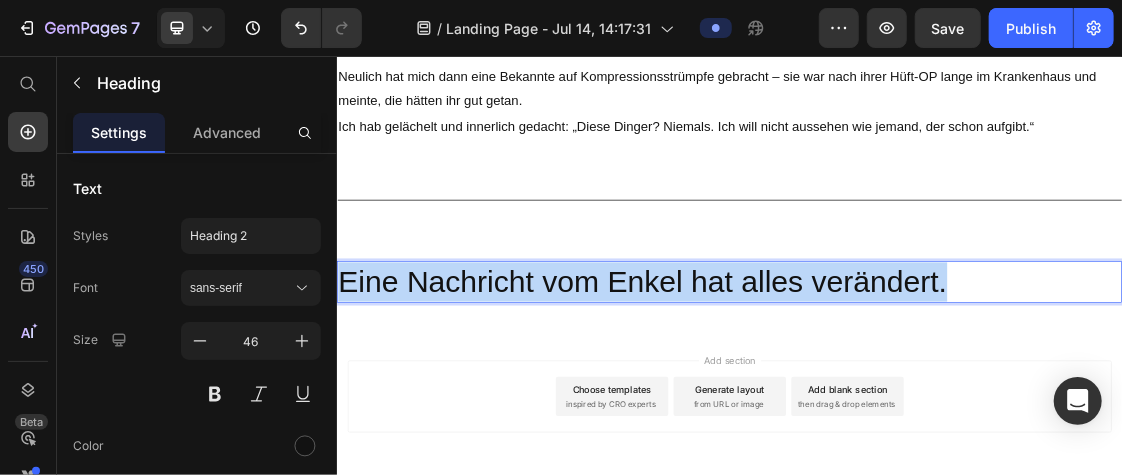 click on "Eine Nachricht vom Enkel hat alles verändert." at bounding box center [936, 401] 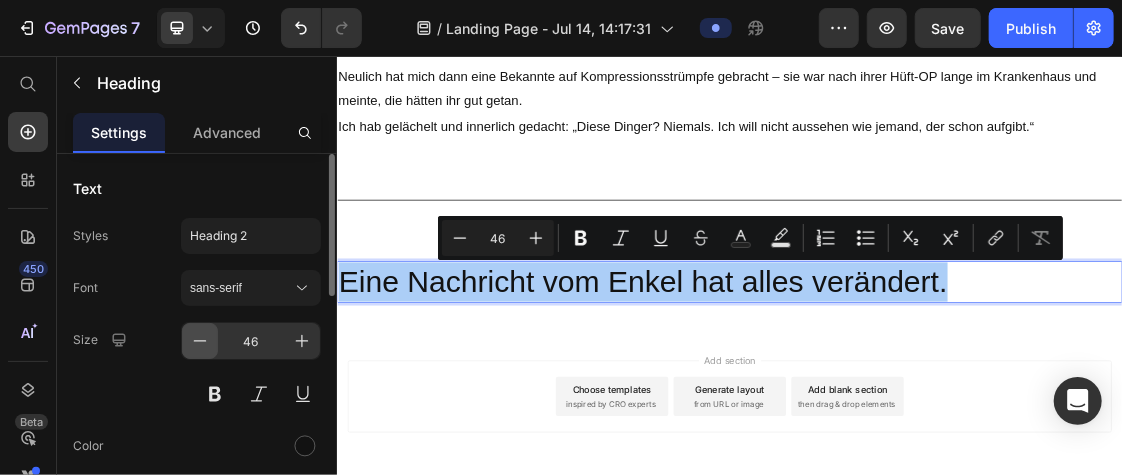 click 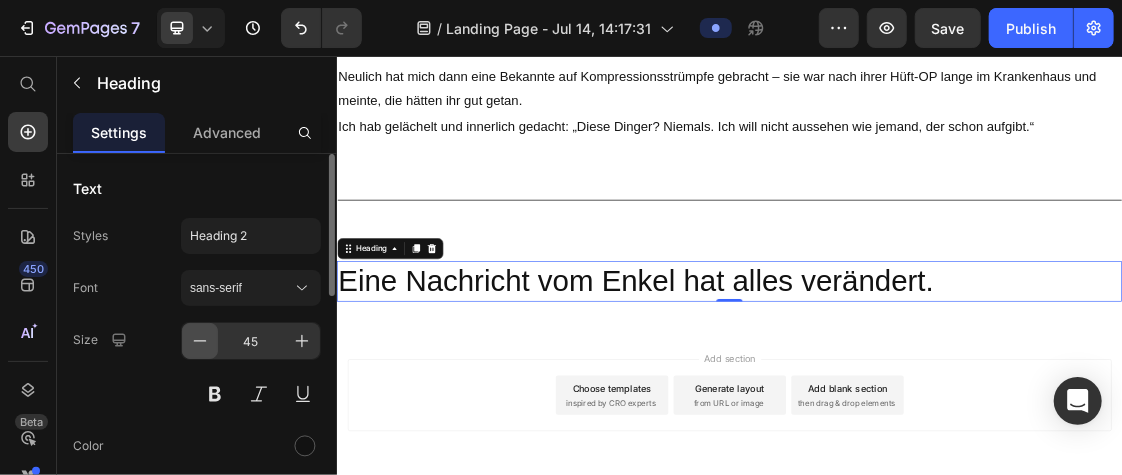 click 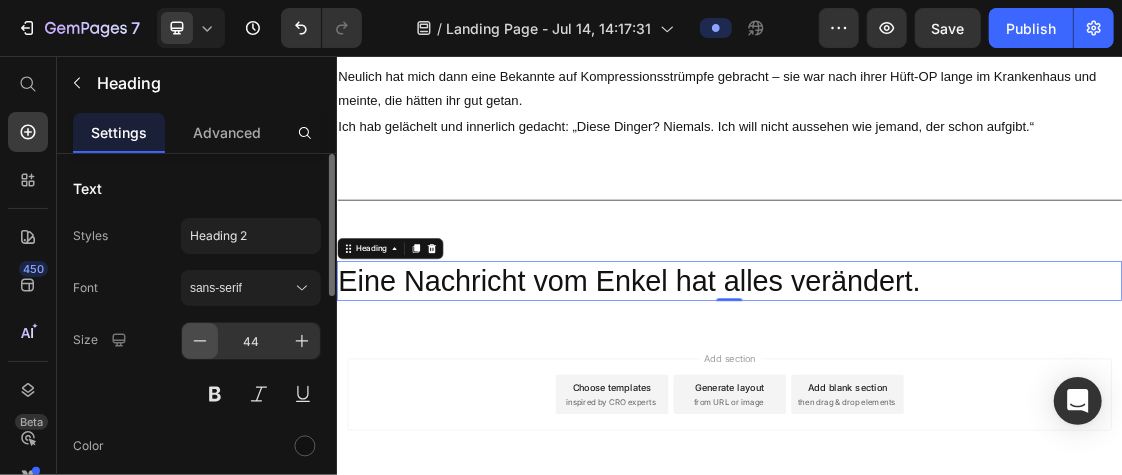 click 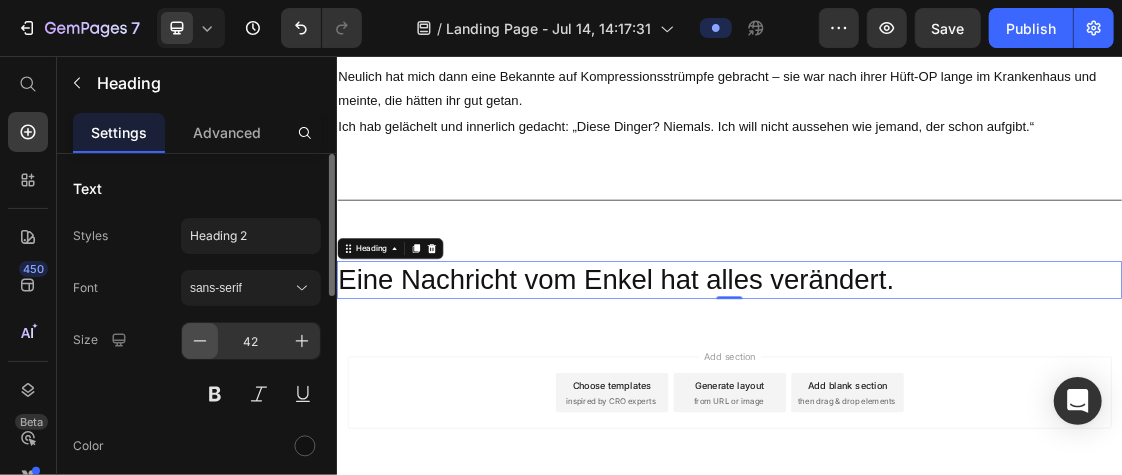 click 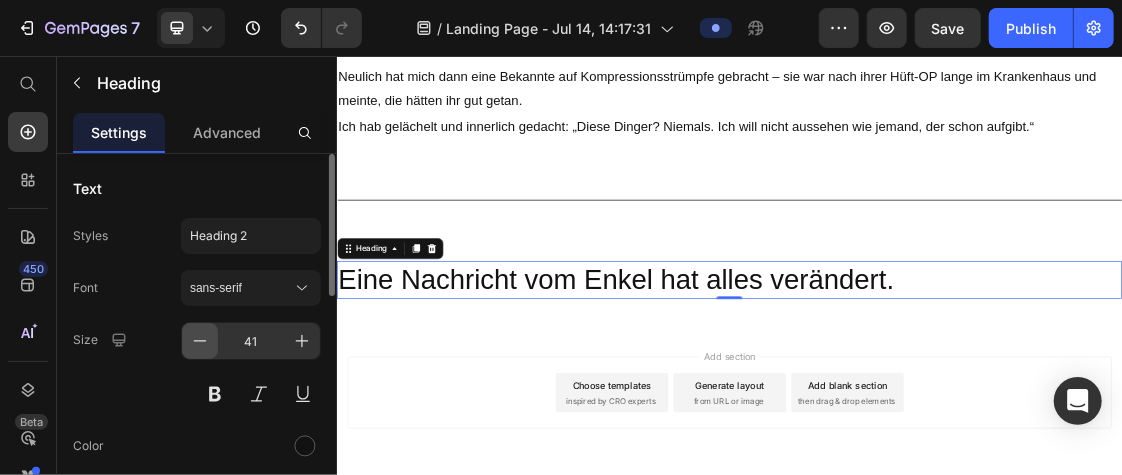 click 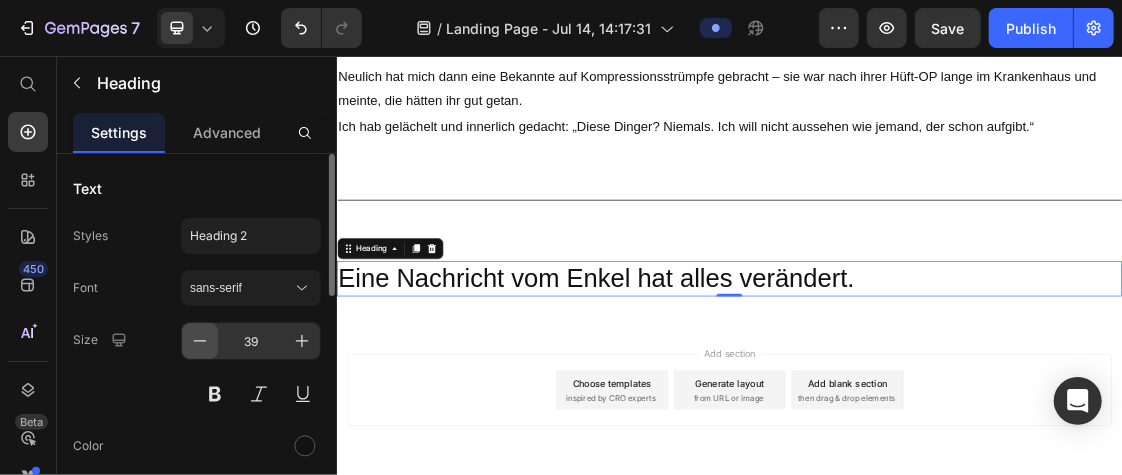 click 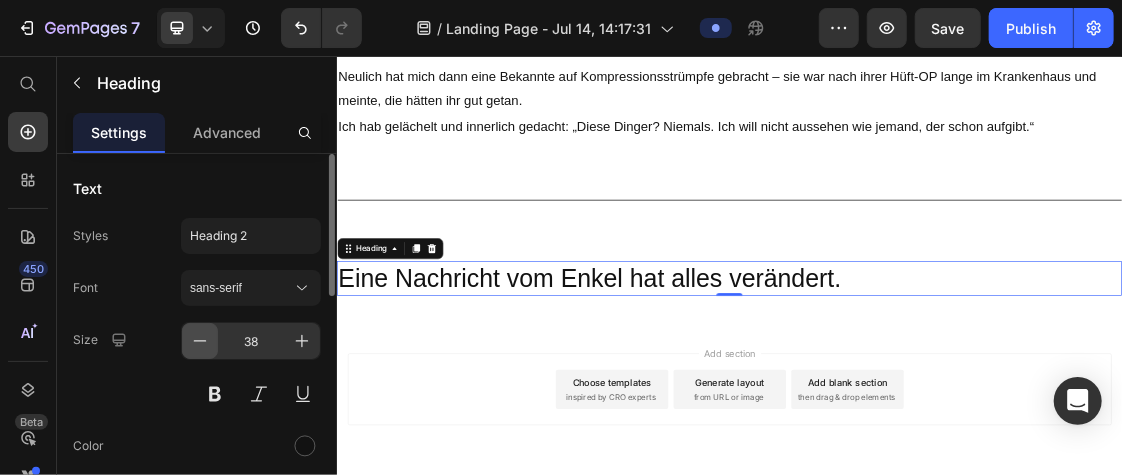 click 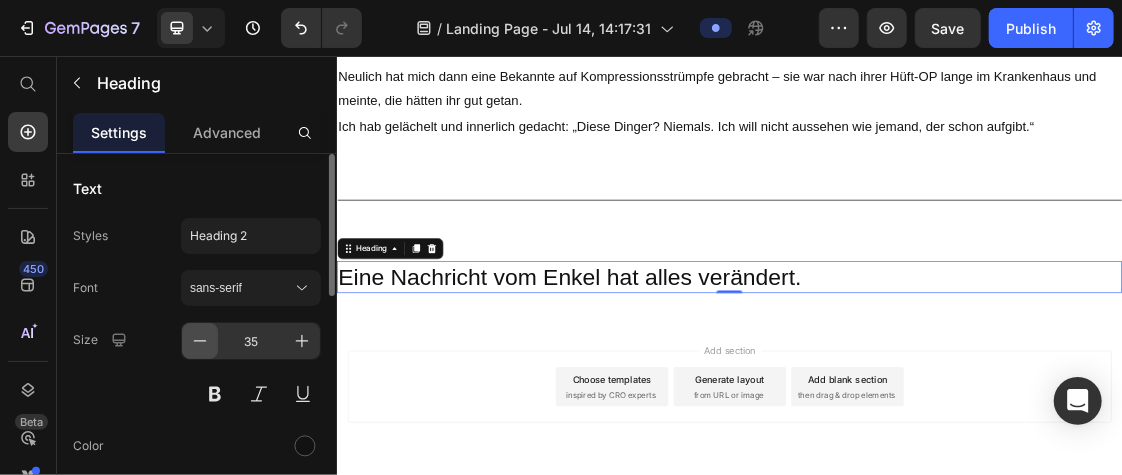 click 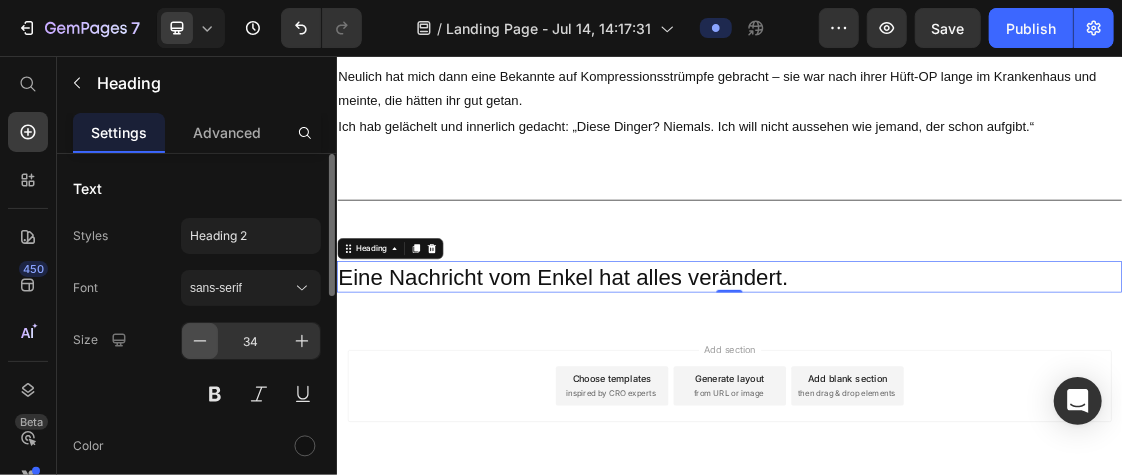 click 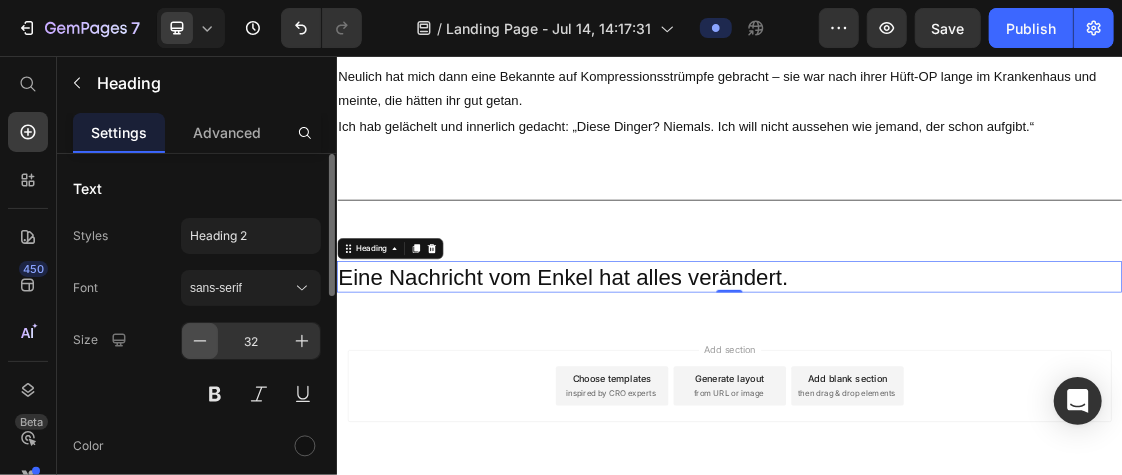 click 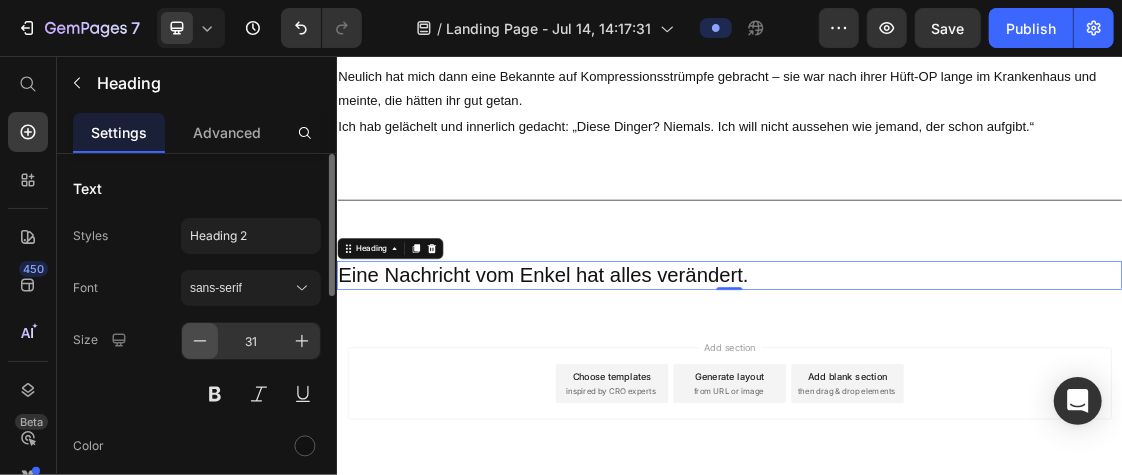 click 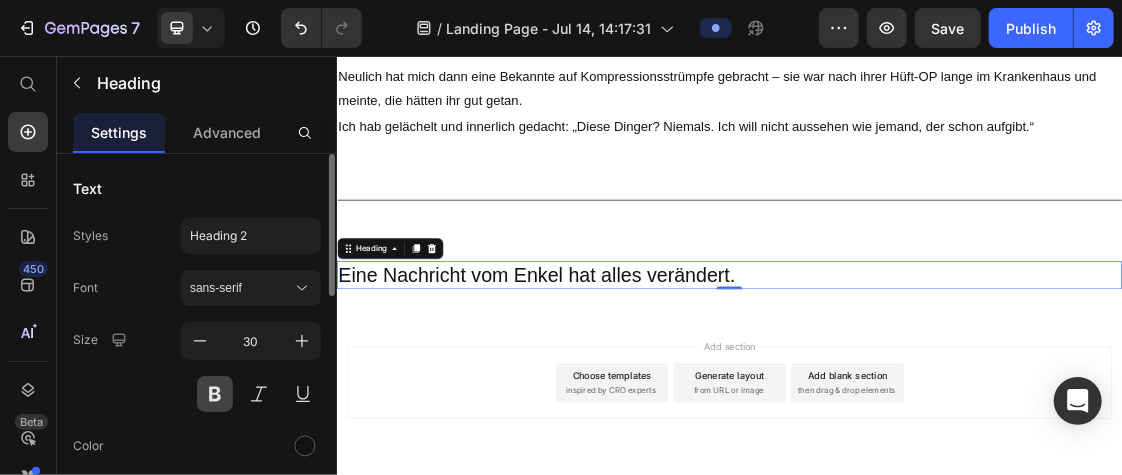 click at bounding box center (215, 394) 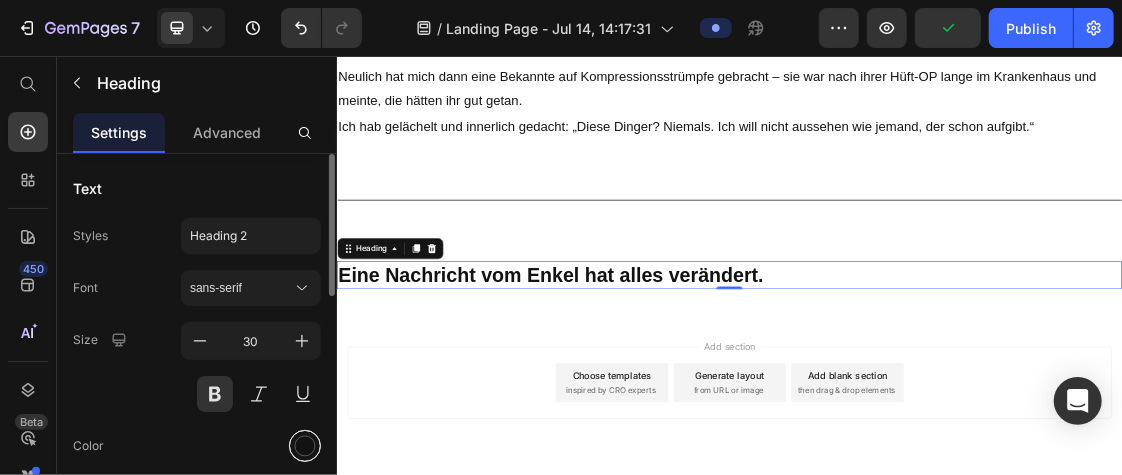 click at bounding box center [305, 446] 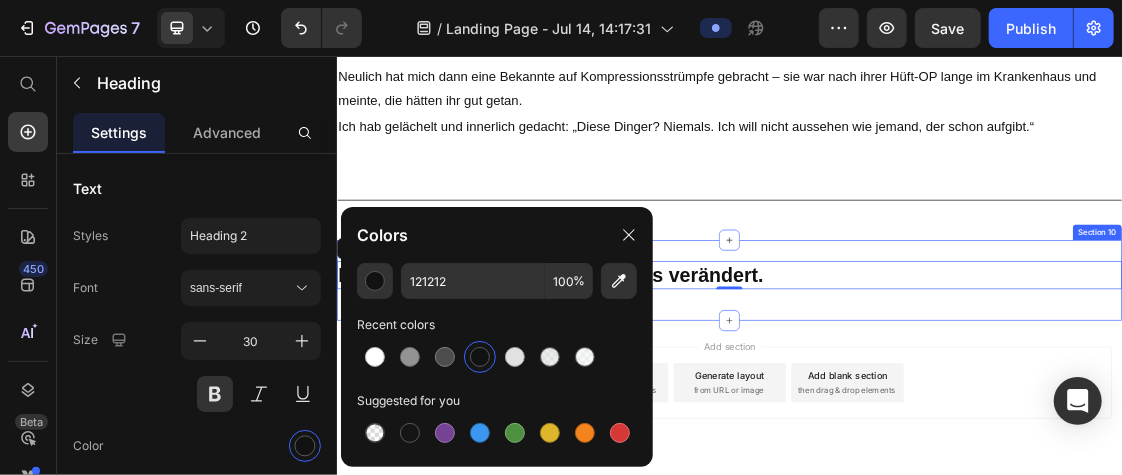click on "Eine Nachricht vom Enkel hat alles verändert. Heading   0 Row Section 10" at bounding box center (936, 398) 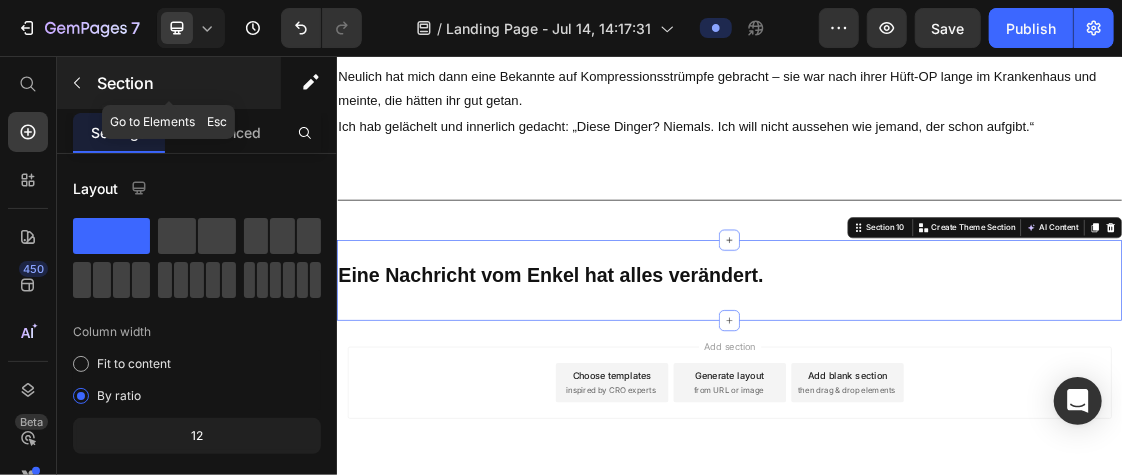 click at bounding box center [77, 83] 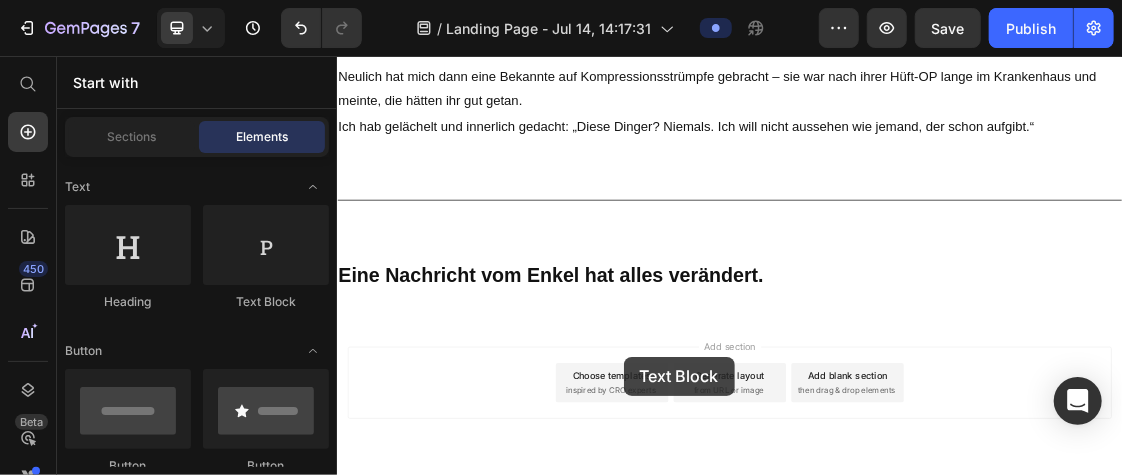 scroll, scrollTop: 1716, scrollLeft: 0, axis: vertical 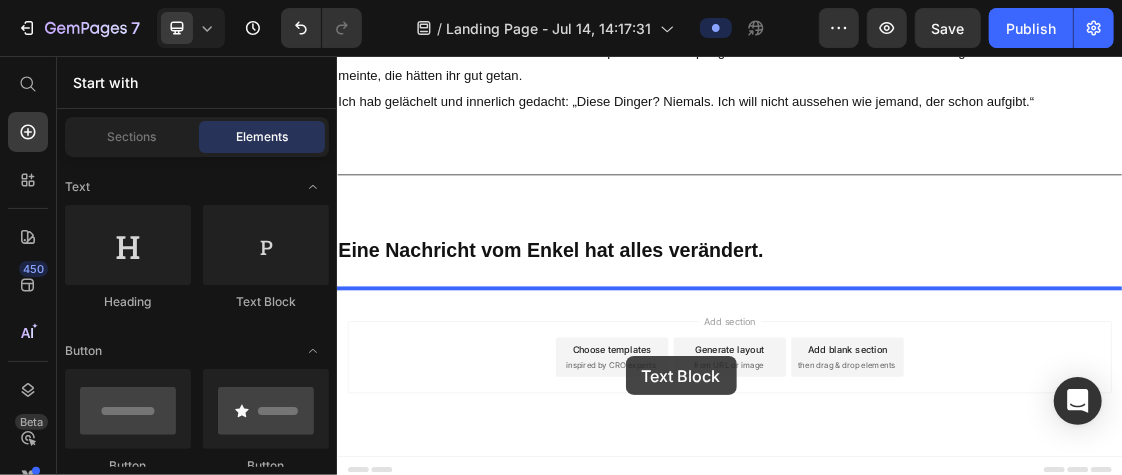 drag, startPoint x: 604, startPoint y: 284, endPoint x: 777, endPoint y: 513, distance: 287.00174 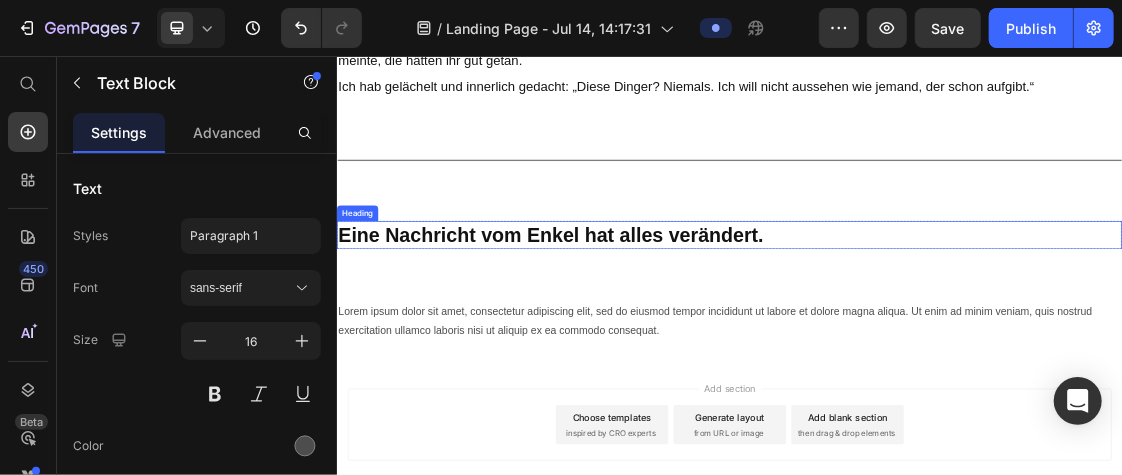 scroll, scrollTop: 1842, scrollLeft: 0, axis: vertical 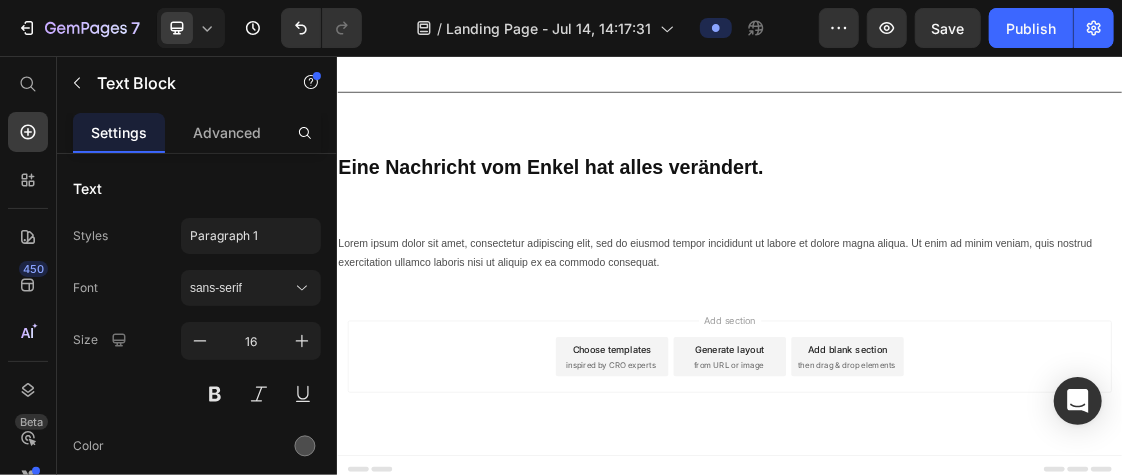 click on "Lorem ipsum dolor sit amet, consectetur adipiscing elit, sed do eiusmod tempor incididunt ut labore et dolore magna aliqua. Ut enim ad minim veniam, quis nostrud exercitation ullamco laboris nisi ut aliquip ex ea commodo consequat." at bounding box center (936, 358) 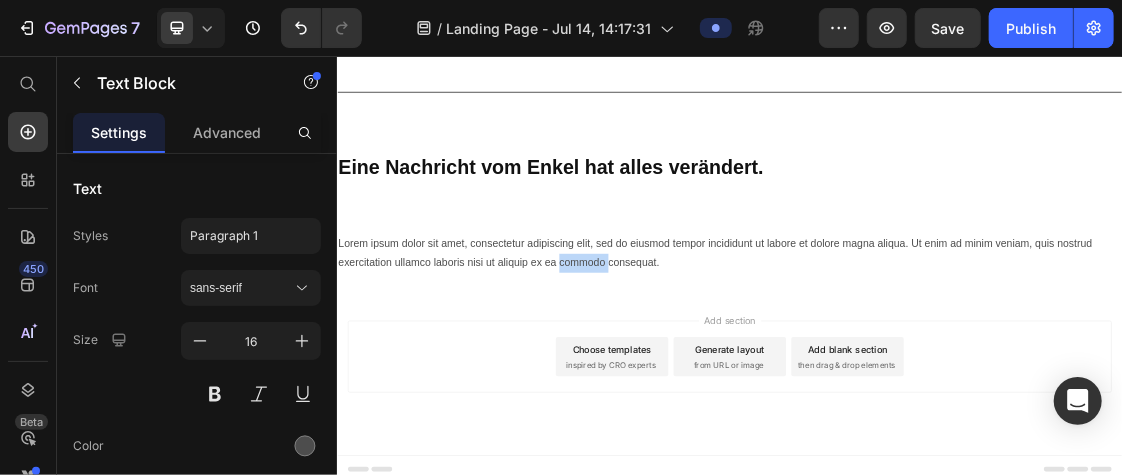 click on "Lorem ipsum dolor sit amet, consectetur adipiscing elit, sed do eiusmod tempor incididunt ut labore et dolore magna aliqua. Ut enim ad minim veniam, quis nostrud exercitation ullamco laboris nisi ut aliquip ex ea commodo consequat." at bounding box center [936, 358] 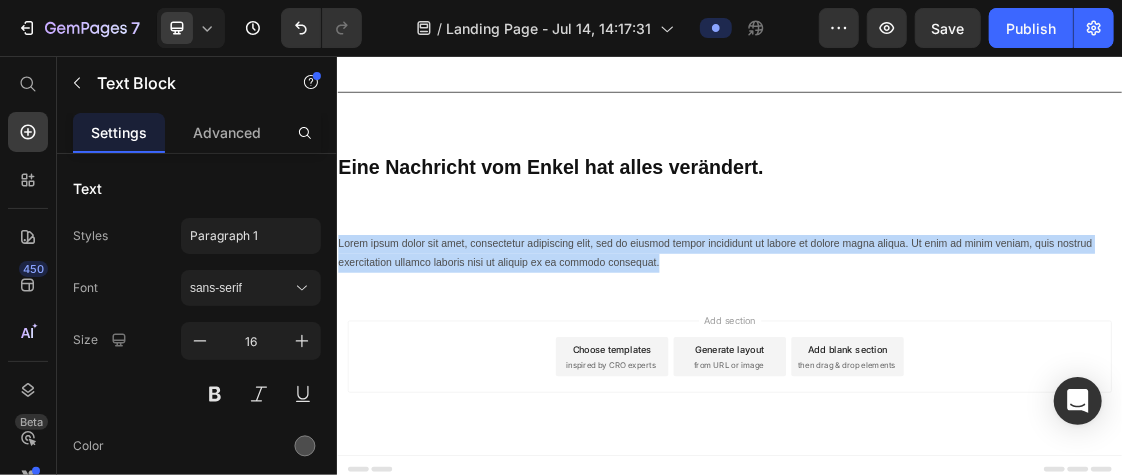 click on "Lorem ipsum dolor sit amet, consectetur adipiscing elit, sed do eiusmod tempor incididunt ut labore et dolore magna aliqua. Ut enim ad minim veniam, quis nostrud exercitation ullamco laboris nisi ut aliquip ex ea commodo consequat." at bounding box center [936, 358] 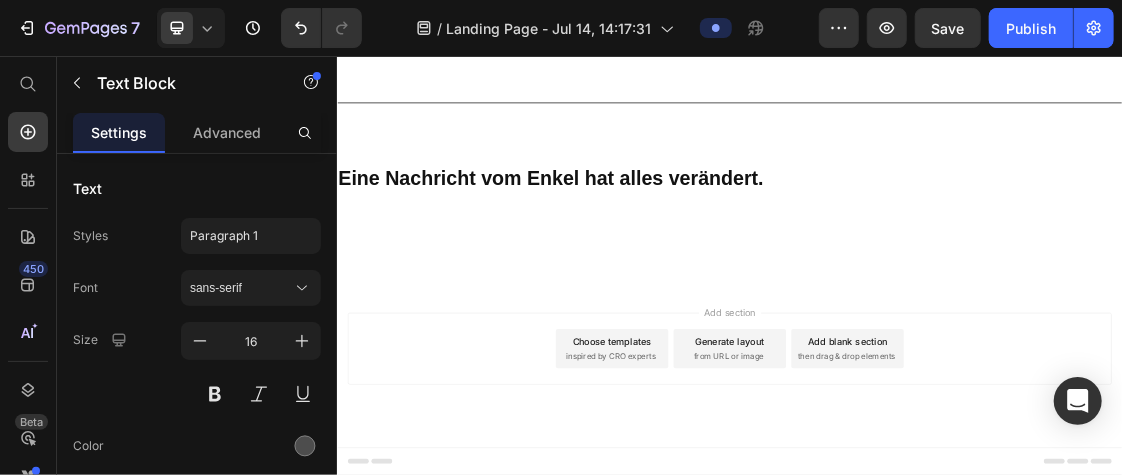 scroll, scrollTop: 1813, scrollLeft: 0, axis: vertical 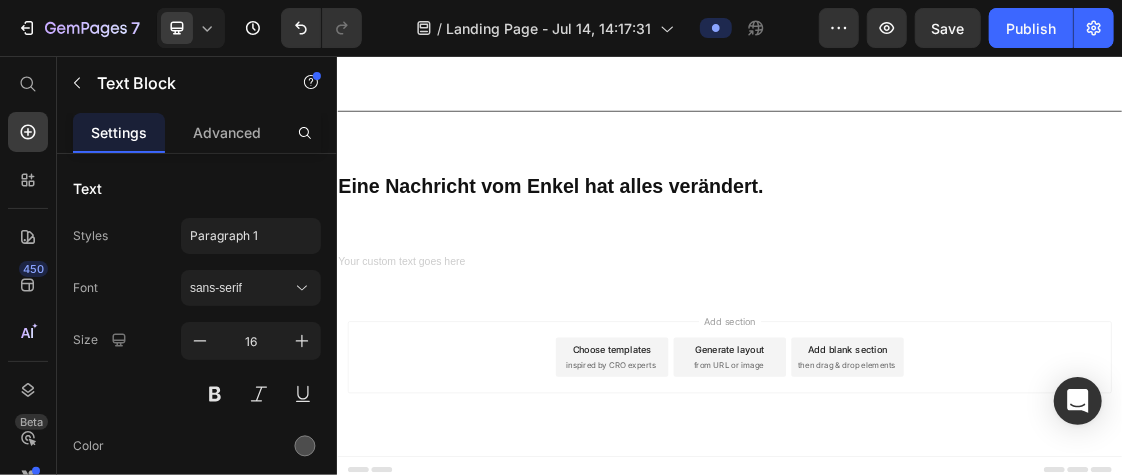 click at bounding box center [936, 372] 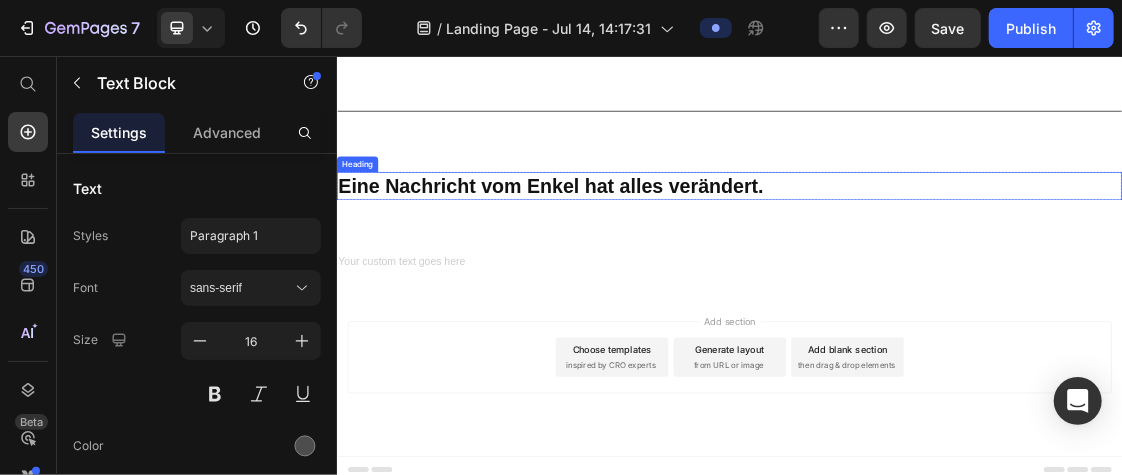 click on "Eine Nachricht vom Enkel hat alles verändert." at bounding box center (936, 254) 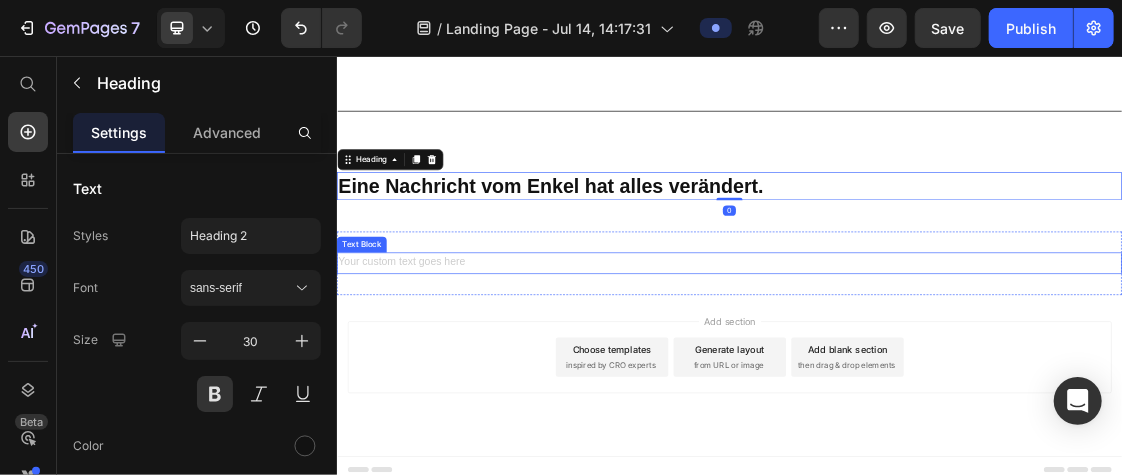 click at bounding box center [936, 372] 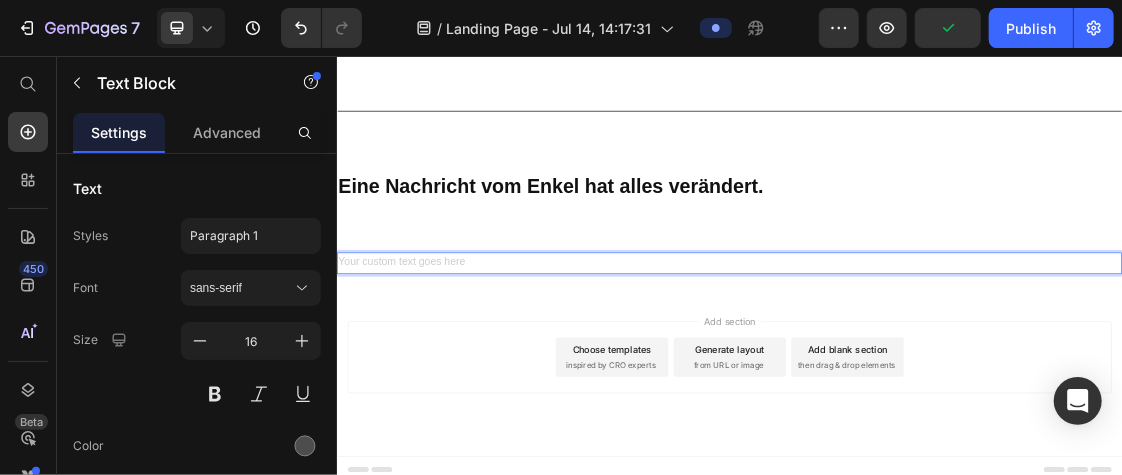 click at bounding box center [936, 372] 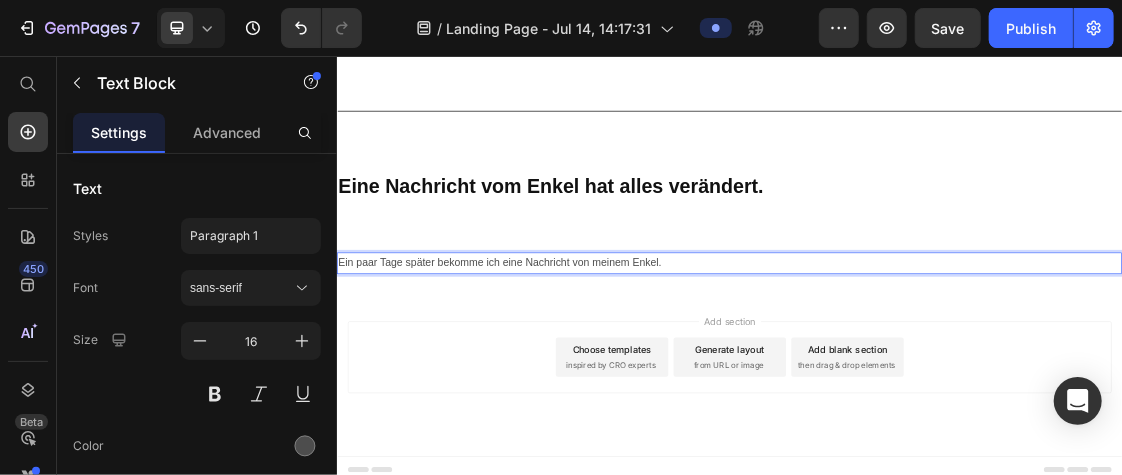 click on "Ein paar Tage später bekomme ich eine Nachricht von meinem Enkel." at bounding box center [936, 372] 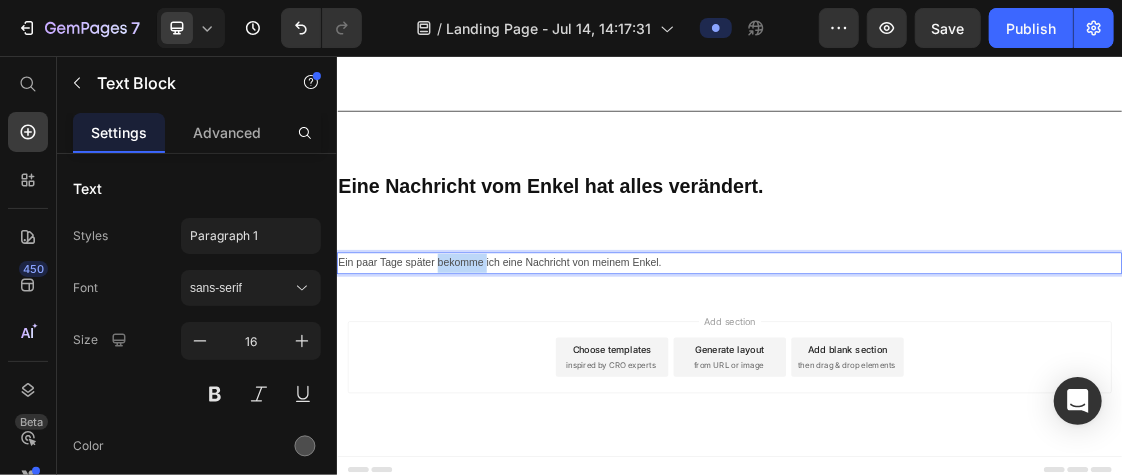click on "Ein paar Tage später bekomme ich eine Nachricht von meinem Enkel." at bounding box center (936, 372) 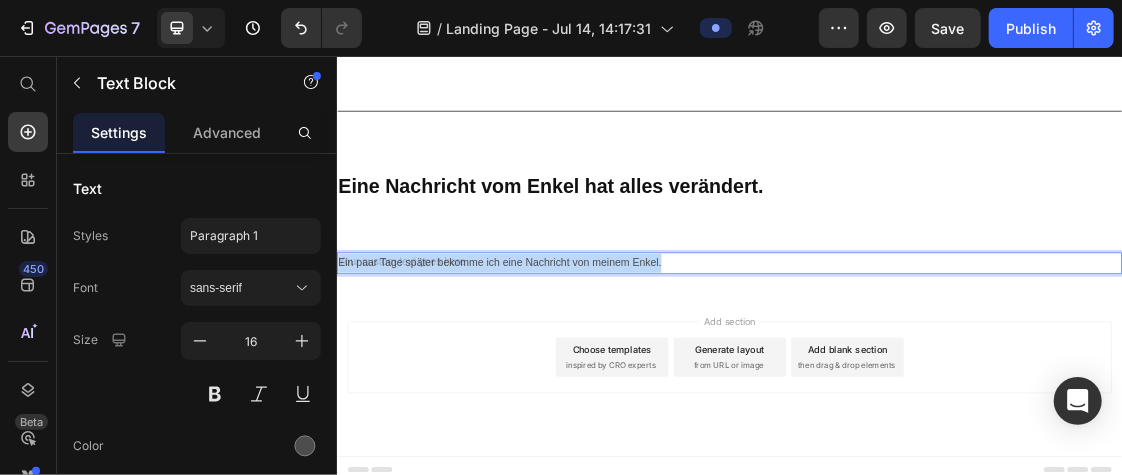 click on "Ein paar Tage später bekomme ich eine Nachricht von meinem Enkel." at bounding box center [936, 372] 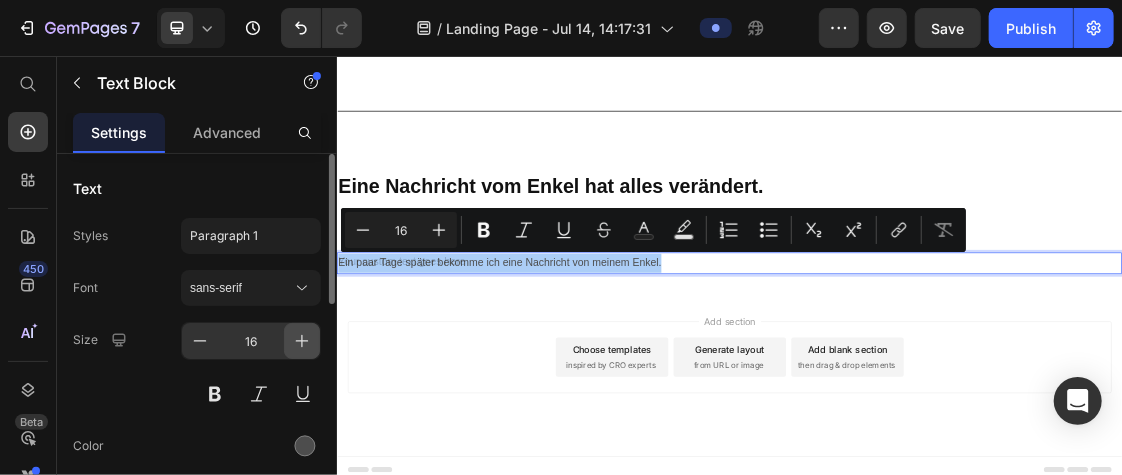 click 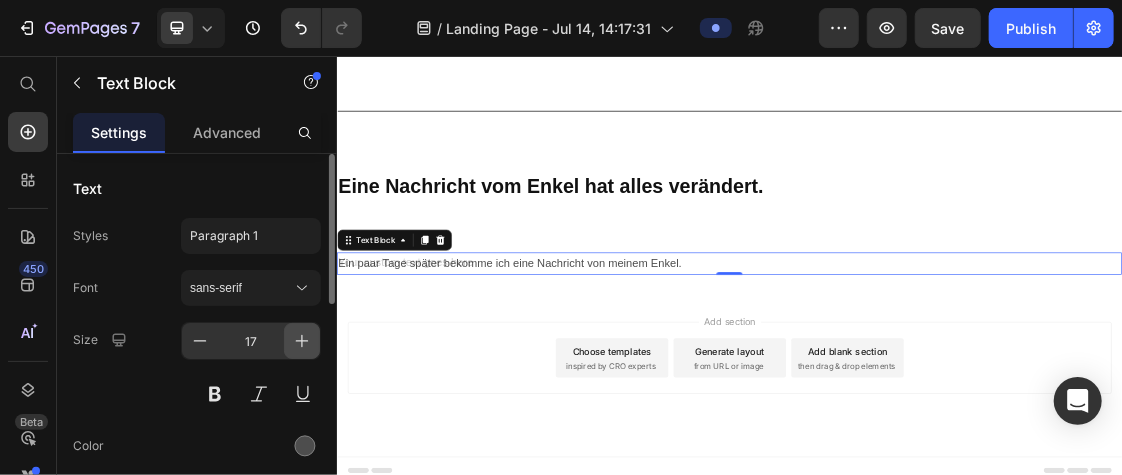 click 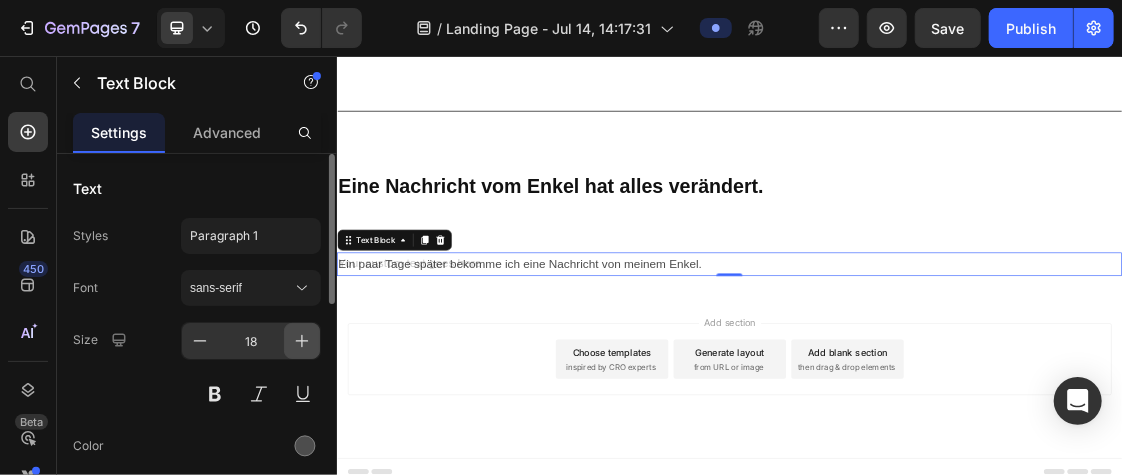 click 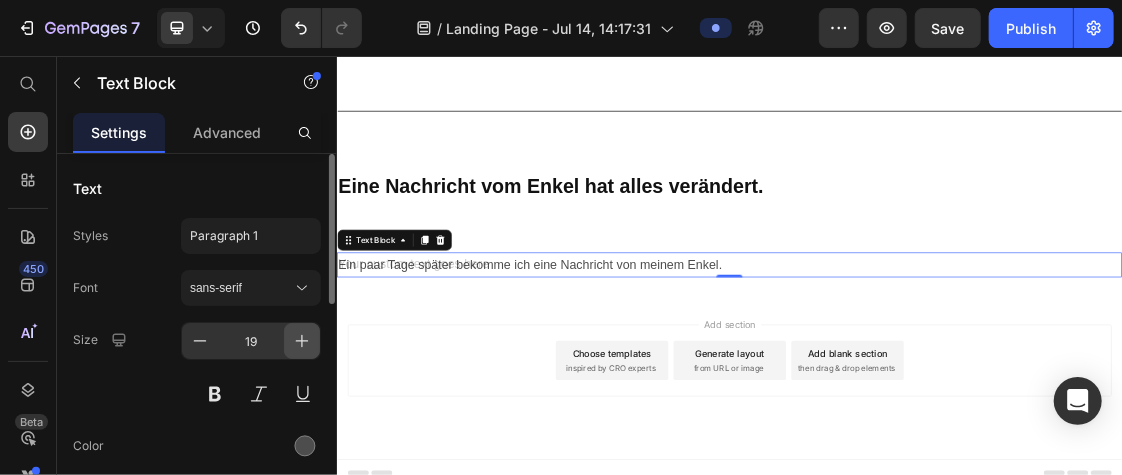 click 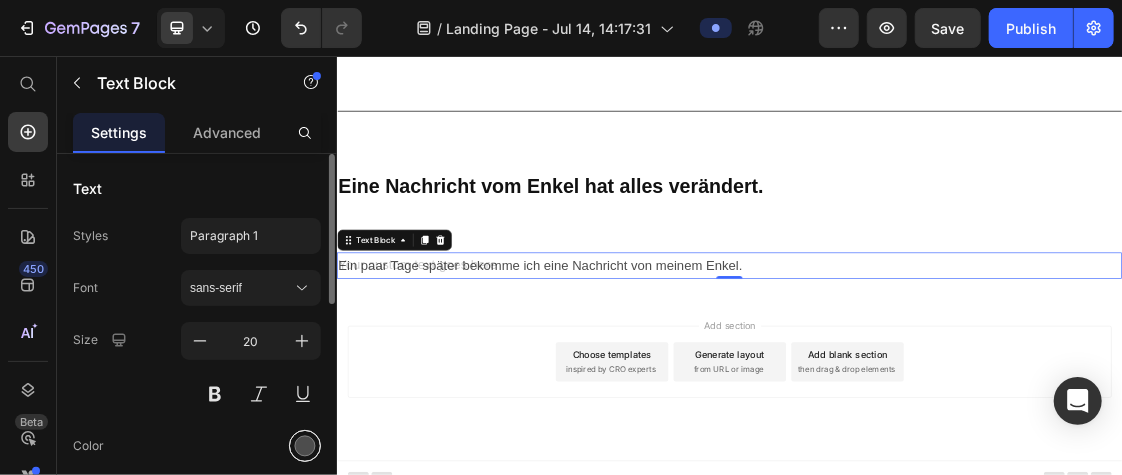 click at bounding box center [305, 446] 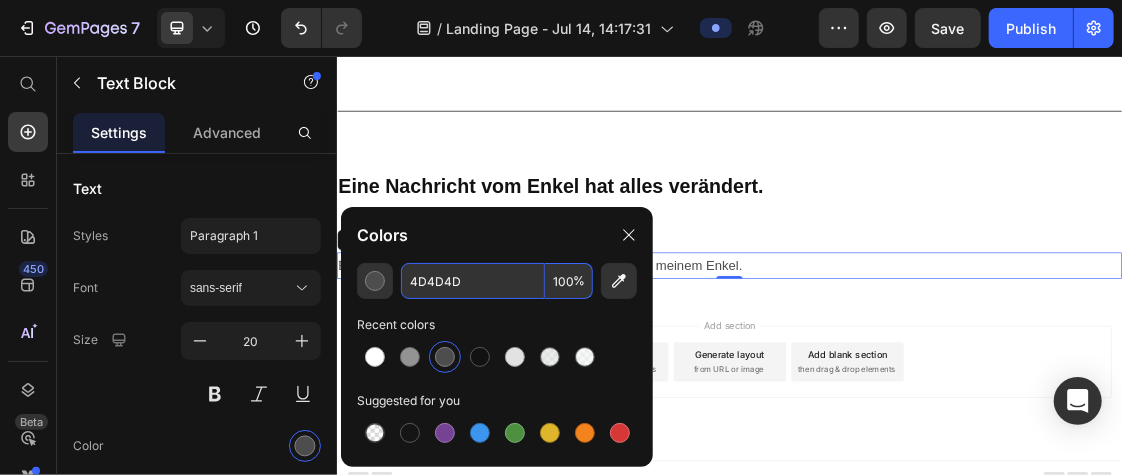 click on "4D4D4D" at bounding box center (473, 281) 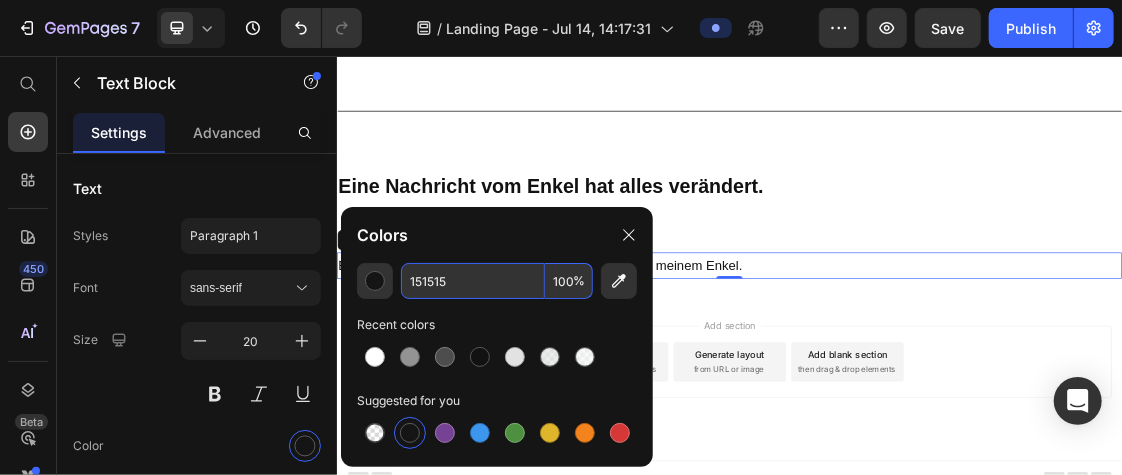 type on "151515" 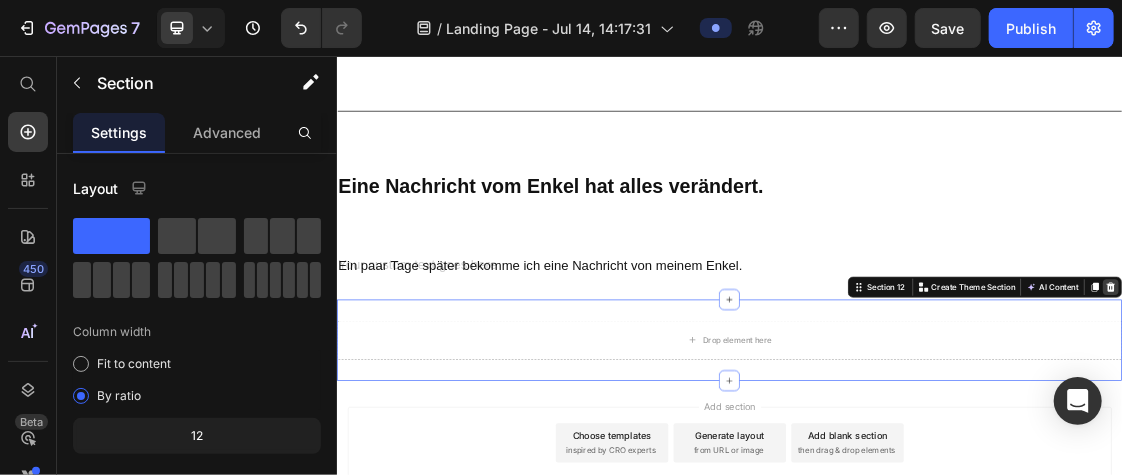 click 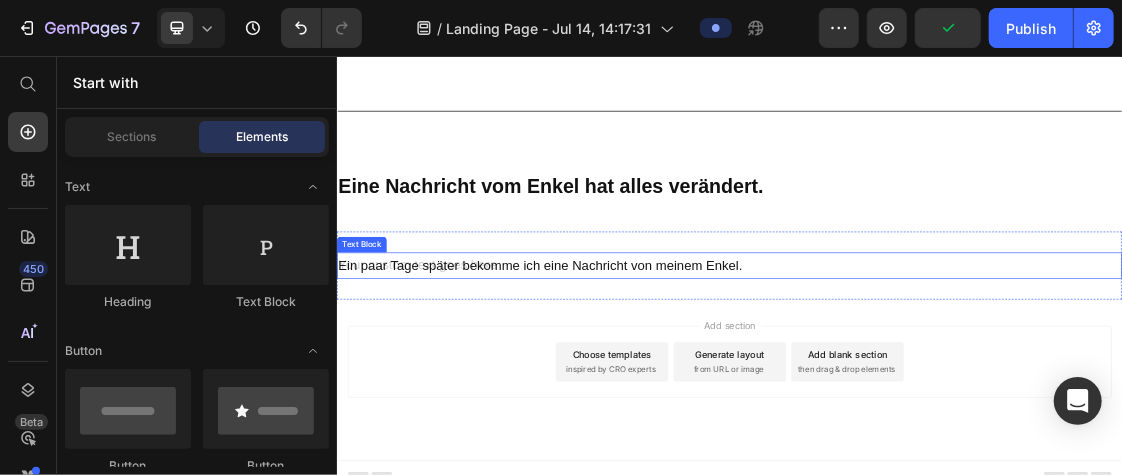 click on "Ein paar Tage später bekomme ich eine Nachricht von meinem Enkel." at bounding box center (936, 376) 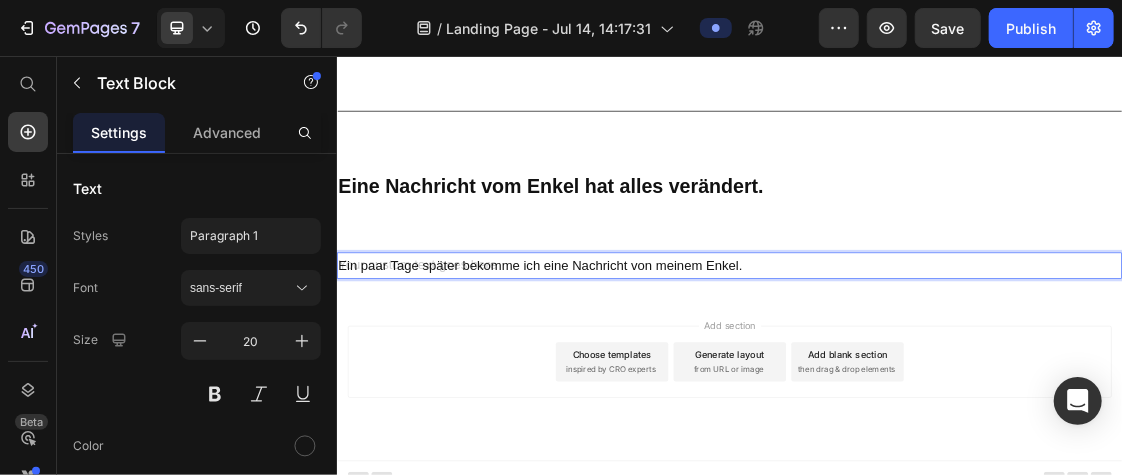 click on "Ein paar Tage später bekomme ich eine Nachricht von meinem Enkel." at bounding box center [936, 376] 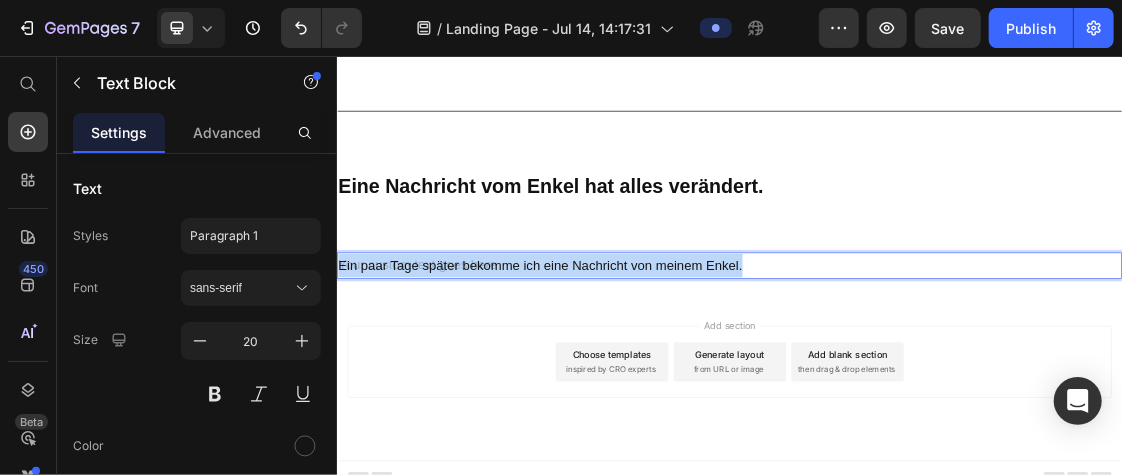click on "Ein paar Tage später bekomme ich eine Nachricht von meinem Enkel." at bounding box center [936, 376] 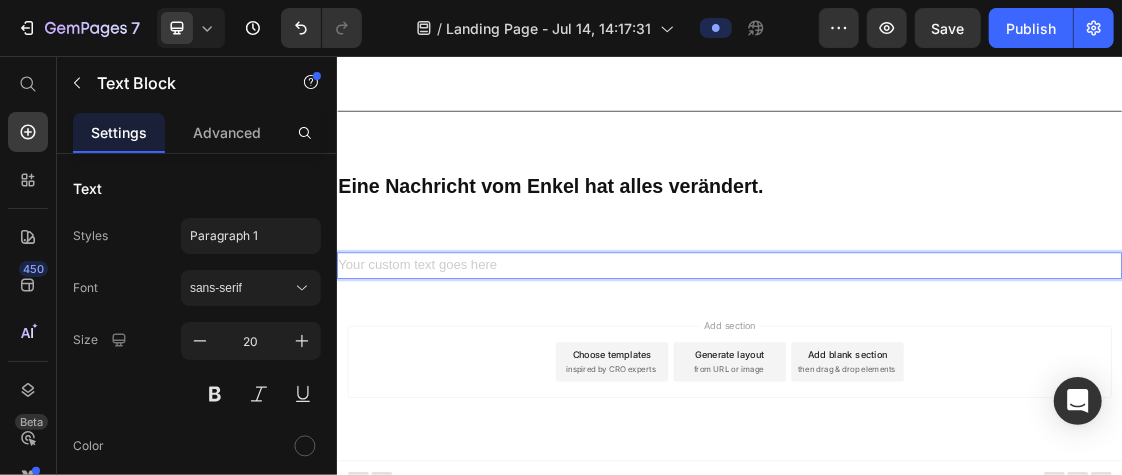 click at bounding box center (936, 376) 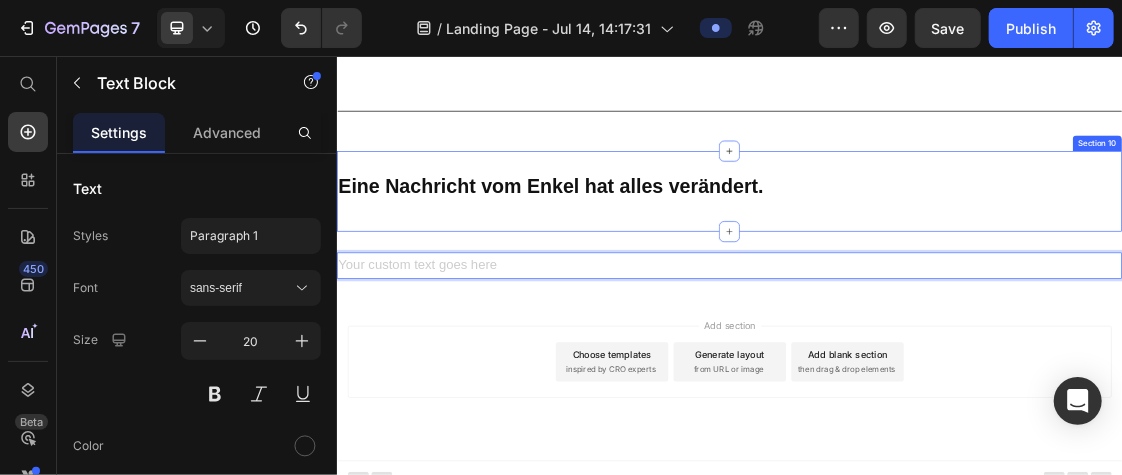 click on "Eine Nachricht vom Enkel hat alles verändert. Heading Row Section 10" at bounding box center (936, 262) 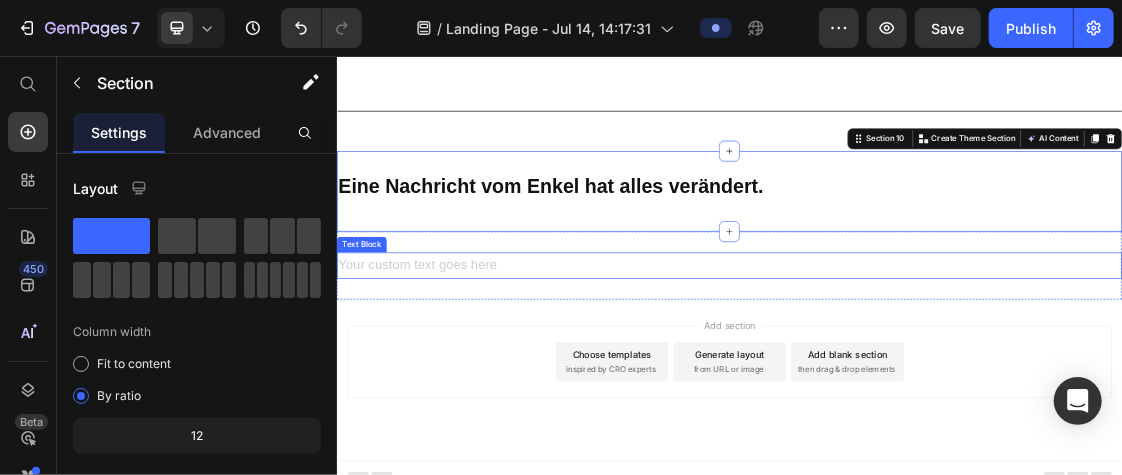 click at bounding box center [936, 376] 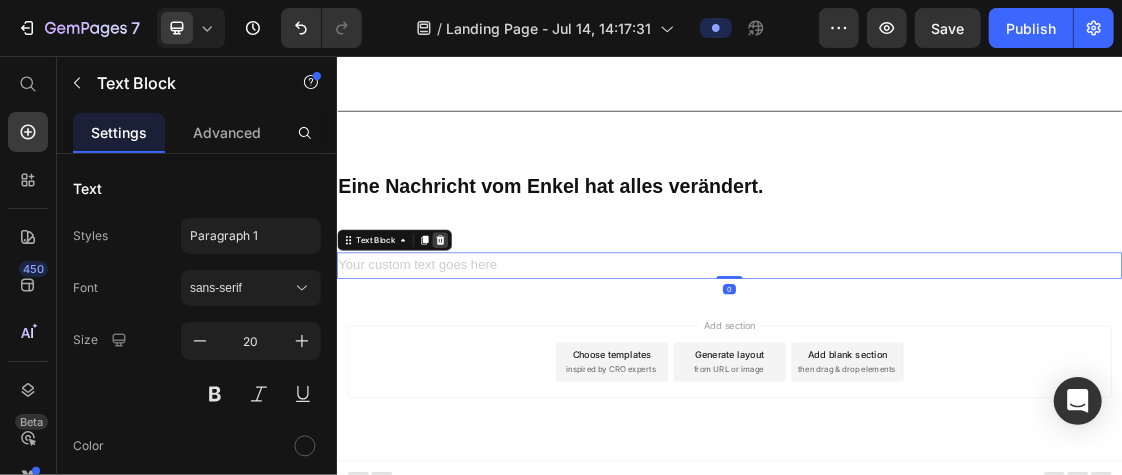 click 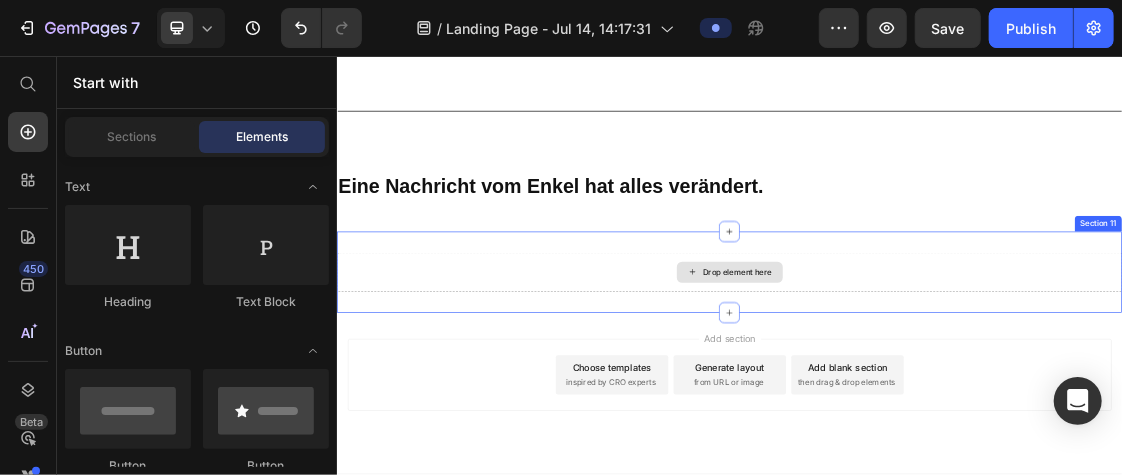 click on "Drop element here" at bounding box center [936, 386] 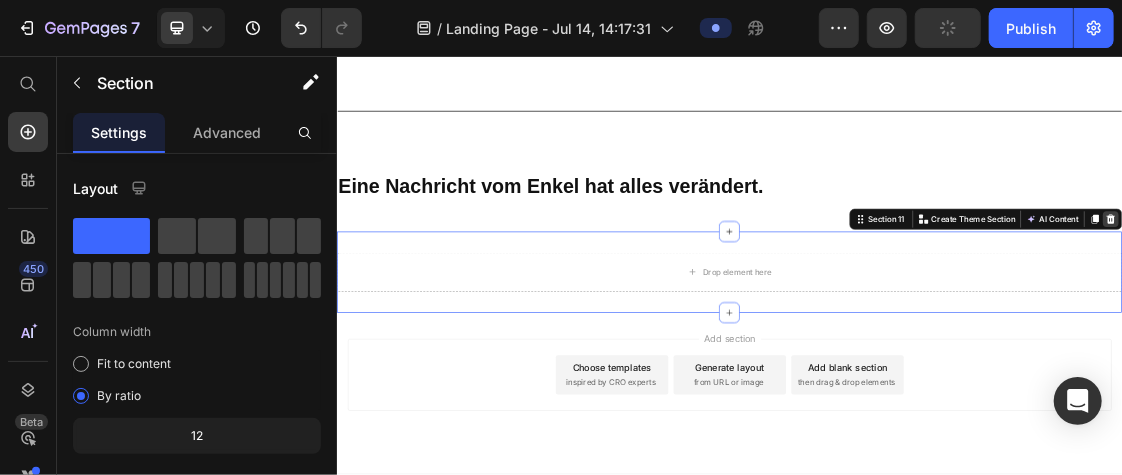 click 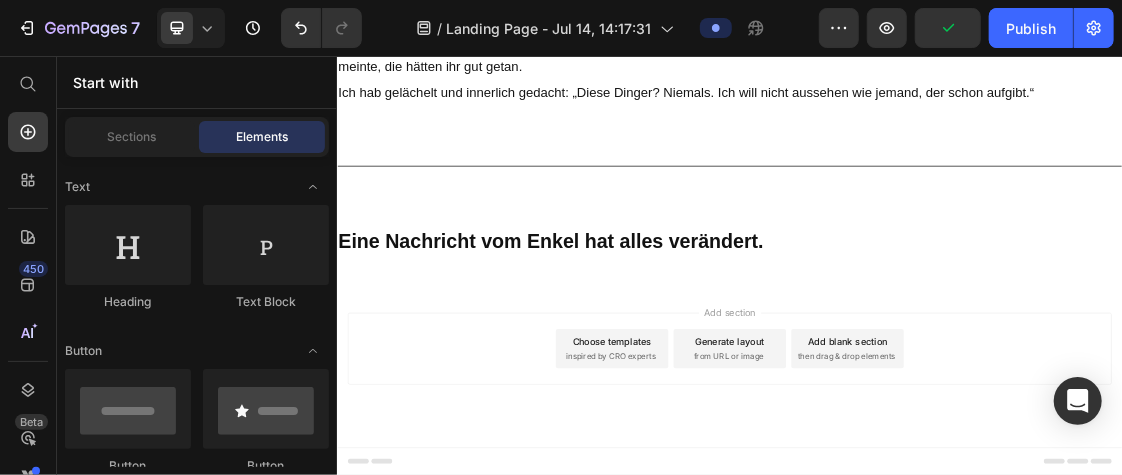 scroll, scrollTop: 1716, scrollLeft: 0, axis: vertical 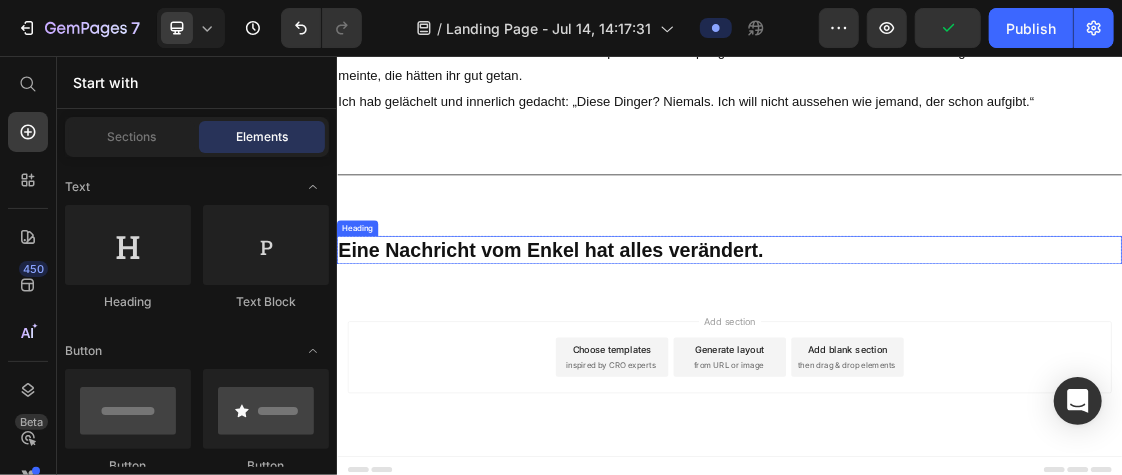 click on "Eine Nachricht vom Enkel hat alles verändert." at bounding box center [936, 351] 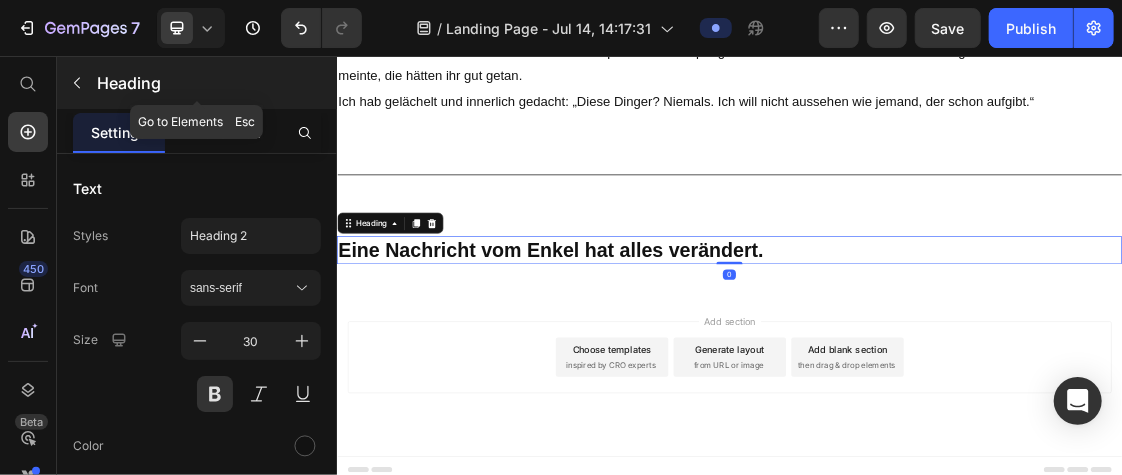 click 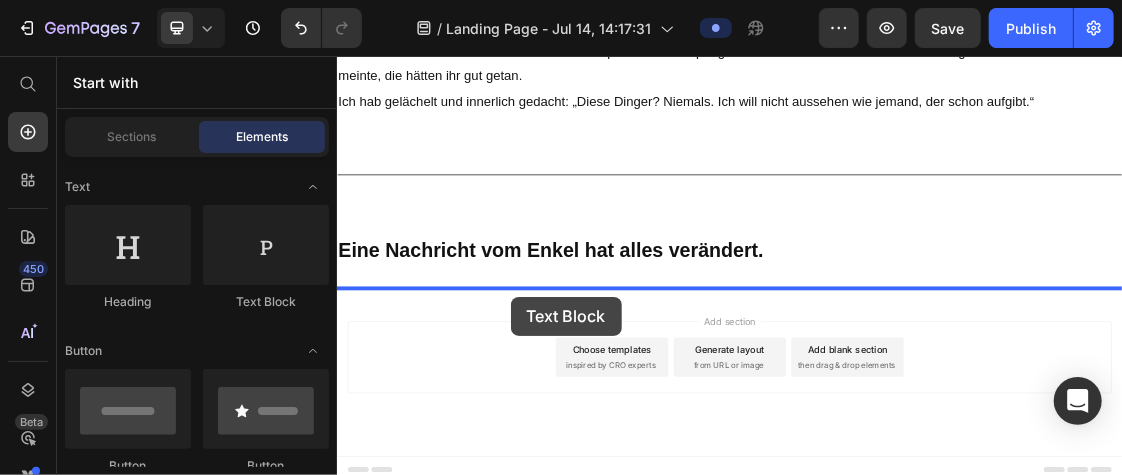 drag, startPoint x: 595, startPoint y: 306, endPoint x: 601, endPoint y: 423, distance: 117.15375 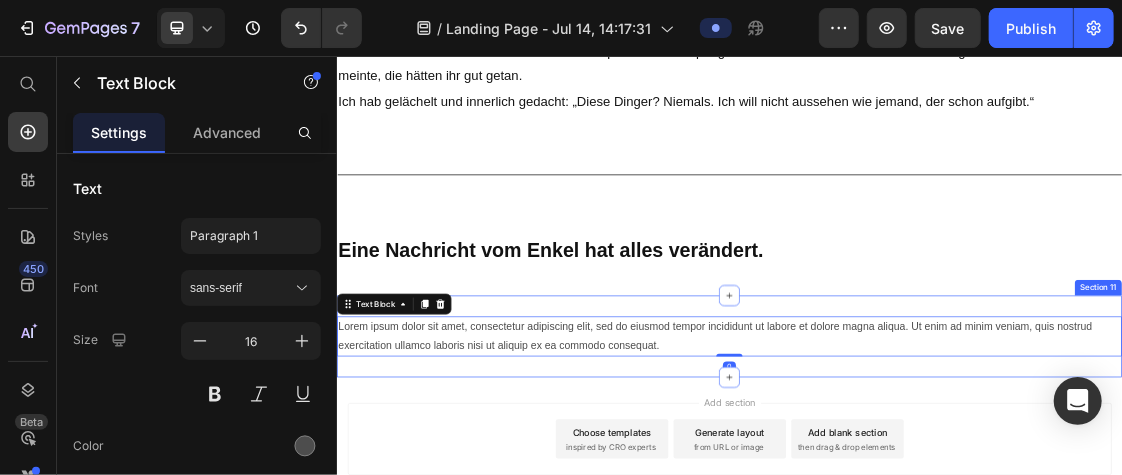 scroll, scrollTop: 1813, scrollLeft: 0, axis: vertical 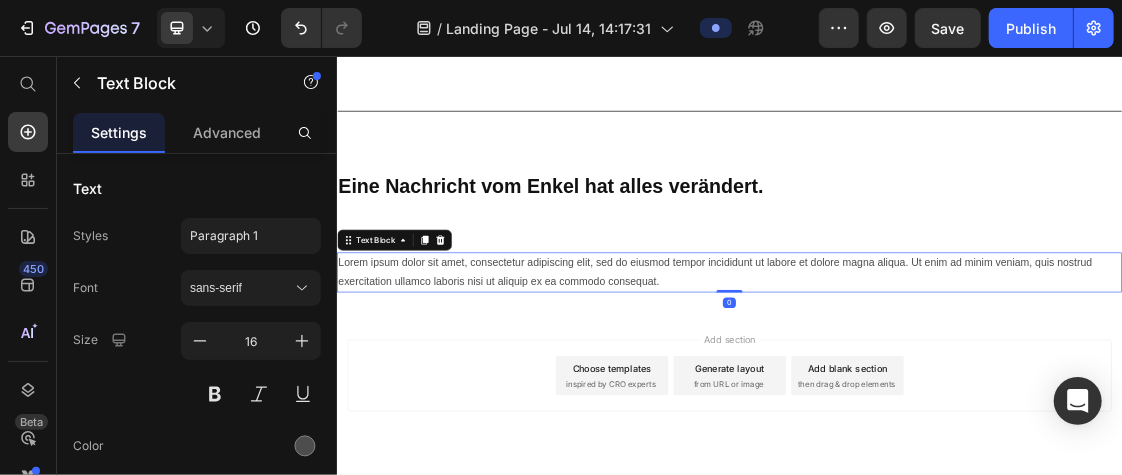 click on "Lorem ipsum dolor sit amet, consectetur adipiscing elit, sed do eiusmod tempor incididunt ut labore et dolore magna aliqua. Ut enim ad minim veniam, quis nostrud exercitation ullamco laboris nisi ut aliquip ex ea commodo consequat." at bounding box center [936, 387] 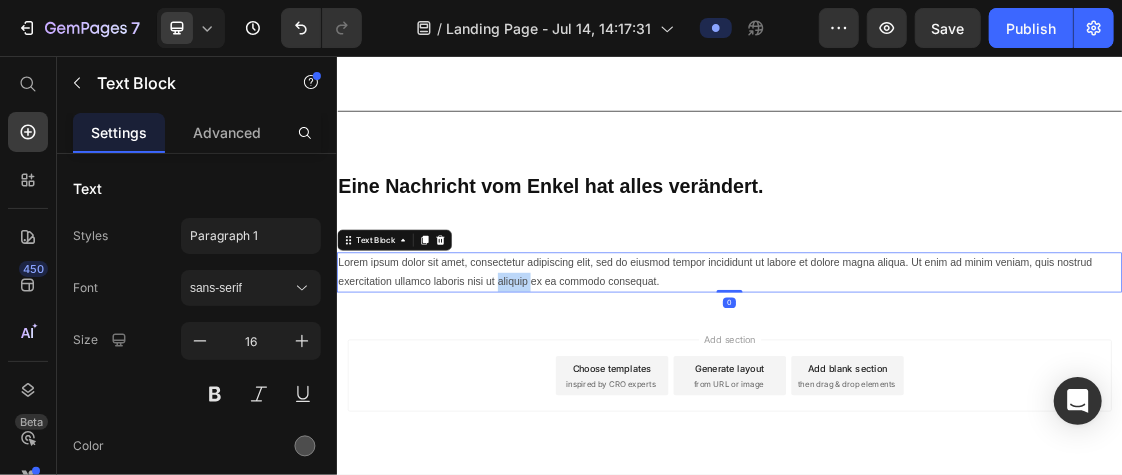 click on "Lorem ipsum dolor sit amet, consectetur adipiscing elit, sed do eiusmod tempor incididunt ut labore et dolore magna aliqua. Ut enim ad minim veniam, quis nostrud exercitation ullamco laboris nisi ut aliquip ex ea commodo consequat." at bounding box center (936, 387) 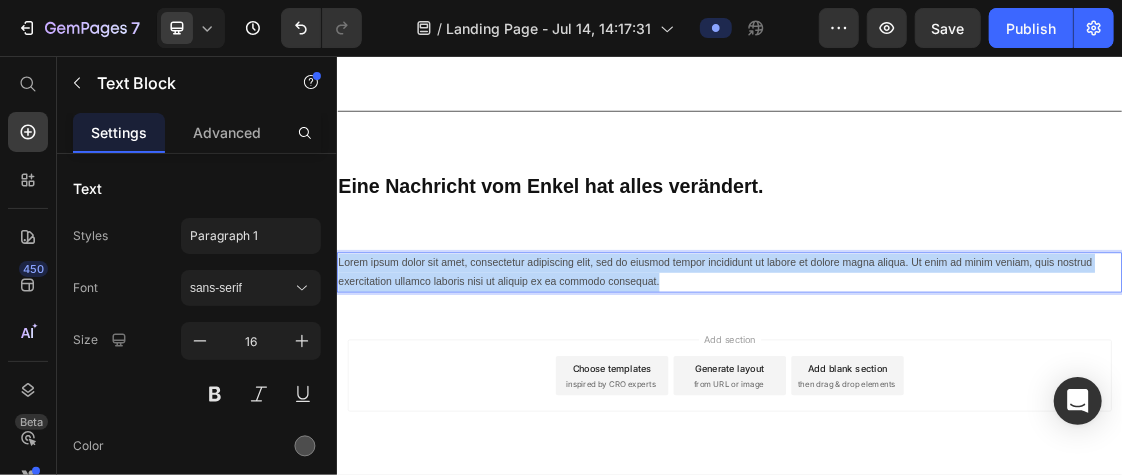 click on "Lorem ipsum dolor sit amet, consectetur adipiscing elit, sed do eiusmod tempor incididunt ut labore et dolore magna aliqua. Ut enim ad minim veniam, quis nostrud exercitation ullamco laboris nisi ut aliquip ex ea commodo consequat." at bounding box center [936, 387] 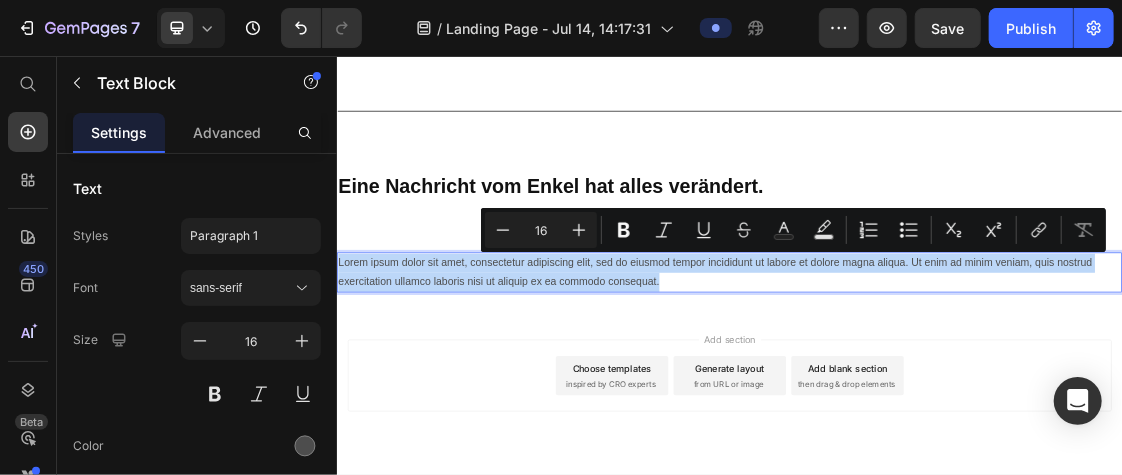 click on "Lorem ipsum dolor sit amet, consectetur adipiscing elit, sed do eiusmod tempor incididunt ut labore et dolore magna aliqua. Ut enim ad minim veniam, quis nostrud exercitation ullamco laboris nisi ut aliquip ex ea commodo consequat." at bounding box center (936, 387) 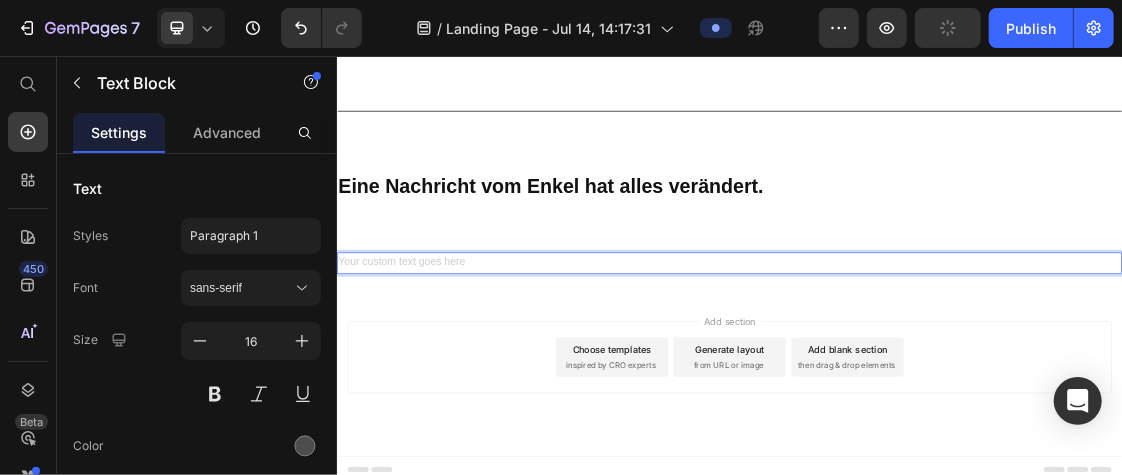 scroll, scrollTop: 1784, scrollLeft: 0, axis: vertical 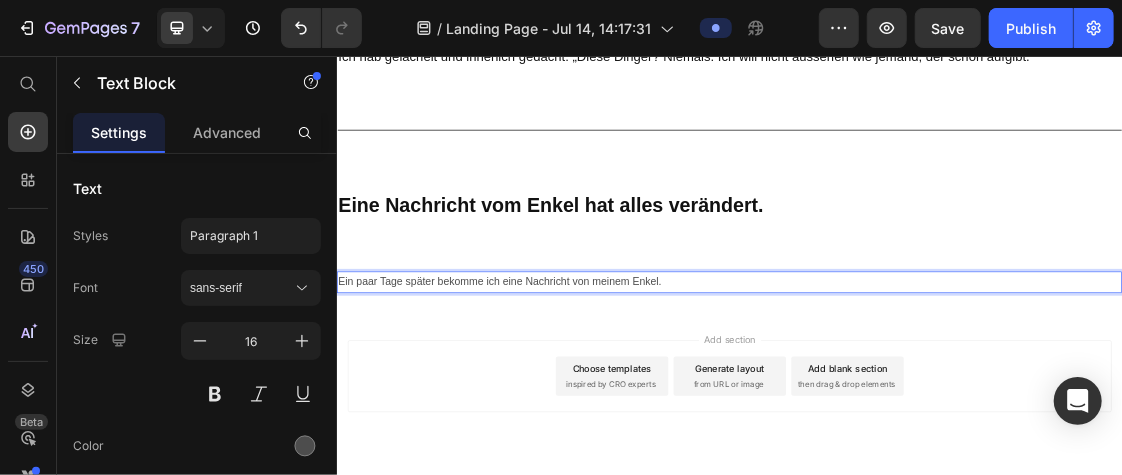 click on "Ein paar Tage später bekomme ich eine Nachricht von meinem Enkel." at bounding box center [936, 401] 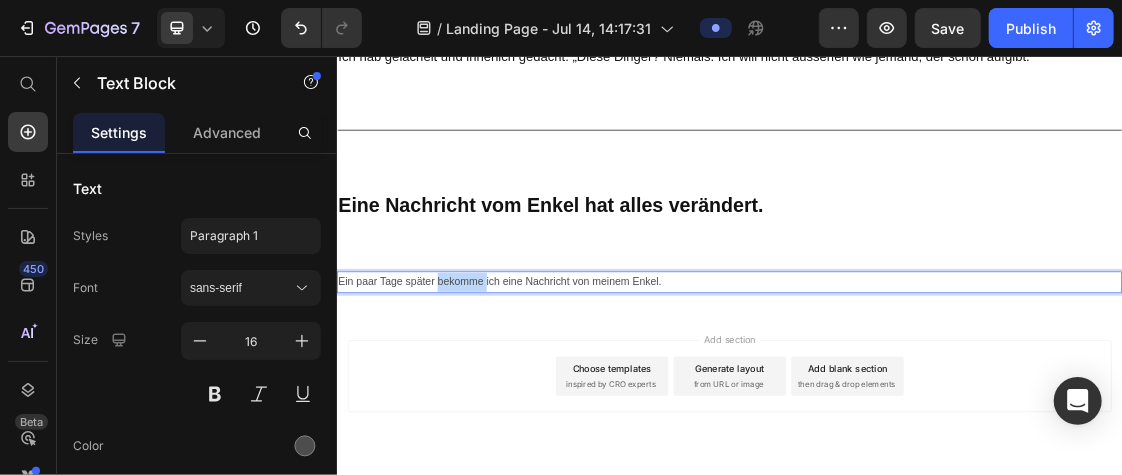 click on "Ein paar Tage später bekomme ich eine Nachricht von meinem Enkel." at bounding box center [936, 401] 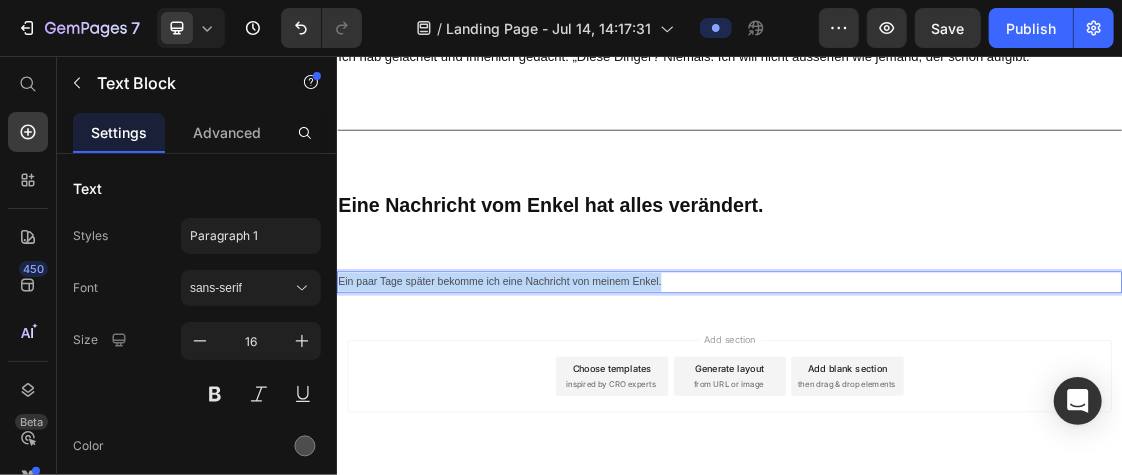 click on "Ein paar Tage später bekomme ich eine Nachricht von meinem Enkel." at bounding box center [936, 401] 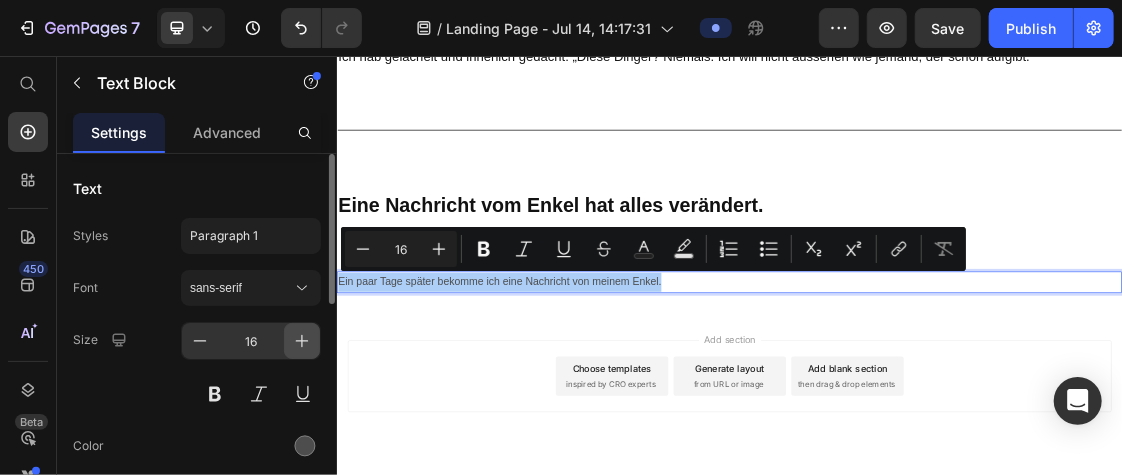 click 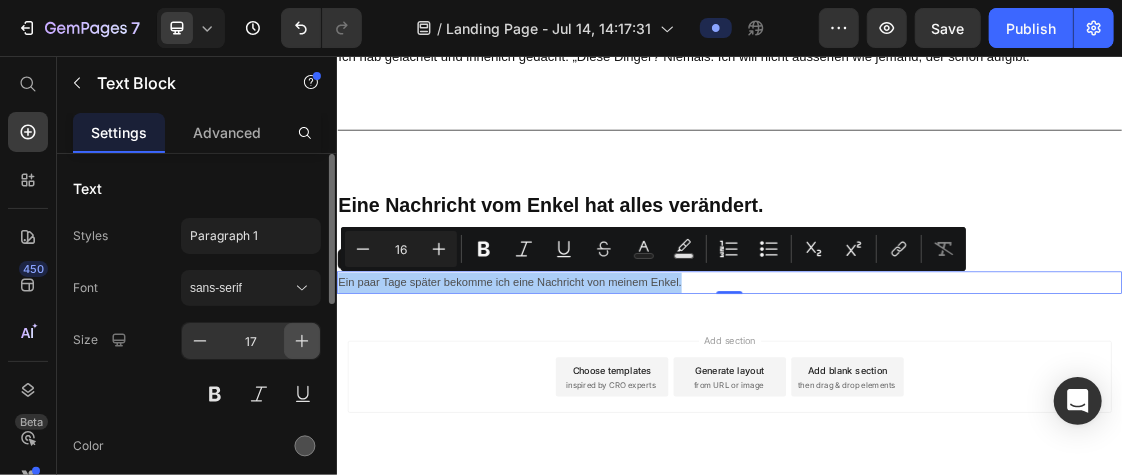 click 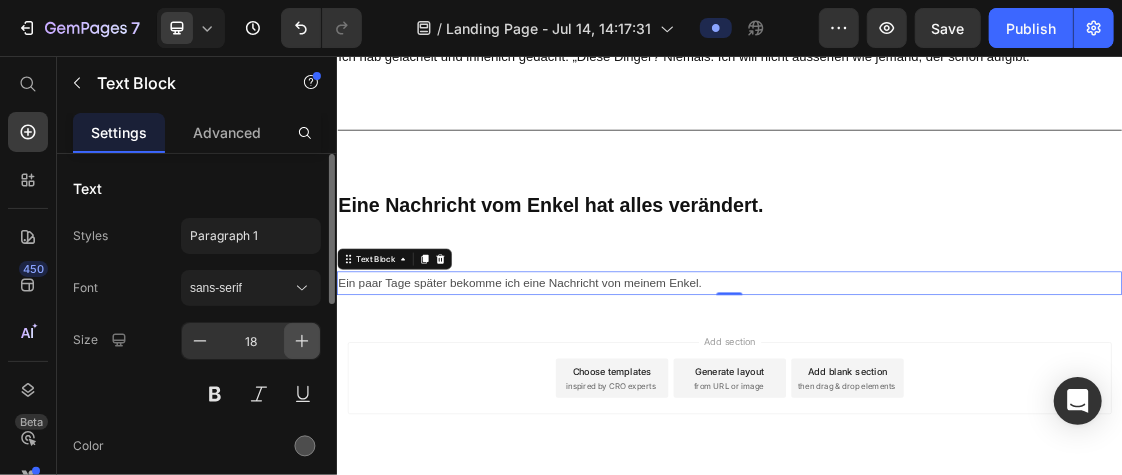 click 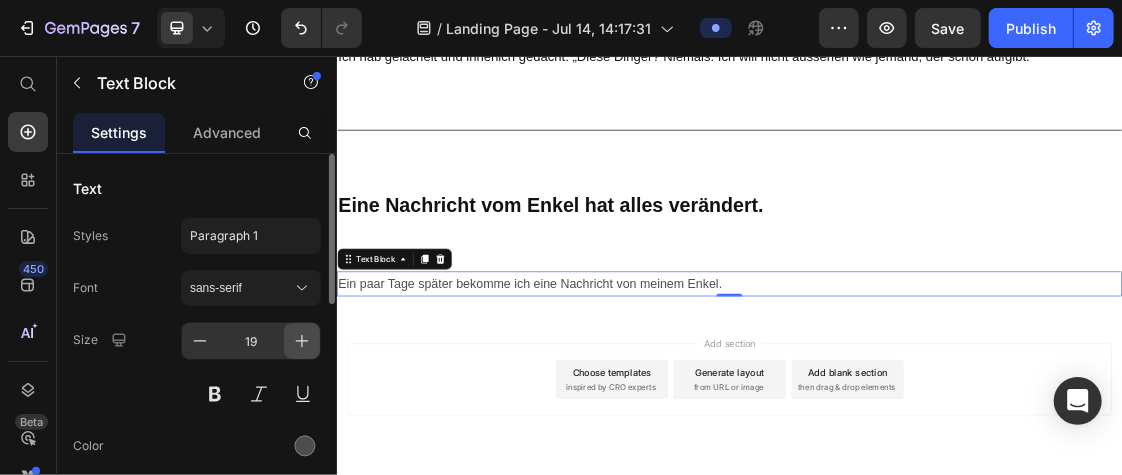 click 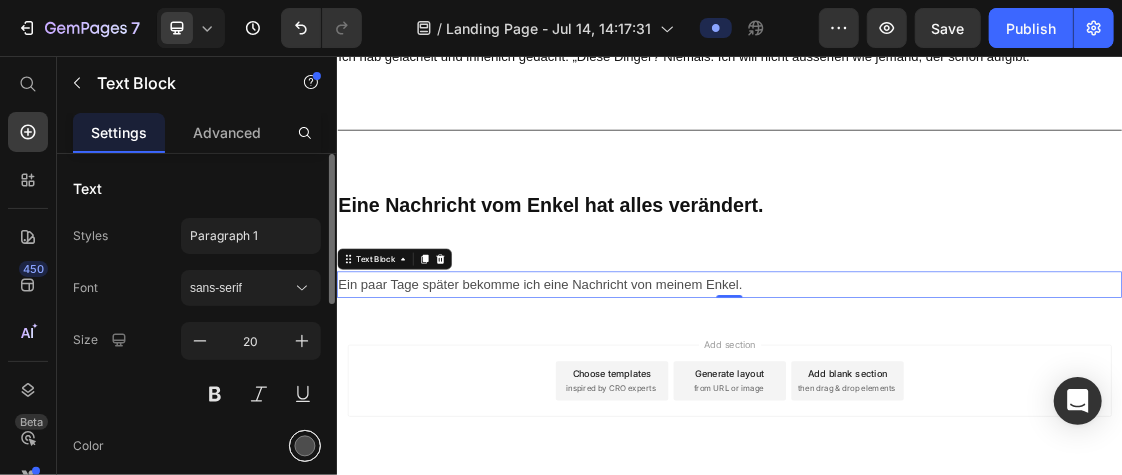 click at bounding box center [305, 446] 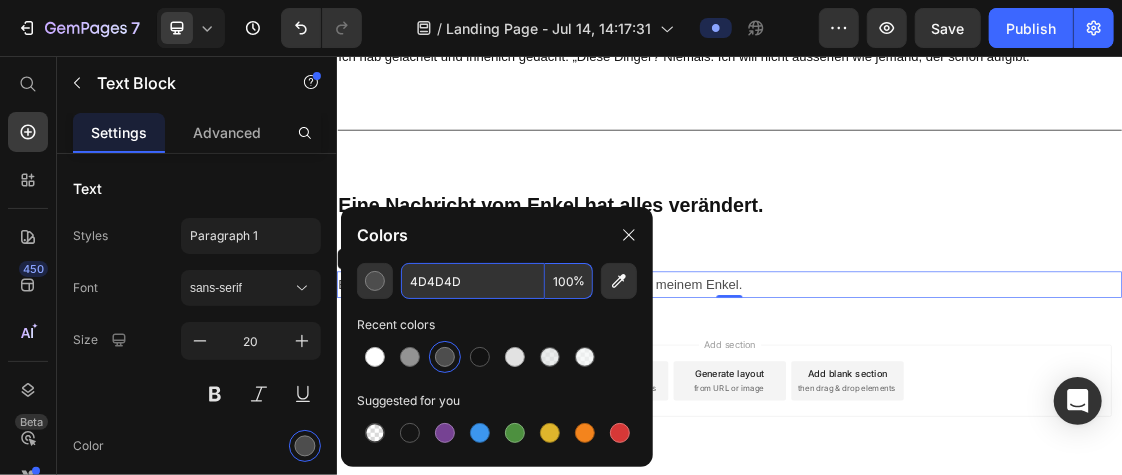 click on "4D4D4D" at bounding box center [473, 281] 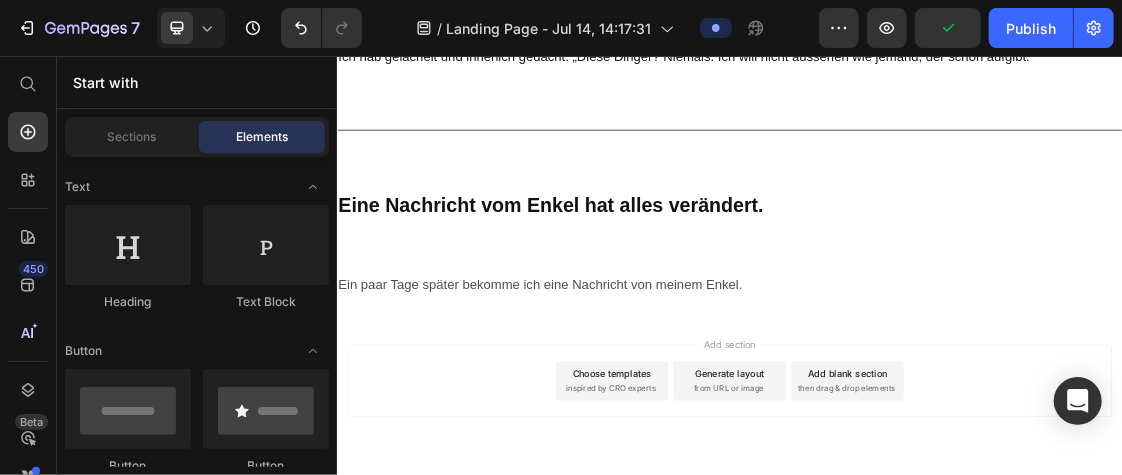 click on "Add section Choose templates inspired by CRO experts Generate layout from URL or image Add blank section then drag & drop elements" at bounding box center [936, 580] 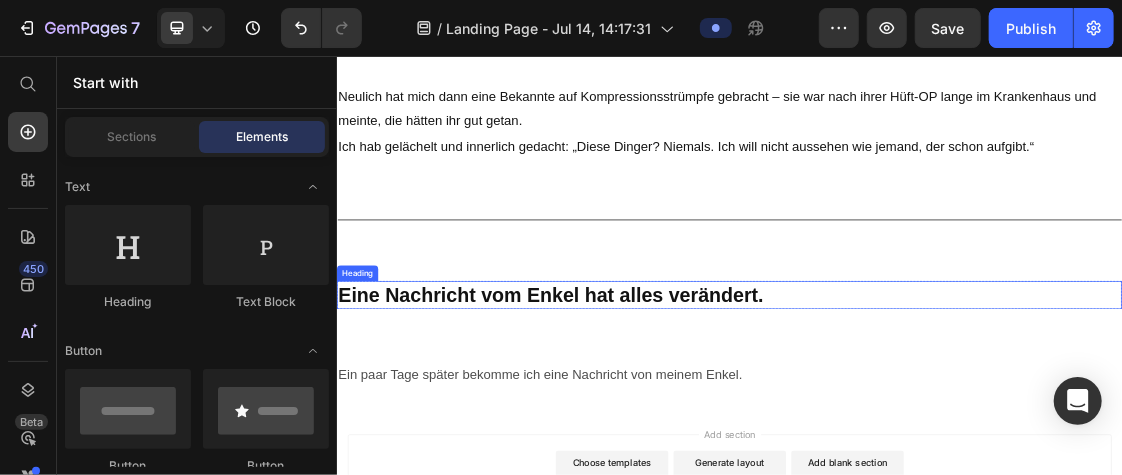 scroll, scrollTop: 1556, scrollLeft: 0, axis: vertical 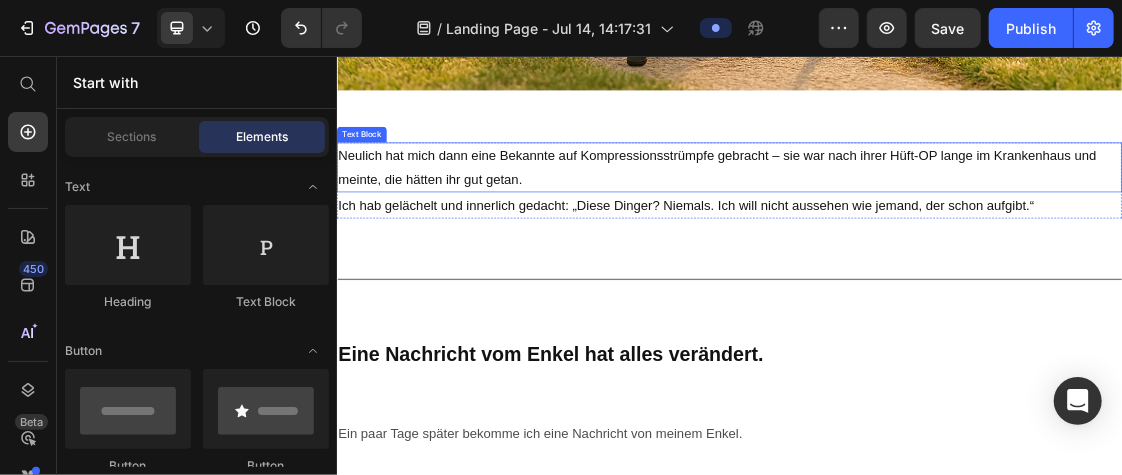 click on "Neulich hat mich dann eine Bekannte auf Kompressionsstrümpfe gebracht – sie war nach ihrer Hüft-OP lange im Krankenhaus und meinte, die hätten ihr gut getan." at bounding box center [936, 226] 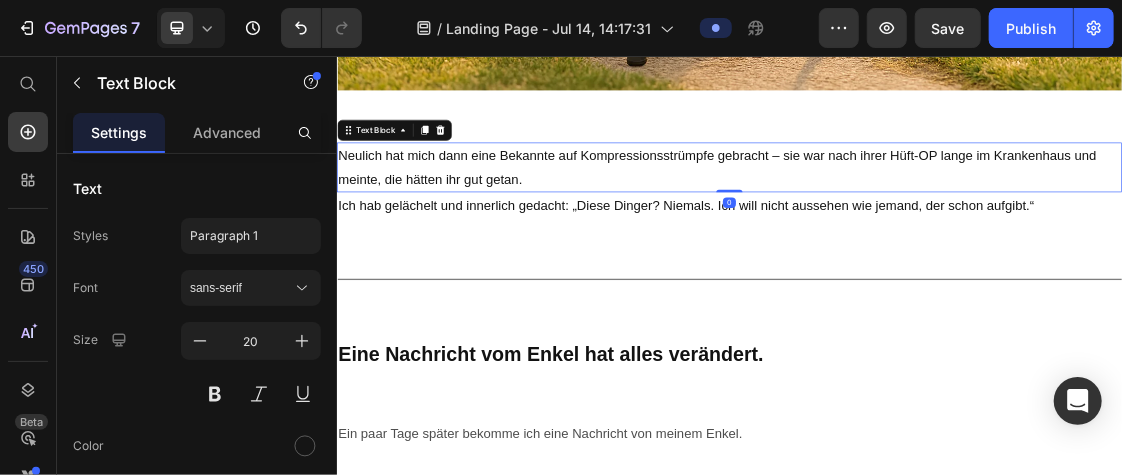click on "Neulich hat mich dann eine Bekannte auf Kompressionsstrümpfe gebracht – sie war nach ihrer Hüft-OP lange im Krankenhaus und meinte, die hätten ihr gut getan." at bounding box center (936, 226) 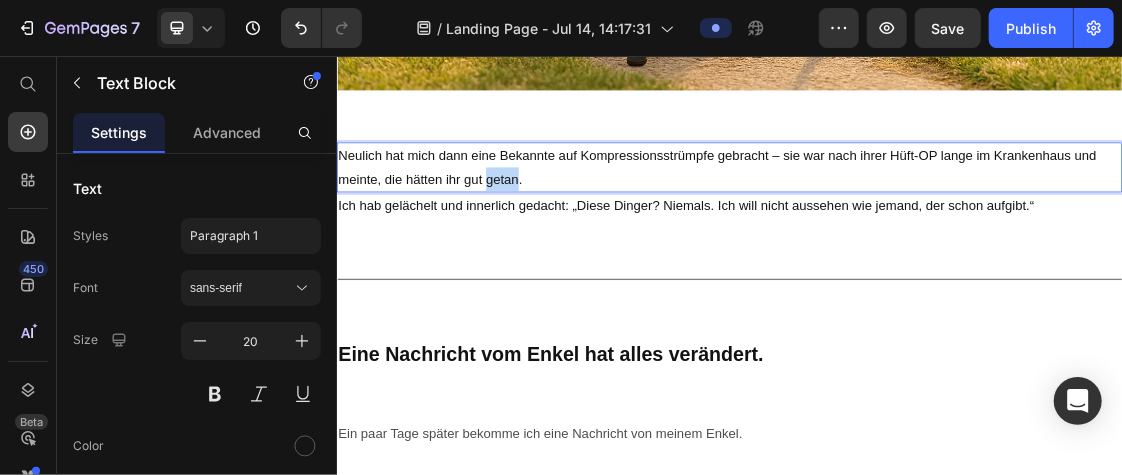 click on "Neulich hat mich dann eine Bekannte auf Kompressionsstrümpfe gebracht – sie war nach ihrer Hüft-OP lange im Krankenhaus und meinte, die hätten ihr gut getan." at bounding box center (936, 226) 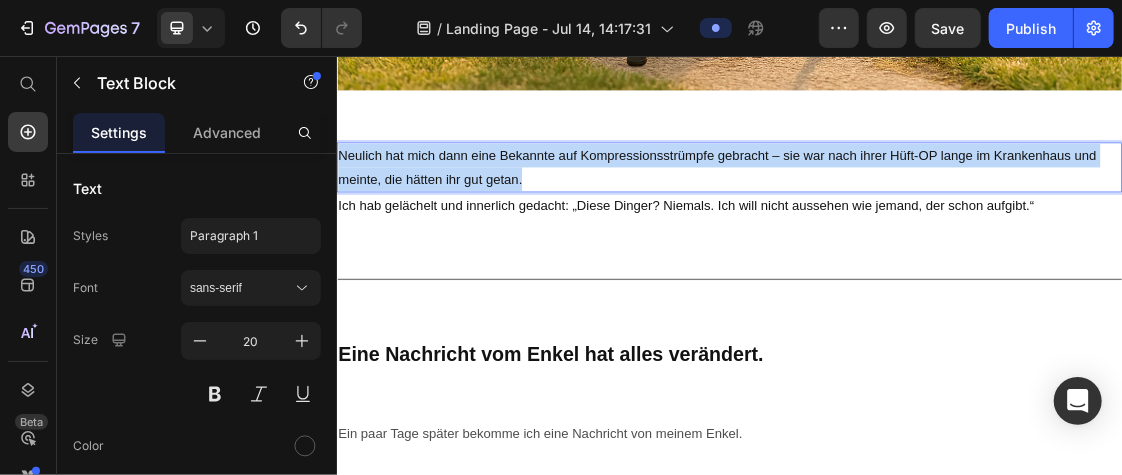 click on "Neulich hat mich dann eine Bekannte auf Kompressionsstrümpfe gebracht – sie war nach ihrer Hüft-OP lange im Krankenhaus und meinte, die hätten ihr gut getan." at bounding box center (936, 226) 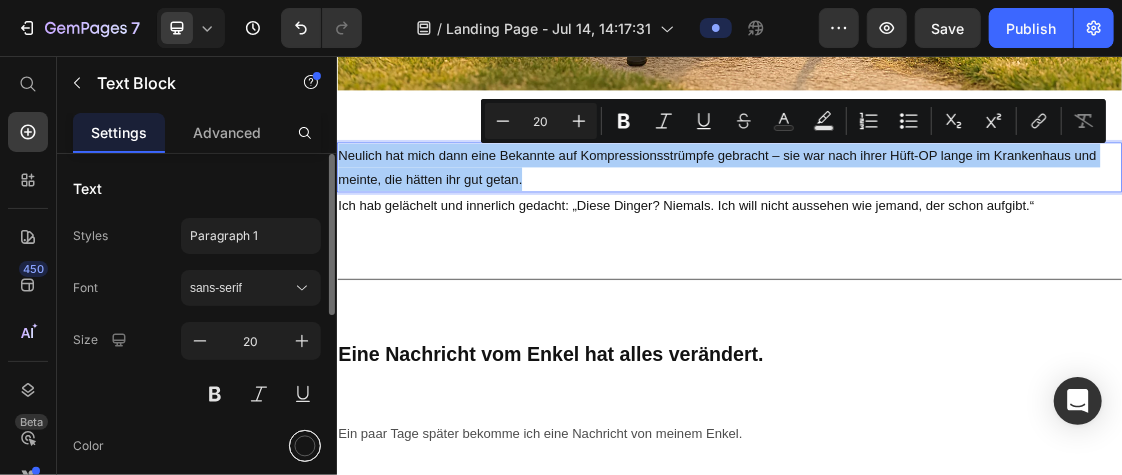 click at bounding box center [305, 446] 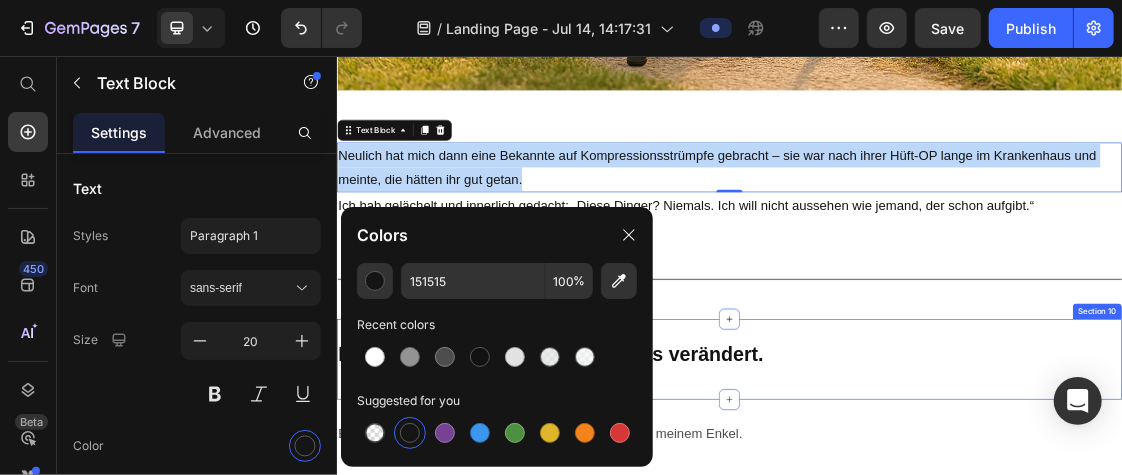 click on "Eine Nachricht vom Enkel hat alles verändert. Heading Row Section 10" at bounding box center (936, 519) 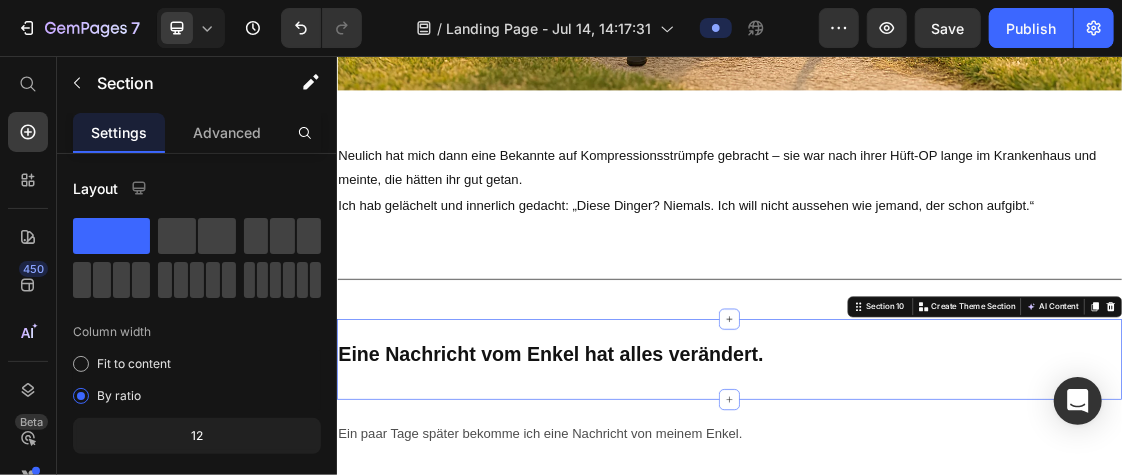 scroll, scrollTop: 1820, scrollLeft: 0, axis: vertical 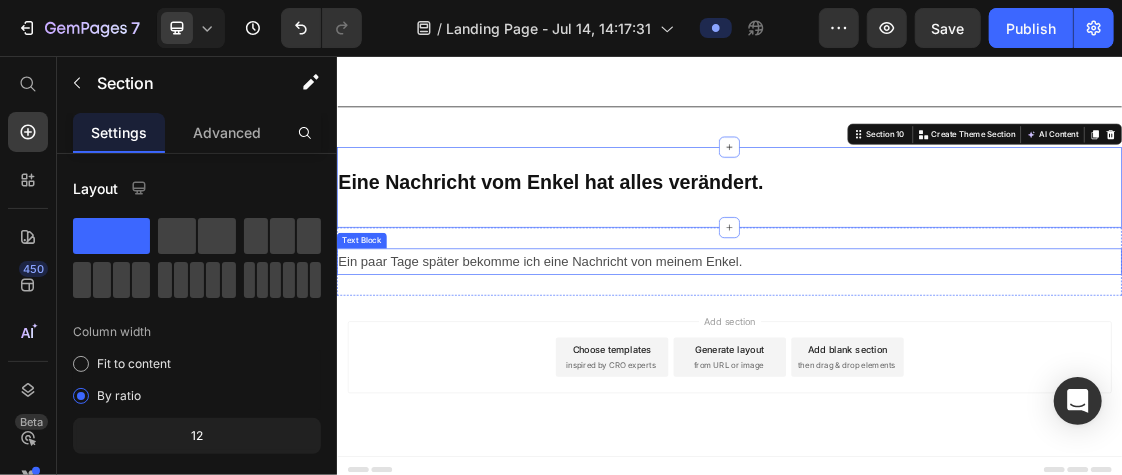 click on "Ein paar Tage später bekomme ich eine Nachricht von meinem Enkel." at bounding box center (936, 369) 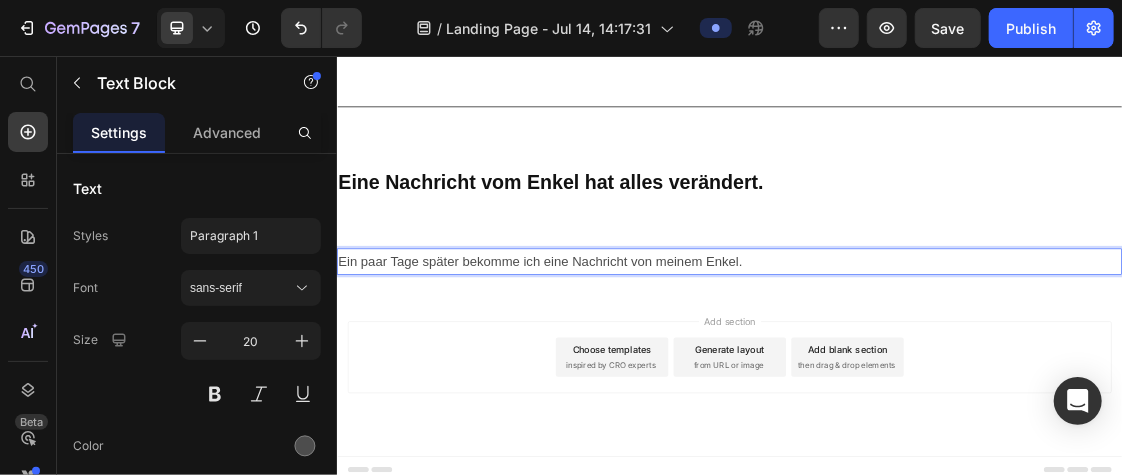click on "Ein paar Tage später bekomme ich eine Nachricht von meinem Enkel." at bounding box center (936, 369) 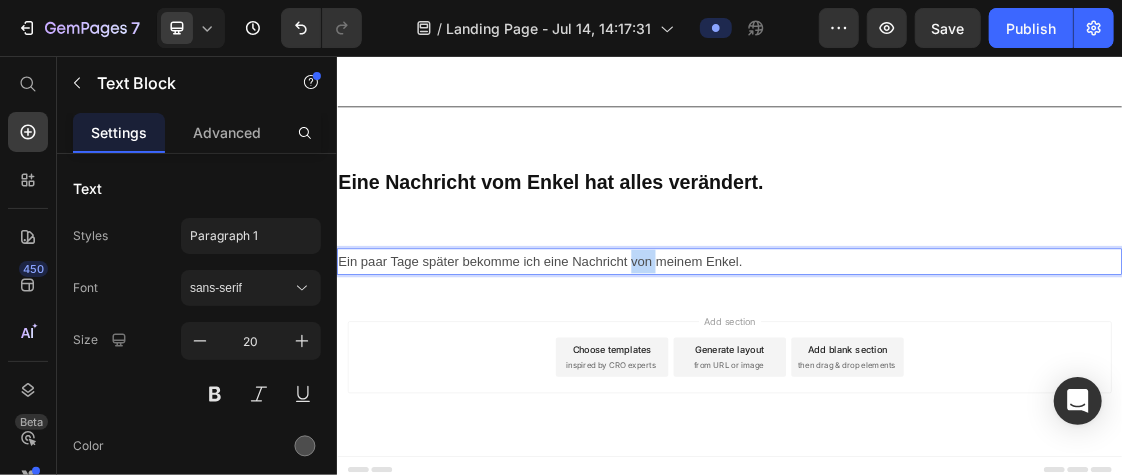 click on "Ein paar Tage später bekomme ich eine Nachricht von meinem Enkel." at bounding box center [936, 369] 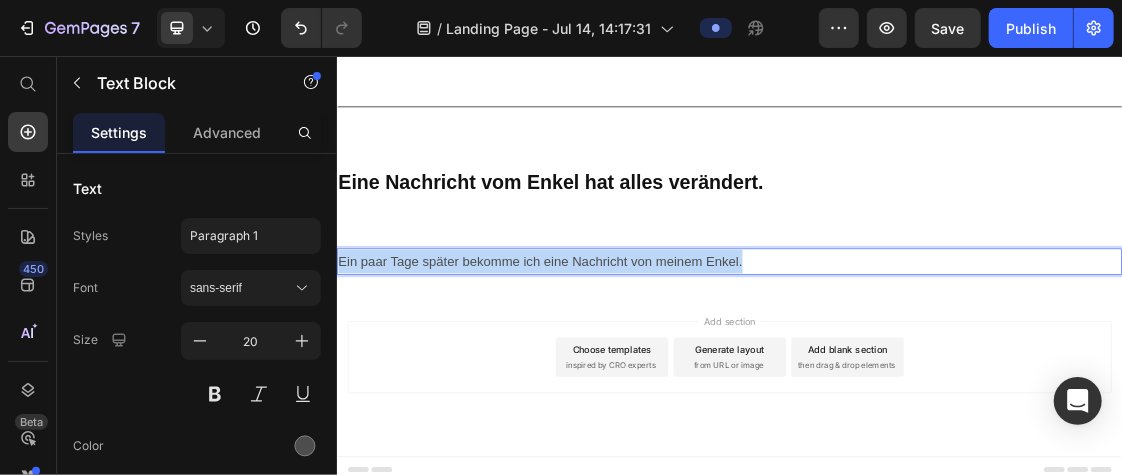 click on "Ein paar Tage später bekomme ich eine Nachricht von meinem Enkel." at bounding box center [936, 369] 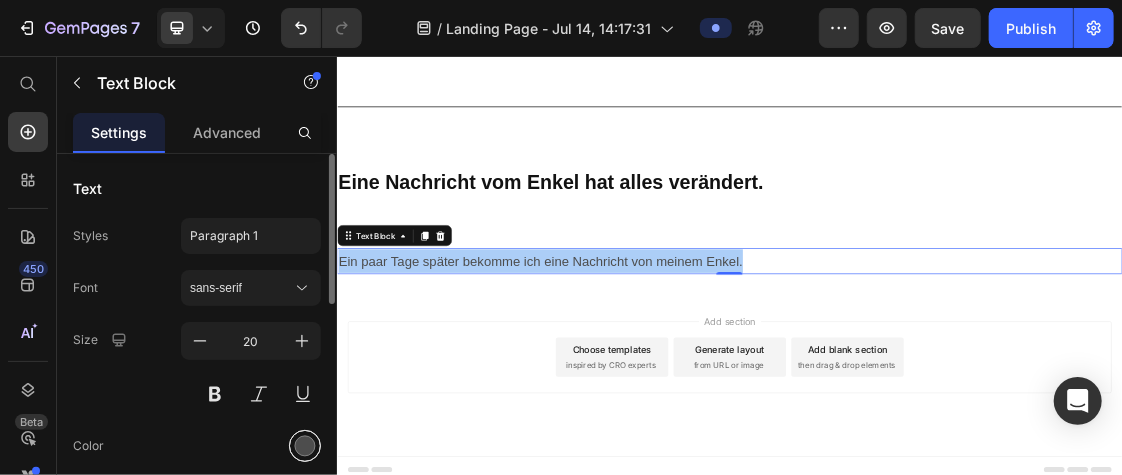click at bounding box center [305, 446] 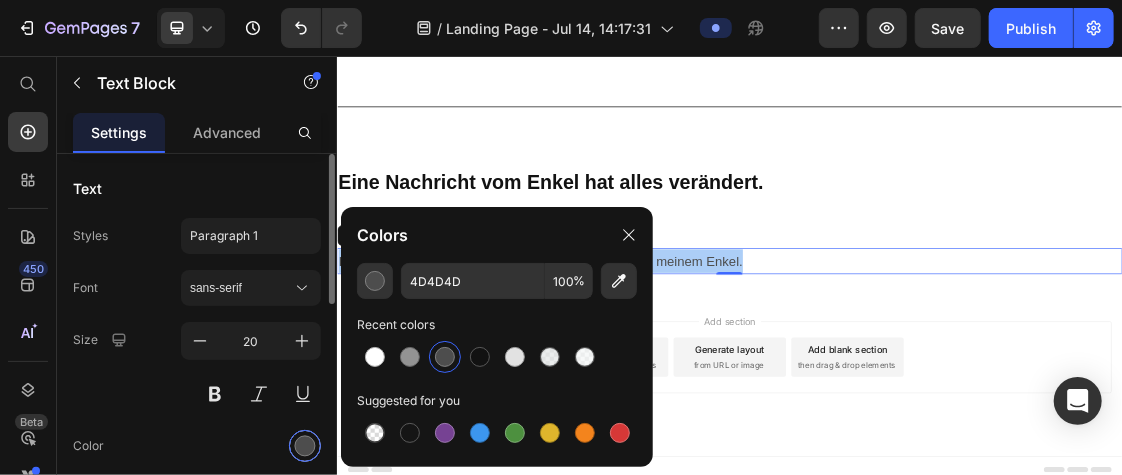 click at bounding box center (305, 446) 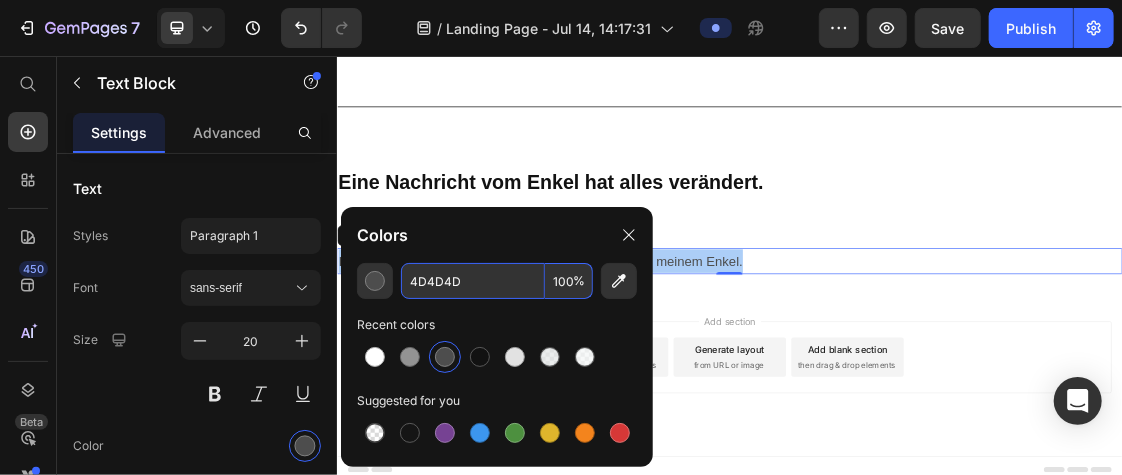 click on "4D4D4D" at bounding box center (473, 281) 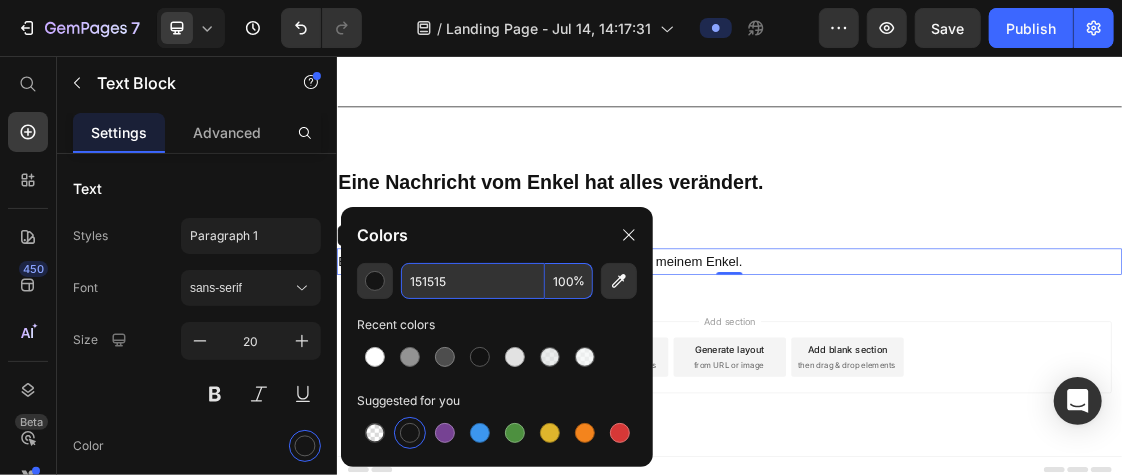type on "151515" 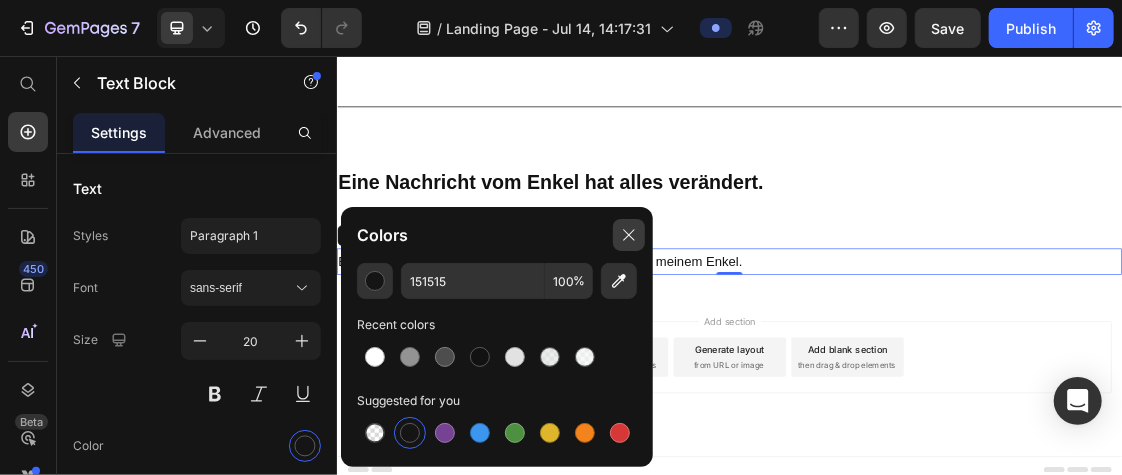 click at bounding box center [629, 235] 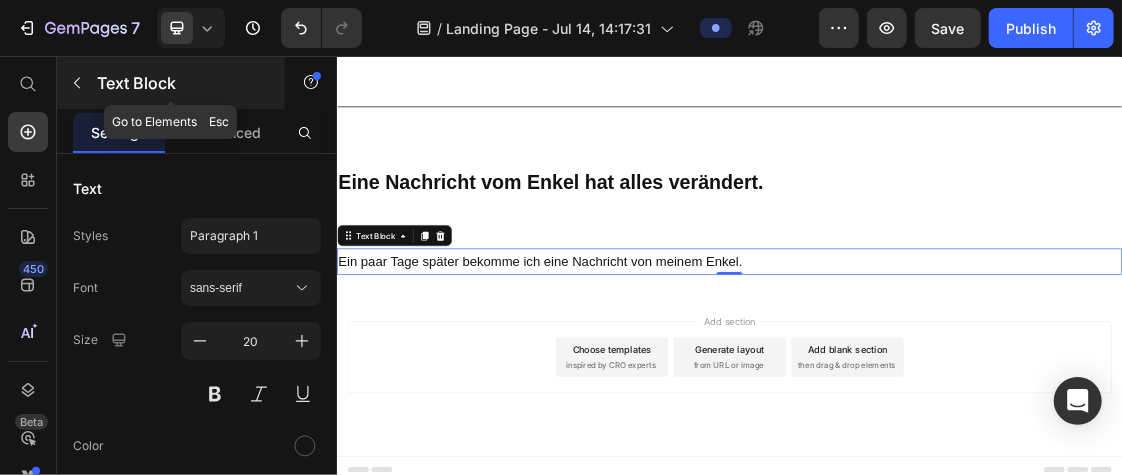 click 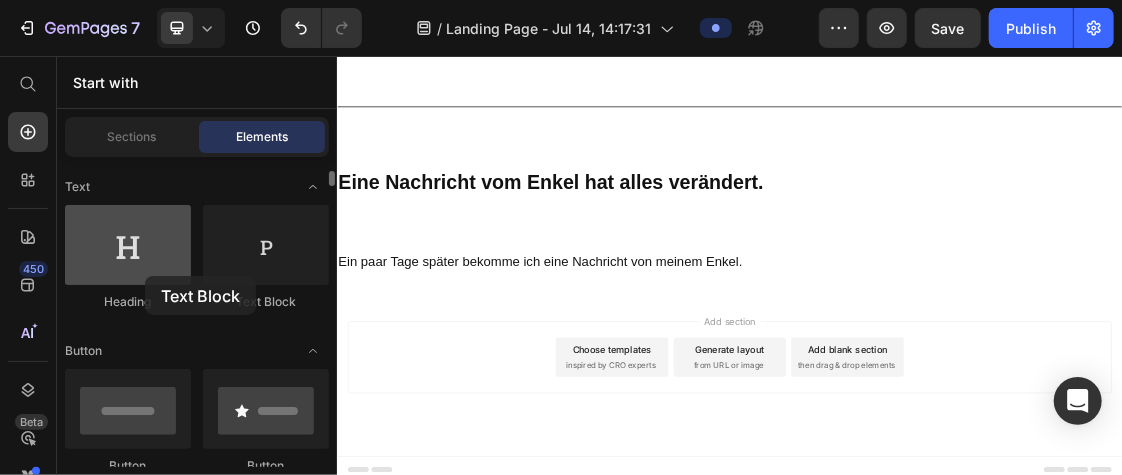 drag, startPoint x: 250, startPoint y: 253, endPoint x: 147, endPoint y: 259, distance: 103.17461 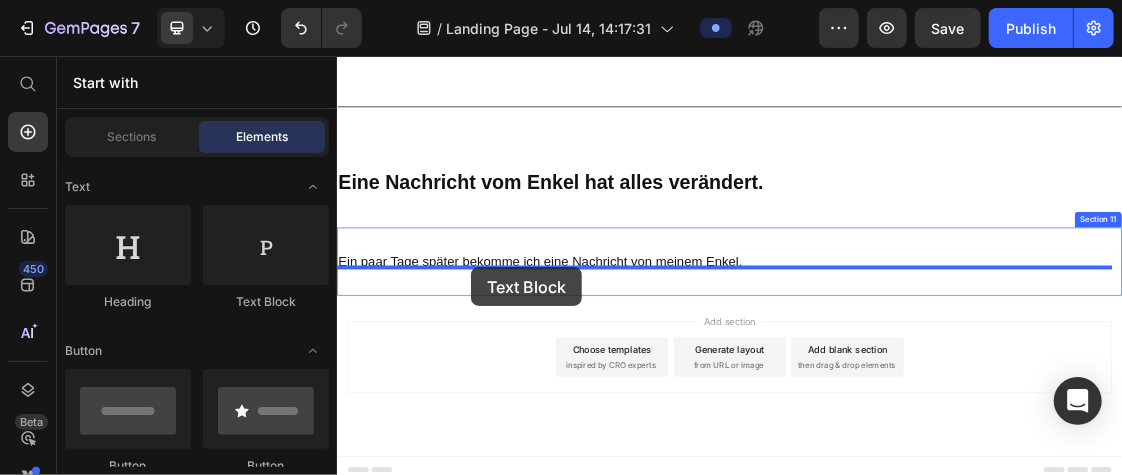 drag, startPoint x: 568, startPoint y: 324, endPoint x: 541, endPoint y: 378, distance: 60.373837 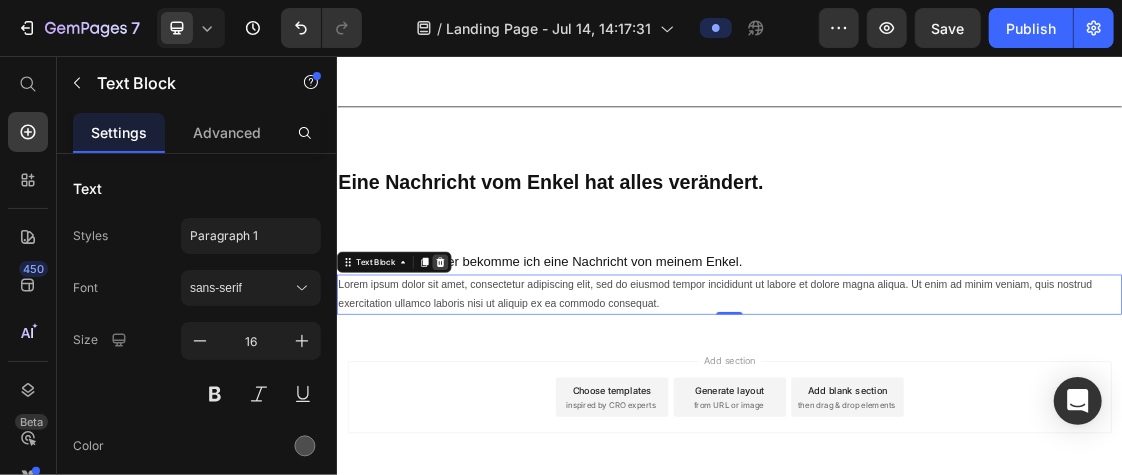 click 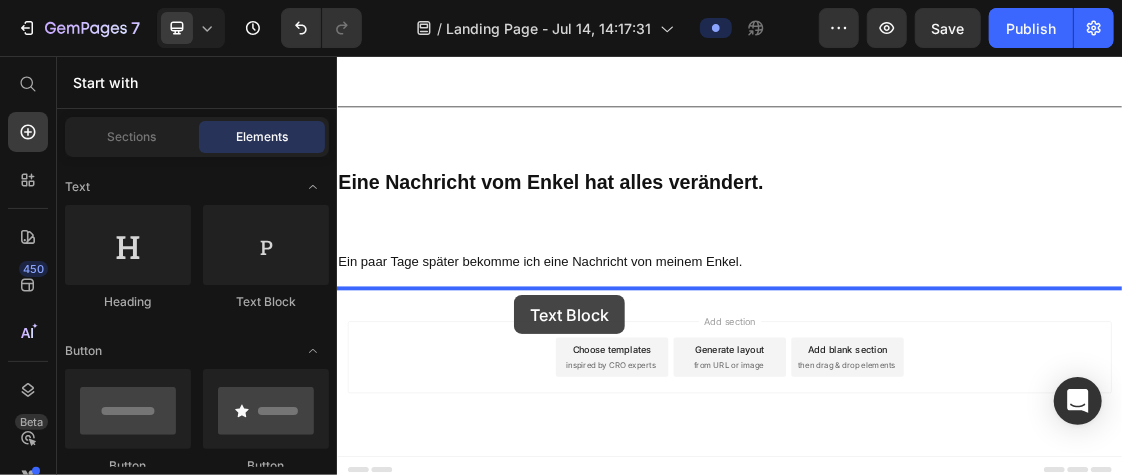 drag, startPoint x: 588, startPoint y: 288, endPoint x: 606, endPoint y: 421, distance: 134.21252 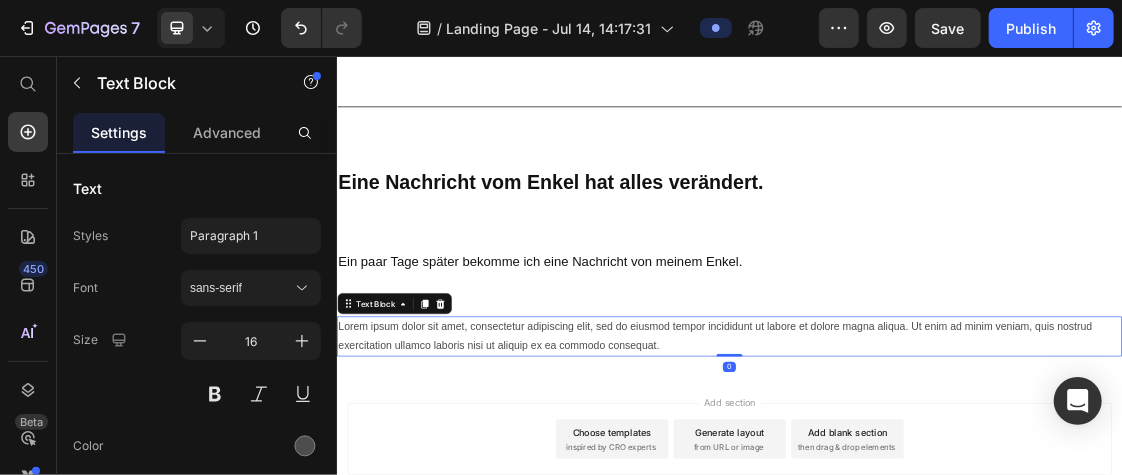 click on "Lorem ipsum dolor sit amet, consectetur adipiscing elit, sed do eiusmod tempor incididunt ut labore et dolore magna aliqua. Ut enim ad minim veniam, quis nostrud exercitation ullamco laboris nisi ut aliquip ex ea commodo consequat." at bounding box center (936, 484) 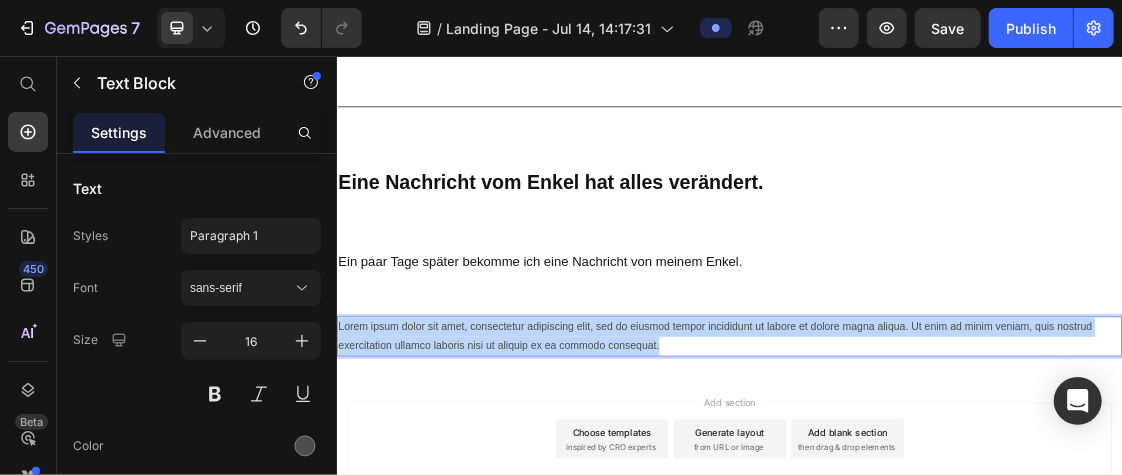click on "Lorem ipsum dolor sit amet, consectetur adipiscing elit, sed do eiusmod tempor incididunt ut labore et dolore magna aliqua. Ut enim ad minim veniam, quis nostrud exercitation ullamco laboris nisi ut aliquip ex ea commodo consequat." at bounding box center [936, 484] 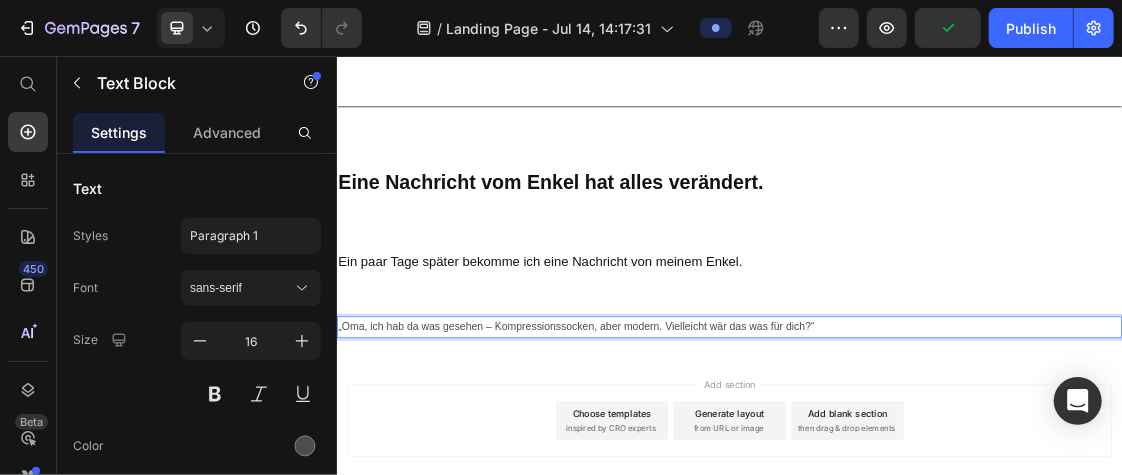 click on "„Oma, ich hab da was gesehen – Kompressionssocken, aber modern. Vielleicht wär das was für dich?“" at bounding box center [936, 469] 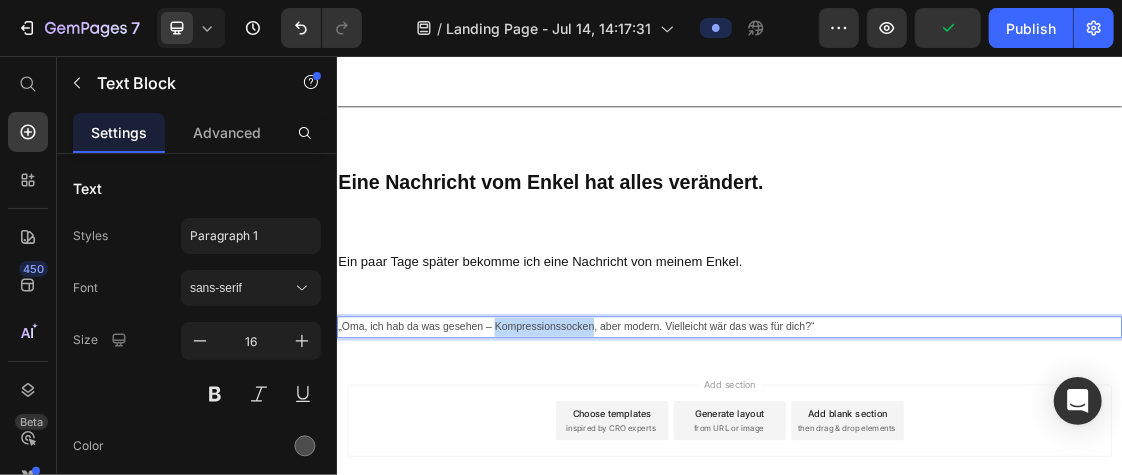 click on "„Oma, ich hab da was gesehen – Kompressionssocken, aber modern. Vielleicht wär das was für dich?“" at bounding box center [936, 469] 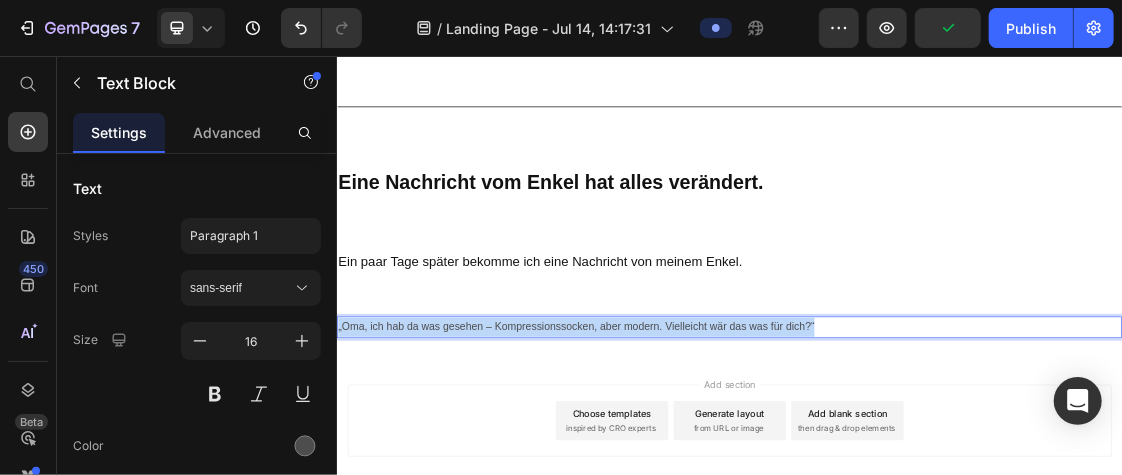 click on "„Oma, ich hab da was gesehen – Kompressionssocken, aber modern. Vielleicht wär das was für dich?“" at bounding box center (936, 469) 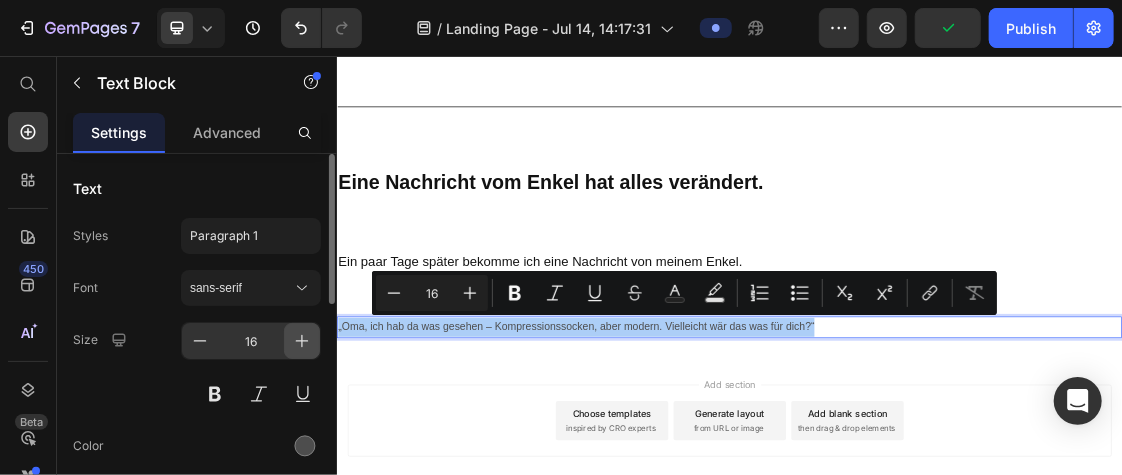 click 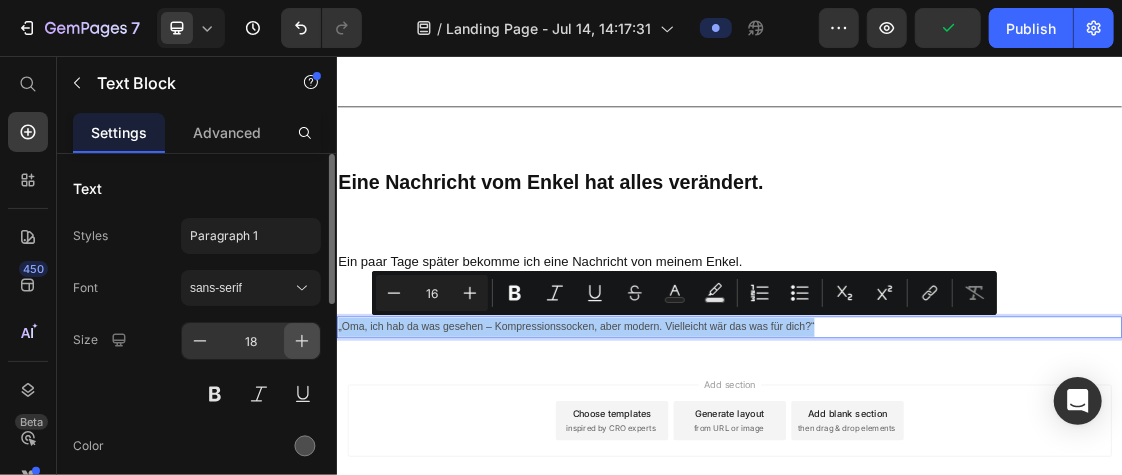 click 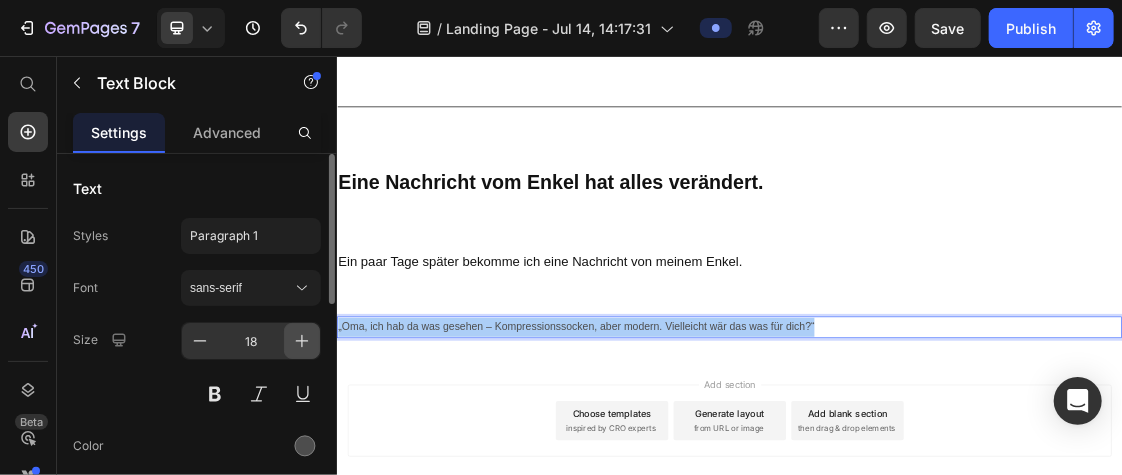 click 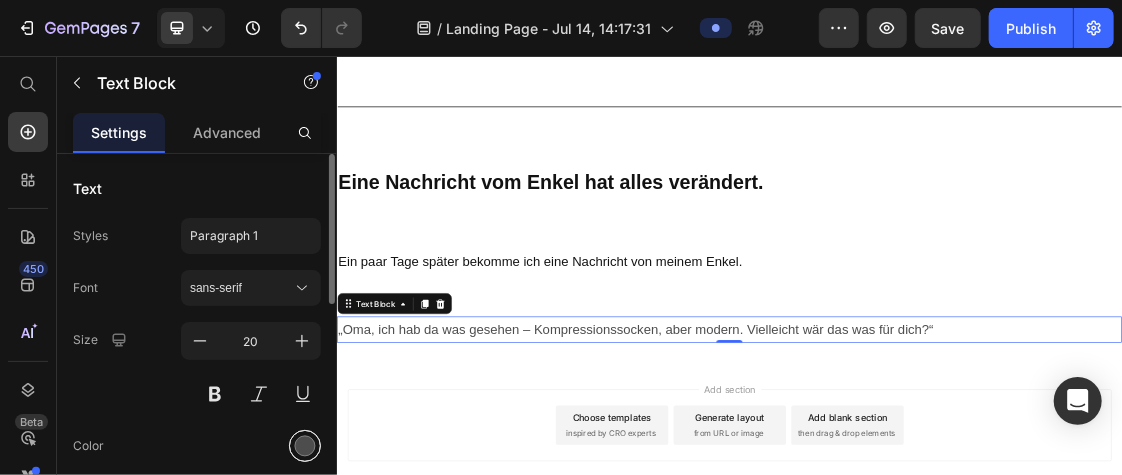 click at bounding box center (305, 446) 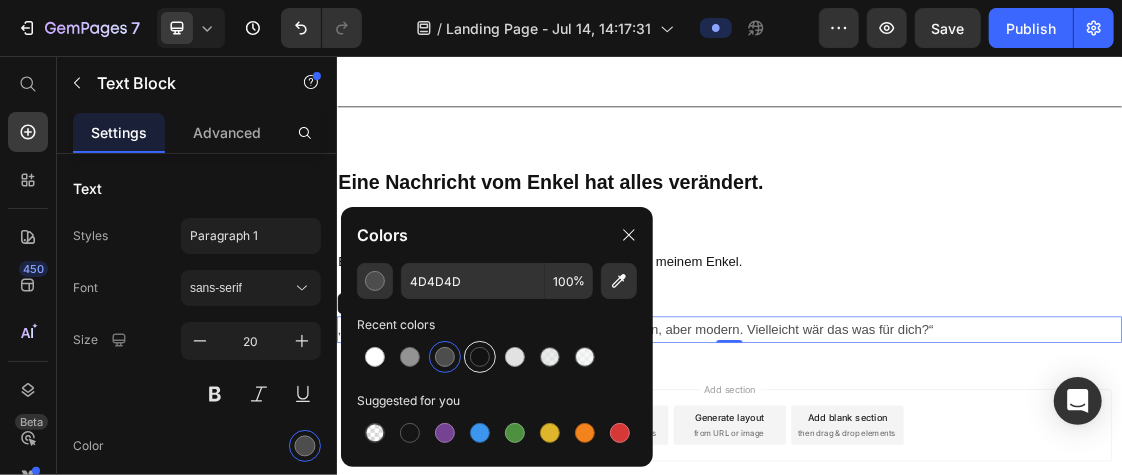 click at bounding box center [480, 357] 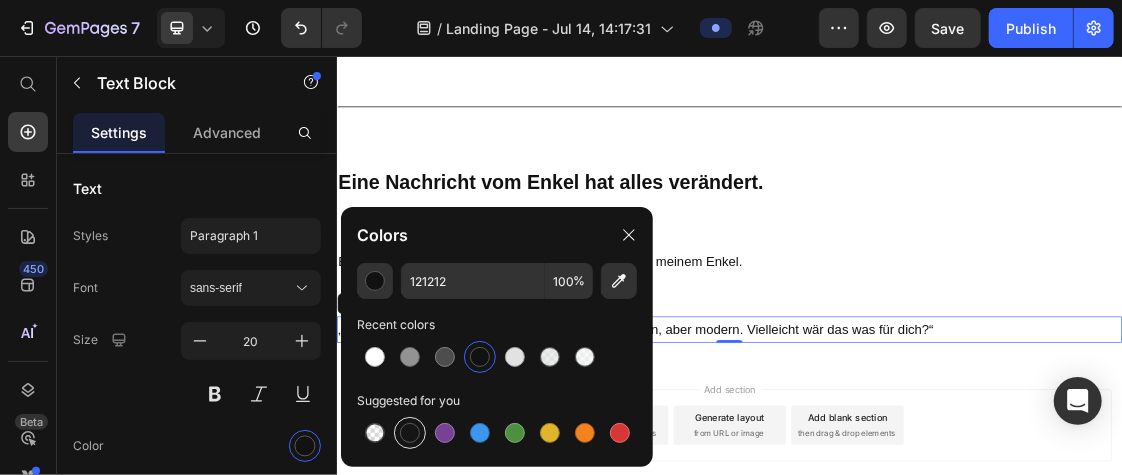 click at bounding box center [410, 433] 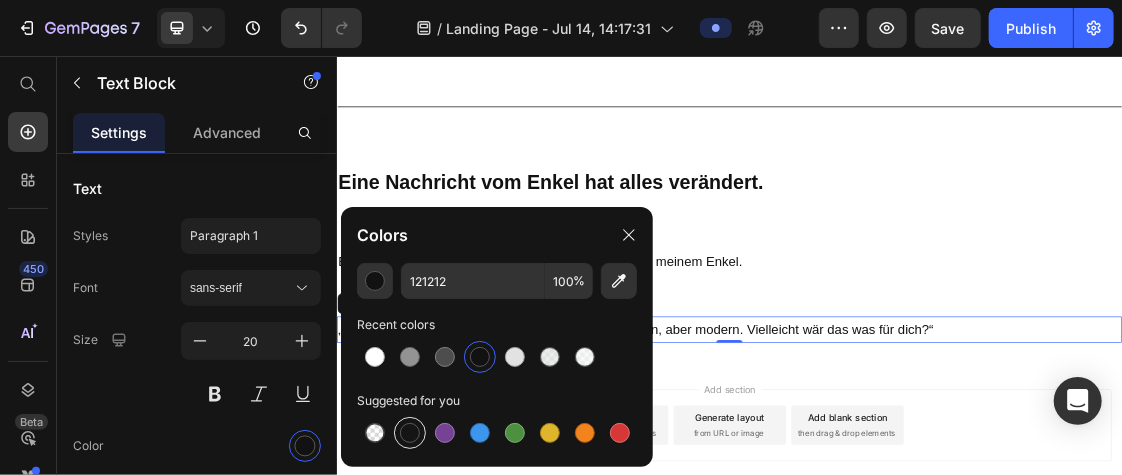 type on "151515" 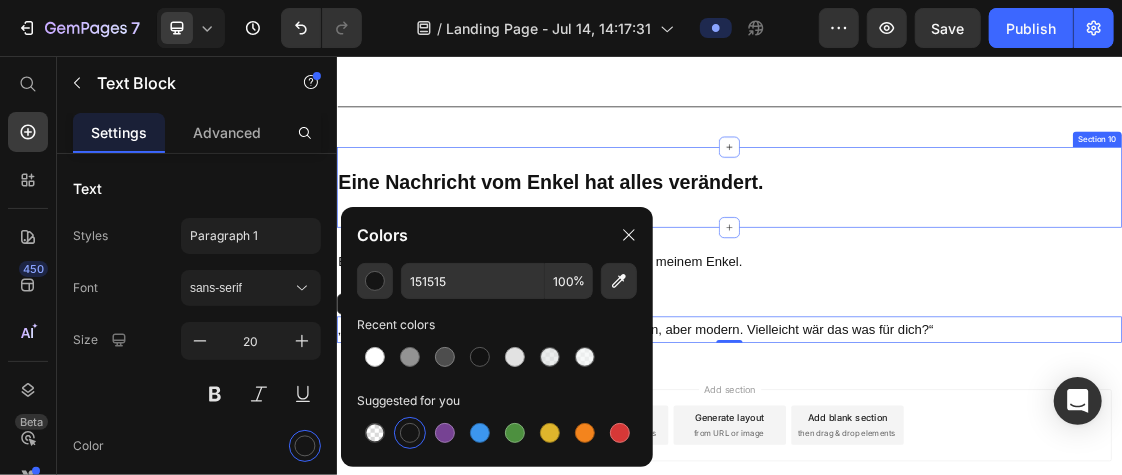 click on "Eine Nachricht vom Enkel hat alles verändert. Heading Row Section 10" at bounding box center [936, 255] 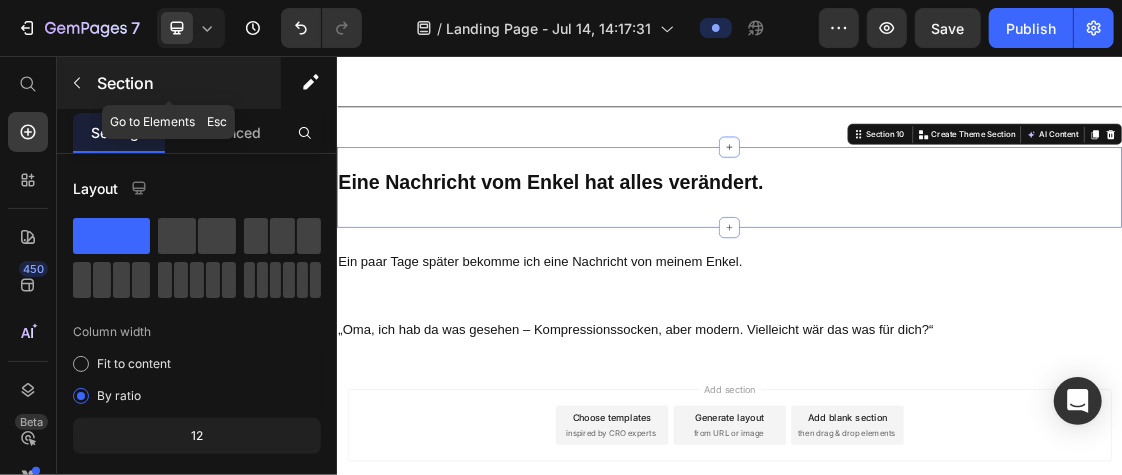 click 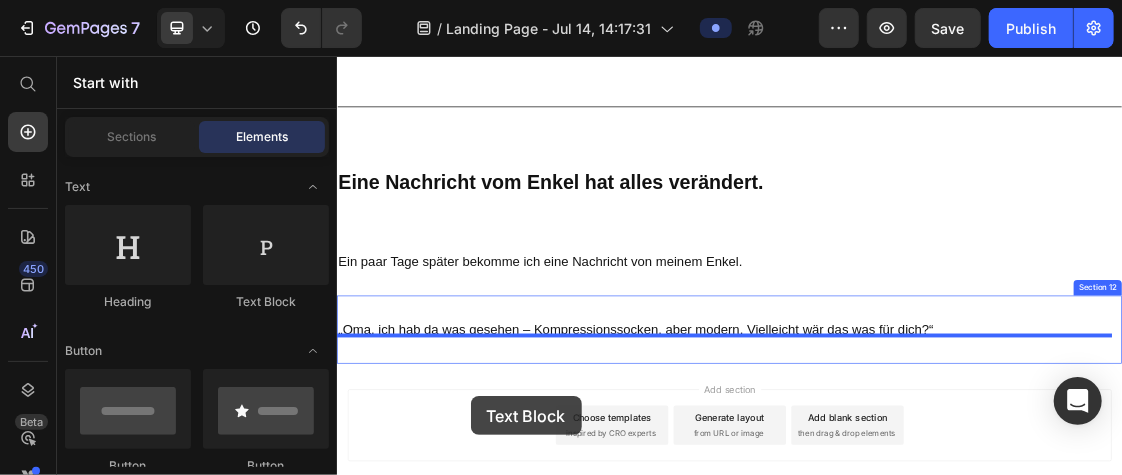 scroll, scrollTop: 1924, scrollLeft: 0, axis: vertical 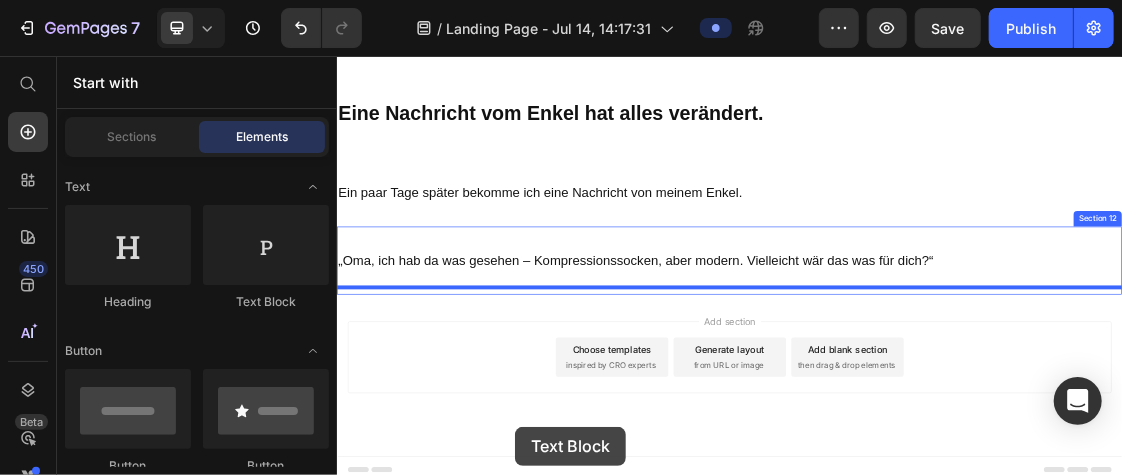 drag, startPoint x: 566, startPoint y: 336, endPoint x: 608, endPoint y: 615, distance: 282.1436 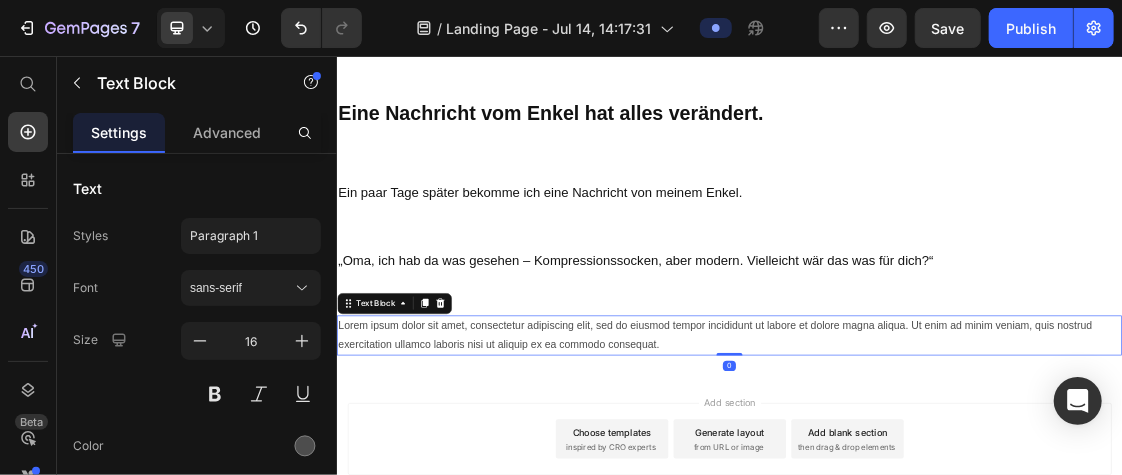 click on "Lorem ipsum dolor sit amet, consectetur adipiscing elit, sed do eiusmod tempor incididunt ut labore et dolore magna aliqua. Ut enim ad minim veniam, quis nostrud exercitation ullamco laboris nisi ut aliquip ex ea commodo consequat." at bounding box center [936, 484] 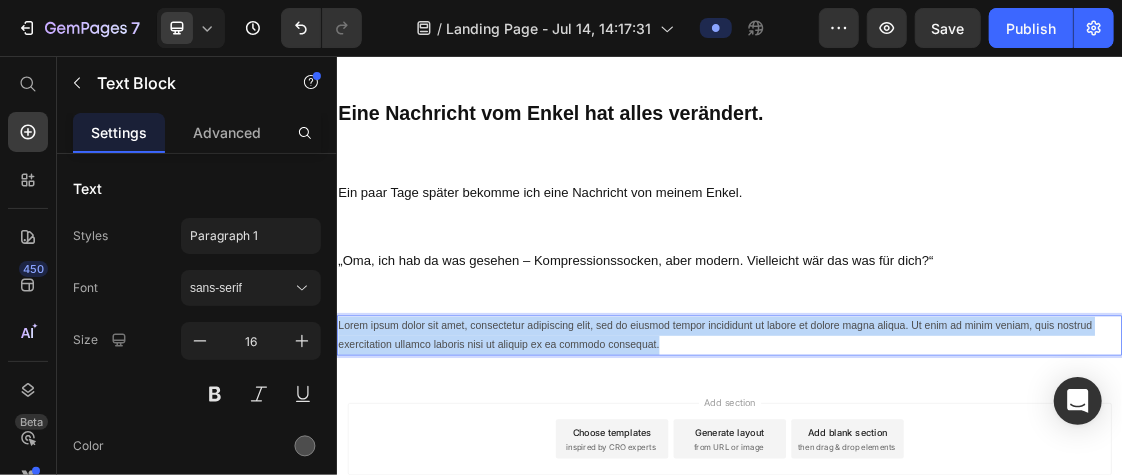 click on "Lorem ipsum dolor sit amet, consectetur adipiscing elit, sed do eiusmod tempor incididunt ut labore et dolore magna aliqua. Ut enim ad minim veniam, quis nostrud exercitation ullamco laboris nisi ut aliquip ex ea commodo consequat." at bounding box center [936, 484] 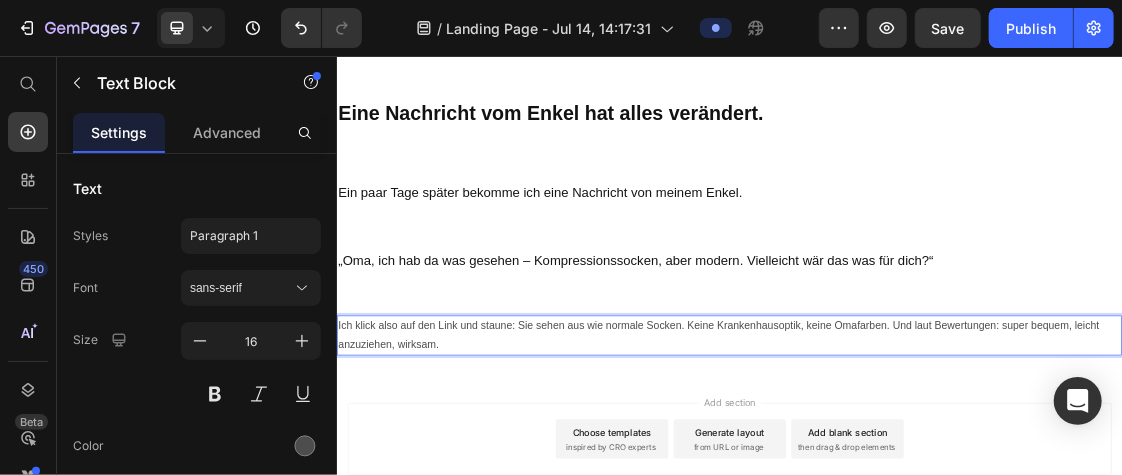 click on "Ich klick also auf den Link und staune: Sie sehen aus wie normale Socken. Keine Krankenhausoptik, keine Omafarben. Und laut Bewertungen: super bequem, leicht anzuziehen, wirksam." at bounding box center (936, 484) 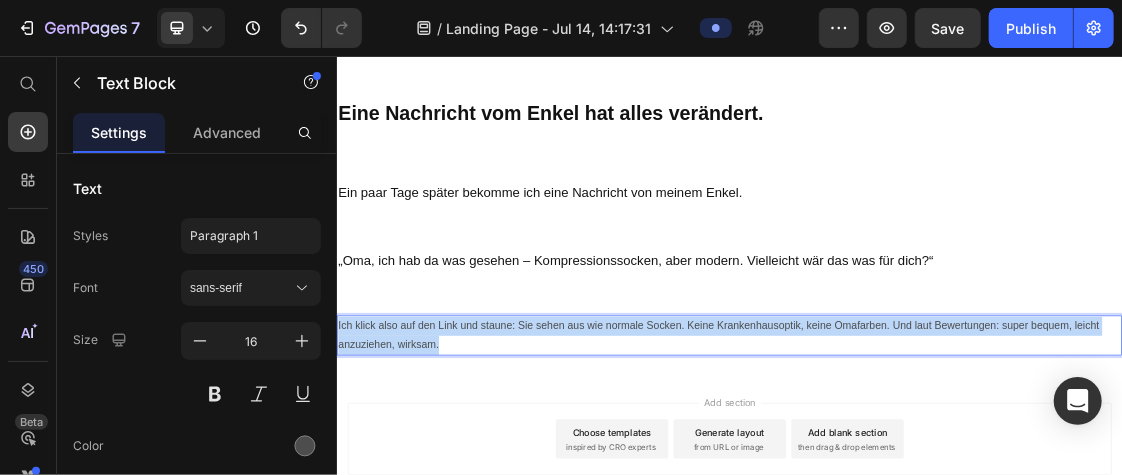 click on "Ich klick also auf den Link und staune: Sie sehen aus wie normale Socken. Keine Krankenhausoptik, keine Omafarben. Und laut Bewertungen: super bequem, leicht anzuziehen, wirksam." at bounding box center (936, 484) 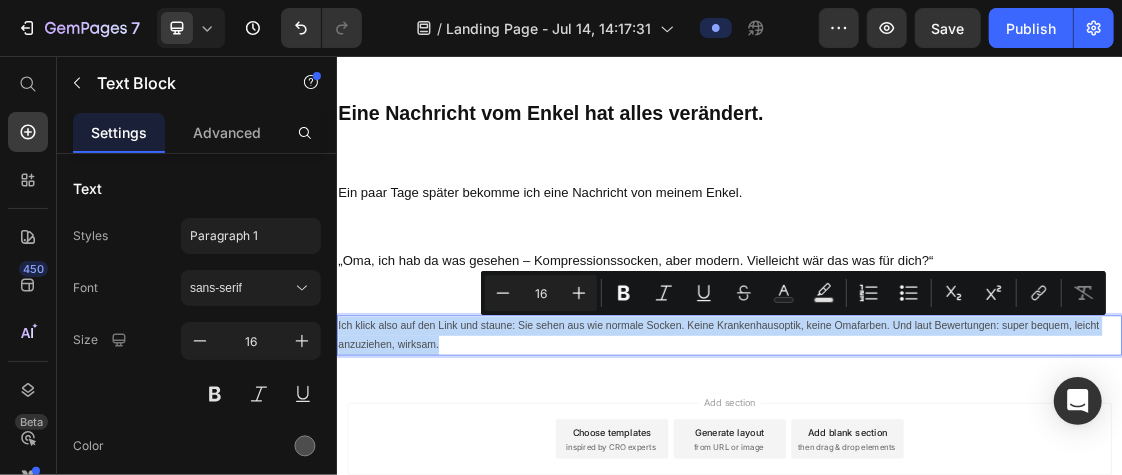 click on "Ich klick also auf den Link und staune: Sie sehen aus wie normale Socken. Keine Krankenhausoptik, keine Omafarben. Und laut Bewertungen: super bequem, leicht anzuziehen, wirksam." at bounding box center (936, 484) 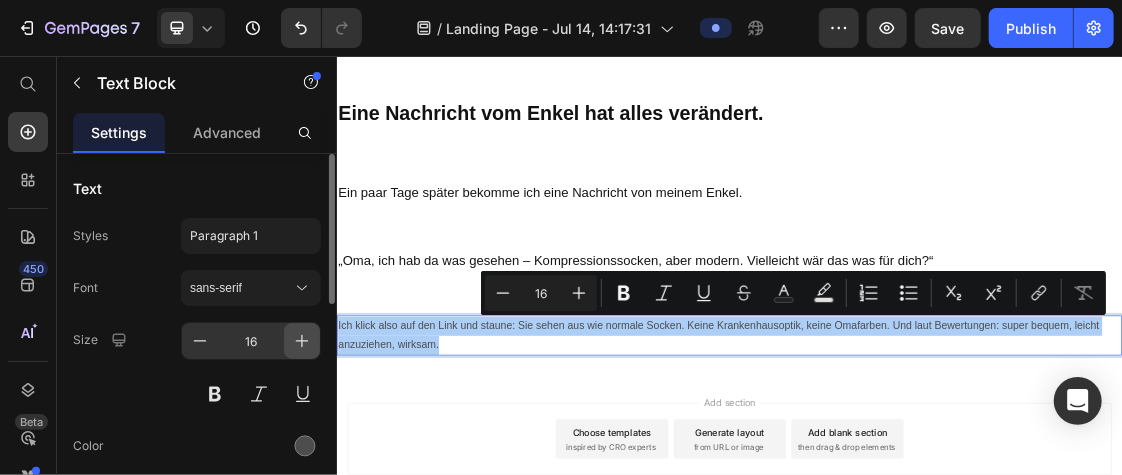 click 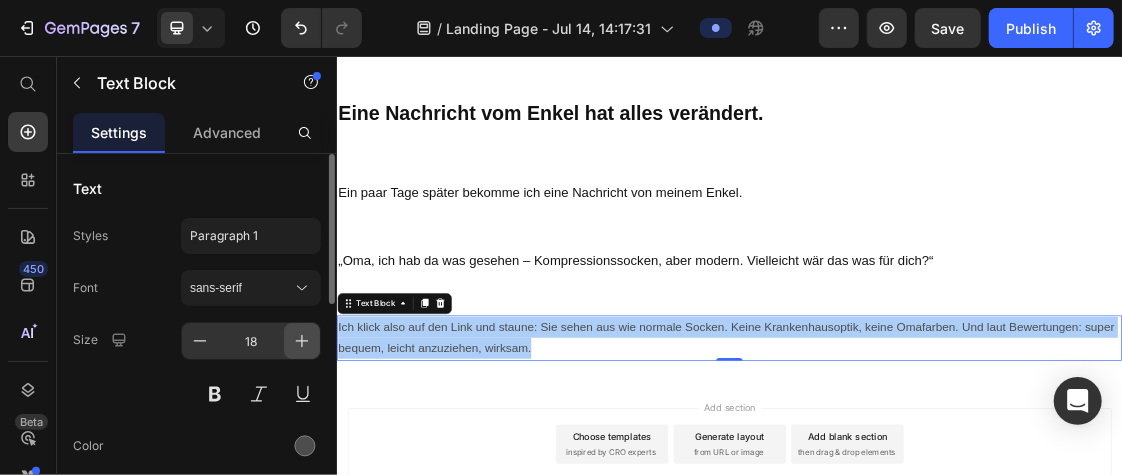 click 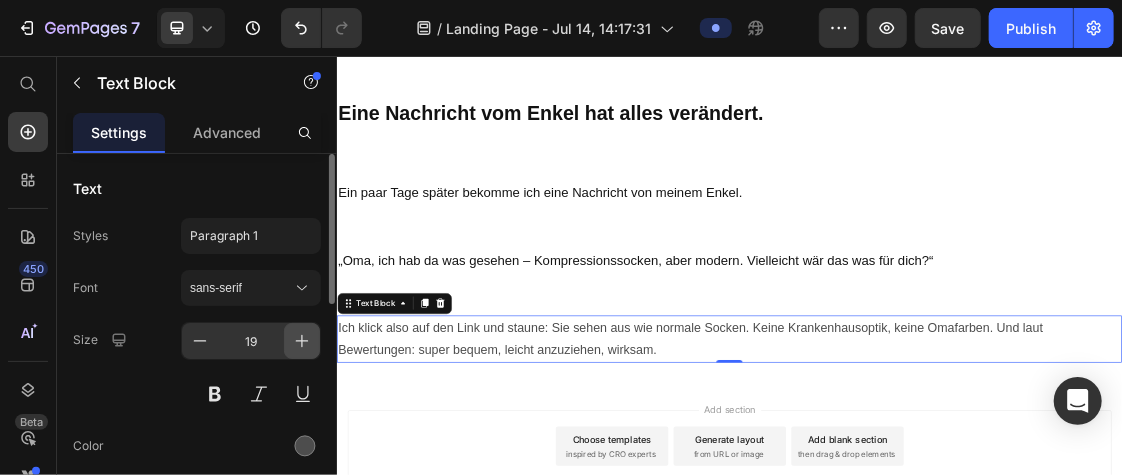 click 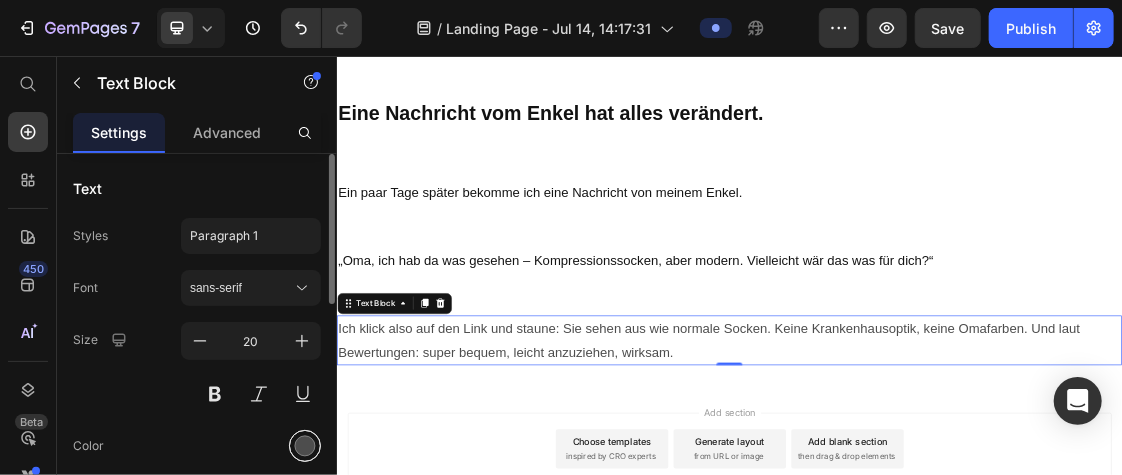 click at bounding box center [305, 446] 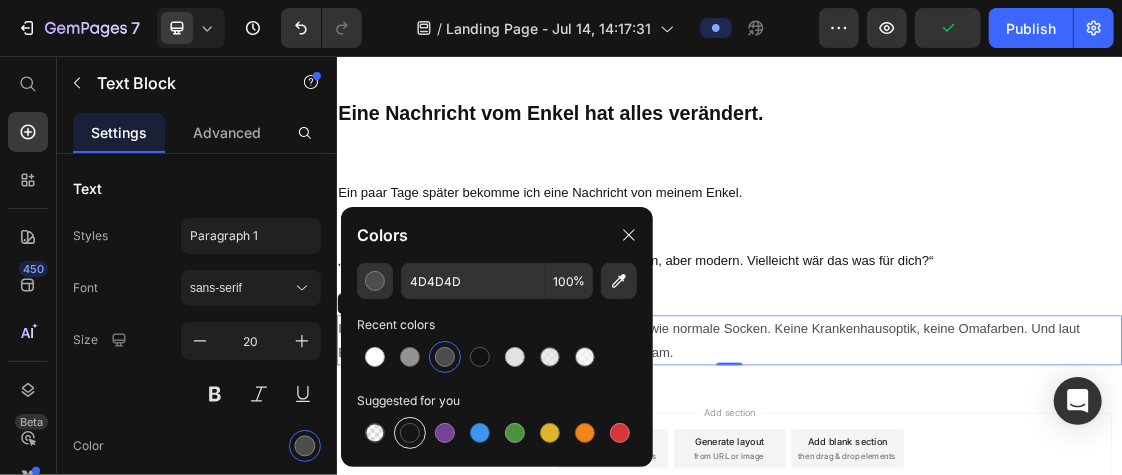 click at bounding box center (410, 433) 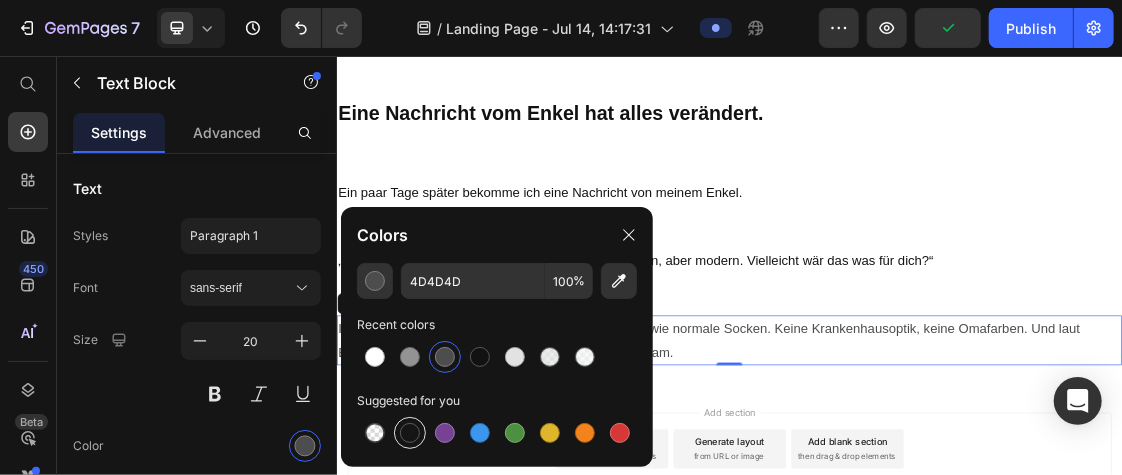 type on "151515" 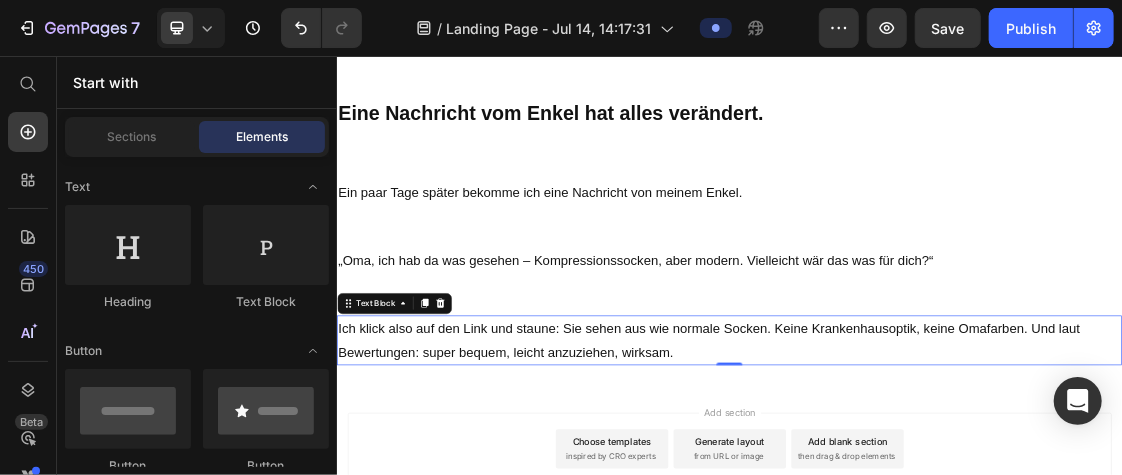 click on "Add section Choose templates inspired by CRO experts Generate layout from URL or image Add blank section then drag & drop elements" at bounding box center [936, 684] 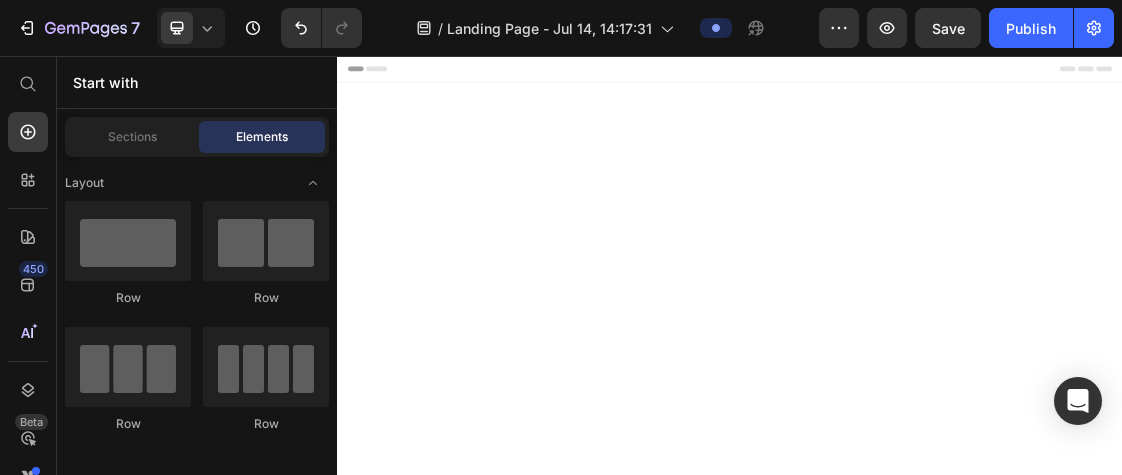 scroll, scrollTop: 0, scrollLeft: 0, axis: both 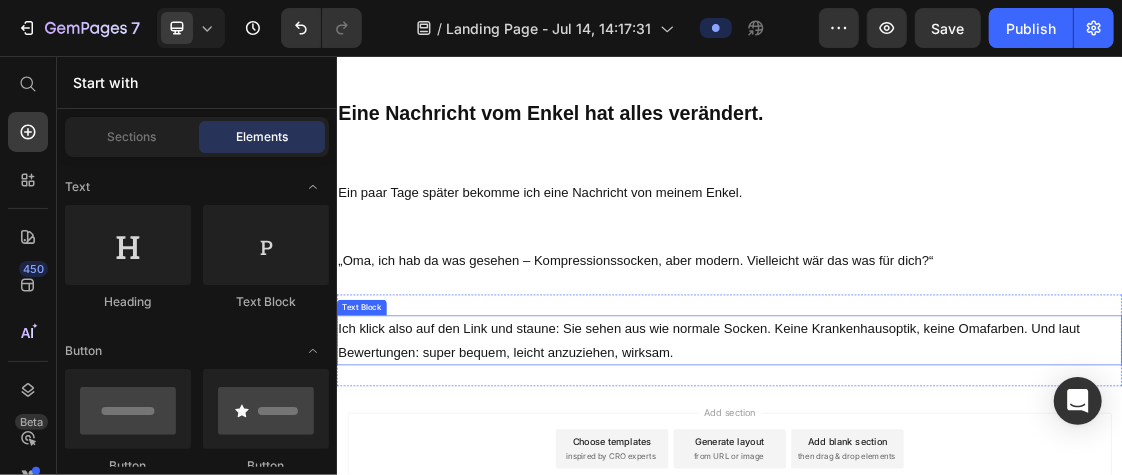 click on "Ich klick also auf den Link und staune: Sie sehen aus wie normale Socken. Keine Krankenhausoptik, keine Omafarben. Und laut Bewertungen: super bequem, leicht anzuziehen, wirksam." at bounding box center [936, 491] 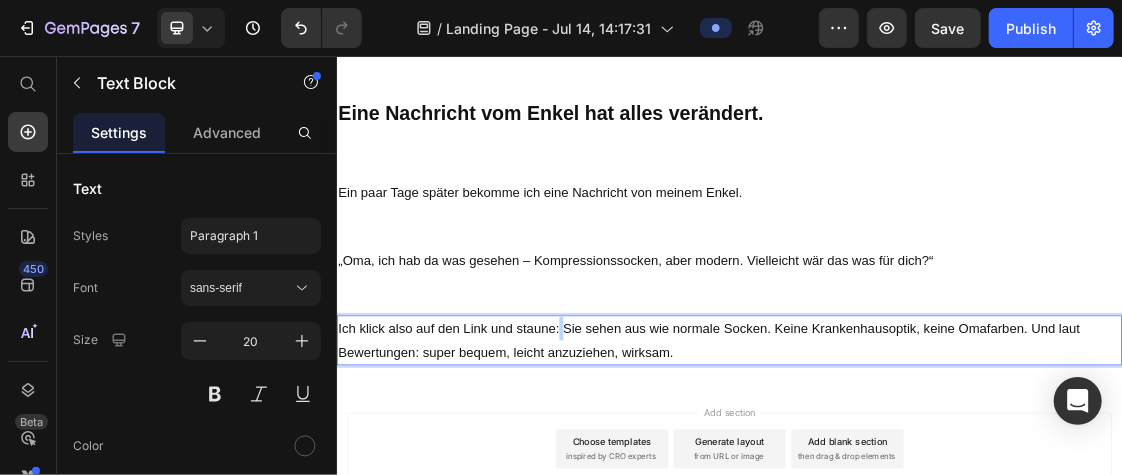 click on "Ich klick also auf den Link und staune: Sie sehen aus wie normale Socken. Keine Krankenhausoptik, keine Omafarben. Und laut Bewertungen: super bequem, leicht anzuziehen, wirksam." at bounding box center [936, 491] 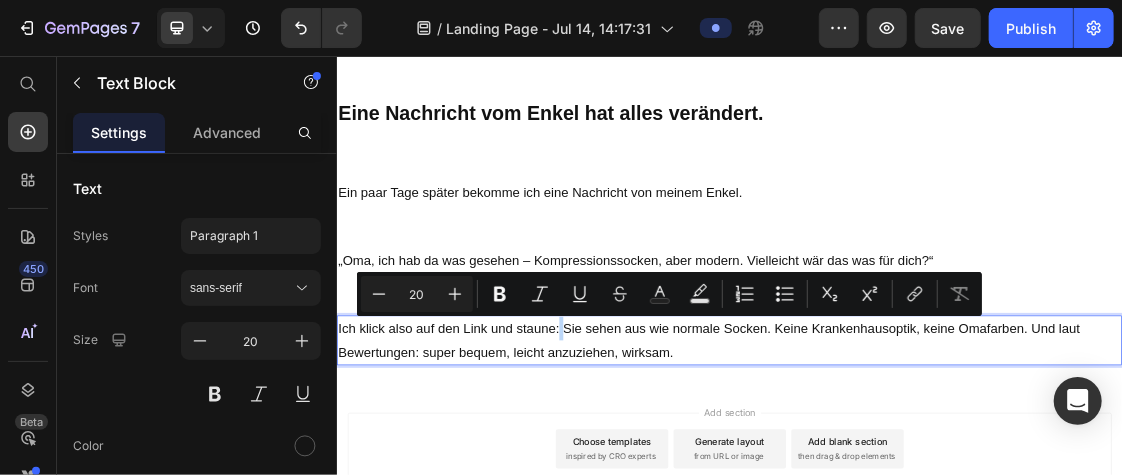 click on "Ich klick also auf den Link und staune: Sie sehen aus wie normale Socken. Keine Krankenhausoptik, keine Omafarben. Und laut Bewertungen: super bequem, leicht anzuziehen, wirksam." at bounding box center [936, 491] 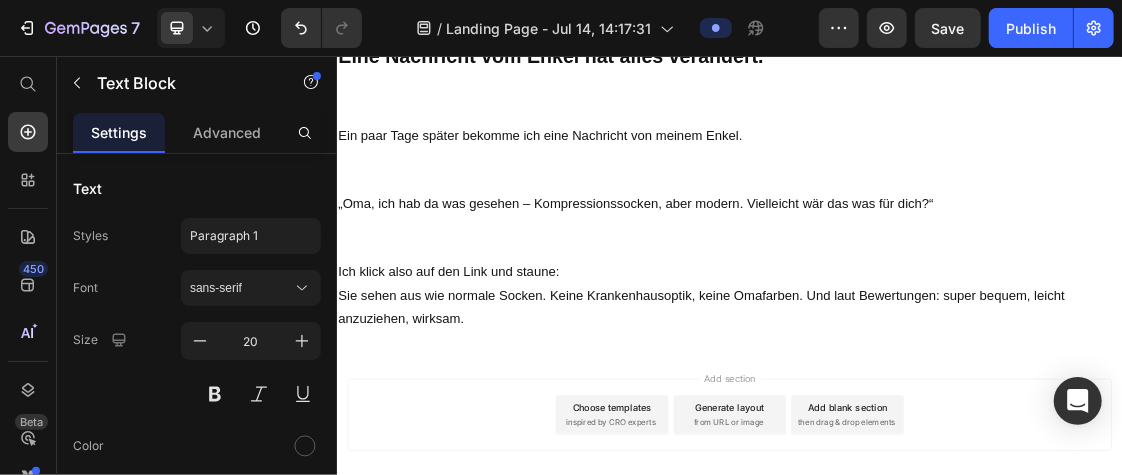 scroll, scrollTop: 2100, scrollLeft: 0, axis: vertical 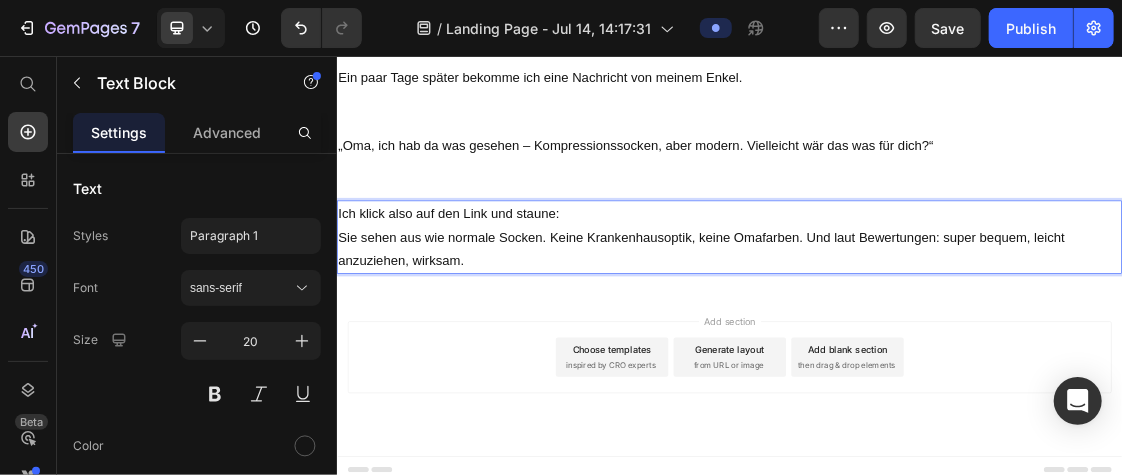 click on "Sie sehen aus wie normale Socken. Keine Krankenhausoptik, keine Omafarben. Und laut Bewertungen: super bequem, leicht anzuziehen, wirksam." at bounding box center (936, 351) 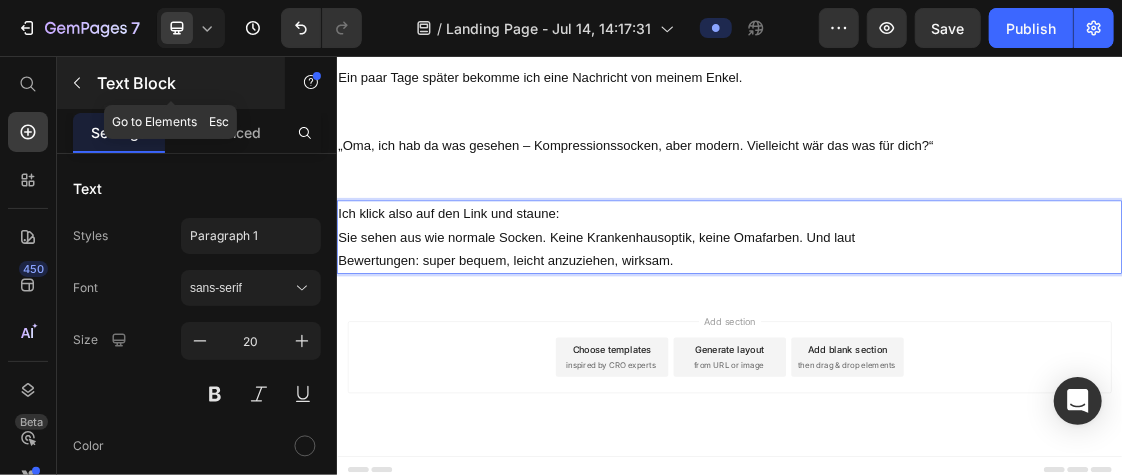 click at bounding box center [77, 83] 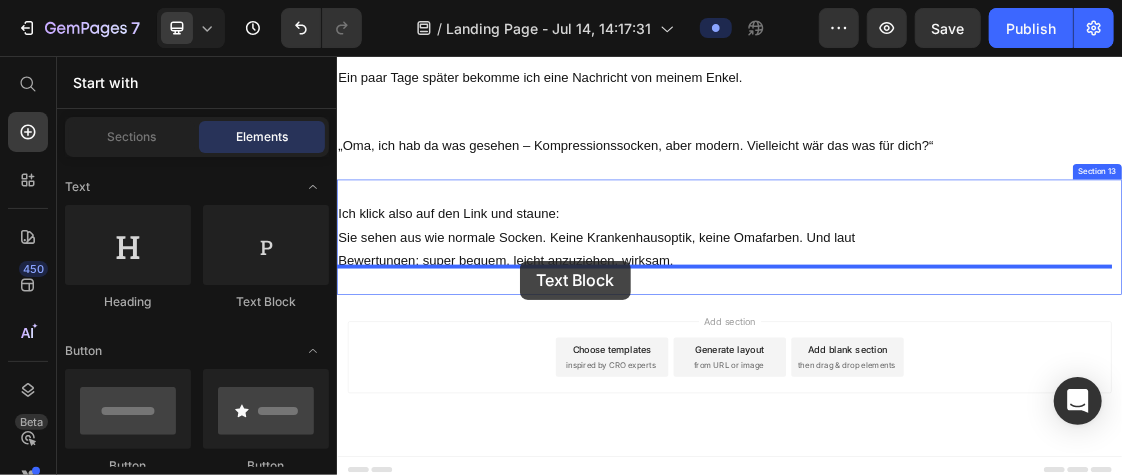 drag, startPoint x: 605, startPoint y: 310, endPoint x: 615, endPoint y: 368, distance: 58.855755 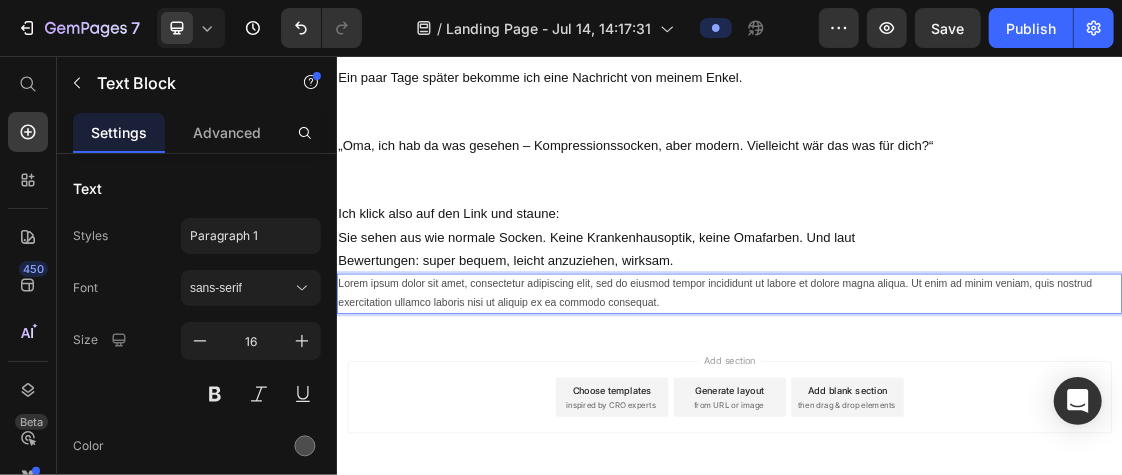click on "Lorem ipsum dolor sit amet, consectetur adipiscing elit, sed do eiusmod tempor incididunt ut labore et dolore magna aliqua. Ut enim ad minim veniam, quis nostrud exercitation ullamco laboris nisi ut aliquip ex ea commodo consequat." at bounding box center (936, 420) 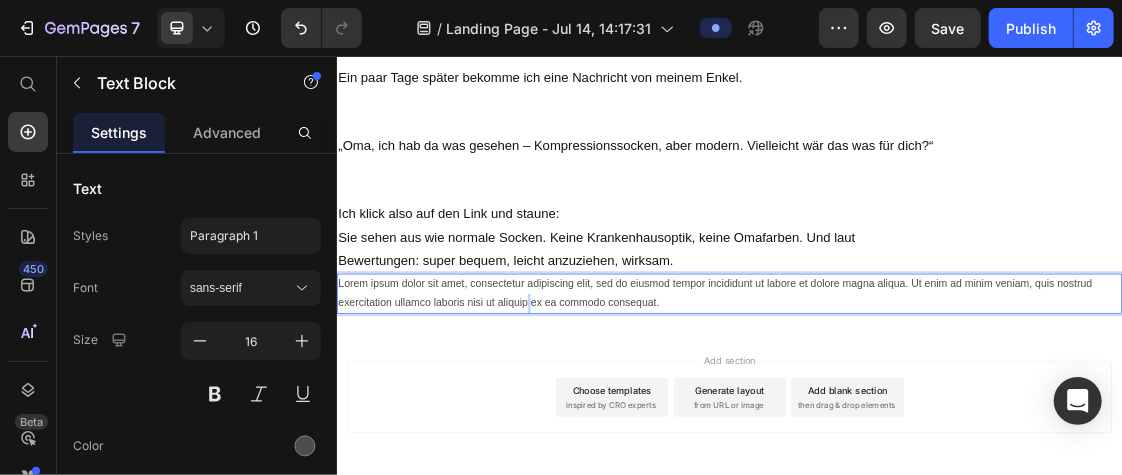 click on "Lorem ipsum dolor sit amet, consectetur adipiscing elit, sed do eiusmod tempor incididunt ut labore et dolore magna aliqua. Ut enim ad minim veniam, quis nostrud exercitation ullamco laboris nisi ut aliquip ex ea commodo consequat." at bounding box center (936, 420) 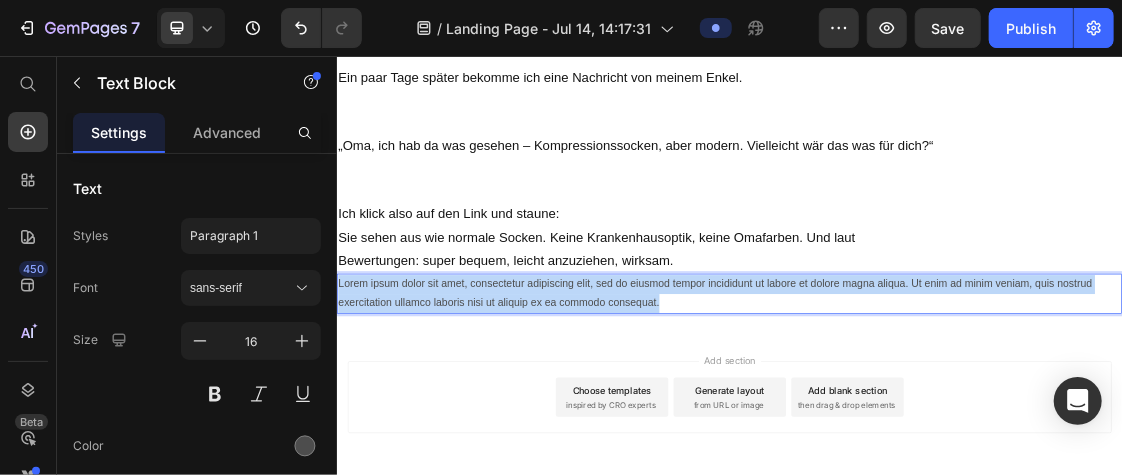 click on "Lorem ipsum dolor sit amet, consectetur adipiscing elit, sed do eiusmod tempor incididunt ut labore et dolore magna aliqua. Ut enim ad minim veniam, quis nostrud exercitation ullamco laboris nisi ut aliquip ex ea commodo consequat." at bounding box center (936, 420) 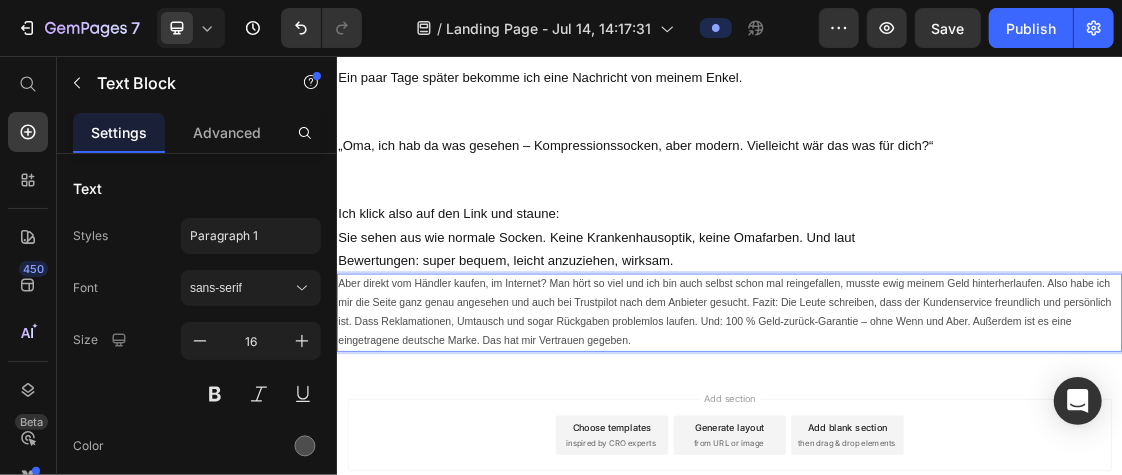 click on "Aber direkt vom Händler kaufen, im Internet? Man hört so viel und ich bin auch selbst schon mal reingefallen, musste ewig meinem Geld hinterherlaufen. Also habe ich mir die Seite ganz genau angesehen und auch bei Trustpilot nach dem Anbieter gesucht. Fazit: Die Leute schreiben, dass der Kundenservice freundlich und persönlich ist. Dass Reklamationen, Umtausch und sogar Rückgaben problemlos laufen. Und: 100 % Geld-zurück-Garantie – ohne Wenn und Aber. Außerdem ist es eine eingetragene deutsche Marke. Das hat mir Vertrauen gegeben." at bounding box center (936, 448) 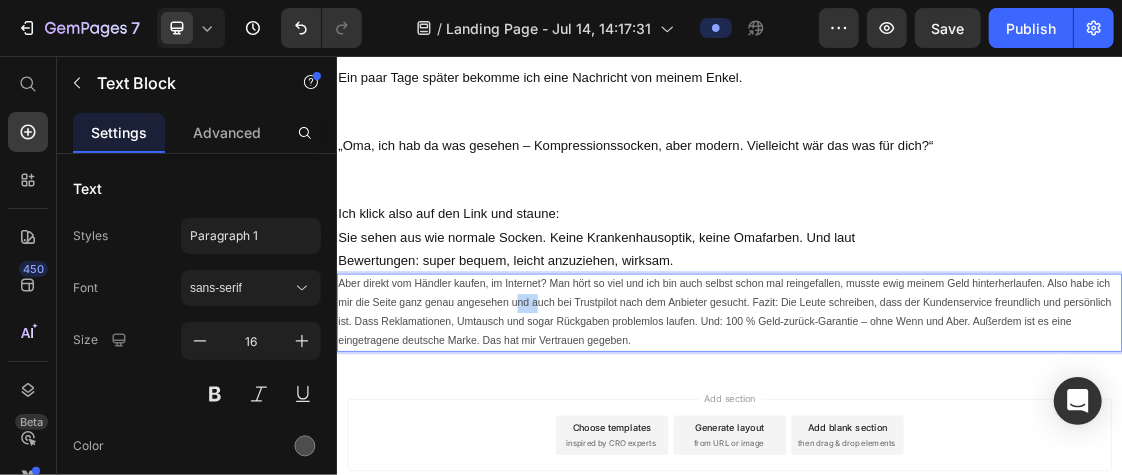 click on "Aber direkt vom Händler kaufen, im Internet? Man hört so viel und ich bin auch selbst schon mal reingefallen, musste ewig meinem Geld hinterherlaufen. Also habe ich mir die Seite ganz genau angesehen und auch bei Trustpilot nach dem Anbieter gesucht. Fazit: Die Leute schreiben, dass der Kundenservice freundlich und persönlich ist. Dass Reklamationen, Umtausch und sogar Rückgaben problemlos laufen. Und: 100 % Geld-zurück-Garantie – ohne Wenn und Aber. Außerdem ist es eine eingetragene deutsche Marke. Das hat mir Vertrauen gegeben." at bounding box center (936, 448) 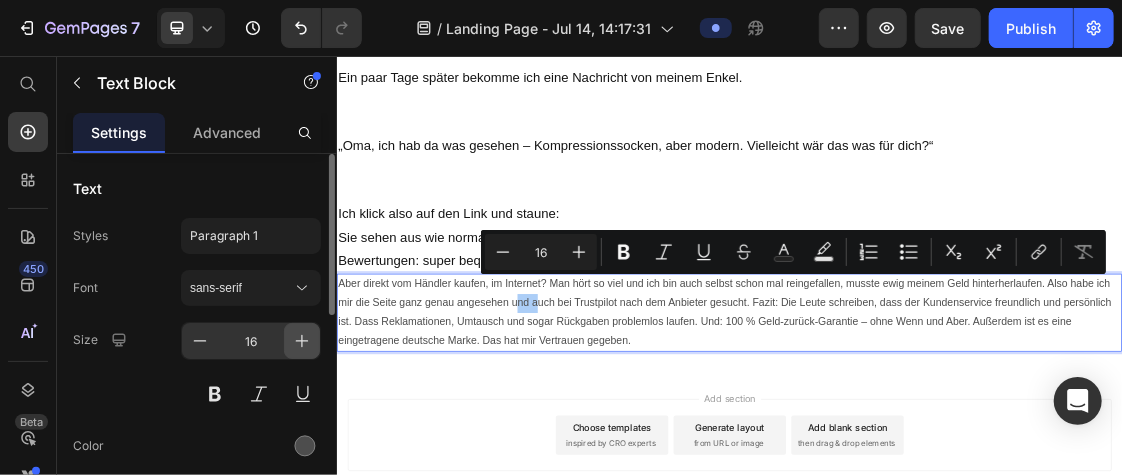 click 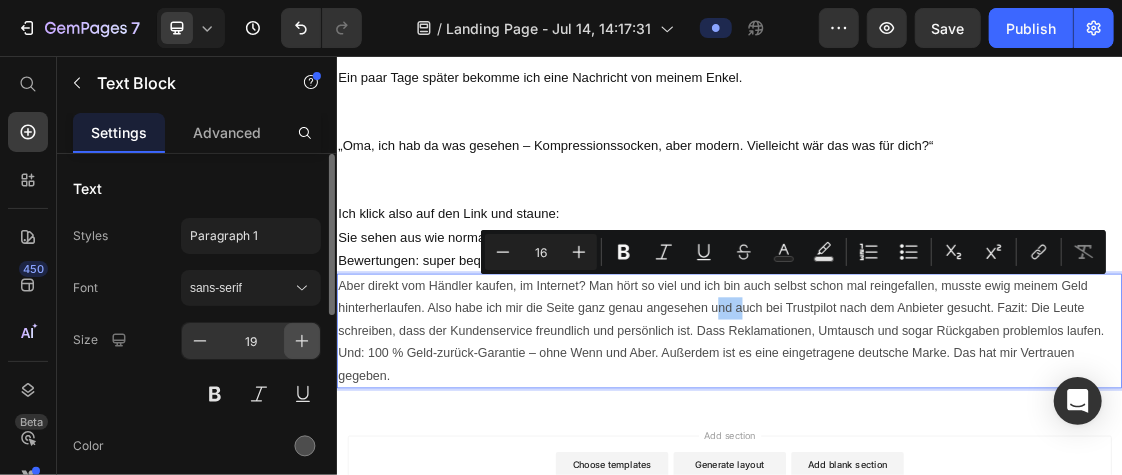 click 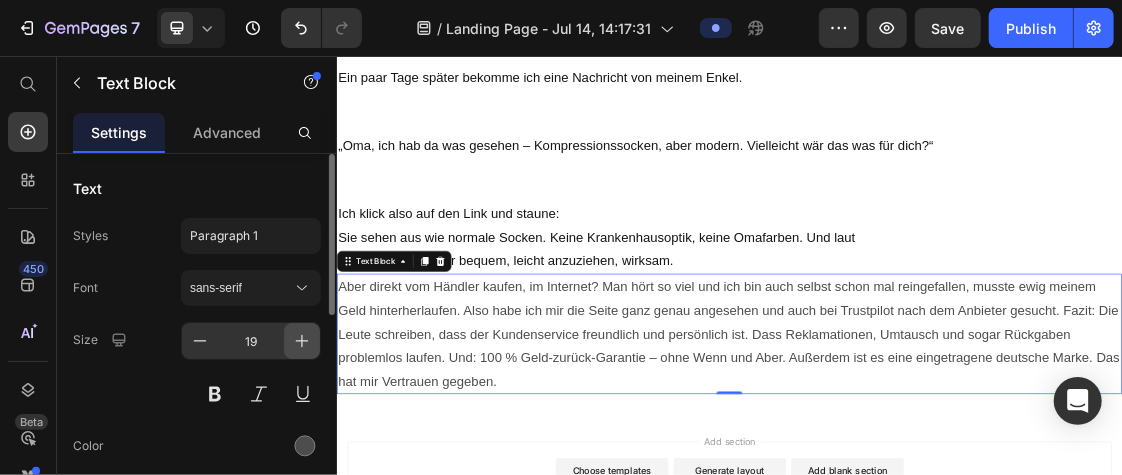 type on "20" 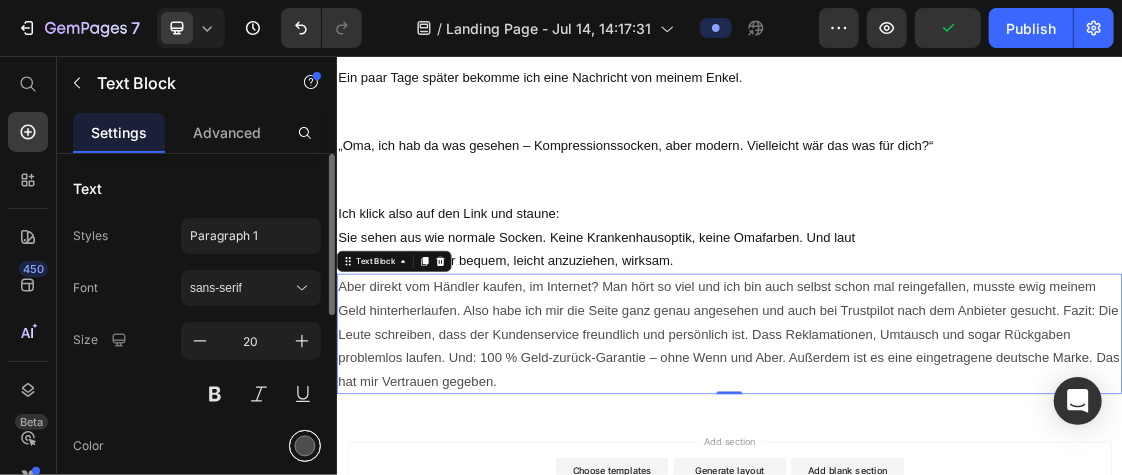 click at bounding box center [305, 446] 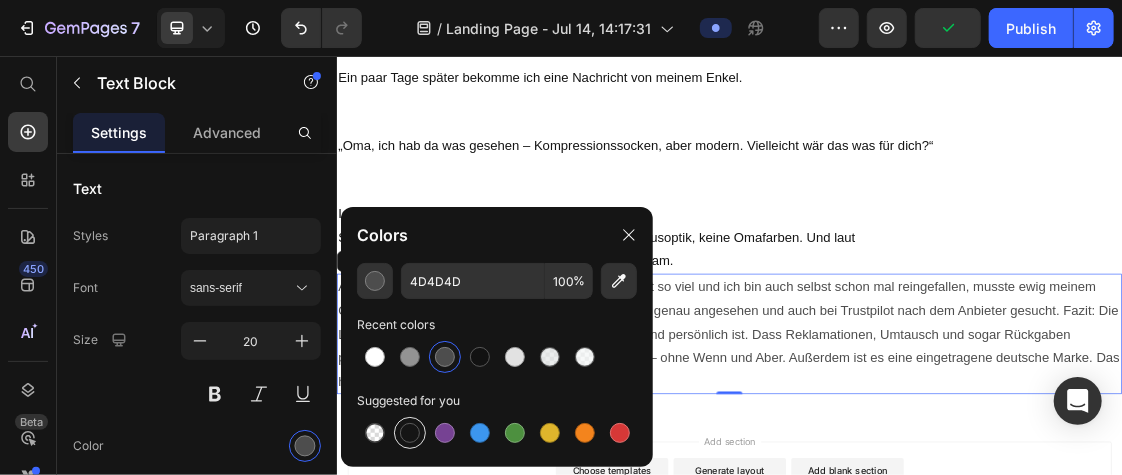 click at bounding box center (410, 433) 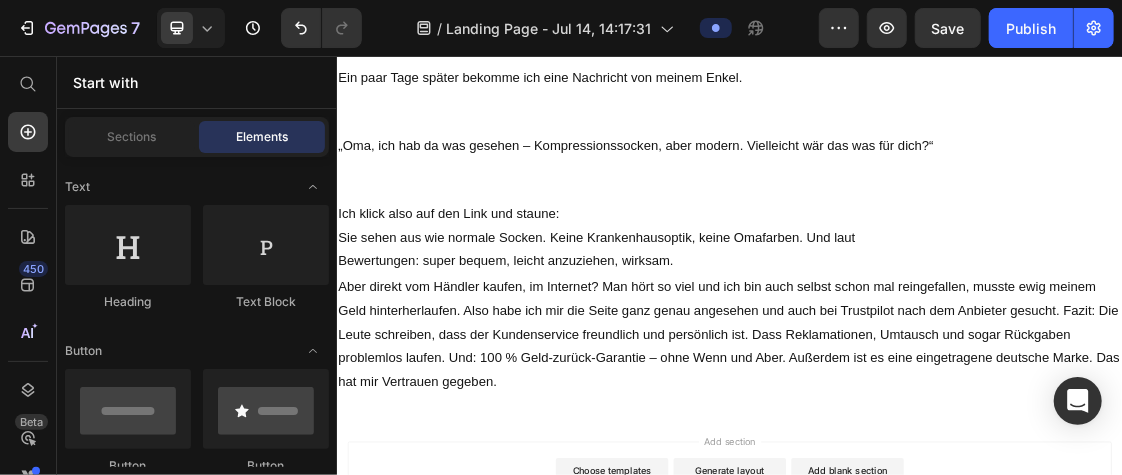 click on "Add section Choose templates inspired by CRO experts Generate layout from URL or image Add blank section then drag & drop elements" at bounding box center (936, 728) 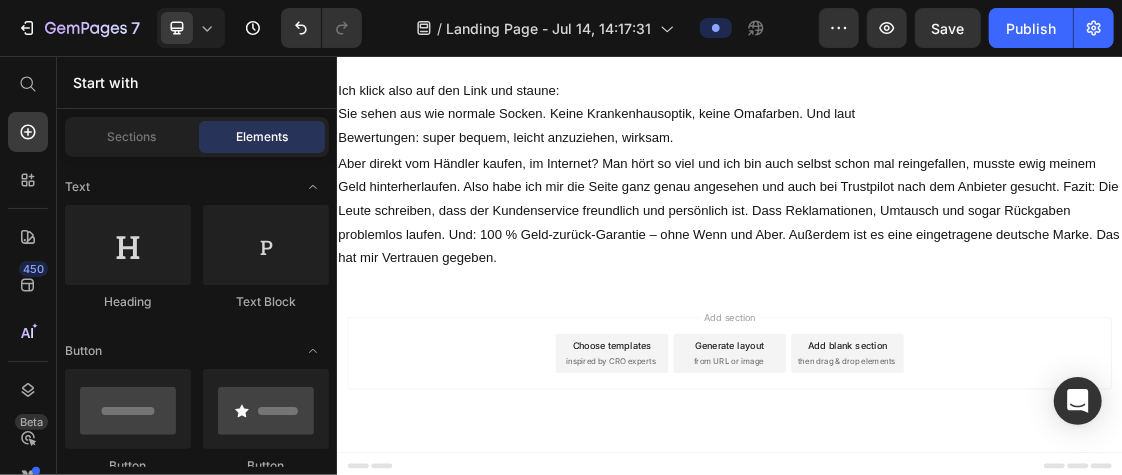 scroll, scrollTop: 2284, scrollLeft: 0, axis: vertical 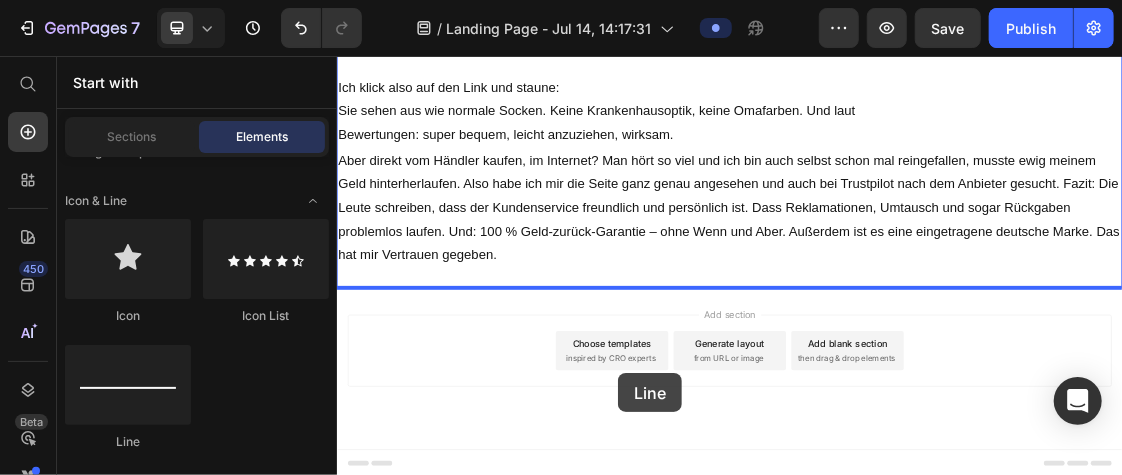 drag, startPoint x: 460, startPoint y: 422, endPoint x: 765, endPoint y: 541, distance: 327.39273 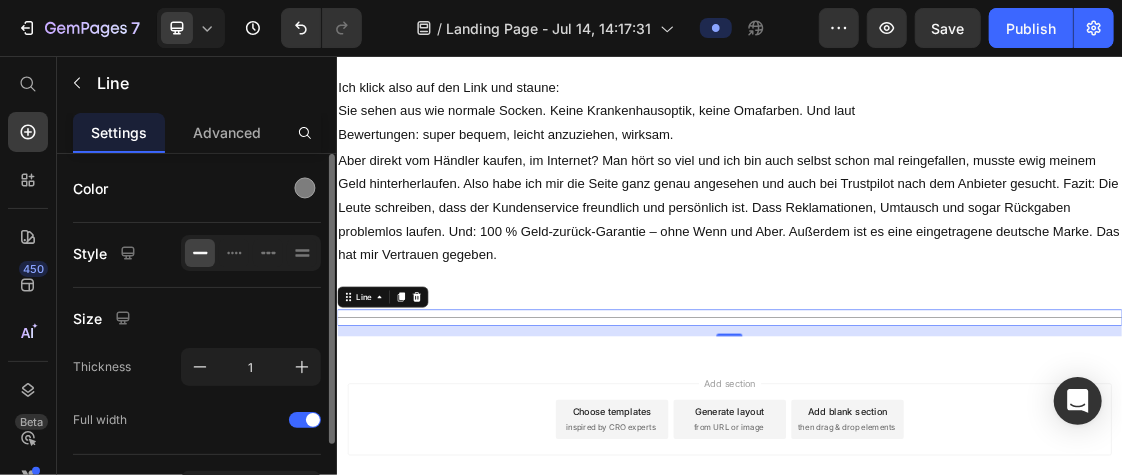 scroll, scrollTop: 115, scrollLeft: 0, axis: vertical 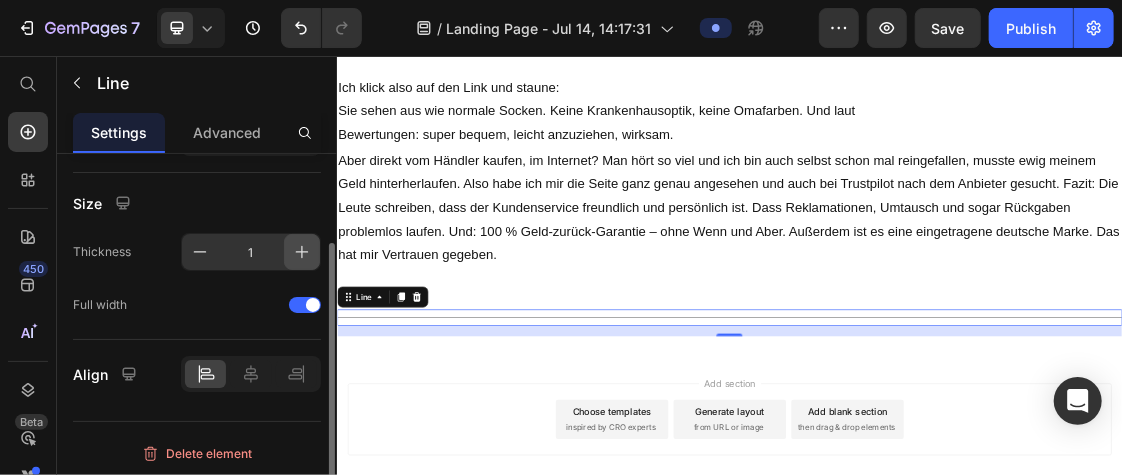 click 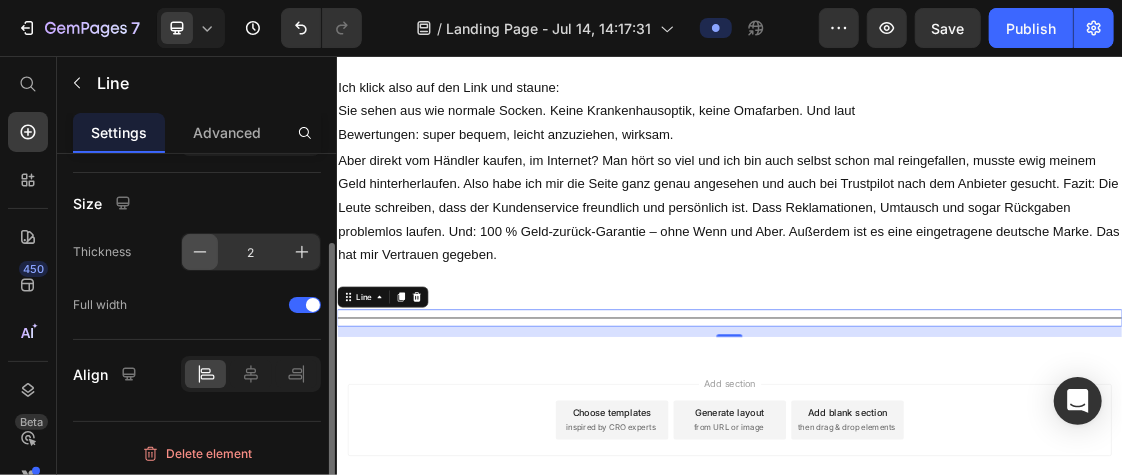 click at bounding box center [200, 252] 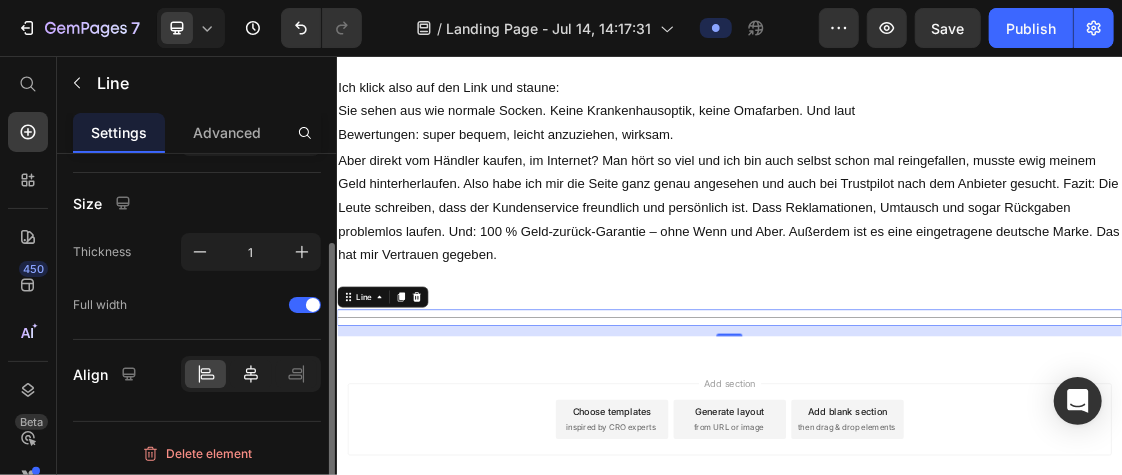 click 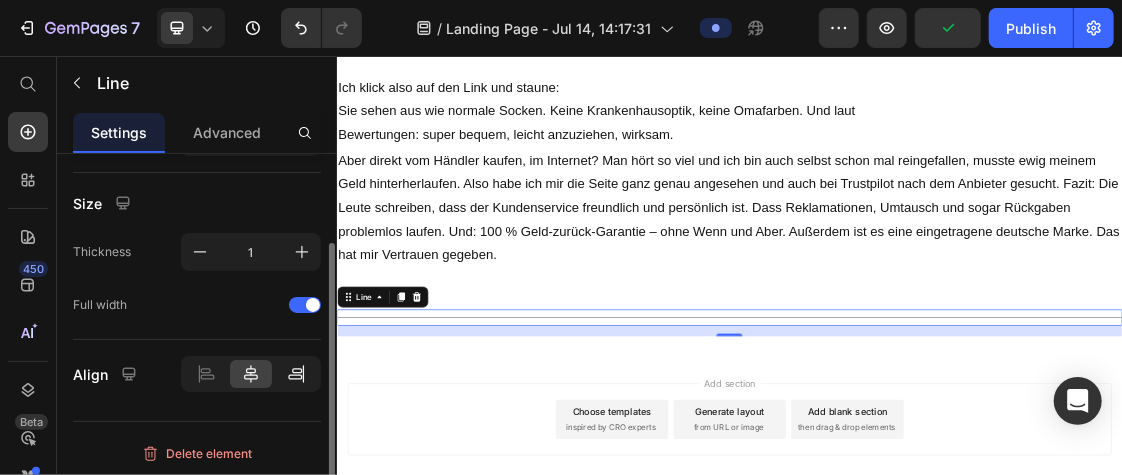 click 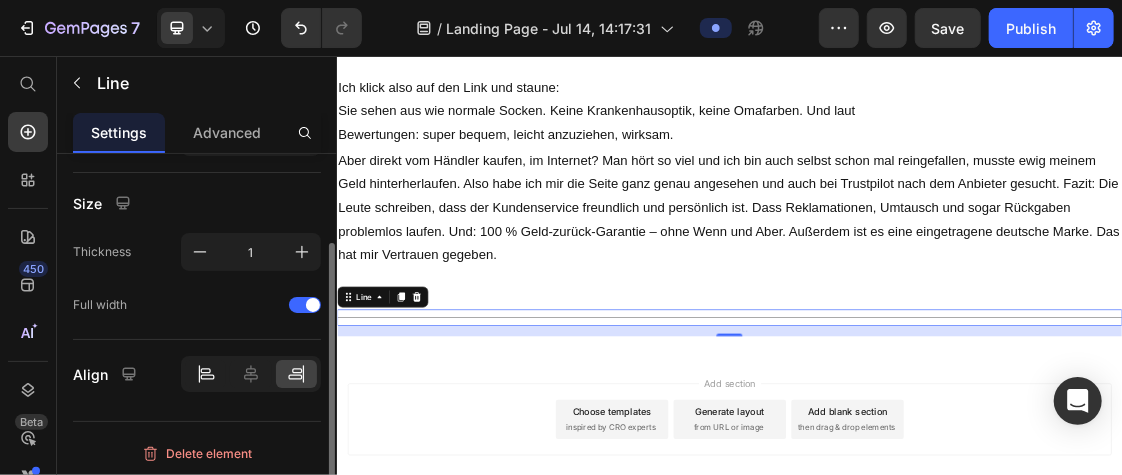 click 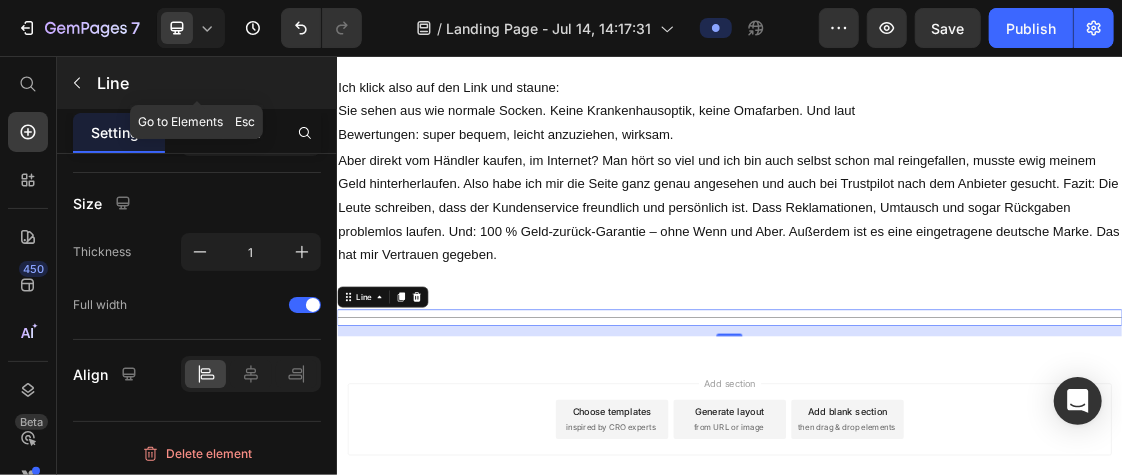 click 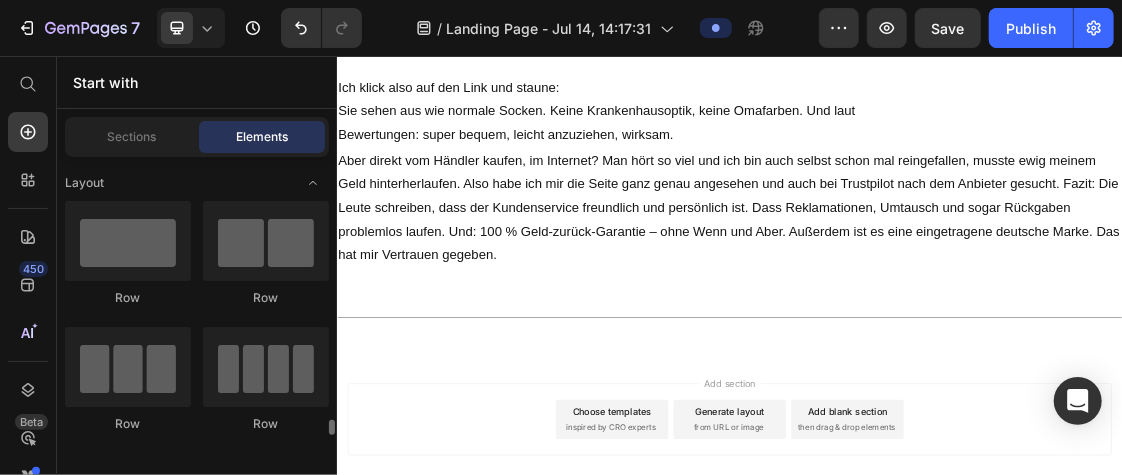 scroll, scrollTop: 258, scrollLeft: 0, axis: vertical 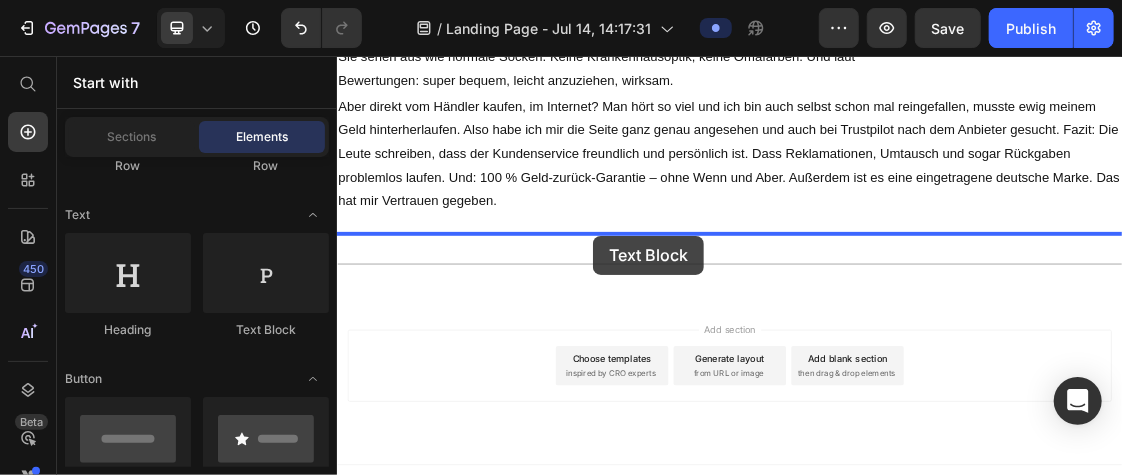 drag, startPoint x: 595, startPoint y: 312, endPoint x: 727, endPoint y: 330, distance: 133.22162 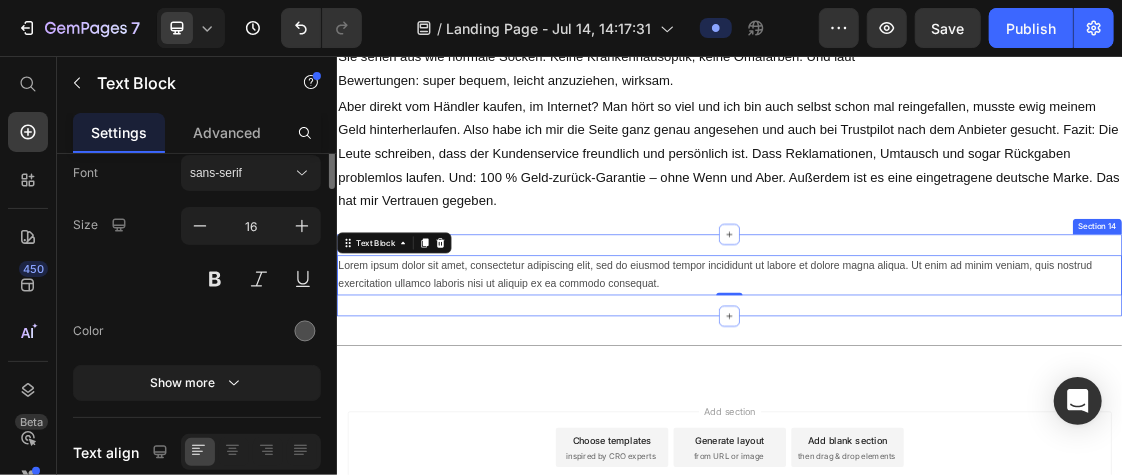 scroll, scrollTop: 0, scrollLeft: 0, axis: both 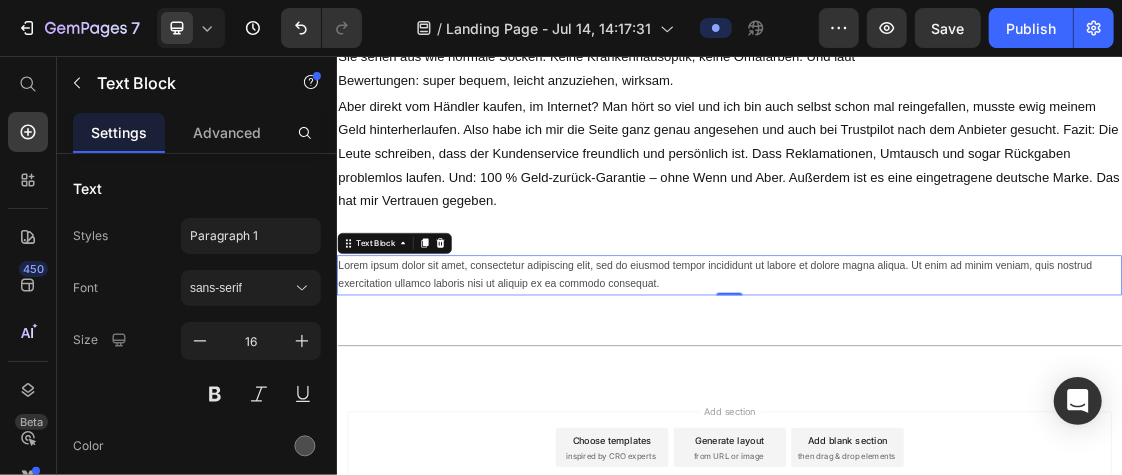 click on "Lorem ipsum dolor sit amet, consectetur adipiscing elit, sed do eiusmod tempor incididunt ut labore et dolore magna aliqua. Ut enim ad minim veniam, quis nostrud exercitation ullamco laboris nisi ut aliquip ex ea commodo consequat." at bounding box center [936, 392] 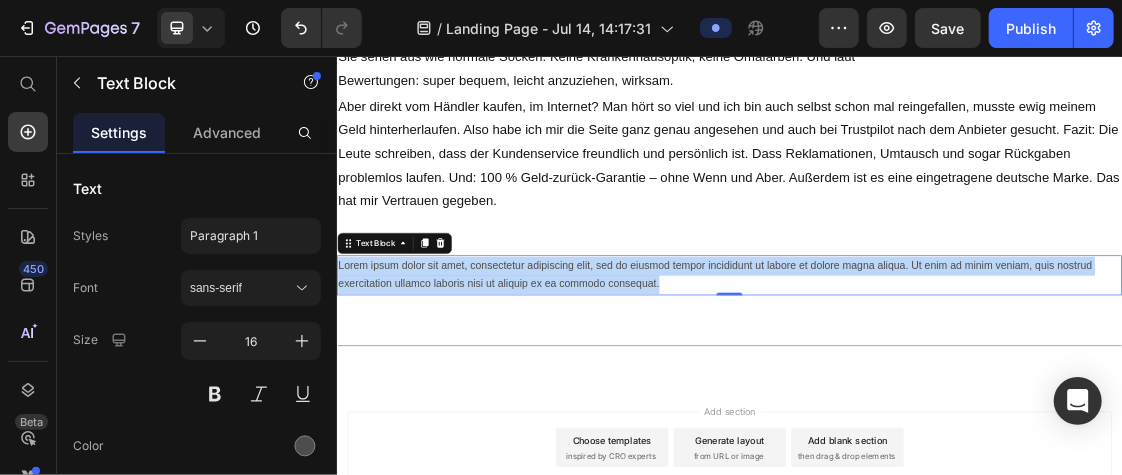 click on "Lorem ipsum dolor sit amet, consectetur adipiscing elit, sed do eiusmod tempor incididunt ut labore et dolore magna aliqua. Ut enim ad minim veniam, quis nostrud exercitation ullamco laboris nisi ut aliquip ex ea commodo consequat." at bounding box center (936, 392) 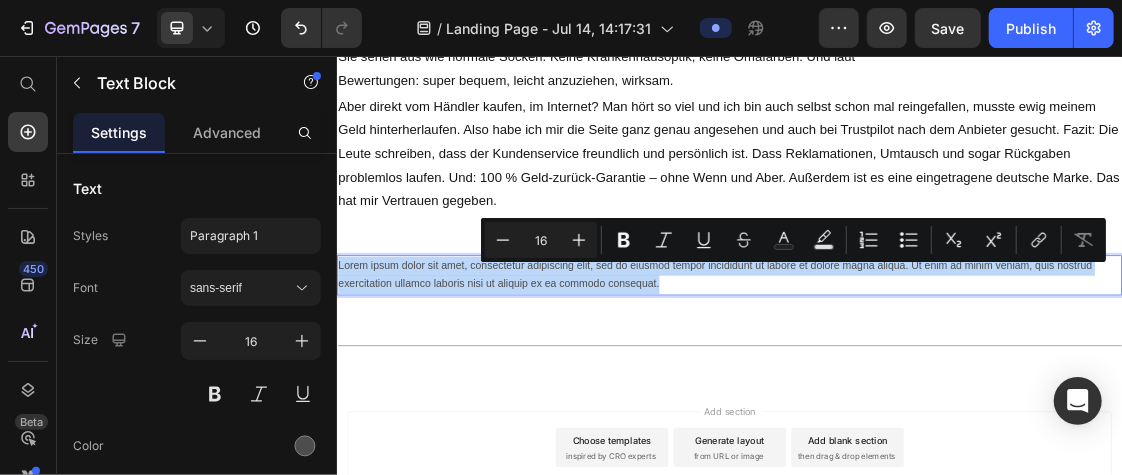 click on "Lorem ipsum dolor sit amet, consectetur adipiscing elit, sed do eiusmod tempor incididunt ut labore et dolore magna aliqua. Ut enim ad minim veniam, quis nostrud exercitation ullamco laboris nisi ut aliquip ex ea commodo consequat." at bounding box center [936, 392] 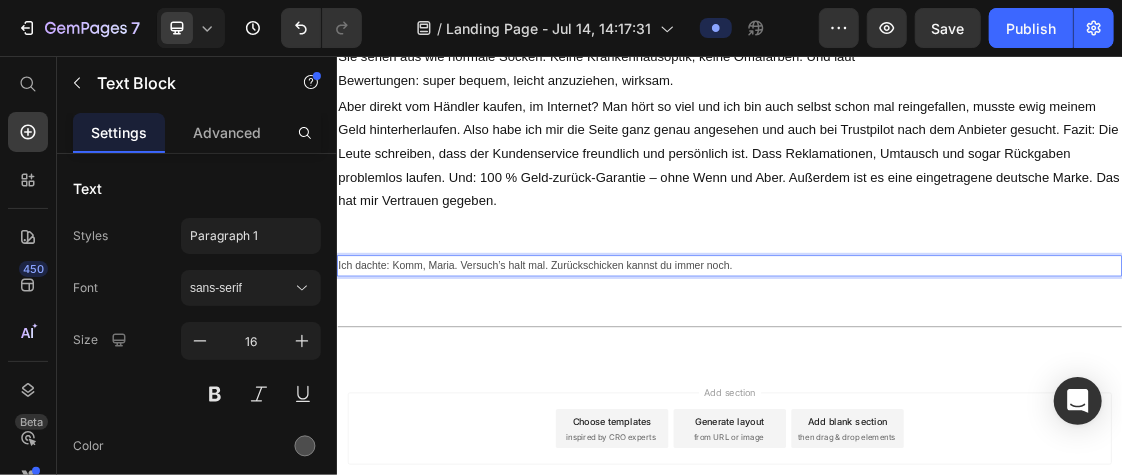 click on "Ich dachte: Komm, Maria. Versuch’s halt mal. Zurückschicken kannst du immer noch." at bounding box center [936, 377] 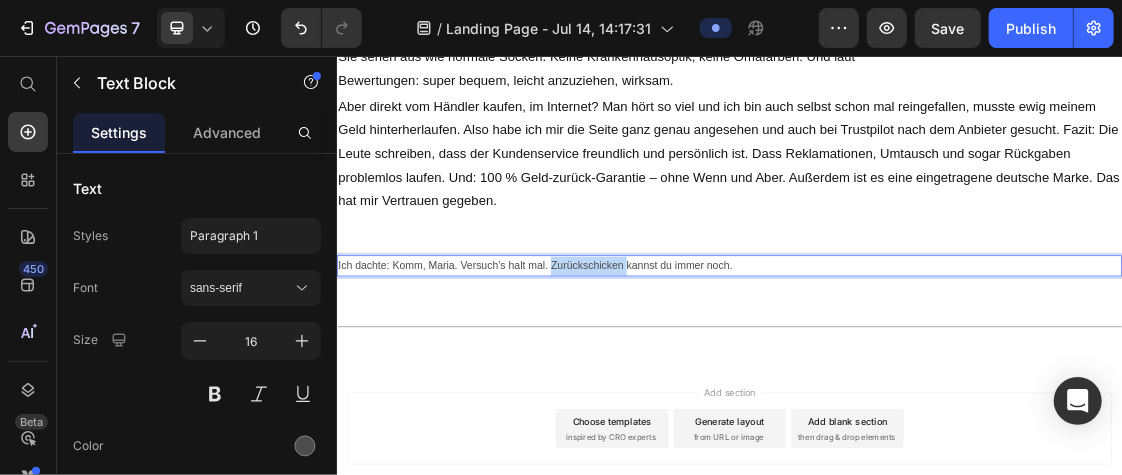 click on "Ich dachte: Komm, Maria. Versuch’s halt mal. Zurückschicken kannst du immer noch." at bounding box center (936, 377) 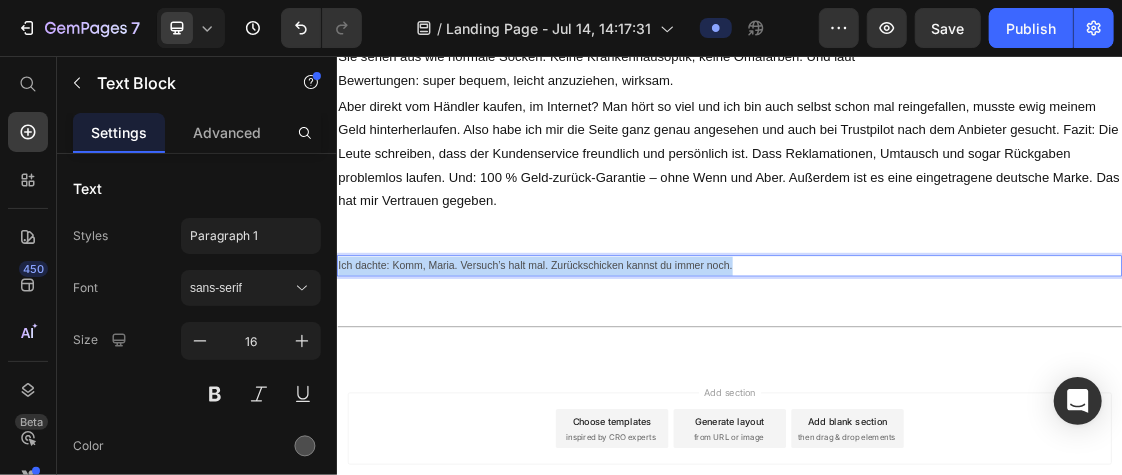 click on "Ich dachte: Komm, Maria. Versuch’s halt mal. Zurückschicken kannst du immer noch." at bounding box center (936, 377) 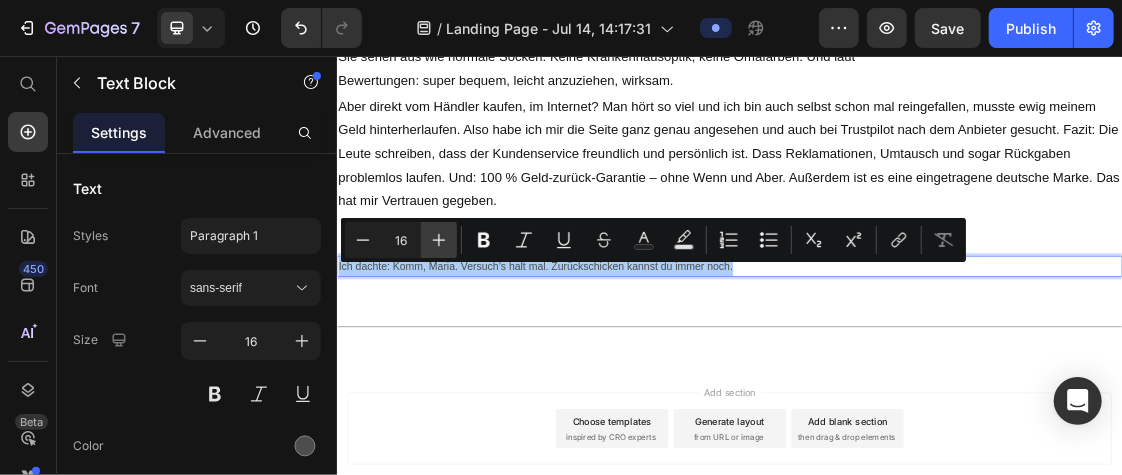 click 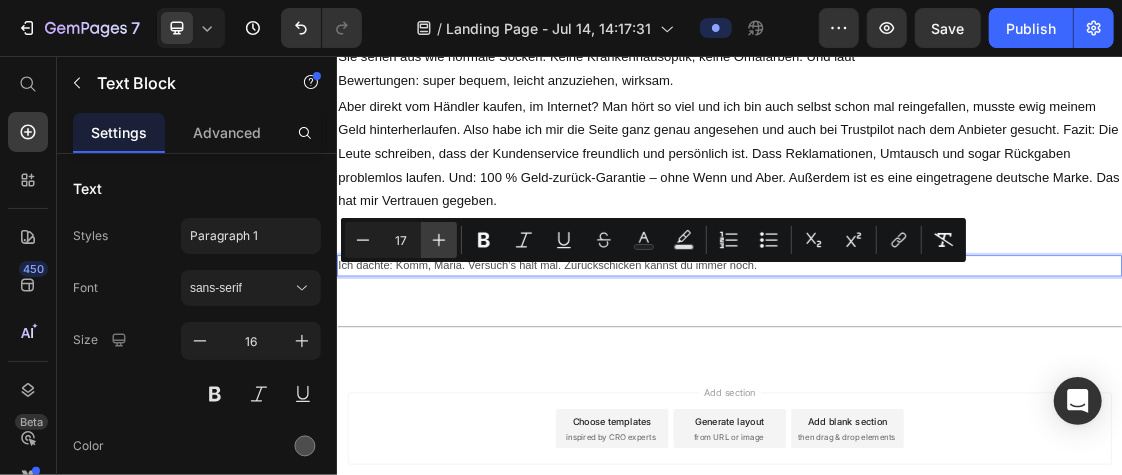 click 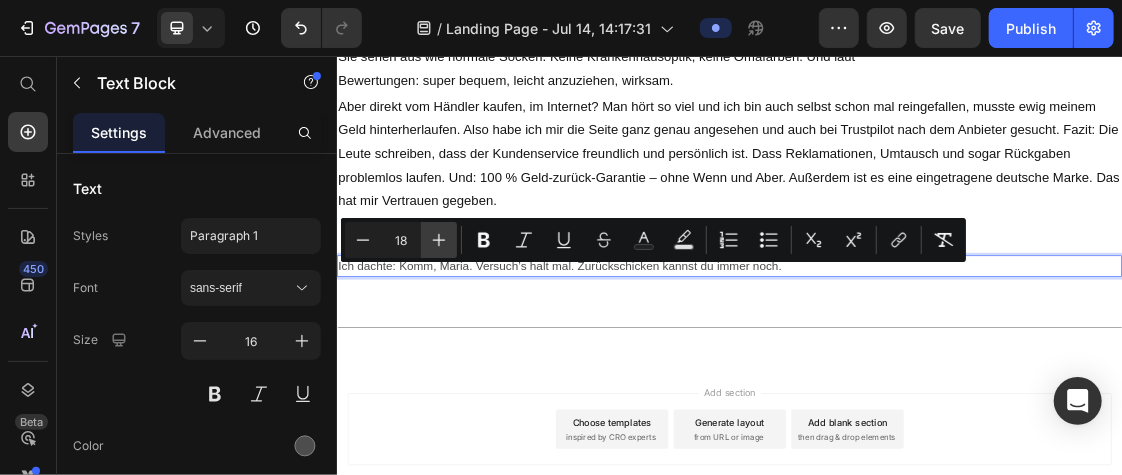 click 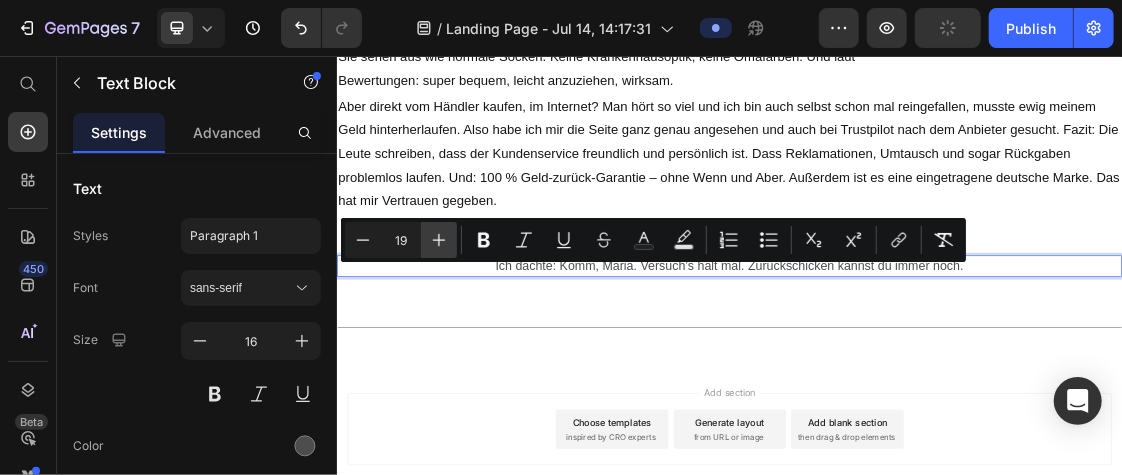 click 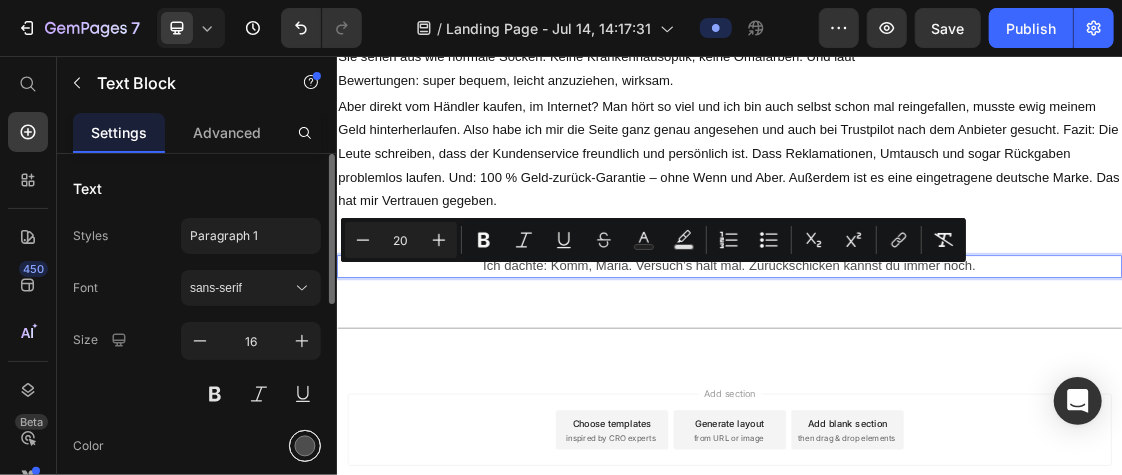 click at bounding box center (305, 446) 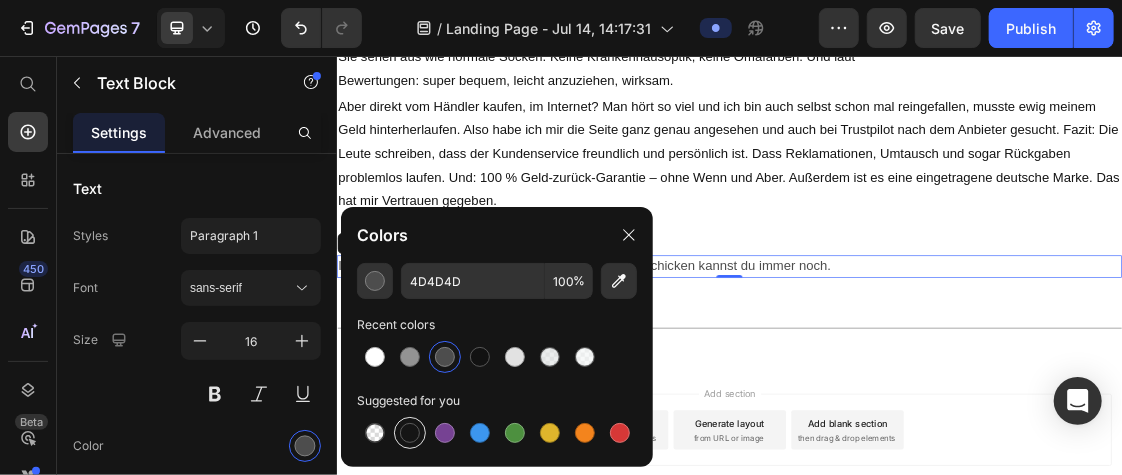 click at bounding box center (410, 433) 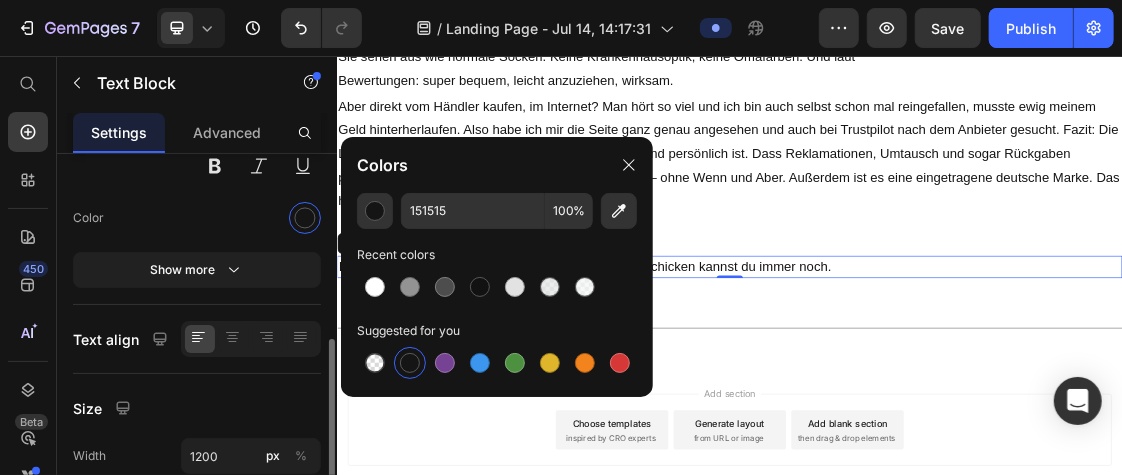 scroll, scrollTop: 304, scrollLeft: 0, axis: vertical 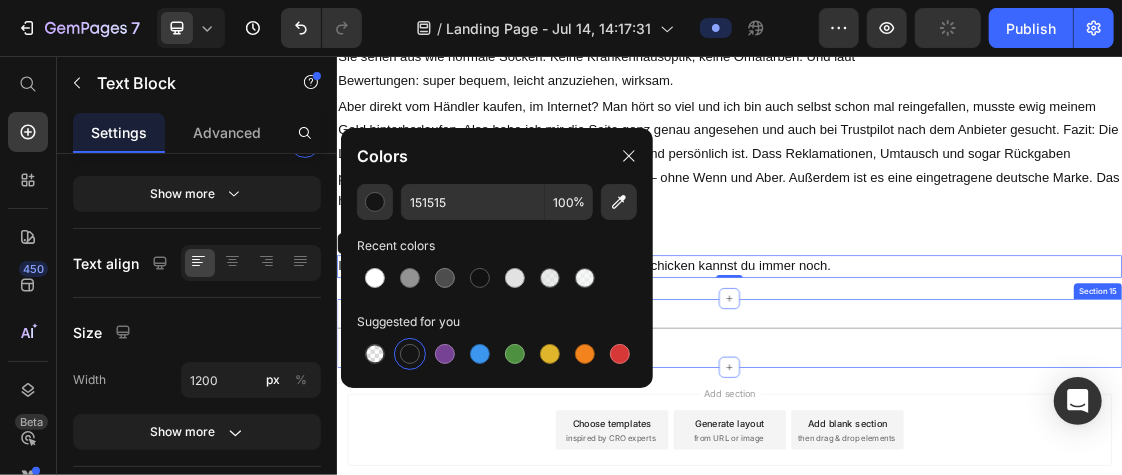 click on "Title Line" at bounding box center [936, 479] 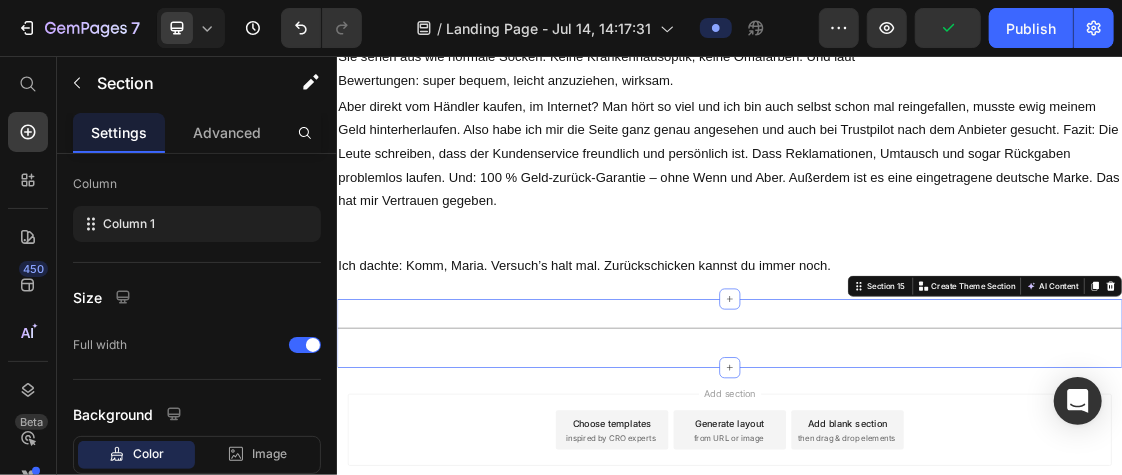 scroll, scrollTop: 0, scrollLeft: 0, axis: both 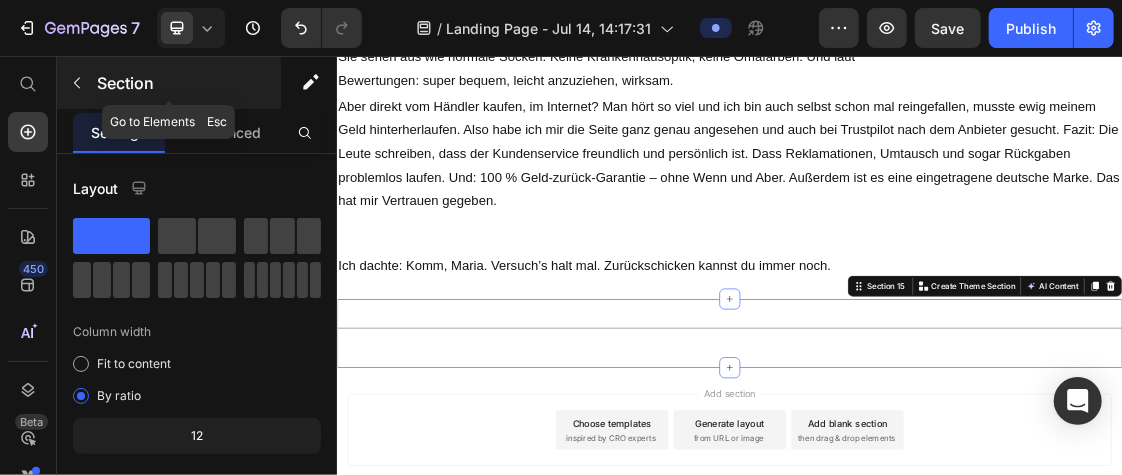 click 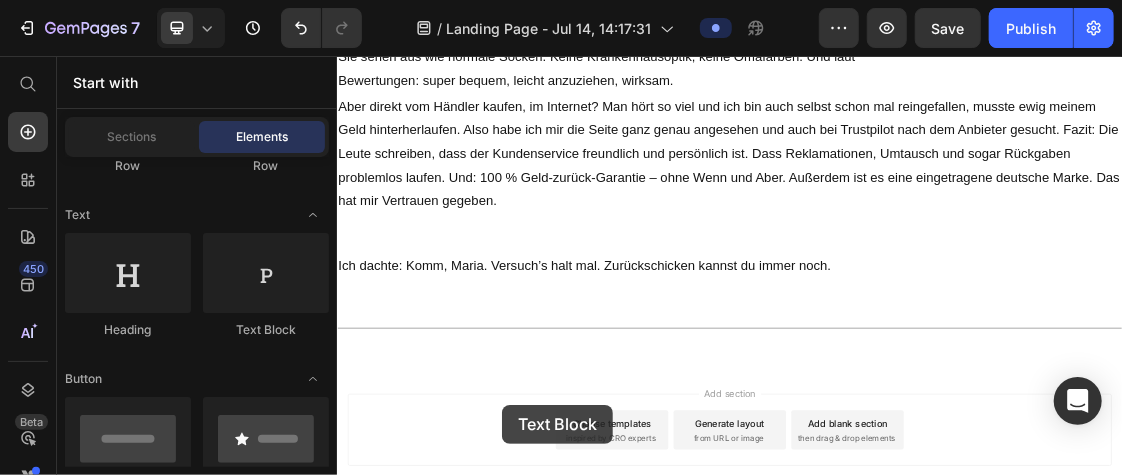 scroll, scrollTop: 2487, scrollLeft: 0, axis: vertical 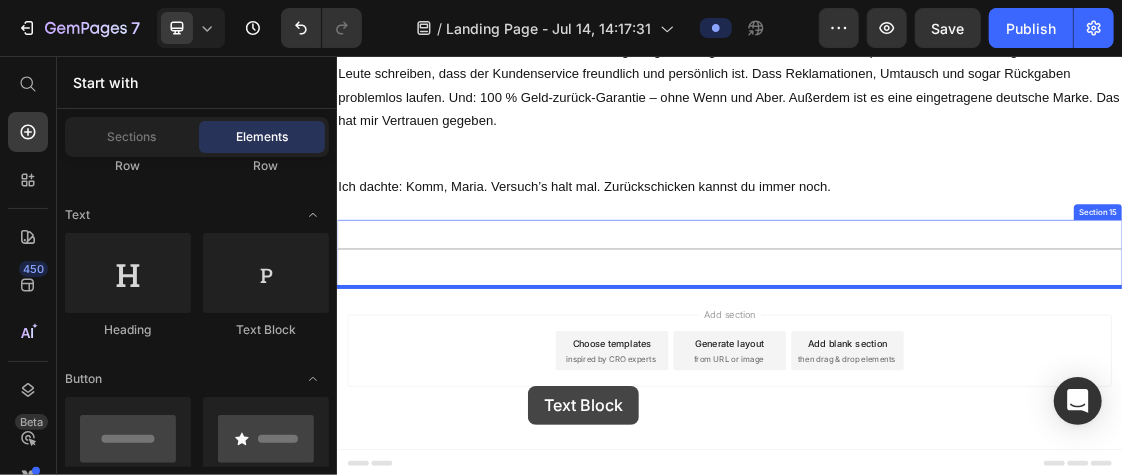 drag, startPoint x: 560, startPoint y: 351, endPoint x: 629, endPoint y: 552, distance: 212.51353 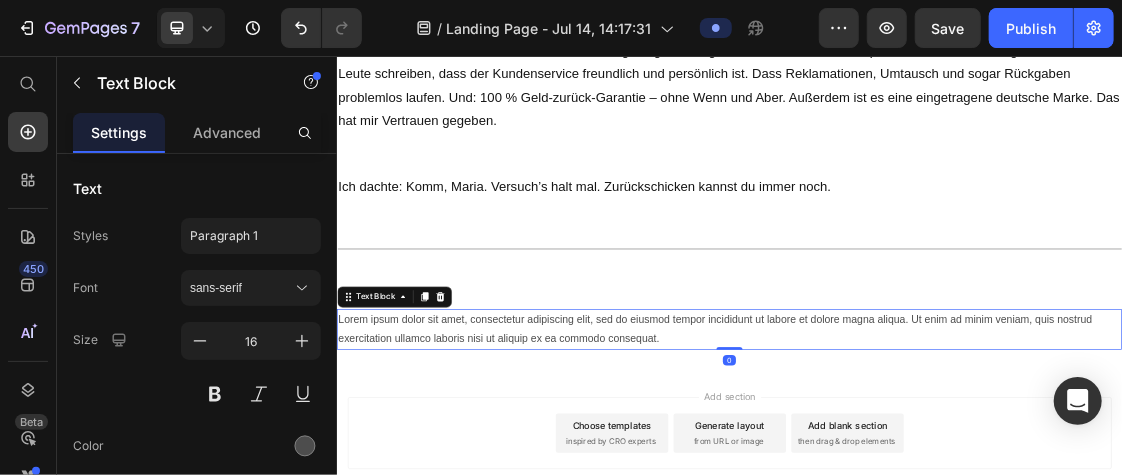 click on "Lorem ipsum dolor sit amet, consectetur adipiscing elit, sed do eiusmod tempor incididunt ut labore et dolore magna aliqua. Ut enim ad minim veniam, quis nostrud exercitation ullamco laboris nisi ut aliquip ex ea commodo consequat." at bounding box center [936, 474] 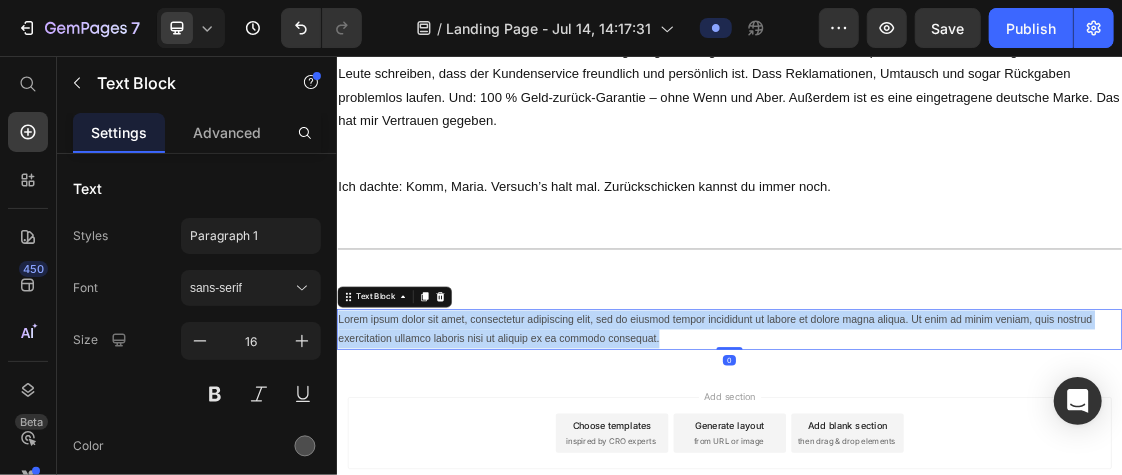 click on "Lorem ipsum dolor sit amet, consectetur adipiscing elit, sed do eiusmod tempor incididunt ut labore et dolore magna aliqua. Ut enim ad minim veniam, quis nostrud exercitation ullamco laboris nisi ut aliquip ex ea commodo consequat." at bounding box center (936, 474) 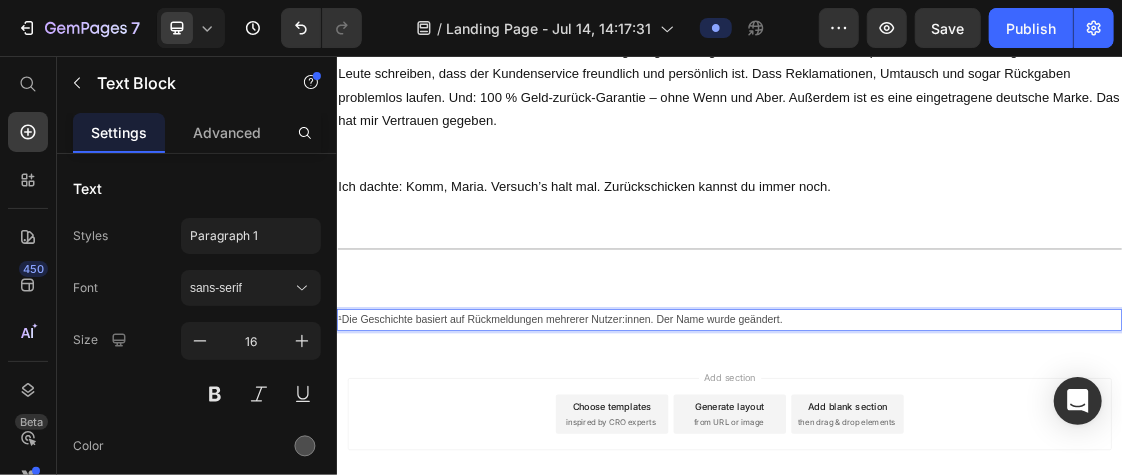 click on "¹Die Geschichte basiert auf Rückmeldungen mehrerer Nutzer:innen. Der Name wurde geändert." at bounding box center [936, 459] 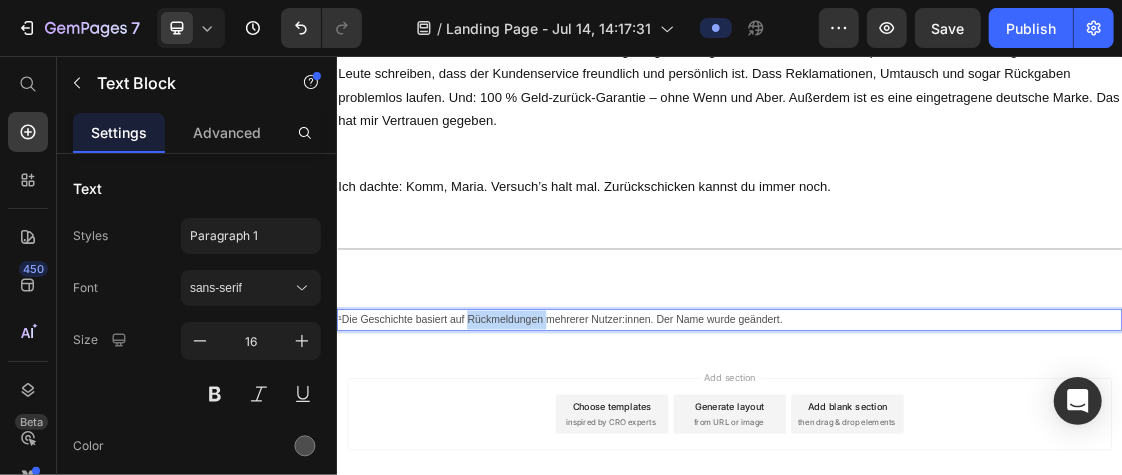 click on "¹Die Geschichte basiert auf Rückmeldungen mehrerer Nutzer:innen. Der Name wurde geändert." at bounding box center [936, 459] 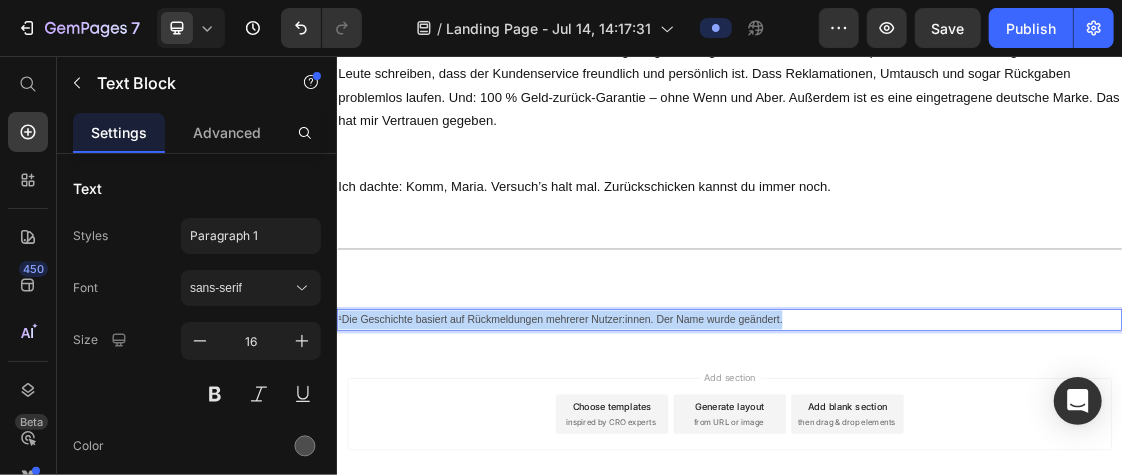 click on "¹Die Geschichte basiert auf Rückmeldungen mehrerer Nutzer:innen. Der Name wurde geändert." at bounding box center [936, 459] 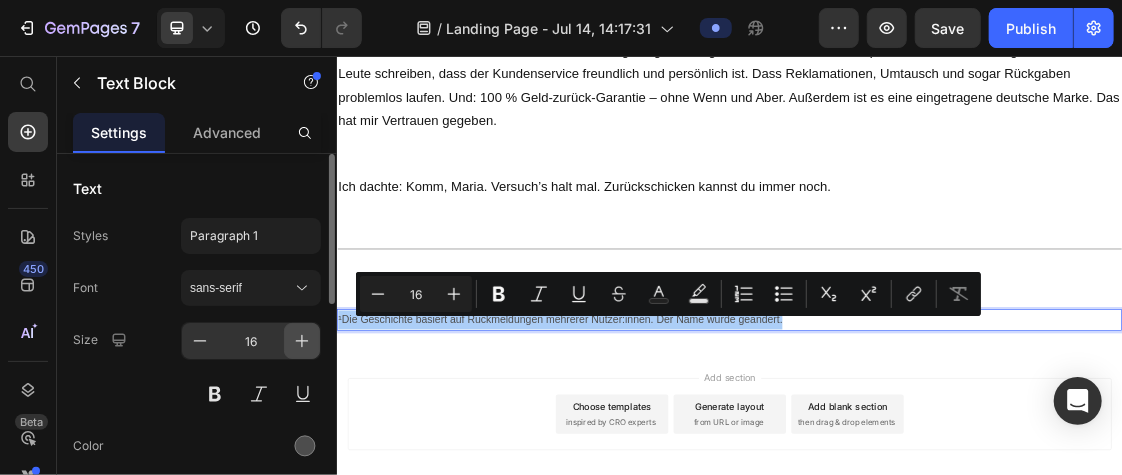 click 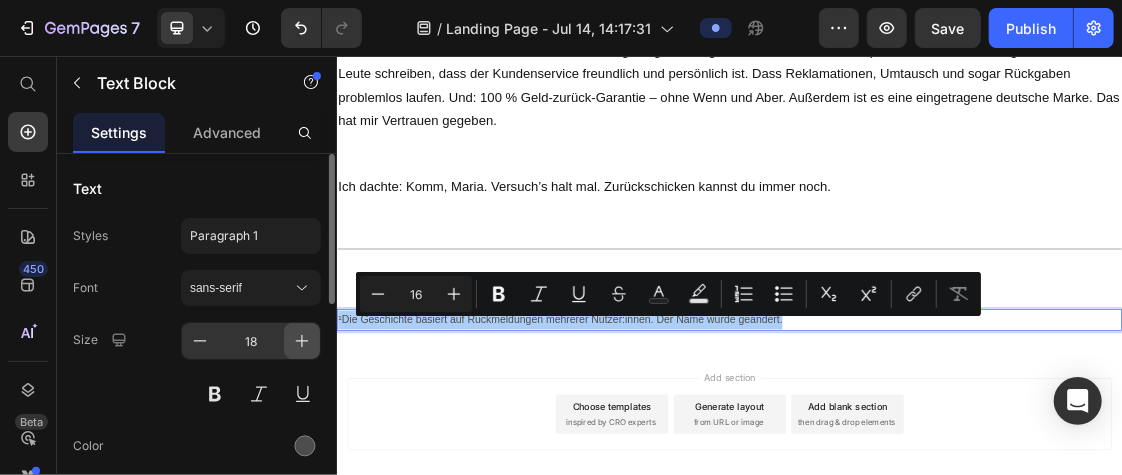 click 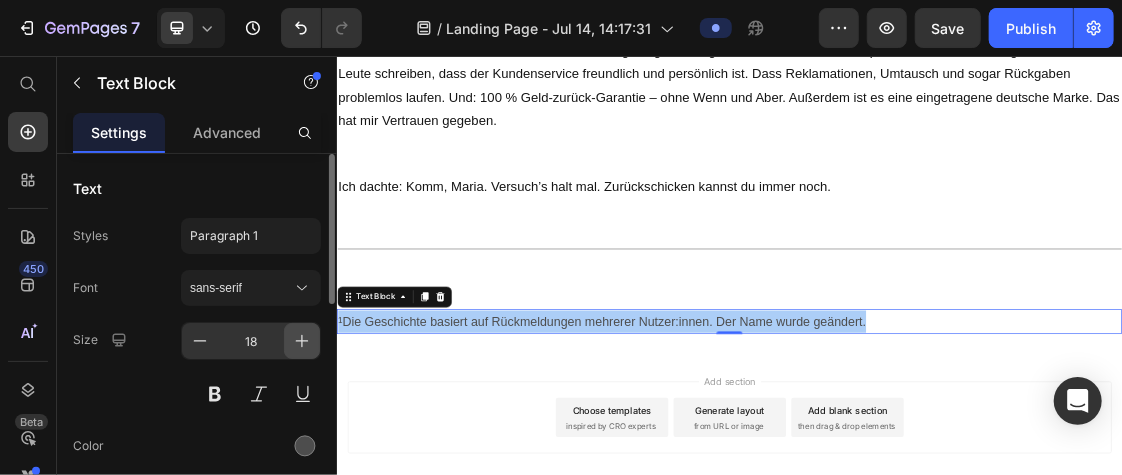 click 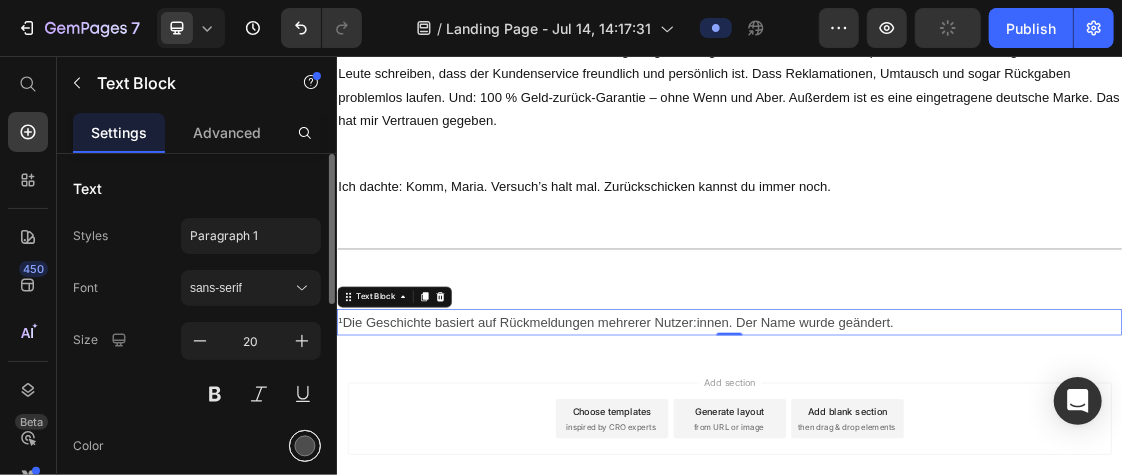 click at bounding box center (305, 446) 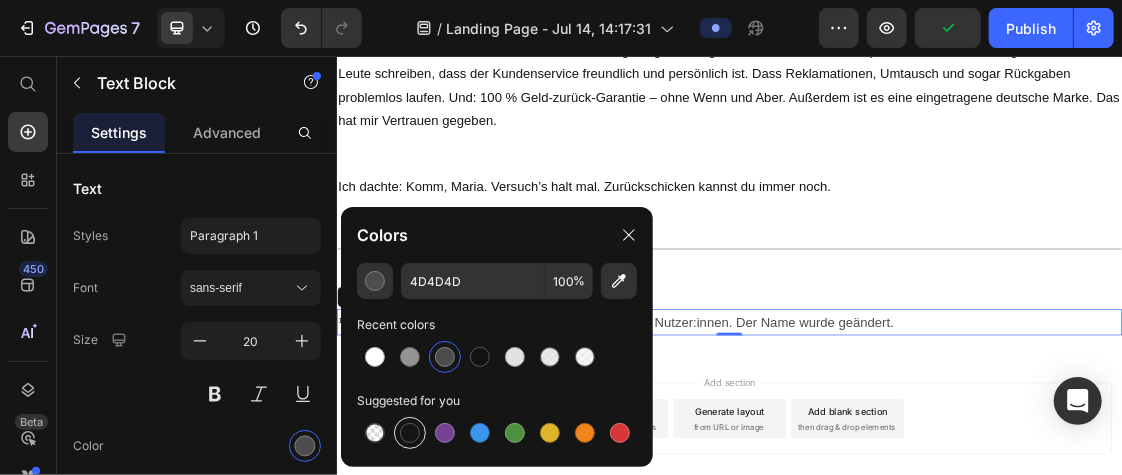 click at bounding box center [410, 433] 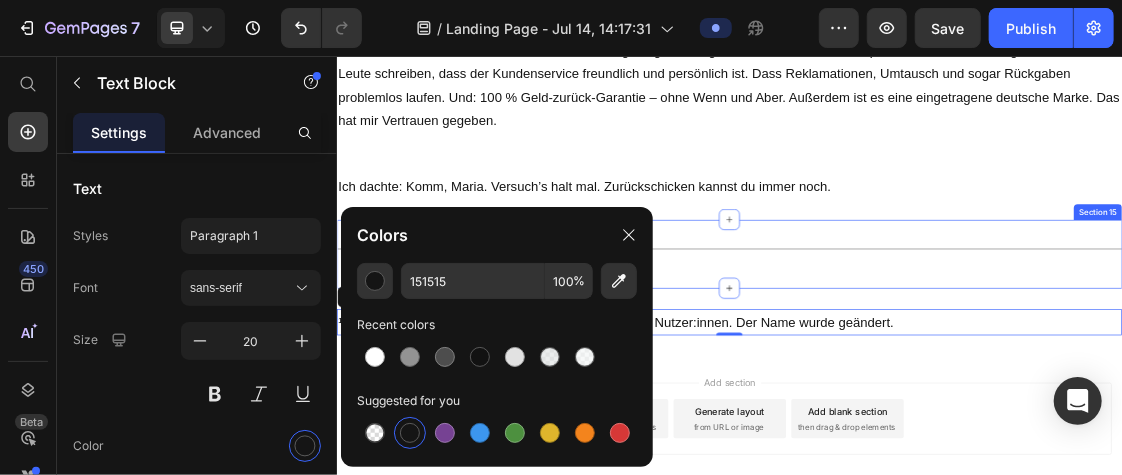 click on "Title Line Section 15" at bounding box center [936, 358] 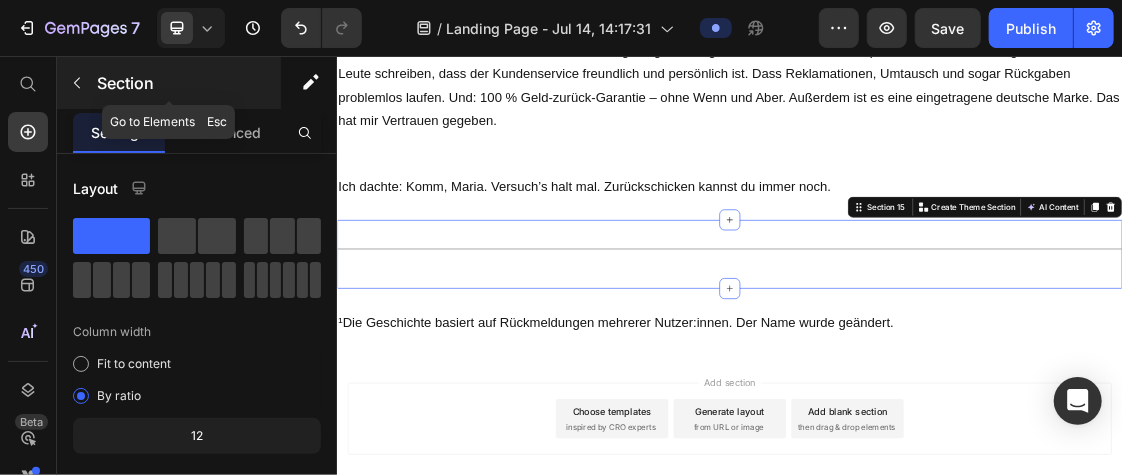 click 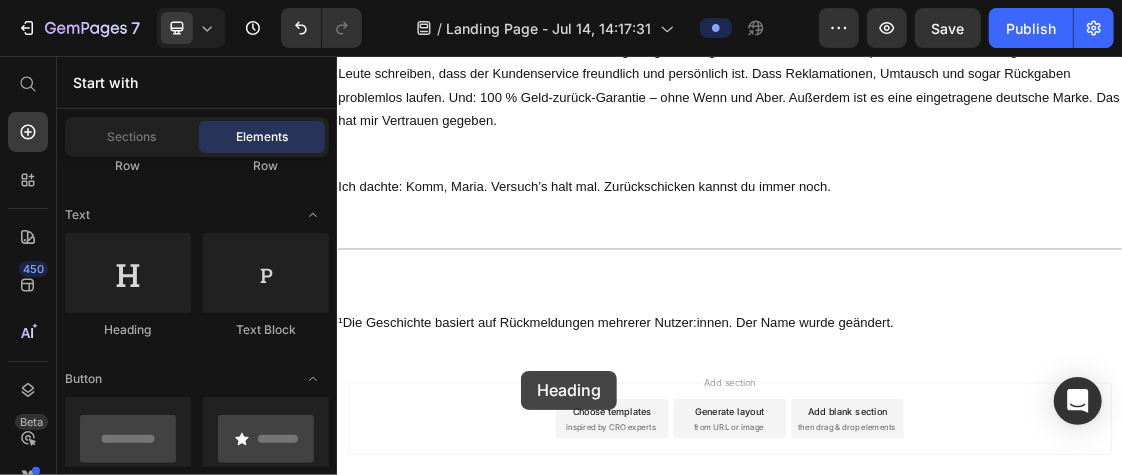 scroll, scrollTop: 2590, scrollLeft: 0, axis: vertical 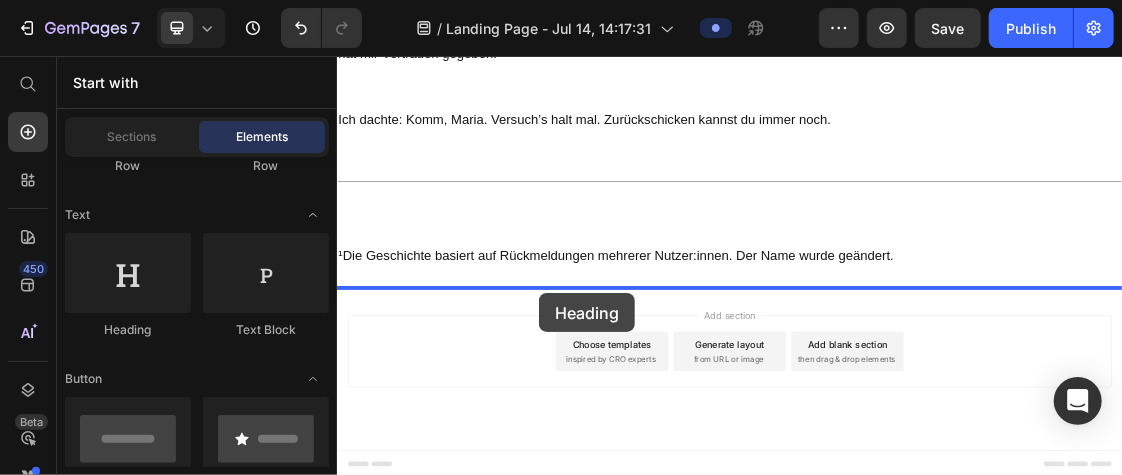 drag, startPoint x: 458, startPoint y: 319, endPoint x: 645, endPoint y: 418, distance: 211.58922 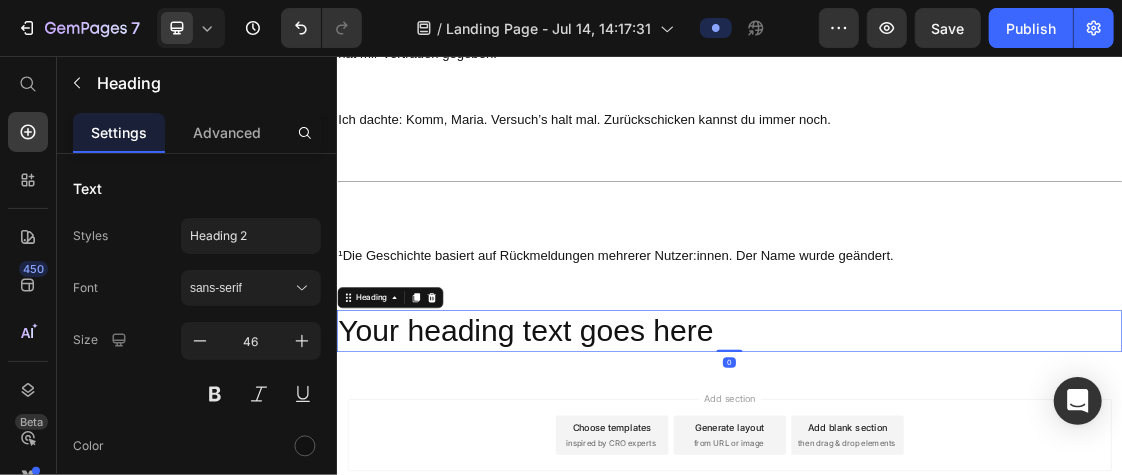 click on "Your heading text goes here" at bounding box center (936, 476) 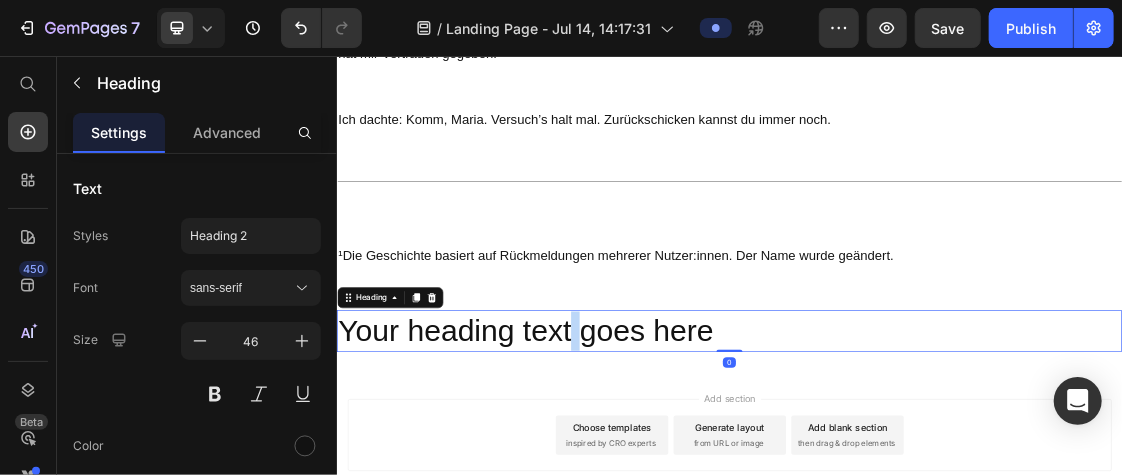 click on "Your heading text goes here" at bounding box center (936, 476) 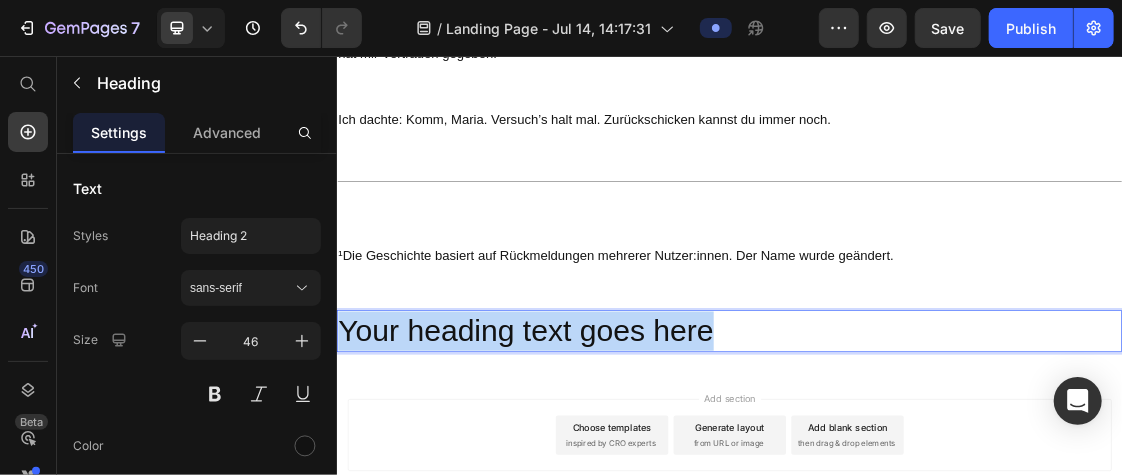 click on "Your heading text goes here" at bounding box center [936, 476] 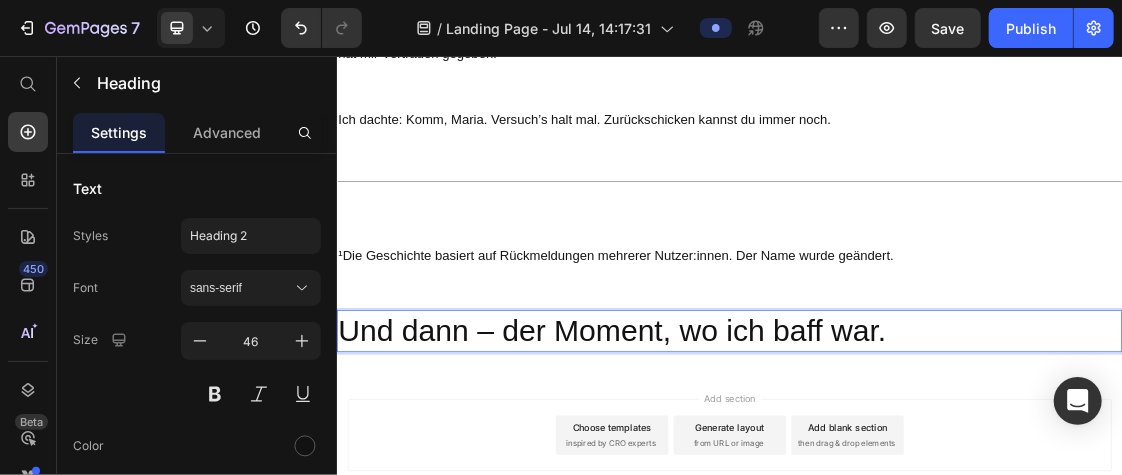click on "Und dann – der Moment, wo ich baff war." at bounding box center (936, 476) 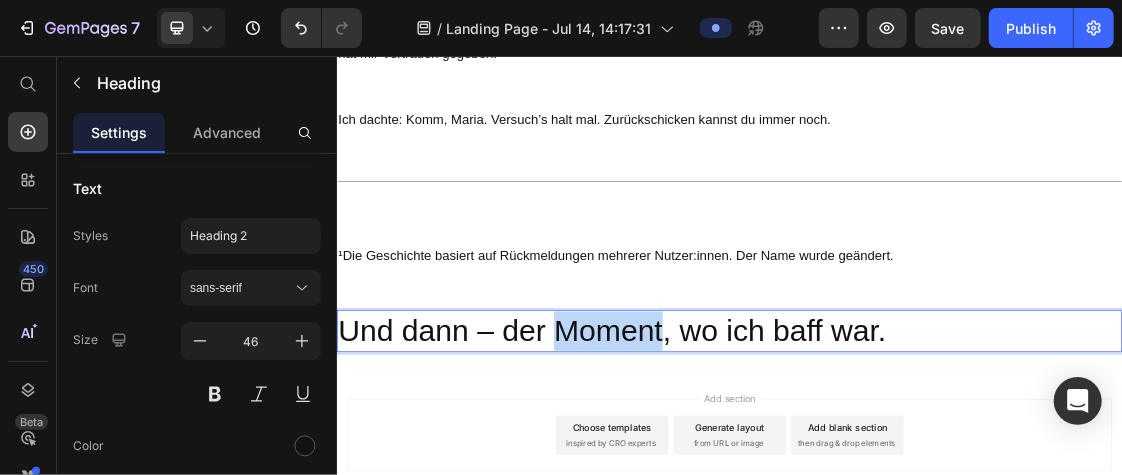 click on "Und dann – der Moment, wo ich baff war." at bounding box center (936, 476) 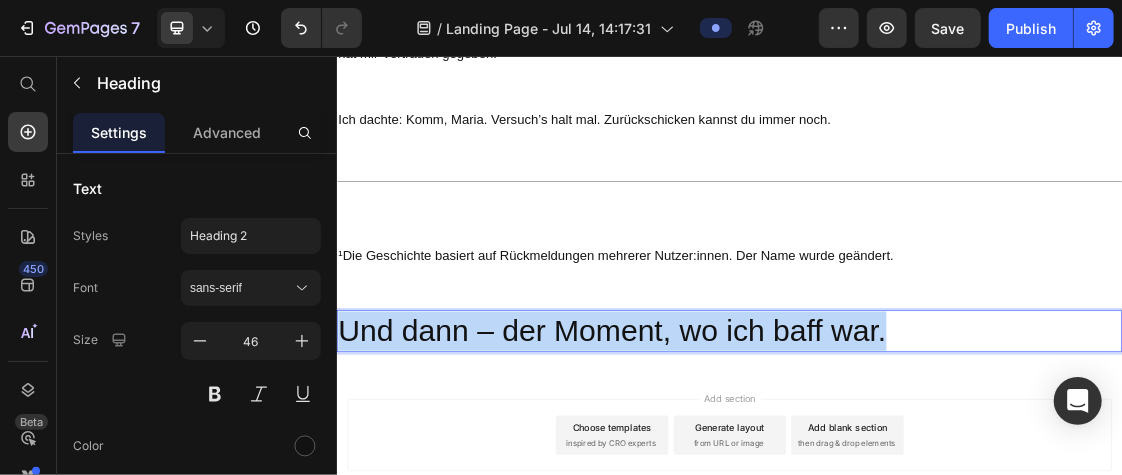 click on "Und dann – der Moment, wo ich baff war." at bounding box center (936, 476) 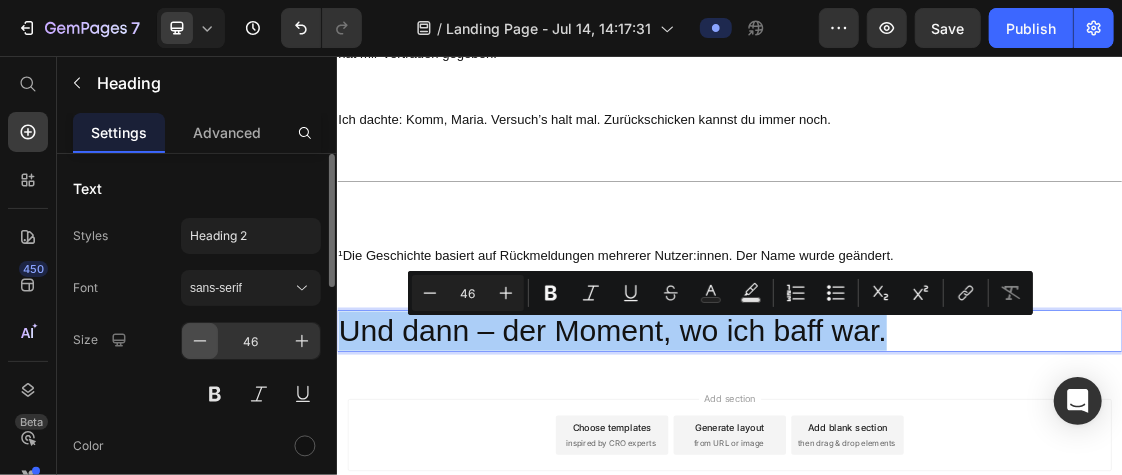 click 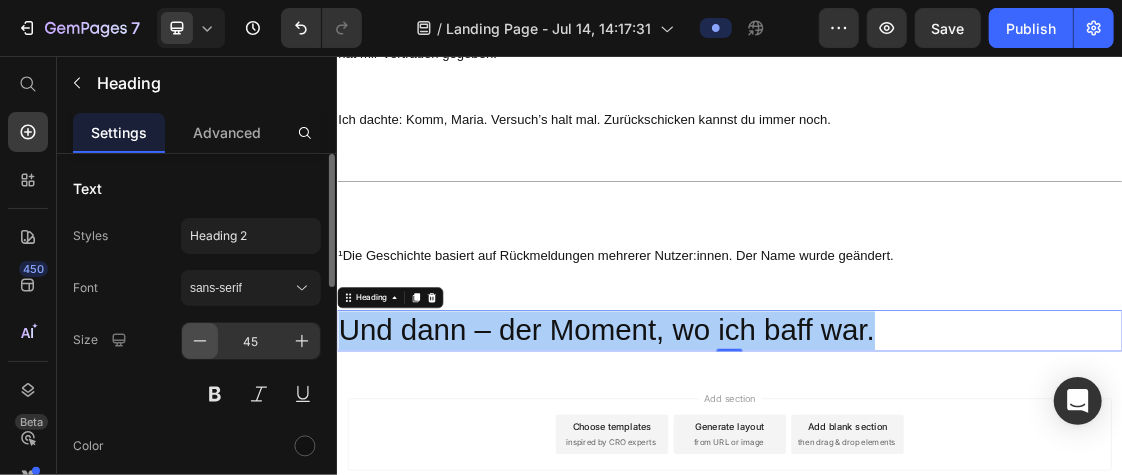 click 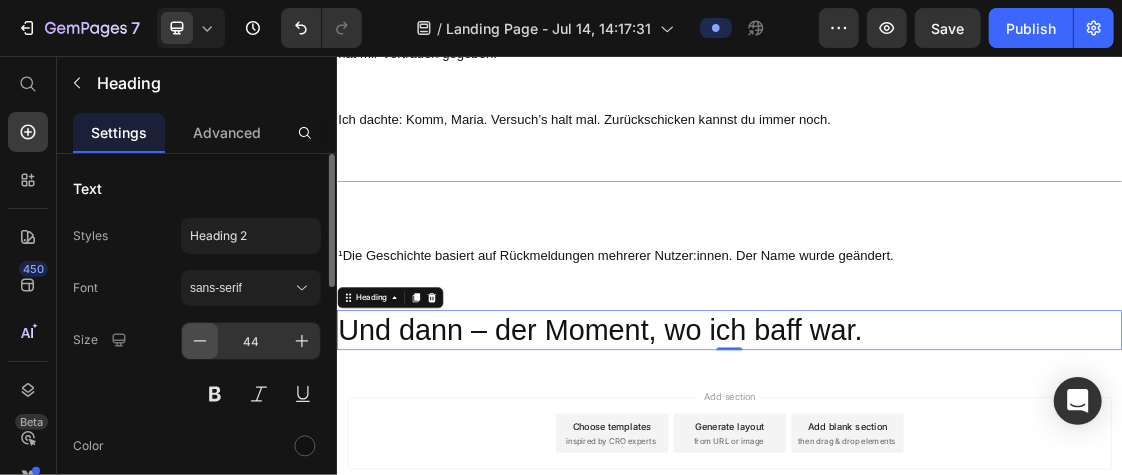 click 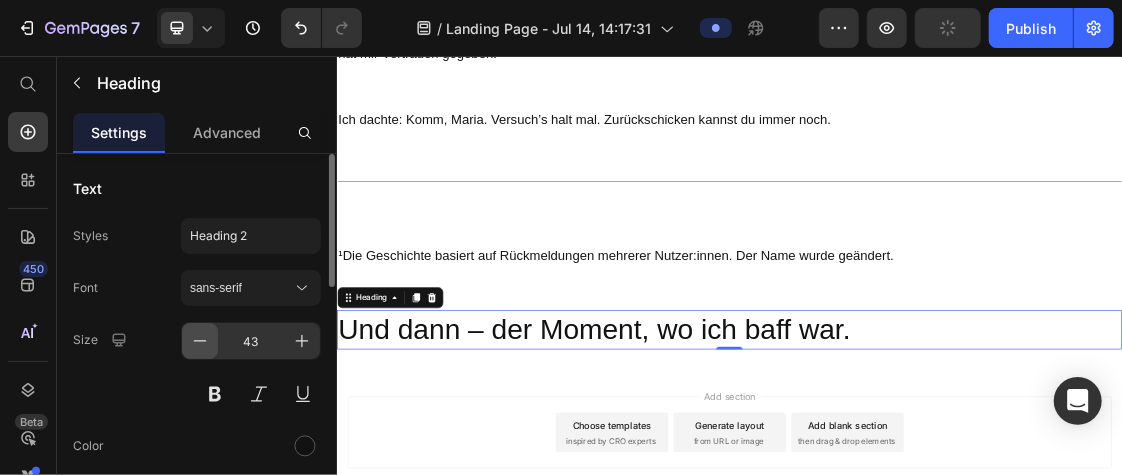 click 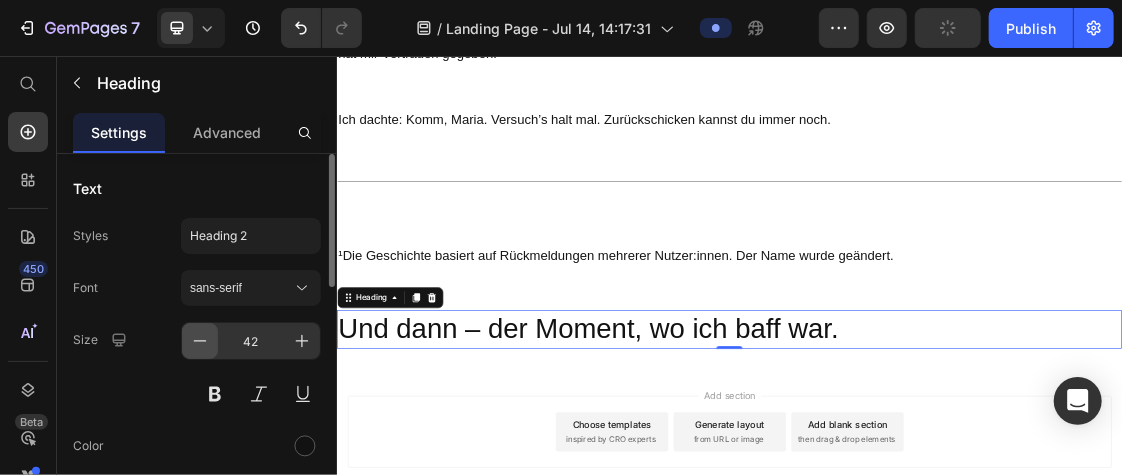 click 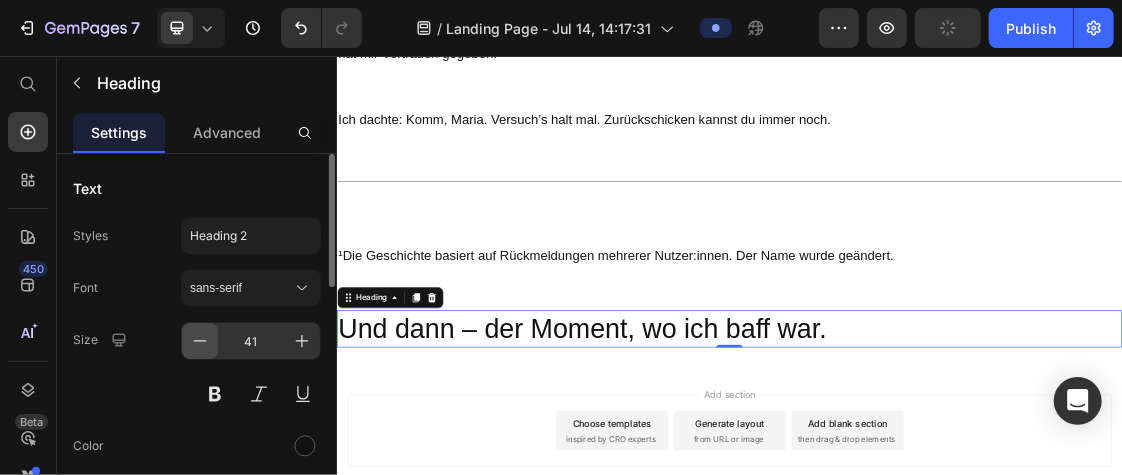 click 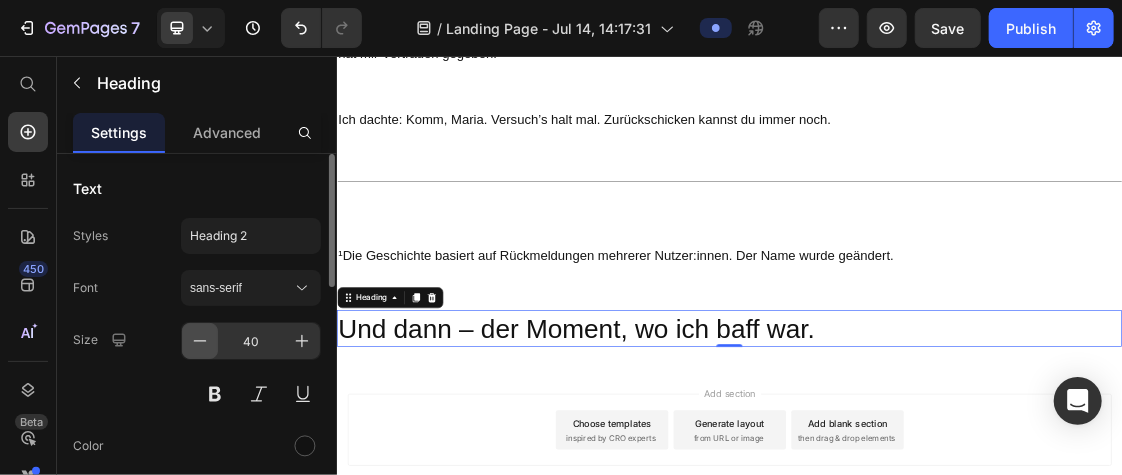 click 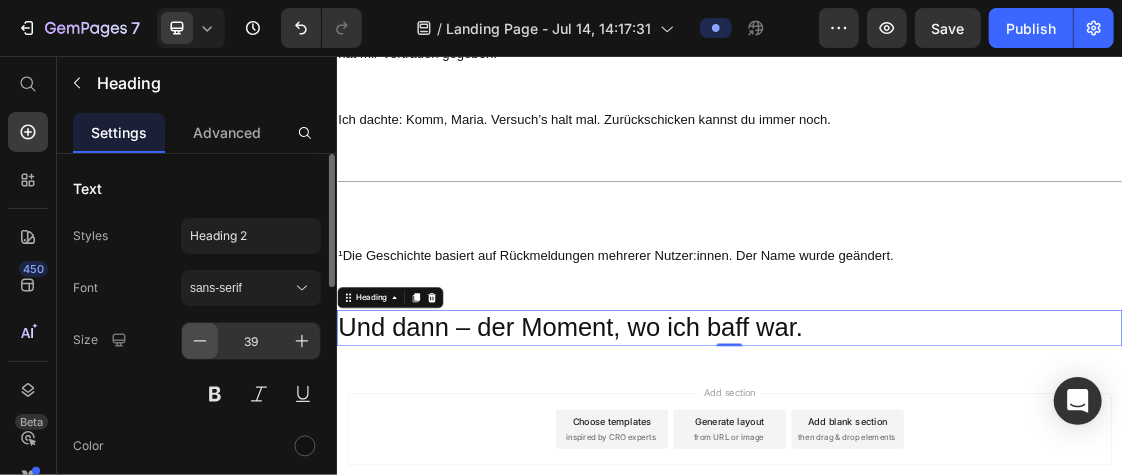 click 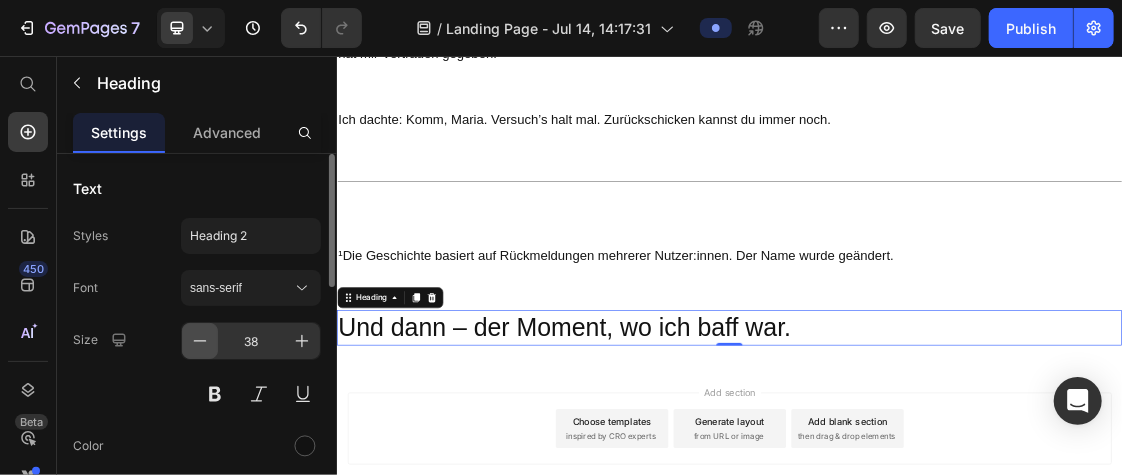 click 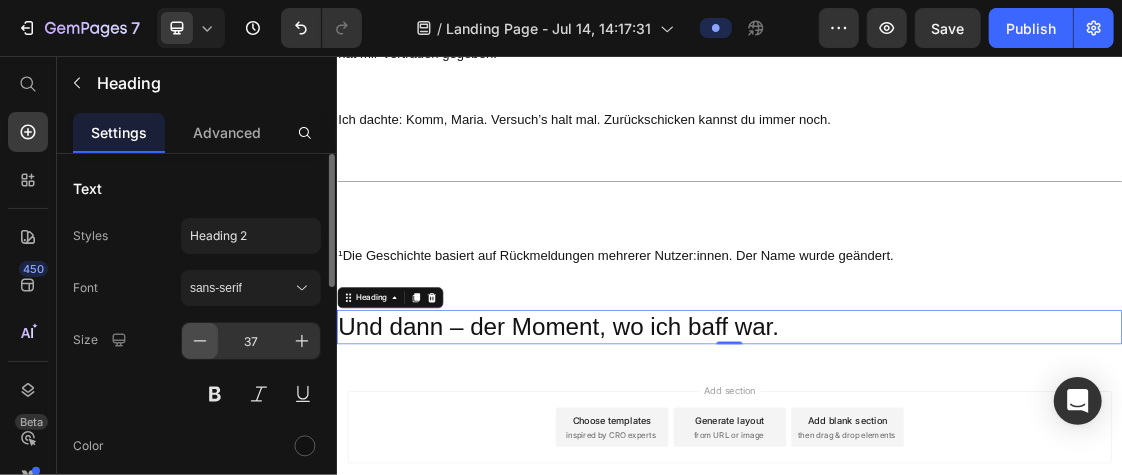 click 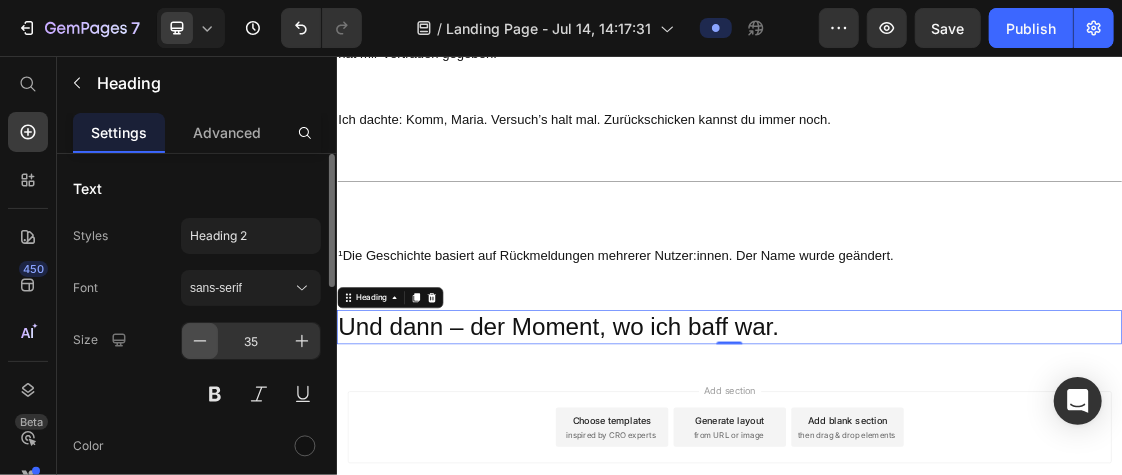 click 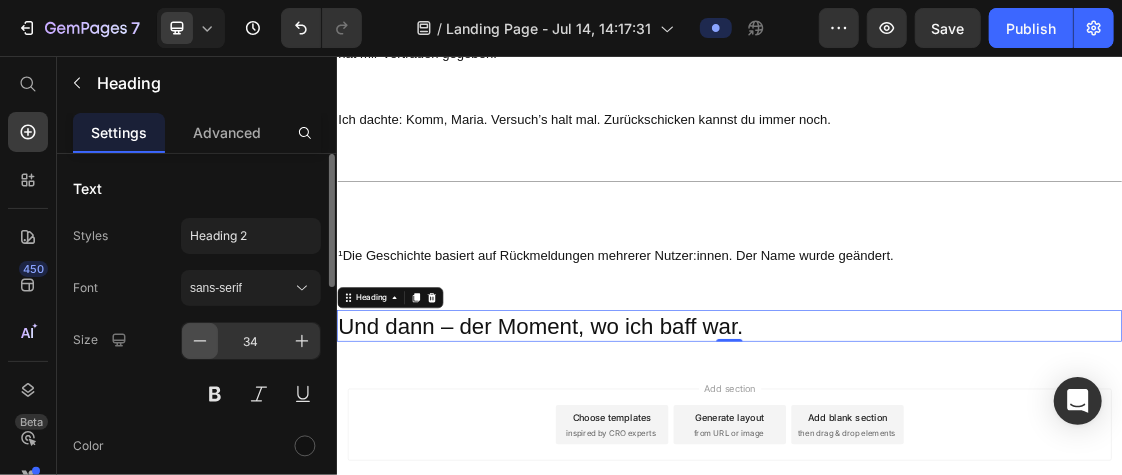 click 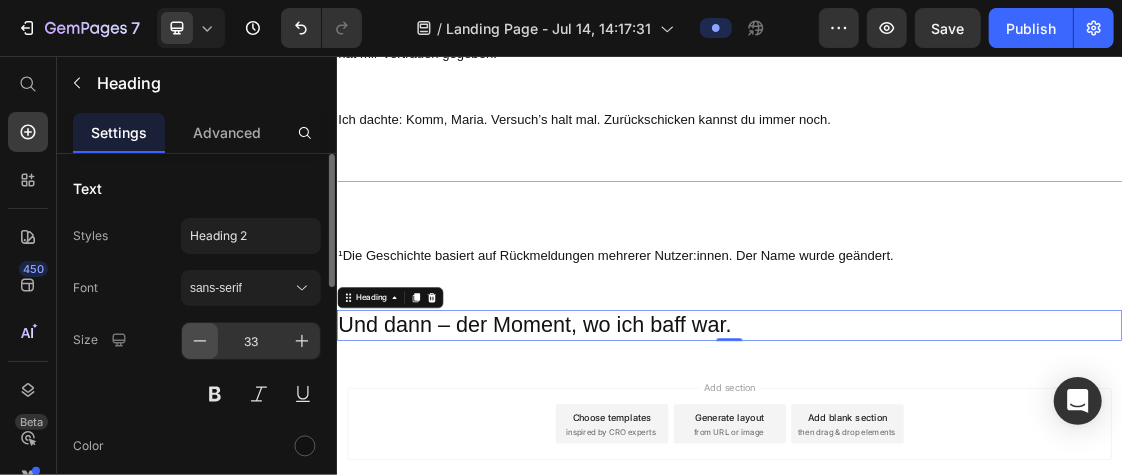 click 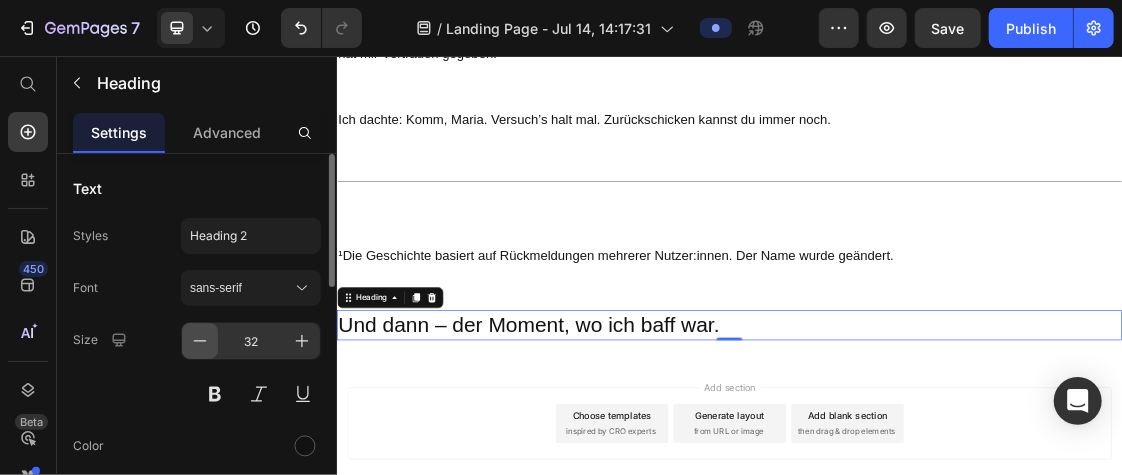 click 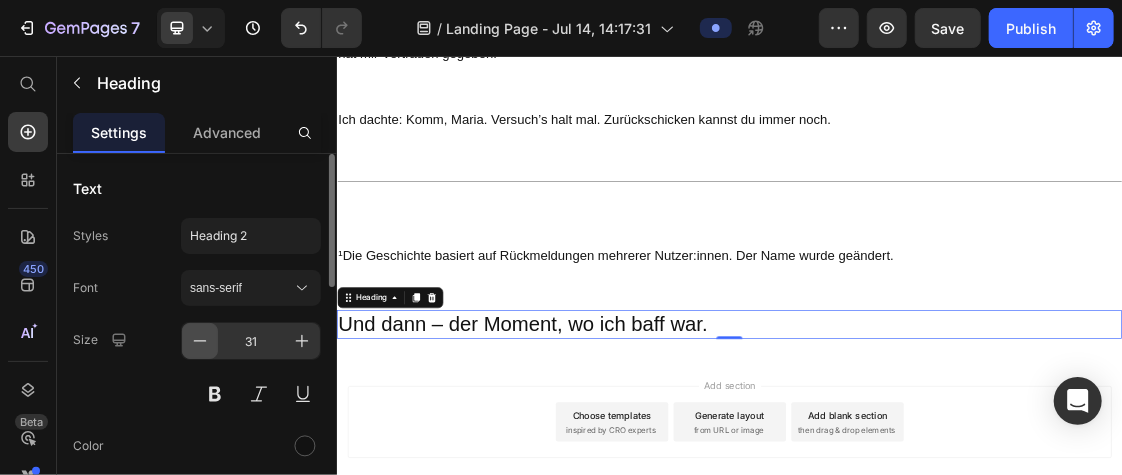 click 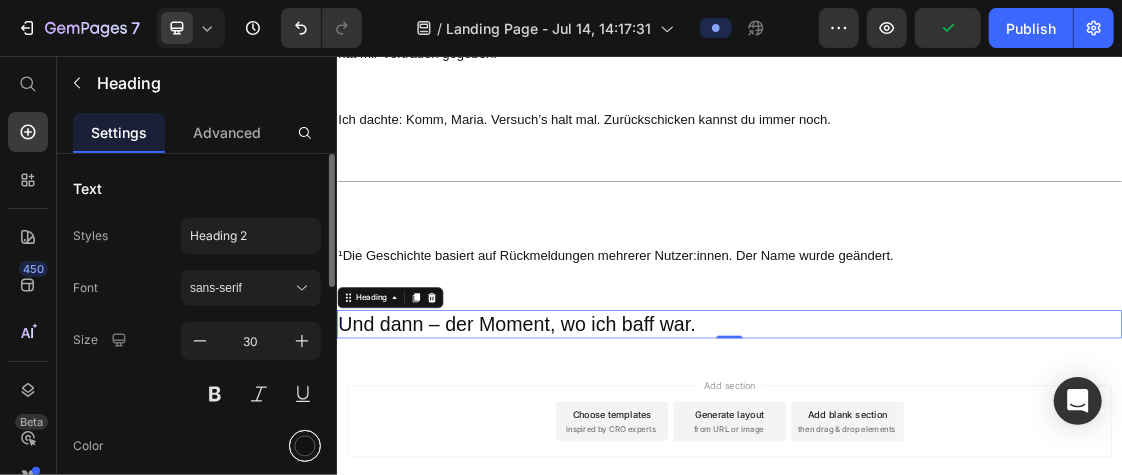 click at bounding box center [305, 446] 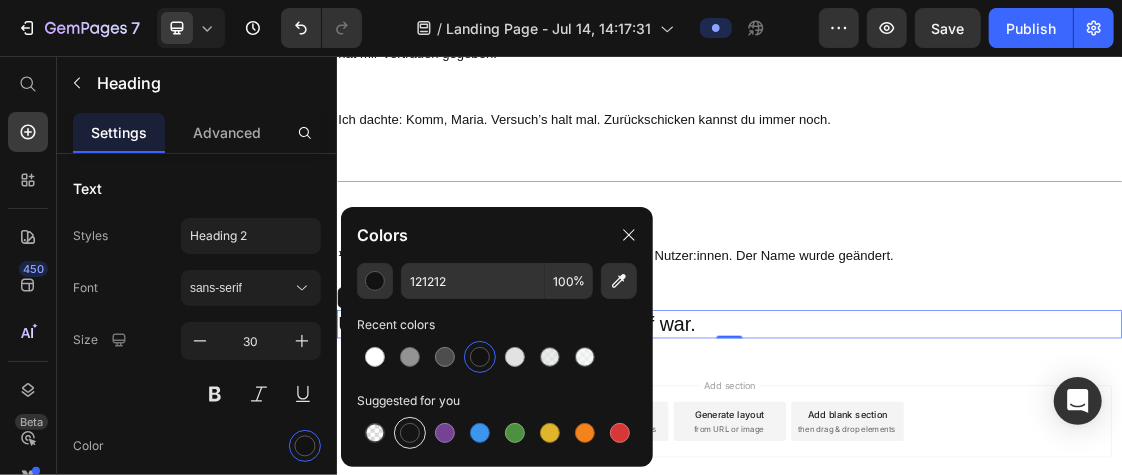 click at bounding box center [410, 433] 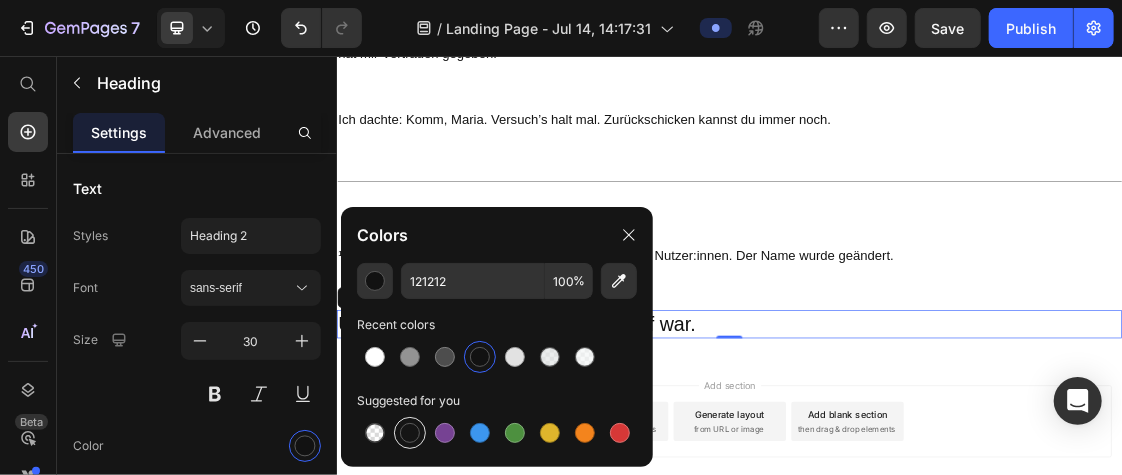 type on "151515" 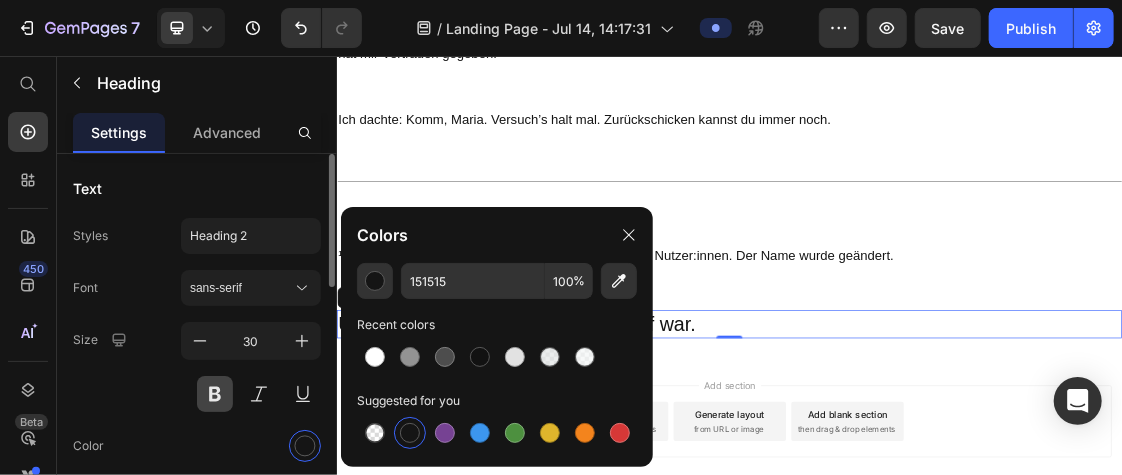 click at bounding box center [215, 394] 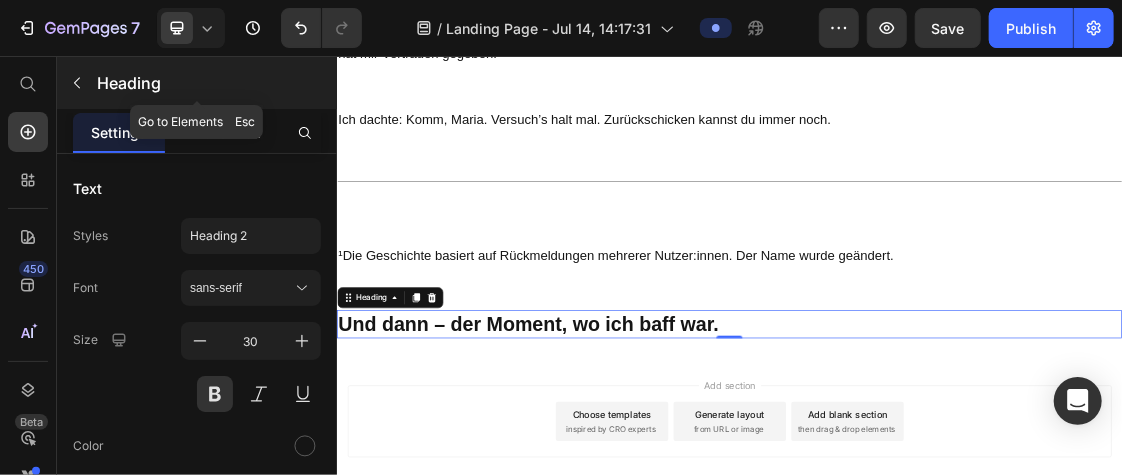 click 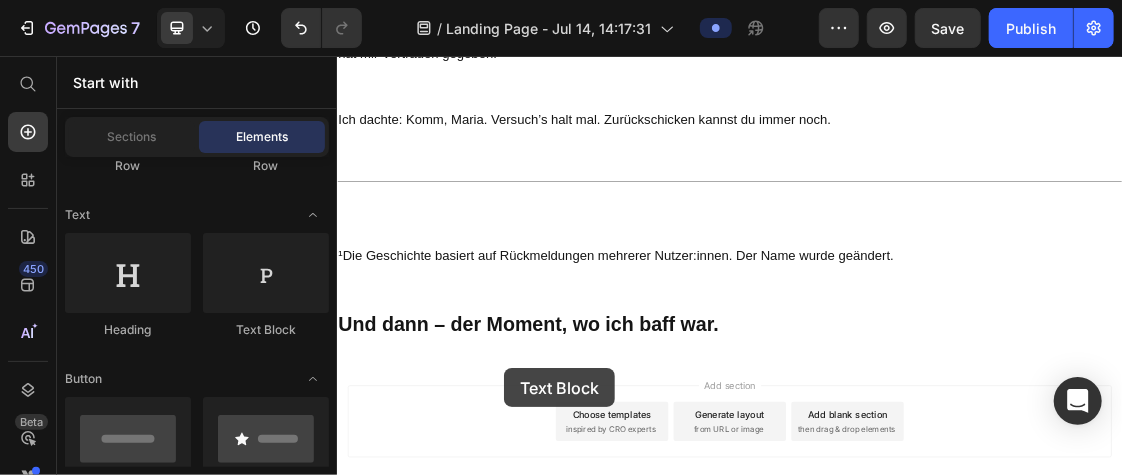 scroll, scrollTop: 2698, scrollLeft: 0, axis: vertical 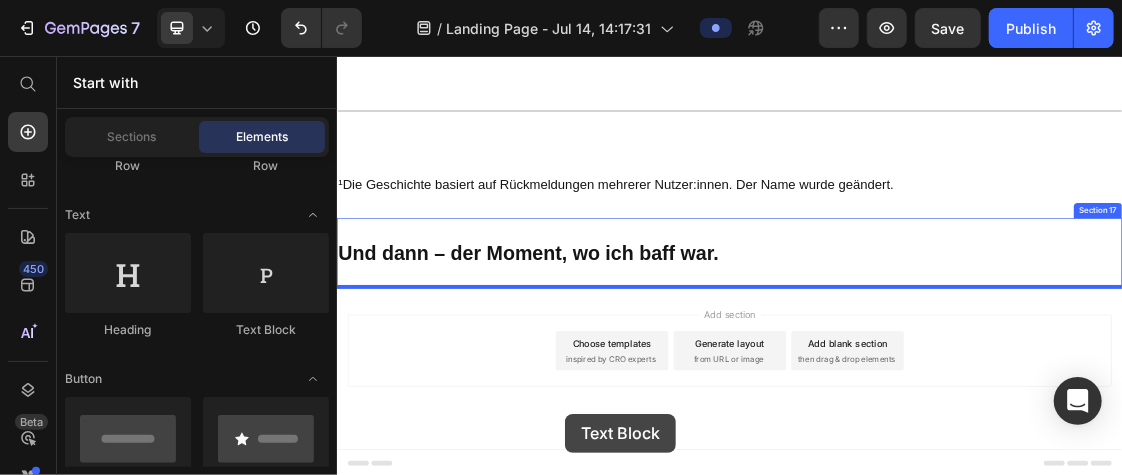 drag, startPoint x: 603, startPoint y: 323, endPoint x: 685, endPoint y: 597, distance: 286.007 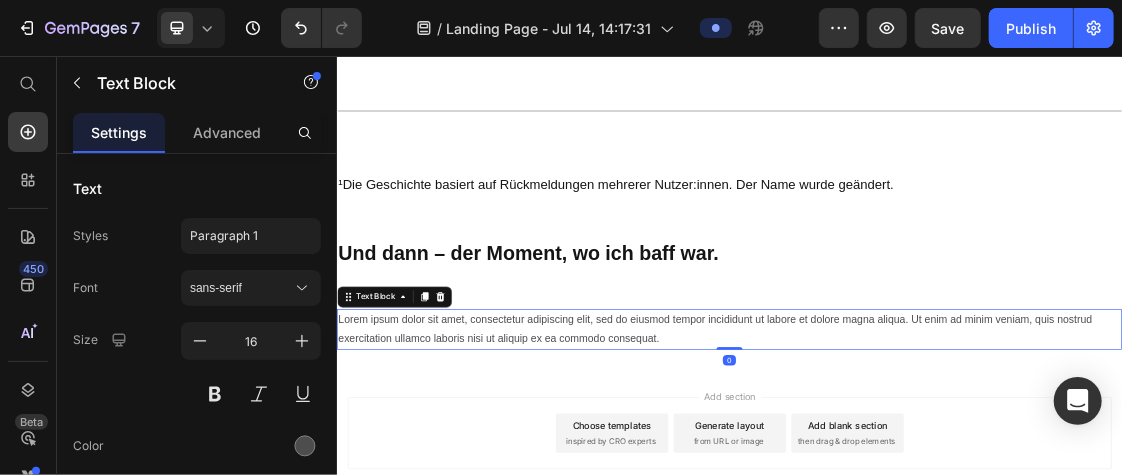 click on "Lorem ipsum dolor sit amet, consectetur adipiscing elit, sed do eiusmod tempor incididunt ut labore et dolore magna aliqua. Ut enim ad minim veniam, quis nostrud exercitation ullamco laboris nisi ut aliquip ex ea commodo consequat." at bounding box center (936, 474) 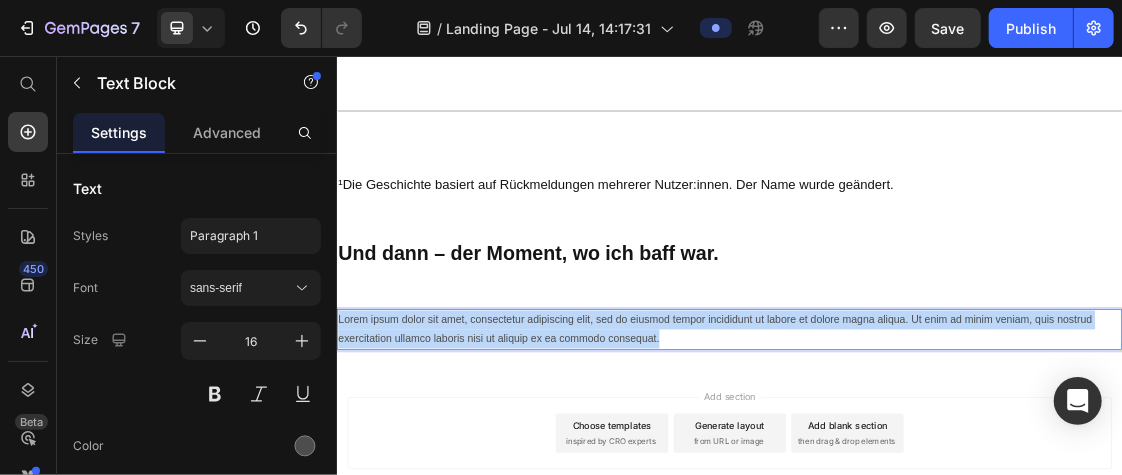 click on "Lorem ipsum dolor sit amet, consectetur adipiscing elit, sed do eiusmod tempor incididunt ut labore et dolore magna aliqua. Ut enim ad minim veniam, quis nostrud exercitation ullamco laboris nisi ut aliquip ex ea commodo consequat." at bounding box center [936, 474] 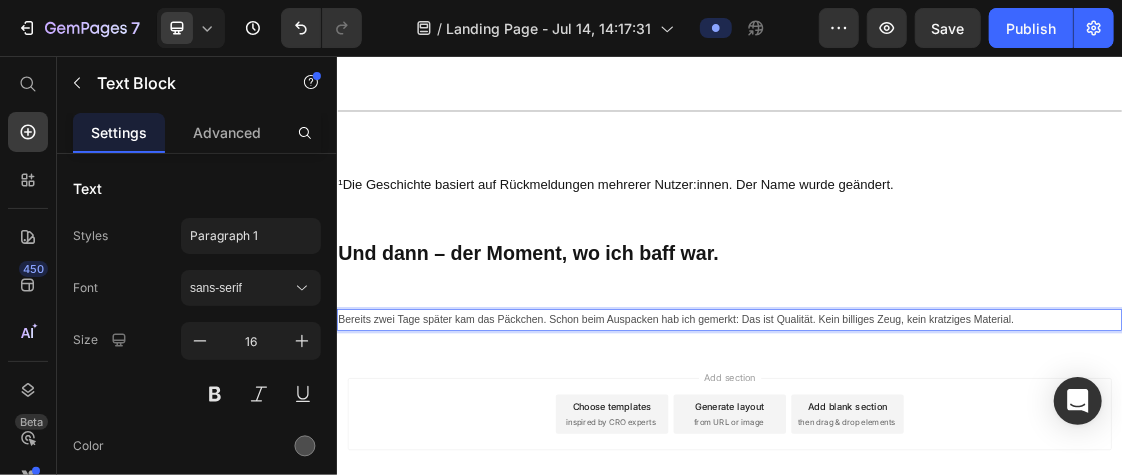 click on "Bereits zwei Tage später kam das Päckchen. Schon beim Auspacken hab ich gemerkt: Das ist Qualität. Kein billiges Zeug, kein kratziges Material." at bounding box center [936, 459] 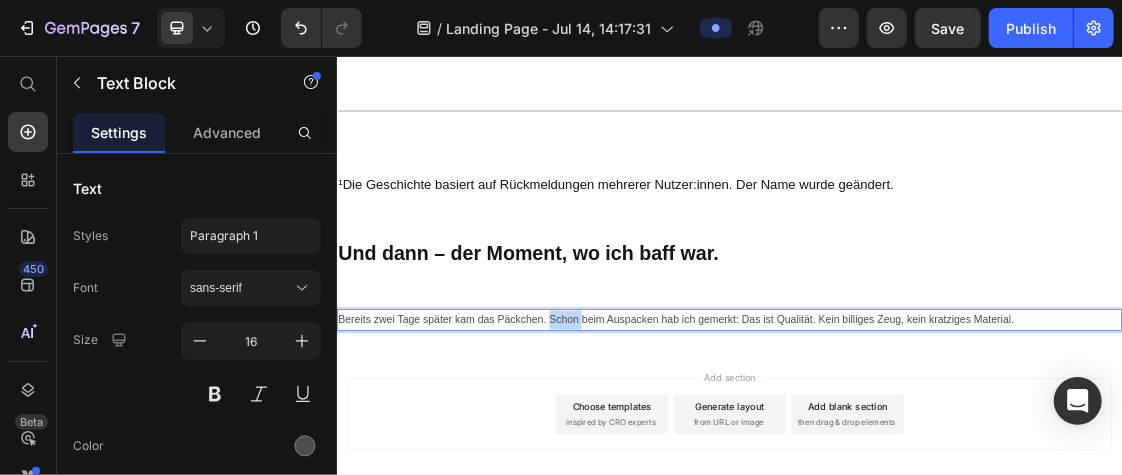 click on "Bereits zwei Tage später kam das Päckchen. Schon beim Auspacken hab ich gemerkt: Das ist Qualität. Kein billiges Zeug, kein kratziges Material." at bounding box center (936, 459) 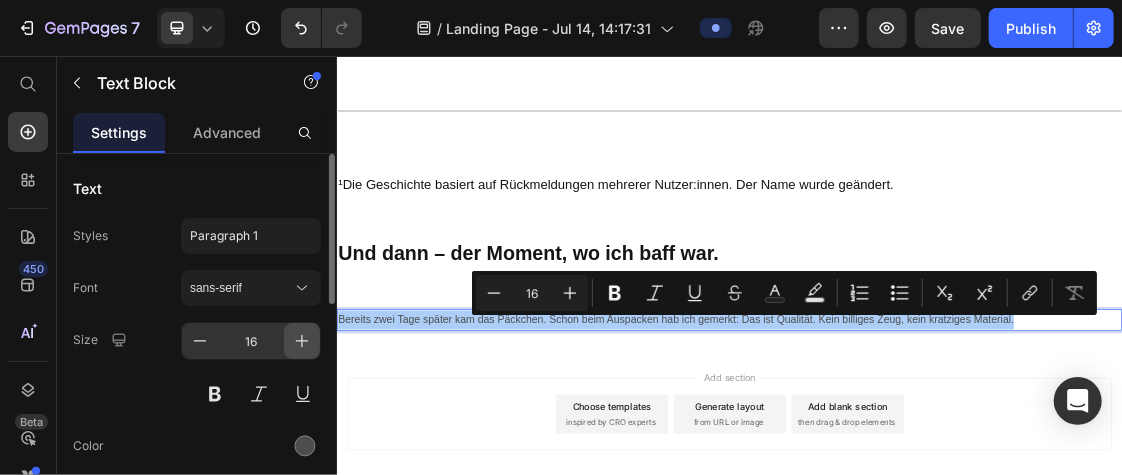 click 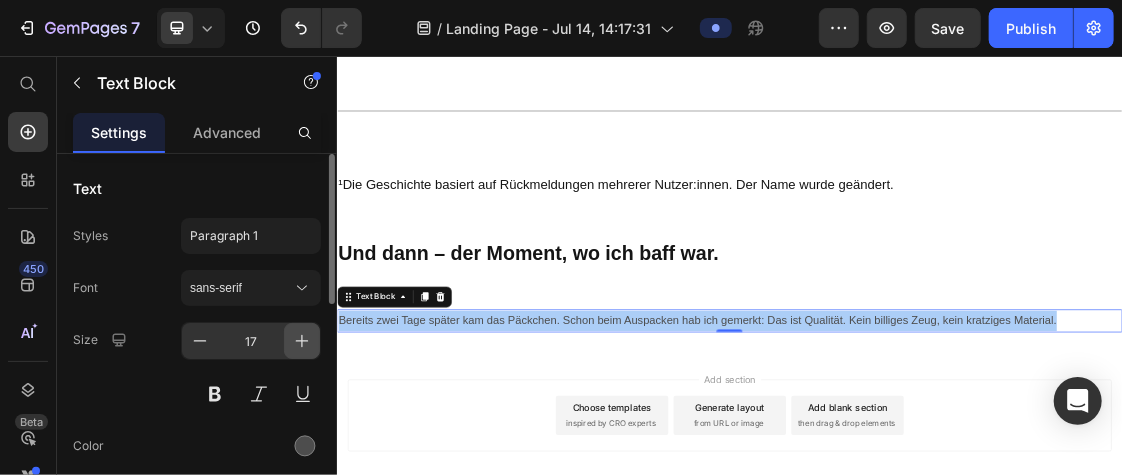 click 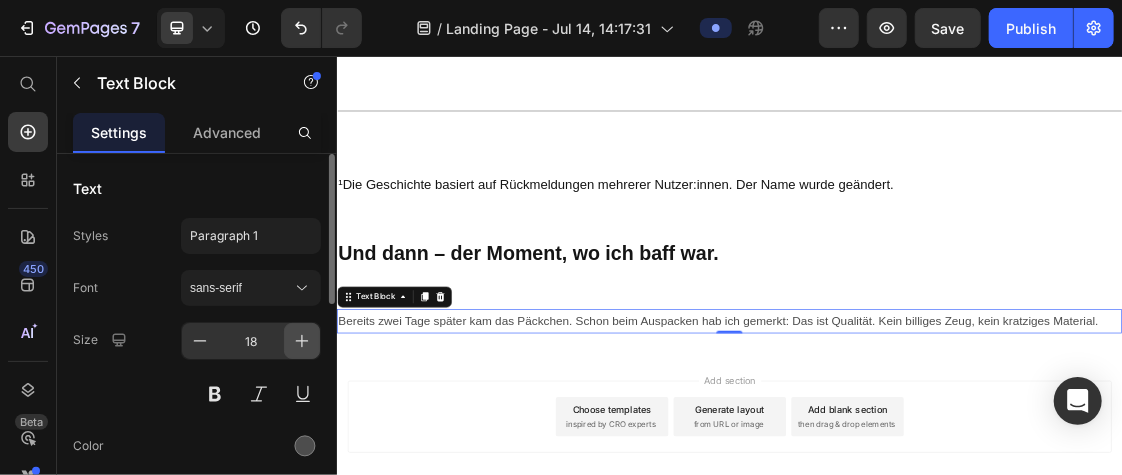 click 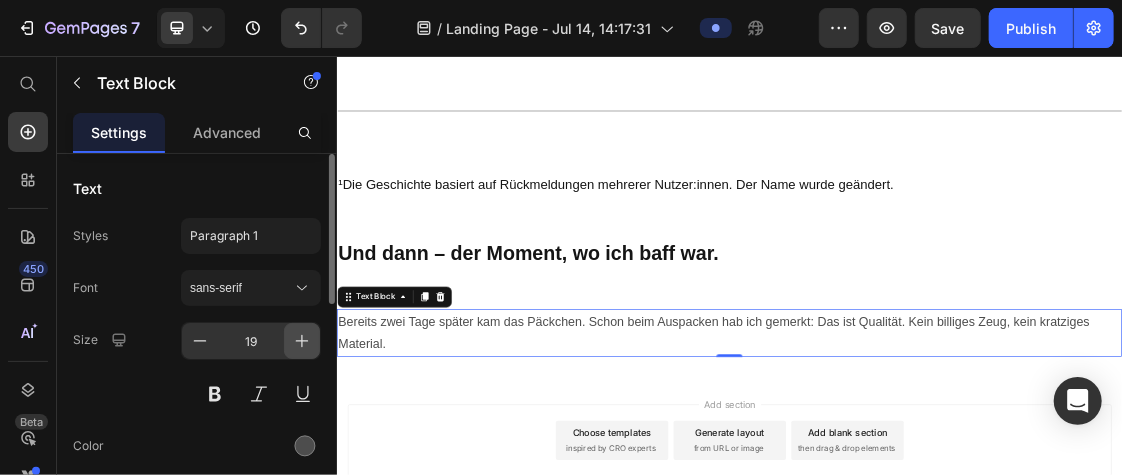 click 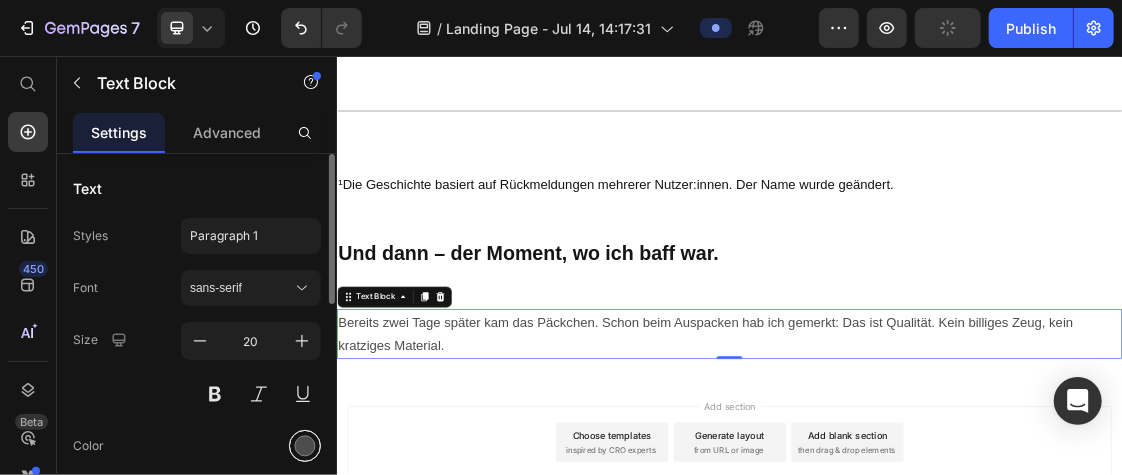 click at bounding box center (305, 446) 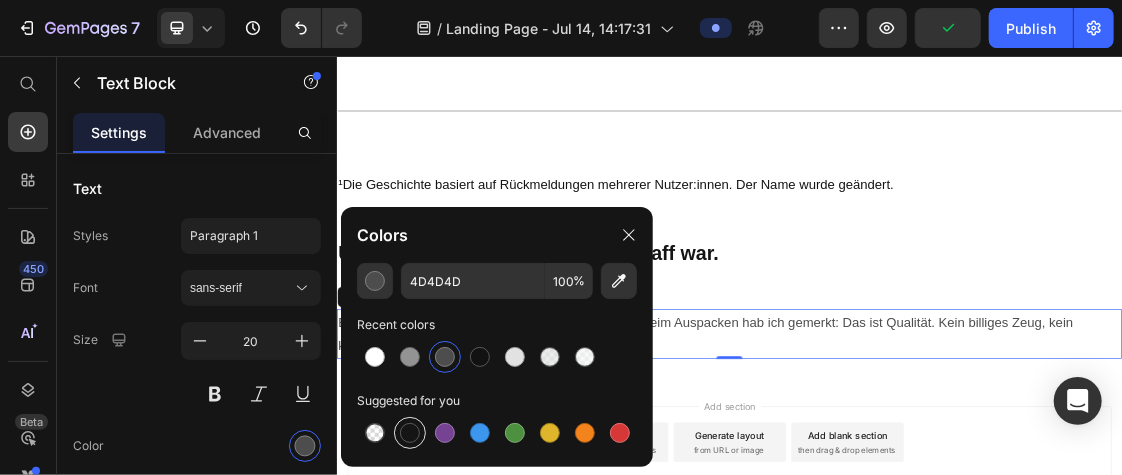 click at bounding box center [410, 433] 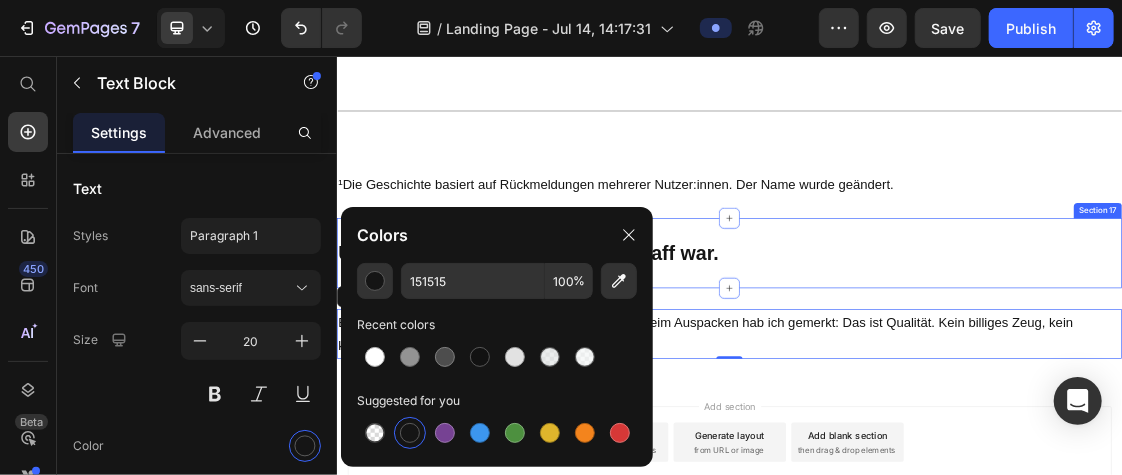 click on "Und dann – der Moment, wo ich baff war. Heading Section 17" at bounding box center [936, 357] 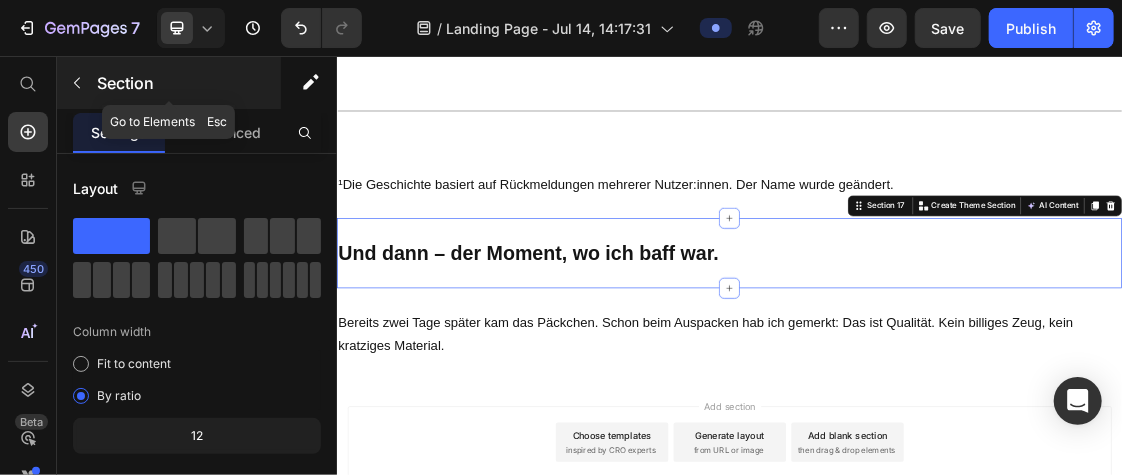 click 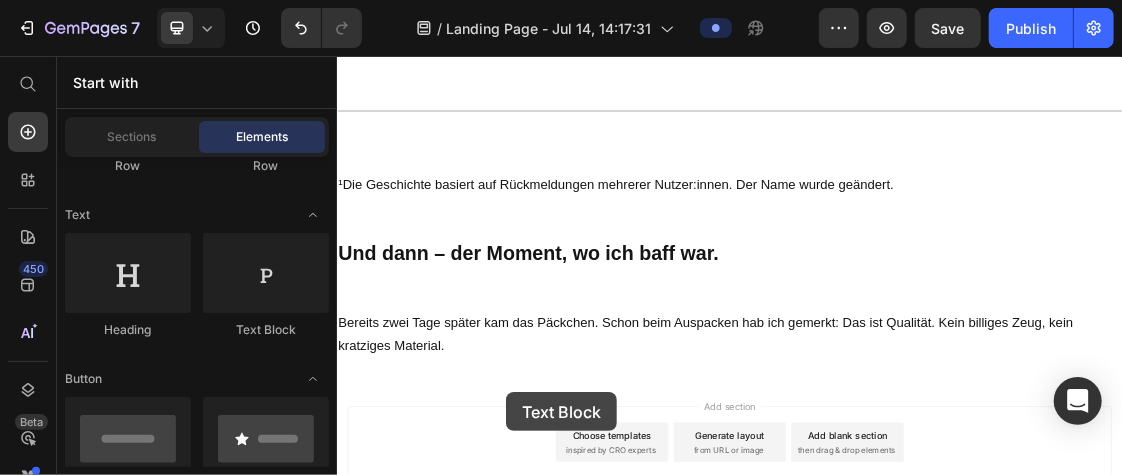 scroll, scrollTop: 2837, scrollLeft: 0, axis: vertical 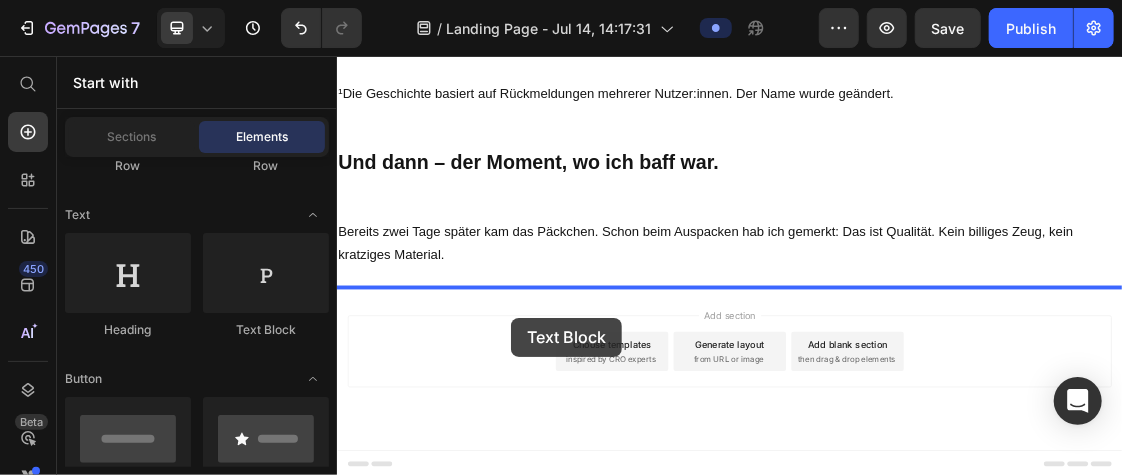 drag, startPoint x: 575, startPoint y: 339, endPoint x: 602, endPoint y: 455, distance: 119.1008 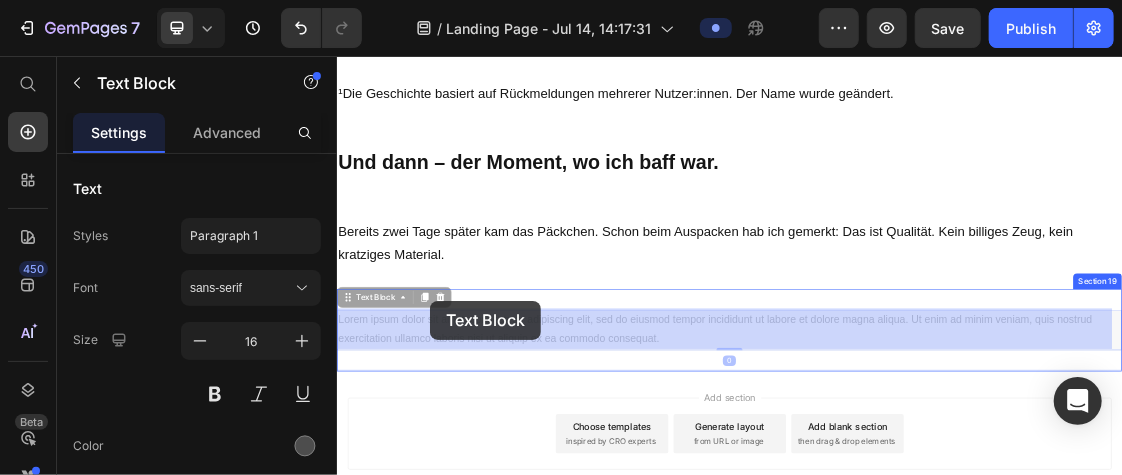 drag, startPoint x: 602, startPoint y: 455, endPoint x: 578, endPoint y: 482, distance: 36.124783 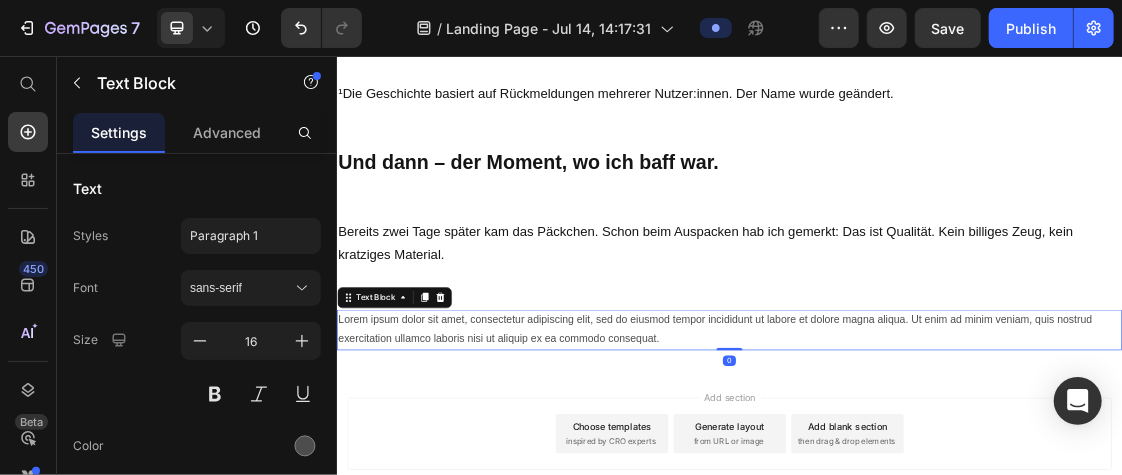 scroll, scrollTop: 2895, scrollLeft: 0, axis: vertical 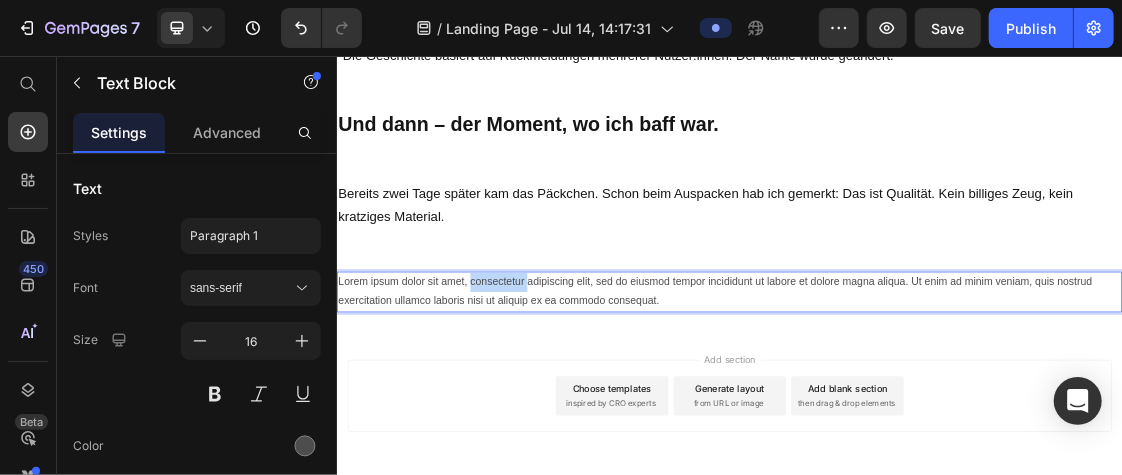 click on "Lorem ipsum dolor sit amet, consectetur adipiscing elit, sed do eiusmod tempor incididunt ut labore et dolore magna aliqua. Ut enim ad minim veniam, quis nostrud exercitation ullamco laboris nisi ut aliquip ex ea commodo consequat." at bounding box center (936, 417) 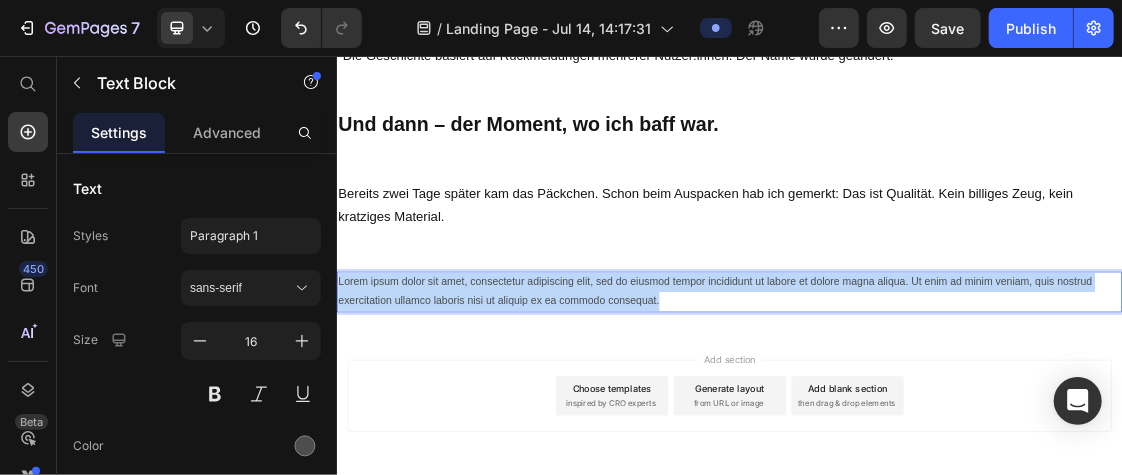 click on "Lorem ipsum dolor sit amet, consectetur adipiscing elit, sed do eiusmod tempor incididunt ut labore et dolore magna aliqua. Ut enim ad minim veniam, quis nostrud exercitation ullamco laboris nisi ut aliquip ex ea commodo consequat." at bounding box center (936, 417) 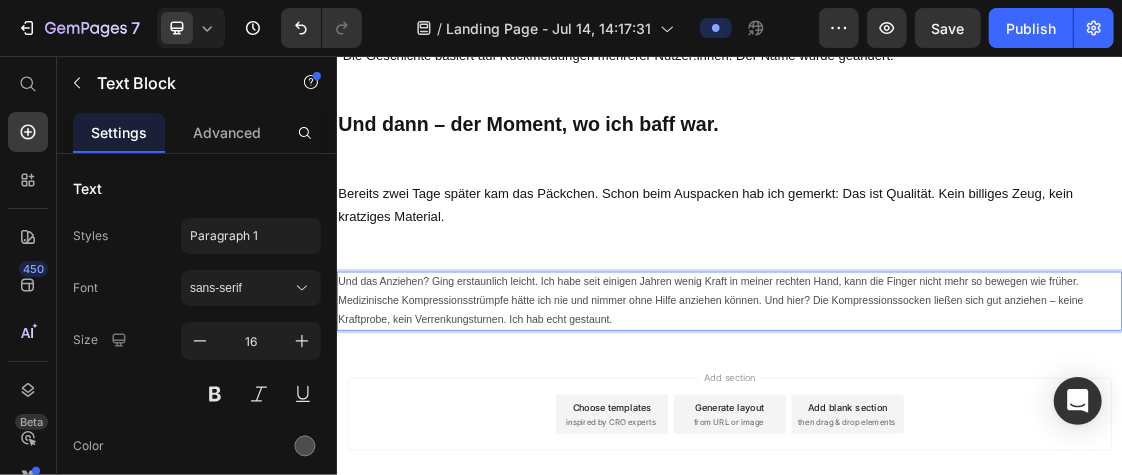 click on "Und das Anziehen? Ging erstaunlich leicht. Ich habe seit einigen Jahren wenig Kraft in meiner rechten Hand, kann die Finger nicht mehr so bewegen wie früher. Medizinische Kompressionsstrümpfe hätte ich nie und nimmer ohne Hilfe anziehen können. Und hier? Die Kompressionssocken ließen sich gut anziehen – keine Kraftprobe, kein Verrenkungsturnen. Ich hab echt gestaunt." at bounding box center (936, 431) 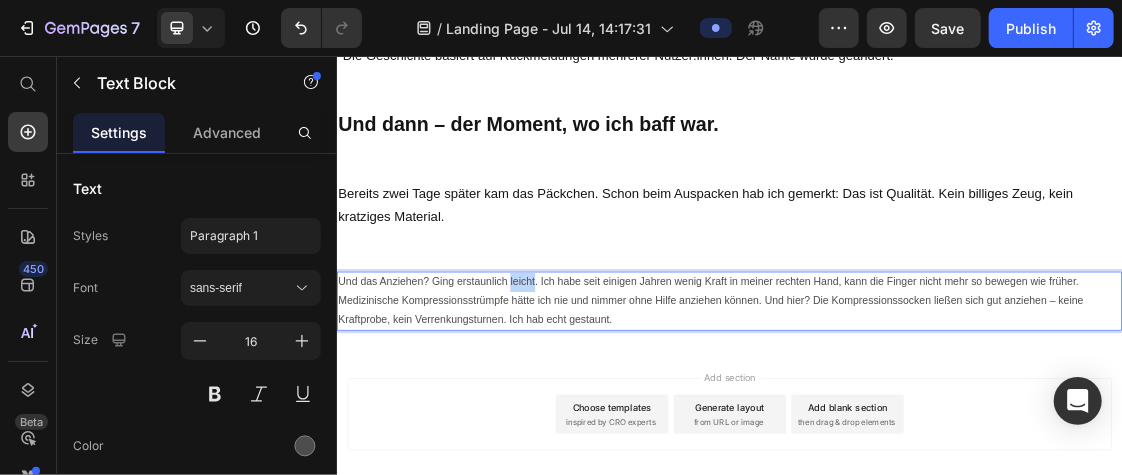 click on "Und das Anziehen? Ging erstaunlich leicht. Ich habe seit einigen Jahren wenig Kraft in meiner rechten Hand, kann die Finger nicht mehr so bewegen wie früher. Medizinische Kompressionsstrümpfe hätte ich nie und nimmer ohne Hilfe anziehen können. Und hier? Die Kompressionssocken ließen sich gut anziehen – keine Kraftprobe, kein Verrenkungsturnen. Ich hab echt gestaunt." at bounding box center [936, 431] 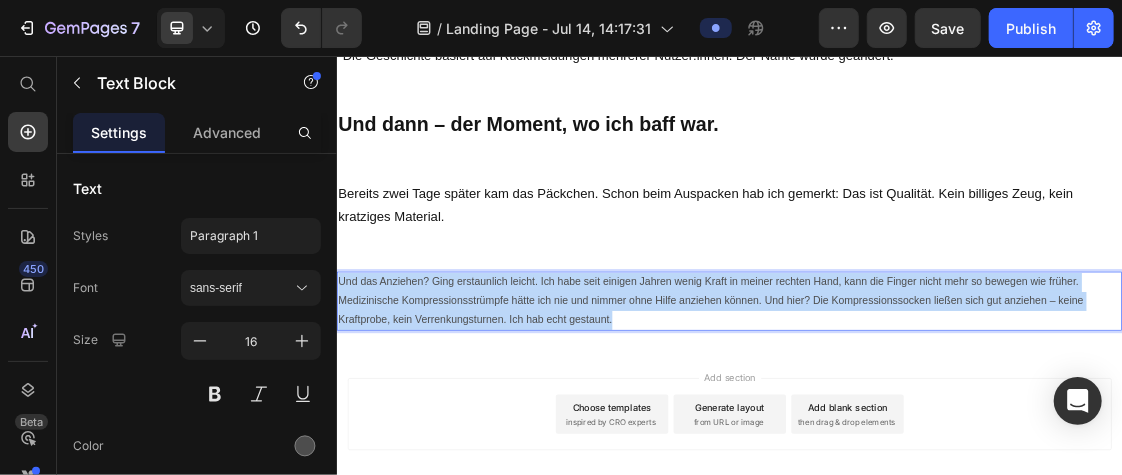 click on "Und das Anziehen? Ging erstaunlich leicht. Ich habe seit einigen Jahren wenig Kraft in meiner rechten Hand, kann die Finger nicht mehr so bewegen wie früher. Medizinische Kompressionsstrümpfe hätte ich nie und nimmer ohne Hilfe anziehen können. Und hier? Die Kompressionssocken ließen sich gut anziehen – keine Kraftprobe, kein Verrenkungsturnen. Ich hab echt gestaunt." at bounding box center [936, 431] 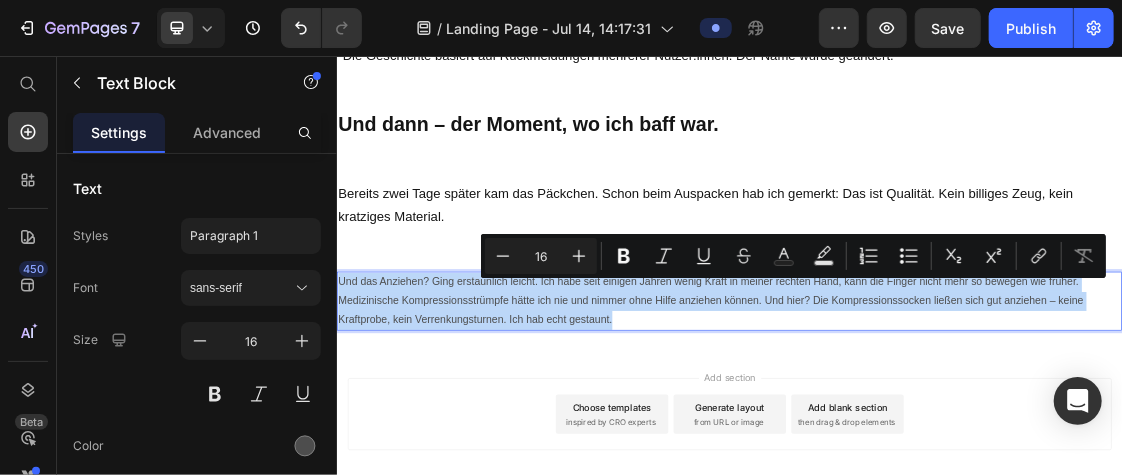 click on "Und das Anziehen? Ging erstaunlich leicht. Ich habe seit einigen Jahren wenig Kraft in meiner rechten Hand, kann die Finger nicht mehr so bewegen wie früher. Medizinische Kompressionsstrümpfe hätte ich nie und nimmer ohne Hilfe anziehen können. Und hier? Die Kompressionssocken ließen sich gut anziehen – keine Kraftprobe, kein Verrenkungsturnen. Ich hab echt gestaunt." at bounding box center [936, 431] 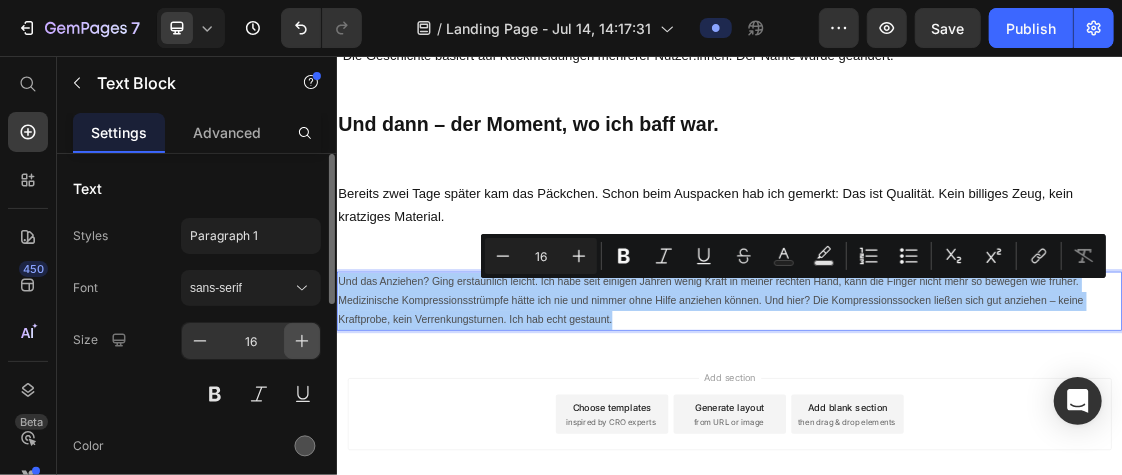 click 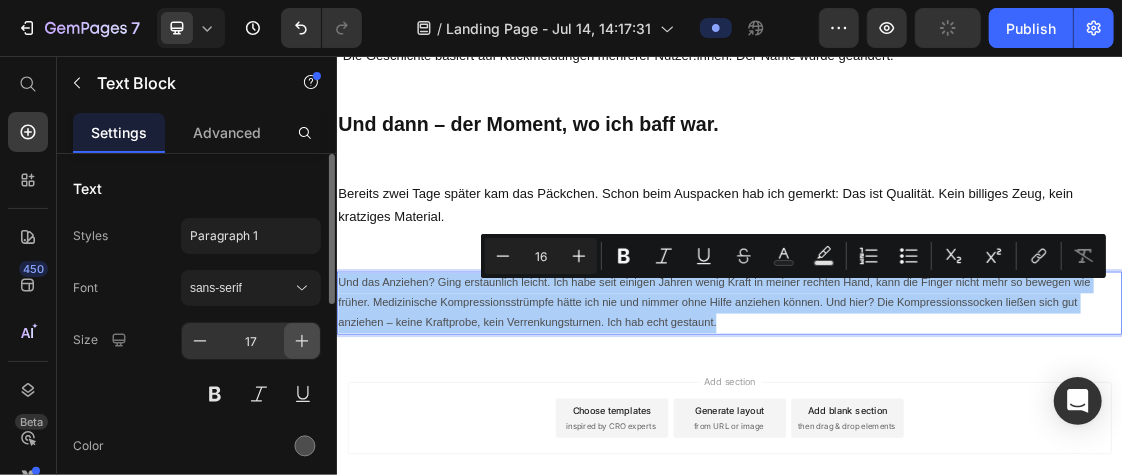 click 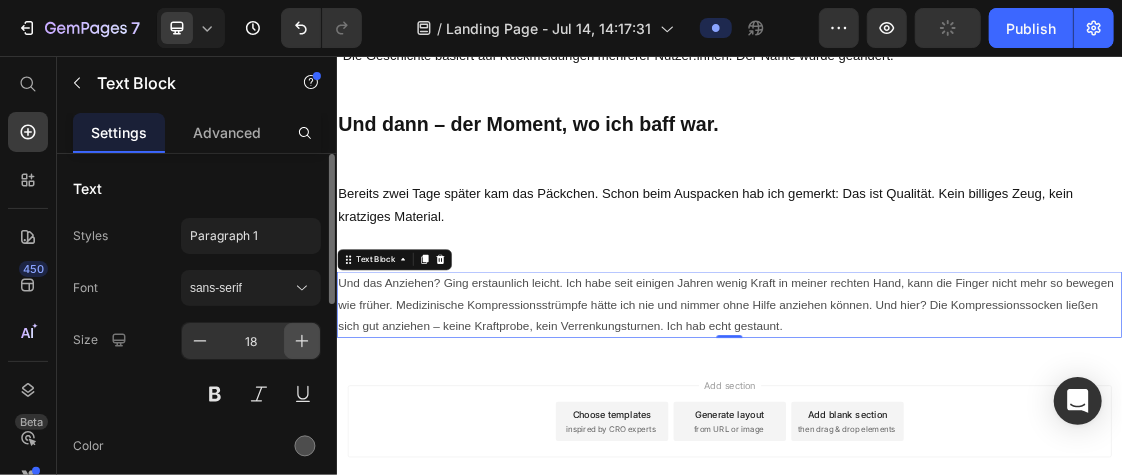 click 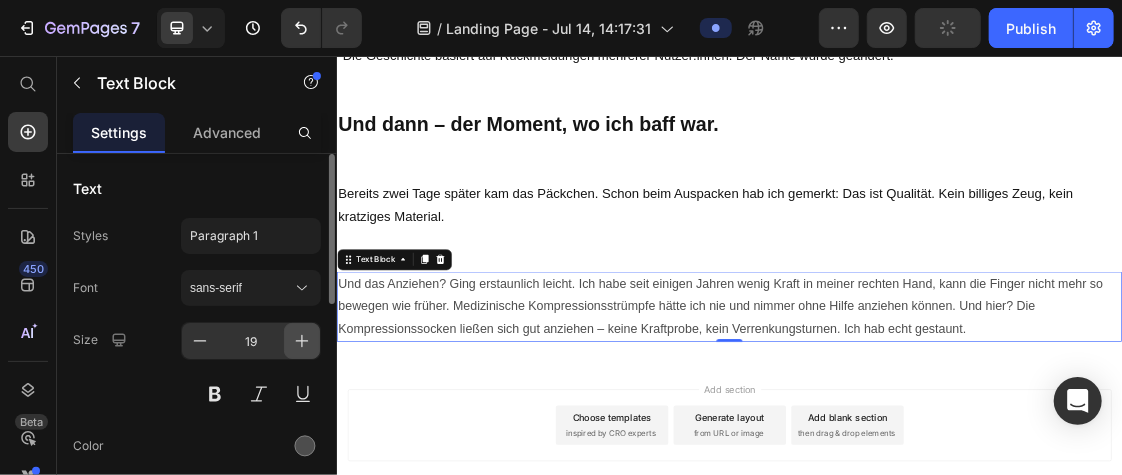 click 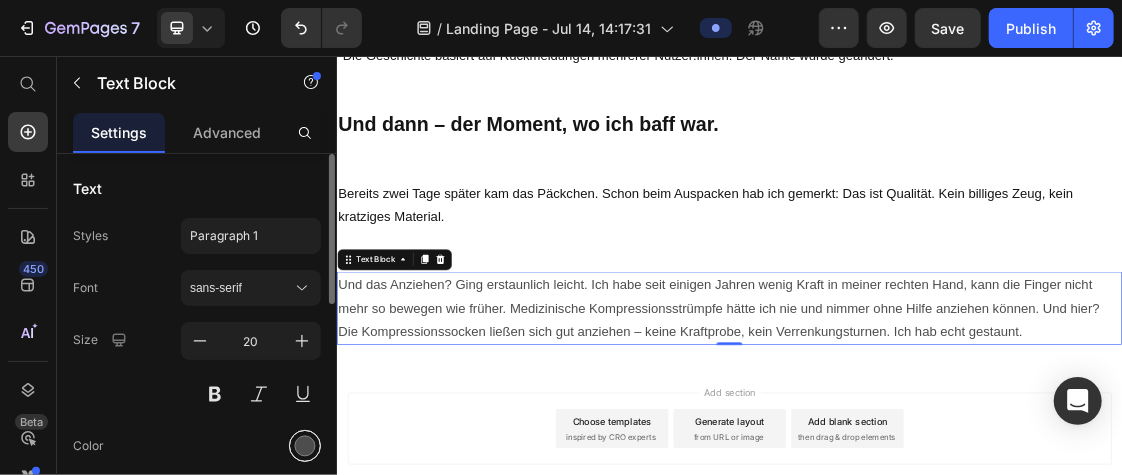 click at bounding box center [305, 446] 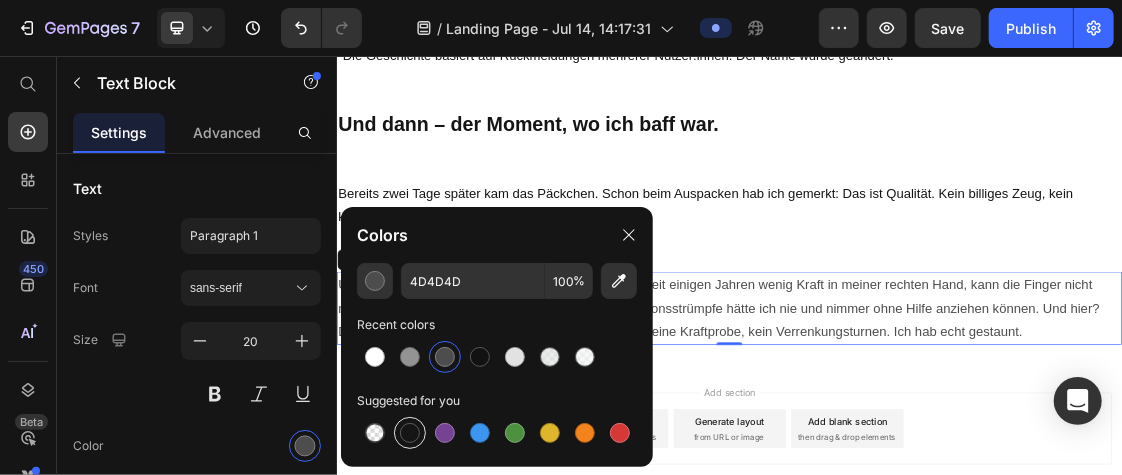 click at bounding box center (410, 433) 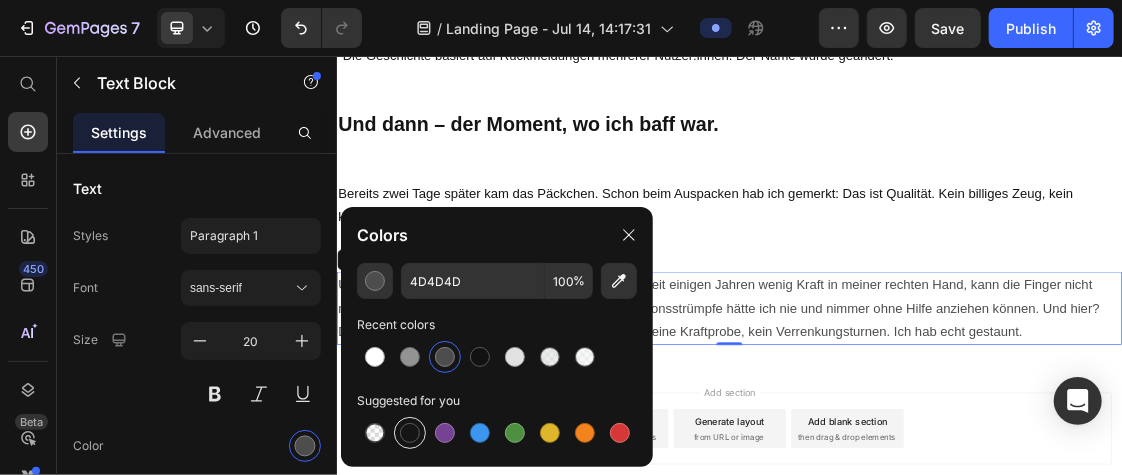 type on "151515" 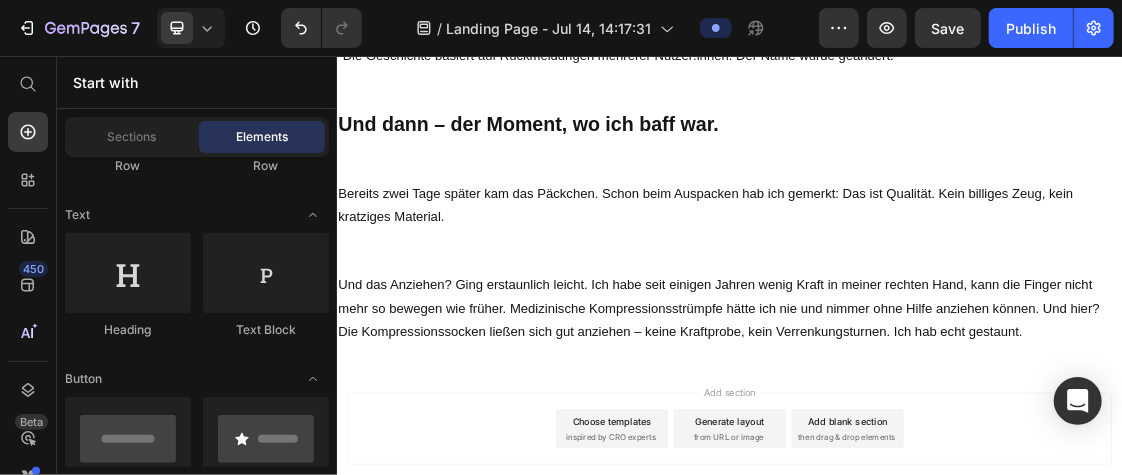click on "Add section Choose templates inspired by CRO experts Generate layout from URL or image Add blank section then drag & drop elements" at bounding box center (936, 653) 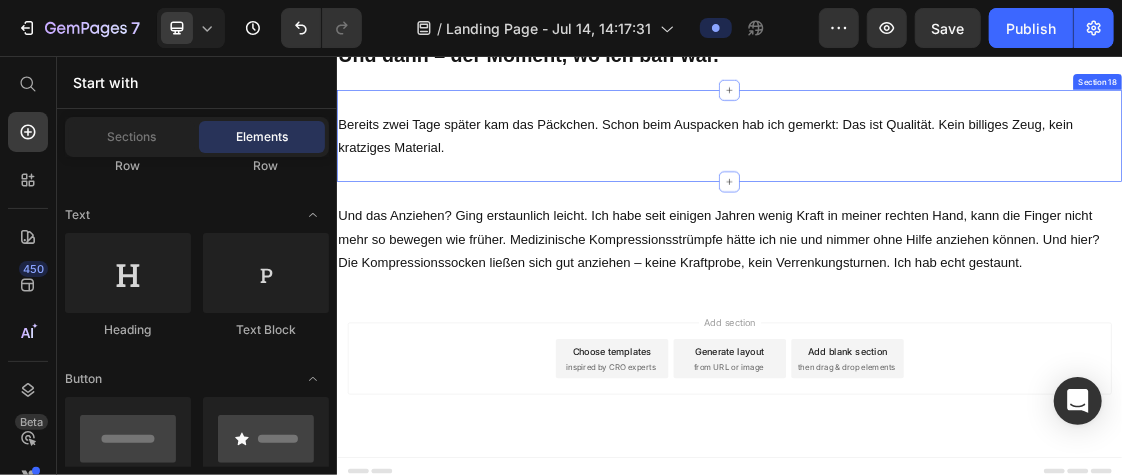 scroll, scrollTop: 3014, scrollLeft: 0, axis: vertical 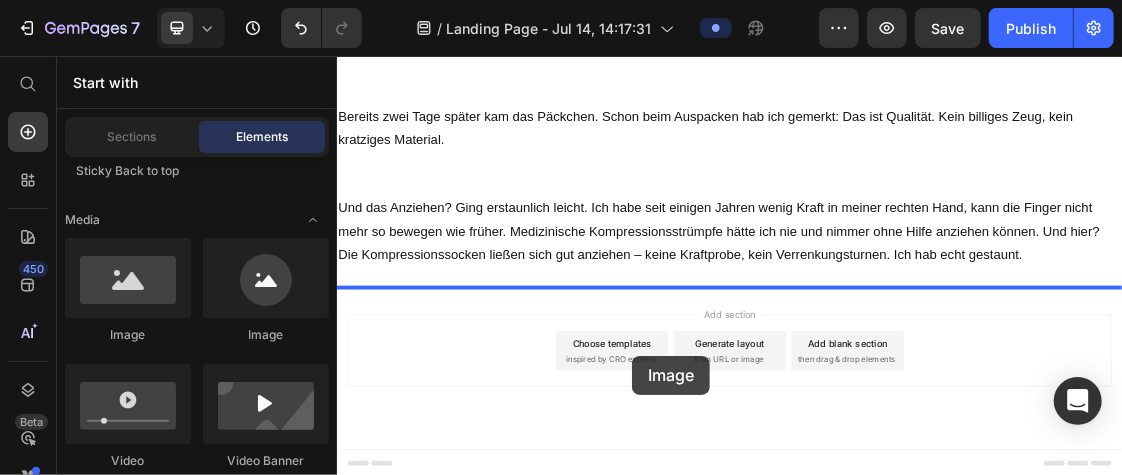 drag, startPoint x: 444, startPoint y: 348, endPoint x: 784, endPoint y: 515, distance: 378.7994 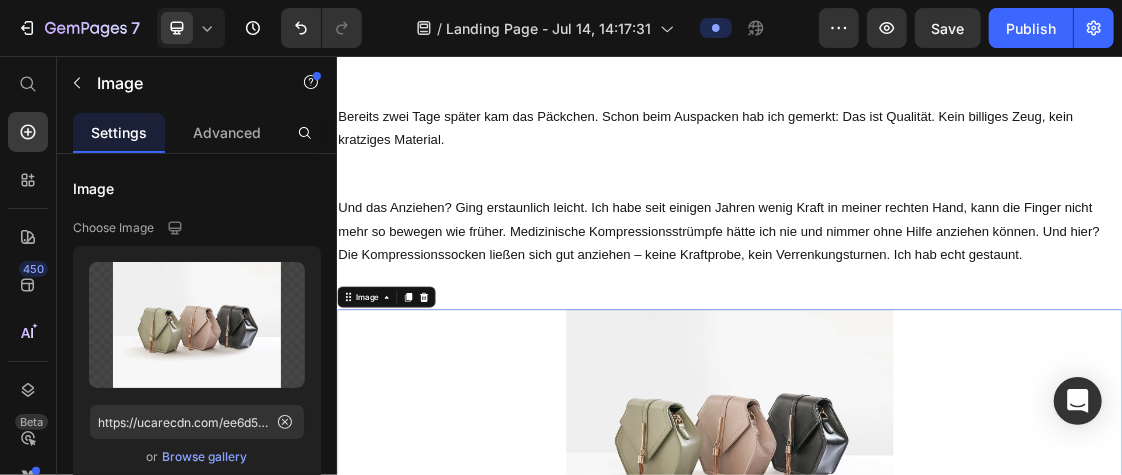 scroll, scrollTop: 3261, scrollLeft: 0, axis: vertical 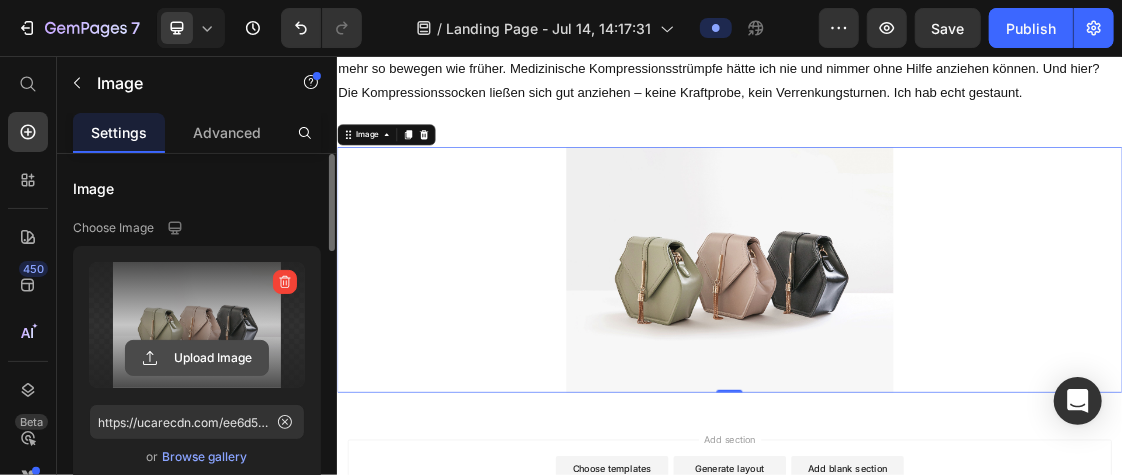 click 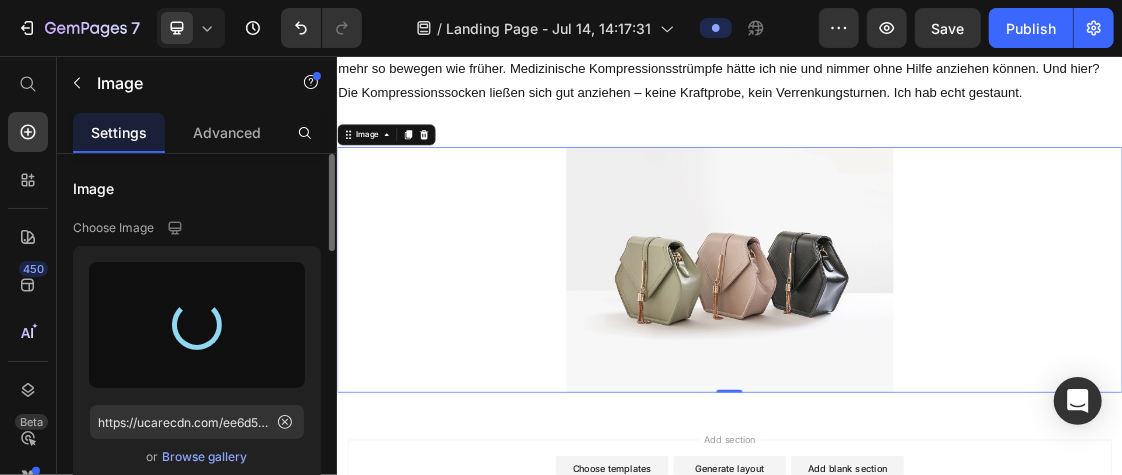 type on "https://cdn.shopify.com/s/files/1/0754/1814/0920/files/gempages_567710784411403173-2e082f76-2c0f-4d9b-bb57-72aa91d5b5f0.png" 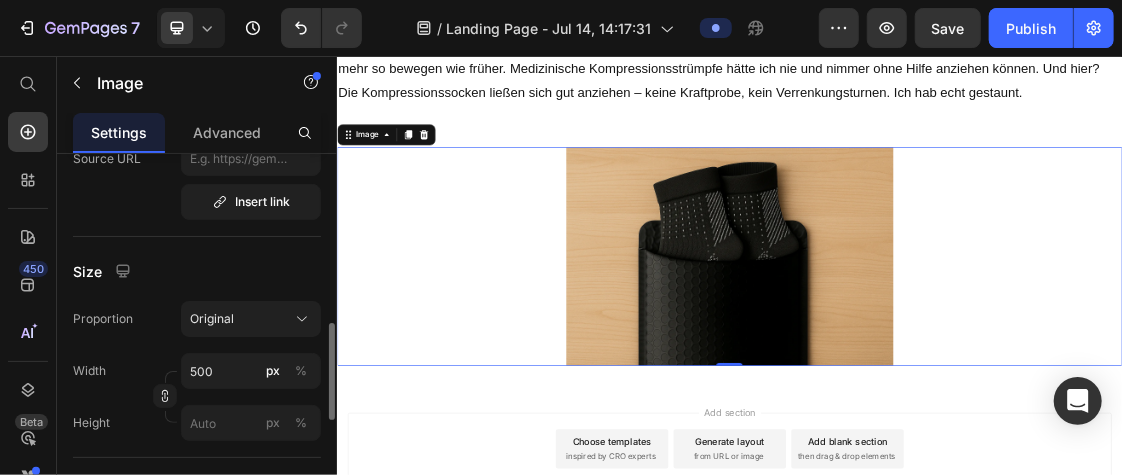 scroll, scrollTop: 513, scrollLeft: 0, axis: vertical 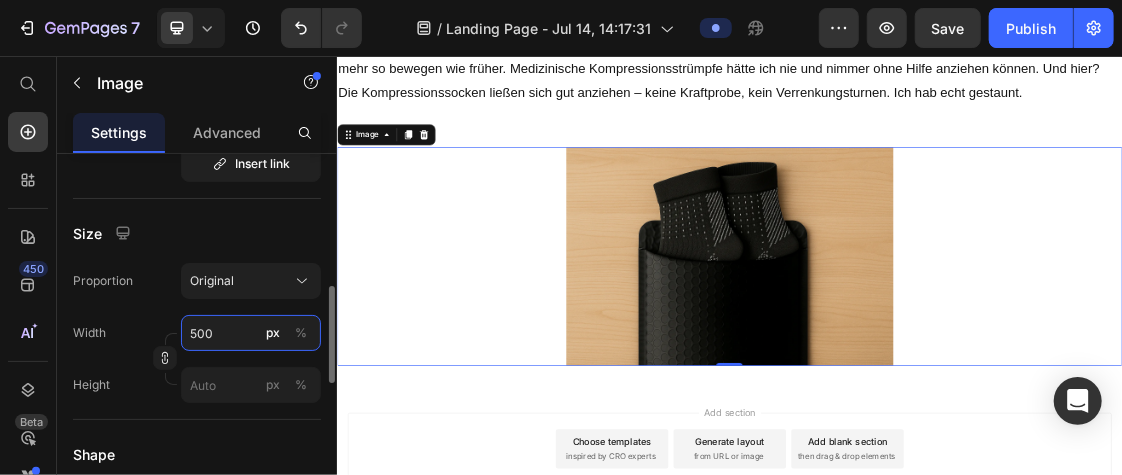 click on "500" at bounding box center (251, 333) 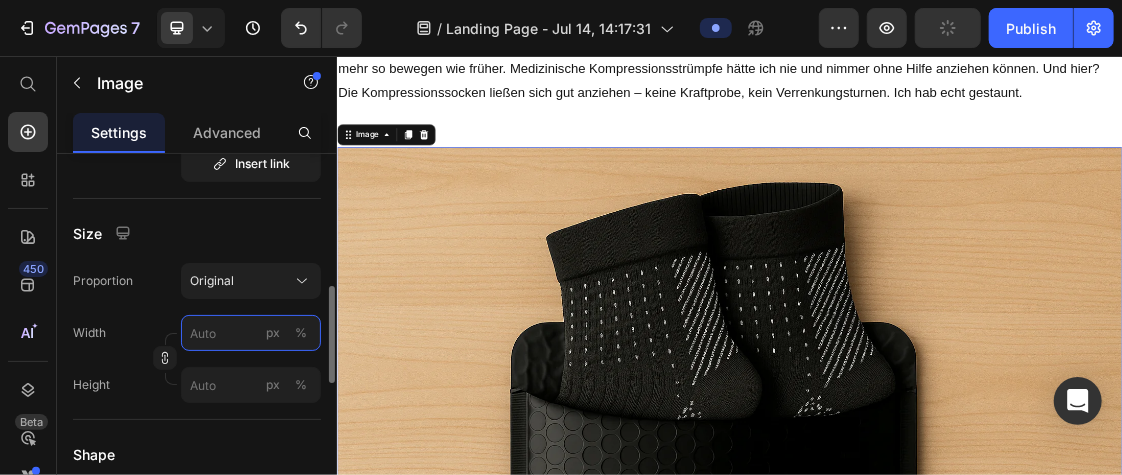 type on "500" 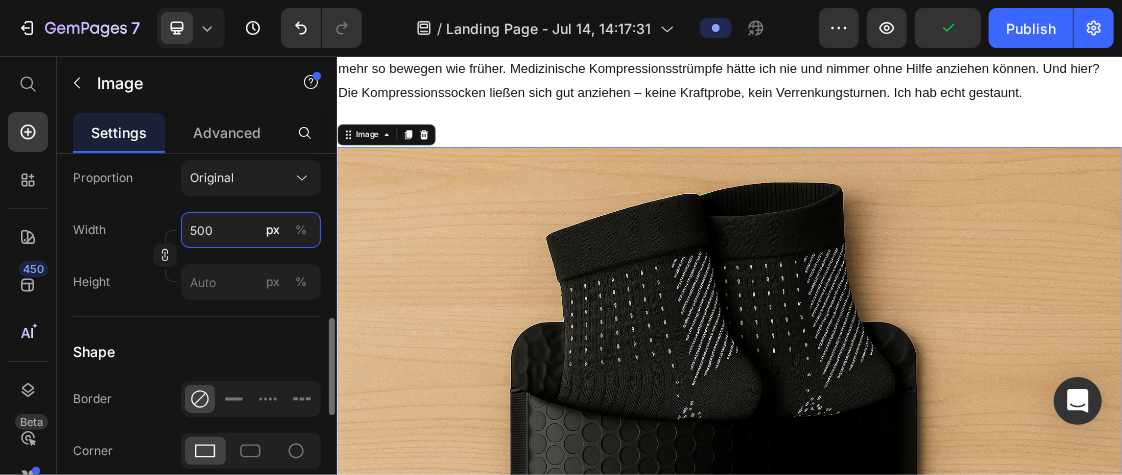 scroll, scrollTop: 631, scrollLeft: 0, axis: vertical 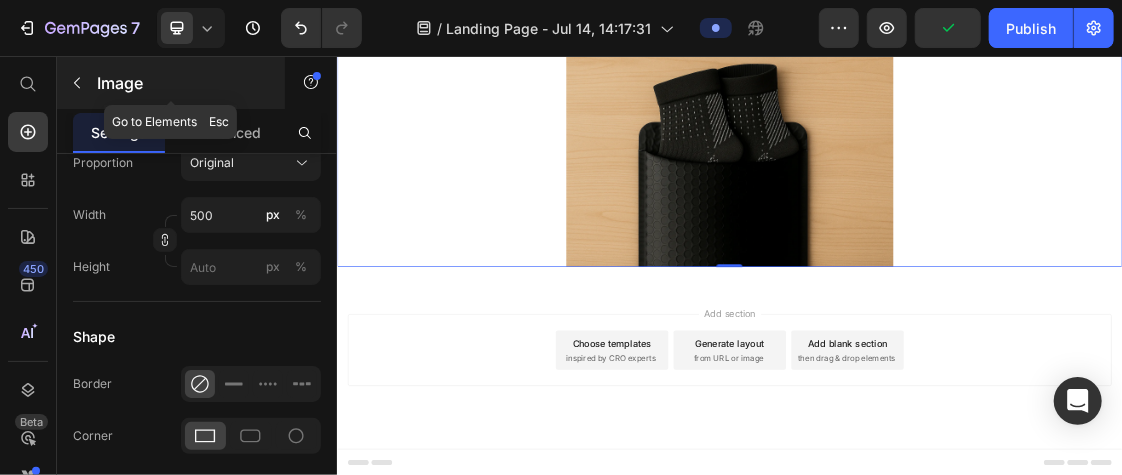 click 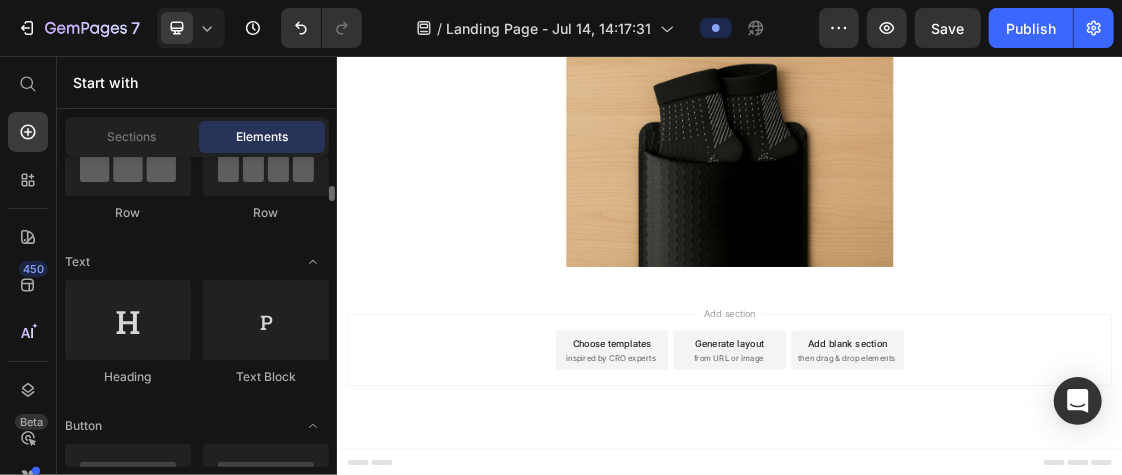 scroll, scrollTop: 231, scrollLeft: 0, axis: vertical 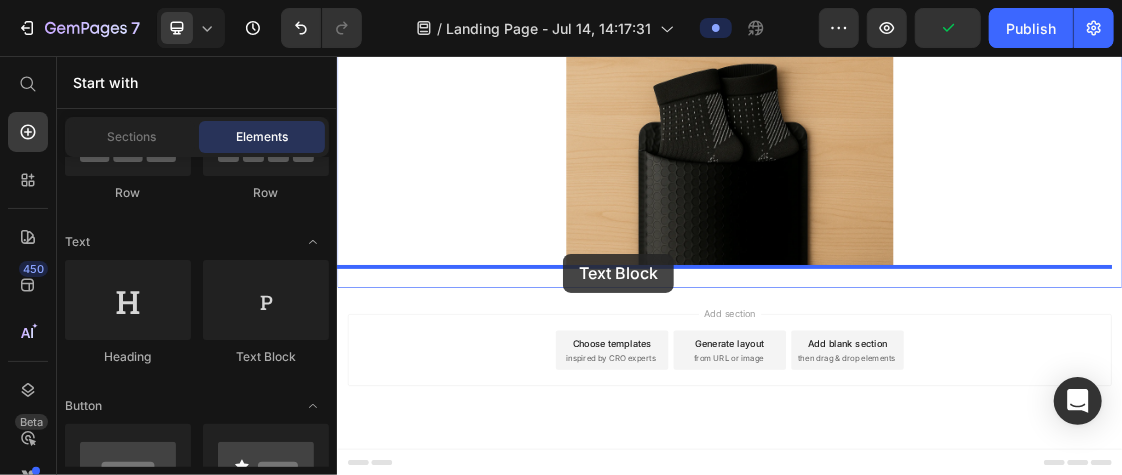 drag, startPoint x: 574, startPoint y: 364, endPoint x: 681, endPoint y: 357, distance: 107.22873 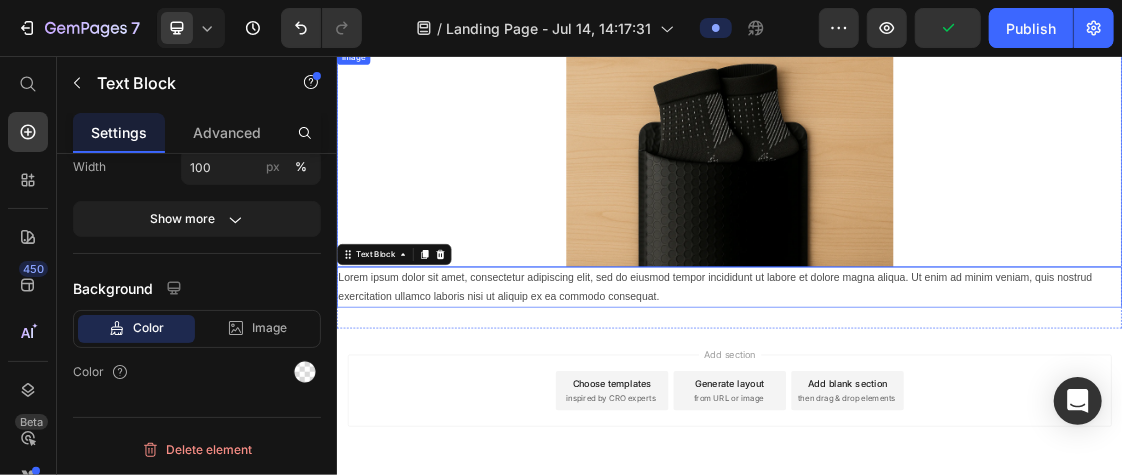 scroll, scrollTop: 0, scrollLeft: 0, axis: both 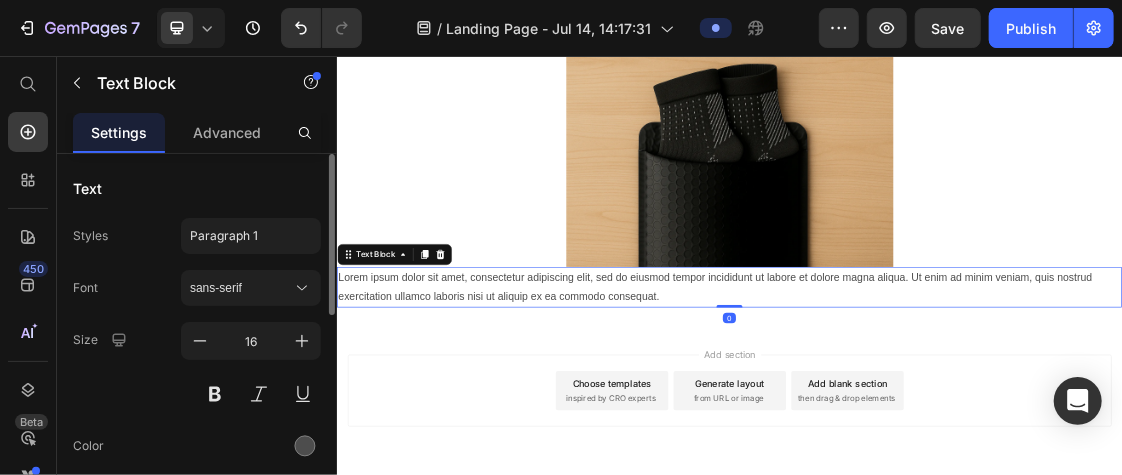 click on "Lorem ipsum dolor sit amet, consectetur adipiscing elit, sed do eiusmod tempor incididunt ut labore et dolore magna aliqua. Ut enim ad minim veniam, quis nostrud exercitation ullamco laboris nisi ut aliquip ex ea commodo consequat." at bounding box center [936, 409] 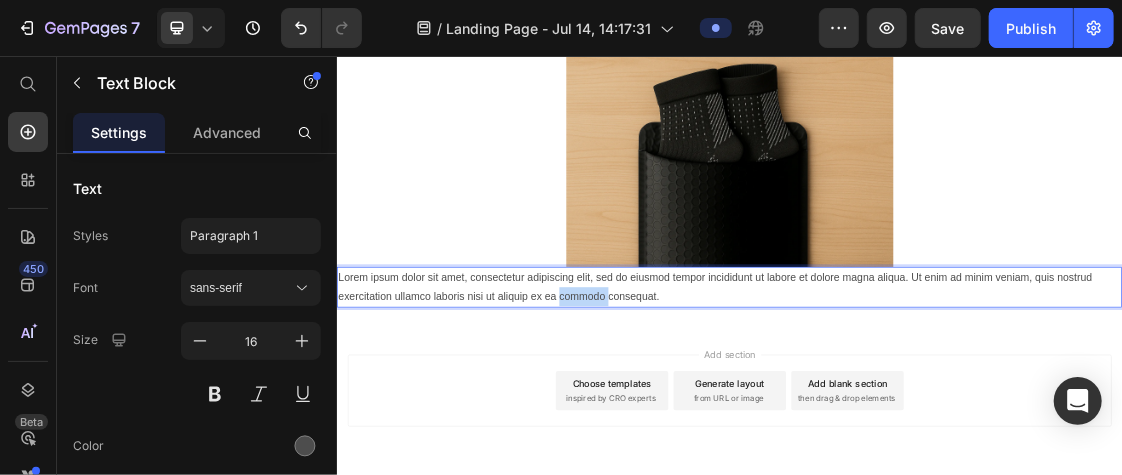 click on "Lorem ipsum dolor sit amet, consectetur adipiscing elit, sed do eiusmod tempor incididunt ut labore et dolore magna aliqua. Ut enim ad minim veniam, quis nostrud exercitation ullamco laboris nisi ut aliquip ex ea commodo consequat." at bounding box center [936, 409] 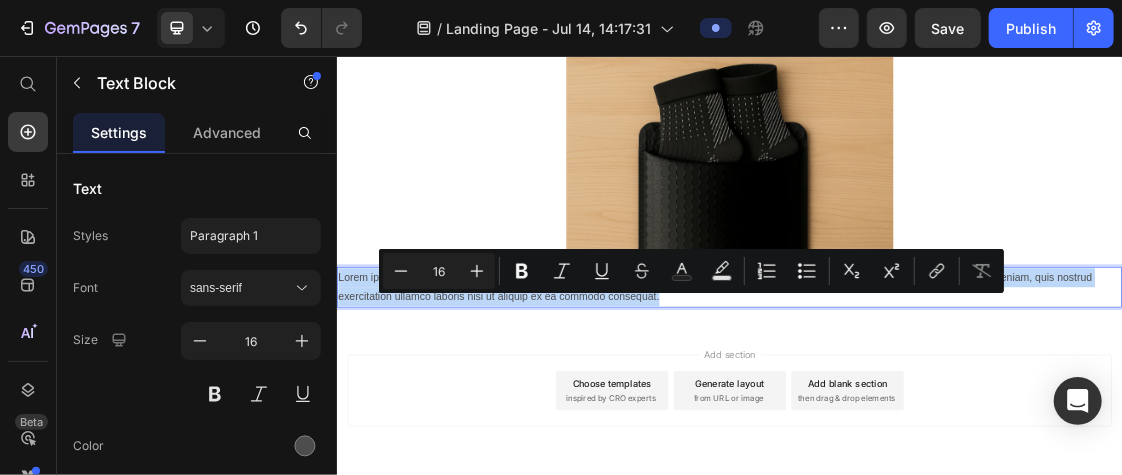click on "Lorem ipsum dolor sit amet, consectetur adipiscing elit, sed do eiusmod tempor incididunt ut labore et dolore magna aliqua. Ut enim ad minim veniam, quis nostrud exercitation ullamco laboris nisi ut aliquip ex ea commodo consequat." at bounding box center [936, 409] 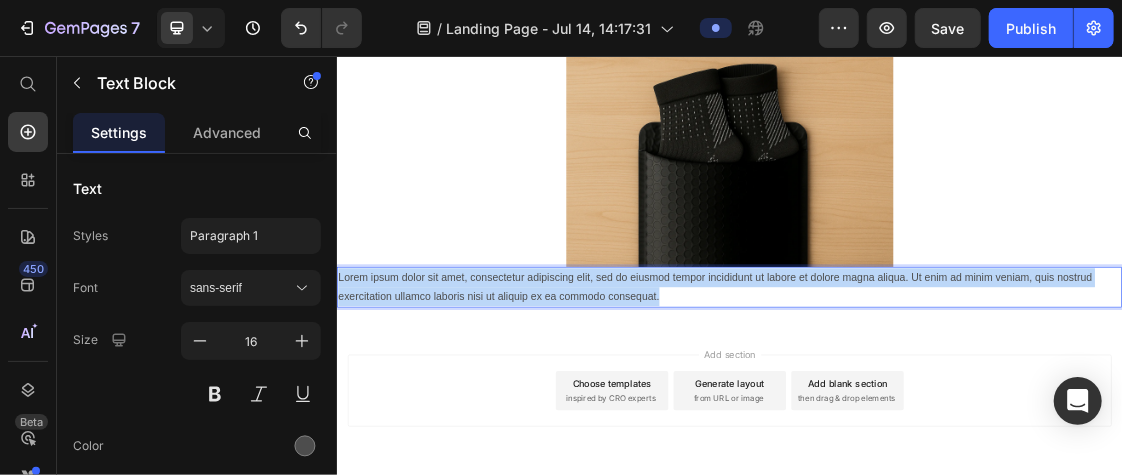 click on "Lorem ipsum dolor sit amet, consectetur adipiscing elit, sed do eiusmod tempor incididunt ut labore et dolore magna aliqua. Ut enim ad minim veniam, quis nostrud exercitation ullamco laboris nisi ut aliquip ex ea commodo consequat." at bounding box center [936, 409] 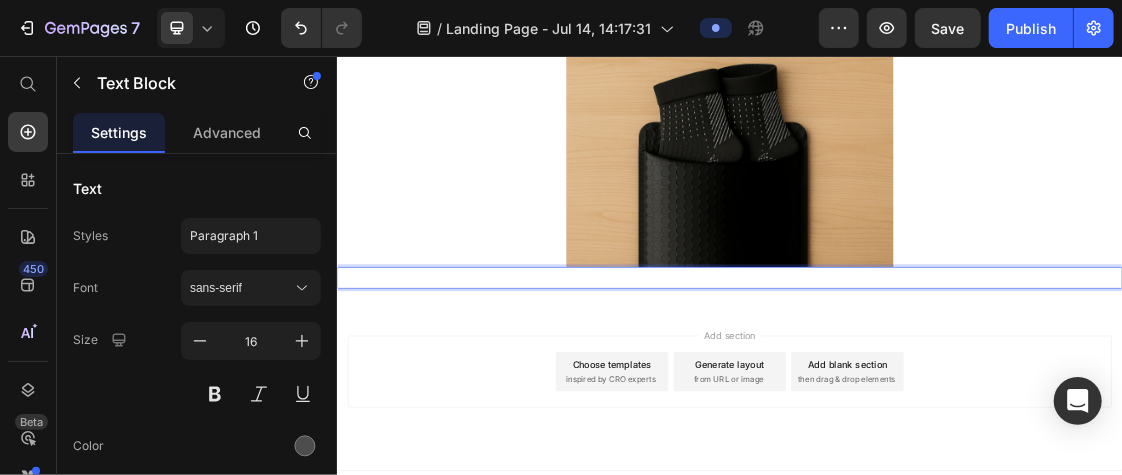 click at bounding box center (936, 394) 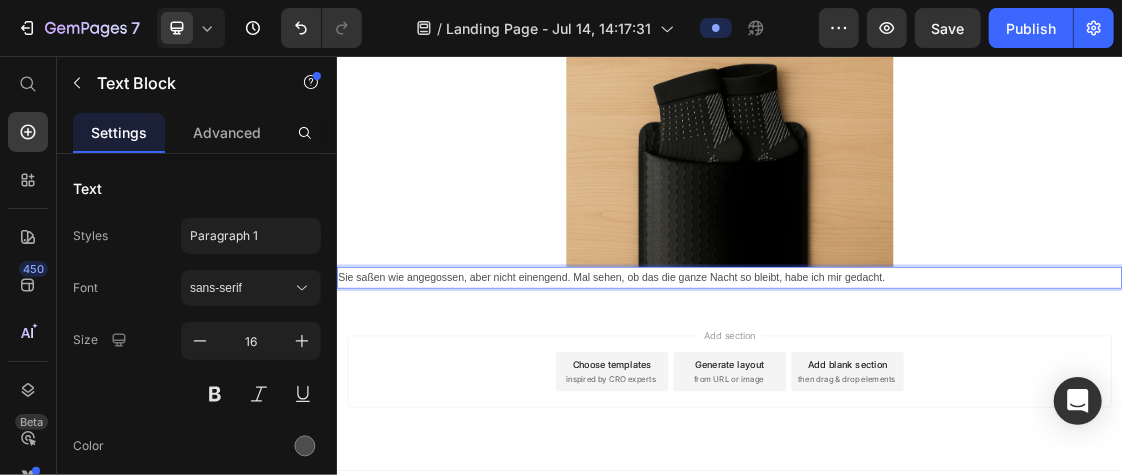 click on "Sie saßen wie angegossen, aber nicht einengend. Mal sehen, ob das die ganze Nacht so bleibt, habe ich mir gedacht." at bounding box center (936, 394) 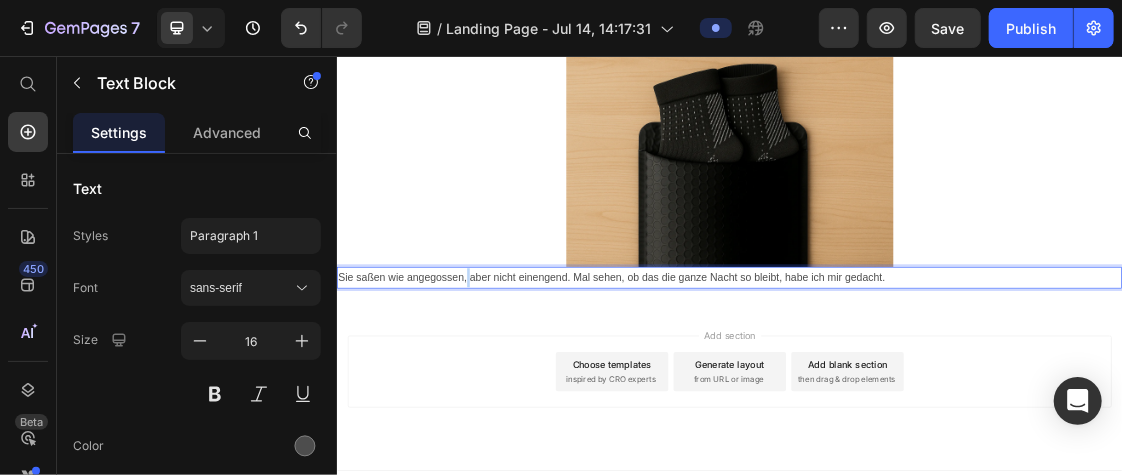 click on "Sie saßen wie angegossen, aber nicht einengend. Mal sehen, ob das die ganze Nacht so bleibt, habe ich mir gedacht." at bounding box center (936, 394) 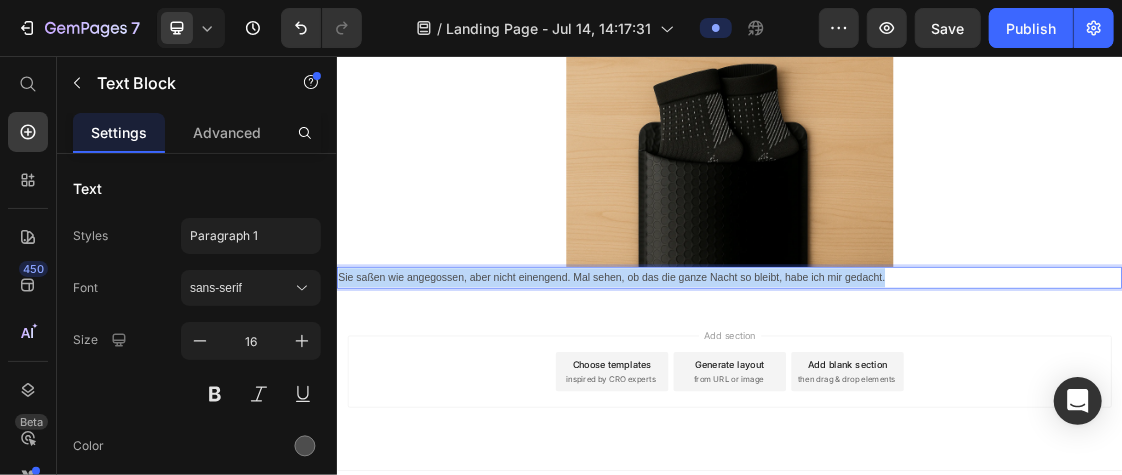 click on "Sie saßen wie angegossen, aber nicht einengend. Mal sehen, ob das die ganze Nacht so bleibt, habe ich mir gedacht." at bounding box center (936, 394) 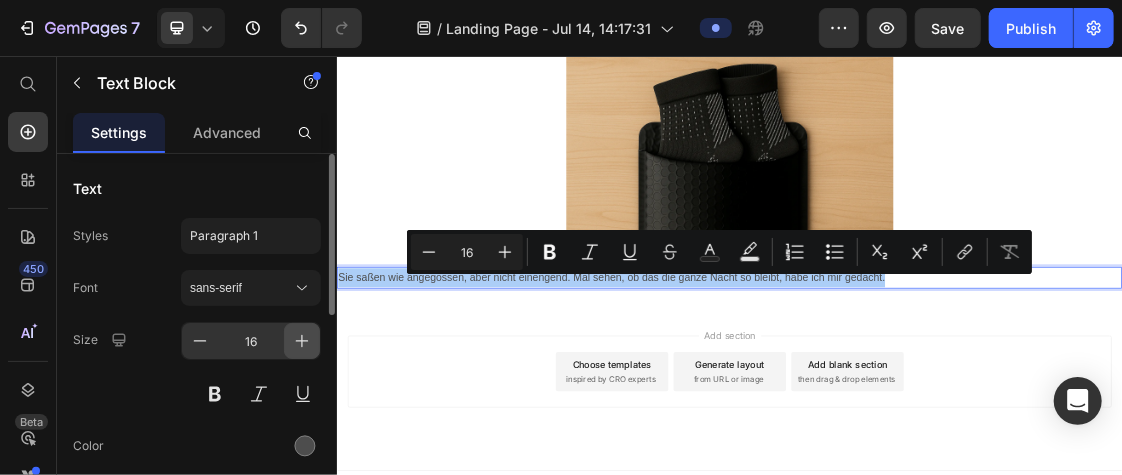 click at bounding box center (302, 341) 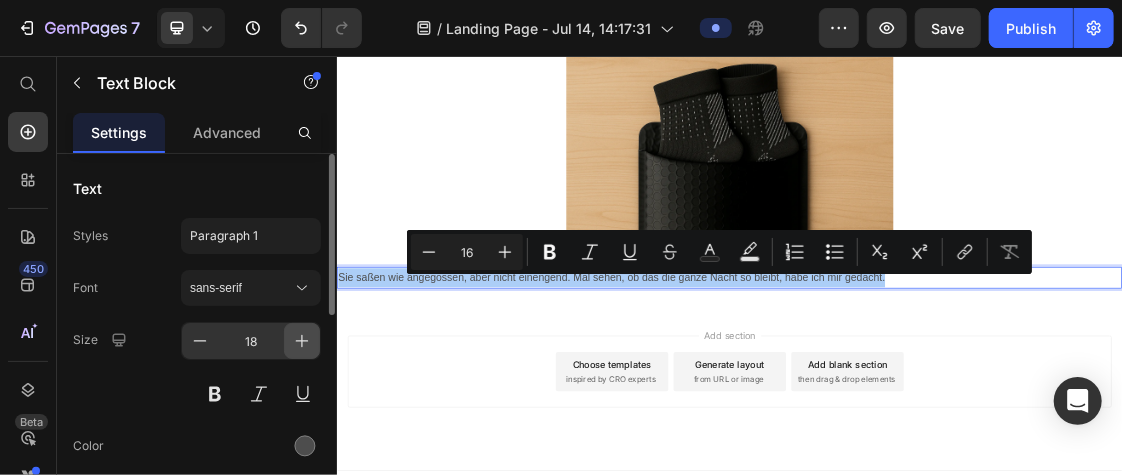 click at bounding box center [302, 341] 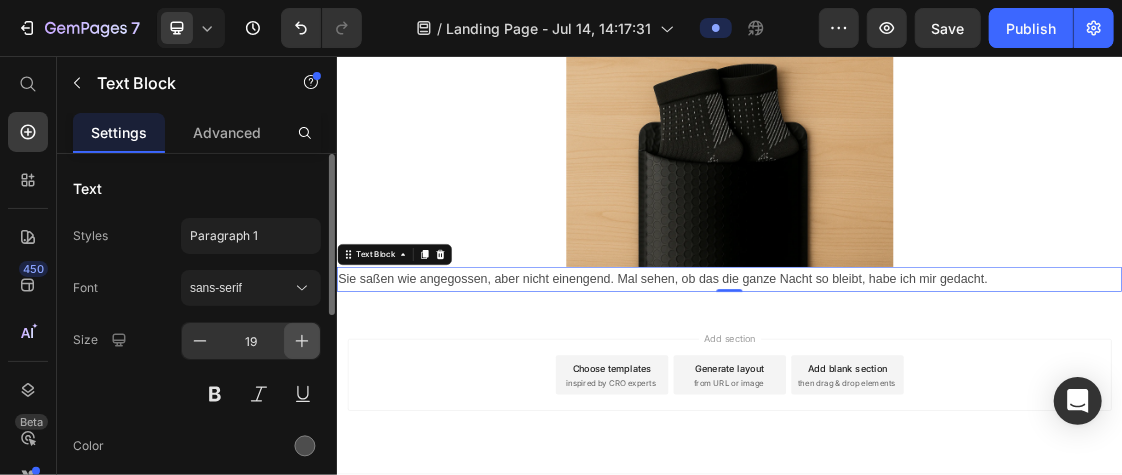 click at bounding box center (302, 341) 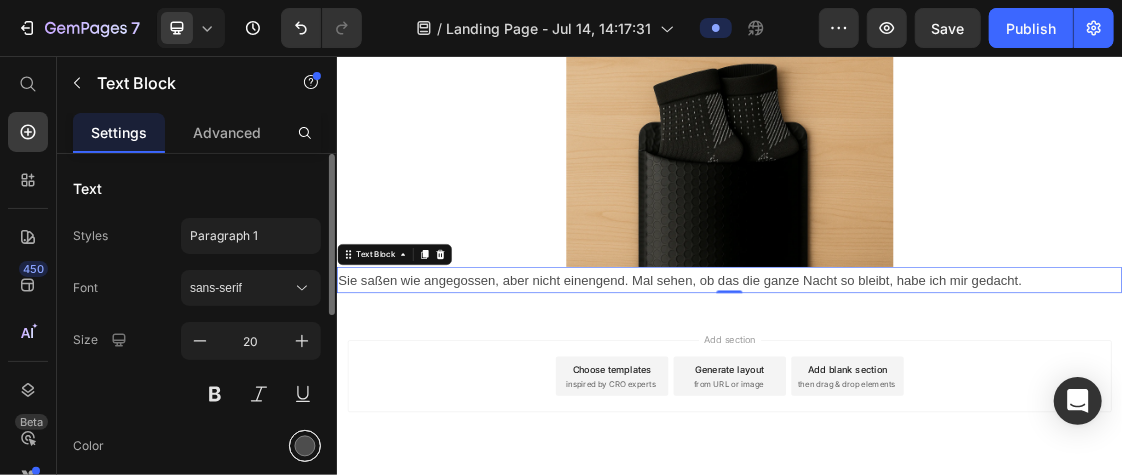 click at bounding box center (305, 446) 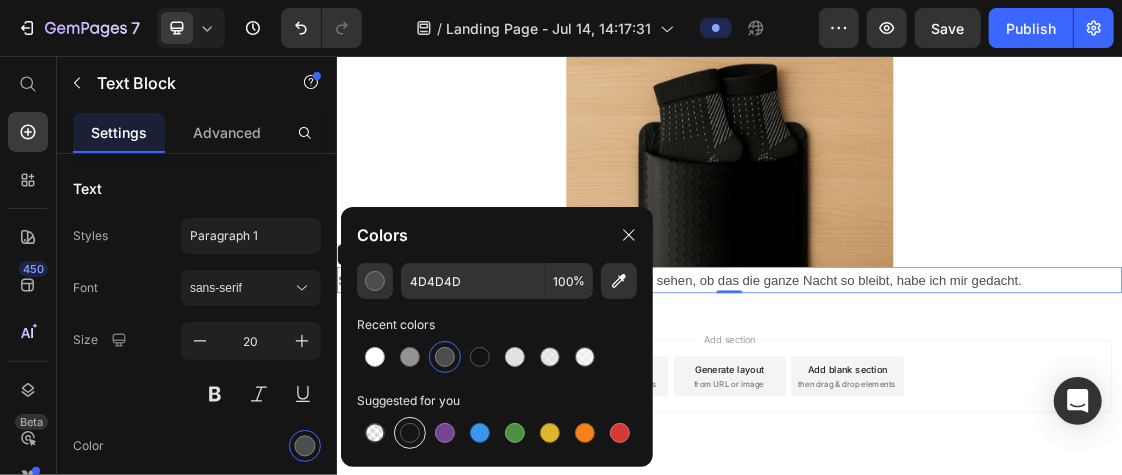 click at bounding box center (410, 433) 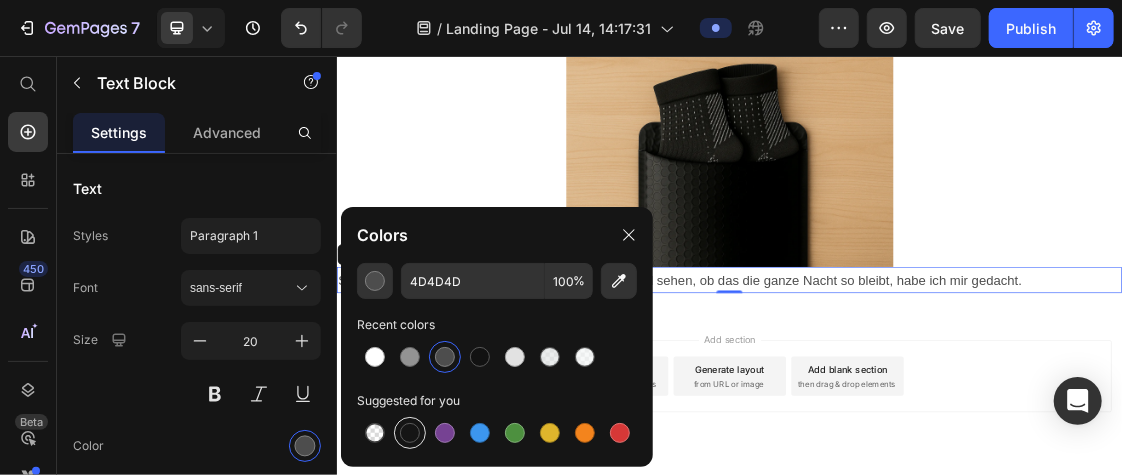 type on "151515" 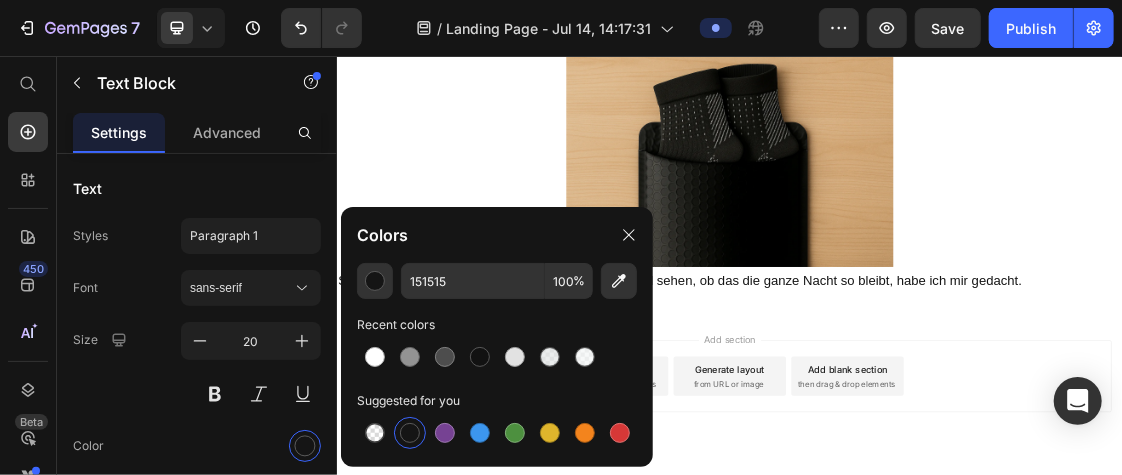 click on "Add section Choose templates inspired by CRO experts Generate layout from URL or image Add blank section then drag & drop elements" at bounding box center (936, 573) 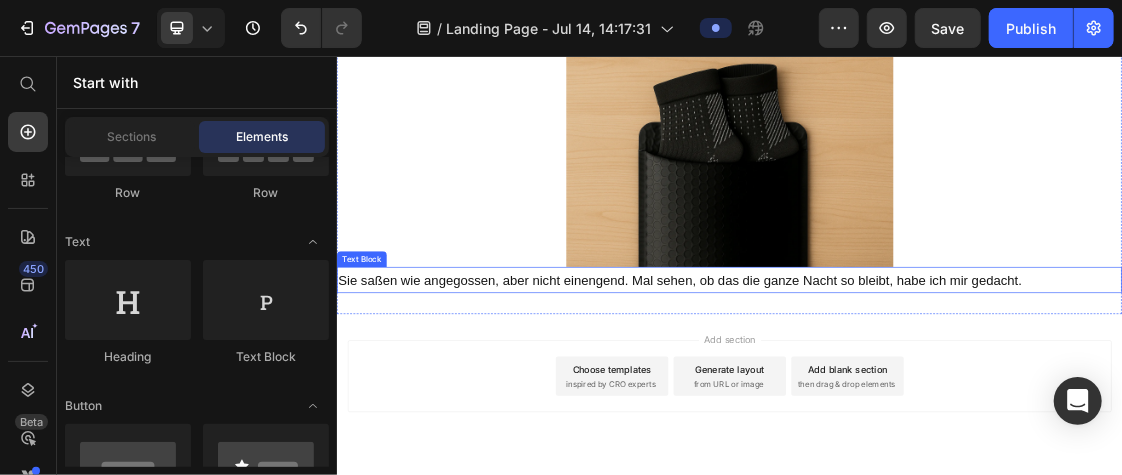 click on "Image Sie saßen wie angegossen, aber nicht einengend. Mal sehen, ob das die ganze Nacht so bleibt, habe ich mir gedacht. Text Block" at bounding box center [936, 231] 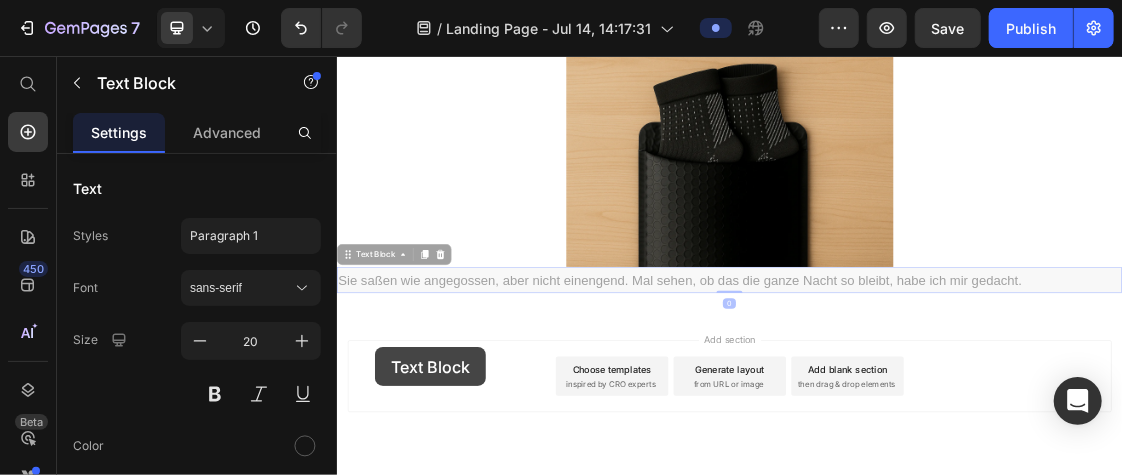 scroll, scrollTop: 3451, scrollLeft: 0, axis: vertical 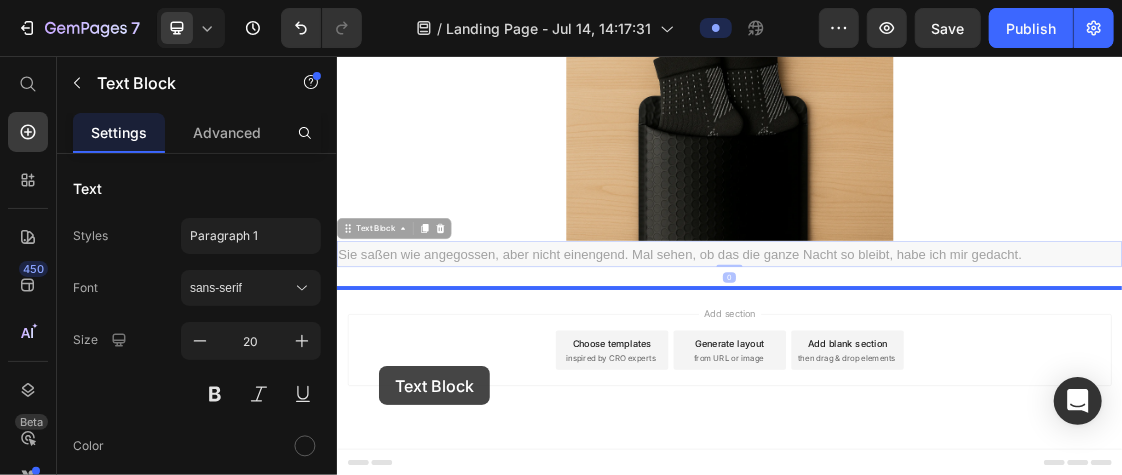 drag, startPoint x: 352, startPoint y: 363, endPoint x: 400, endPoint y: 529, distance: 172.80046 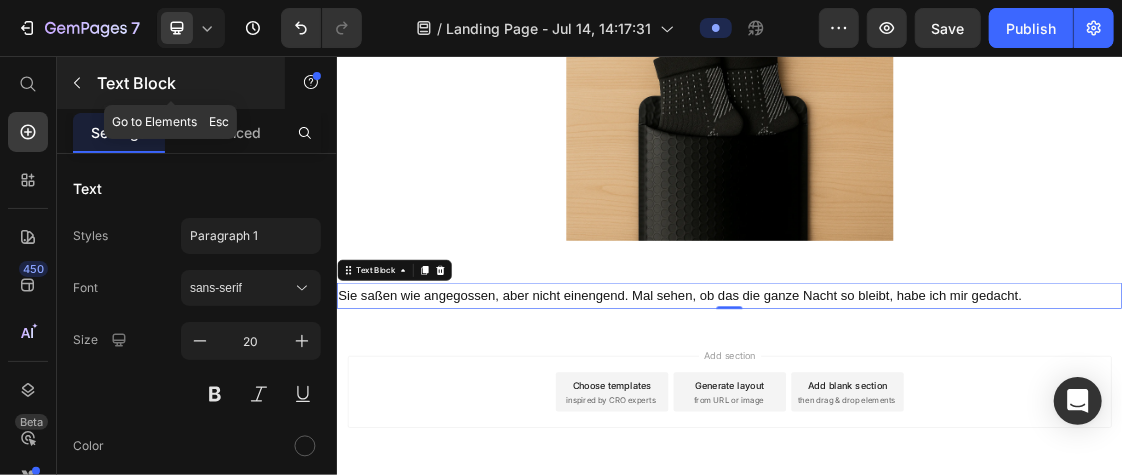 click at bounding box center (77, 83) 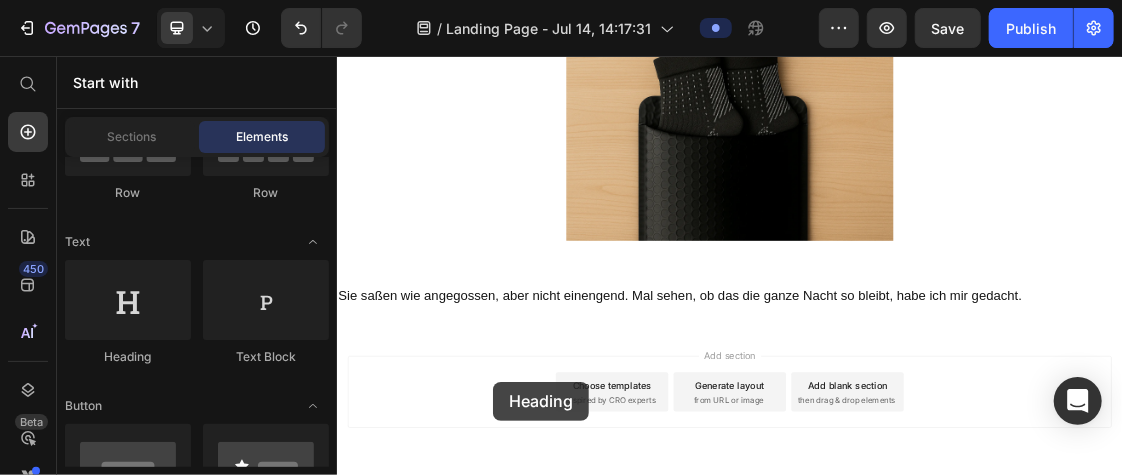 scroll, scrollTop: 3515, scrollLeft: 0, axis: vertical 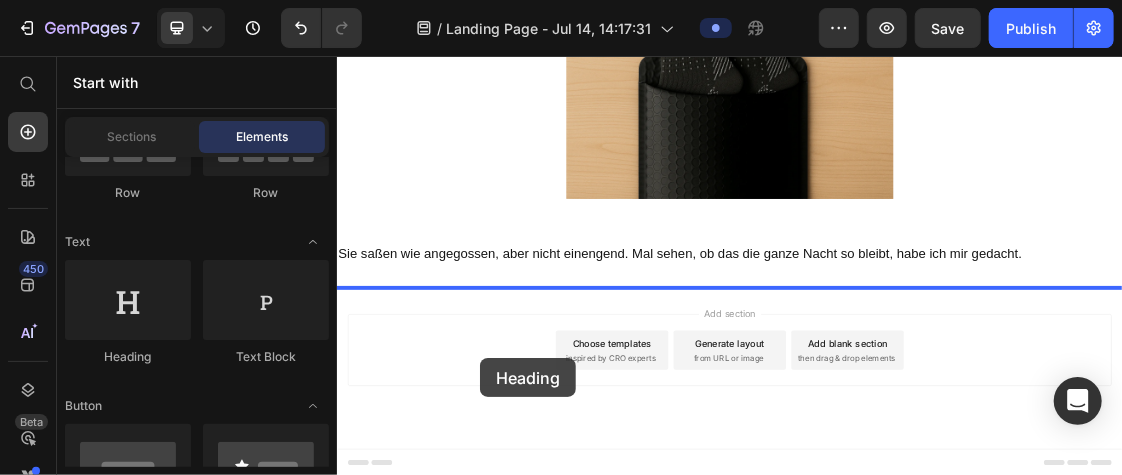 drag, startPoint x: 477, startPoint y: 342, endPoint x: 555, endPoint y: 517, distance: 191.59593 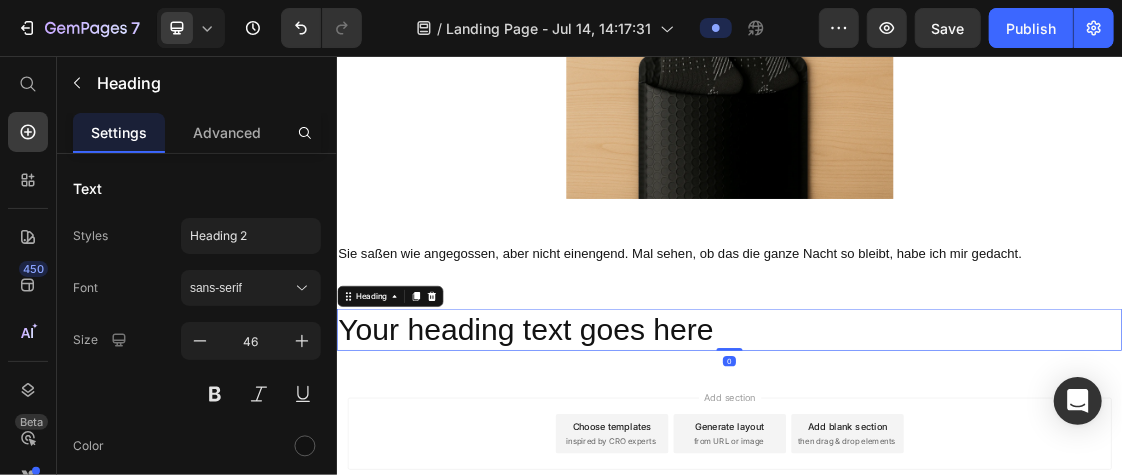 click on "Your heading text goes here" at bounding box center [936, 474] 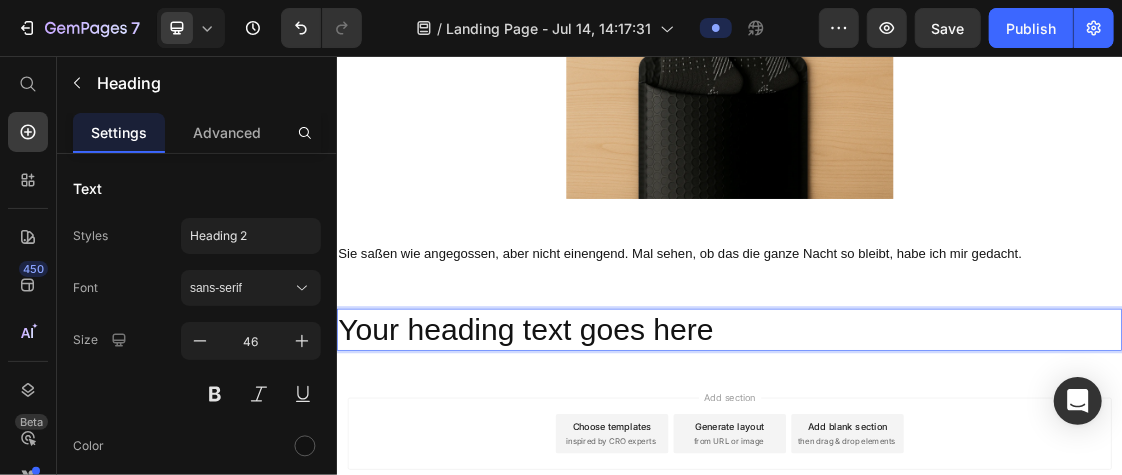 click on "Your heading text goes here" at bounding box center [936, 474] 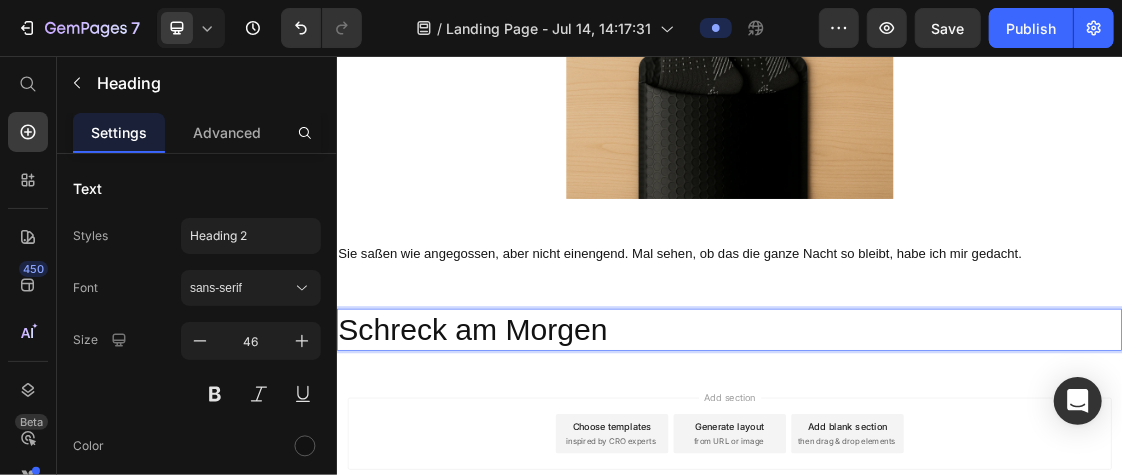 click on "Schreck am Morgen" at bounding box center [936, 474] 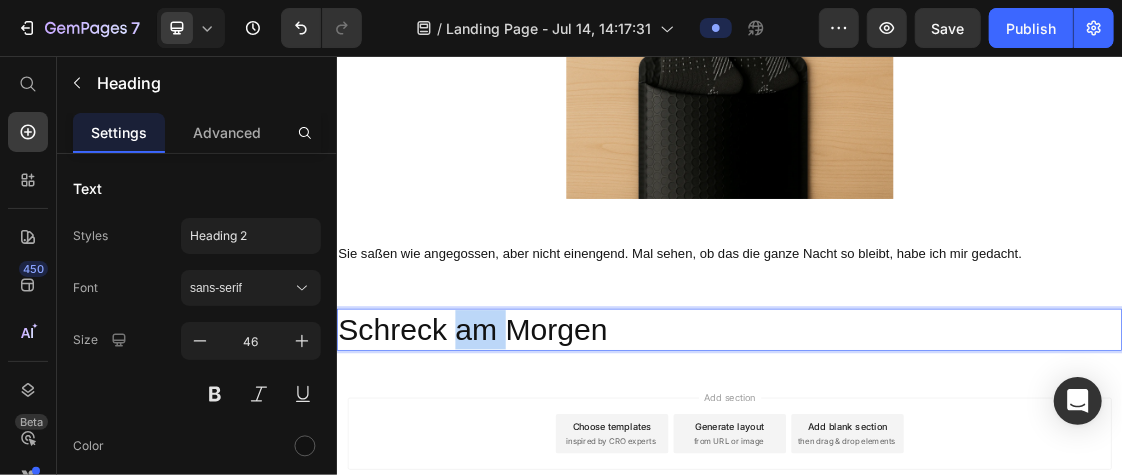 click on "Schreck am Morgen" at bounding box center [936, 474] 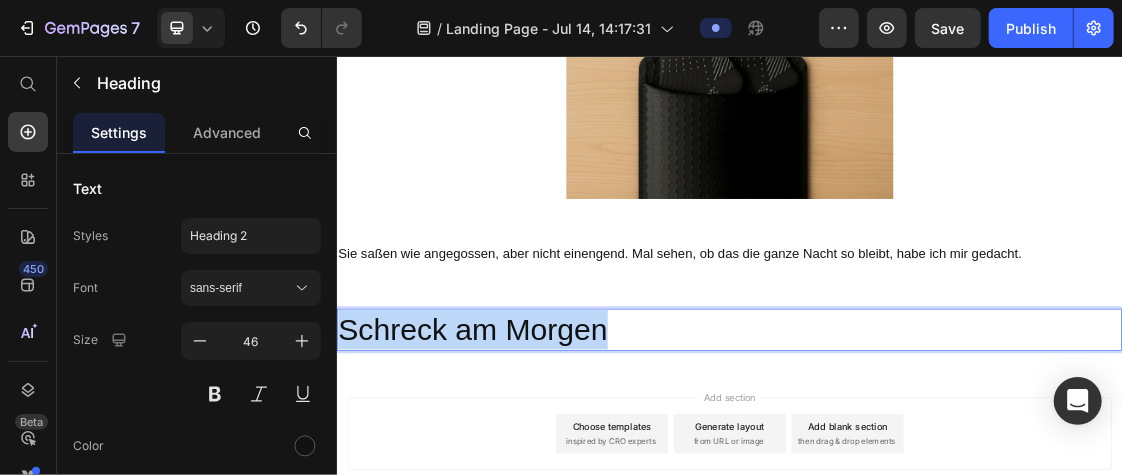 click on "Schreck am Morgen" at bounding box center [936, 474] 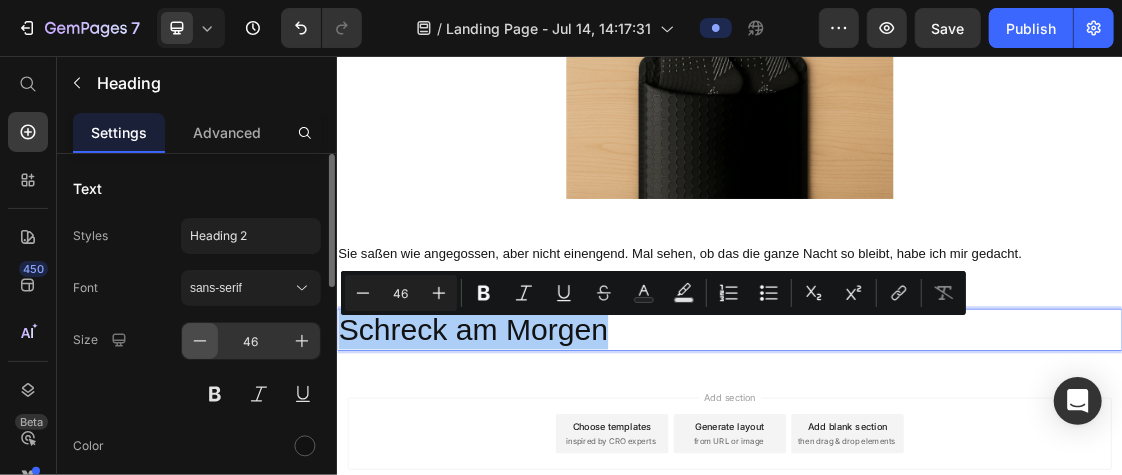 click 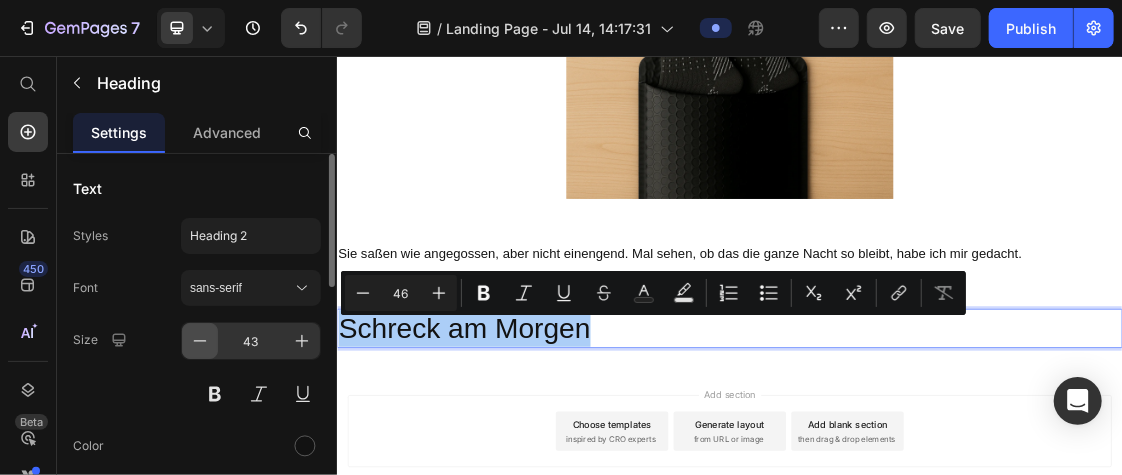 click 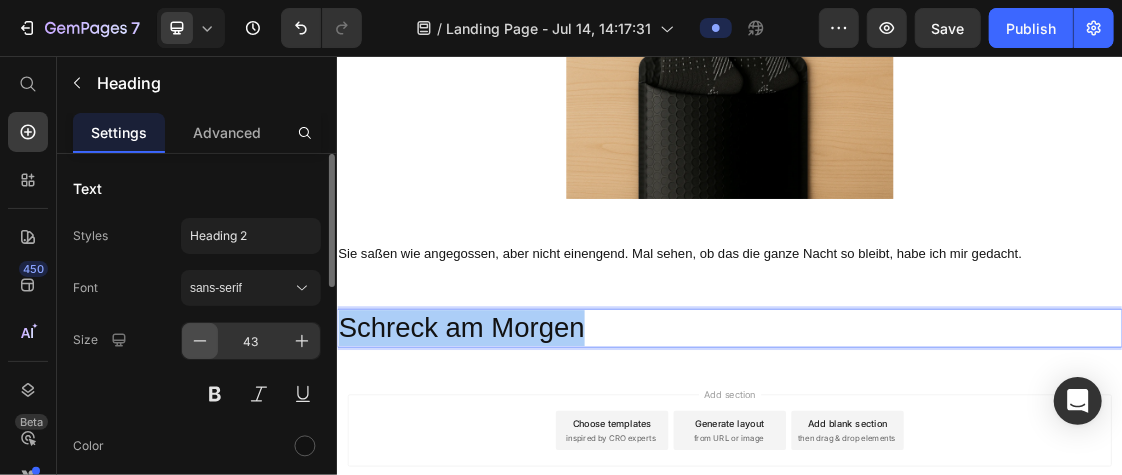 click 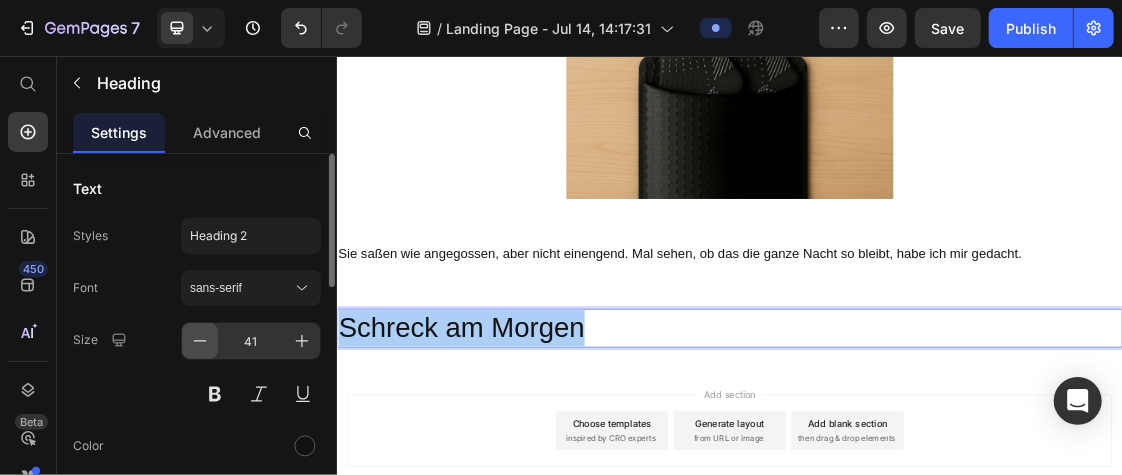 click 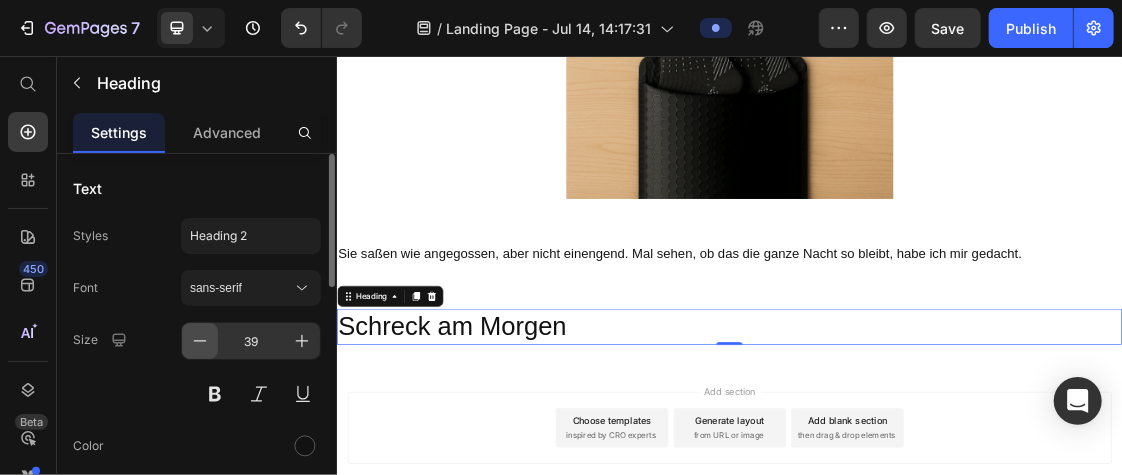 click 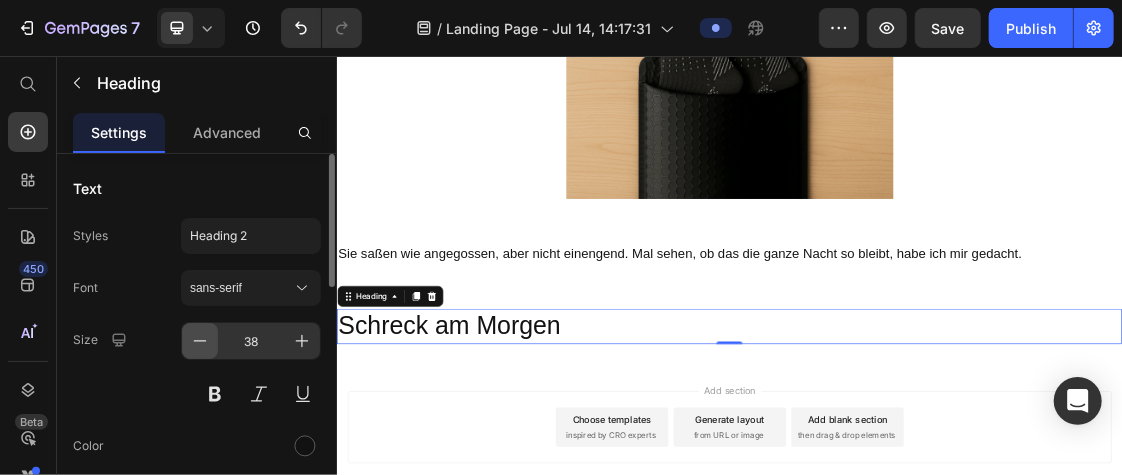 click 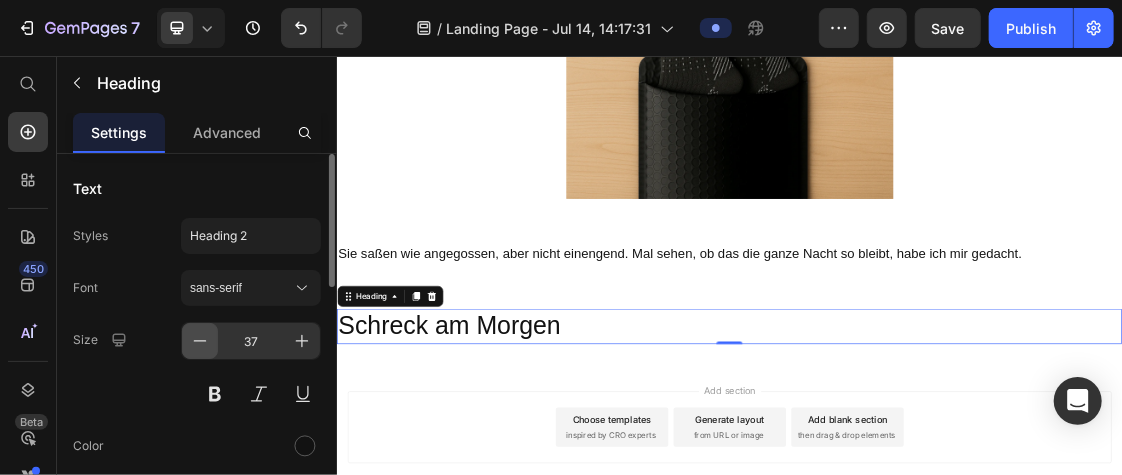 click 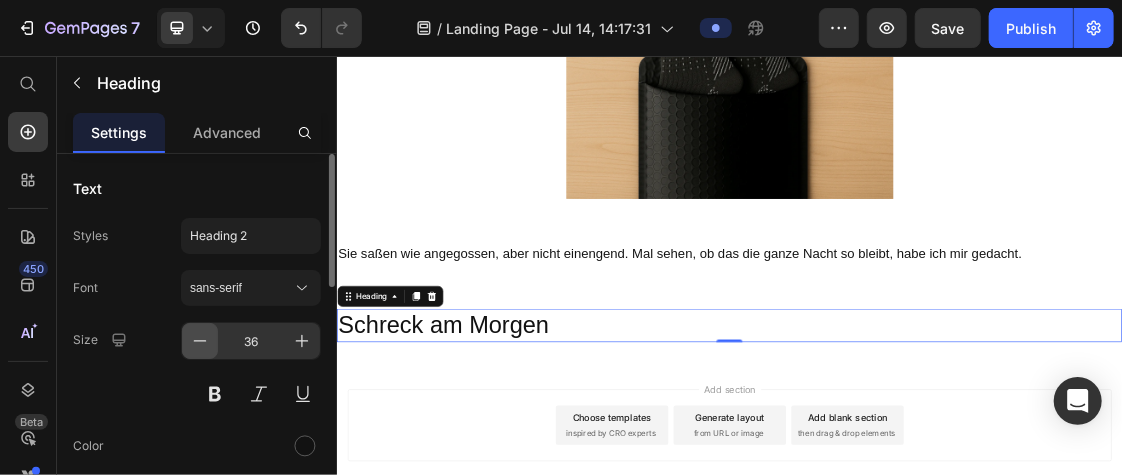 click 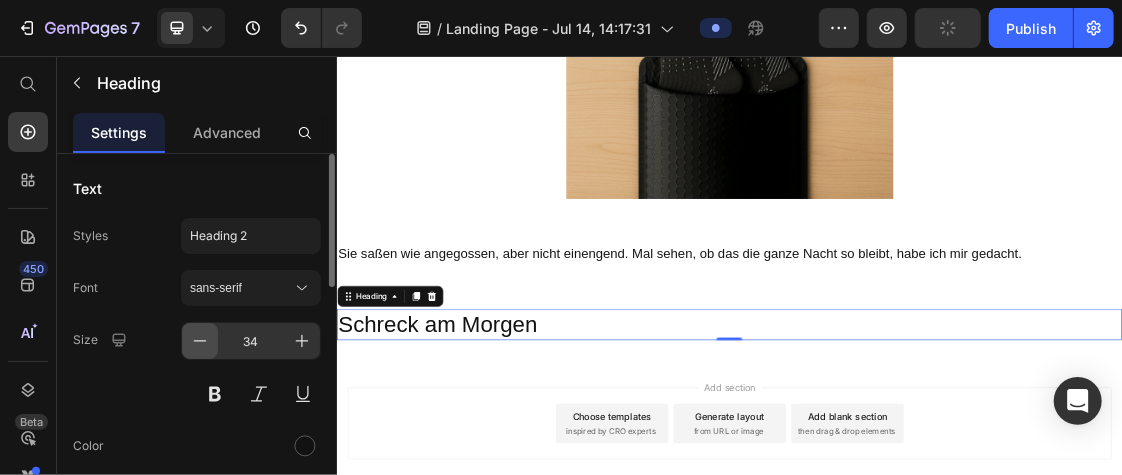 click 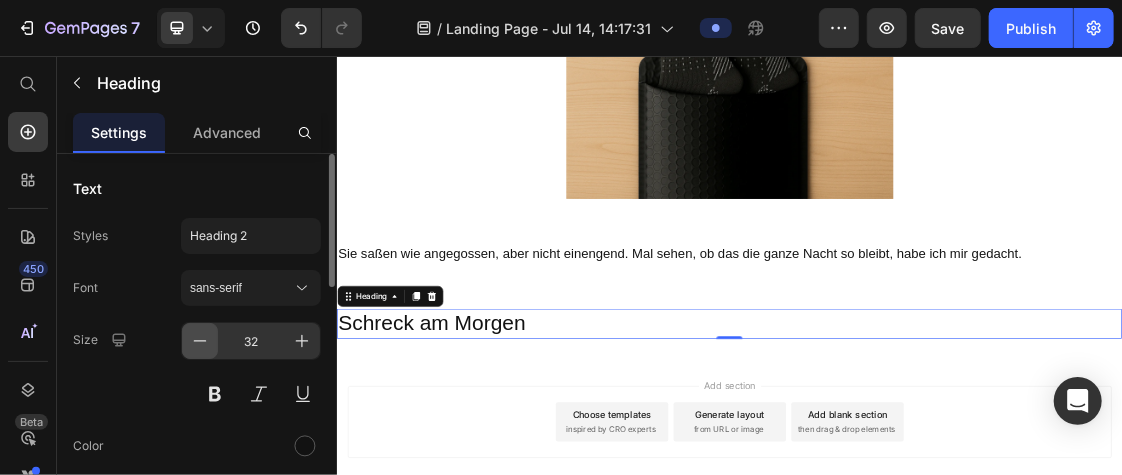 click 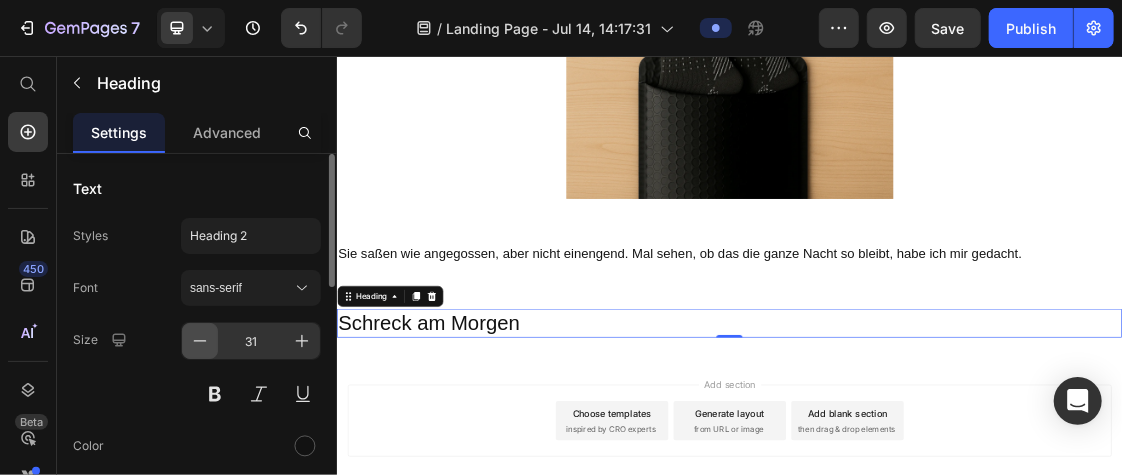 click 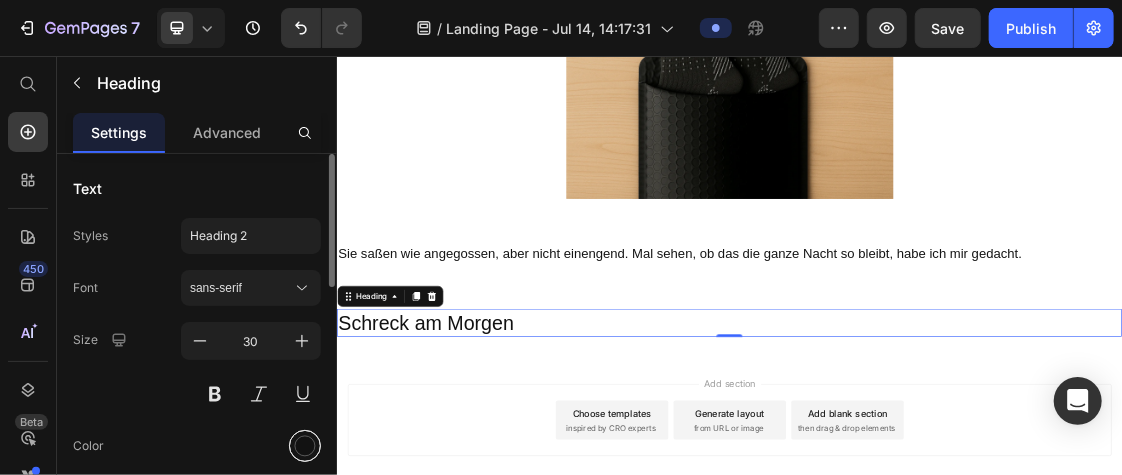click at bounding box center (305, 446) 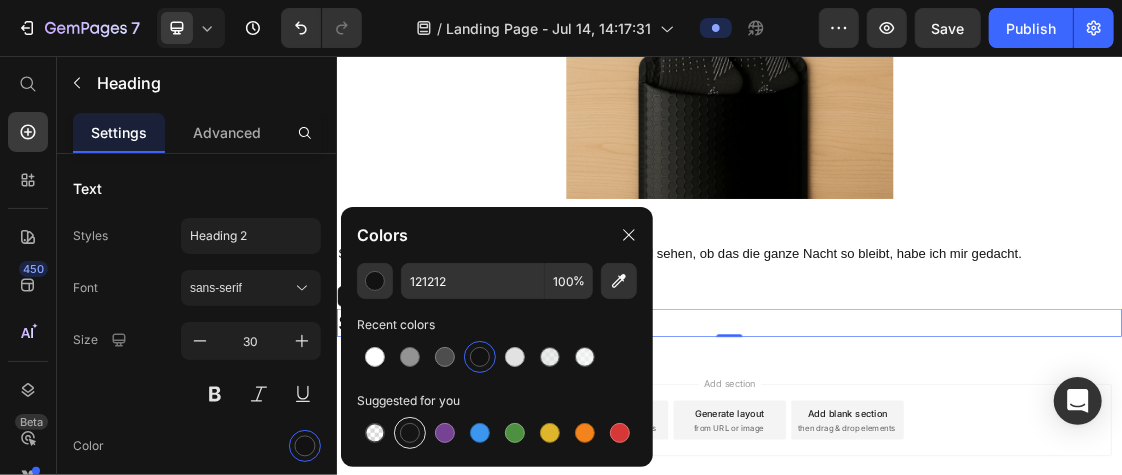 click at bounding box center (410, 433) 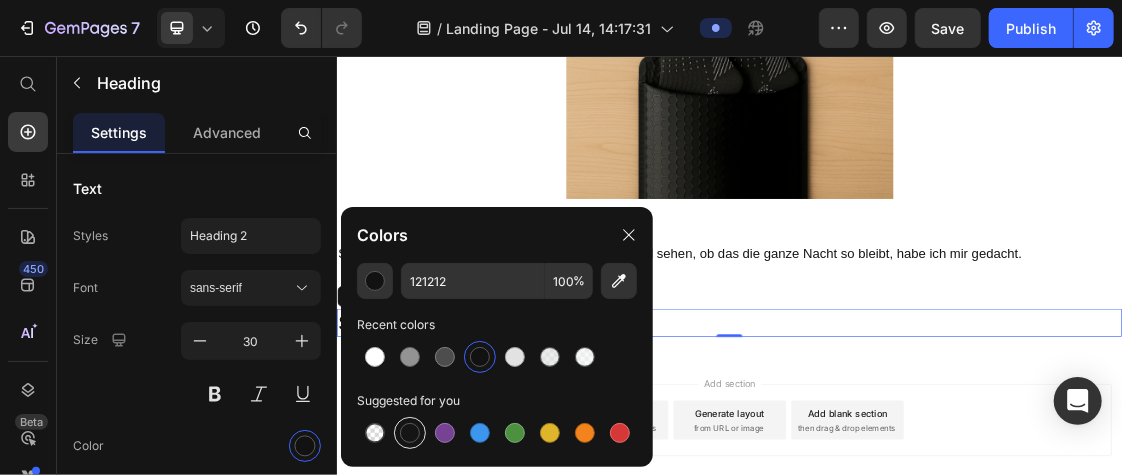 type on "151515" 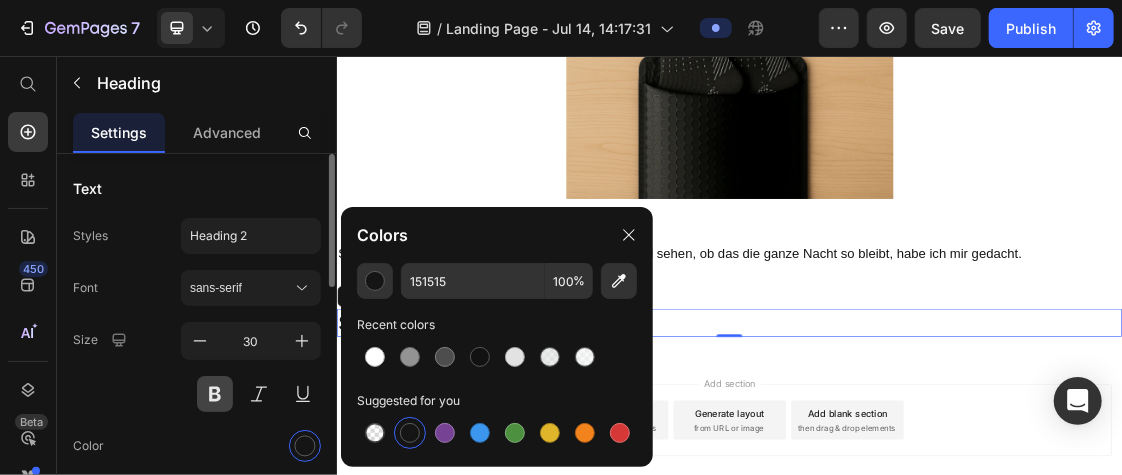 click at bounding box center [215, 394] 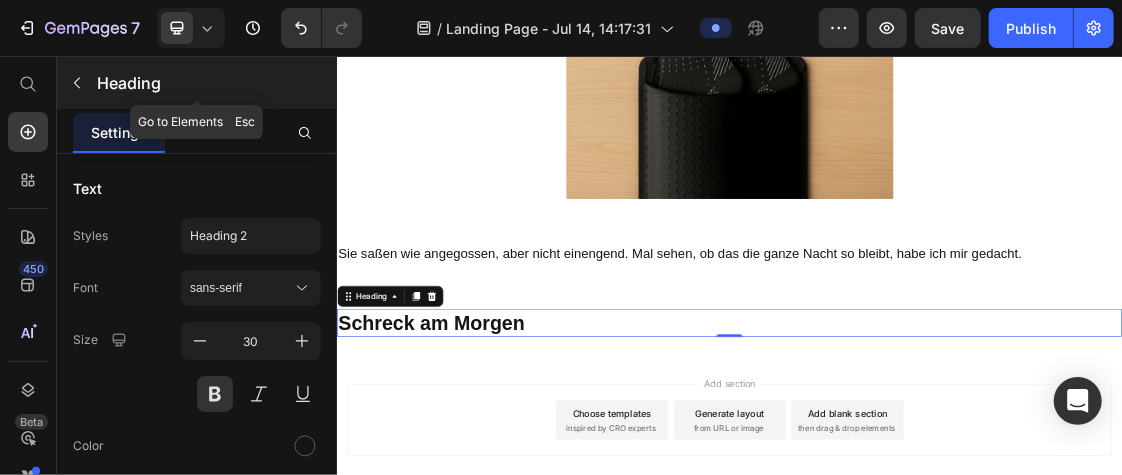 click 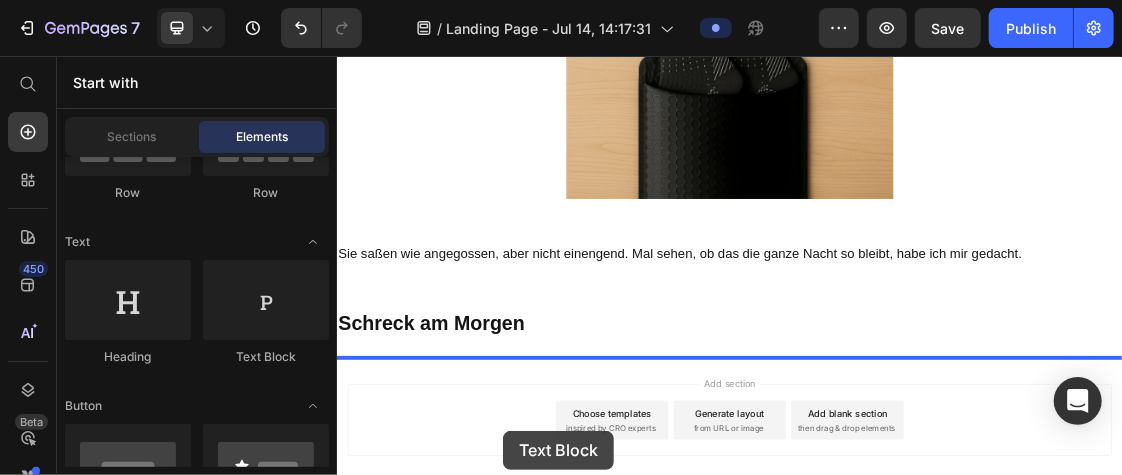 scroll, scrollTop: 3622, scrollLeft: 0, axis: vertical 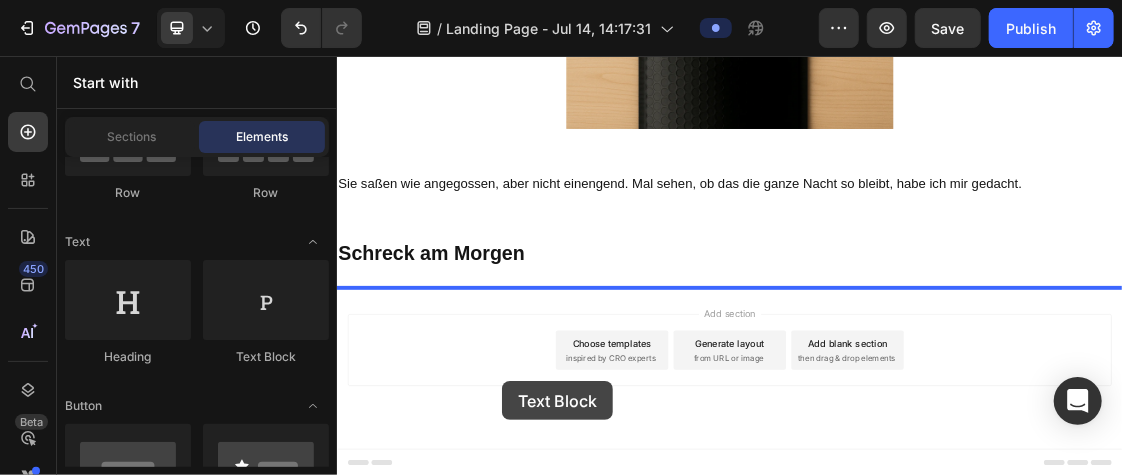 drag, startPoint x: 576, startPoint y: 379, endPoint x: 586, endPoint y: 543, distance: 164.3046 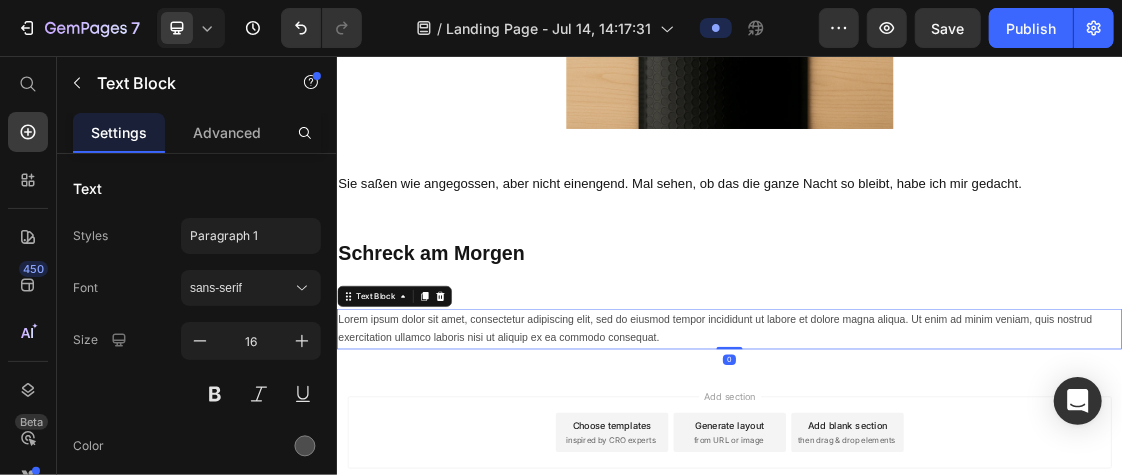 click on "Lorem ipsum dolor sit amet, consectetur adipiscing elit, sed do eiusmod tempor incididunt ut labore et dolore magna aliqua. Ut enim ad minim veniam, quis nostrud exercitation ullamco laboris nisi ut aliquip ex ea commodo consequat." at bounding box center (936, 473) 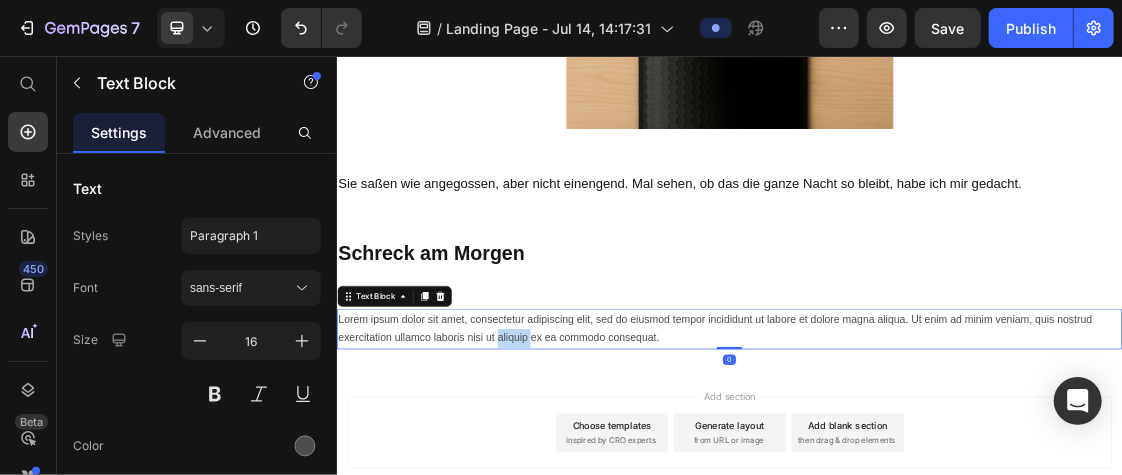 click on "Lorem ipsum dolor sit amet, consectetur adipiscing elit, sed do eiusmod tempor incididunt ut labore et dolore magna aliqua. Ut enim ad minim veniam, quis nostrud exercitation ullamco laboris nisi ut aliquip ex ea commodo consequat." at bounding box center (936, 473) 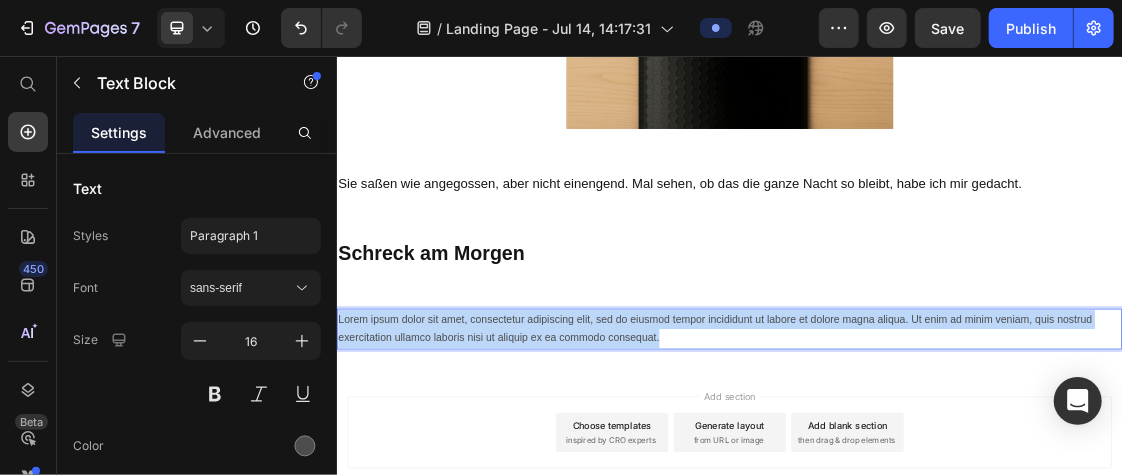 click on "Lorem ipsum dolor sit amet, consectetur adipiscing elit, sed do eiusmod tempor incididunt ut labore et dolore magna aliqua. Ut enim ad minim veniam, quis nostrud exercitation ullamco laboris nisi ut aliquip ex ea commodo consequat." at bounding box center [936, 473] 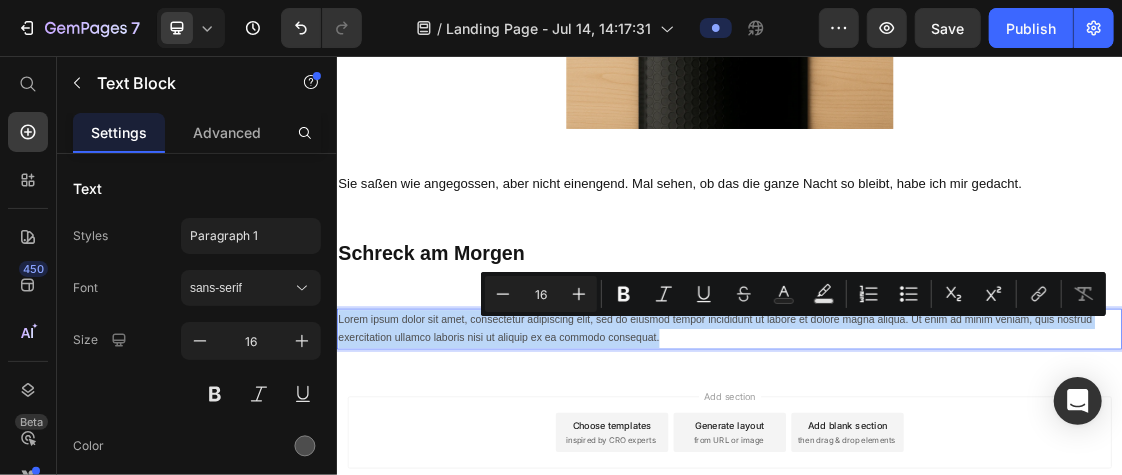 click on "Lorem ipsum dolor sit amet, consectetur adipiscing elit, sed do eiusmod tempor incididunt ut labore et dolore magna aliqua. Ut enim ad minim veniam, quis nostrud exercitation ullamco laboris nisi ut aliquip ex ea commodo consequat." at bounding box center [936, 473] 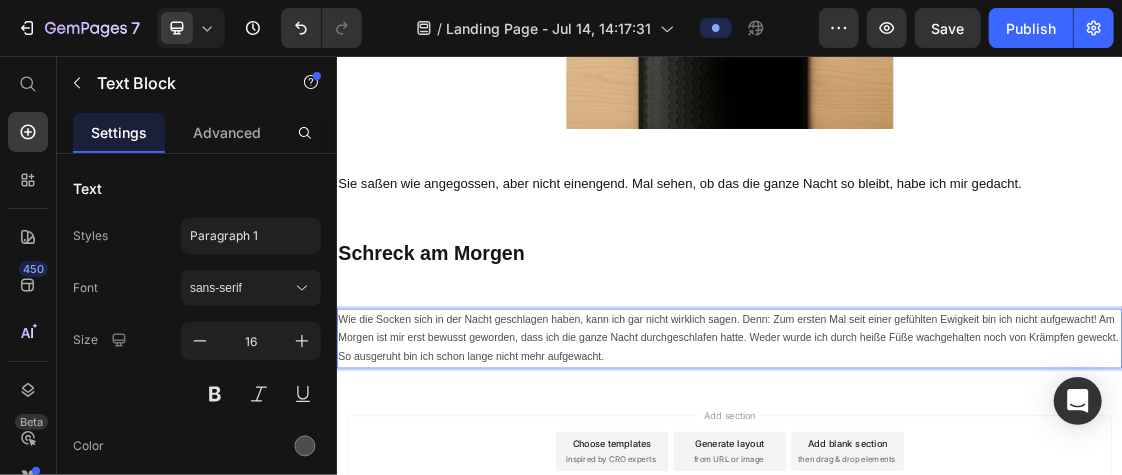 click on "Wie die Socken sich in der Nacht geschlagen haben, kann ich gar nicht wirklich sagen. Denn: Zum ersten Mal seit einer gefühlten Ewigkeit bin ich nicht aufgewacht! Am Morgen ist mir erst bewusst geworden, dass ich die ganze Nacht durchgeschlafen hatte. Weder wurde ich durch heiße Füße wachgehalten noch von Krämpfen geweckt. So ausgeruht bin ich schon lange nicht mehr aufgewacht." at bounding box center (936, 487) 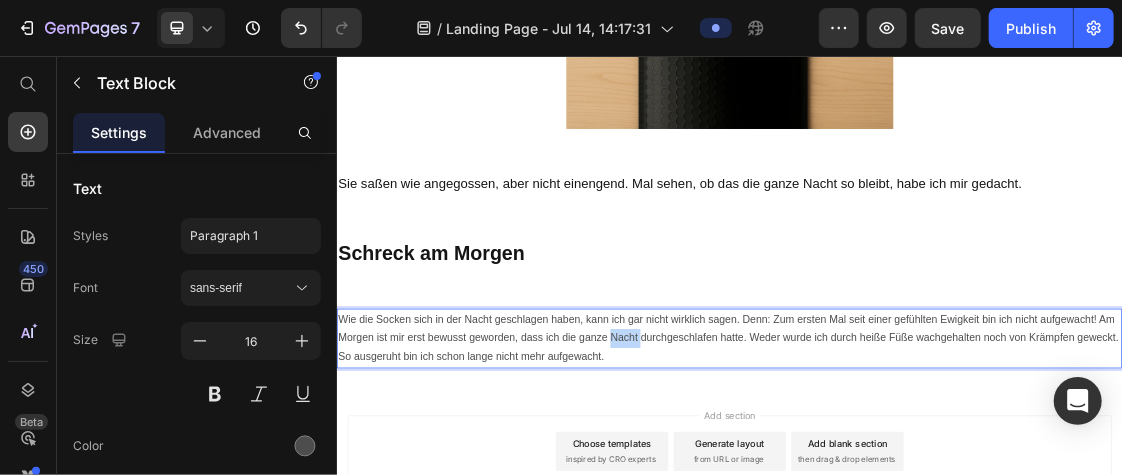 click on "Wie die Socken sich in der Nacht geschlagen haben, kann ich gar nicht wirklich sagen. Denn: Zum ersten Mal seit einer gefühlten Ewigkeit bin ich nicht aufgewacht! Am Morgen ist mir erst bewusst geworden, dass ich die ganze Nacht durchgeschlafen hatte. Weder wurde ich durch heiße Füße wachgehalten noch von Krämpfen geweckt. So ausgeruht bin ich schon lange nicht mehr aufgewacht." at bounding box center (936, 487) 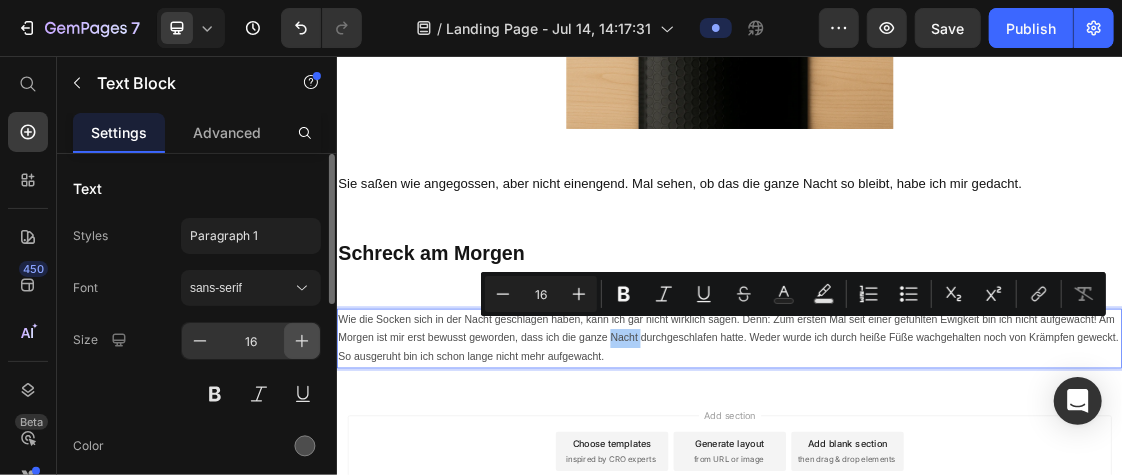 click at bounding box center (302, 341) 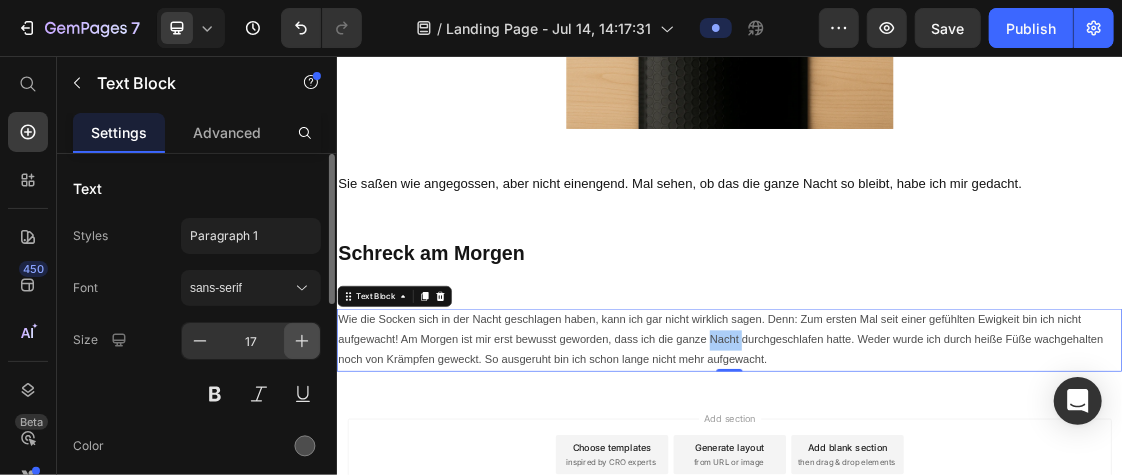 click at bounding box center (302, 341) 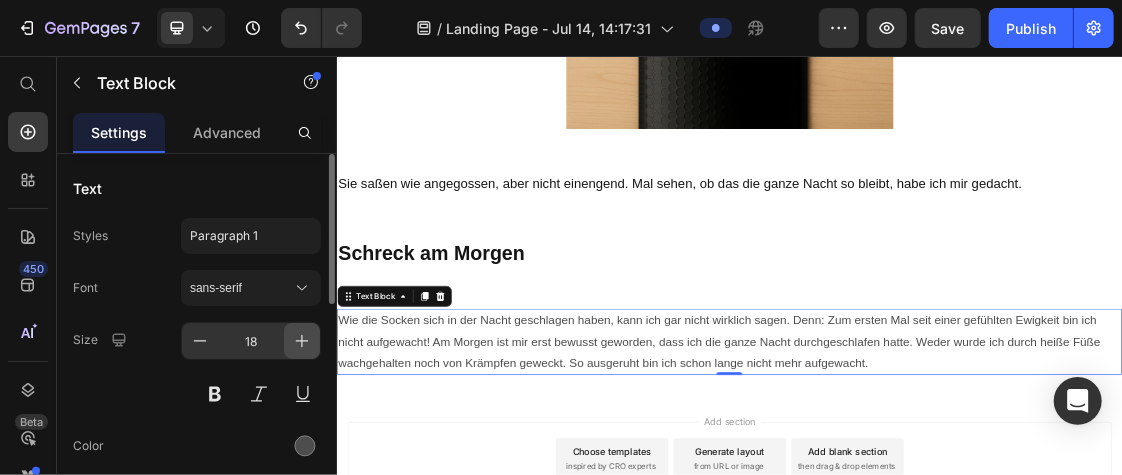 click at bounding box center [302, 341] 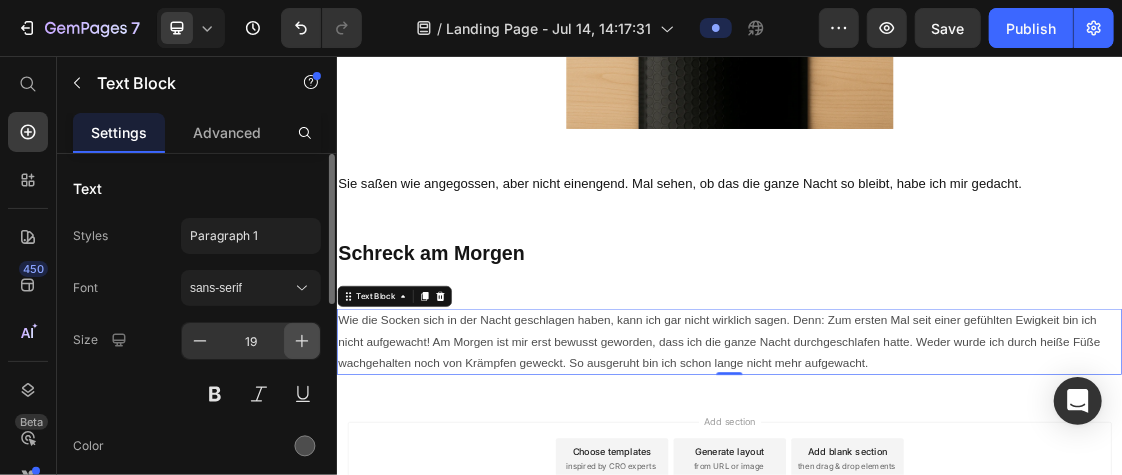 click at bounding box center [302, 341] 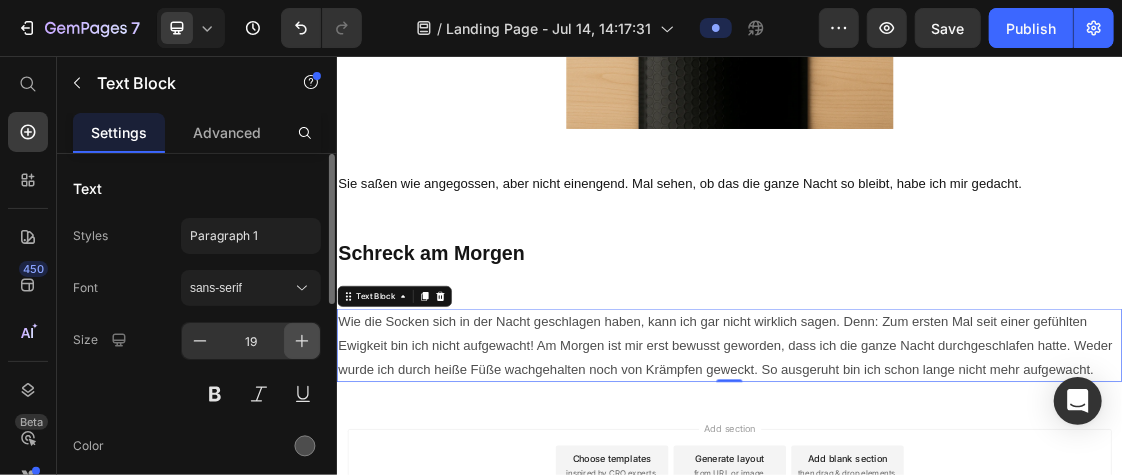 type on "20" 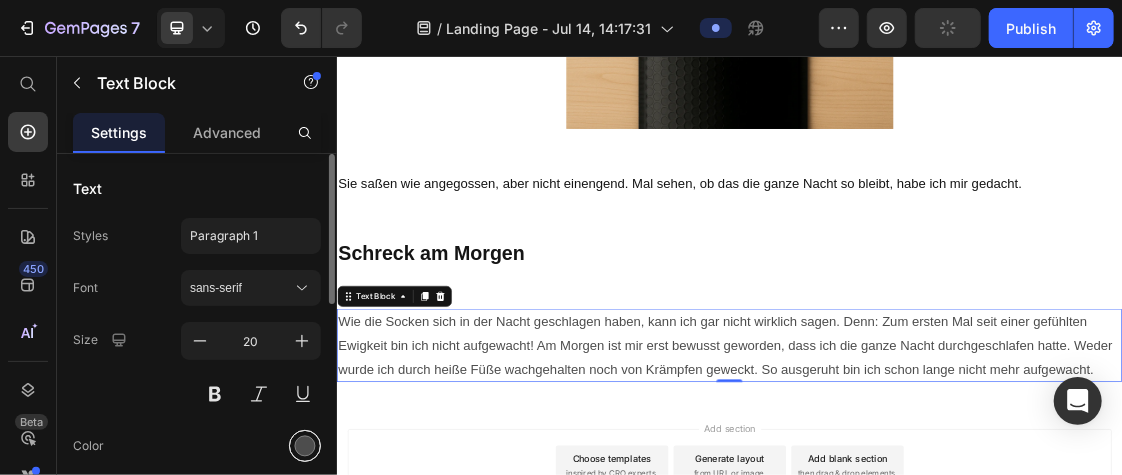 click at bounding box center (305, 446) 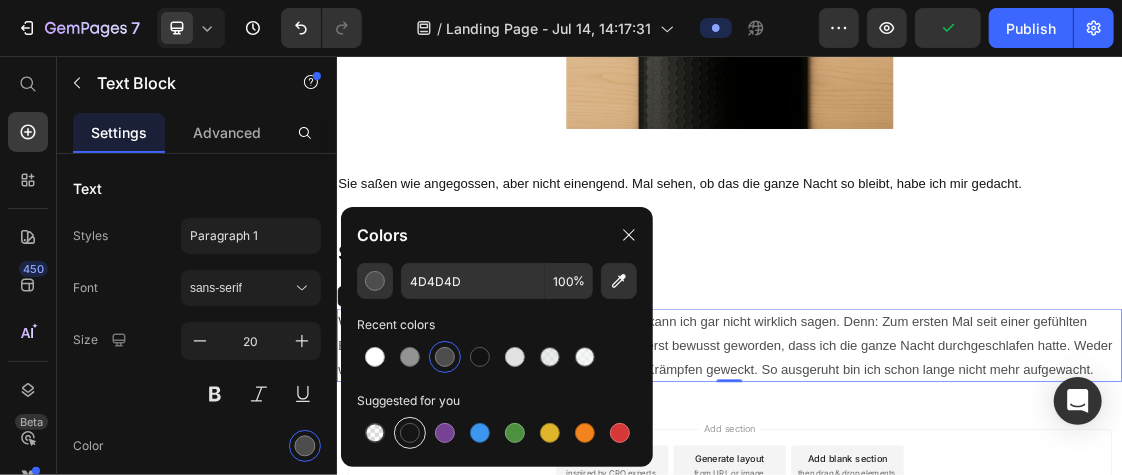 click at bounding box center (410, 433) 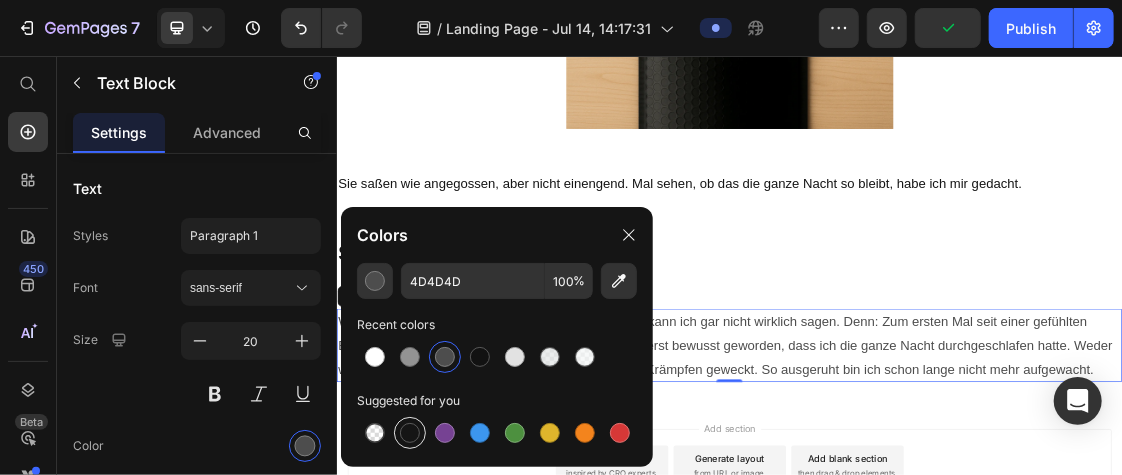 type on "151515" 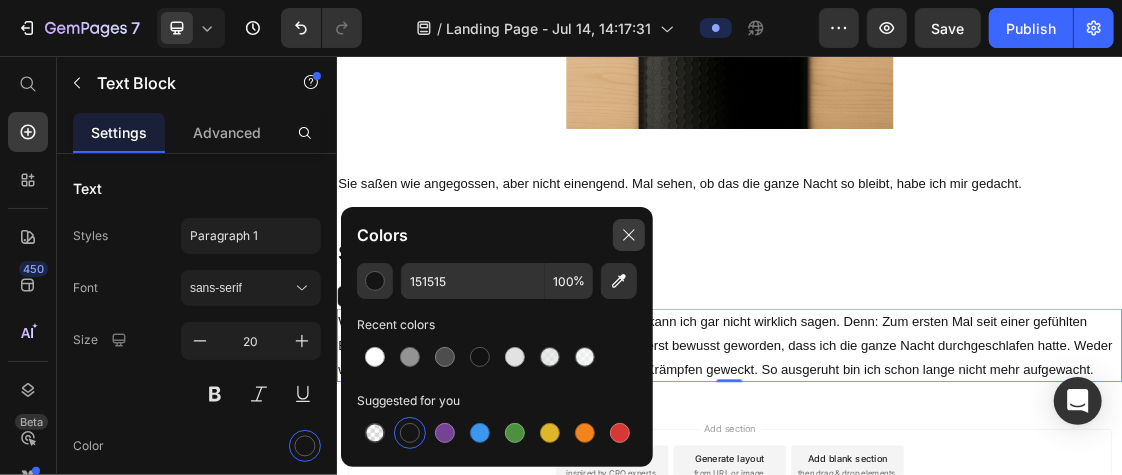 click 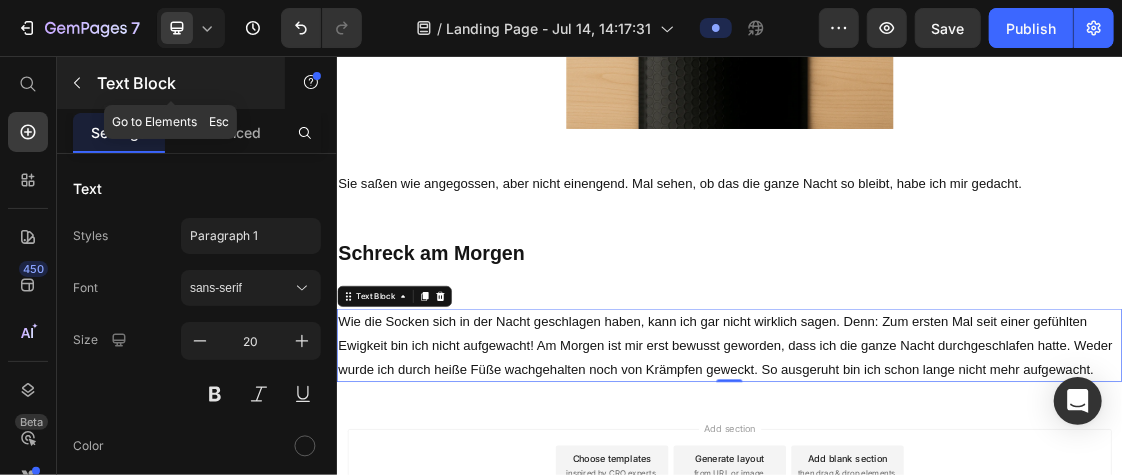 click 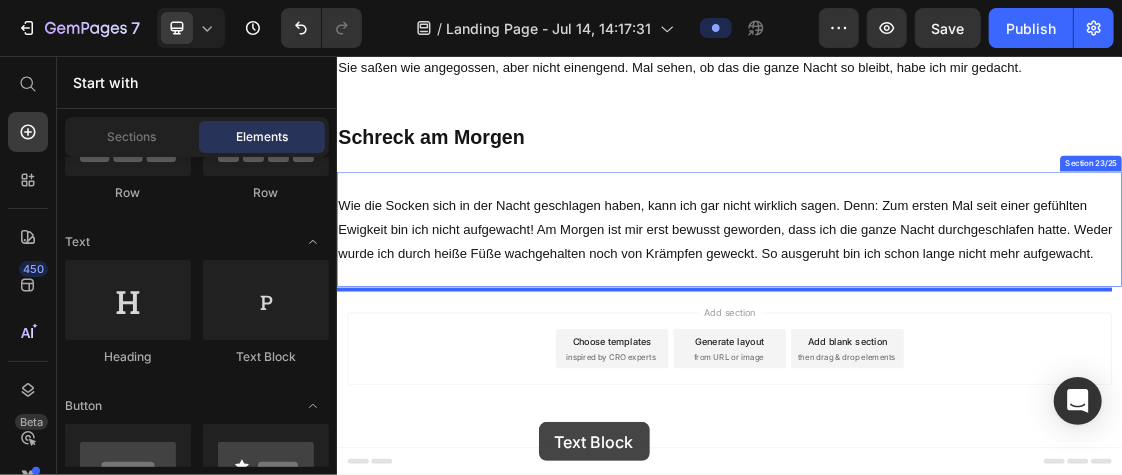 scroll, scrollTop: 3834, scrollLeft: 0, axis: vertical 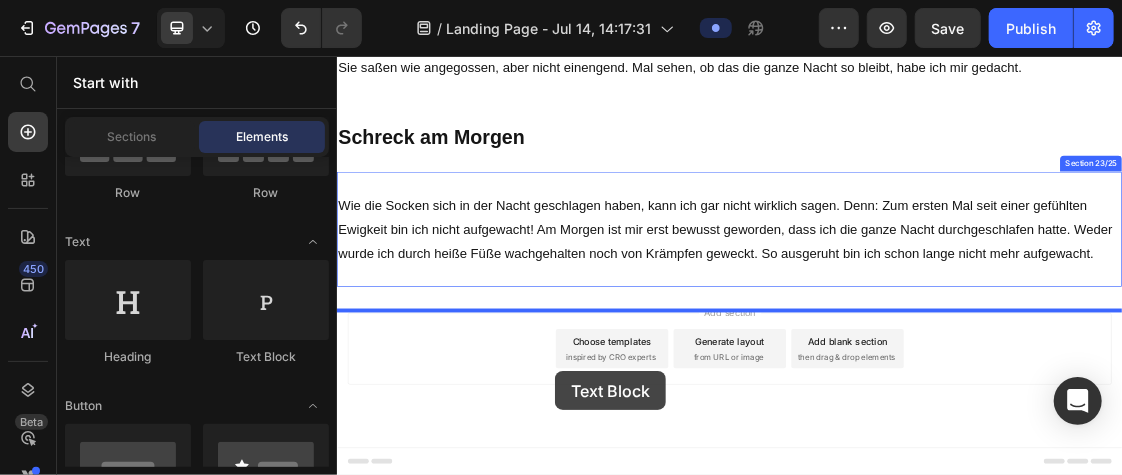 drag, startPoint x: 599, startPoint y: 348, endPoint x: 669, endPoint y: 537, distance: 201.54652 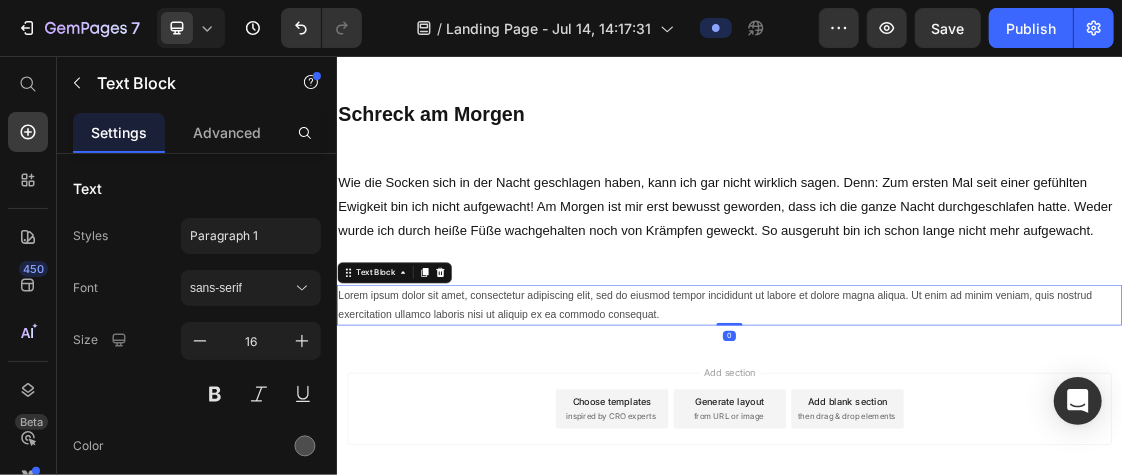 click on "Lorem ipsum dolor sit amet, consectetur adipiscing elit, sed do eiusmod tempor incididunt ut labore et dolore magna aliqua. Ut enim ad minim veniam, quis nostrud exercitation ullamco laboris nisi ut aliquip ex ea commodo consequat." at bounding box center [936, 437] 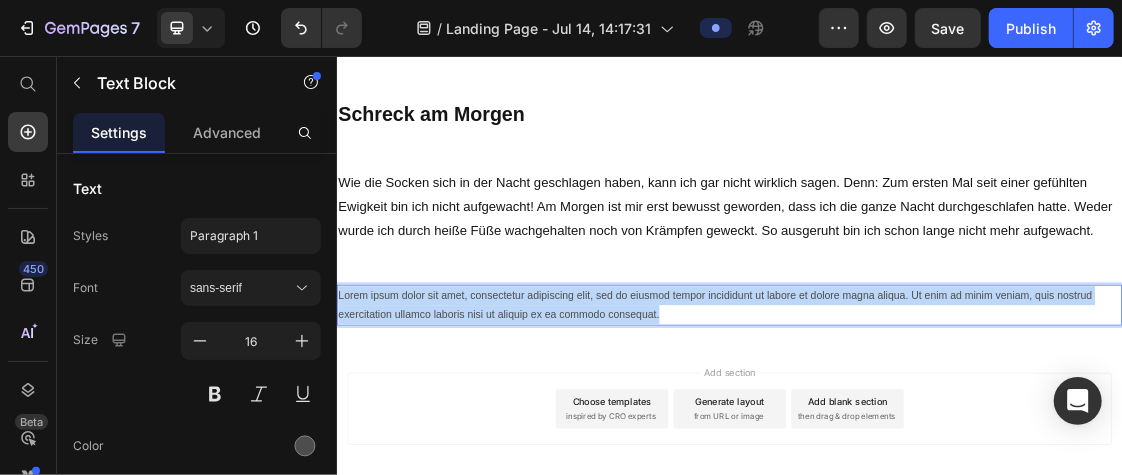 click on "Lorem ipsum dolor sit amet, consectetur adipiscing elit, sed do eiusmod tempor incididunt ut labore et dolore magna aliqua. Ut enim ad minim veniam, quis nostrud exercitation ullamco laboris nisi ut aliquip ex ea commodo consequat." at bounding box center [936, 437] 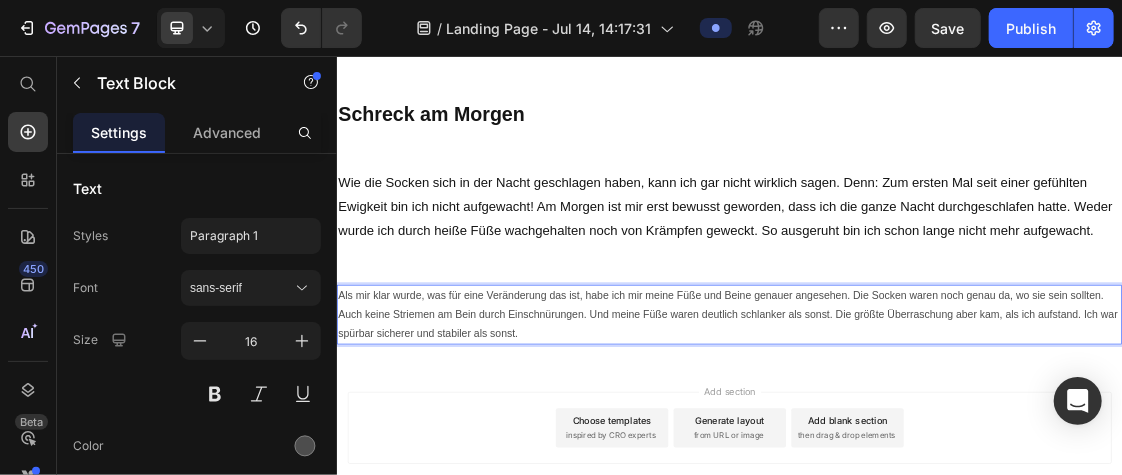 click on "Als mir klar wurde, was für eine Veränderung das ist, habe ich mir meine Füße und Beine genauer angesehen. Die Socken waren noch genau da, wo sie sein sollten. Auch keine Striemen am Bein durch Einschnürungen. Und meine Füße waren deutlich schlanker als sonst. Die größte Überraschung aber kam, als ich aufstand. Ich war spürbar sicherer und stabiler als sonst." at bounding box center [936, 451] 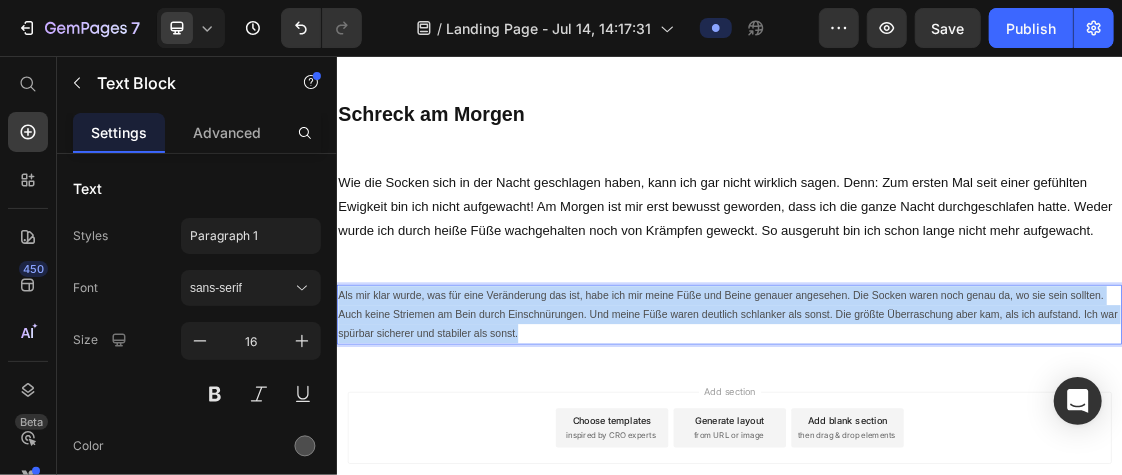 click on "Als mir klar wurde, was für eine Veränderung das ist, habe ich mir meine Füße und Beine genauer angesehen. Die Socken waren noch genau da, wo sie sein sollten. Auch keine Striemen am Bein durch Einschnürungen. Und meine Füße waren deutlich schlanker als sonst. Die größte Überraschung aber kam, als ich aufstand. Ich war spürbar sicherer und stabiler als sonst." at bounding box center [936, 451] 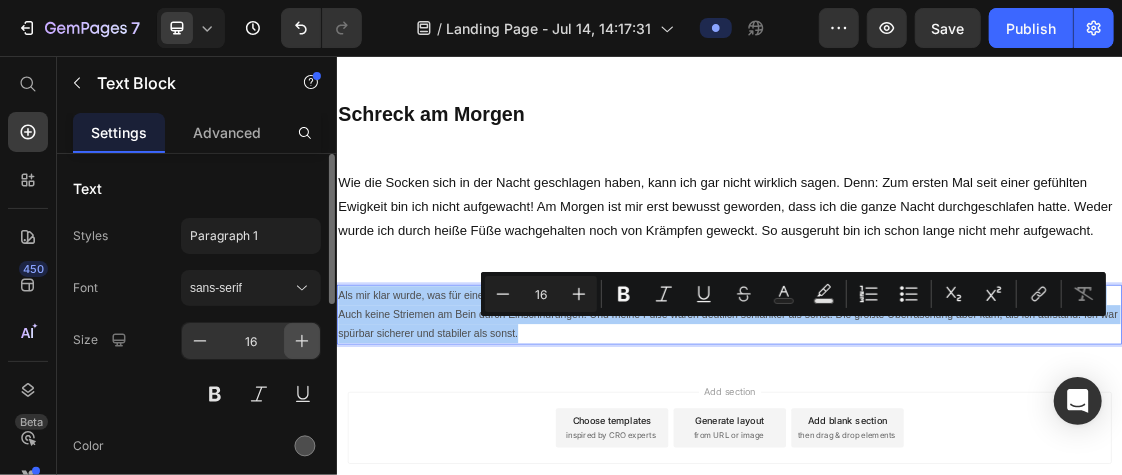 click 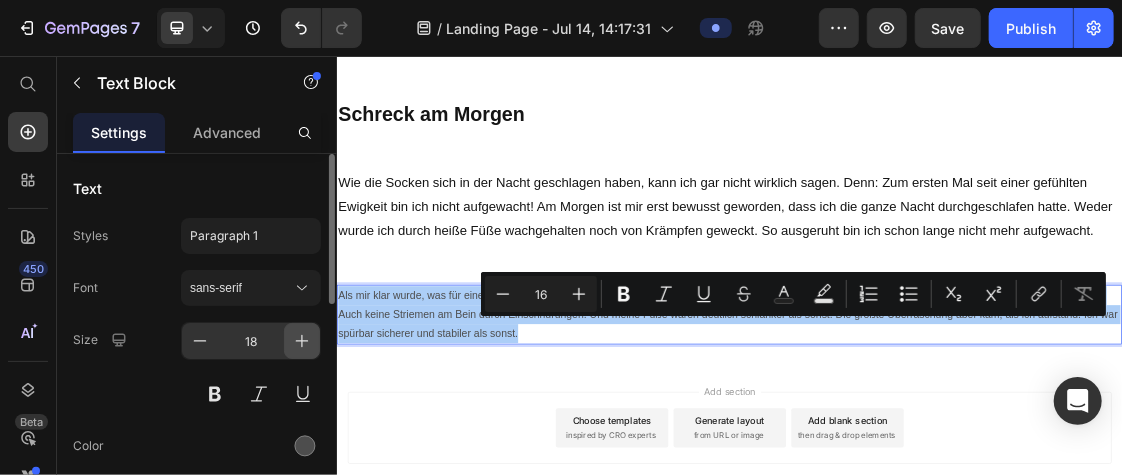 click 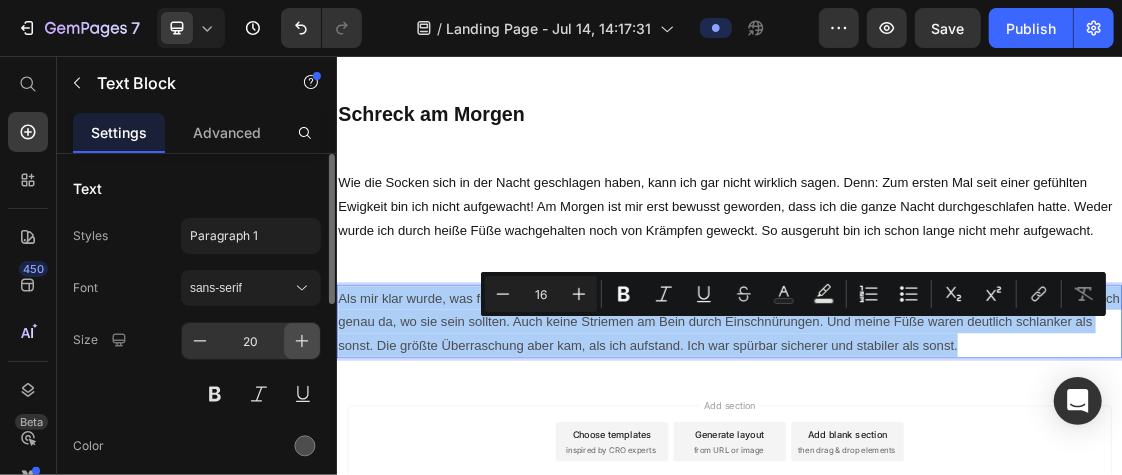 click 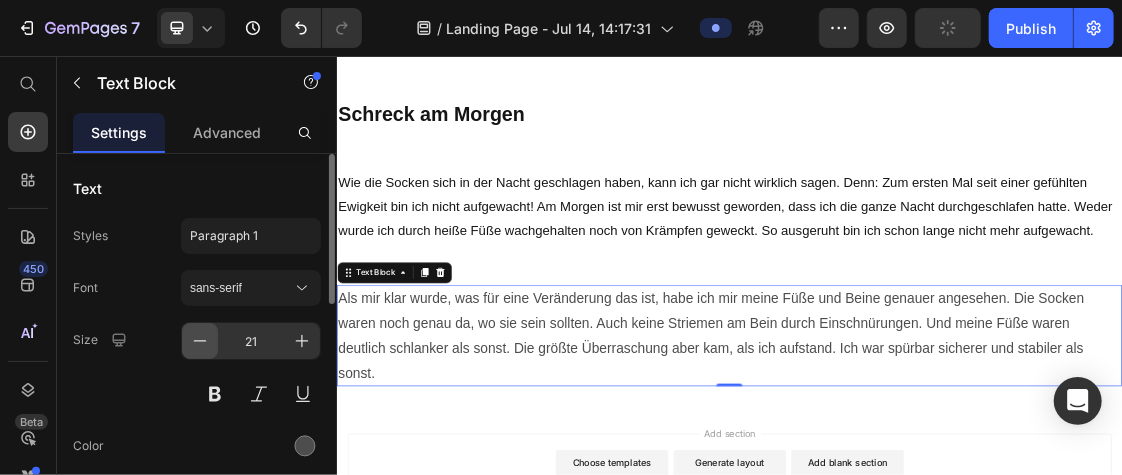 click 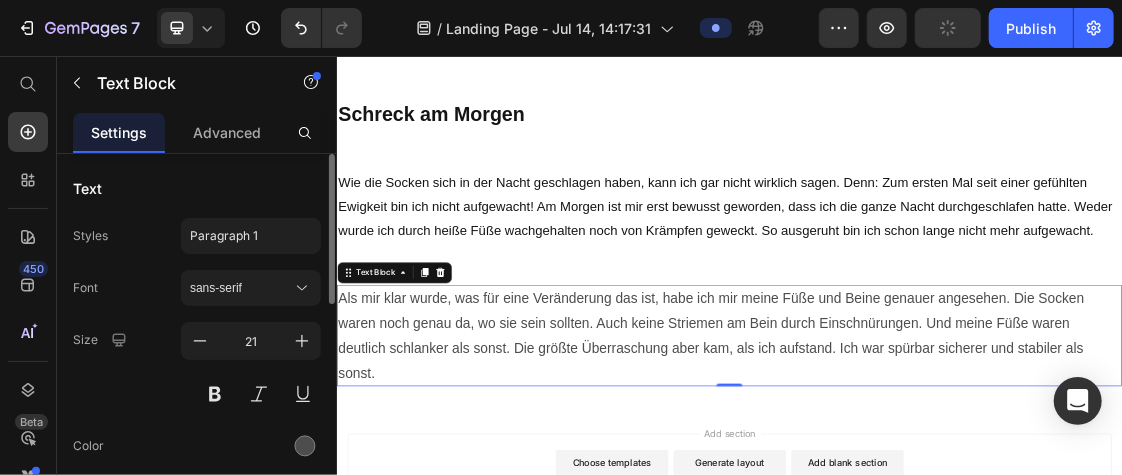 type on "20" 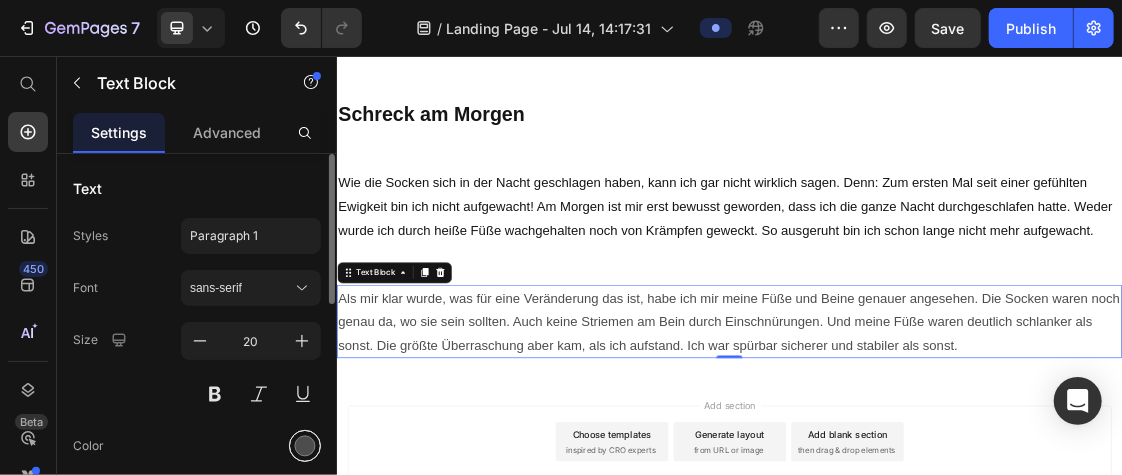 click at bounding box center (305, 446) 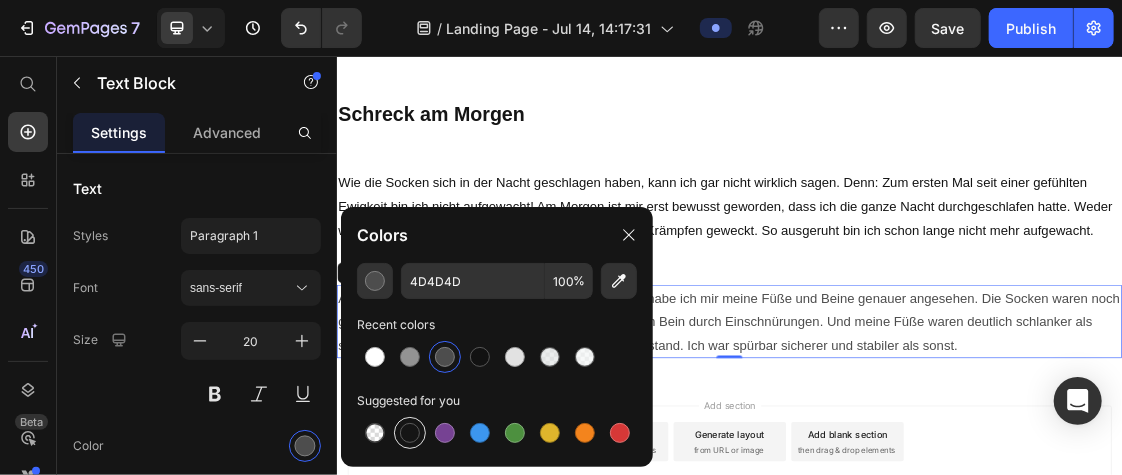 click at bounding box center [410, 433] 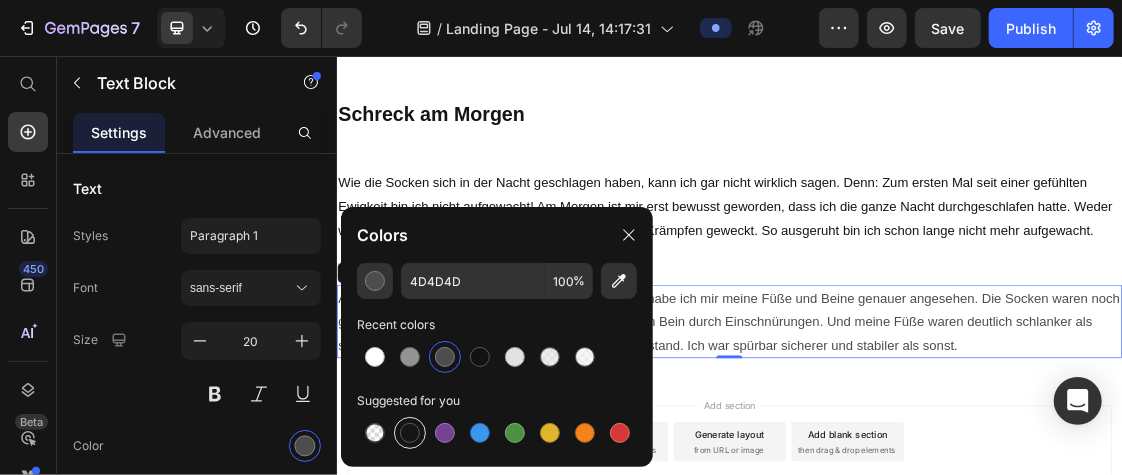 type on "151515" 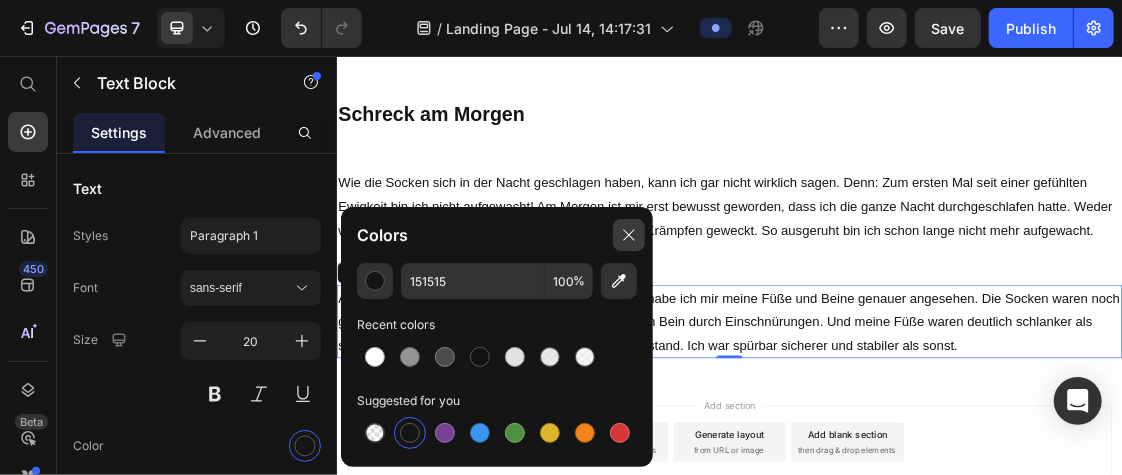click 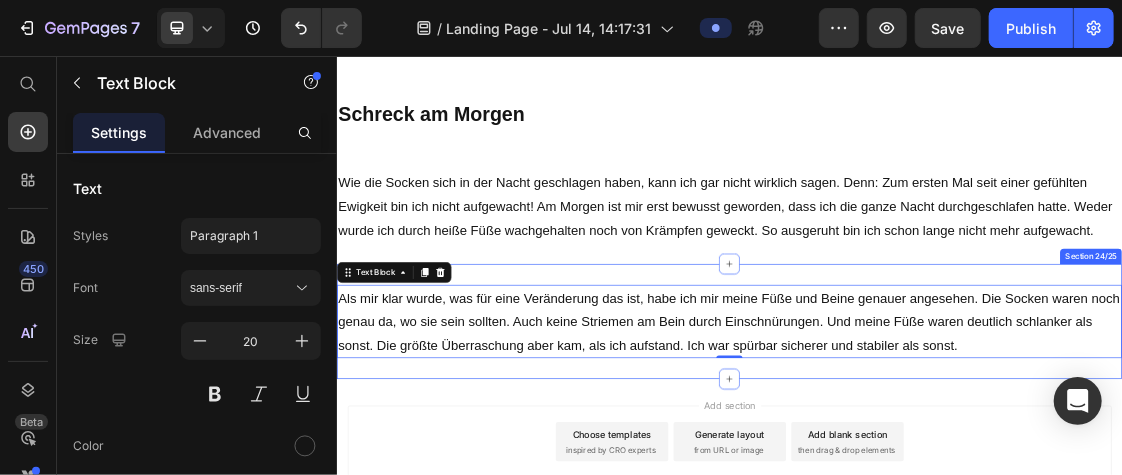 scroll, scrollTop: 4010, scrollLeft: 0, axis: vertical 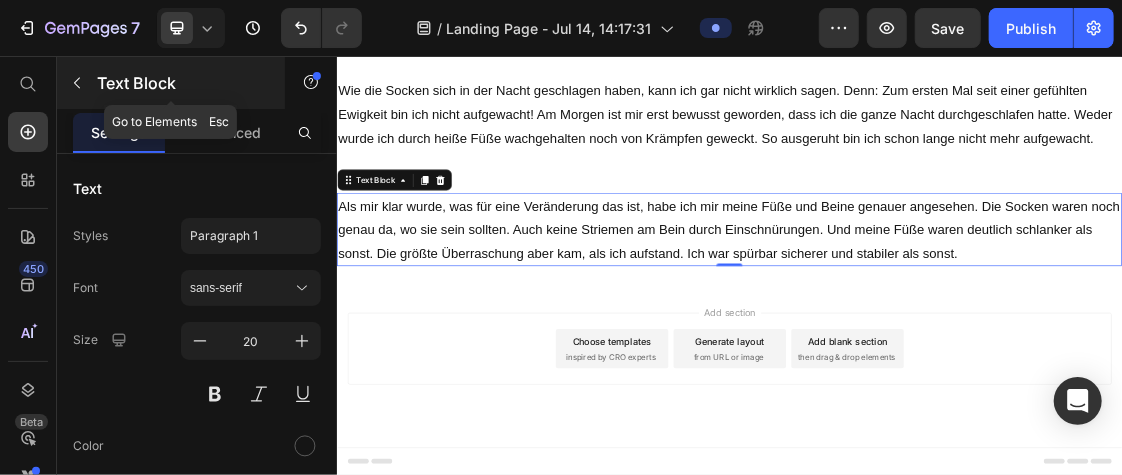 click 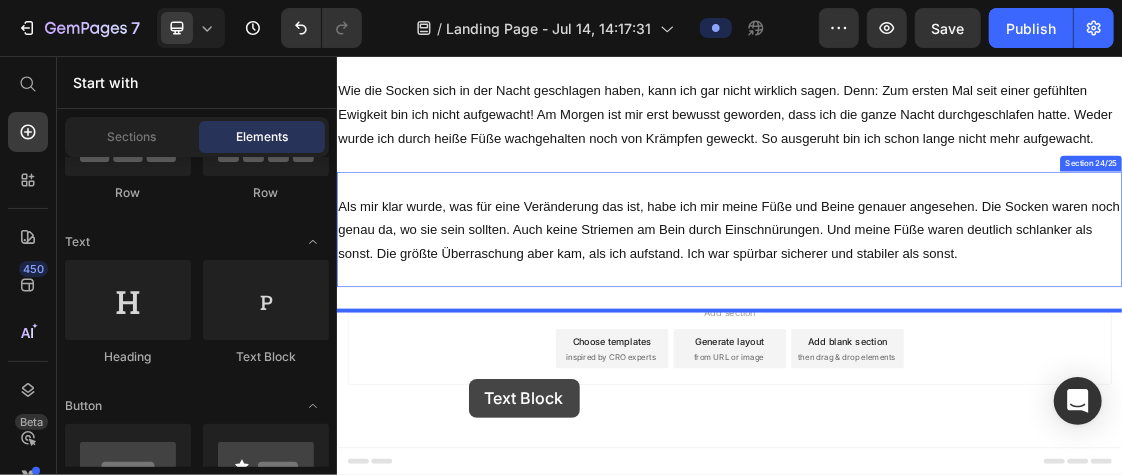 drag, startPoint x: 581, startPoint y: 362, endPoint x: 537, endPoint y: 545, distance: 188.2153 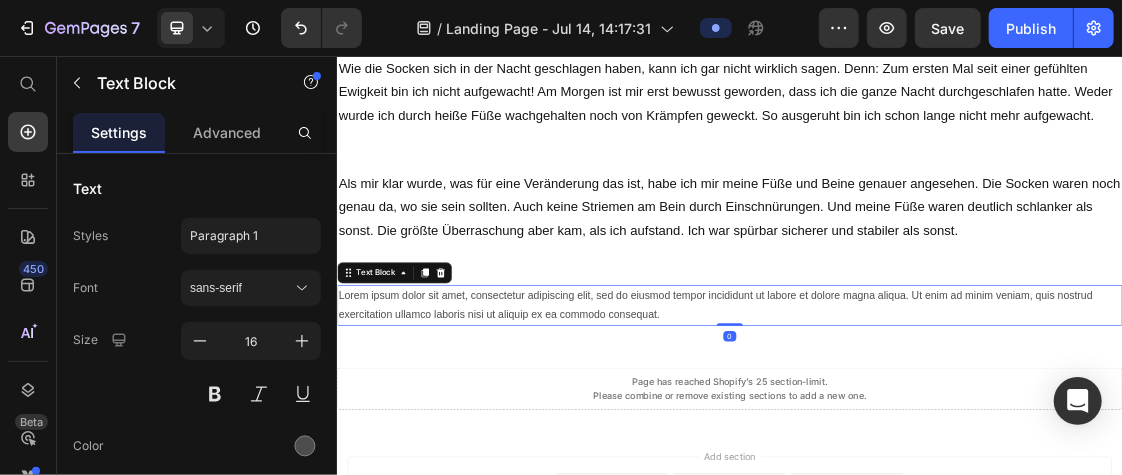 click on "Lorem ipsum dolor sit amet, consectetur adipiscing elit, sed do eiusmod tempor incididunt ut labore et dolore magna aliqua. Ut enim ad minim veniam, quis nostrud exercitation ullamco laboris nisi ut aliquip ex ea commodo consequat." at bounding box center [936, 437] 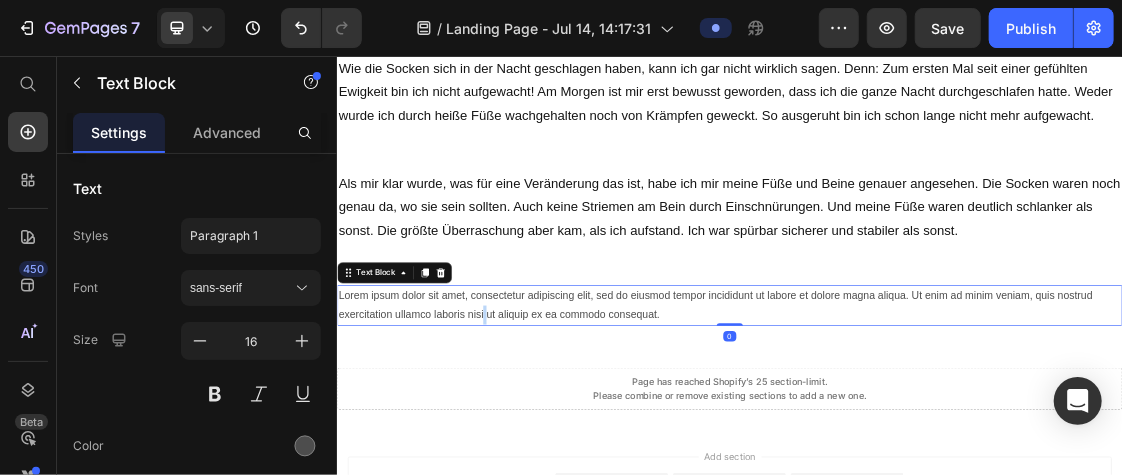 click on "Lorem ipsum dolor sit amet, consectetur adipiscing elit, sed do eiusmod tempor incididunt ut labore et dolore magna aliqua. Ut enim ad minim veniam, quis nostrud exercitation ullamco laboris nisi ut aliquip ex ea commodo consequat." at bounding box center [936, 437] 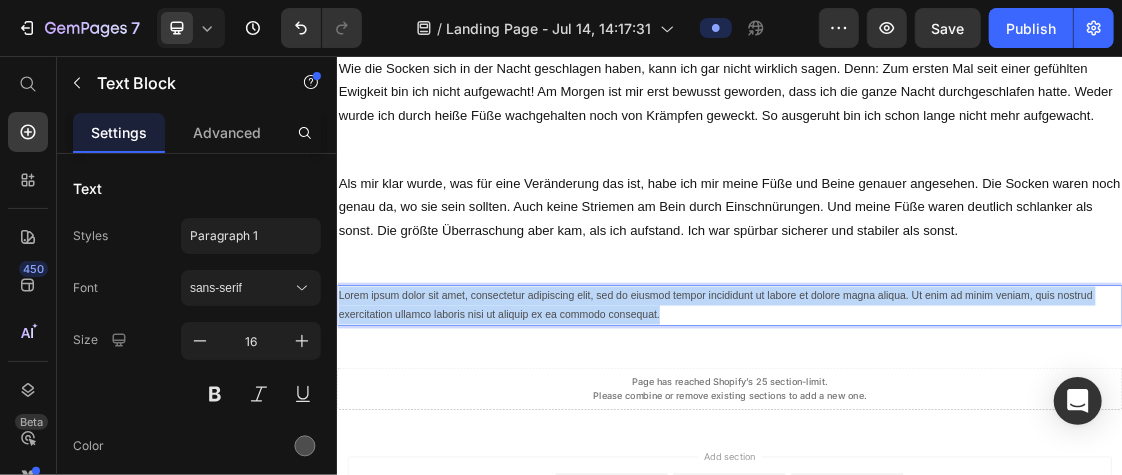 click on "Lorem ipsum dolor sit amet, consectetur adipiscing elit, sed do eiusmod tempor incididunt ut labore et dolore magna aliqua. Ut enim ad minim veniam, quis nostrud exercitation ullamco laboris nisi ut aliquip ex ea commodo consequat." at bounding box center (936, 437) 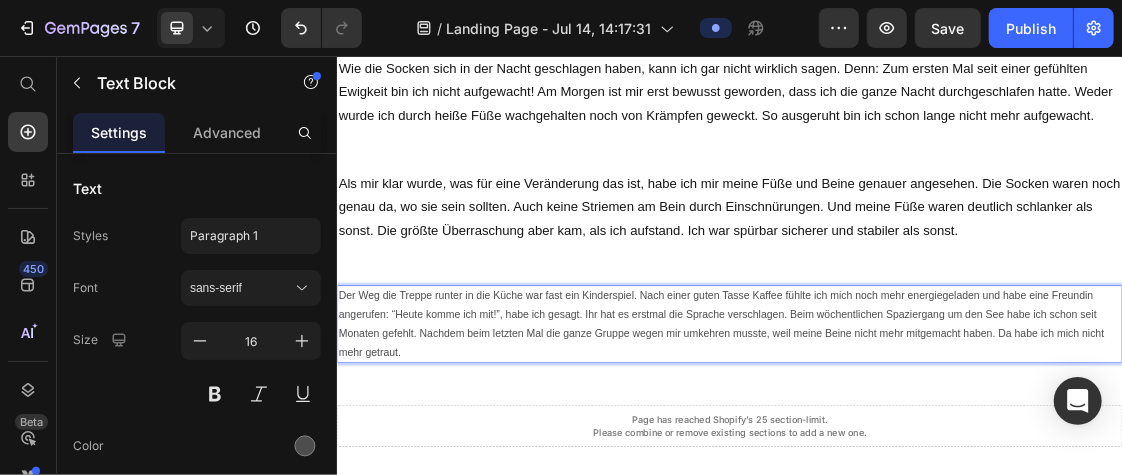 click on "Der Weg die Treppe runter in die Küche war fast ein Kinderspiel. Nach einer guten Tasse Kaffee fühlte ich mich noch mehr energiegeladen und habe eine Freundin angerufen: “Heute komme ich mit!”, habe ich gesagt. Ihr hat es erstmal die Sprache verschlagen. Beim wöchentlichen Spaziergang um den See habe ich schon seit Monaten gefehlt. Nachdem beim letzten Mal die ganze Gruppe wegen mir umkehren musste, weil meine Beine nicht mehr mitgemacht haben. Da habe ich mich nicht mehr getraut." at bounding box center (936, 465) 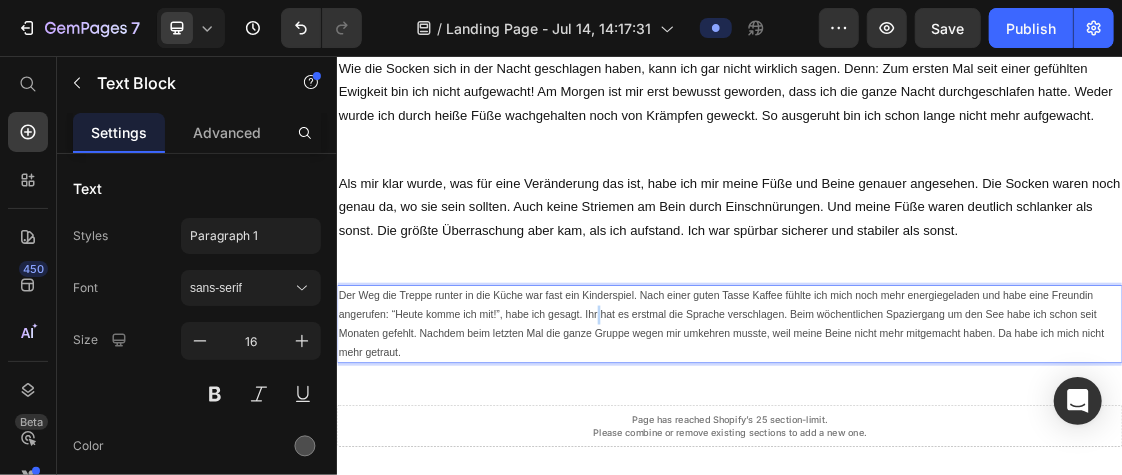 click on "Der Weg die Treppe runter in die Küche war fast ein Kinderspiel. Nach einer guten Tasse Kaffee fühlte ich mich noch mehr energiegeladen und habe eine Freundin angerufen: “Heute komme ich mit!”, habe ich gesagt. Ihr hat es erstmal die Sprache verschlagen. Beim wöchentlichen Spaziergang um den See habe ich schon seit Monaten gefehlt. Nachdem beim letzten Mal die ganze Gruppe wegen mir umkehren musste, weil meine Beine nicht mehr mitgemacht haben. Da habe ich mich nicht mehr getraut." at bounding box center (936, 465) 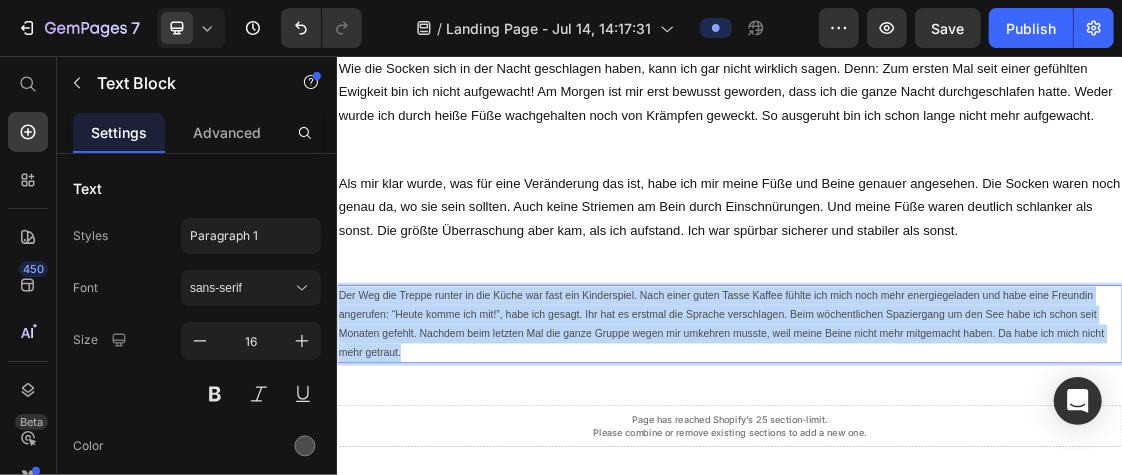 click on "Der Weg die Treppe runter in die Küche war fast ein Kinderspiel. Nach einer guten Tasse Kaffee fühlte ich mich noch mehr energiegeladen und habe eine Freundin angerufen: “Heute komme ich mit!”, habe ich gesagt. Ihr hat es erstmal die Sprache verschlagen. Beim wöchentlichen Spaziergang um den See habe ich schon seit Monaten gefehlt. Nachdem beim letzten Mal die ganze Gruppe wegen mir umkehren musste, weil meine Beine nicht mehr mitgemacht haben. Da habe ich mich nicht mehr getraut." at bounding box center (936, 465) 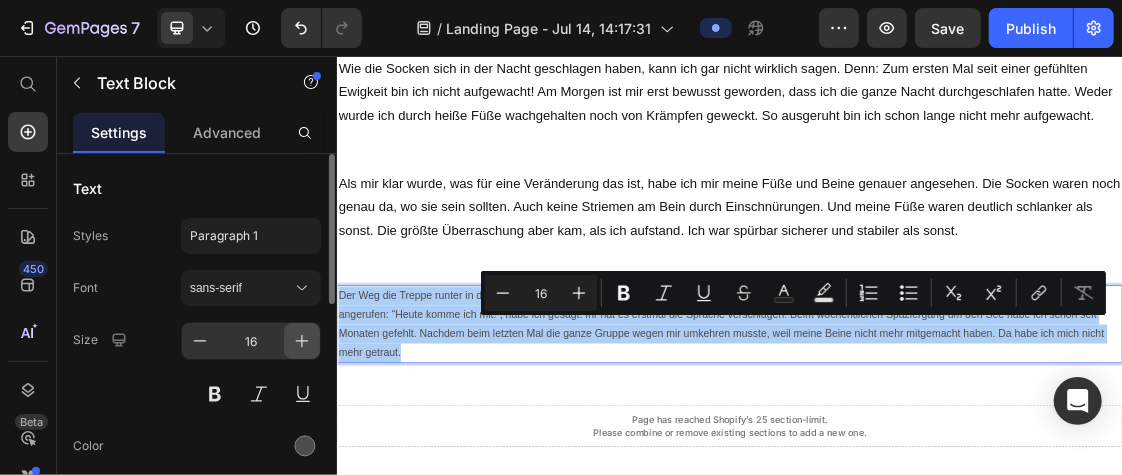 click 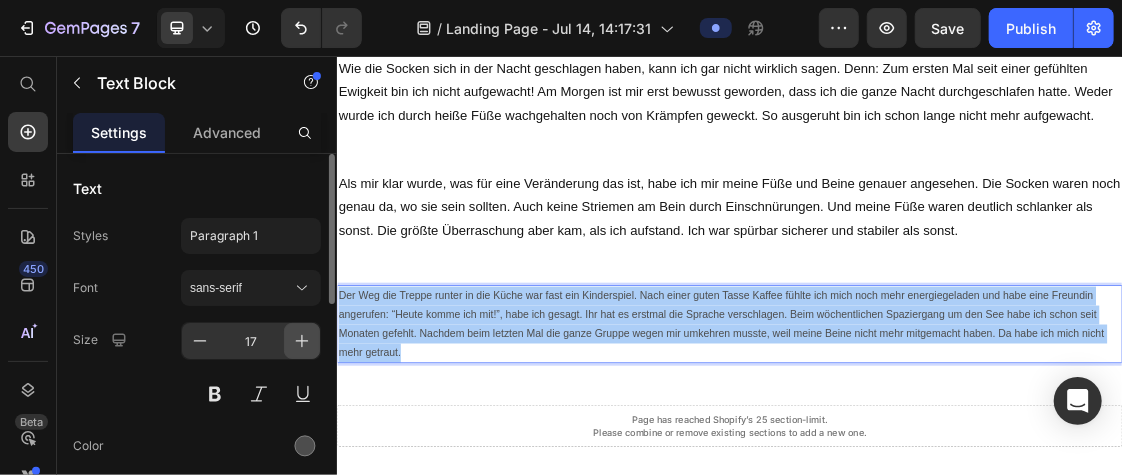 click 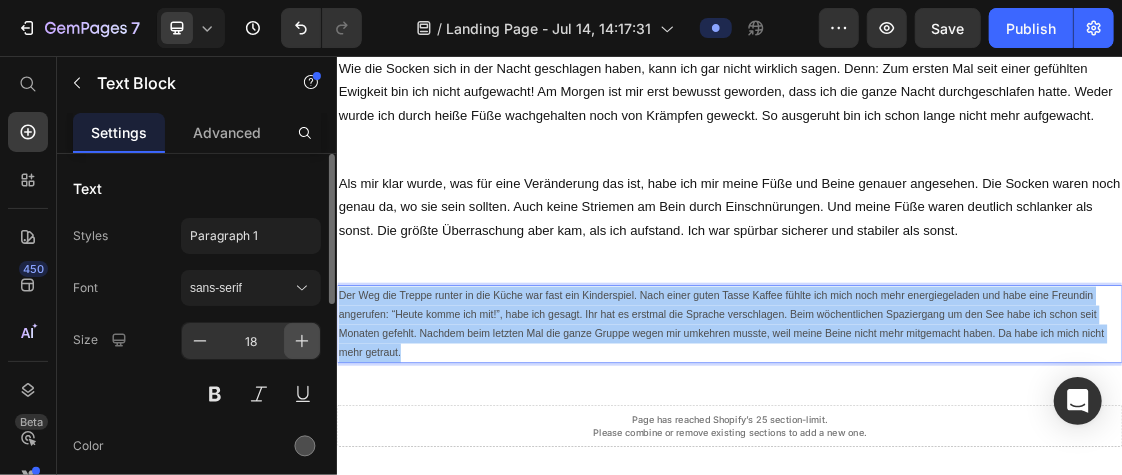 click 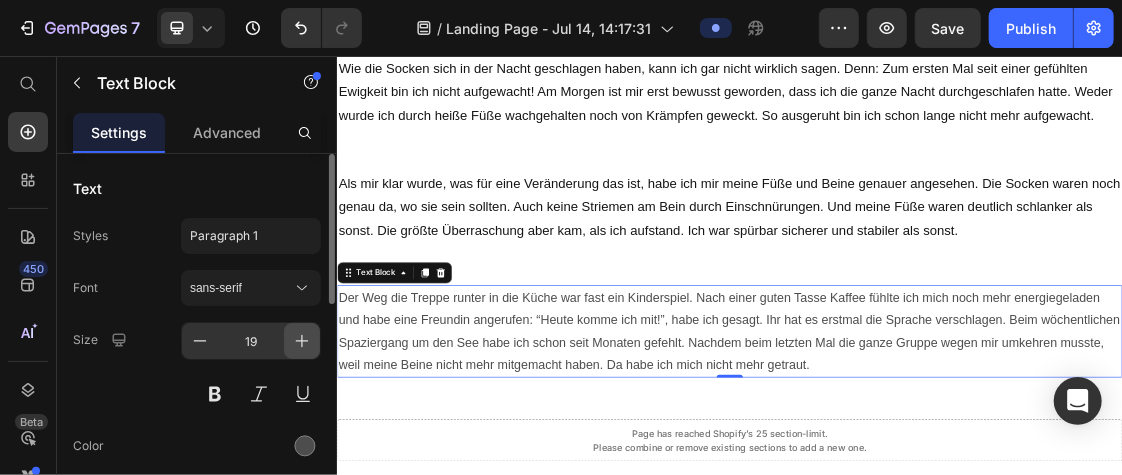 click 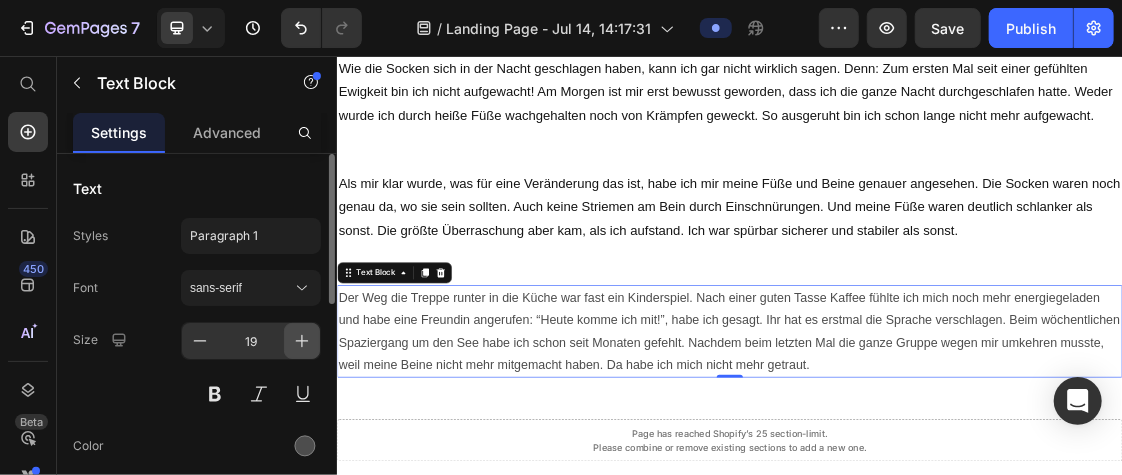 type on "20" 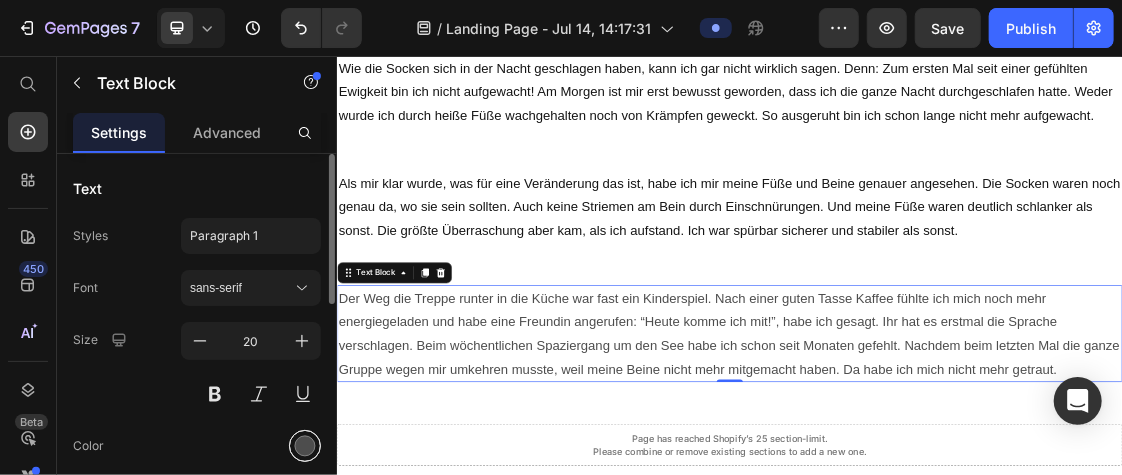 click at bounding box center [305, 446] 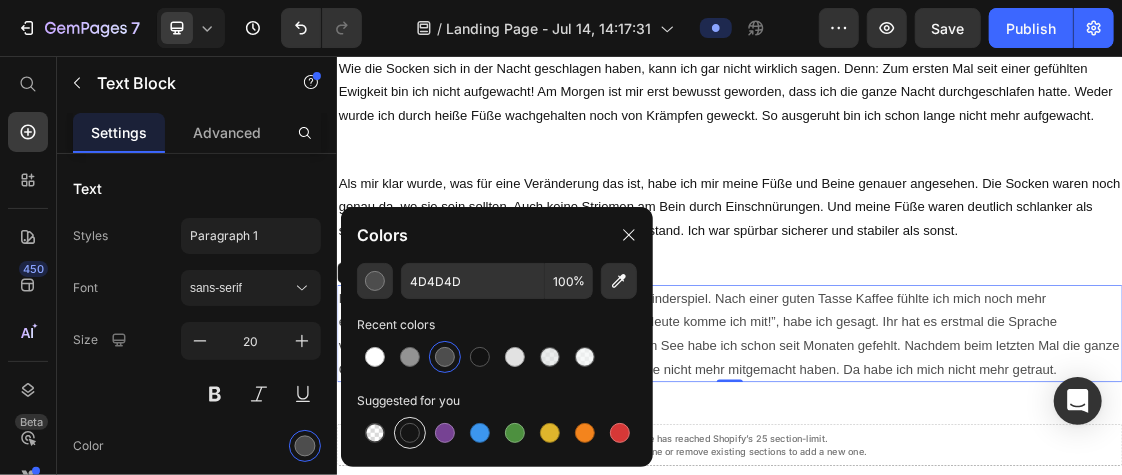click at bounding box center [410, 433] 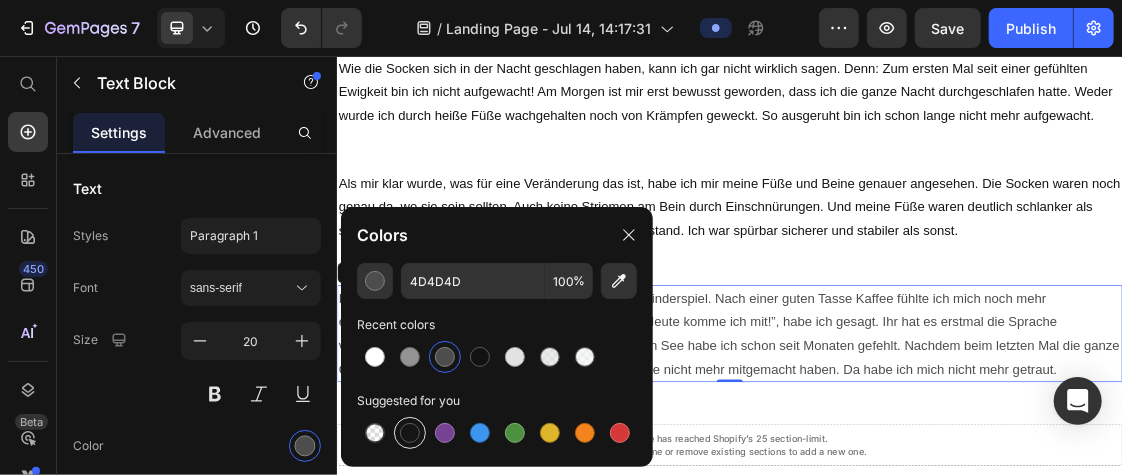 type on "151515" 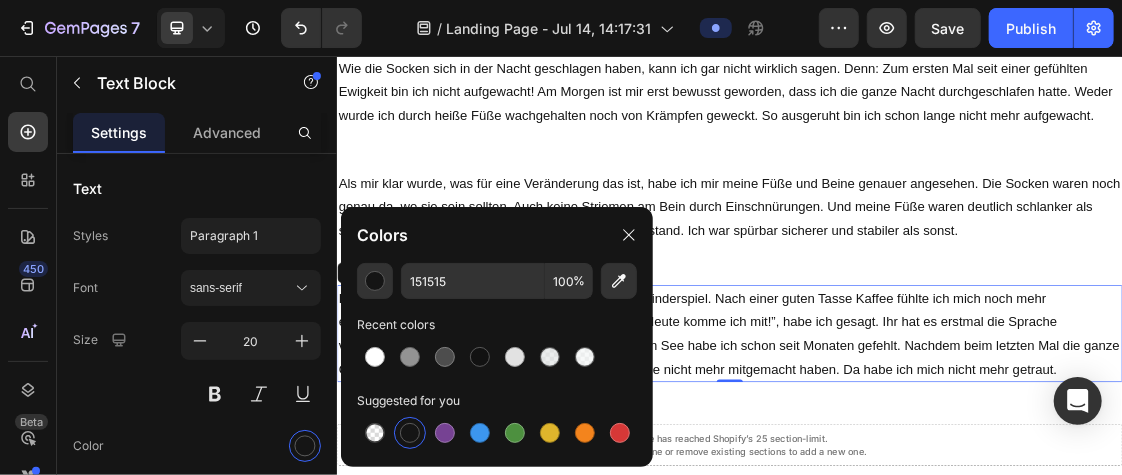 click on "Header Image Section 20/25 Page has reached Shopify’s 25 section-limit Page has reached Shopify’s 25 section-limit Sie saßen wie angegossen, aber nicht einengend. Mal sehen, ob das die ganze Nacht so bleibt, habe ich mir gedacht. Text Block Section 21/25 Page has reached Shopify’s 25 section-limit Page has reached Shopify’s 25 section-limit Schreck am Morgen Heading Section 22/25 Page has reached Shopify’s 25 section-limit Page has reached Shopify’s 25 section-limit Wie die Socken sich in der Nacht geschlagen haben, kann ich gar nicht wirklich sagen. Denn: Zum ersten Mal seit einer gefühlten Ewigkeit bin ich nicht aufgewacht! Am Morgen ist mir erst bewusst geworden, dass ich die ganze Nacht durchgeschlafen hatte. Weder wurde ich durch heiße Füße wachgehalten noch von Krämpfen geweckt. So ausgeruht bin ich schon lange nicht mehr aufgewacht.  Text Block Section 23/25 Page has reached Shopify’s 25 section-limit Page has reached Shopify’s 25 section-limit Text Block Section 24/25 Text Block" at bounding box center [936, -1477] 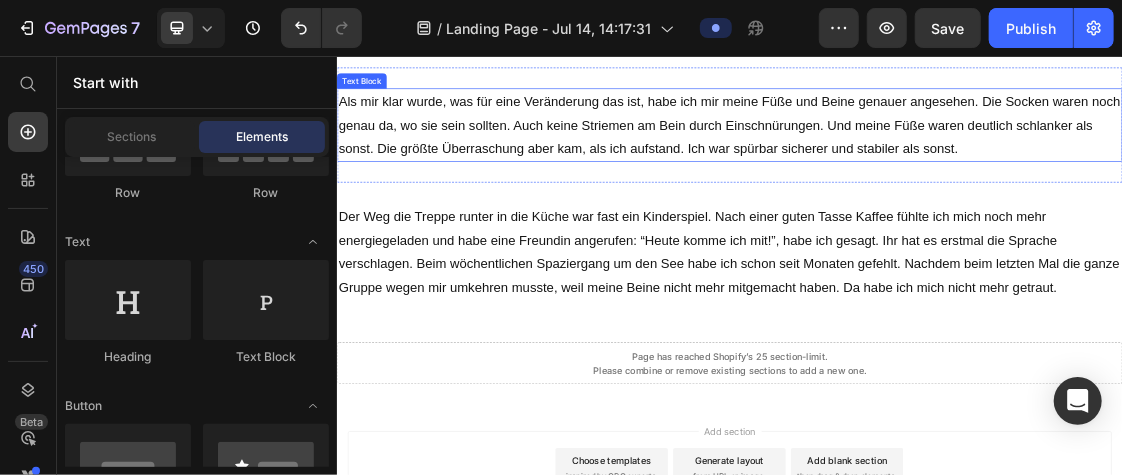 scroll, scrollTop: 4186, scrollLeft: 0, axis: vertical 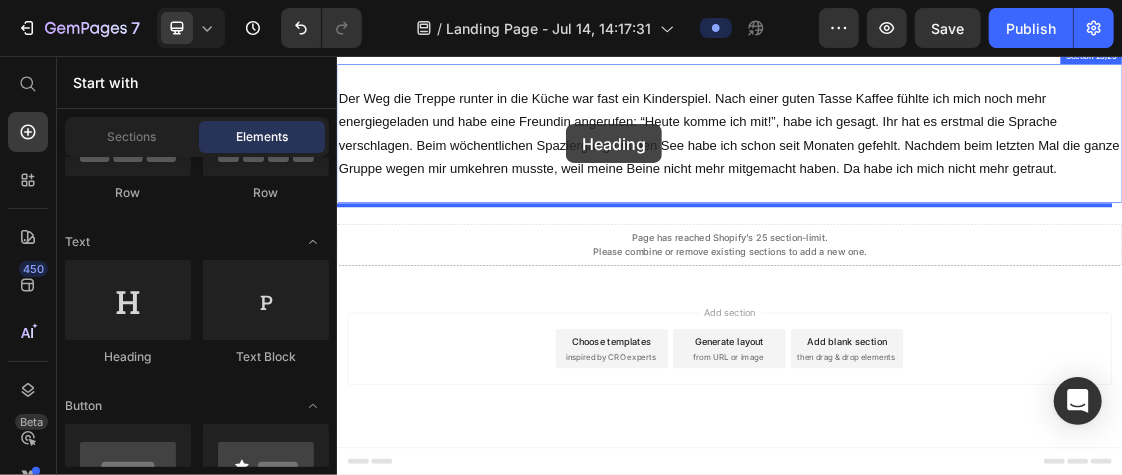 drag, startPoint x: 486, startPoint y: 364, endPoint x: 687, endPoint y: 159, distance: 287.09927 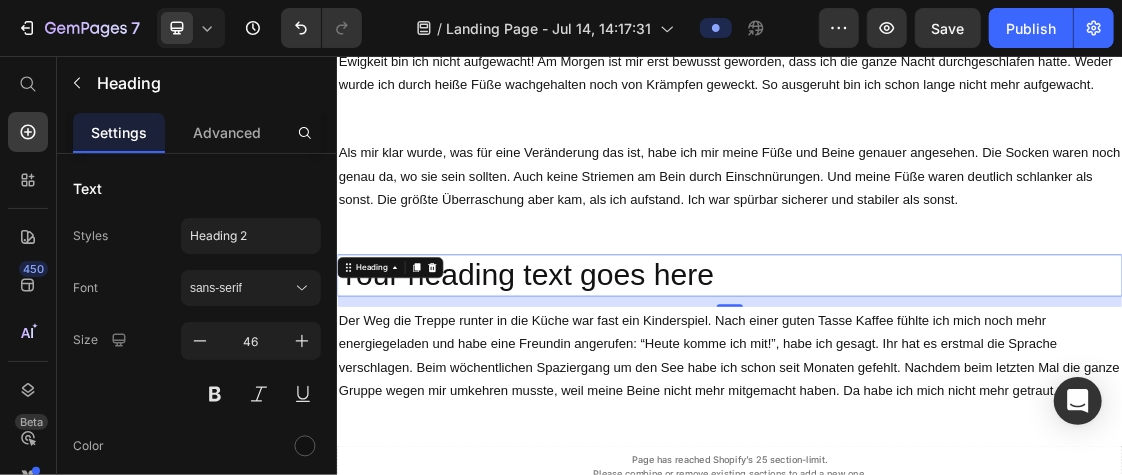 scroll, scrollTop: 4056, scrollLeft: 0, axis: vertical 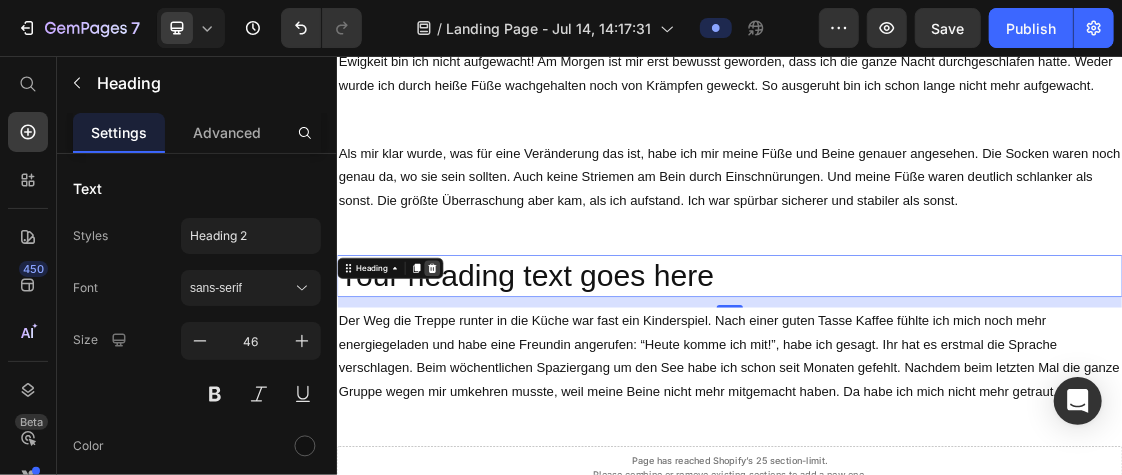 click 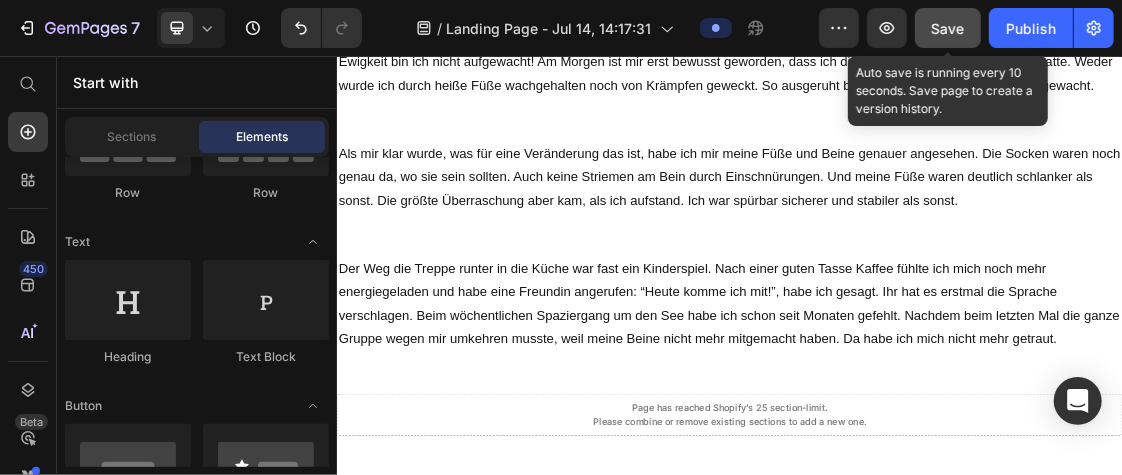 click on "Save" at bounding box center (948, 28) 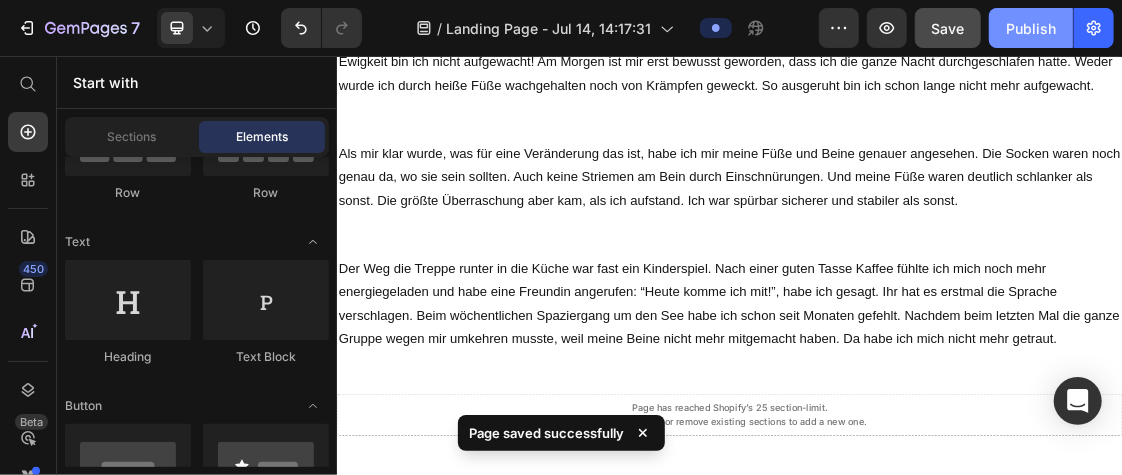 click on "Publish" 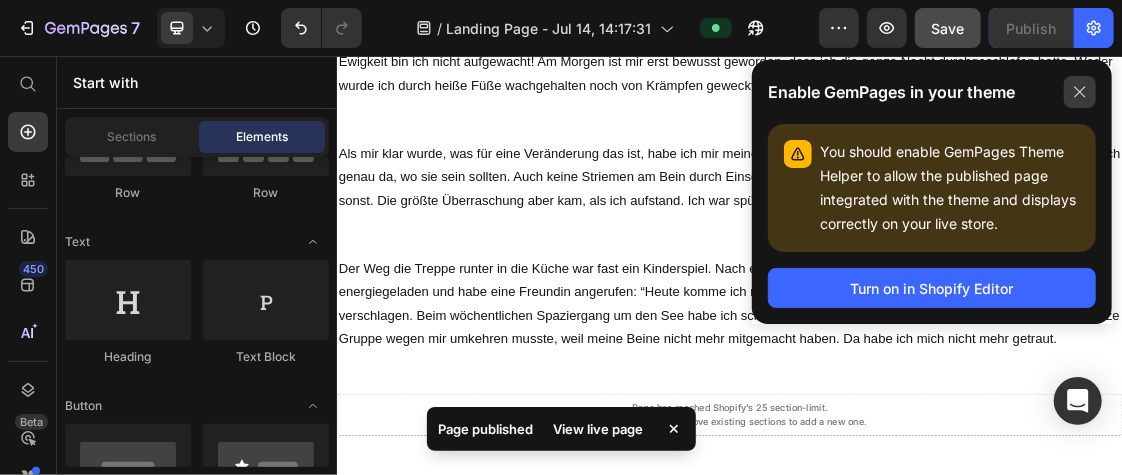 click 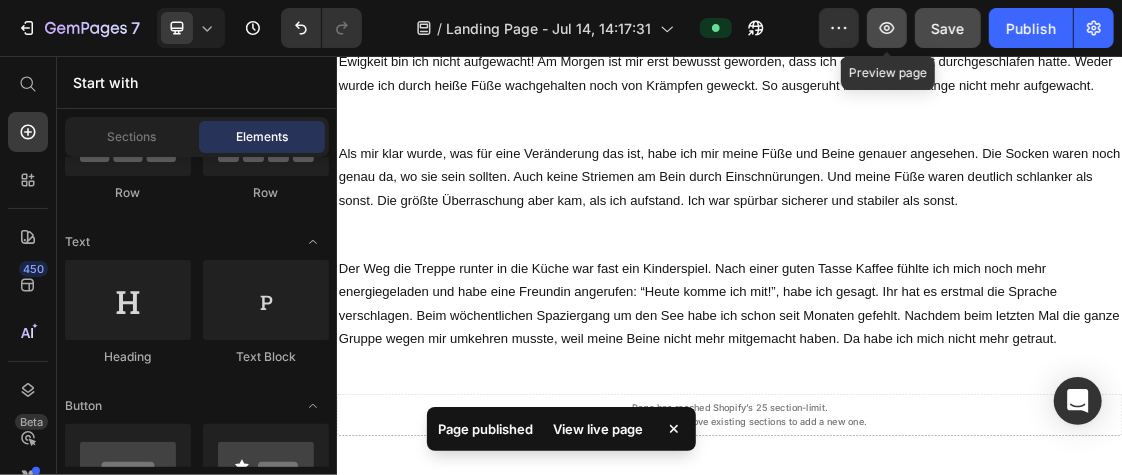 click 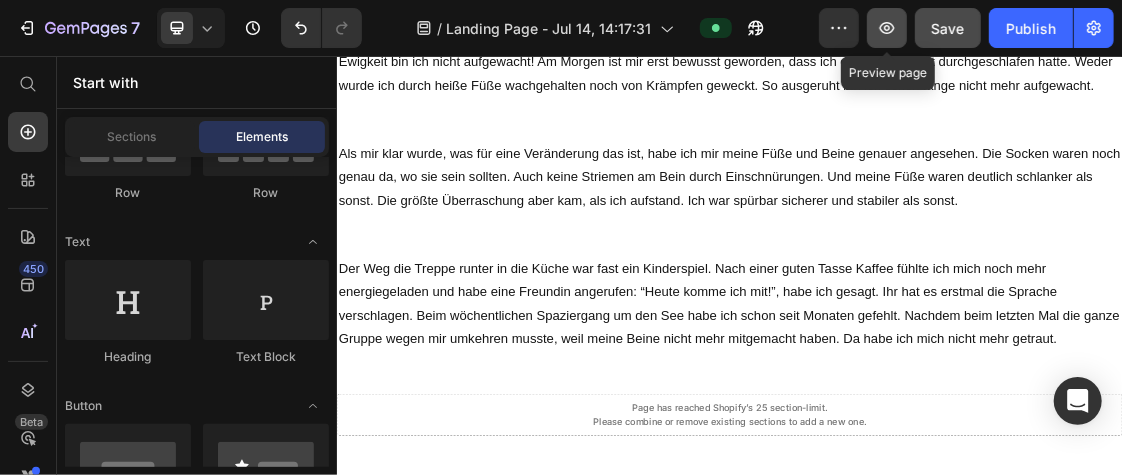 click 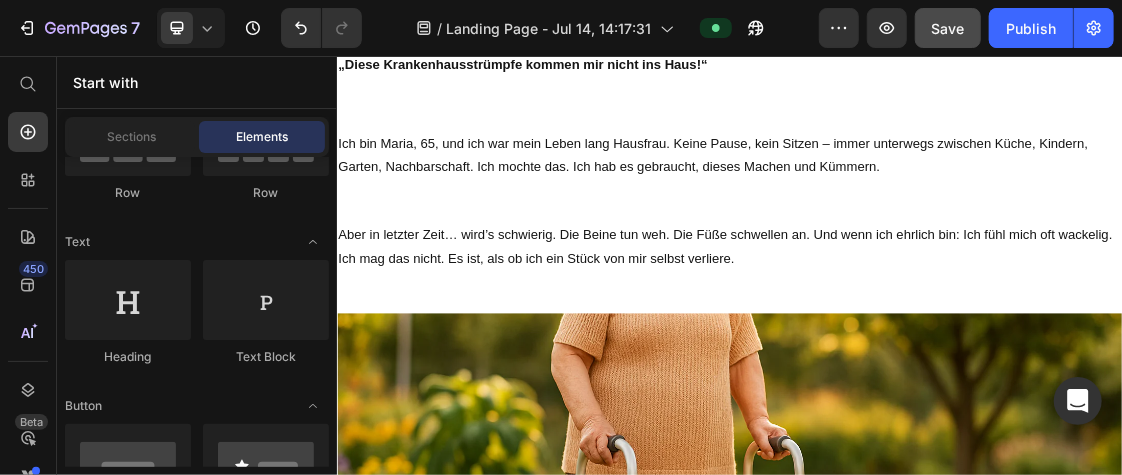 scroll, scrollTop: 0, scrollLeft: 0, axis: both 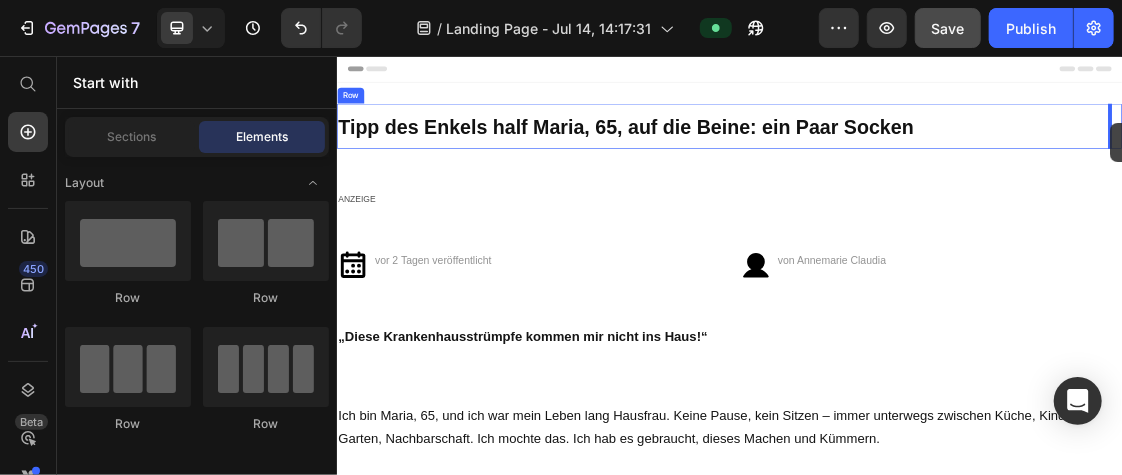 drag, startPoint x: 650, startPoint y: 244, endPoint x: 1518, endPoint y: 160, distance: 872.05505 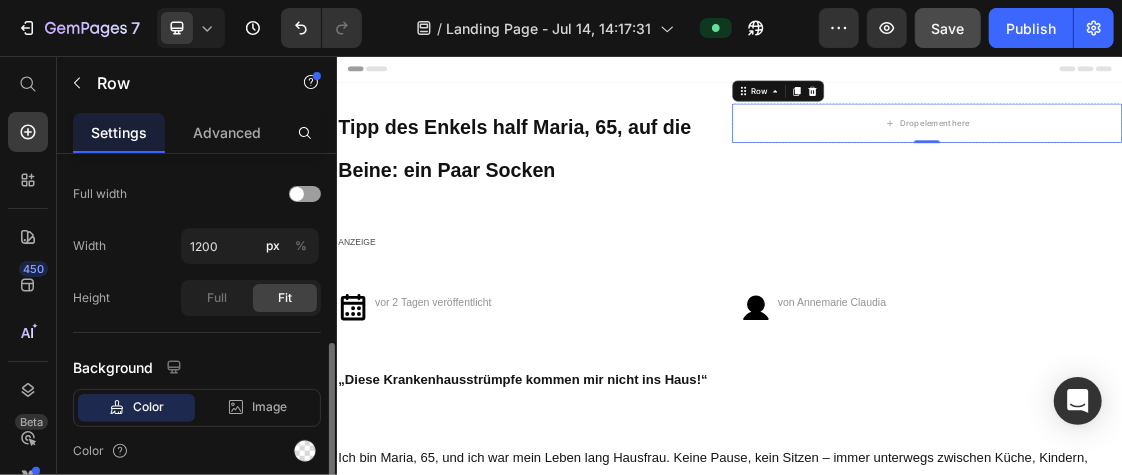 scroll, scrollTop: 530, scrollLeft: 0, axis: vertical 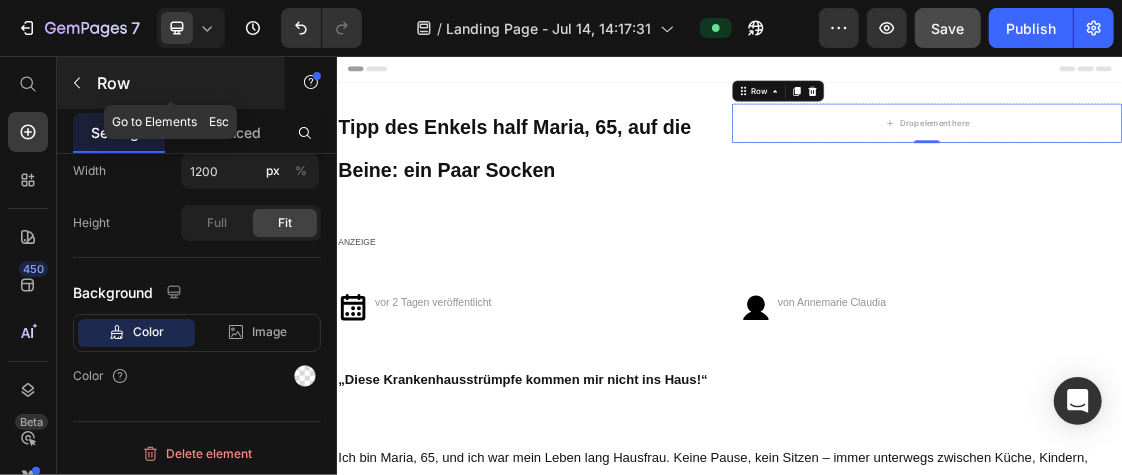 click 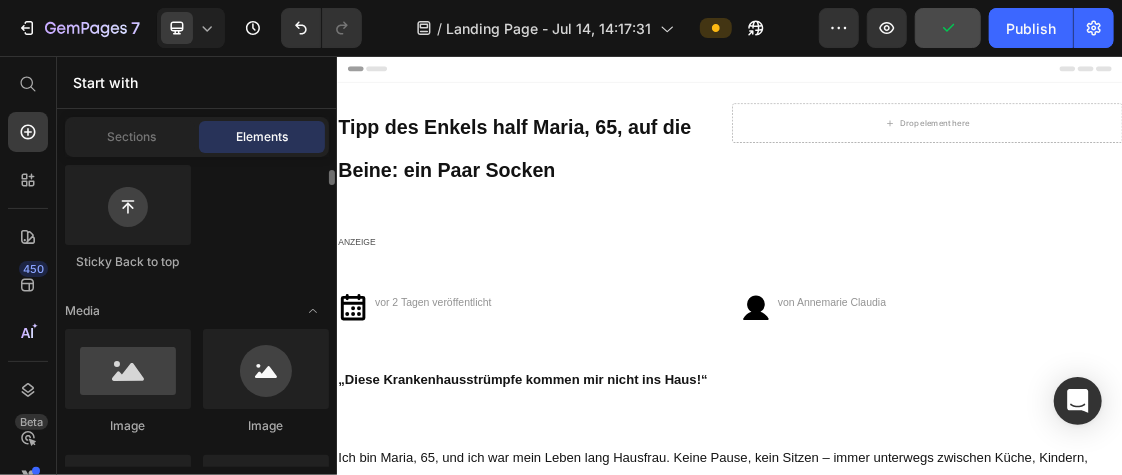 scroll, scrollTop: 597, scrollLeft: 0, axis: vertical 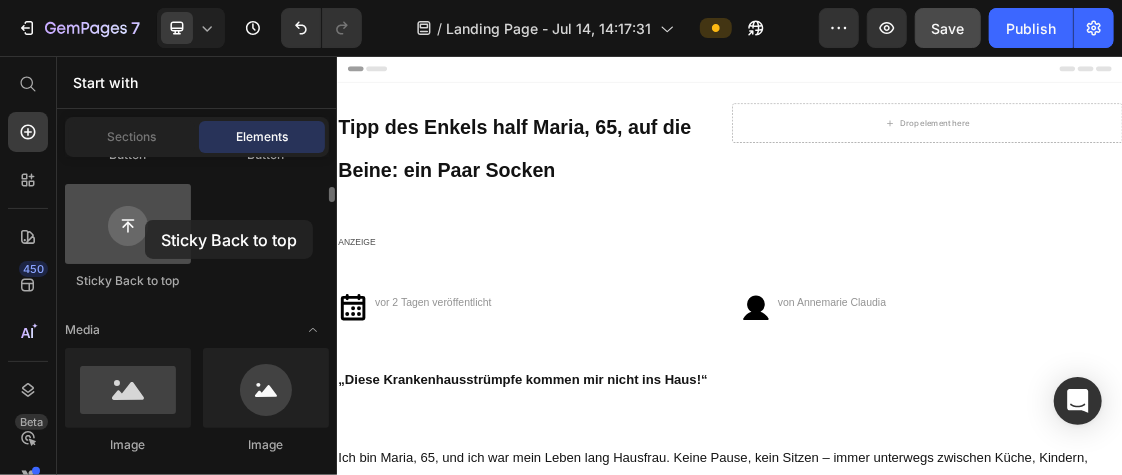 click at bounding box center [128, 224] 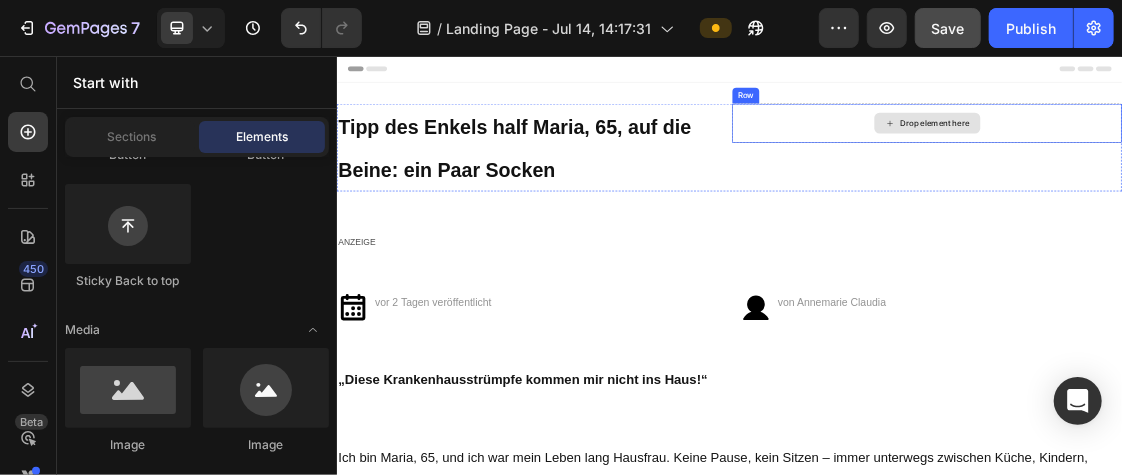 click on "Drop element here" at bounding box center [1238, 158] 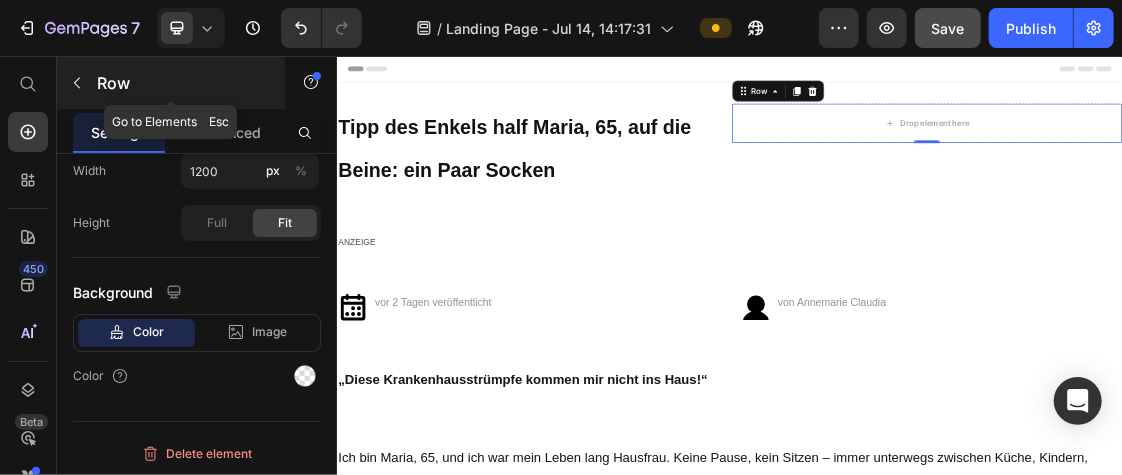 click 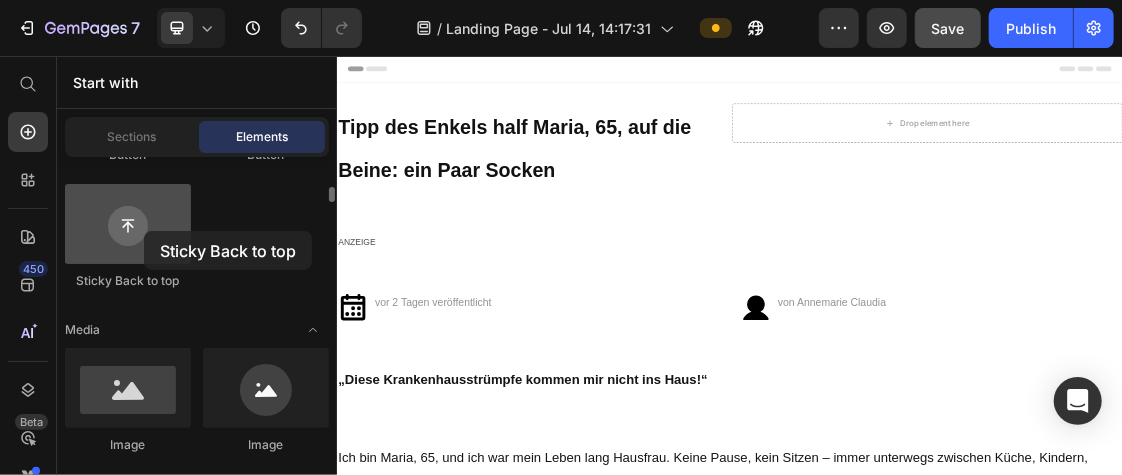 click at bounding box center (128, 224) 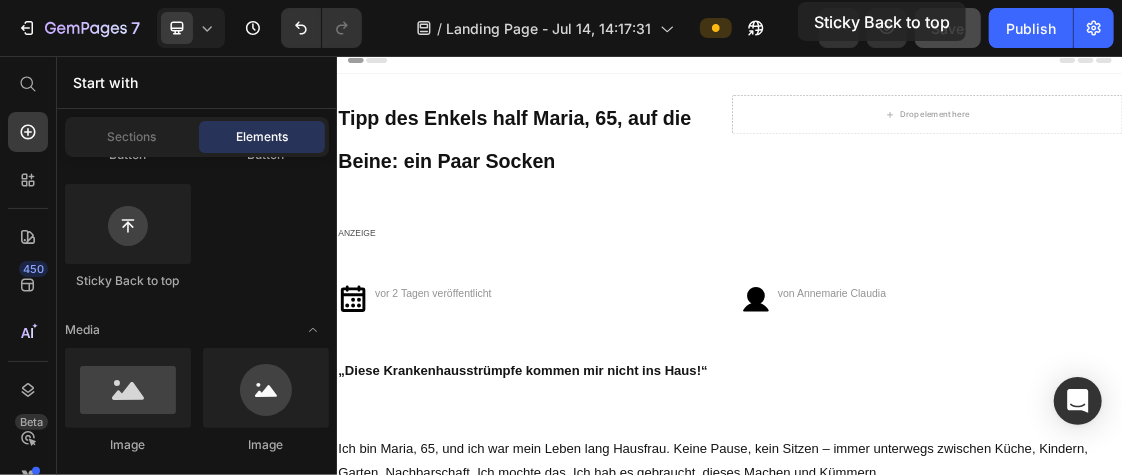 scroll, scrollTop: 0, scrollLeft: 0, axis: both 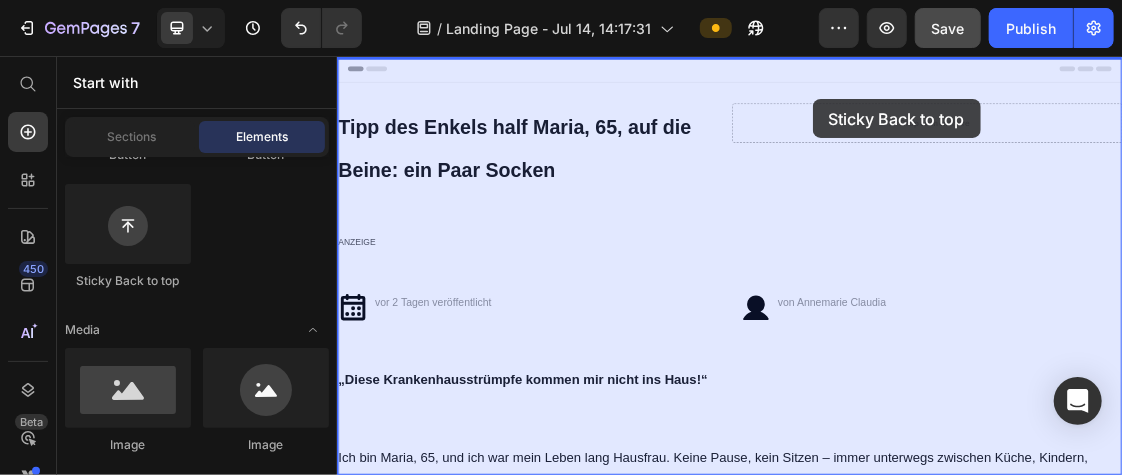 drag, startPoint x: 480, startPoint y: 286, endPoint x: 1064, endPoint y: 119, distance: 607.40845 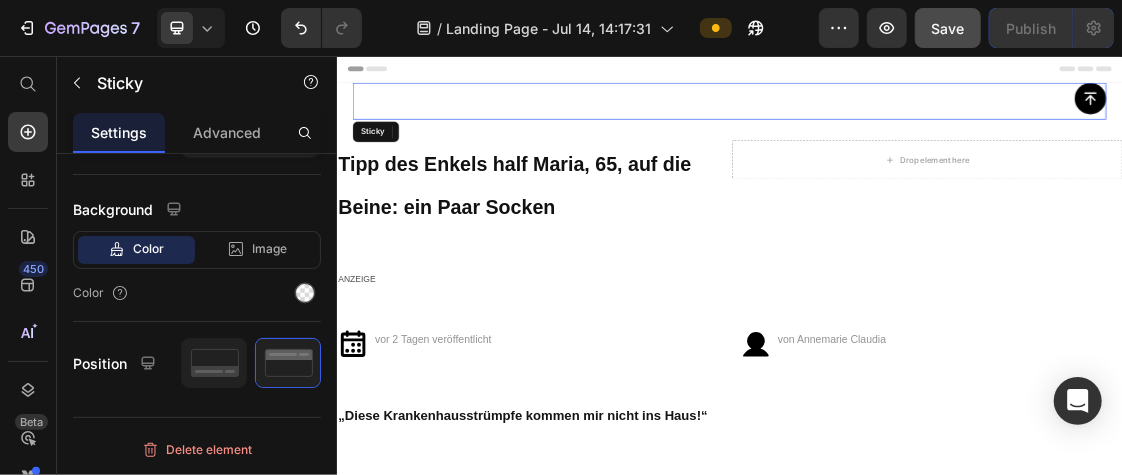 scroll, scrollTop: 0, scrollLeft: 0, axis: both 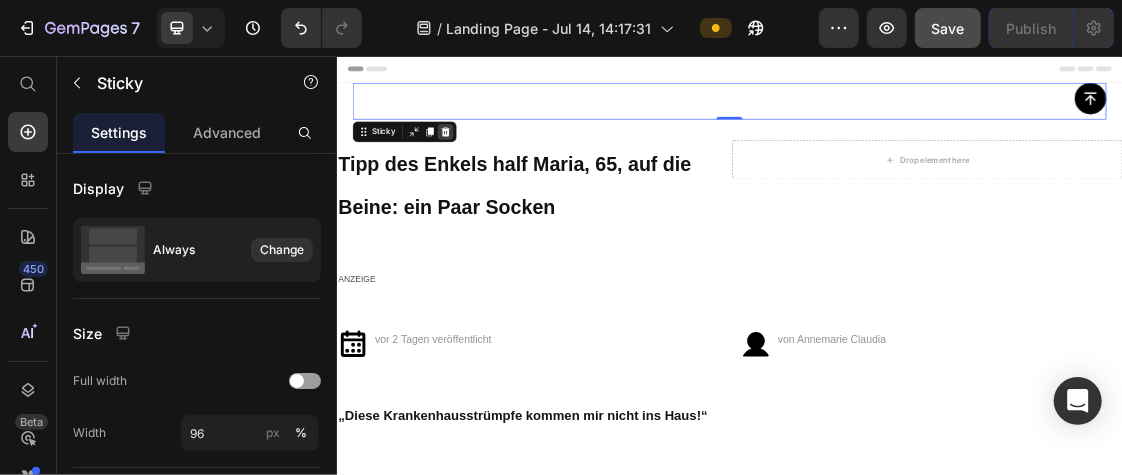 click 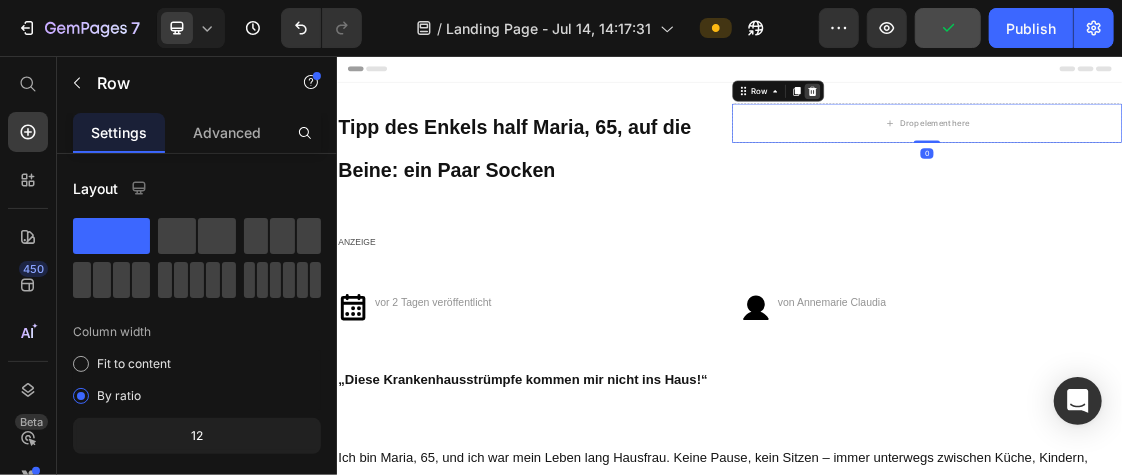 click 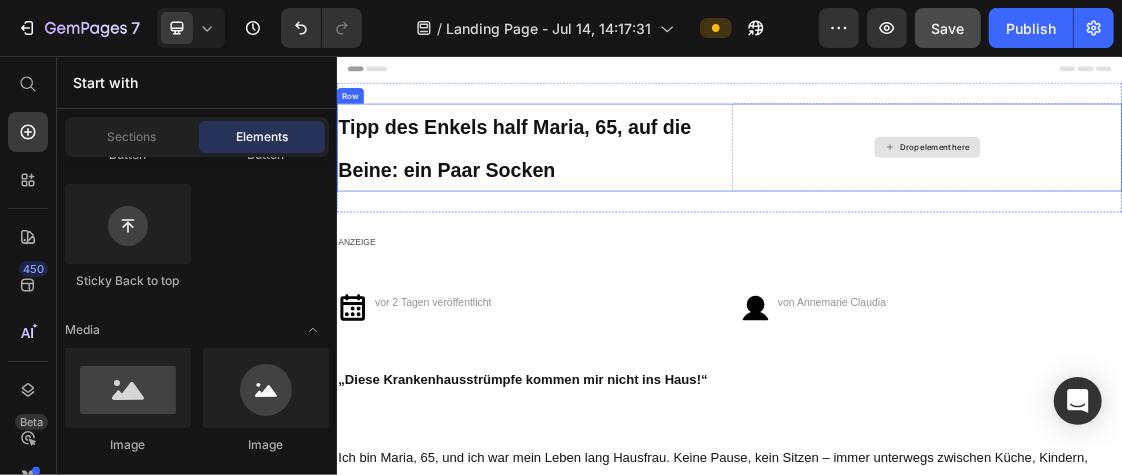 click on "Drop element here" at bounding box center (1238, 195) 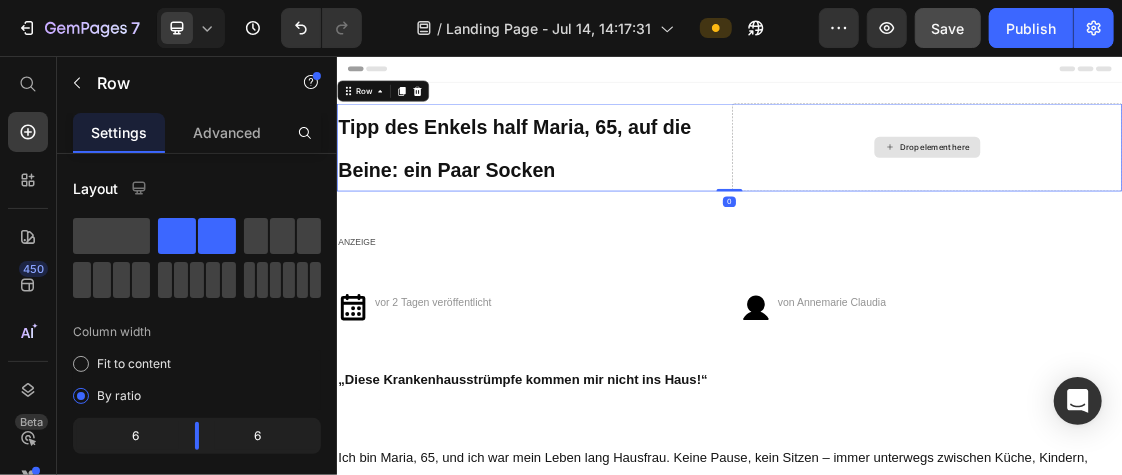 click on "Drop element here" at bounding box center (1238, 195) 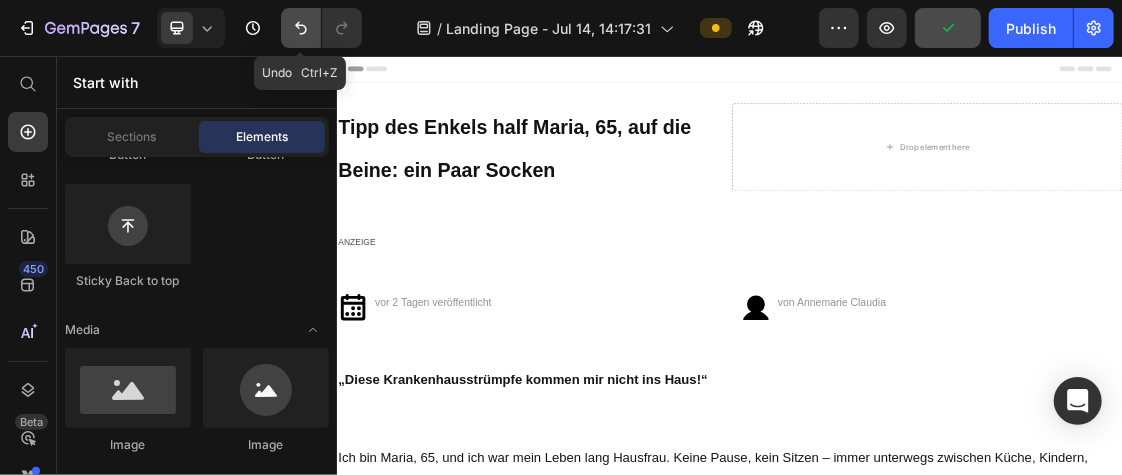 click 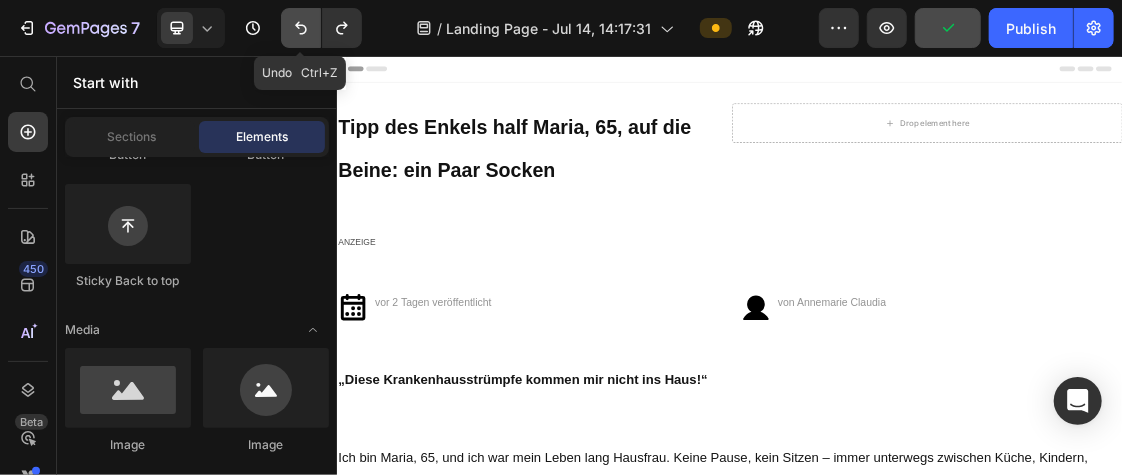 click 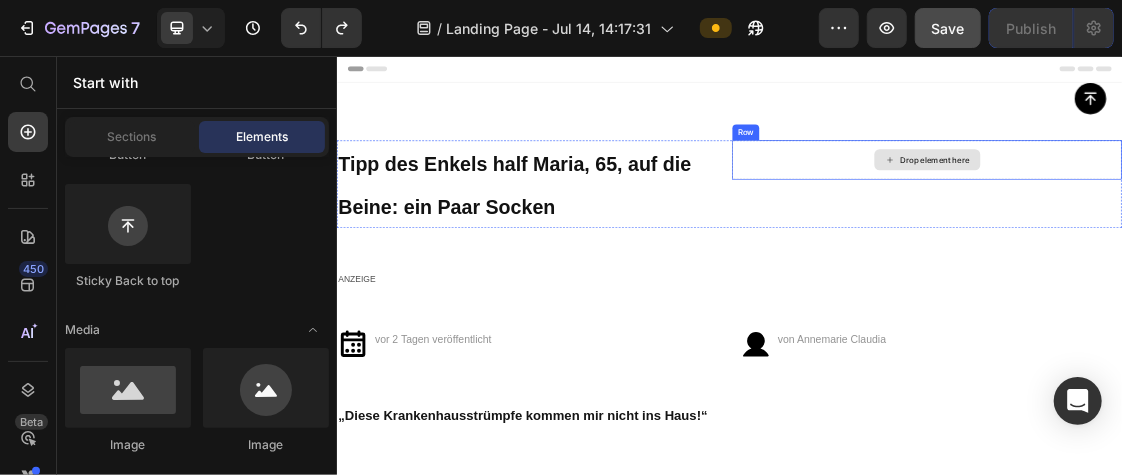 click on "Drop element here" at bounding box center (1238, 214) 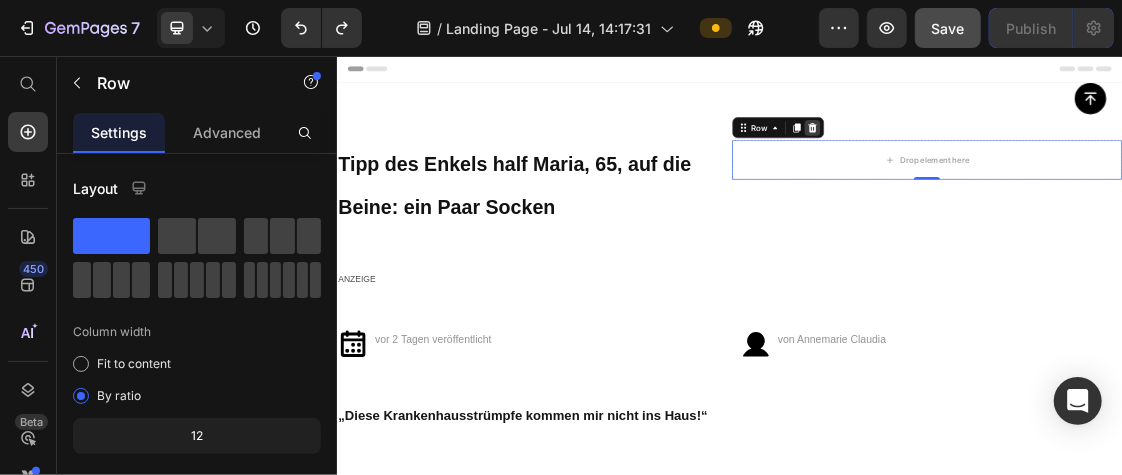 click at bounding box center [1063, 165] 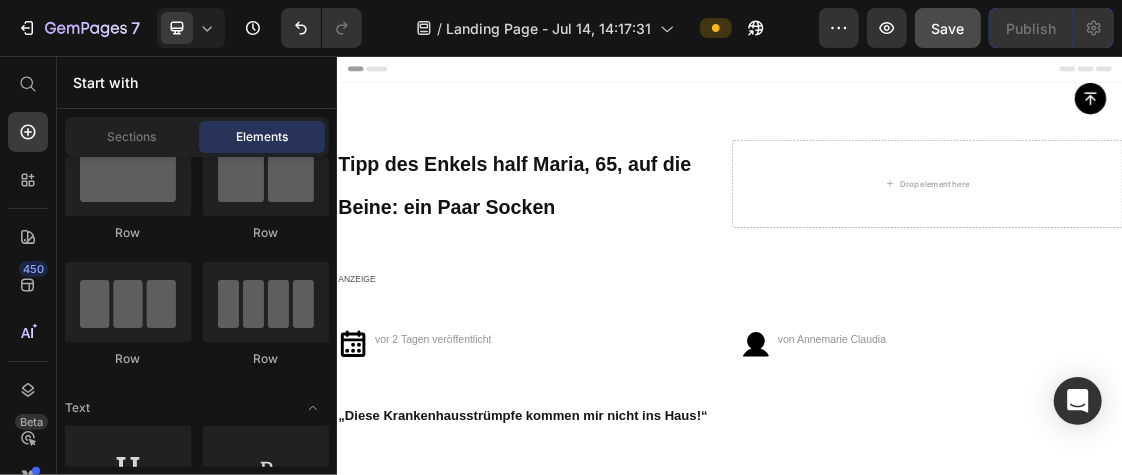 scroll, scrollTop: 0, scrollLeft: 0, axis: both 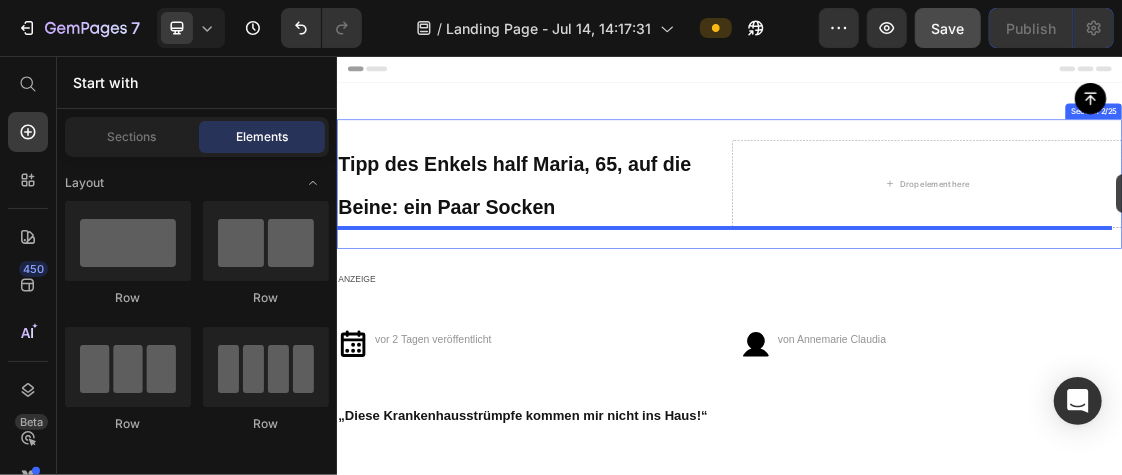 drag, startPoint x: 573, startPoint y: 320, endPoint x: 1529, endPoint y: 231, distance: 960.13385 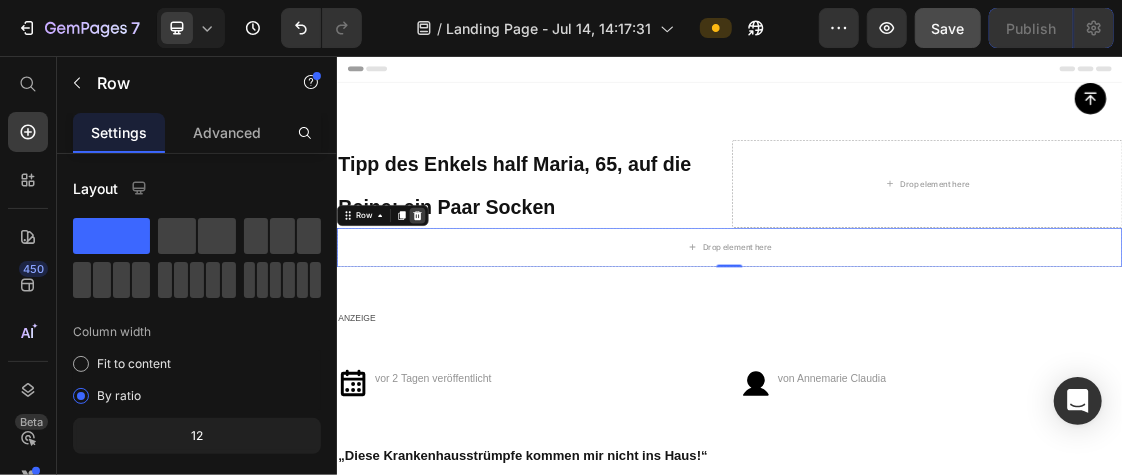 click 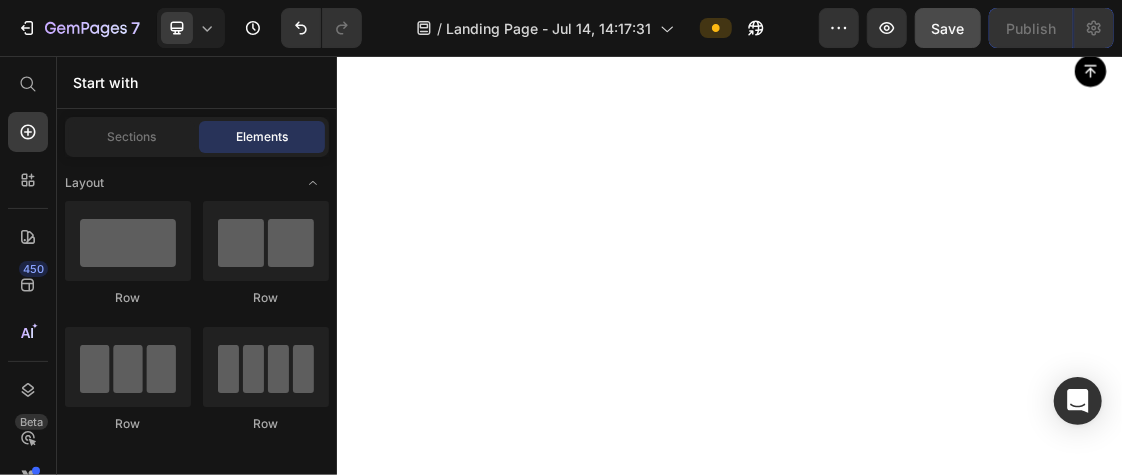 scroll, scrollTop: 0, scrollLeft: 0, axis: both 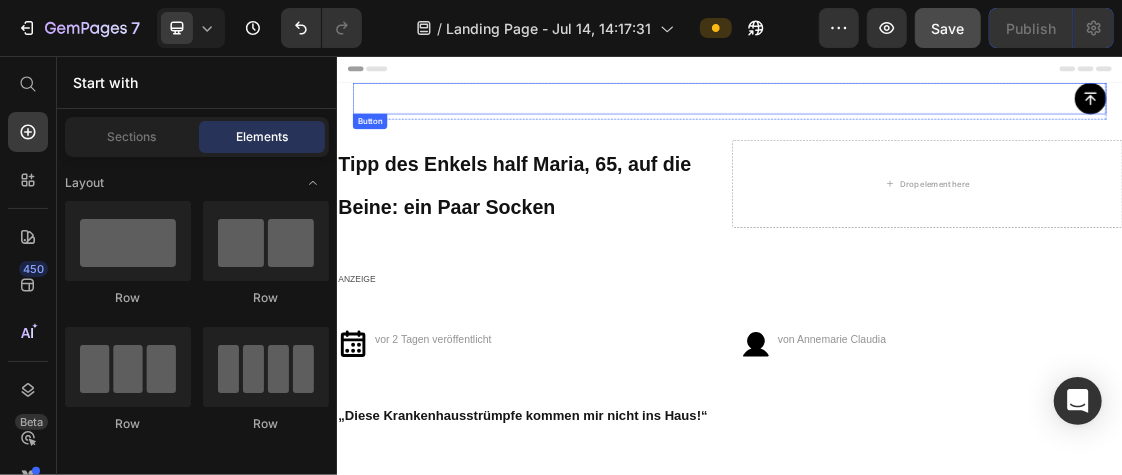 click on "Button" at bounding box center [936, 120] 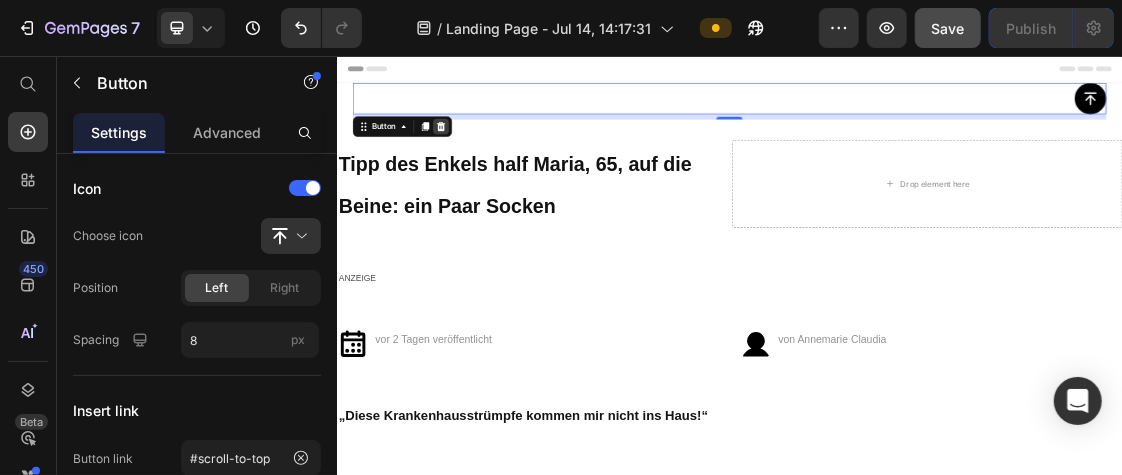 click 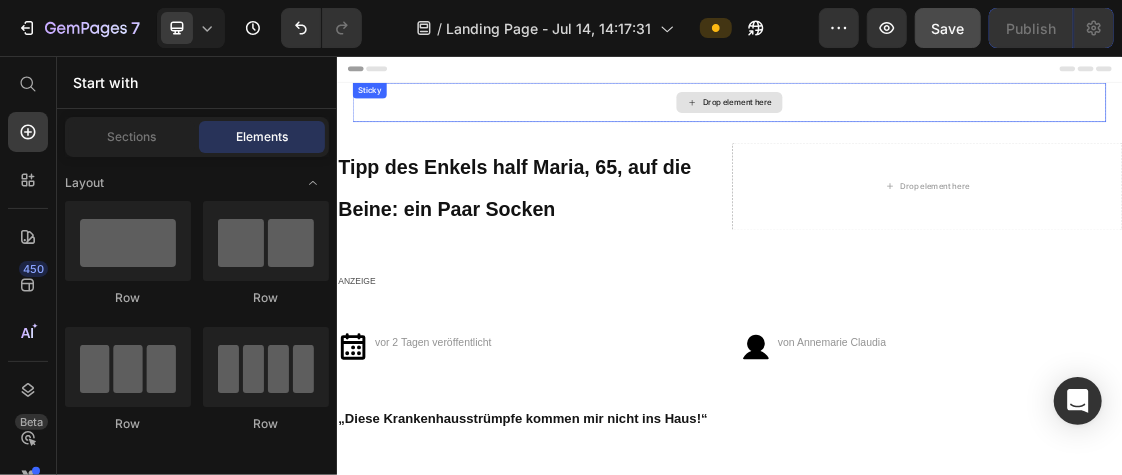click on "Drop element here" at bounding box center [936, 126] 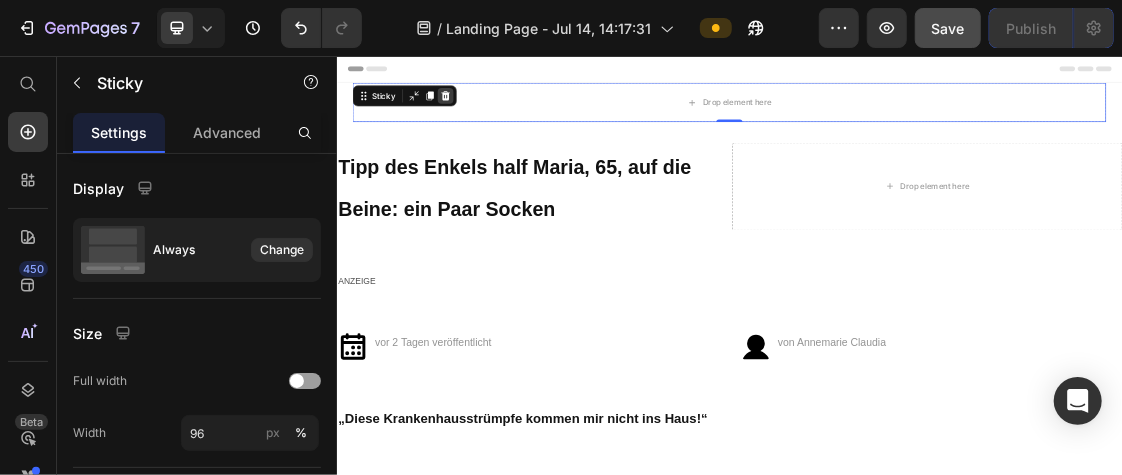 click 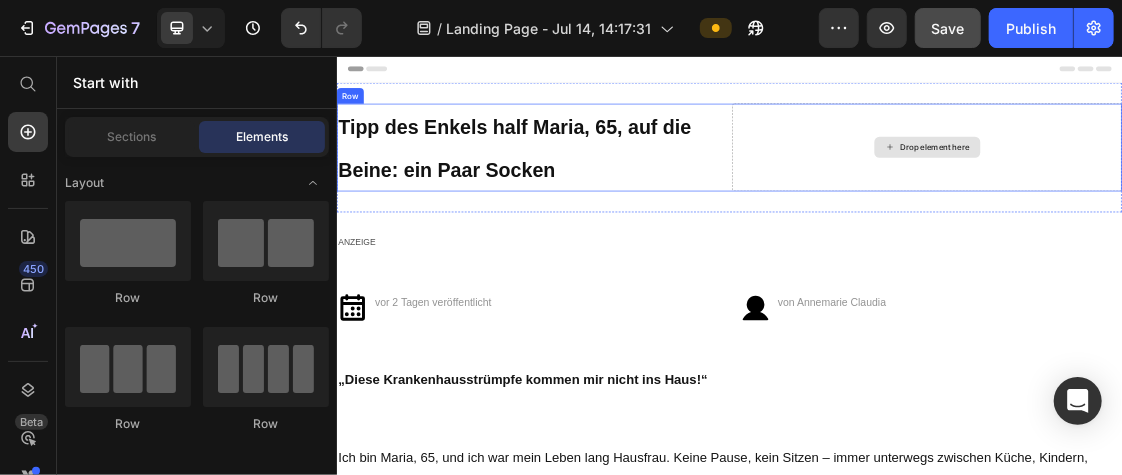 click on "Drop element here" at bounding box center [1238, 195] 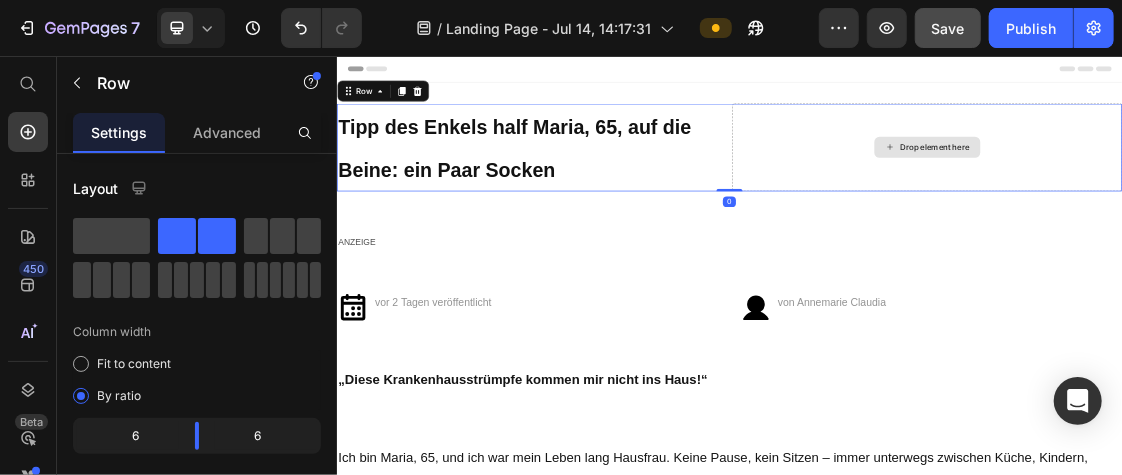 click on "Drop element here" at bounding box center [1238, 195] 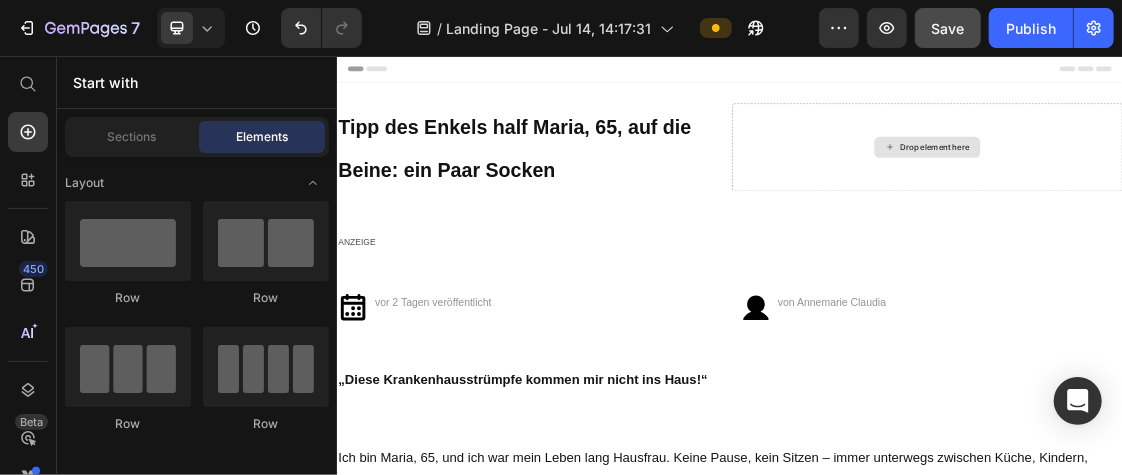 click on "Drop element here" at bounding box center (1250, 195) 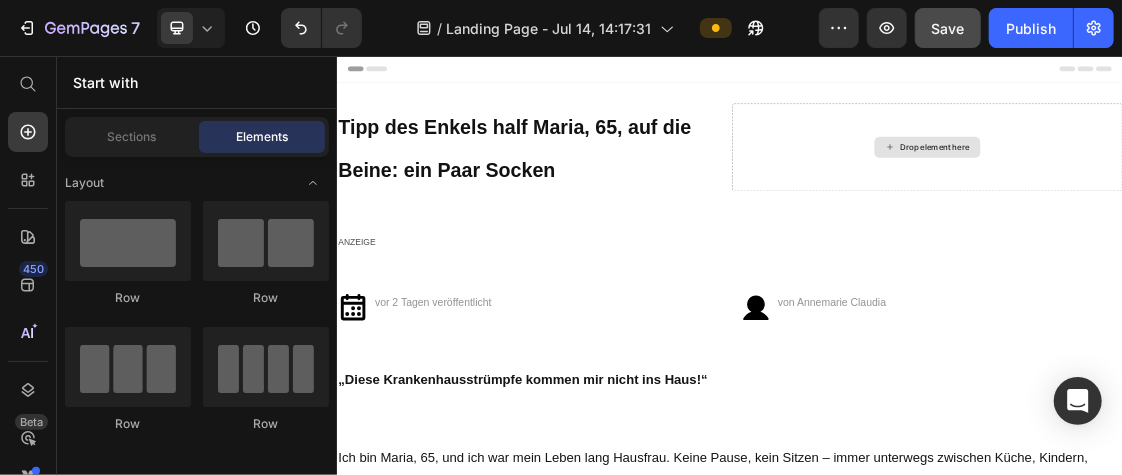 click on "Drop element here" at bounding box center [1250, 195] 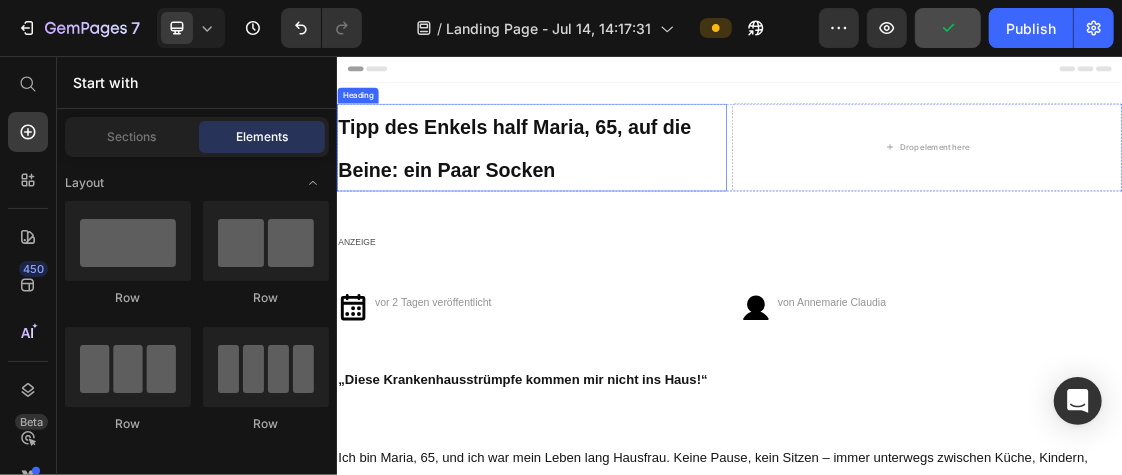 click on "Tipp des Enkels half Maria, 65, auf die Beine: ein Paar Socken" at bounding box center [634, 195] 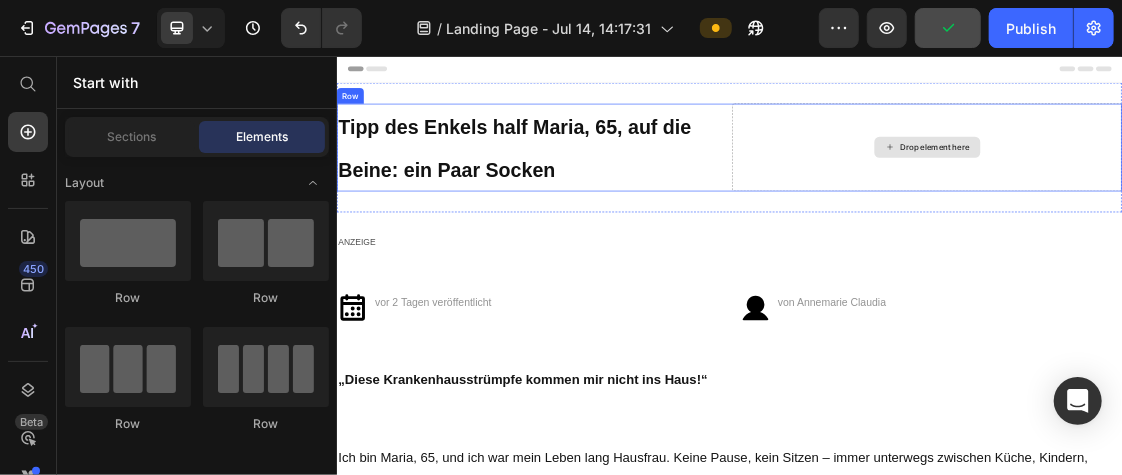 click on "Drop element here" at bounding box center [1238, 195] 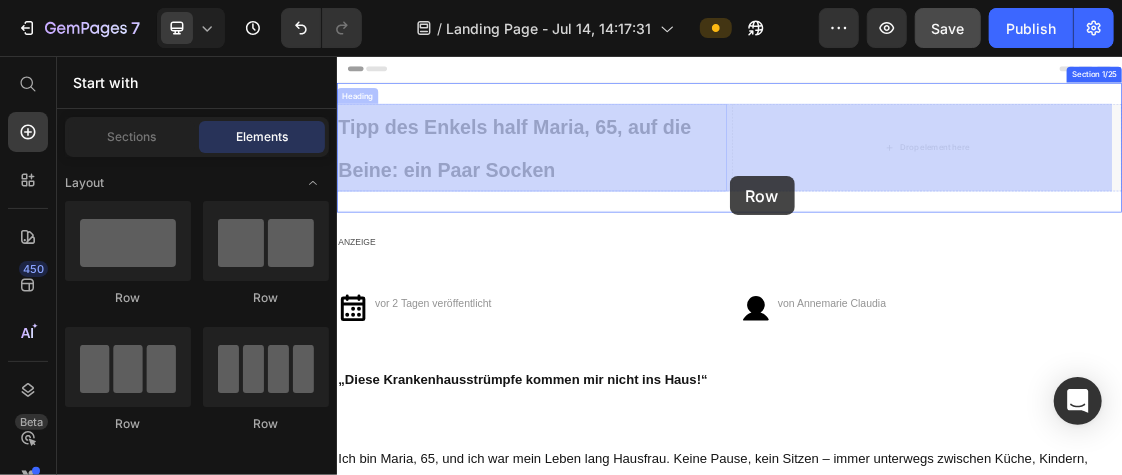 drag, startPoint x: 1158, startPoint y: 192, endPoint x: 936, endPoint y: 239, distance: 226.92068 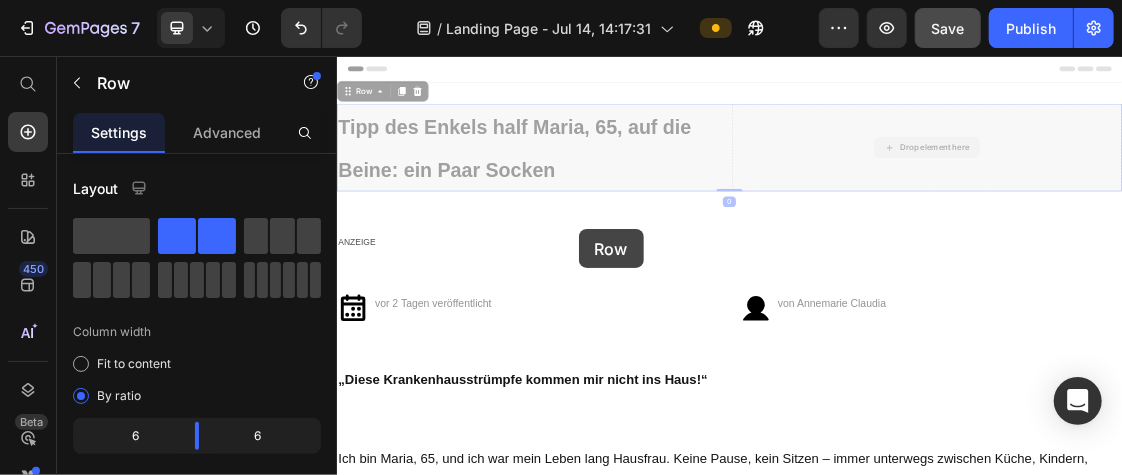 drag, startPoint x: 1034, startPoint y: 168, endPoint x: 703, endPoint y: 319, distance: 363.8159 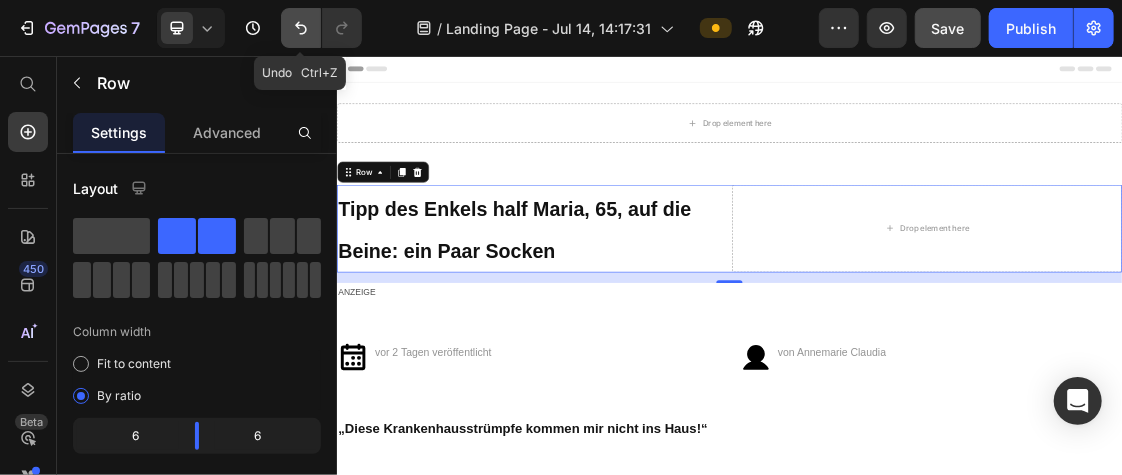 click 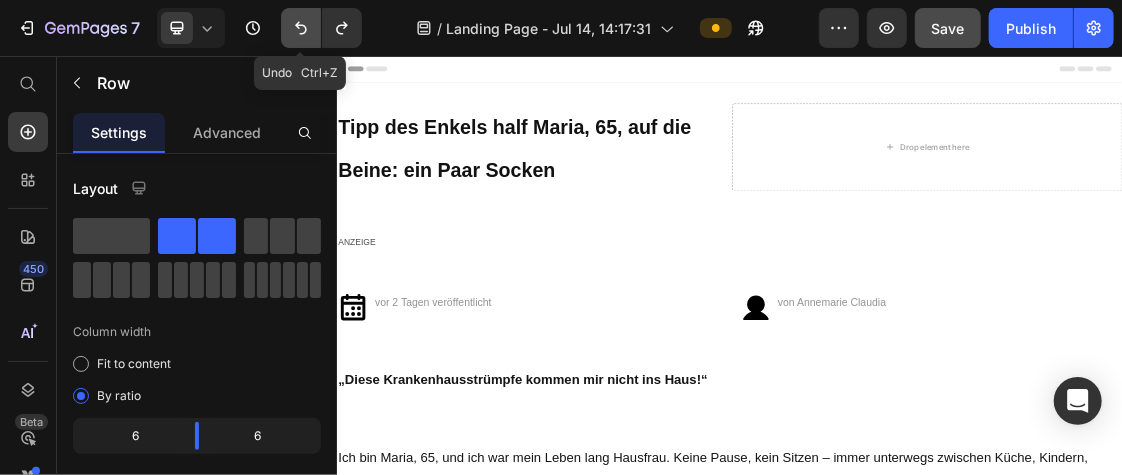 click 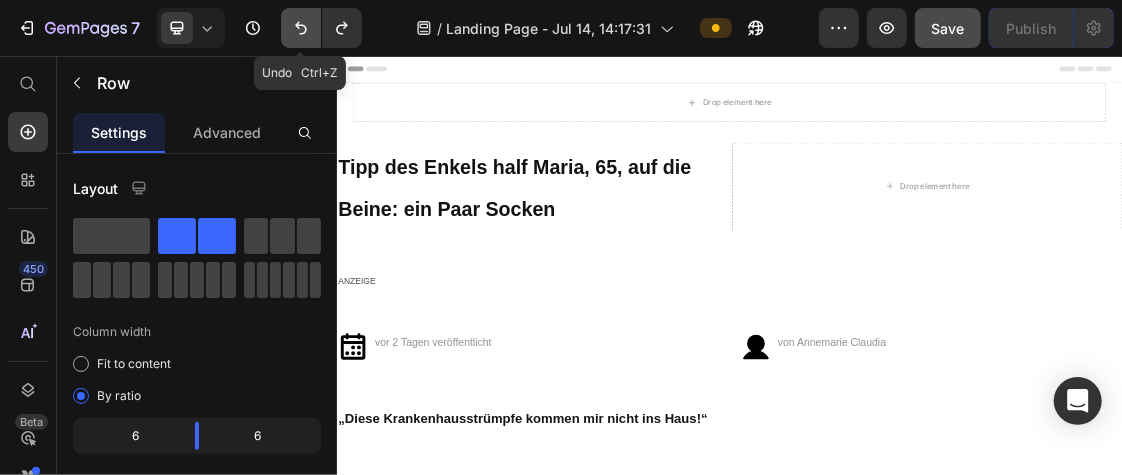 click 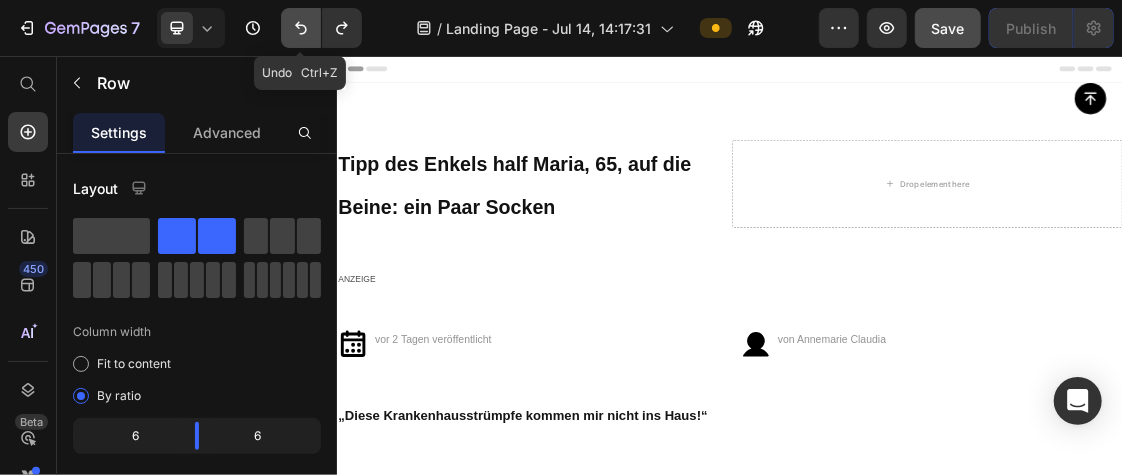click 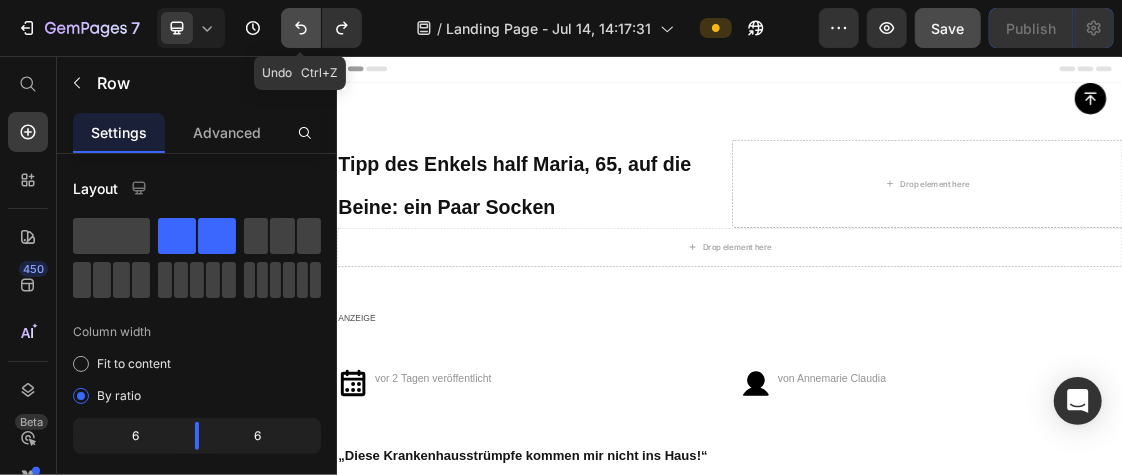click 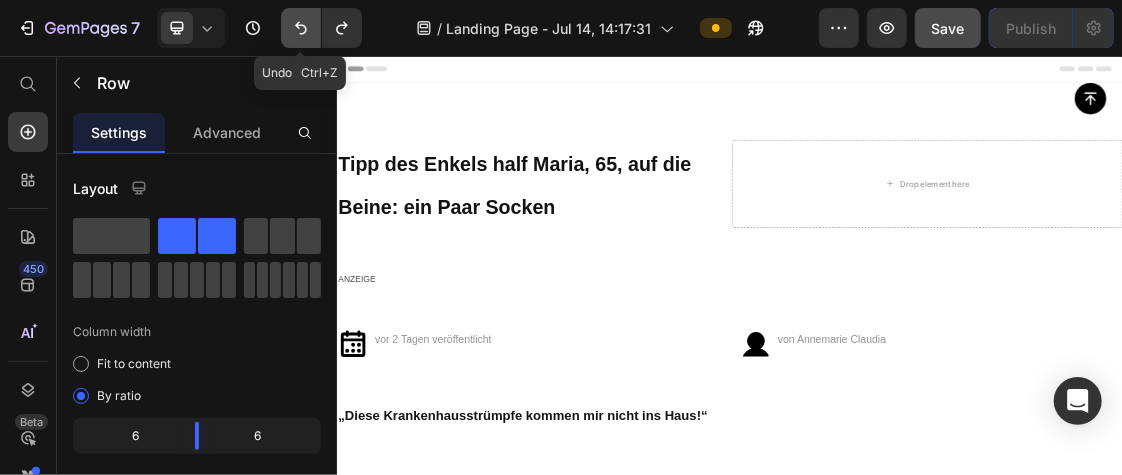 click 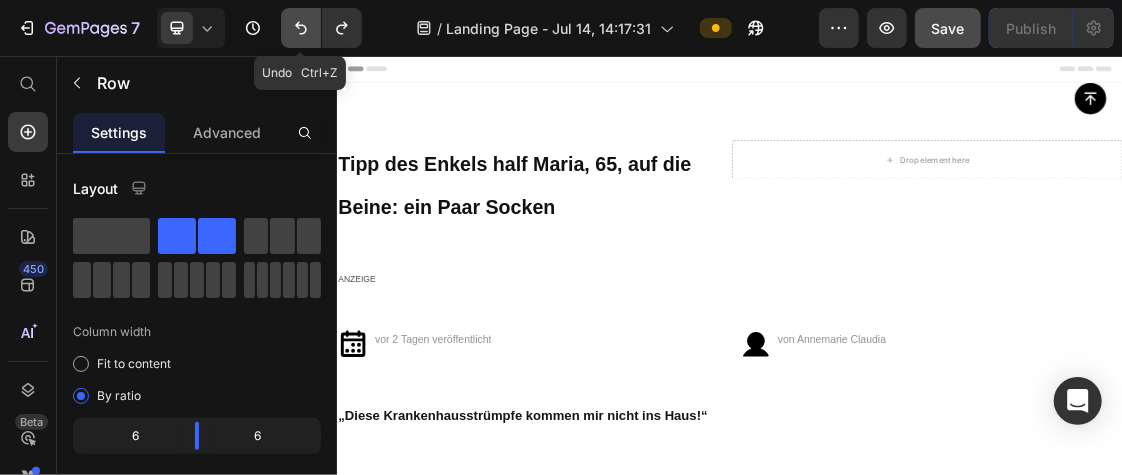 click 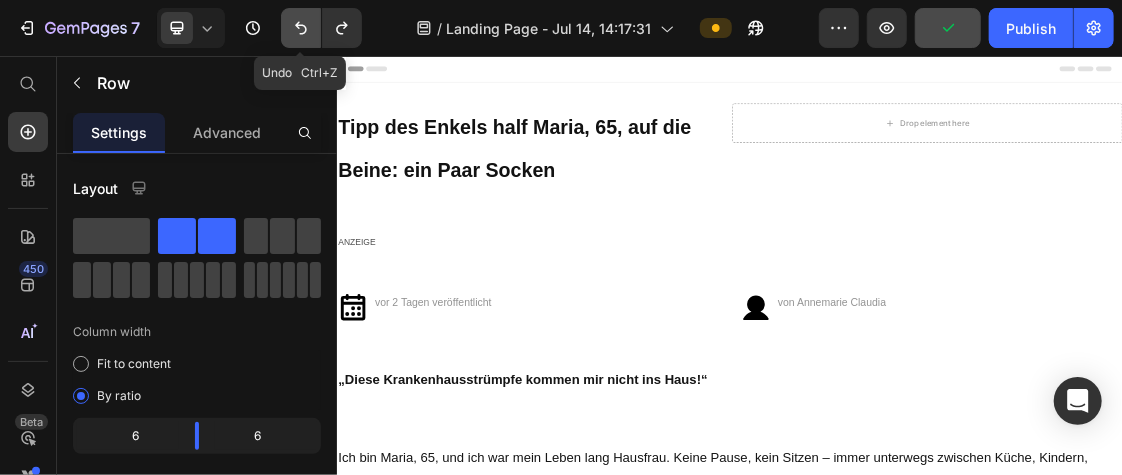 click 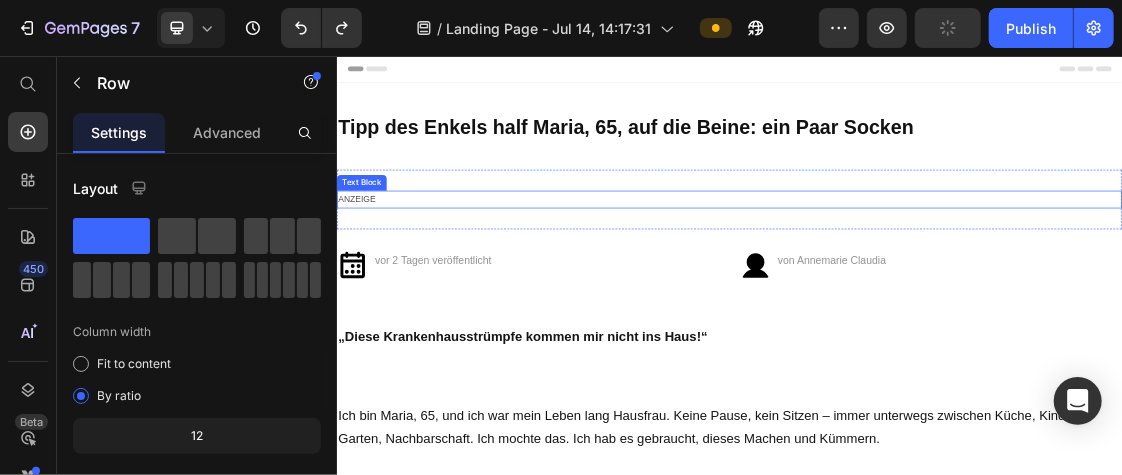 click on "ANZEIGE" at bounding box center (936, 274) 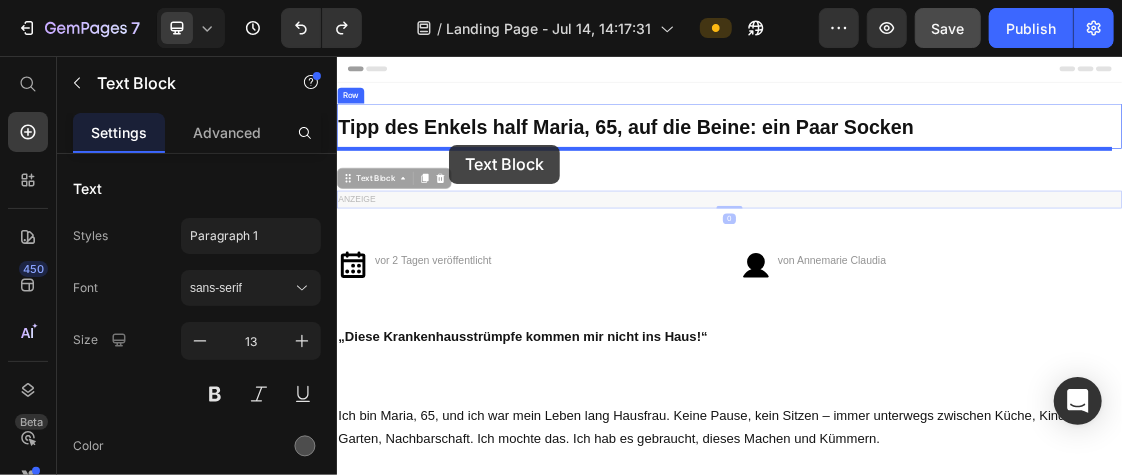 drag, startPoint x: 350, startPoint y: 249, endPoint x: 507, endPoint y: 189, distance: 168.07439 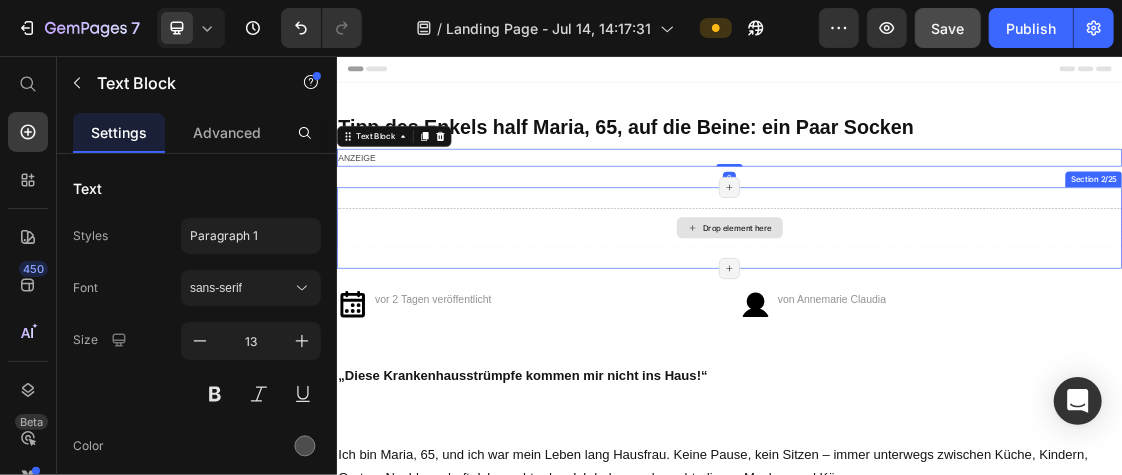 click on "Drop element here" at bounding box center [936, 318] 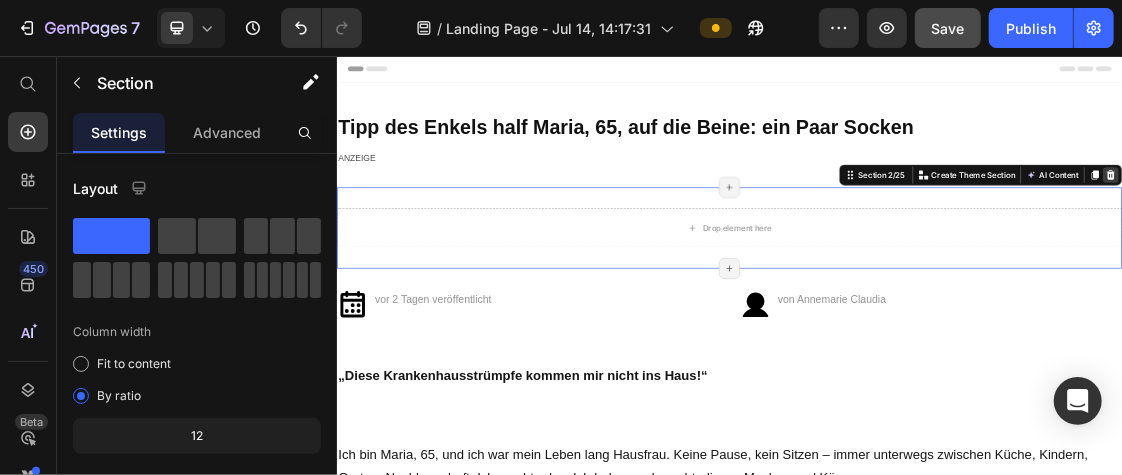 click 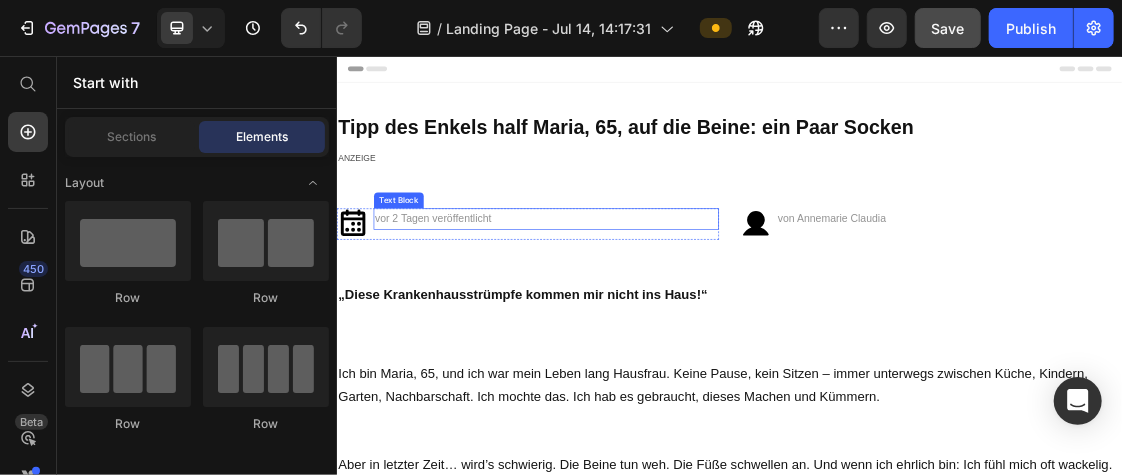 click on "vor 2 Tagen veröffentlicht" at bounding box center [656, 304] 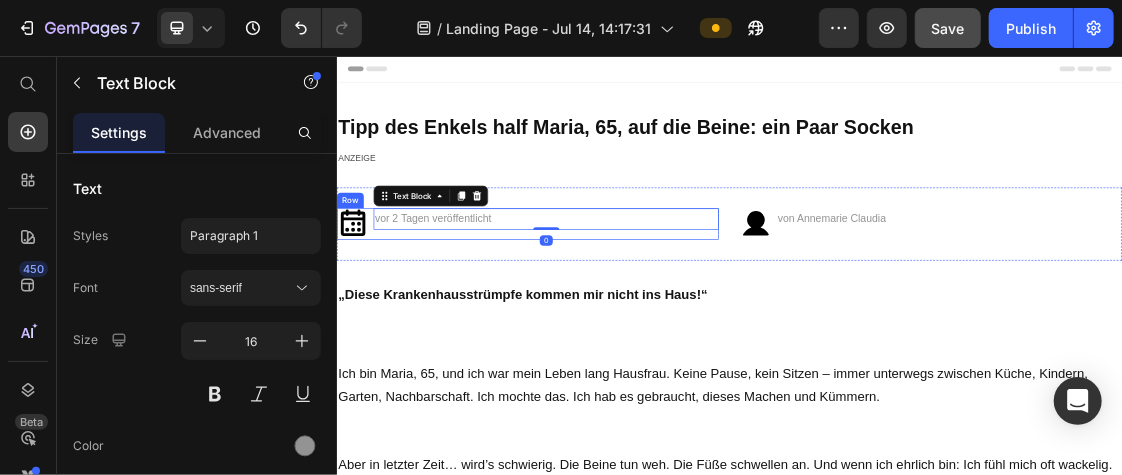 click on "vor 2 Tagen veröffentlicht Text Block   0" at bounding box center [656, 312] 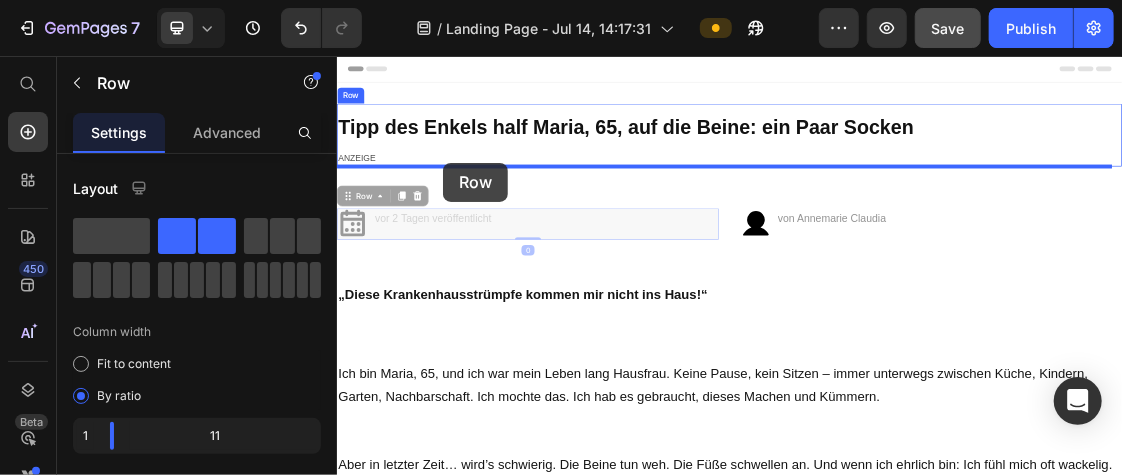 drag, startPoint x: 349, startPoint y: 274, endPoint x: 499, endPoint y: 218, distance: 160.11246 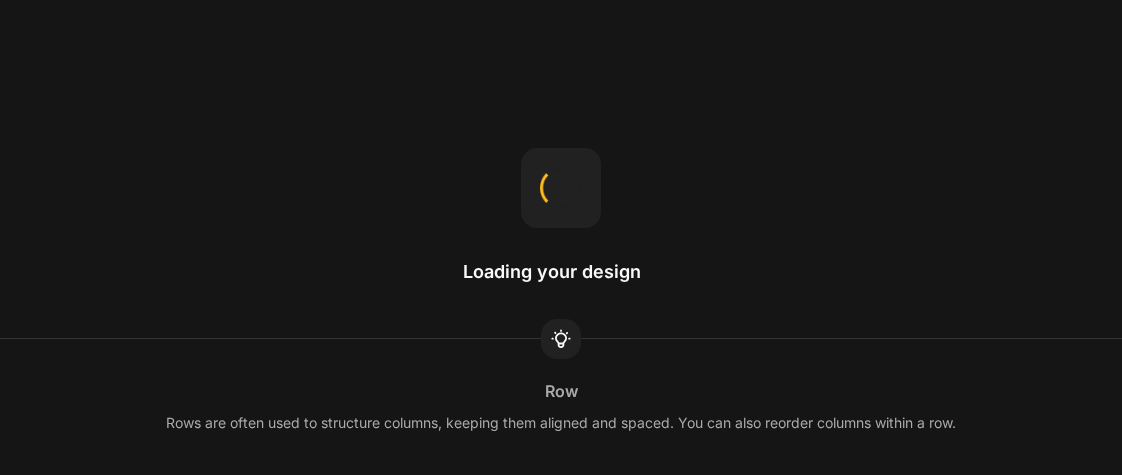 scroll, scrollTop: 0, scrollLeft: 0, axis: both 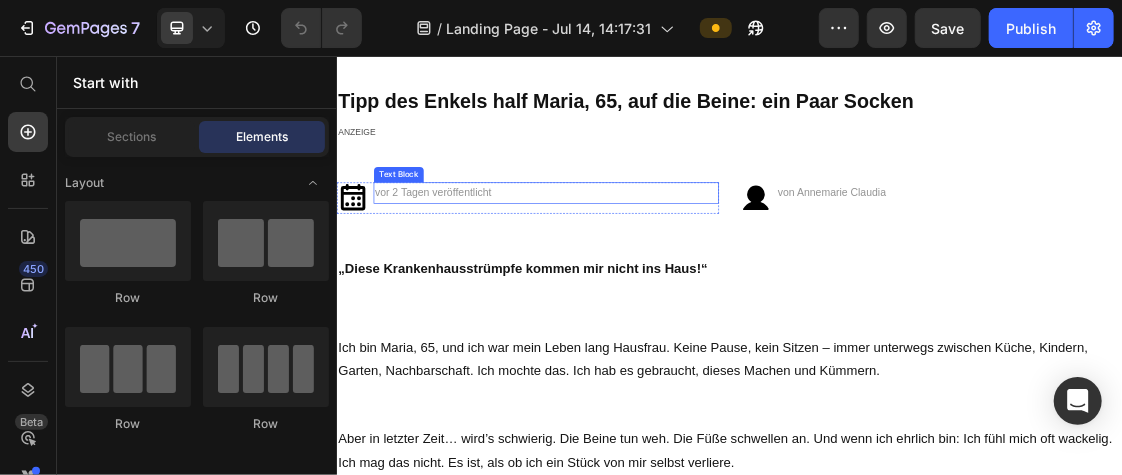 click on "vor 2 Tagen veröffentlicht" at bounding box center [656, 265] 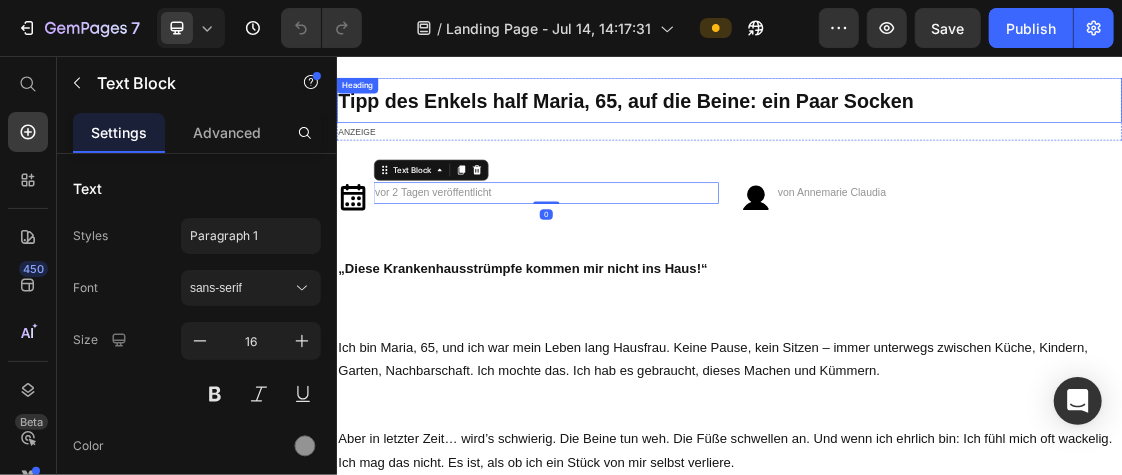 click on "Tipp des Enkels half Maria, 65, auf die Beine: ein Paar Socken" at bounding box center [778, 125] 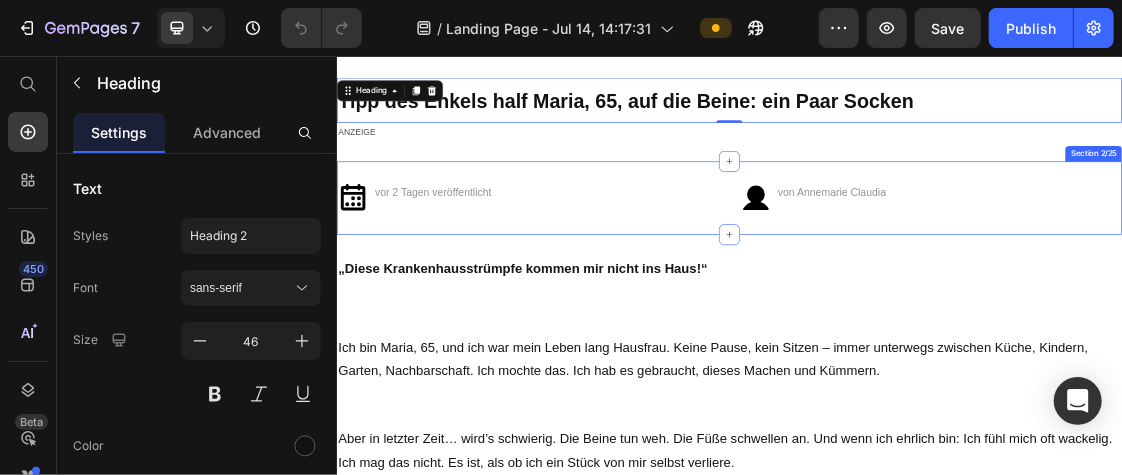 click on "Image vor 2 Tagen veröffentlicht Text Block Row Image von [NAME] [NAME] Text Block Row Section 2/25" at bounding box center (936, 273) 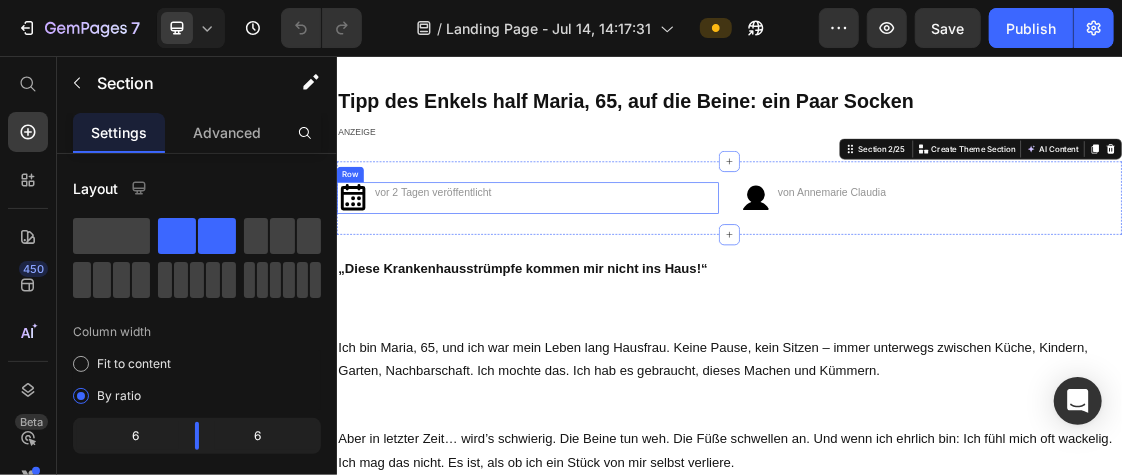click on "vor 2 Tagen veröffentlicht Text Block" at bounding box center (656, 273) 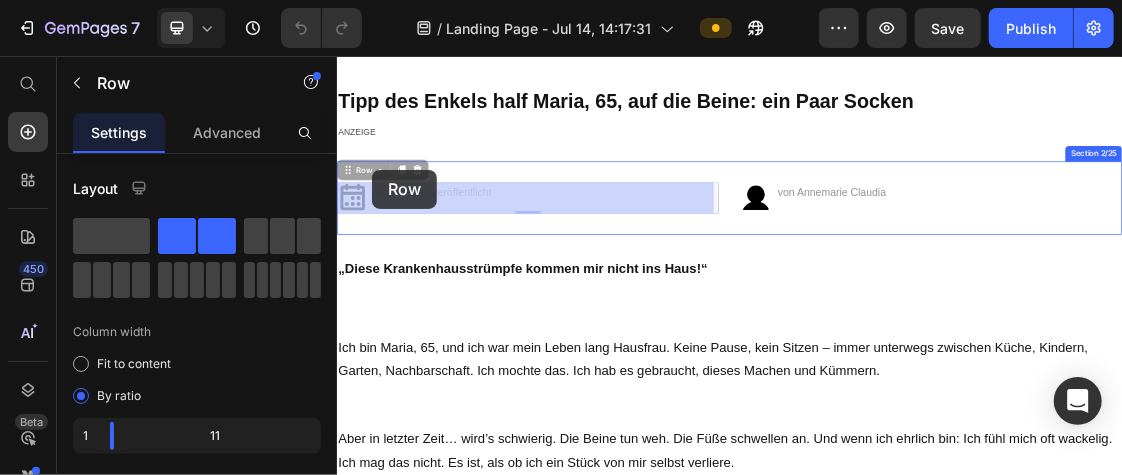 drag, startPoint x: 358, startPoint y: 241, endPoint x: 390, endPoint y: 229, distance: 34.176014 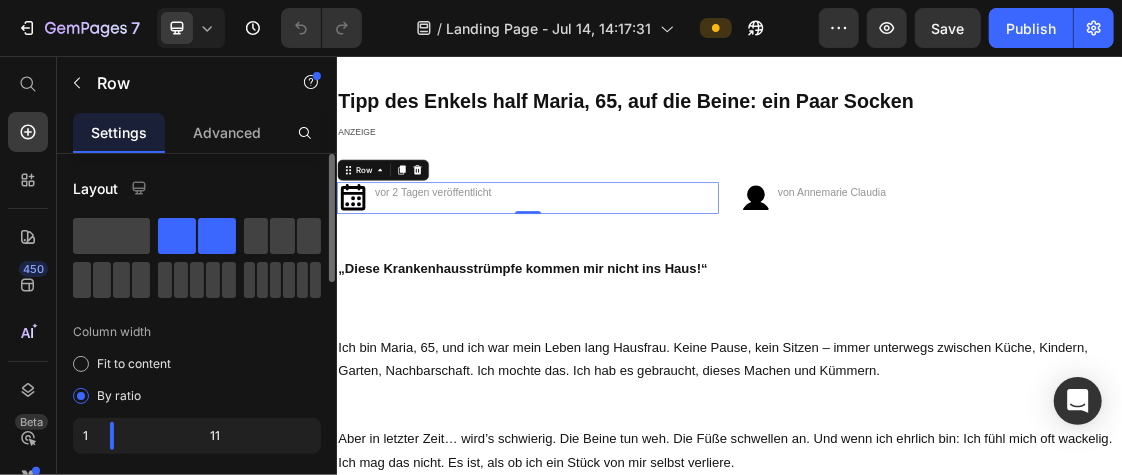 drag, startPoint x: 122, startPoint y: 240, endPoint x: 56, endPoint y: 231, distance: 66.61081 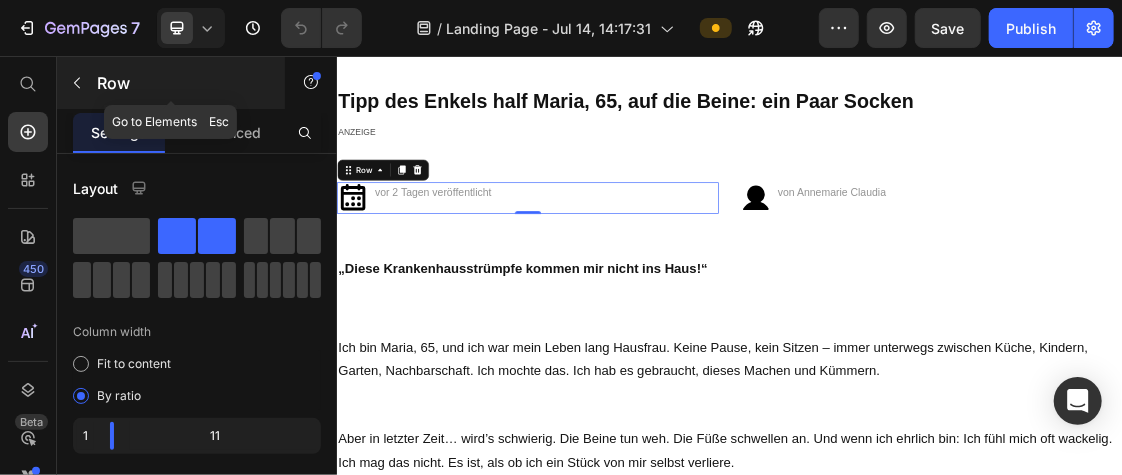 click 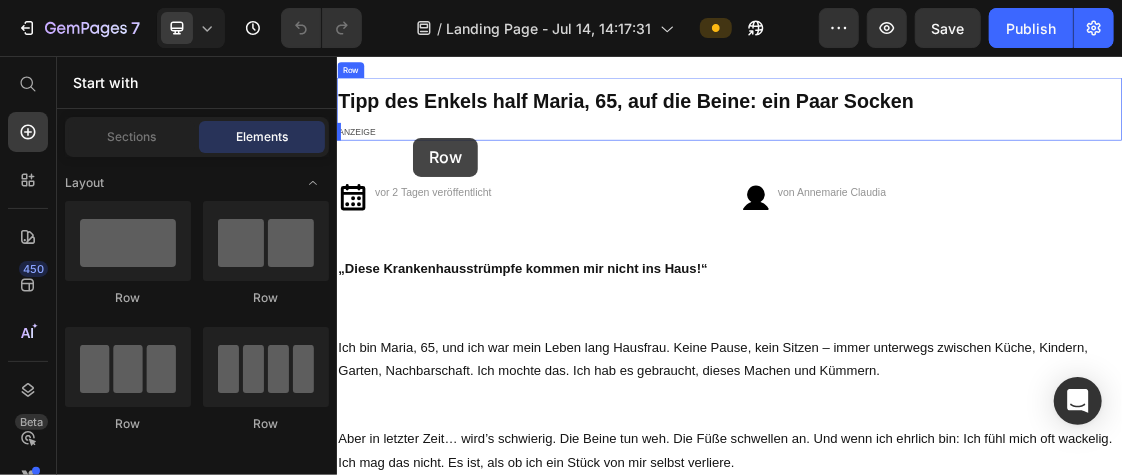 drag, startPoint x: 471, startPoint y: 325, endPoint x: 451, endPoint y: 180, distance: 146.37282 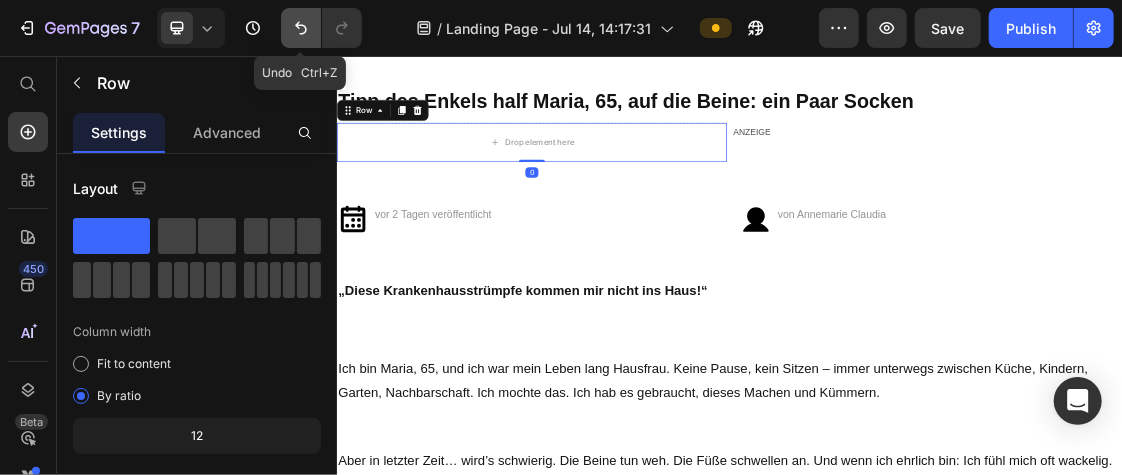 click 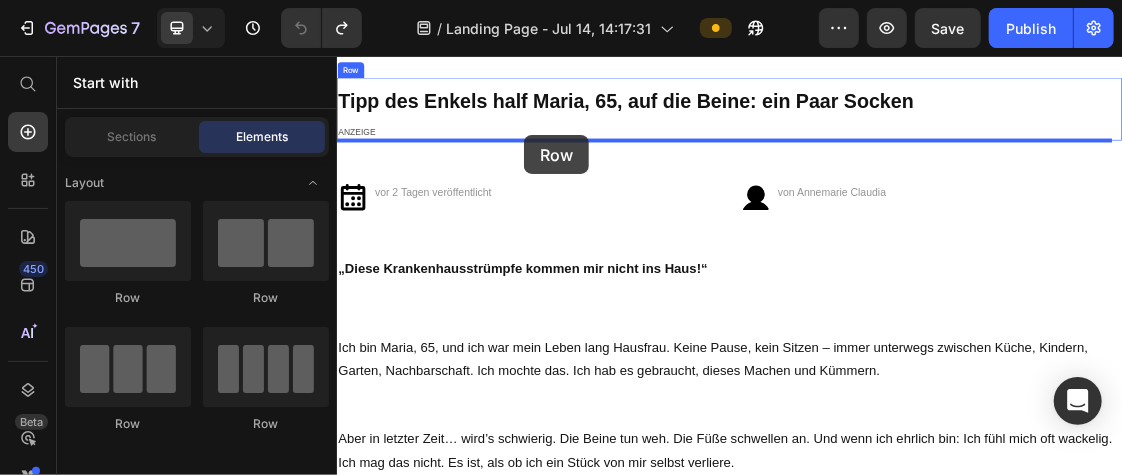 drag, startPoint x: 461, startPoint y: 298, endPoint x: 622, endPoint y: 176, distance: 202.00247 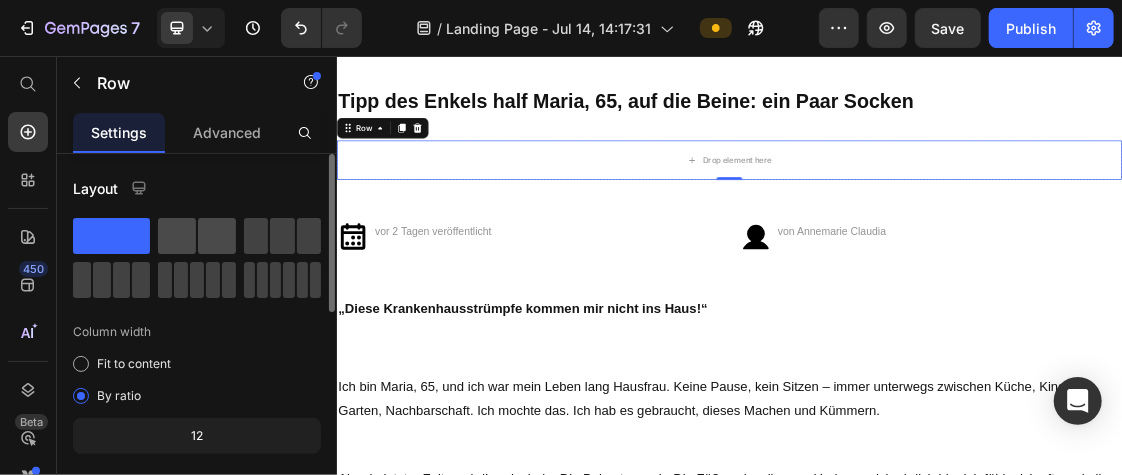 click 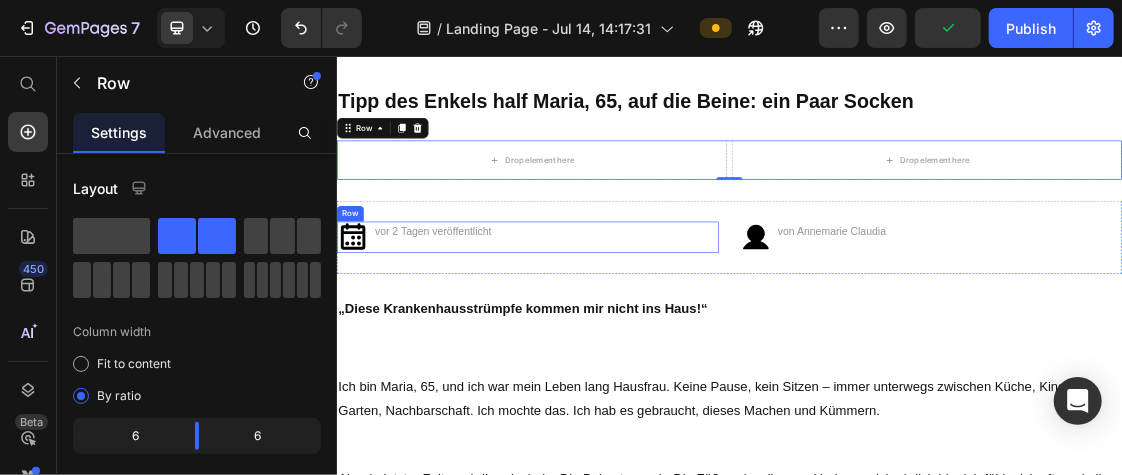 click on "Image vor 2 Tagen veröffentlicht Text Block Row" at bounding box center [628, 333] 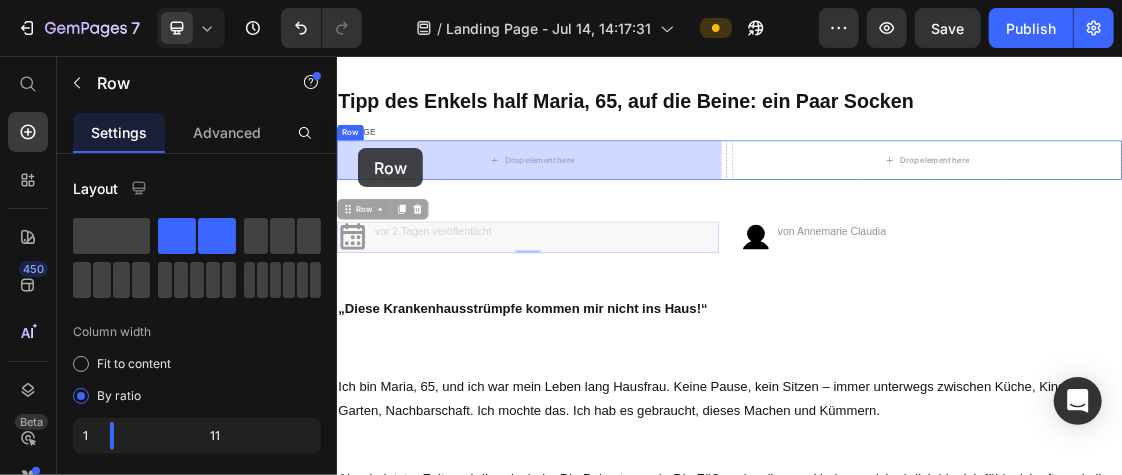 drag, startPoint x: 352, startPoint y: 290, endPoint x: 368, endPoint y: 196, distance: 95.35198 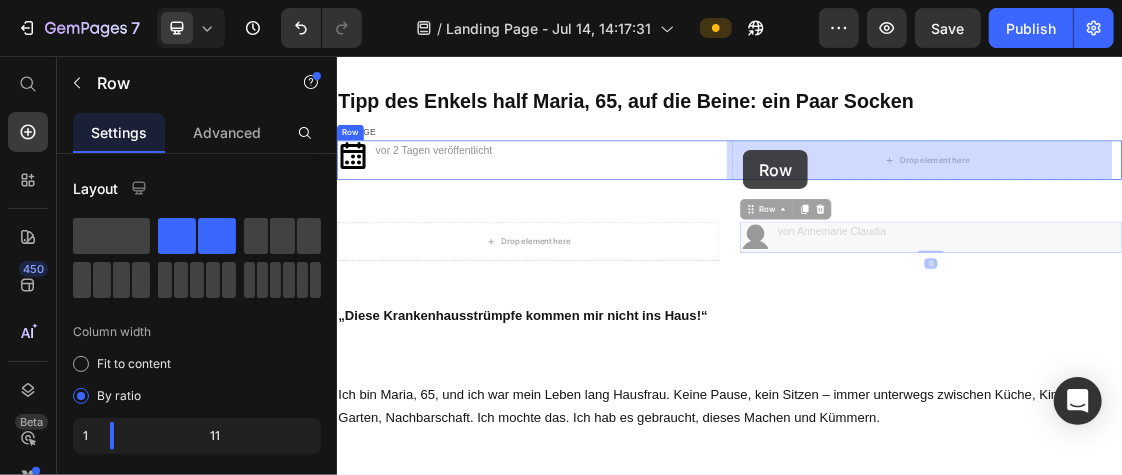 drag, startPoint x: 961, startPoint y: 288, endPoint x: 956, endPoint y: 199, distance: 89.140335 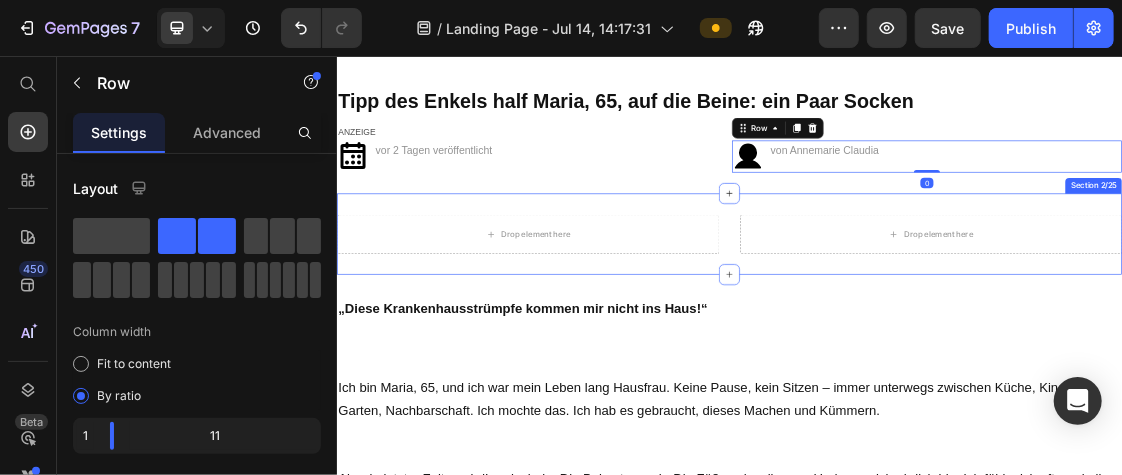 click on "Drop element here
Drop element here Section 2/25" at bounding box center (936, 328) 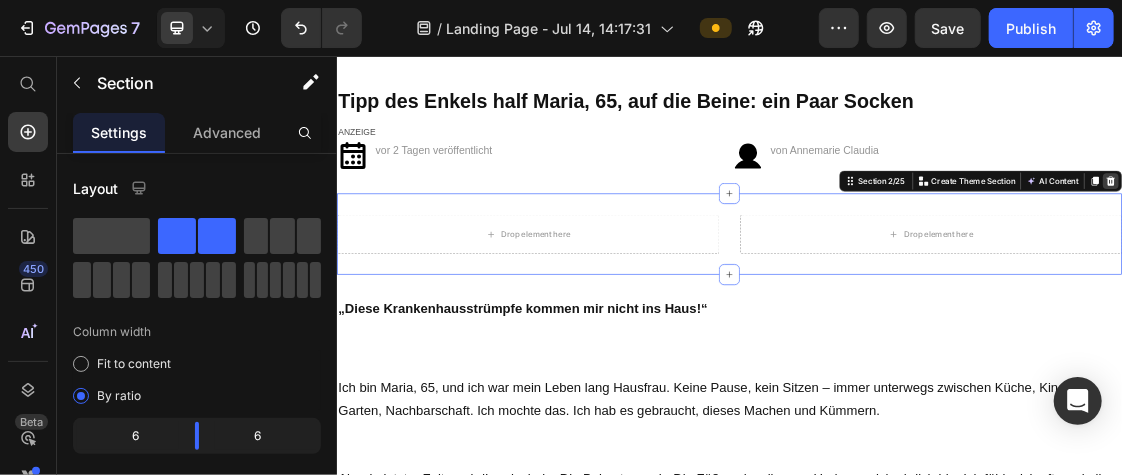 click 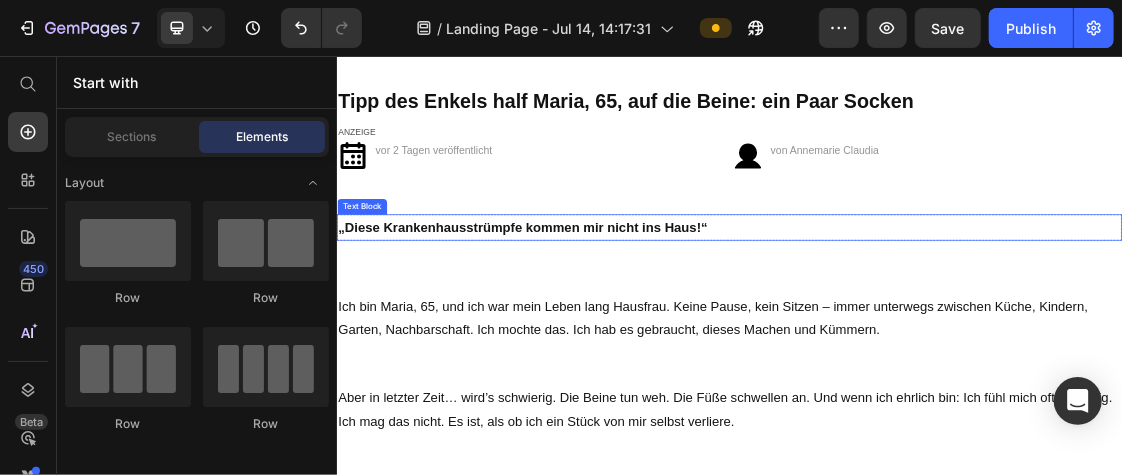 click on "„Diese Krankenhausstrümpfe kommen mir nicht ins Haus!“" at bounding box center (936, 318) 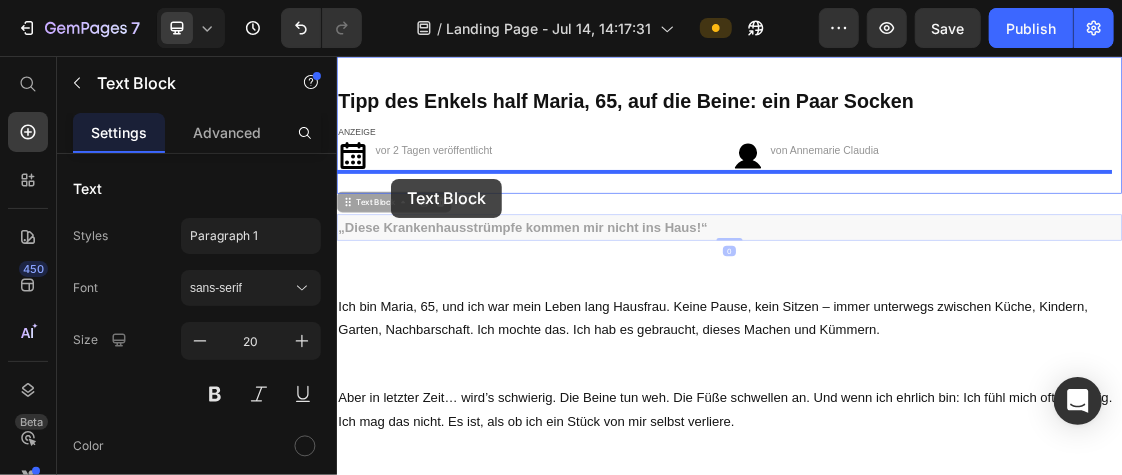 drag, startPoint x: 354, startPoint y: 285, endPoint x: 416, endPoint y: 242, distance: 75.45197 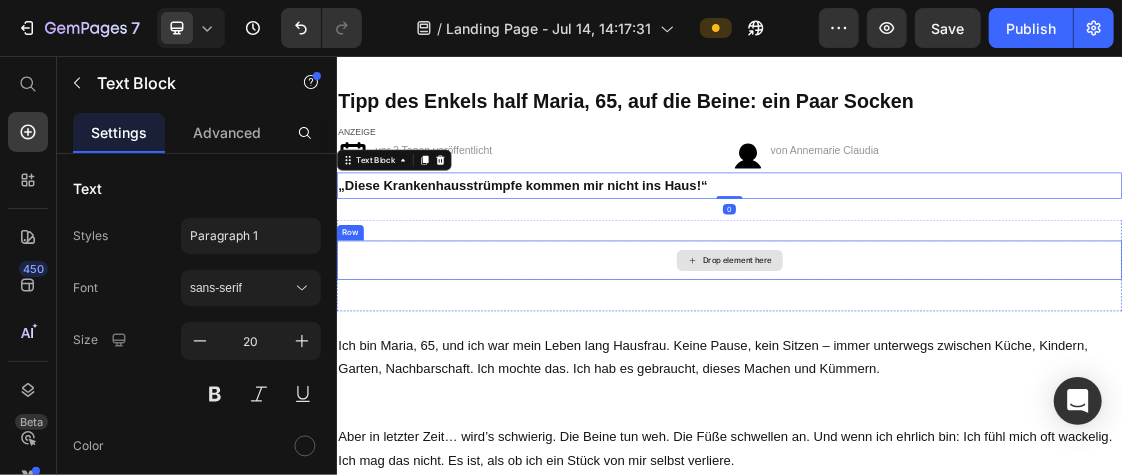 click on "Drop element here" at bounding box center [936, 368] 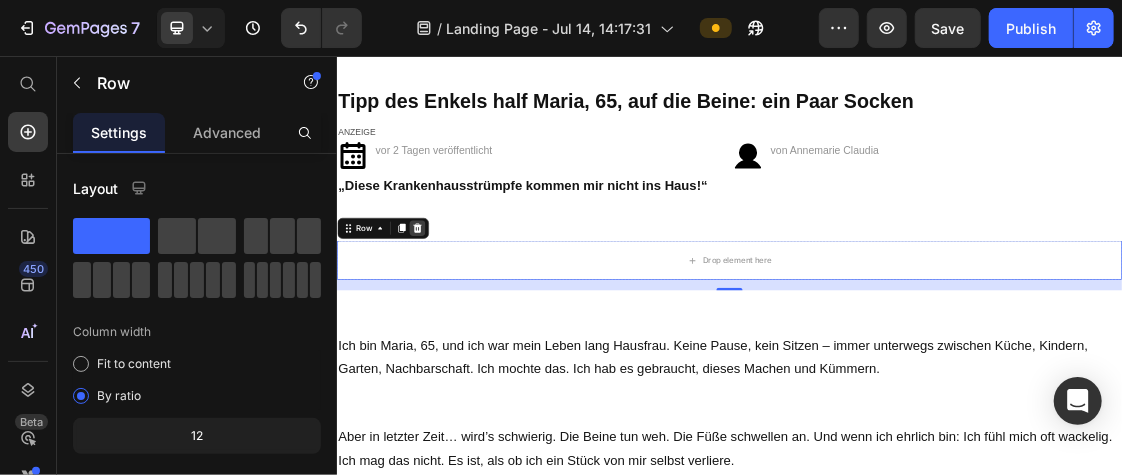click 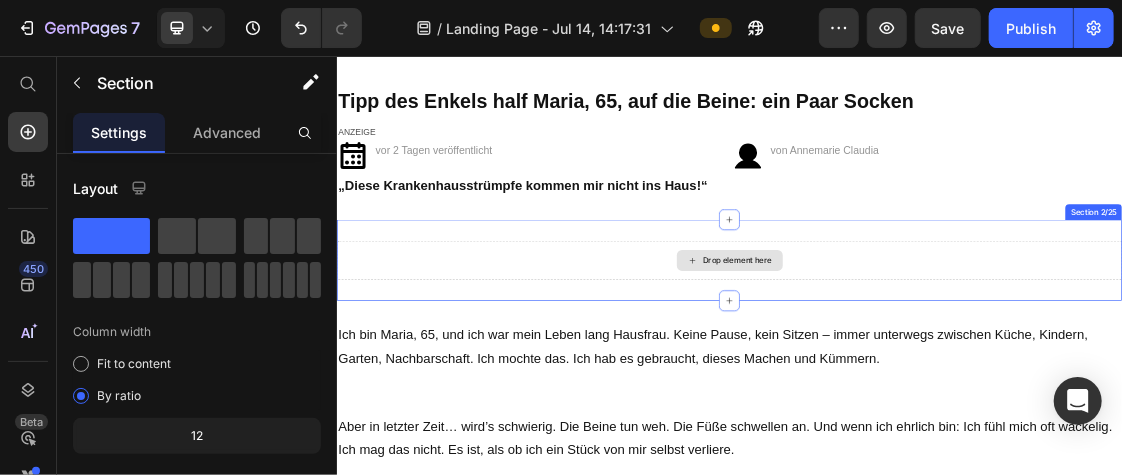 click on "Drop element here" at bounding box center [936, 368] 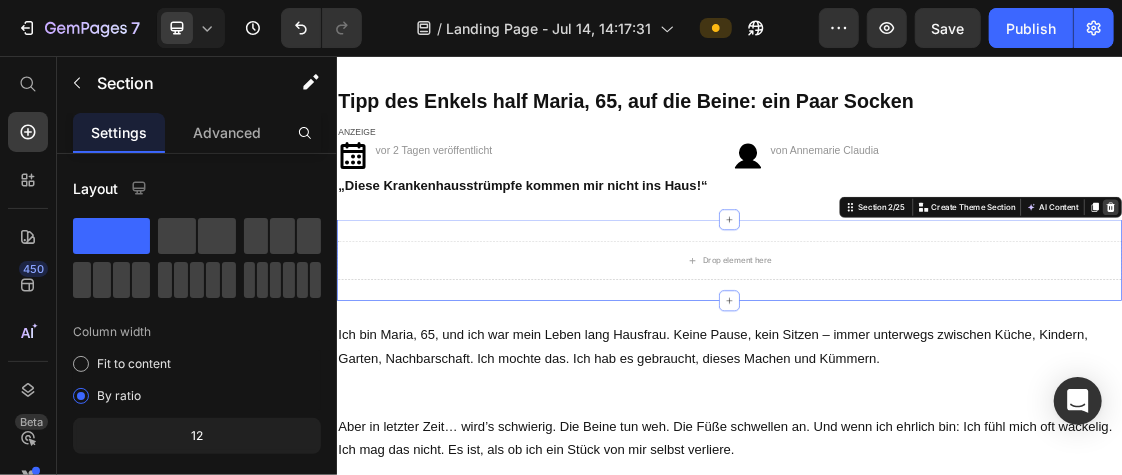 click 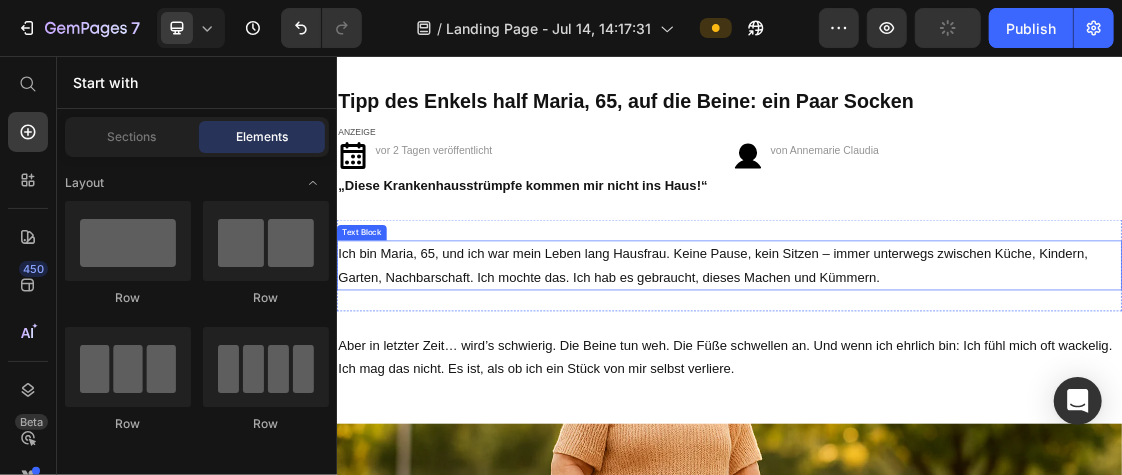 click on "Ich bin Maria, 65, und ich war mein Leben lang Hausfrau. Keine Pause, kein Sitzen – immer unterwegs zwischen Küche, Kindern, Garten, Nachbarschaft. Ich mochte das. Ich hab es gebraucht, dieses Machen und Kümmern." at bounding box center [936, 376] 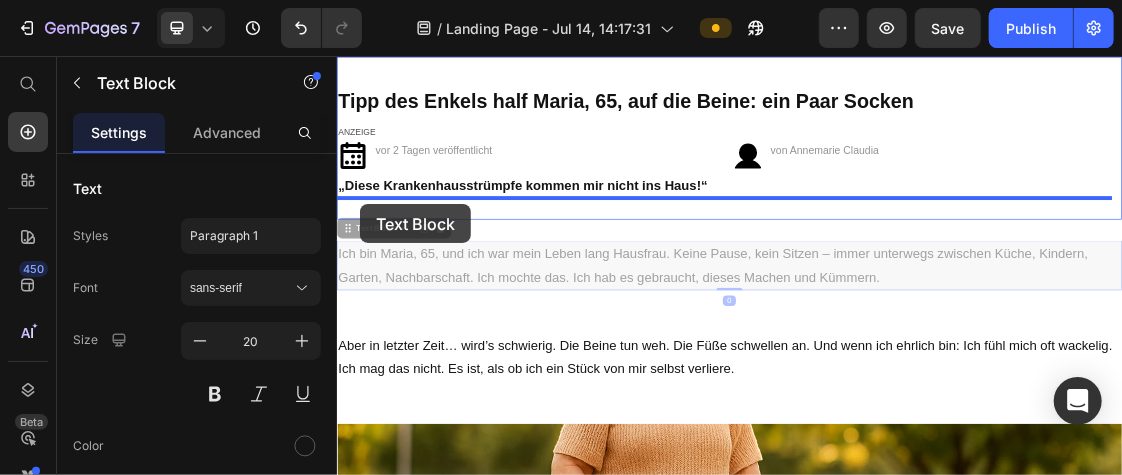 drag, startPoint x: 354, startPoint y: 325, endPoint x: 371, endPoint y: 282, distance: 46.238514 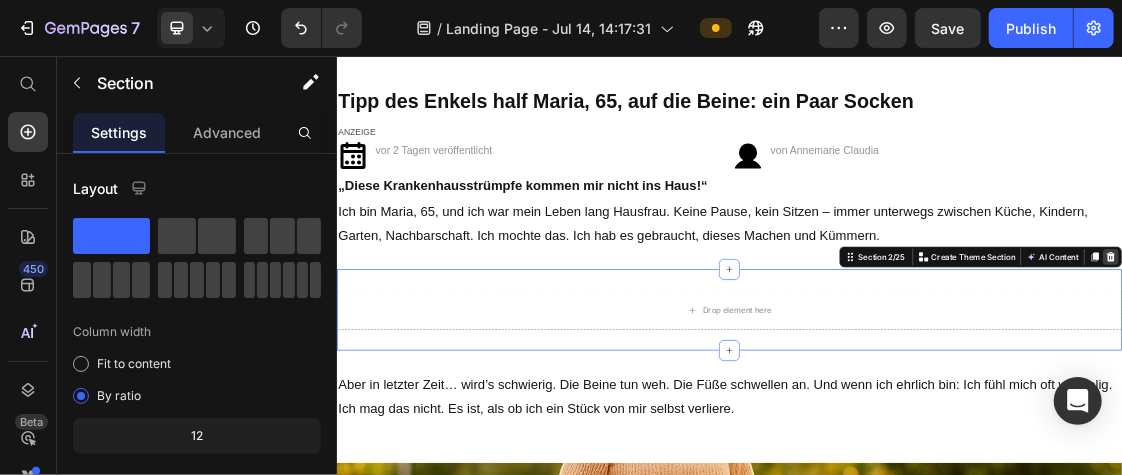 click 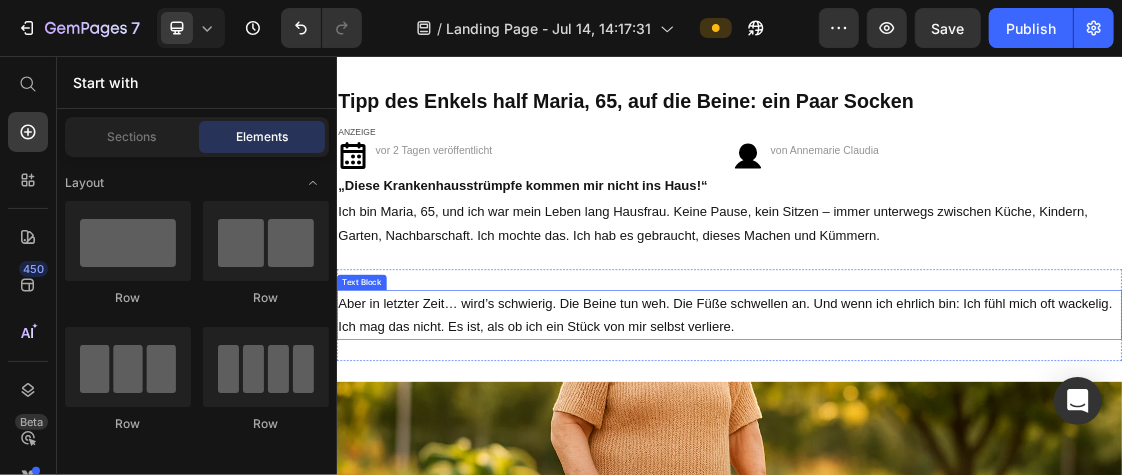 click on "Aber in letzter Zeit… wird’s schwierig. Die Beine tun weh. Die Füße schwellen an. Und wenn ich ehrlich bin: Ich fühl mich oft wackelig. Ich mag das nicht. Es ist, als ob ich ein Stück von mir selbst verliere." at bounding box center [936, 452] 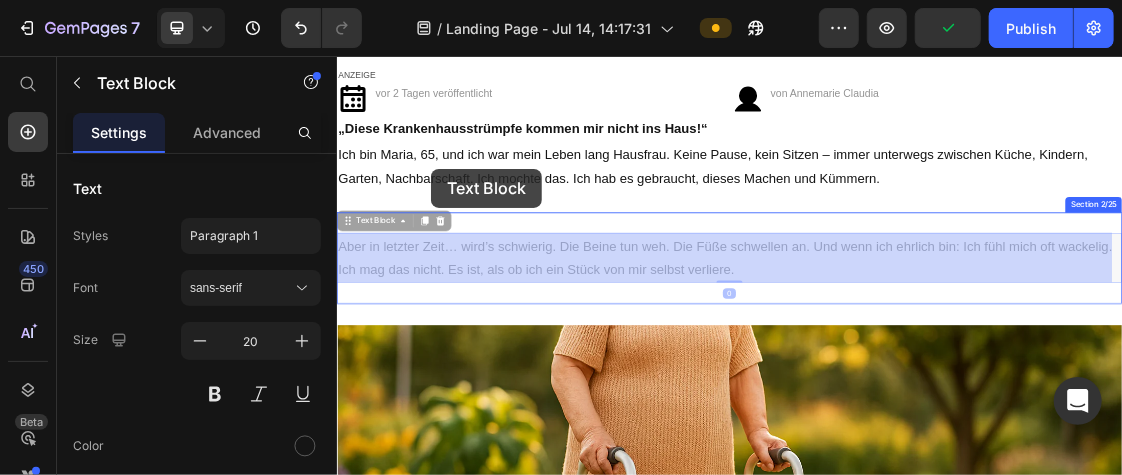 scroll, scrollTop: 155, scrollLeft: 0, axis: vertical 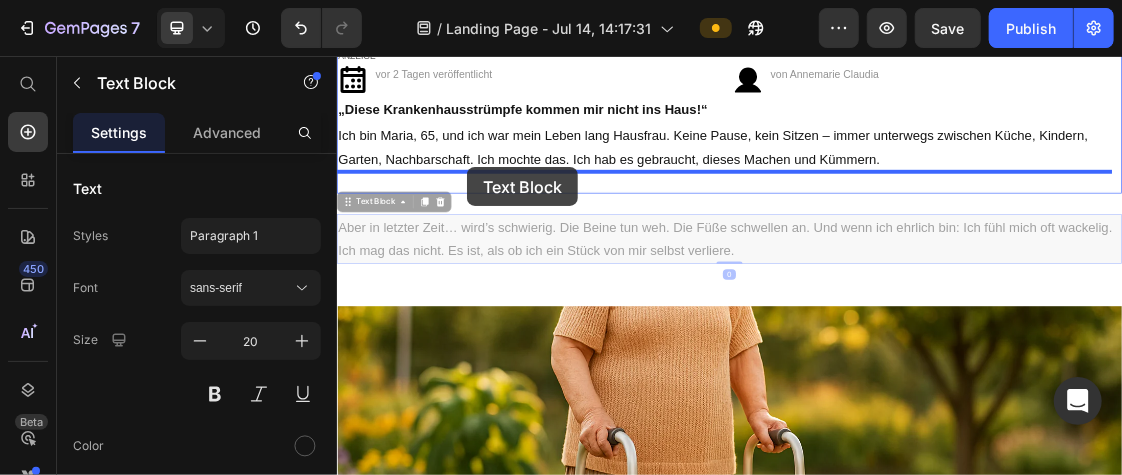 drag, startPoint x: 353, startPoint y: 397, endPoint x: 532, endPoint y: 225, distance: 248.24384 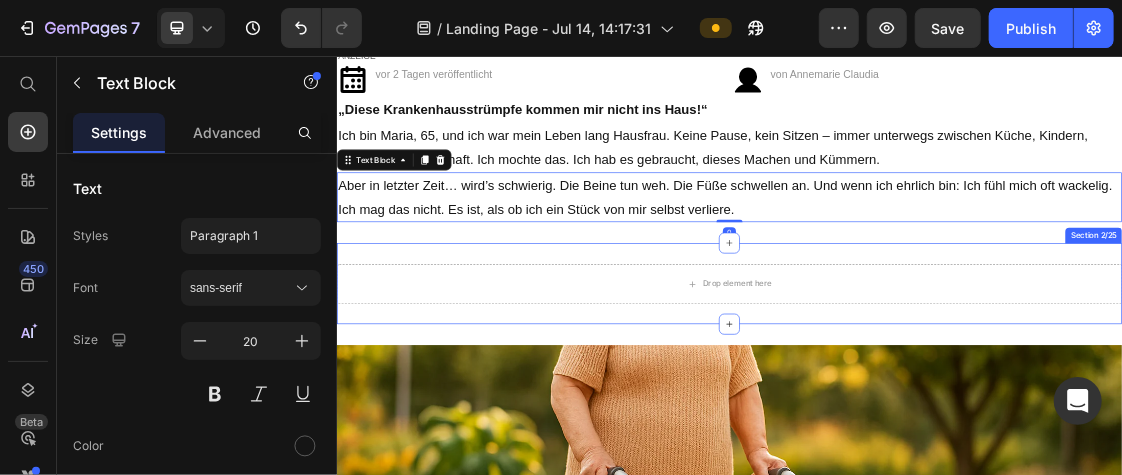 click on "Drop element here Section 2/25" at bounding box center (936, 404) 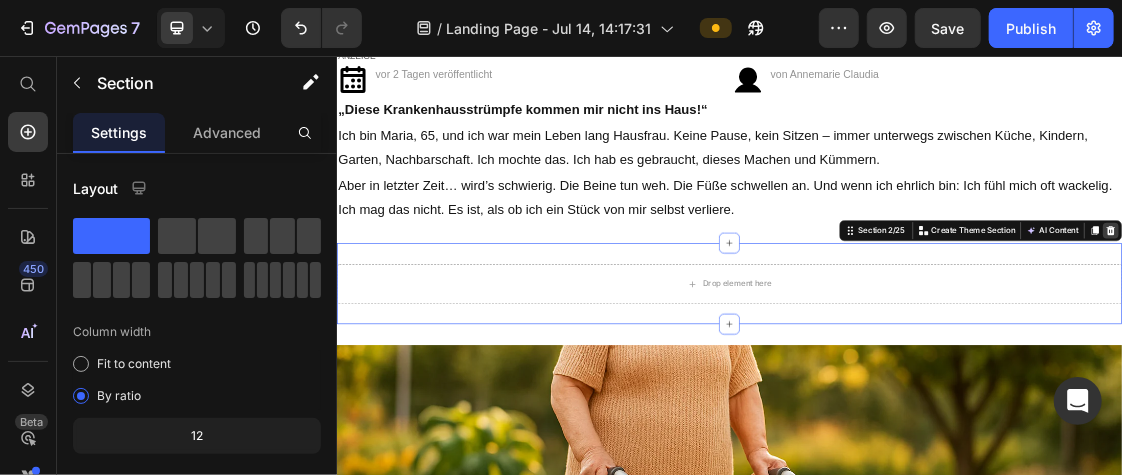 click 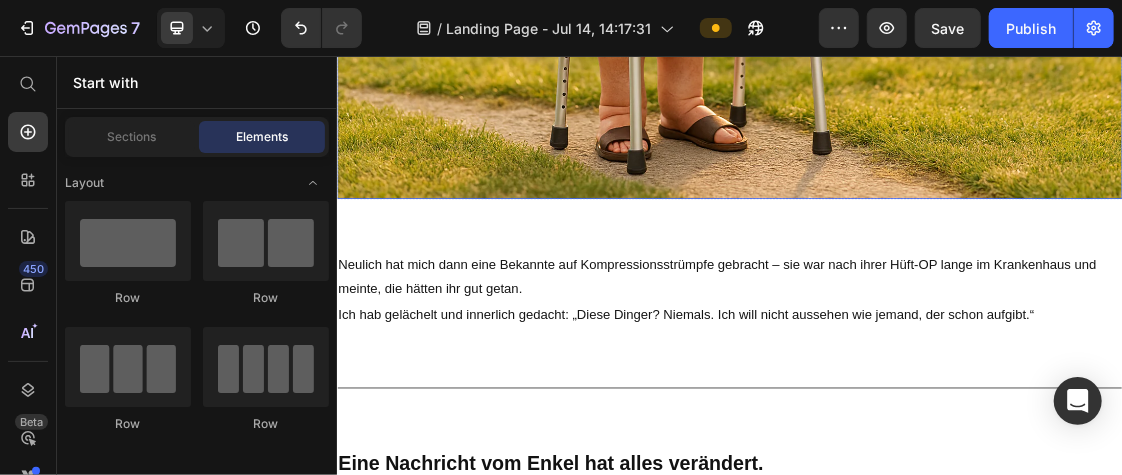 scroll, scrollTop: 1059, scrollLeft: 0, axis: vertical 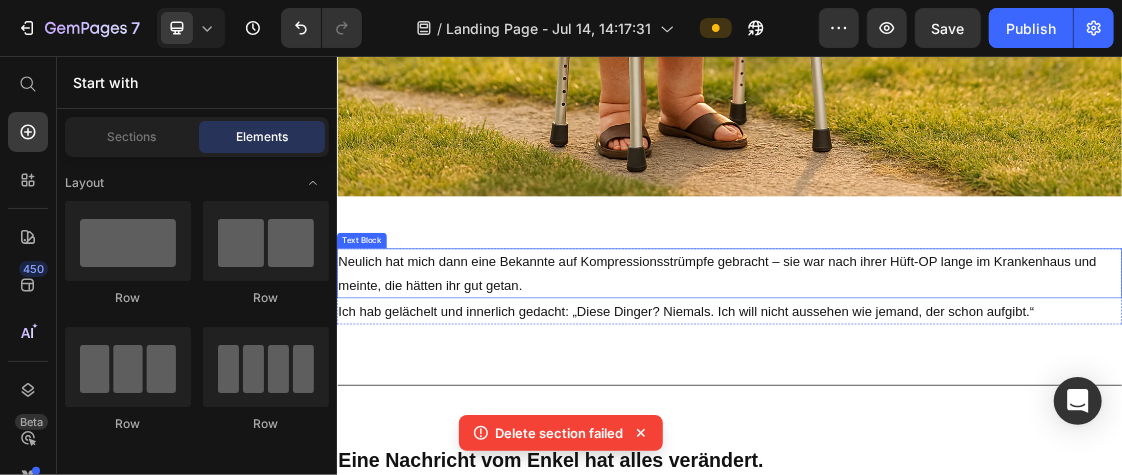 click on "Neulich hat mich dann eine Bekannte auf Kompressionsstrümpfe gebracht – sie war nach ihrer Hüft-OP lange im Krankenhaus und meinte, die hätten ihr gut getan." at bounding box center [936, 388] 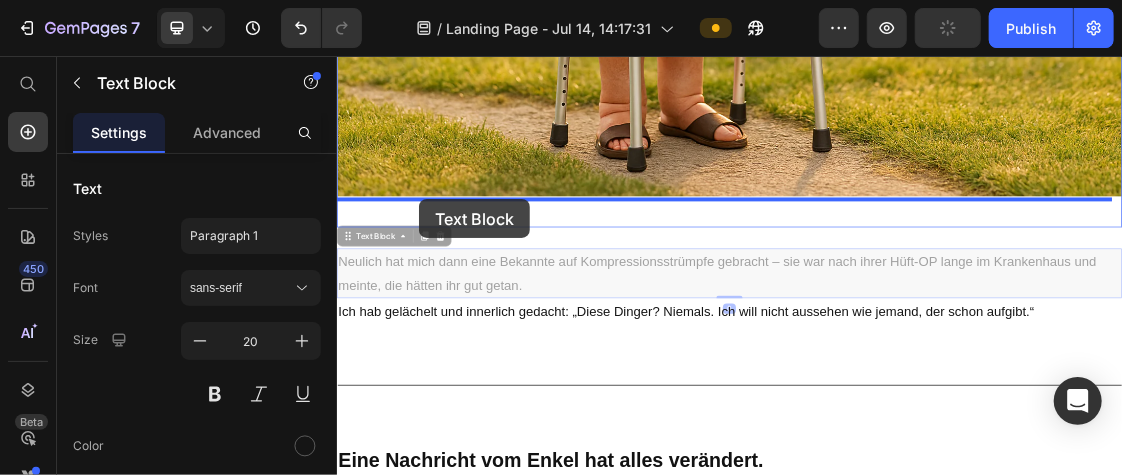 drag, startPoint x: 354, startPoint y: 327, endPoint x: 462, endPoint y: 273, distance: 120.74767 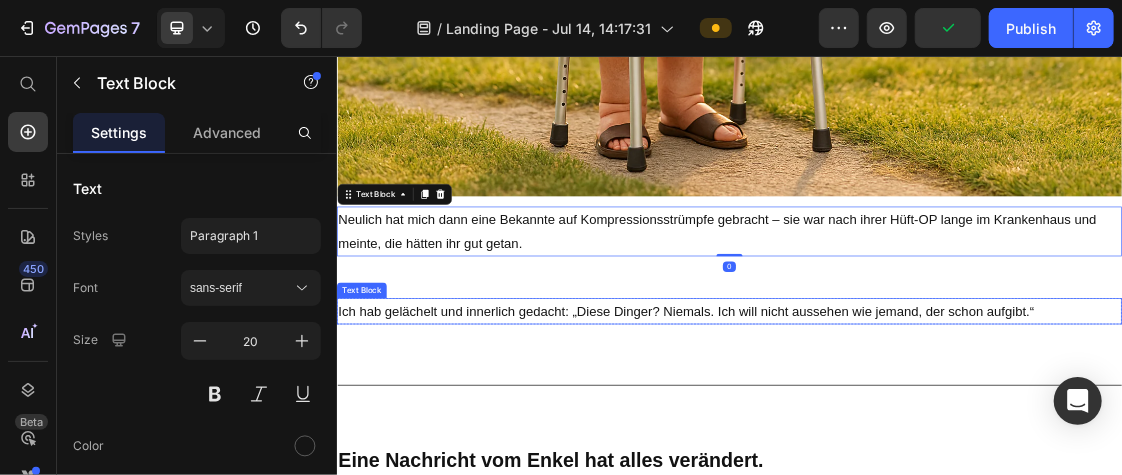 click on "Ich hab gelächelt und innerlich gedacht: „Diese Dinger? Niemals. Ich will nicht aussehen wie jemand, der schon aufgibt.“" at bounding box center (936, 446) 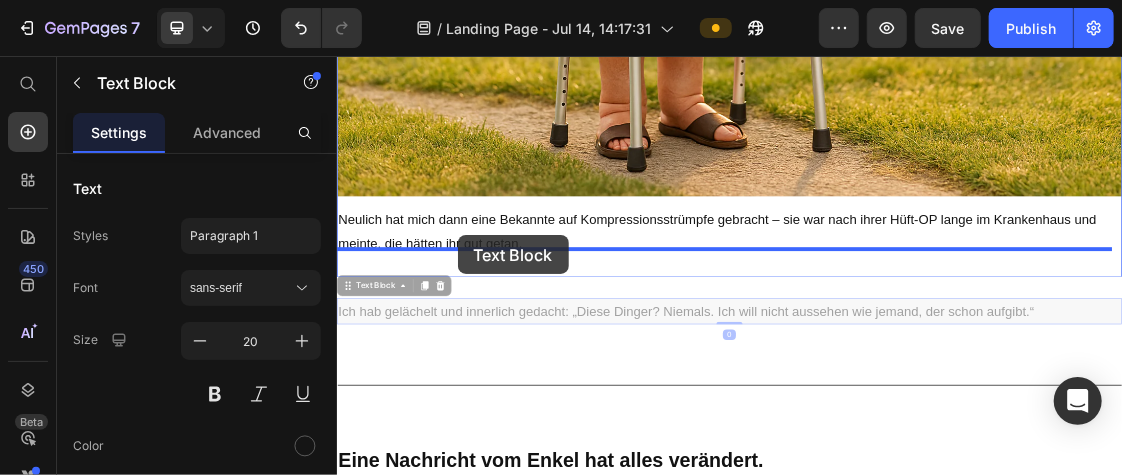 drag, startPoint x: 356, startPoint y: 401, endPoint x: 520, endPoint y: 329, distance: 179.1089 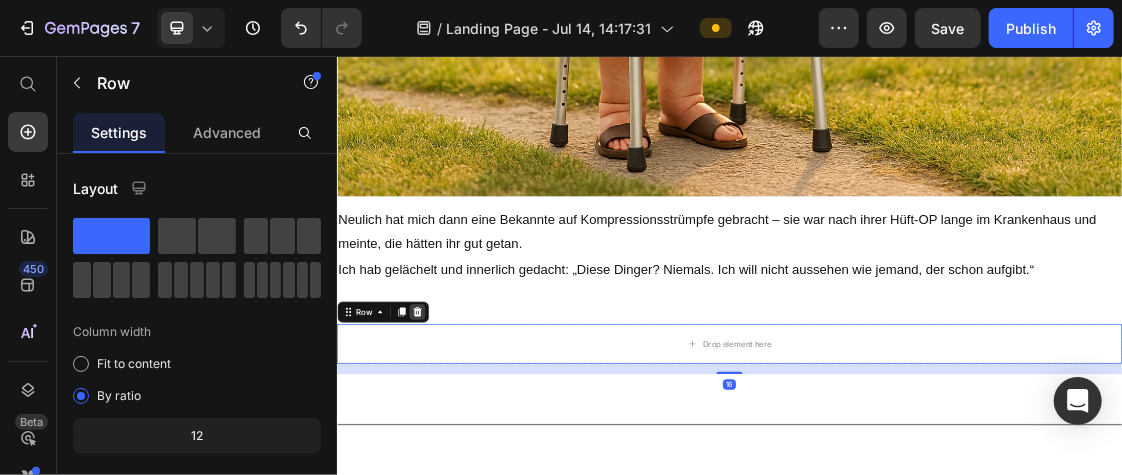 click 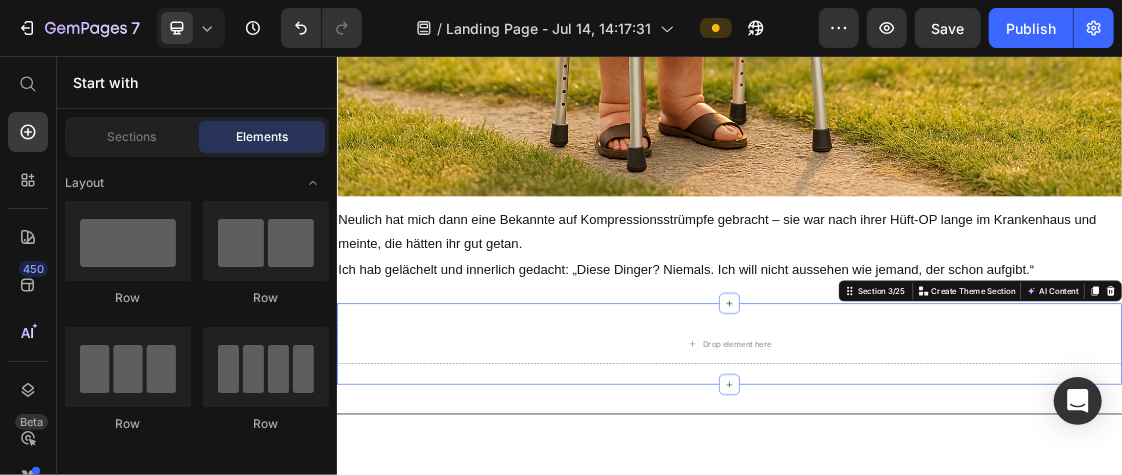 click on "Drop element here Section 3/25   You can create reusable sections Create Theme Section AI Content Write with GemAI What would you like to describe here? Tone and Voice Persuasive Product Show more Generate" at bounding box center [936, 496] 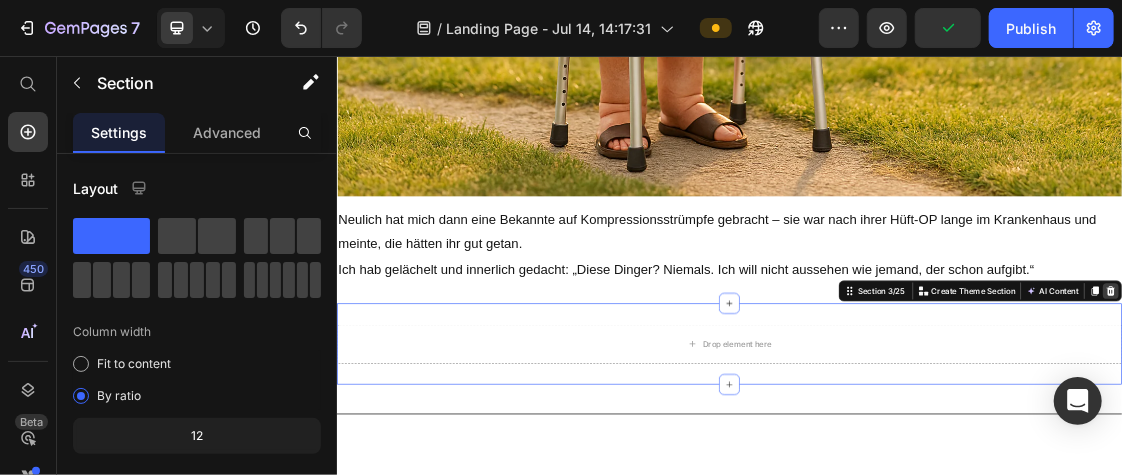 click 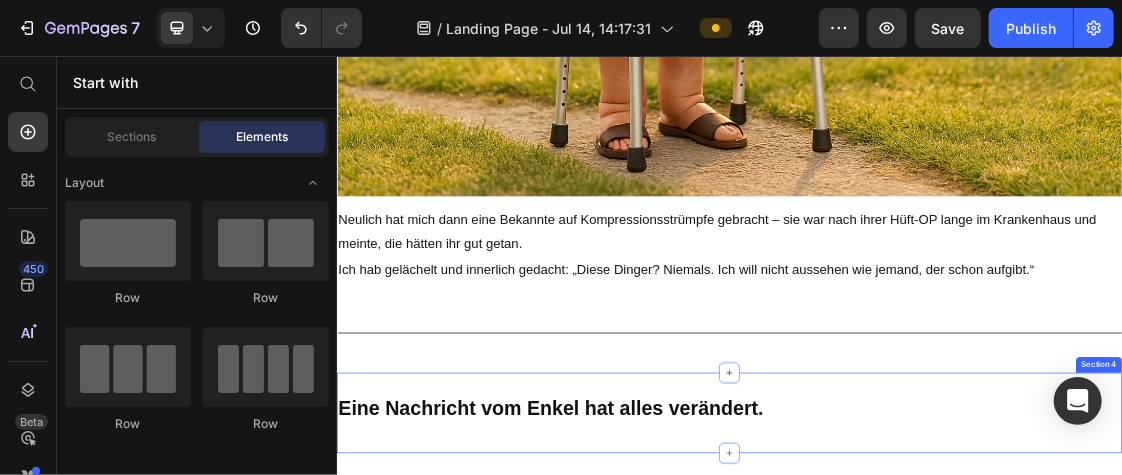 scroll, scrollTop: 1198, scrollLeft: 0, axis: vertical 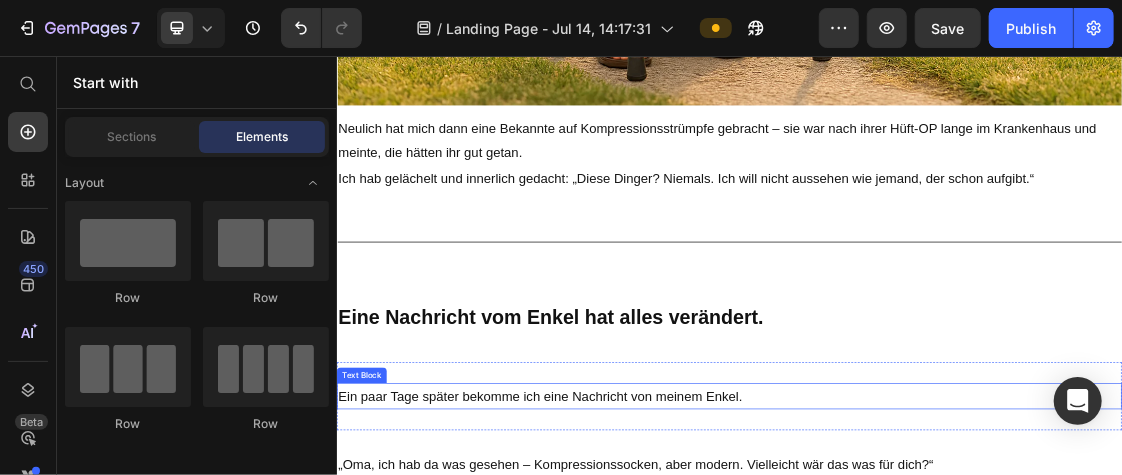 click on "Ein paar Tage später bekomme ich eine Nachricht von meinem Enkel." at bounding box center [936, 576] 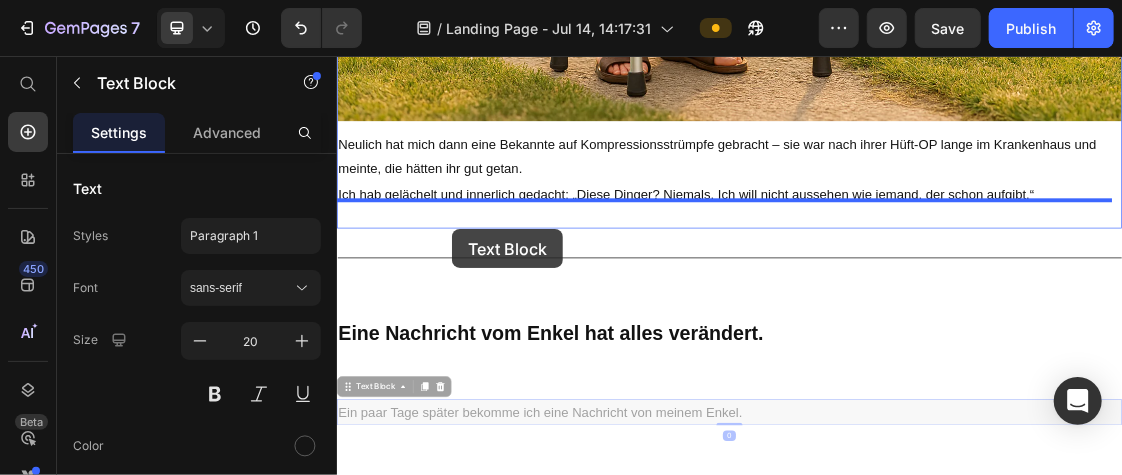 scroll, scrollTop: 1149, scrollLeft: 0, axis: vertical 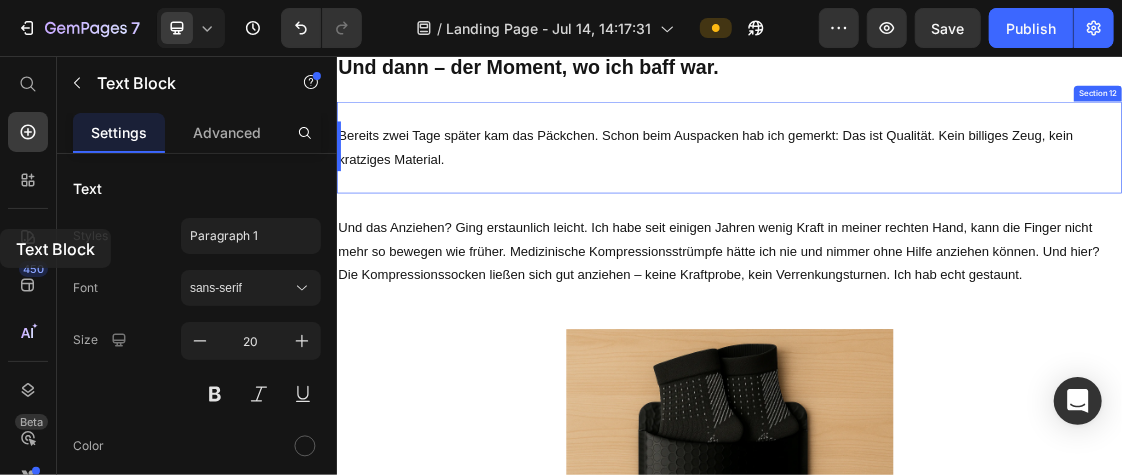 drag, startPoint x: 354, startPoint y: 530, endPoint x: -180, endPoint y: 323, distance: 572.7172 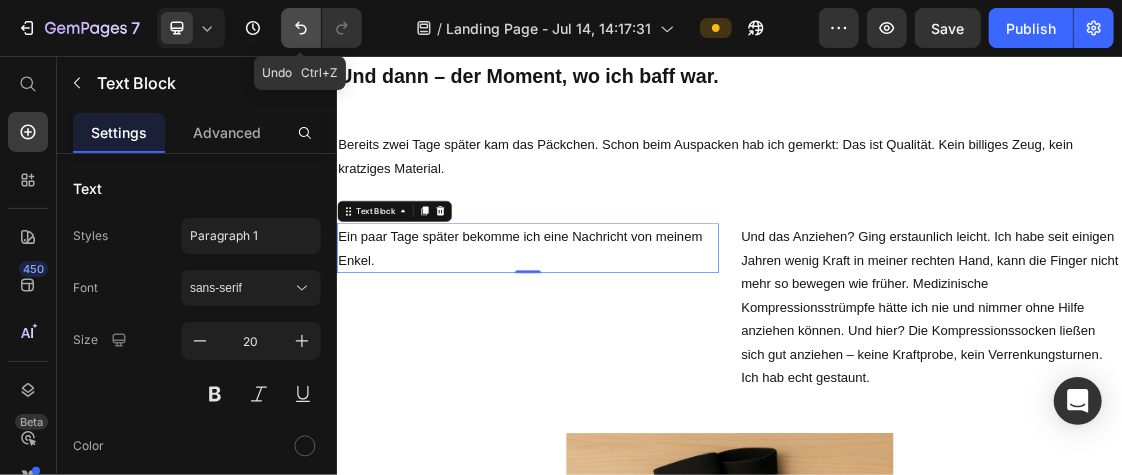 click 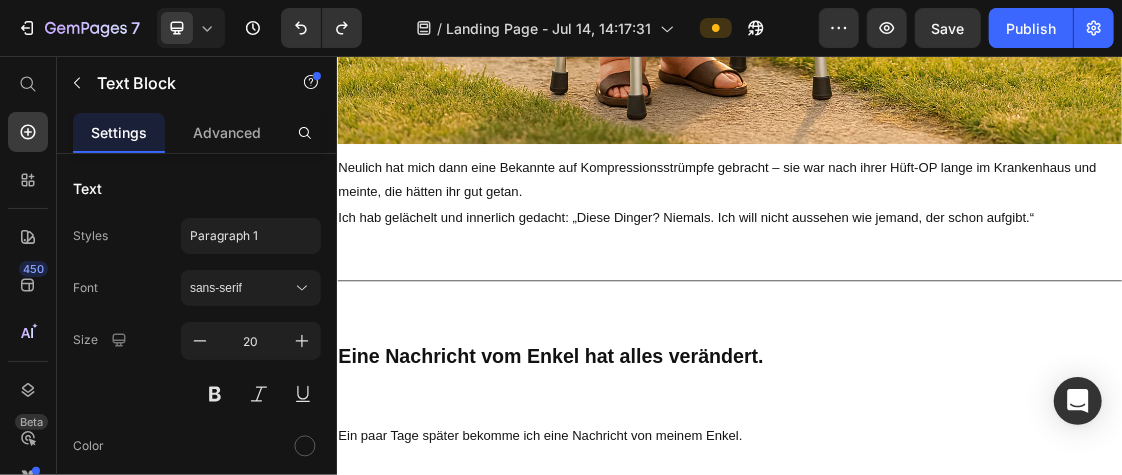 scroll, scrollTop: 1160, scrollLeft: 0, axis: vertical 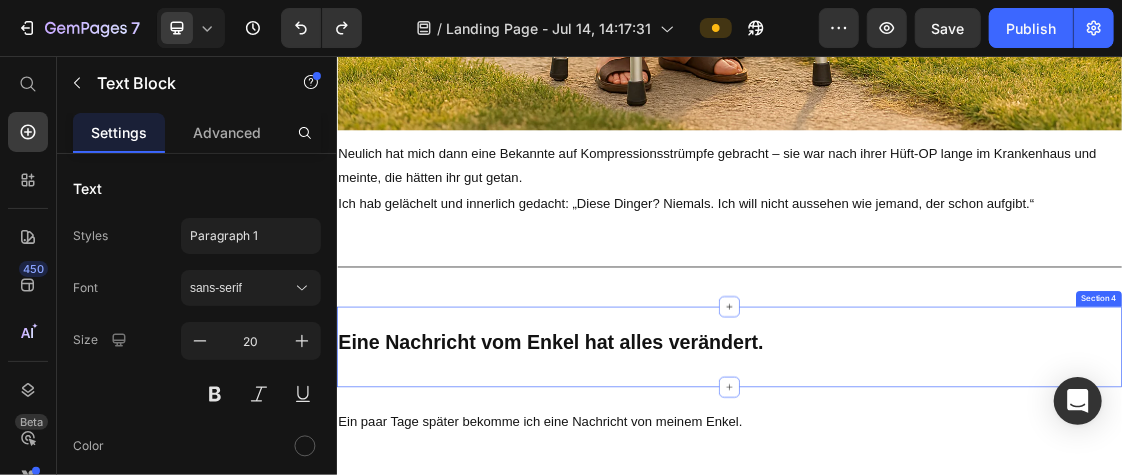 click on "Eine Nachricht vom Enkel hat alles verändert. Heading Row" at bounding box center (936, 500) 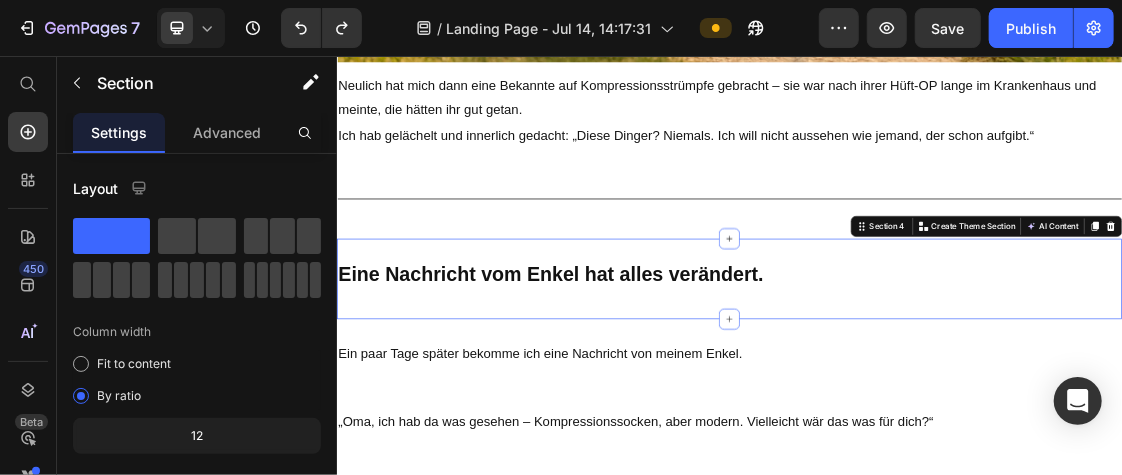 scroll, scrollTop: 1265, scrollLeft: 0, axis: vertical 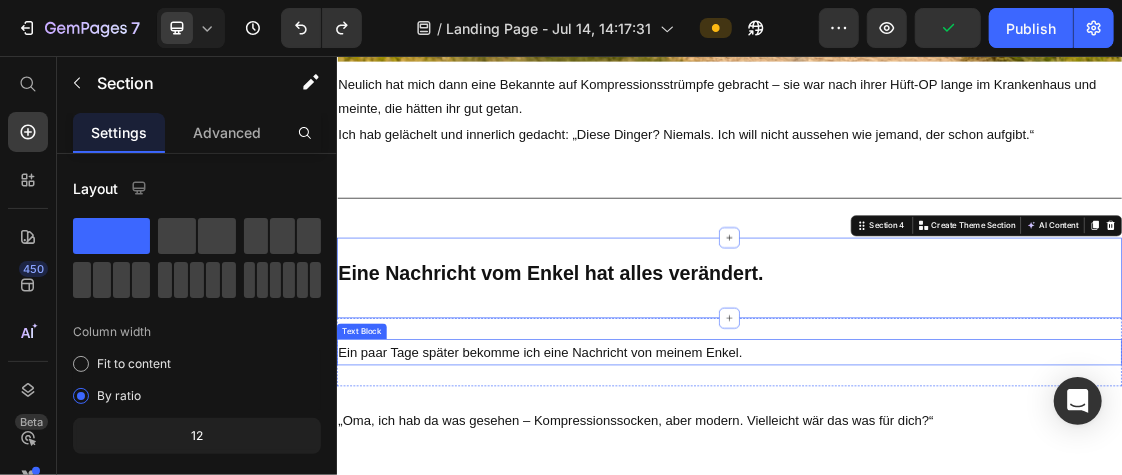 click on "Ein paar Tage später bekomme ich eine Nachricht von meinem Enkel." at bounding box center (936, 509) 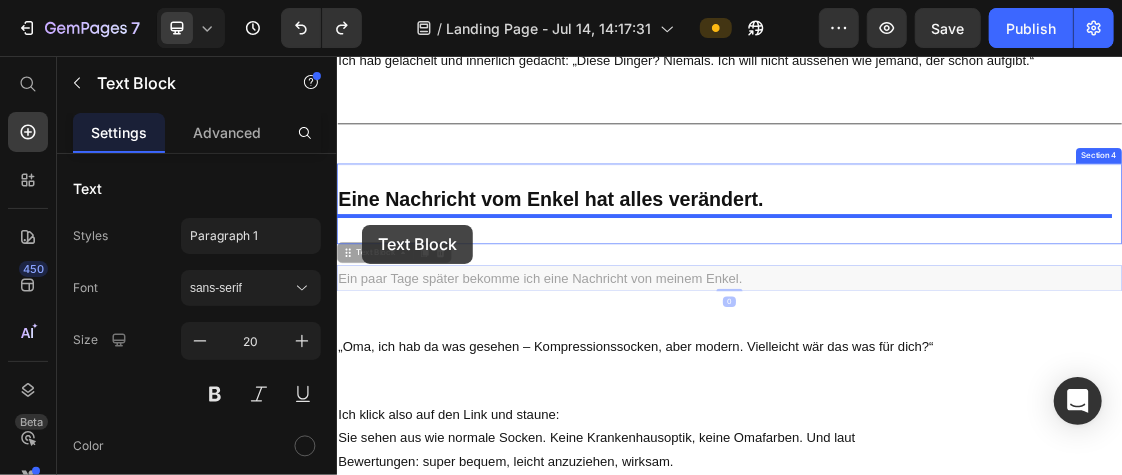 drag, startPoint x: 354, startPoint y: 467, endPoint x: 377, endPoint y: 291, distance: 177.49648 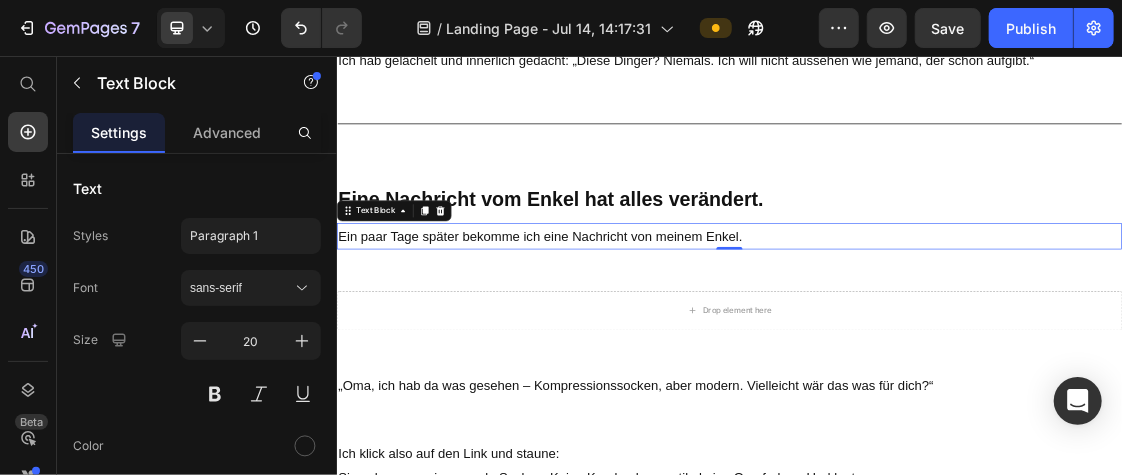 scroll, scrollTop: 1388, scrollLeft: 0, axis: vertical 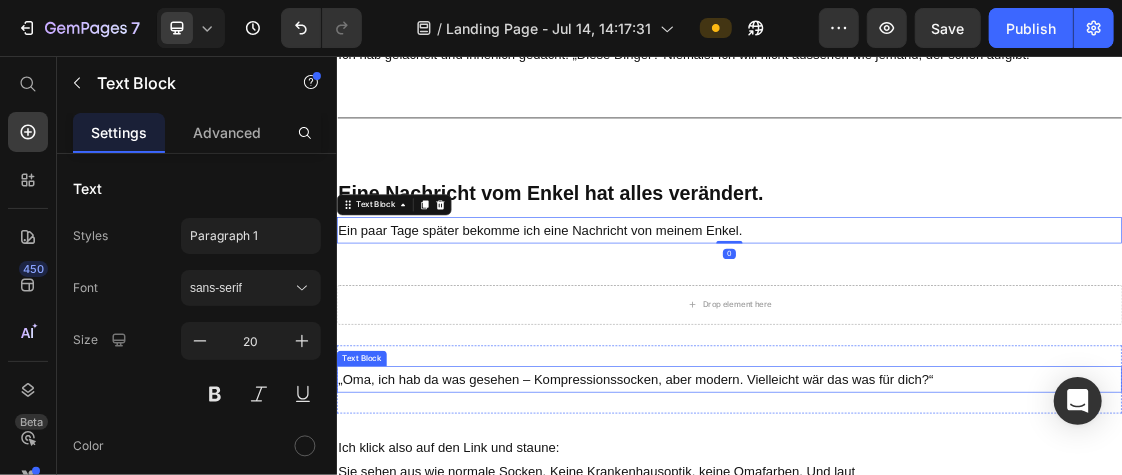 click on "„Oma, ich hab da was gesehen – Kompressionssocken, aber modern. Vielleicht wär das was für dich?“" at bounding box center [936, 550] 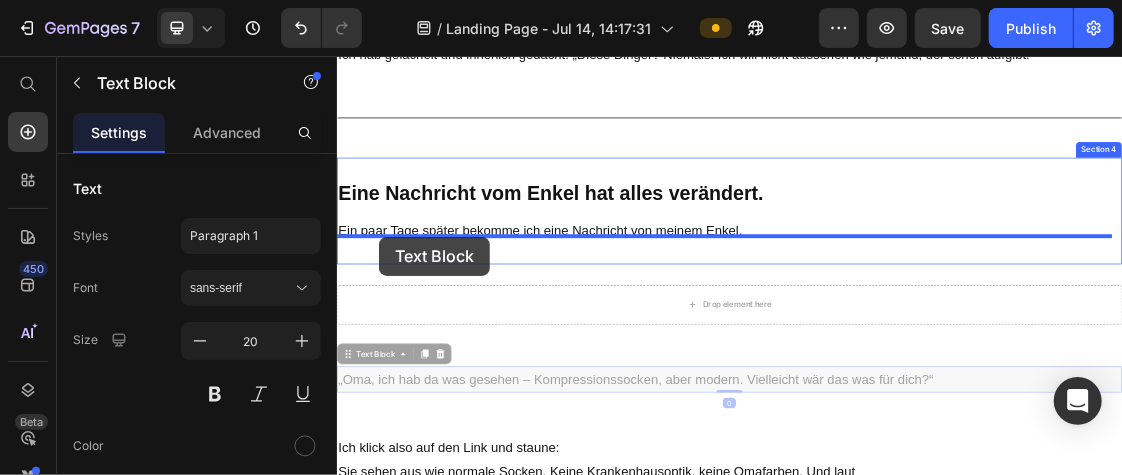 drag, startPoint x: 355, startPoint y: 507, endPoint x: 400, endPoint y: 331, distance: 181.66177 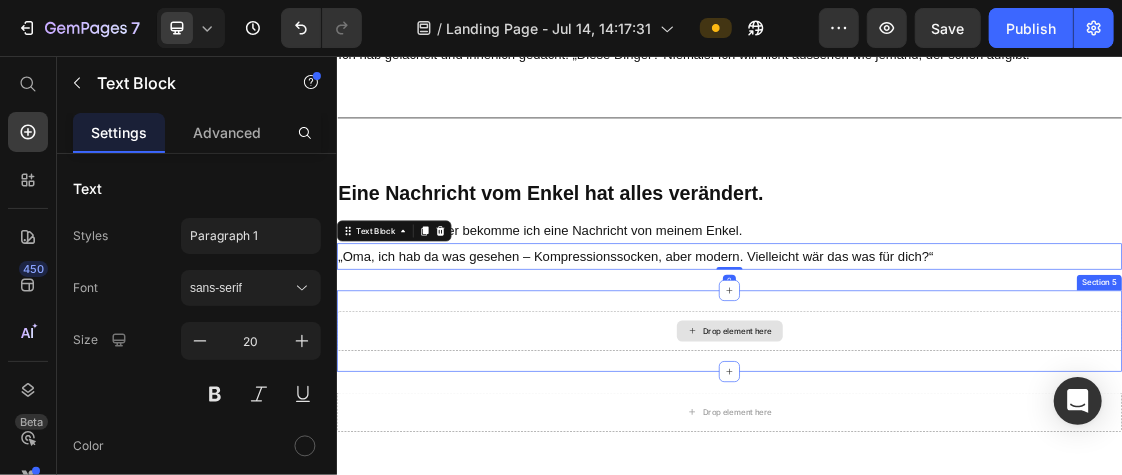 click on "Drop element here" at bounding box center (936, 476) 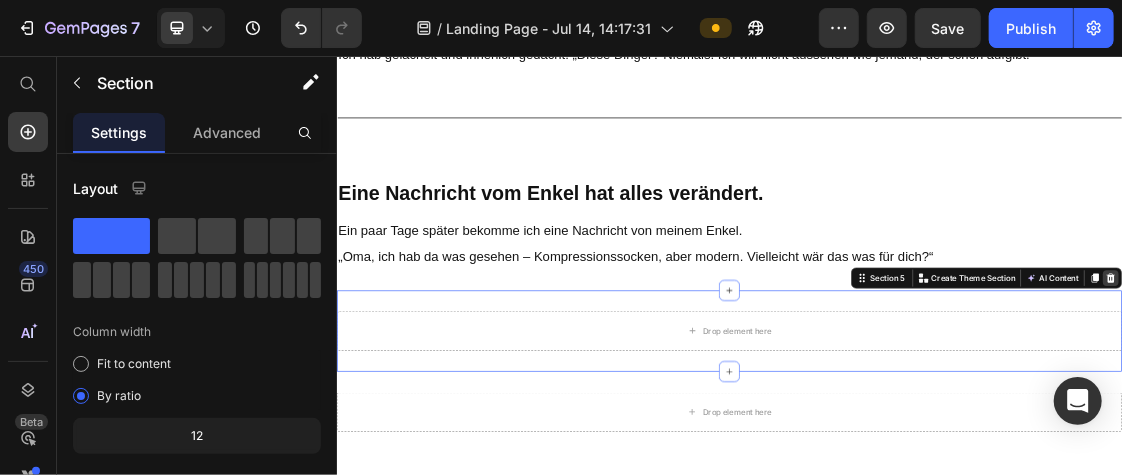 click 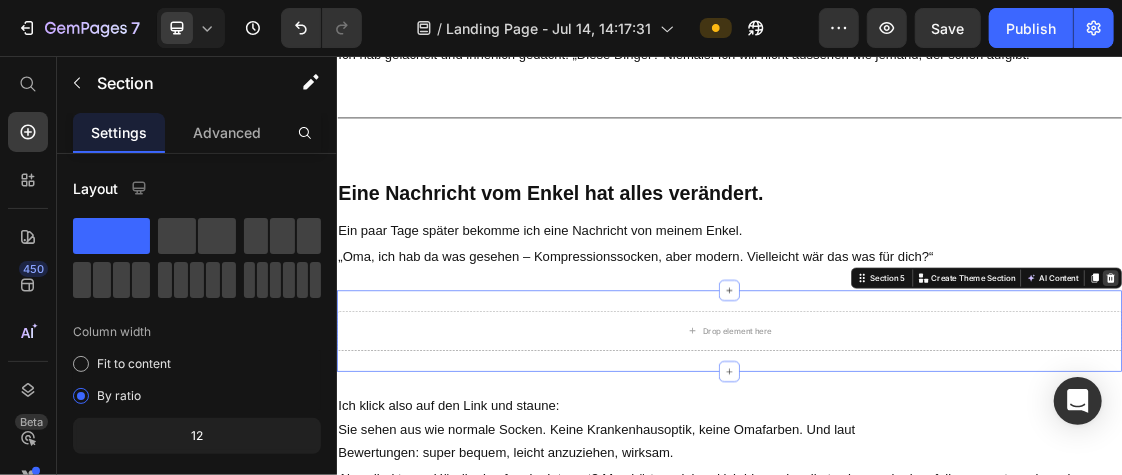 click 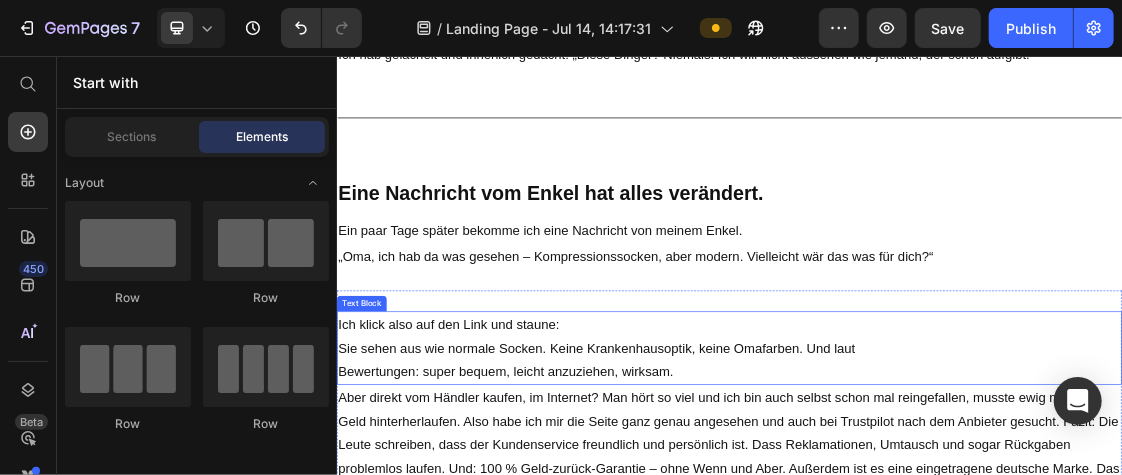 click on "Bewertungen: super bequem, leicht anzuziehen, wirksam." at bounding box center [936, 538] 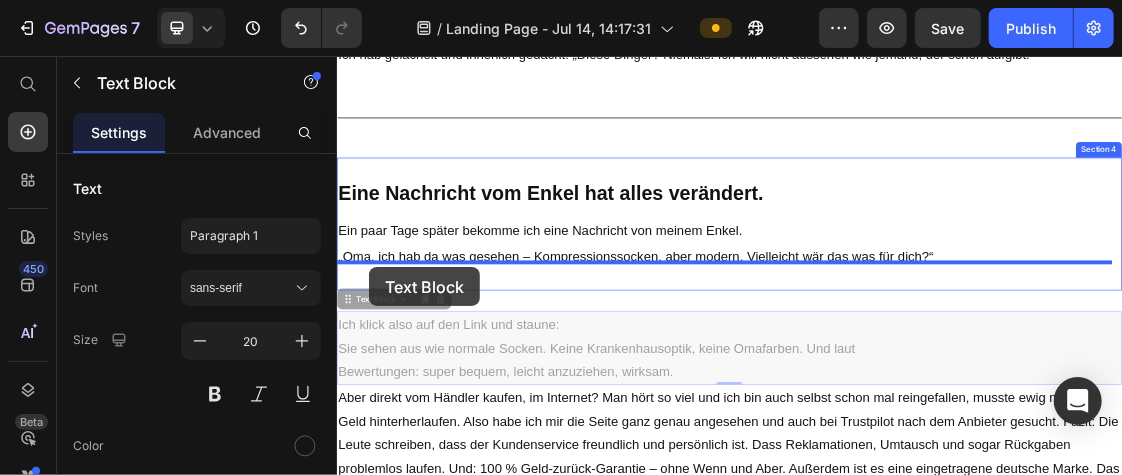 drag, startPoint x: 352, startPoint y: 424, endPoint x: 385, endPoint y: 378, distance: 56.61272 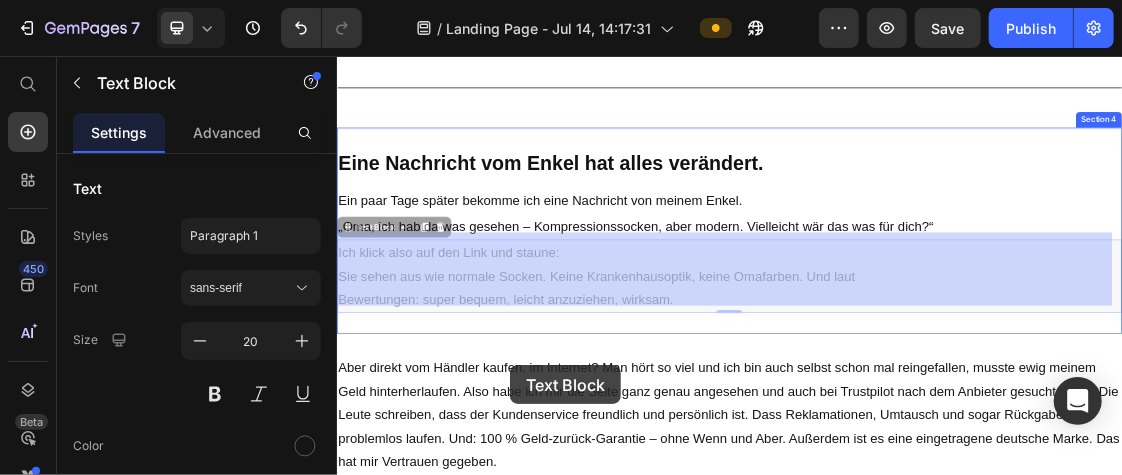 drag, startPoint x: 350, startPoint y: 356, endPoint x: 600, endPoint y: 602, distance: 350.73636 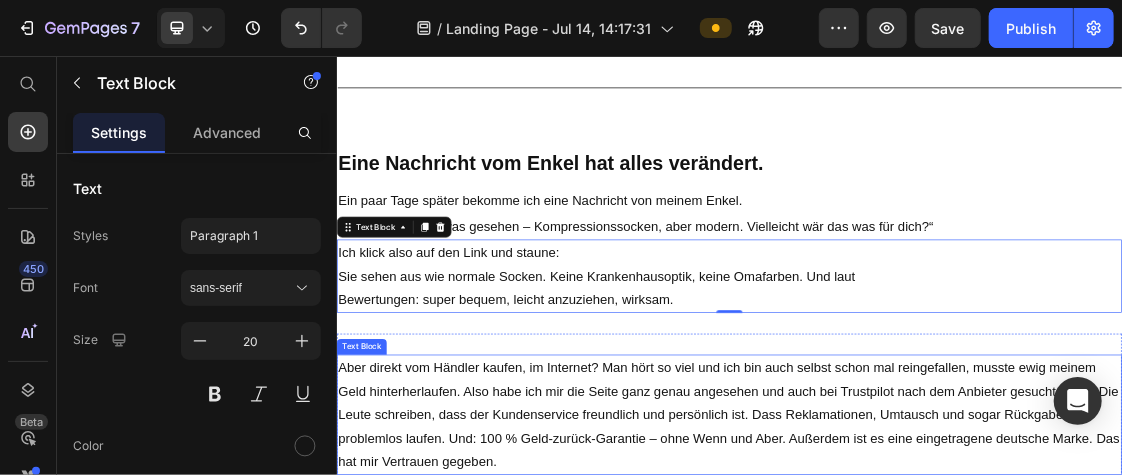 scroll, scrollTop: 1443, scrollLeft: 0, axis: vertical 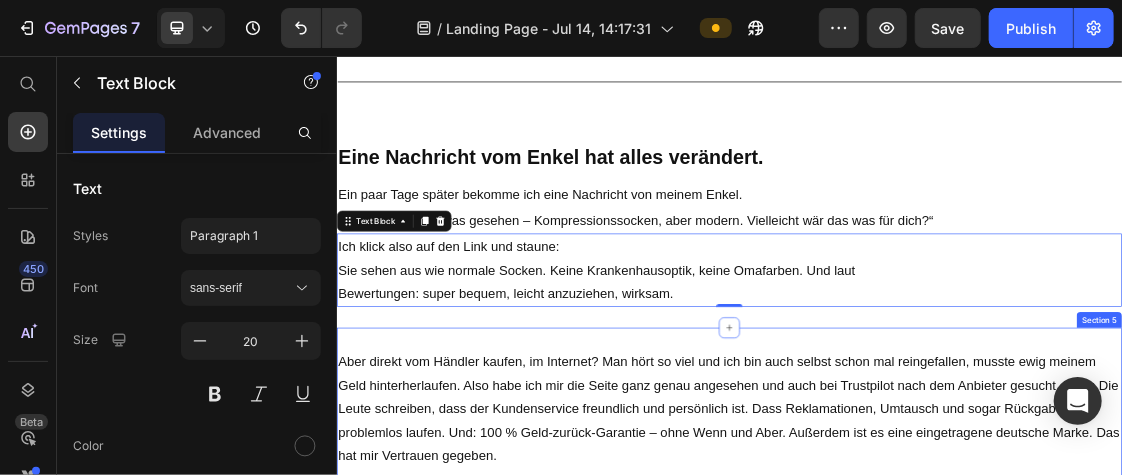 click on "Aber direkt vom Händler kaufen, im Internet? Man hört so viel und ich bin auch selbst schon mal reingefallen, musste ewig meinem Geld hinterherlaufen. Also habe ich mir die Seite ganz genau angesehen und auch bei Trustpilot nach dem Anbieter gesucht. Fazit: Die Leute schreiben, dass der Kundenservice freundlich und persönlich ist. Dass Reklamationen, Umtausch und sogar Rückgaben problemlos laufen. Und: 100 % Geld-zurück-Garantie – ohne Wenn und Aber. Außerdem ist es eine eingetragene deutsche Marke. Das hat mir Vertrauen gegeben. Text Block Section 5" at bounding box center [936, 595] 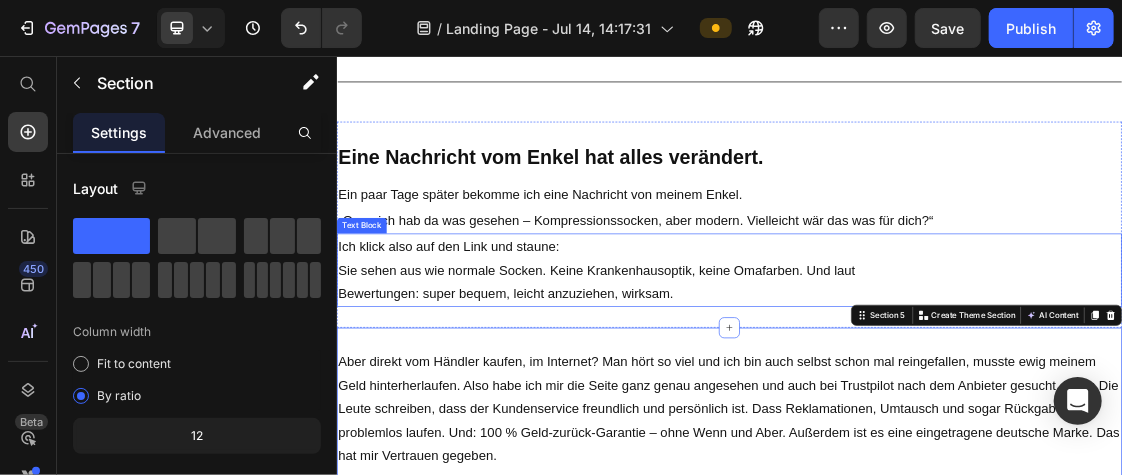 click on "Sie sehen aus wie normale Socken. Keine Krankenhausoptik, keine Omafarben. Und laut" at bounding box center [936, 383] 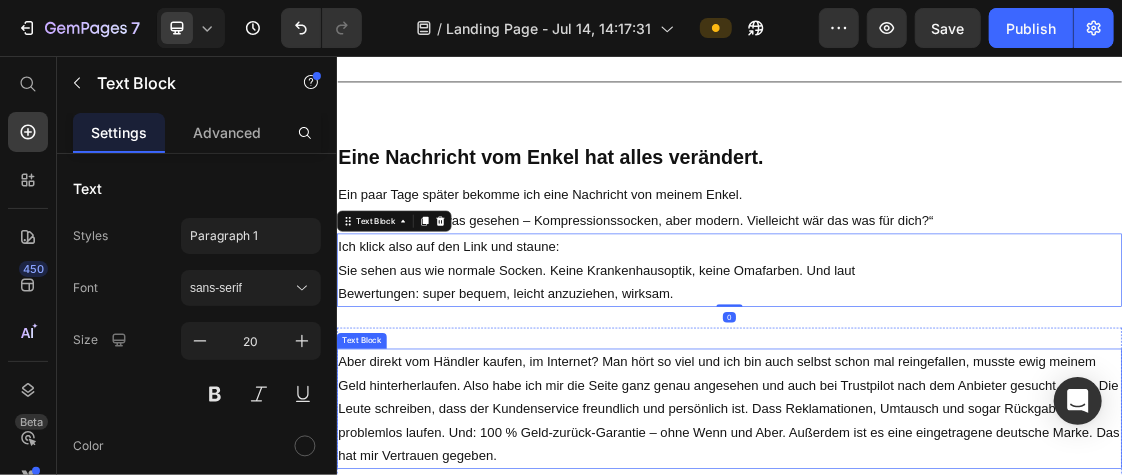 click on "Aber direkt vom Händler kaufen, im Internet? Man hört so viel und ich bin auch selbst schon mal reingefallen, musste ewig meinem Geld hinterherlaufen. Also habe ich mir die Seite ganz genau angesehen und auch bei Trustpilot nach dem Anbieter gesucht. Fazit: Die Leute schreiben, dass der Kundenservice freundlich und persönlich ist. Dass Reklamationen, Umtausch und sogar Rückgaben problemlos laufen. Und: 100 % Geld-zurück-Garantie – ohne Wenn und Aber. Außerdem ist es eine eingetragene deutsche Marke. Das hat mir Vertrauen gegeben." at bounding box center [936, 595] 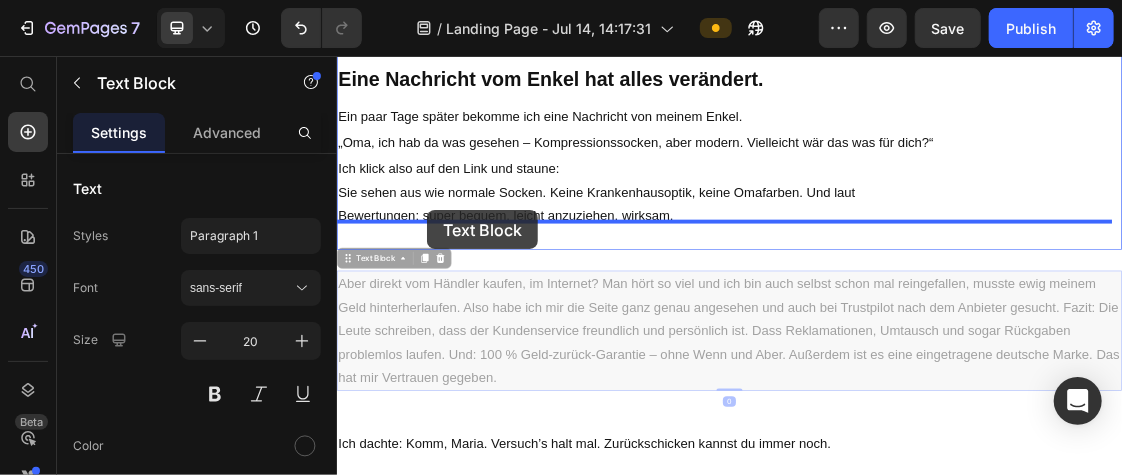 scroll, scrollTop: 1584, scrollLeft: 0, axis: vertical 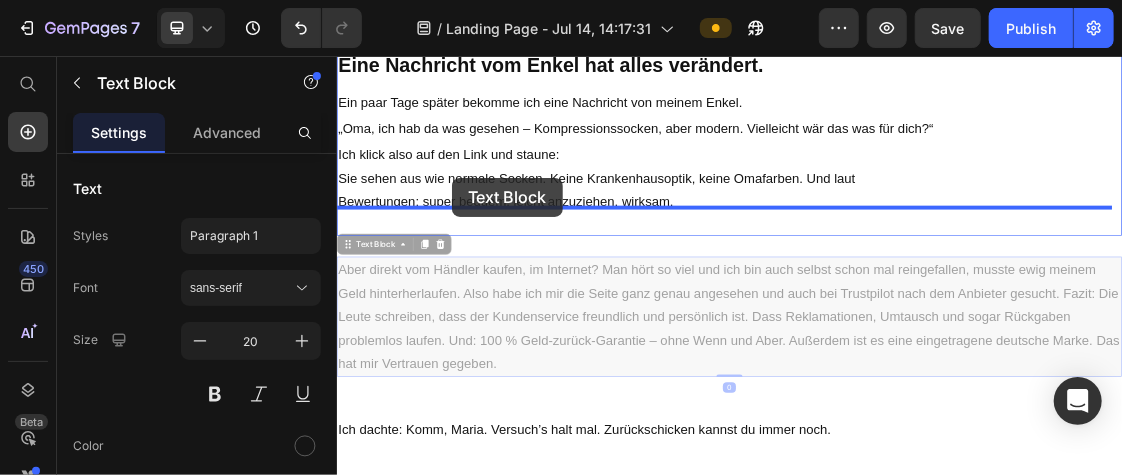 drag, startPoint x: 349, startPoint y: 474, endPoint x: 510, endPoint y: 243, distance: 281.5706 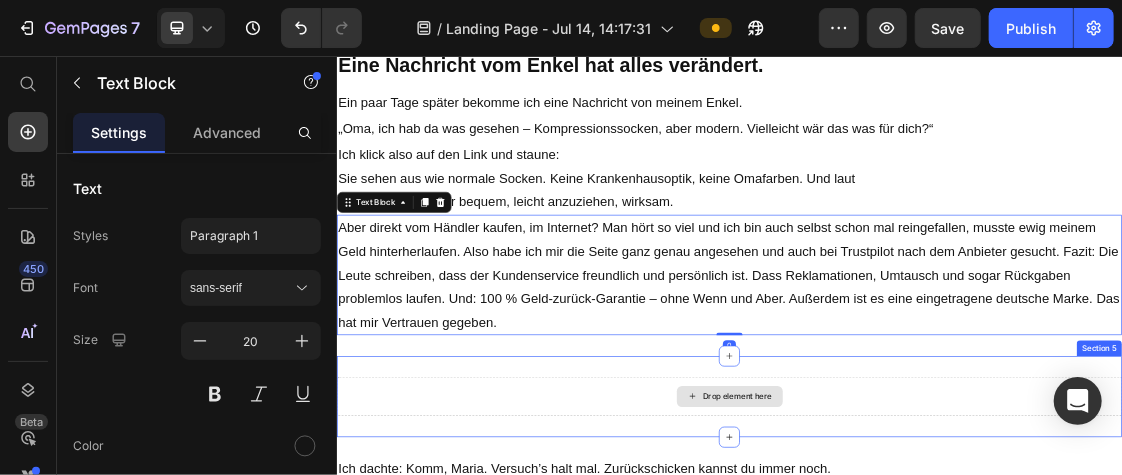 click on "Drop element here" at bounding box center [936, 576] 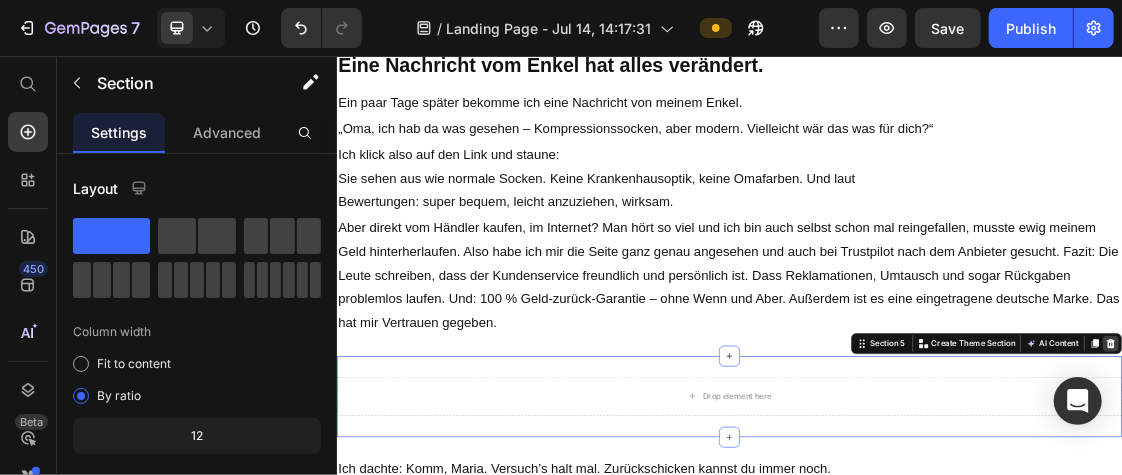 click 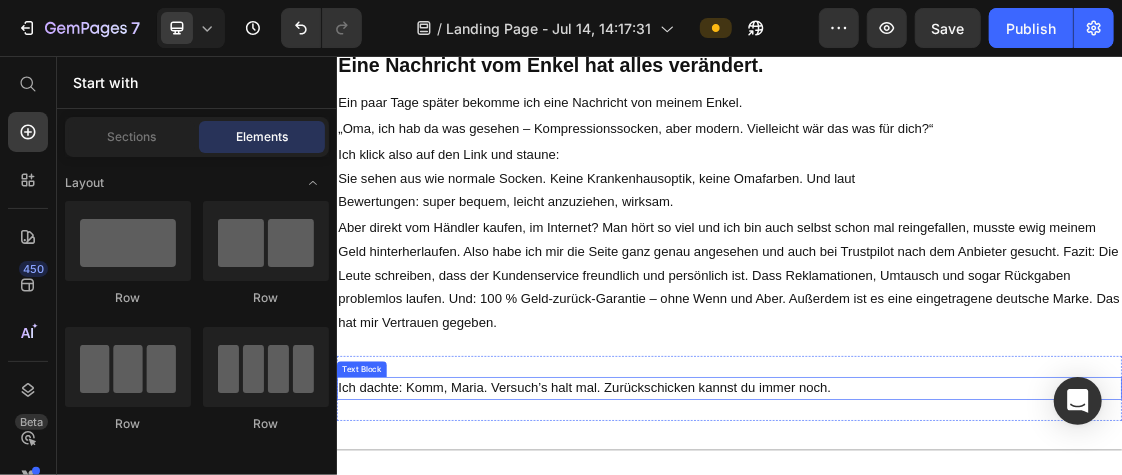 click on "Ich dachte: Komm, Maria. Versuch’s halt mal. Zurückschicken kannst du immer noch." at bounding box center (714, 562) 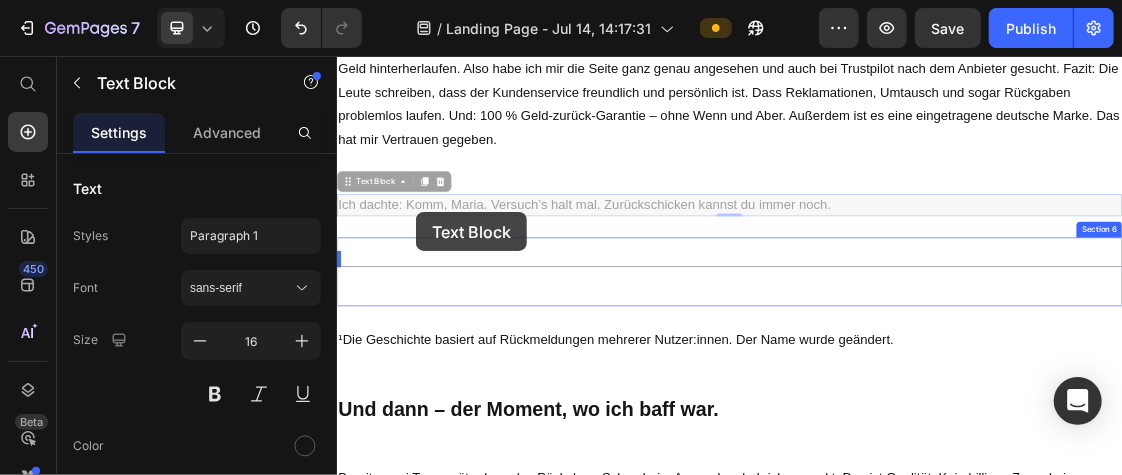 scroll, scrollTop: 1876, scrollLeft: 0, axis: vertical 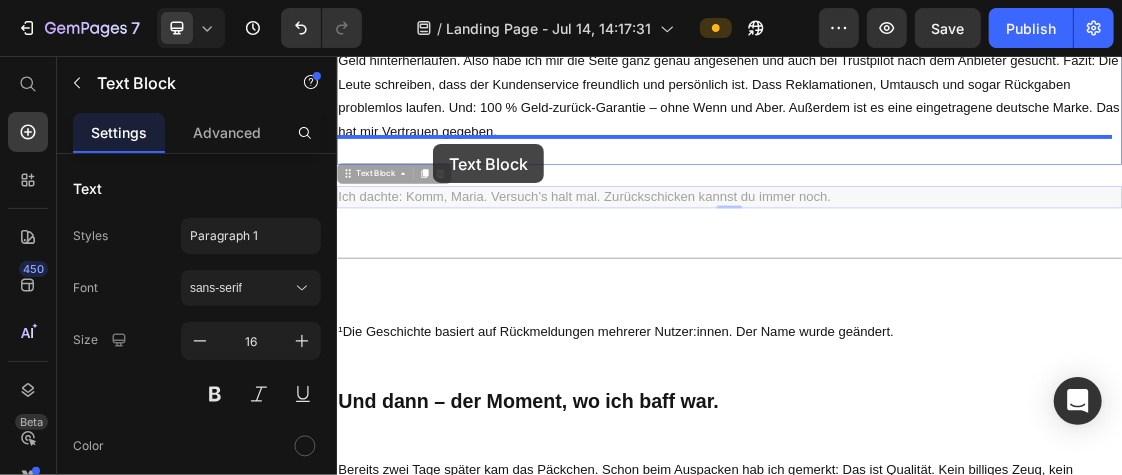 drag, startPoint x: 354, startPoint y: 522, endPoint x: 481, endPoint y: 189, distance: 356.39584 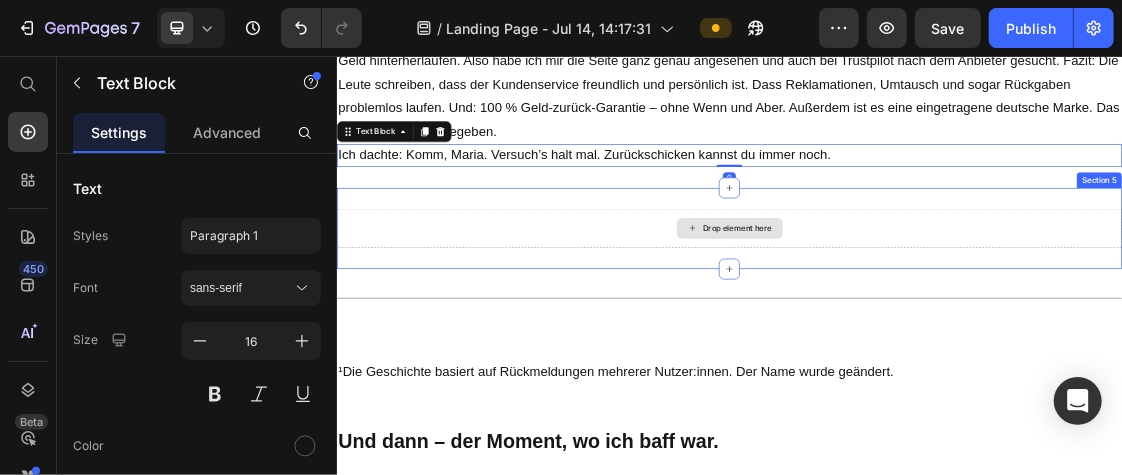 click on "Drop element here" at bounding box center [936, 319] 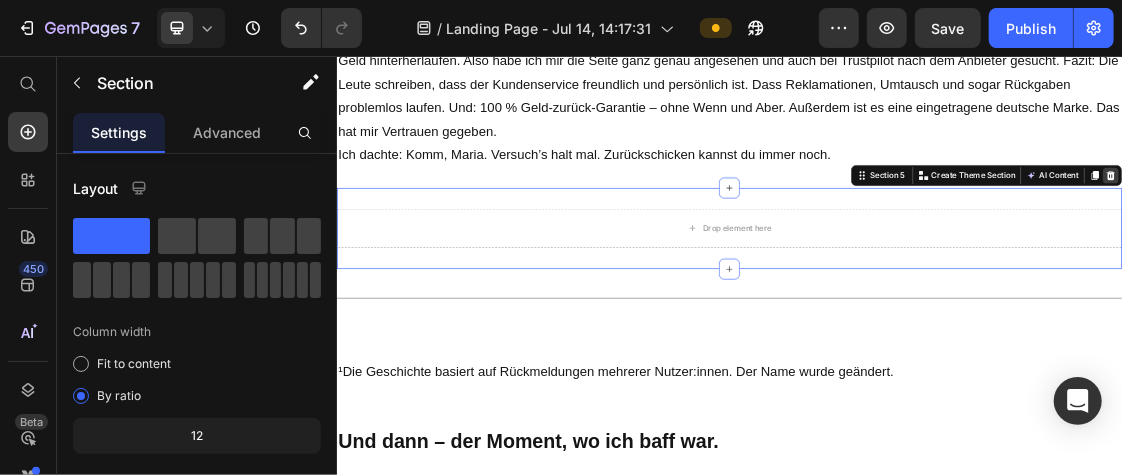 click 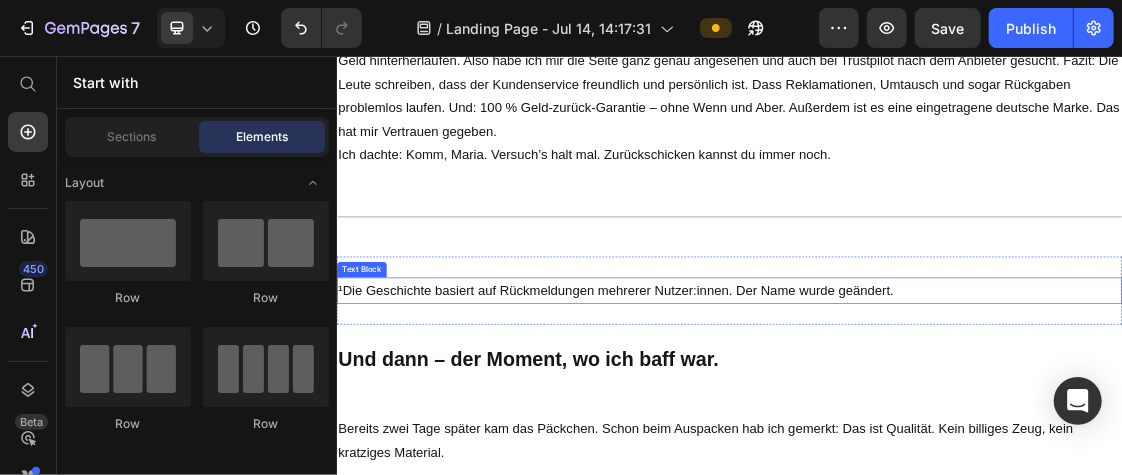 click on "¹Die Geschichte basiert auf Rückmeldungen mehrerer Nutzer:innen. Der Name wurde geändert." at bounding box center [936, 414] 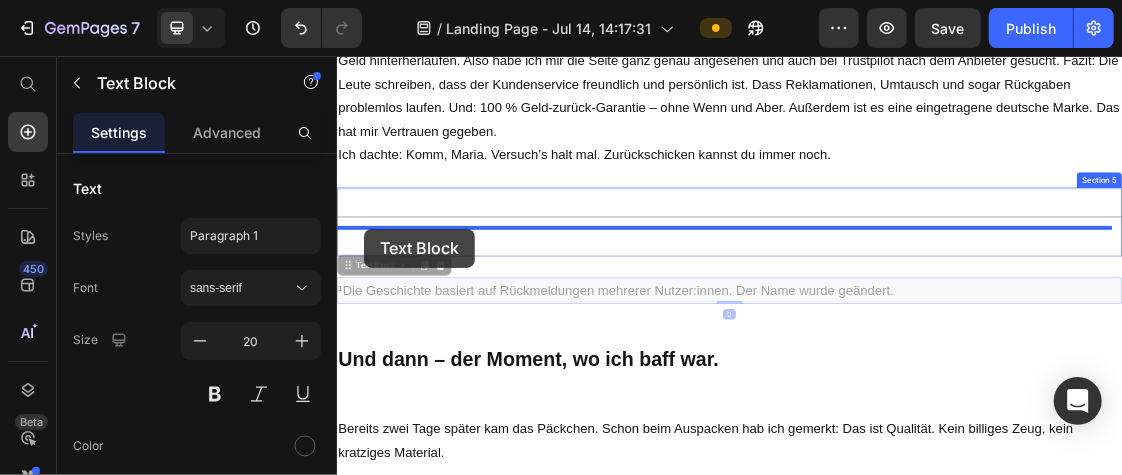 drag, startPoint x: 352, startPoint y: 365, endPoint x: 377, endPoint y: 316, distance: 55.00909 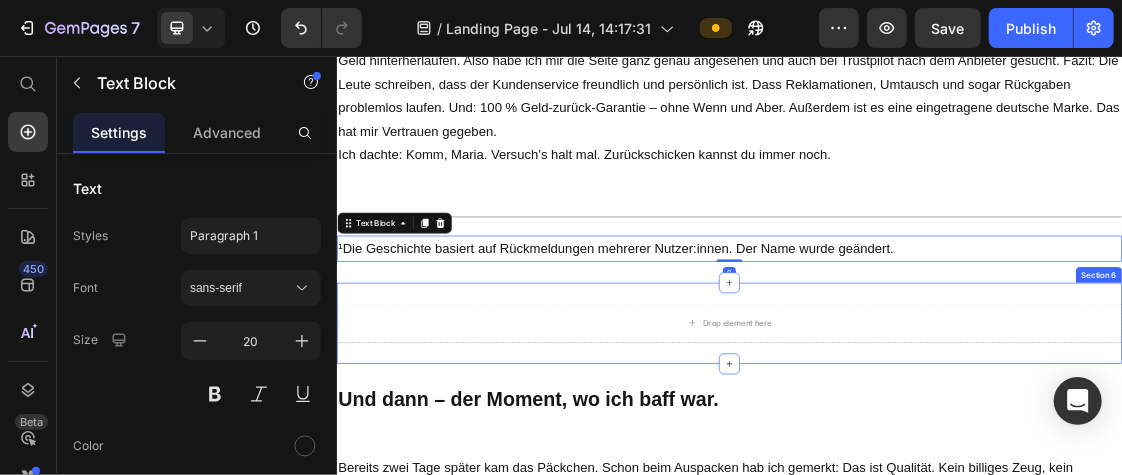click on "Drop element here Section 6" at bounding box center [936, 464] 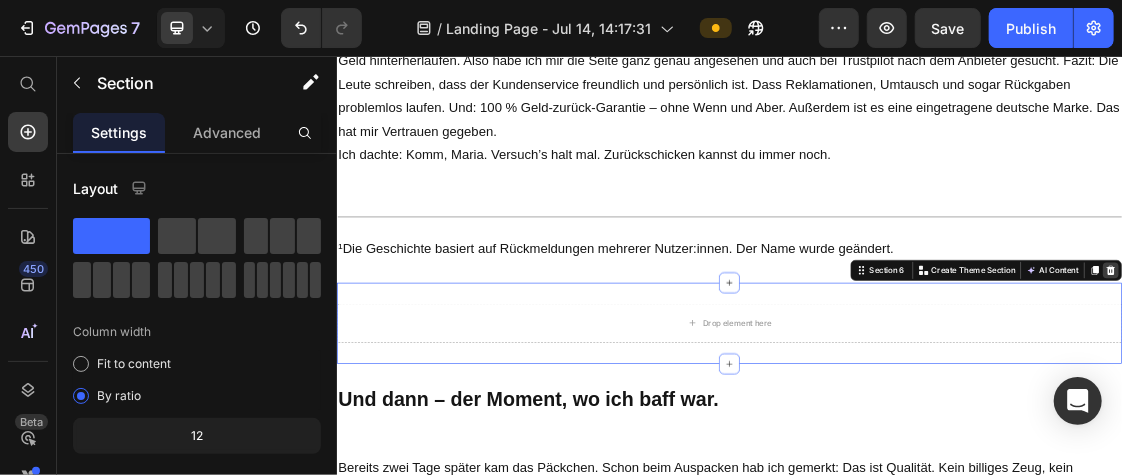click 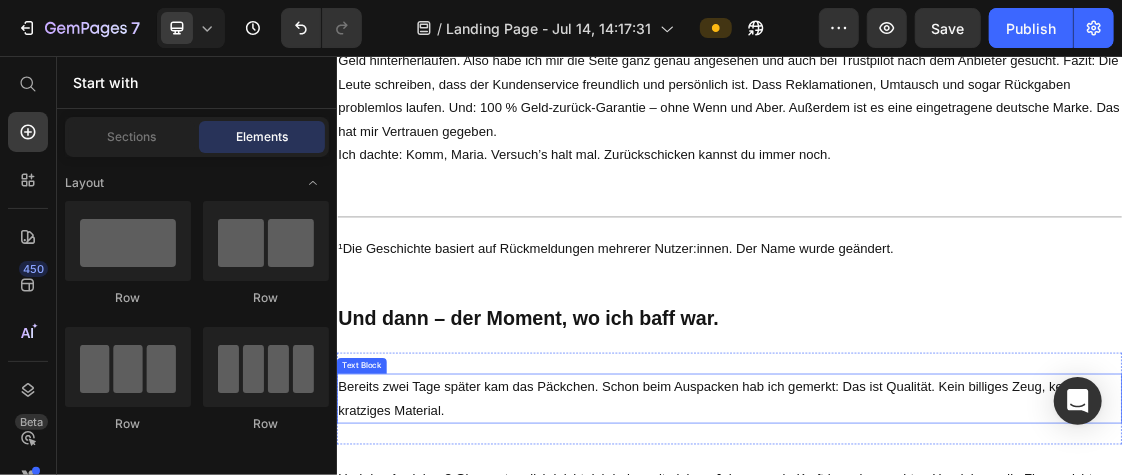 click on "Bereits zwei Tage später kam das Päckchen. Schon beim Auspacken hab ich gemerkt: Das ist Qualität. Kein billiges Zeug, kein kratziges Material." at bounding box center (936, 579) 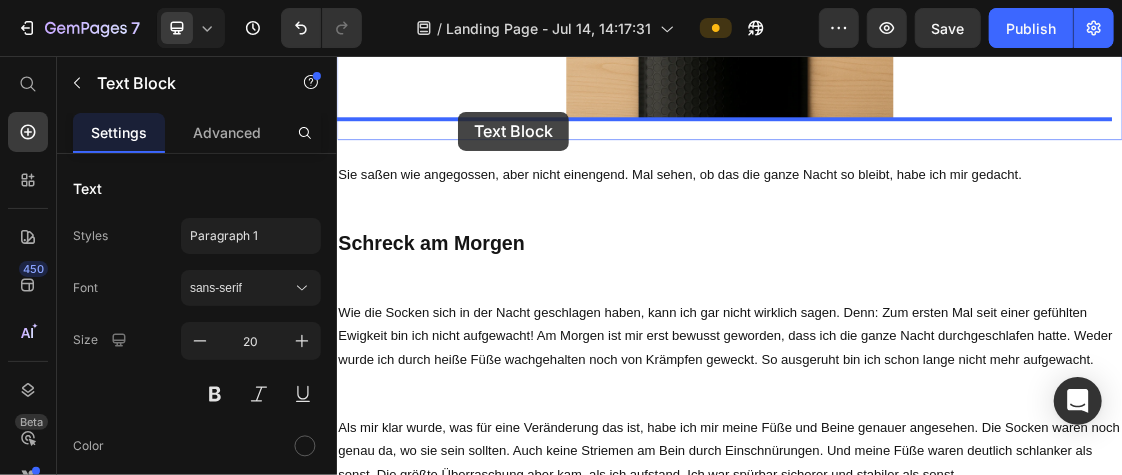 scroll, scrollTop: 2937, scrollLeft: 0, axis: vertical 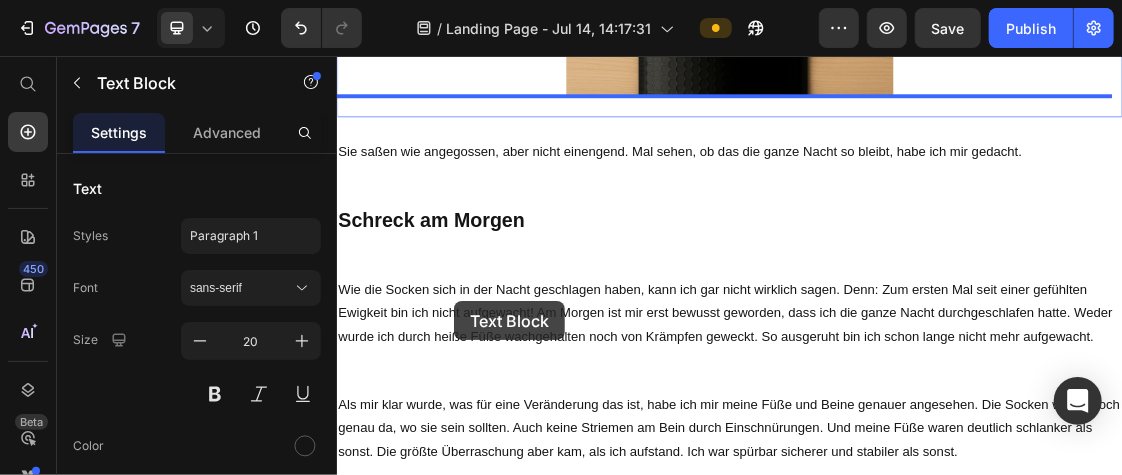 drag, startPoint x: 356, startPoint y: 518, endPoint x: 536, endPoint y: 474, distance: 185.29976 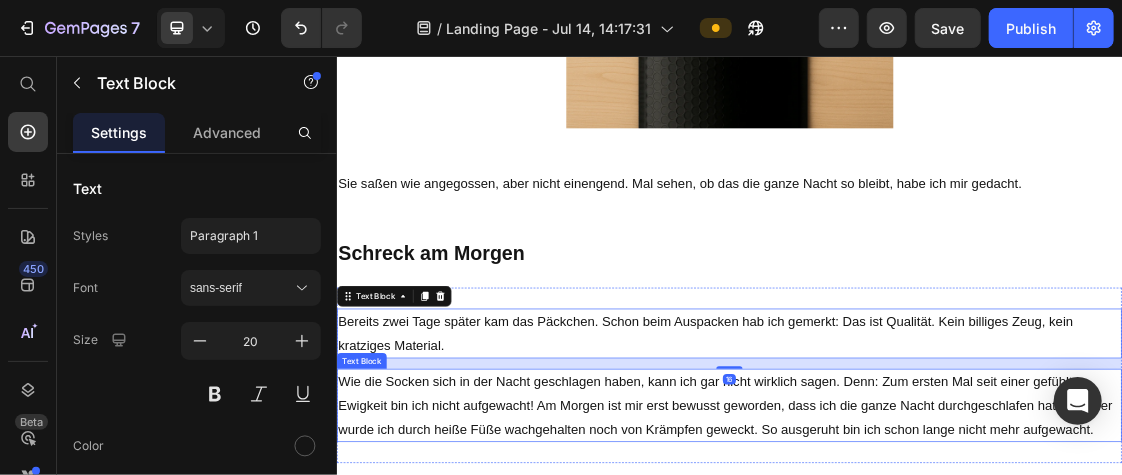 scroll, scrollTop: 2871, scrollLeft: 0, axis: vertical 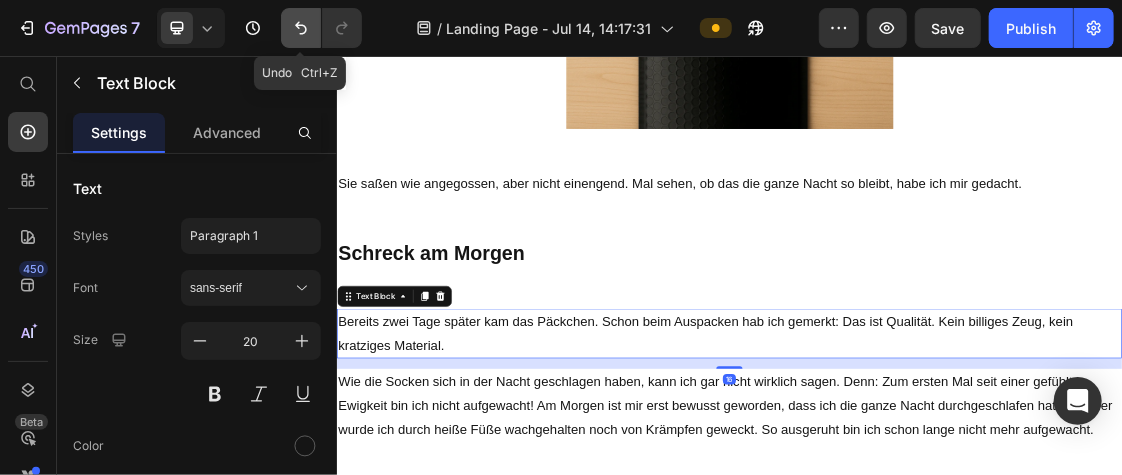click 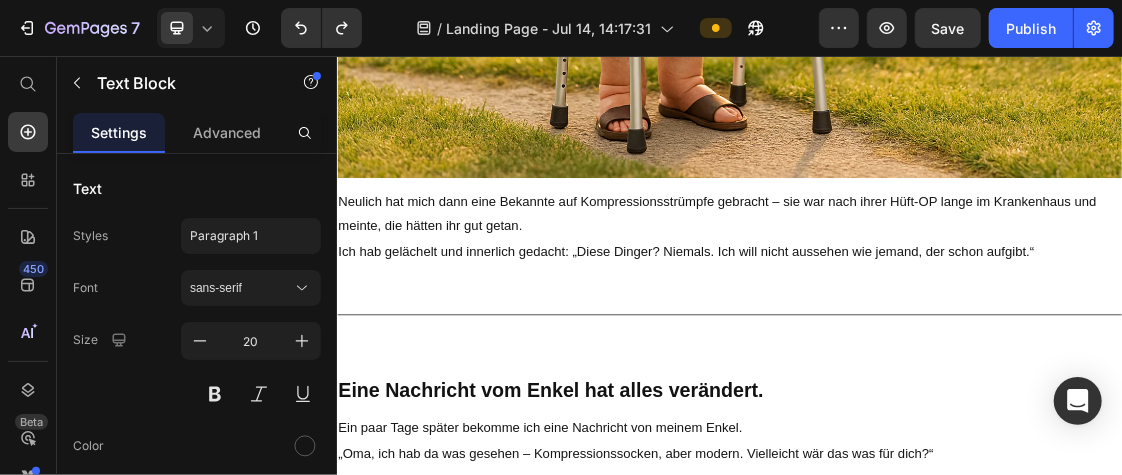 scroll, scrollTop: 1860, scrollLeft: 0, axis: vertical 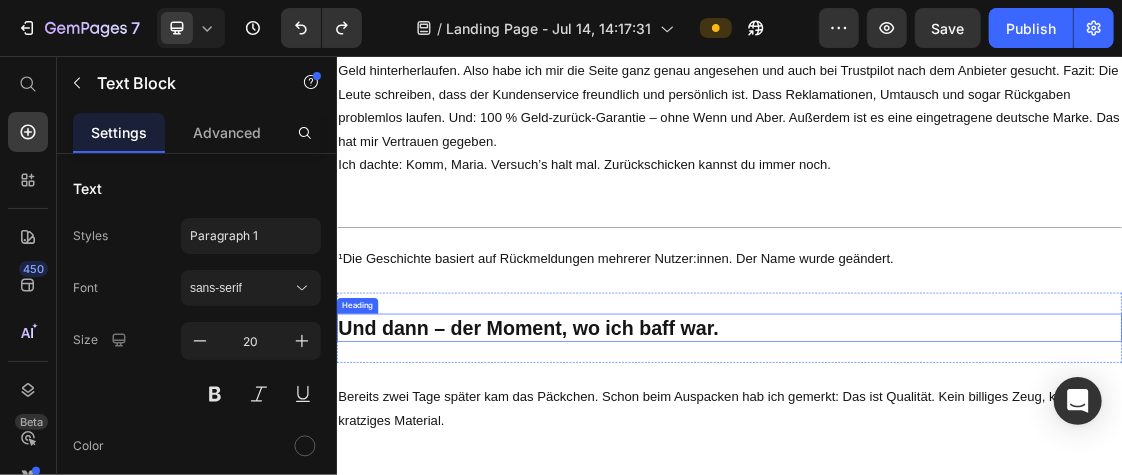 click on "Und dann – der Moment, wo ich baff war." at bounding box center [936, 471] 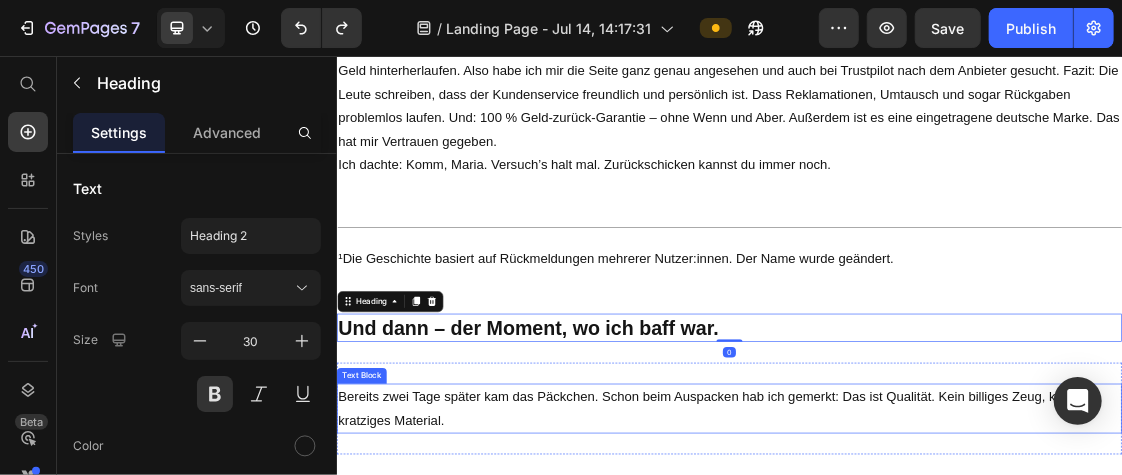 click on "Bereits zwei Tage später kam das Päckchen. Schon beim Auspacken hab ich gemerkt: Das ist Qualität. Kein billiges Zeug, kein kratziges Material." at bounding box center (936, 595) 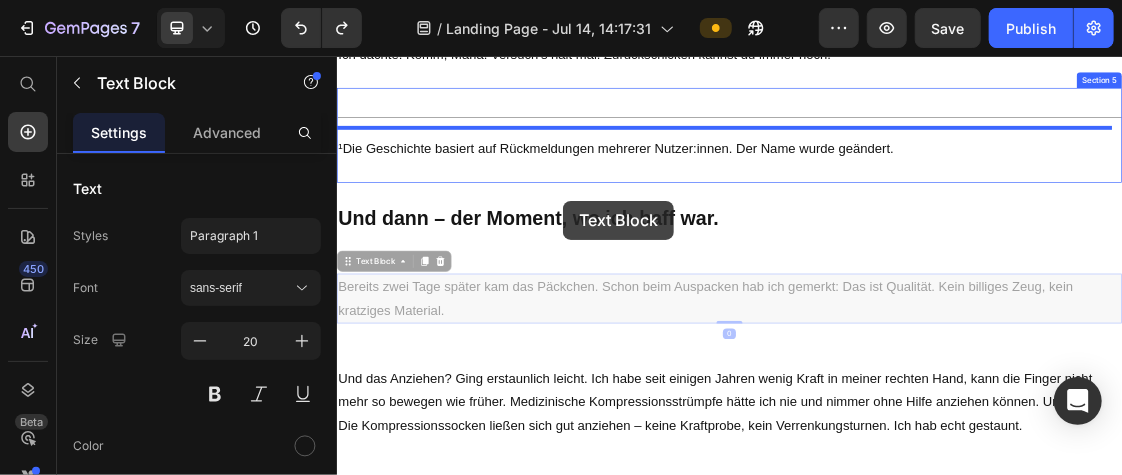 scroll, scrollTop: 1926, scrollLeft: 0, axis: vertical 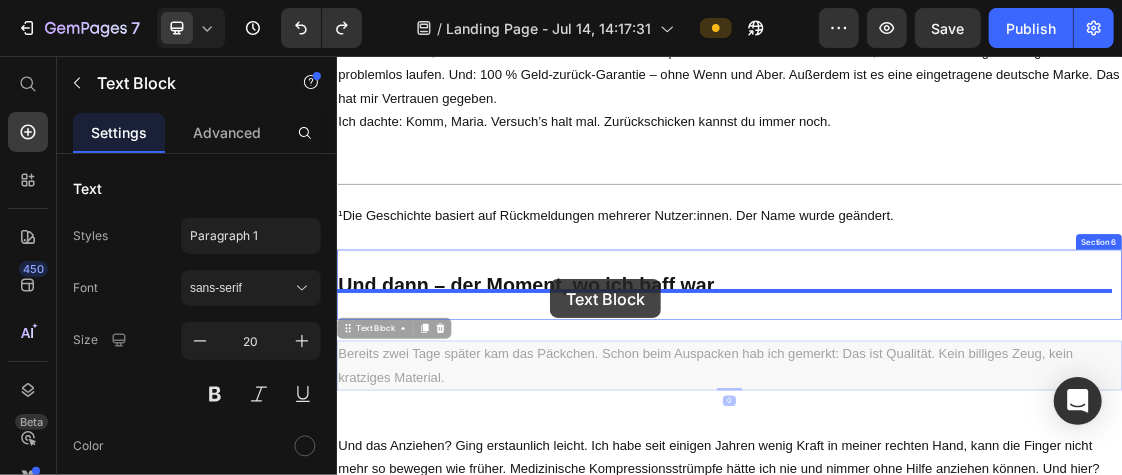 drag, startPoint x: 353, startPoint y: 528, endPoint x: 663, endPoint y: 396, distance: 336.93323 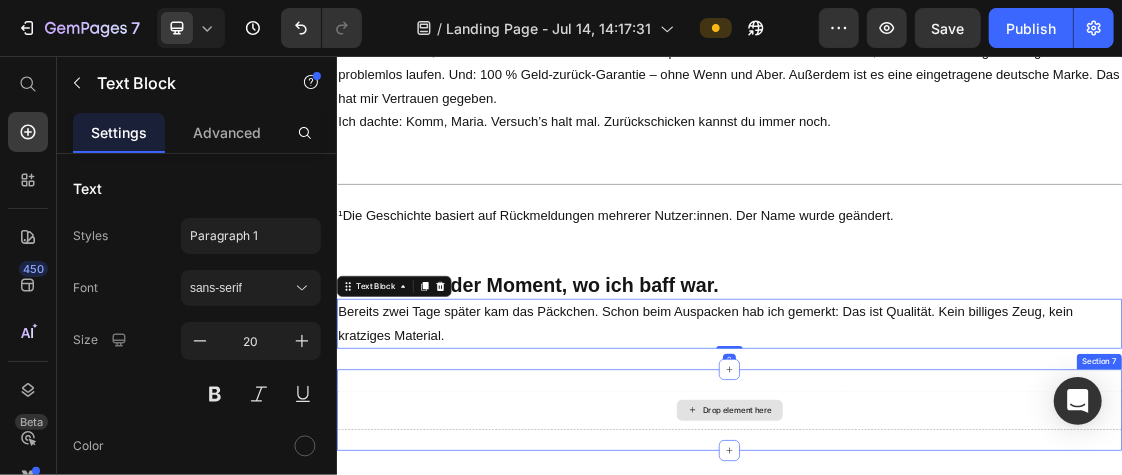 click on "Drop element here" at bounding box center [936, 597] 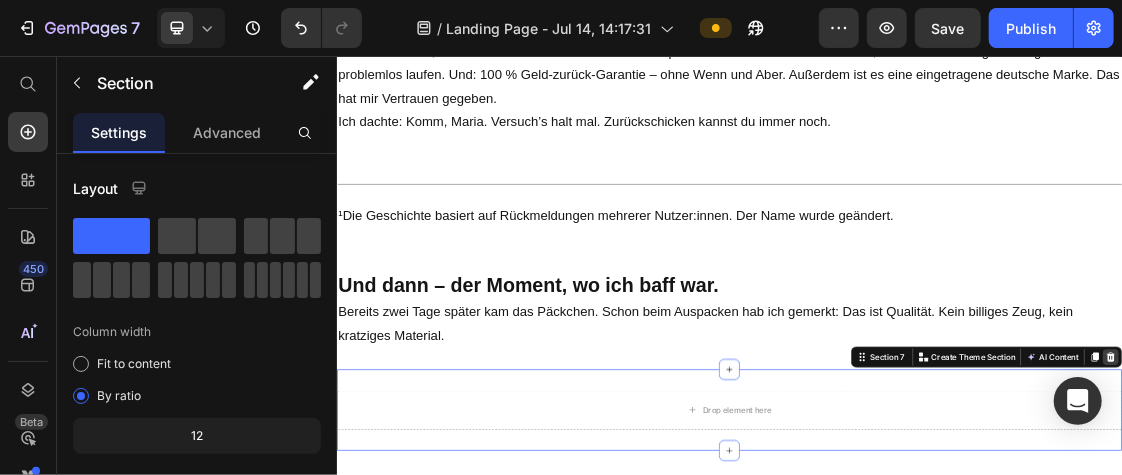 click 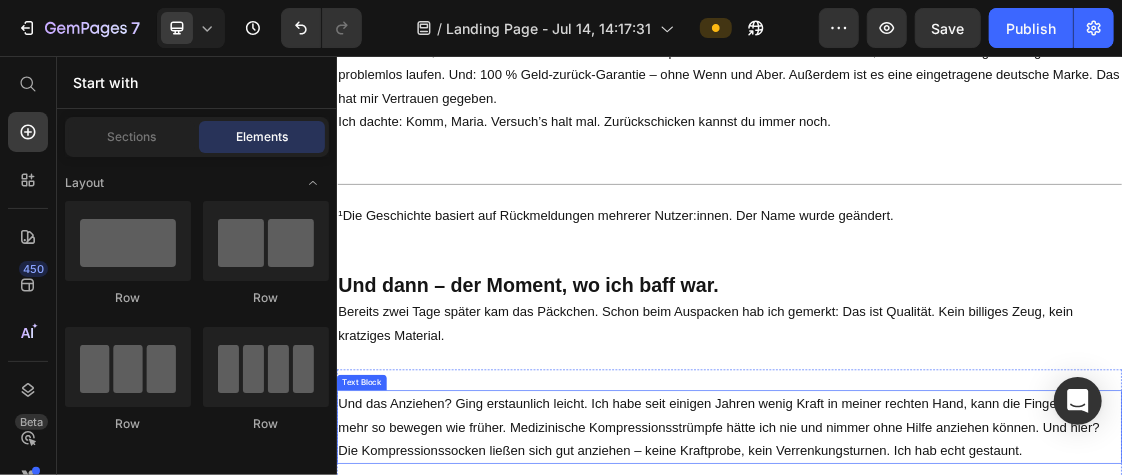 click on "Und das Anziehen? Ging erstaunlich leicht. Ich habe seit einigen Jahren wenig Kraft in meiner rechten Hand, kann die Finger nicht mehr so bewegen wie früher. Medizinische Kompressionsstrümpfe hätte ich nie und nimmer ohne Hilfe anziehen können. Und hier? Die Kompressionssocken ließen sich gut anziehen – keine Kraftprobe, kein Verrenkungsturnen. Ich hab echt gestaunt." at bounding box center (936, 623) 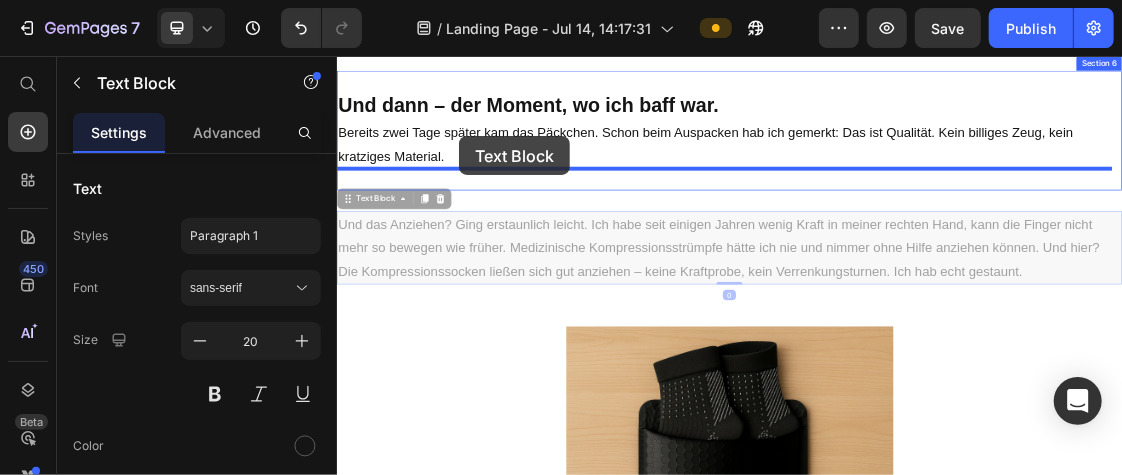 scroll, scrollTop: 2234, scrollLeft: 0, axis: vertical 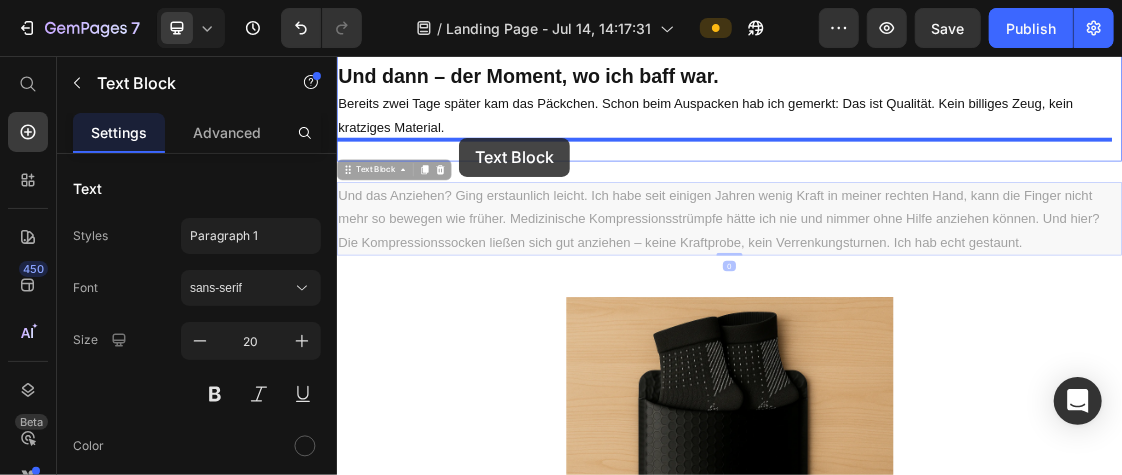 drag, startPoint x: 356, startPoint y: 542, endPoint x: 522, endPoint y: 180, distance: 398.24615 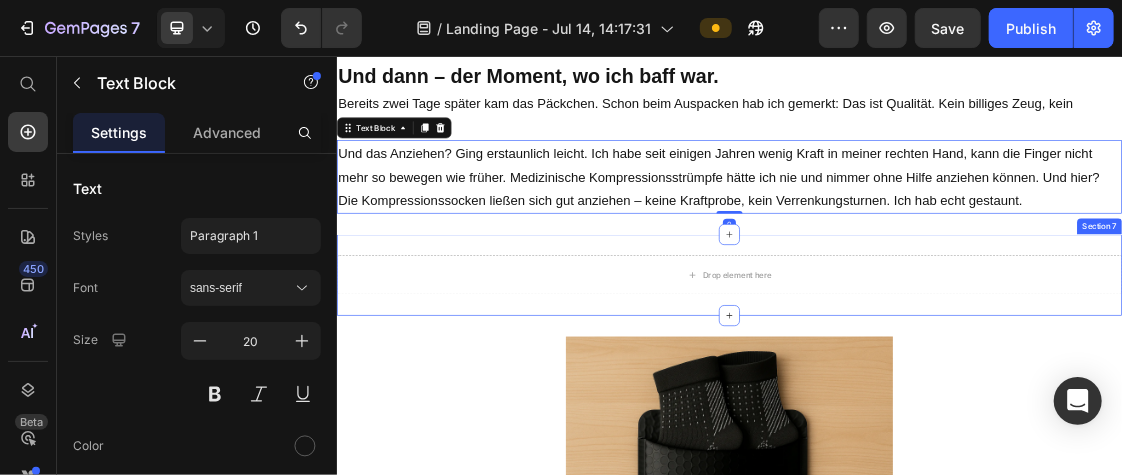click on "Drop element here Section 7" at bounding box center (936, 390) 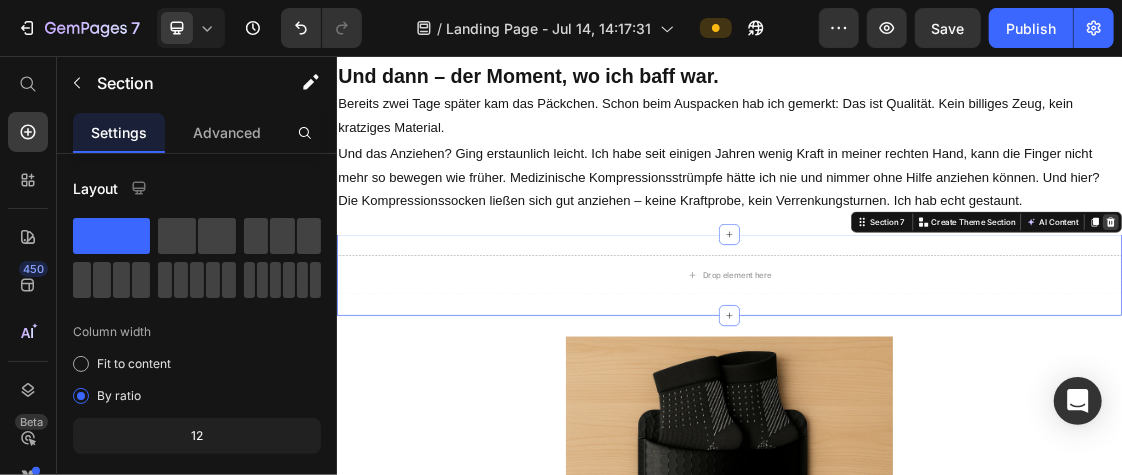 click 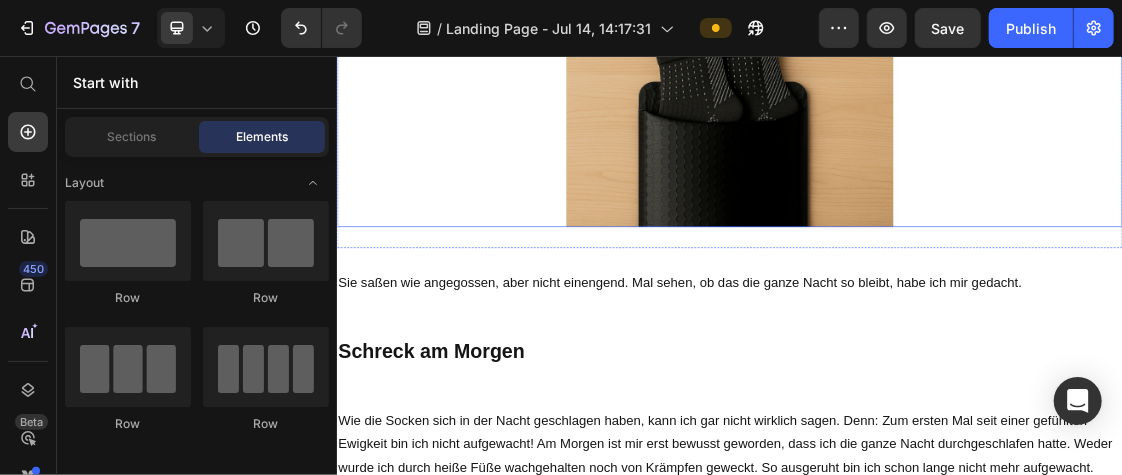 scroll, scrollTop: 2611, scrollLeft: 0, axis: vertical 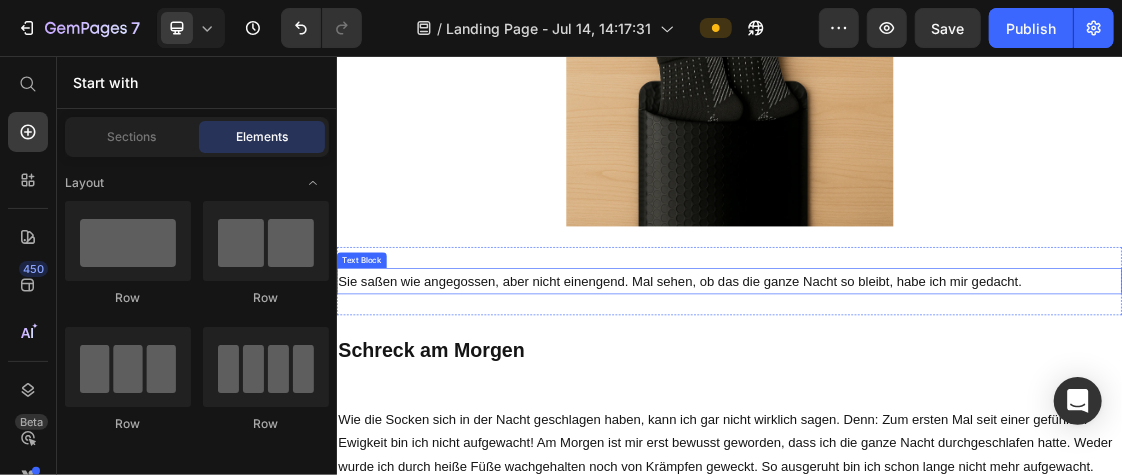 click on "Sie saßen wie angegossen, aber nicht einengend. Mal sehen, ob das die ganze Nacht so bleibt, habe ich mir gedacht." at bounding box center [936, 400] 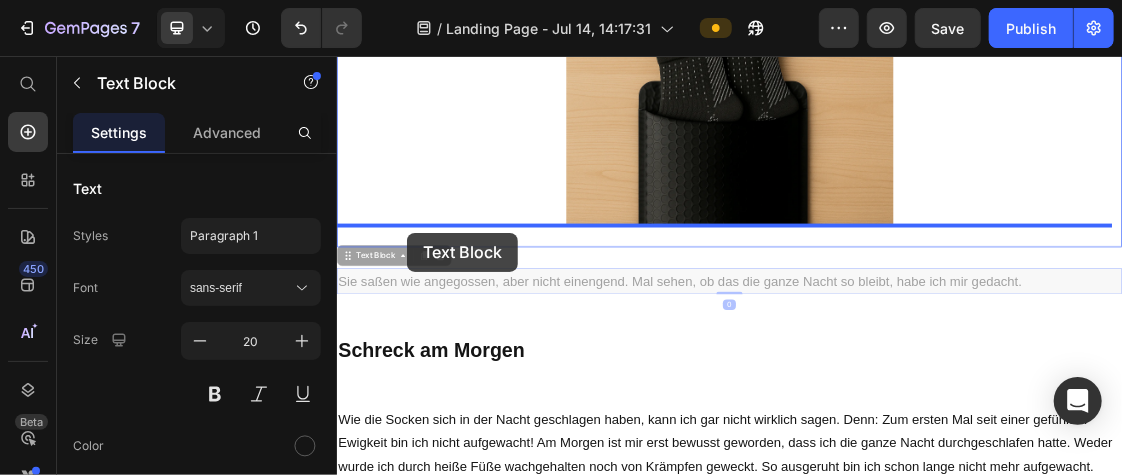 drag, startPoint x: 356, startPoint y: 365, endPoint x: 443, endPoint y: 325, distance: 95.7549 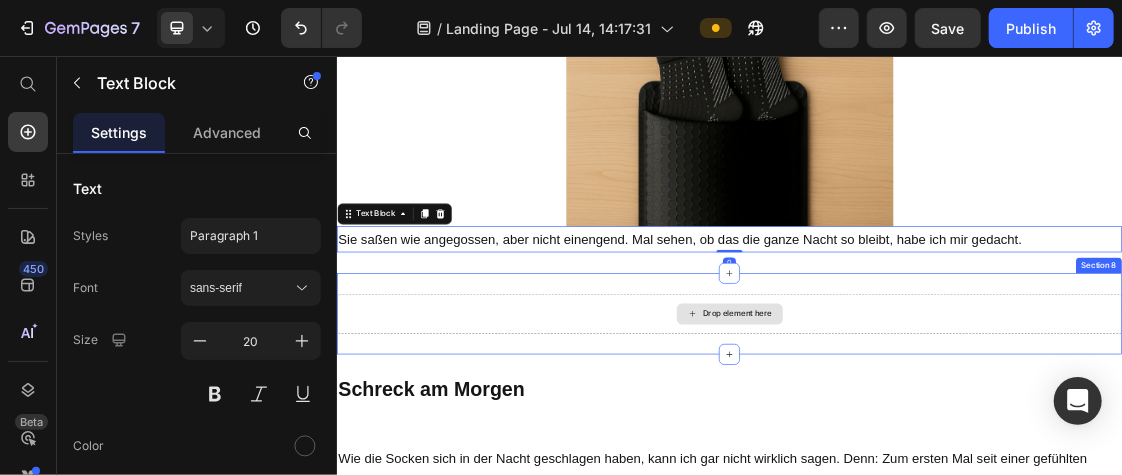 click on "Drop element here" at bounding box center [936, 450] 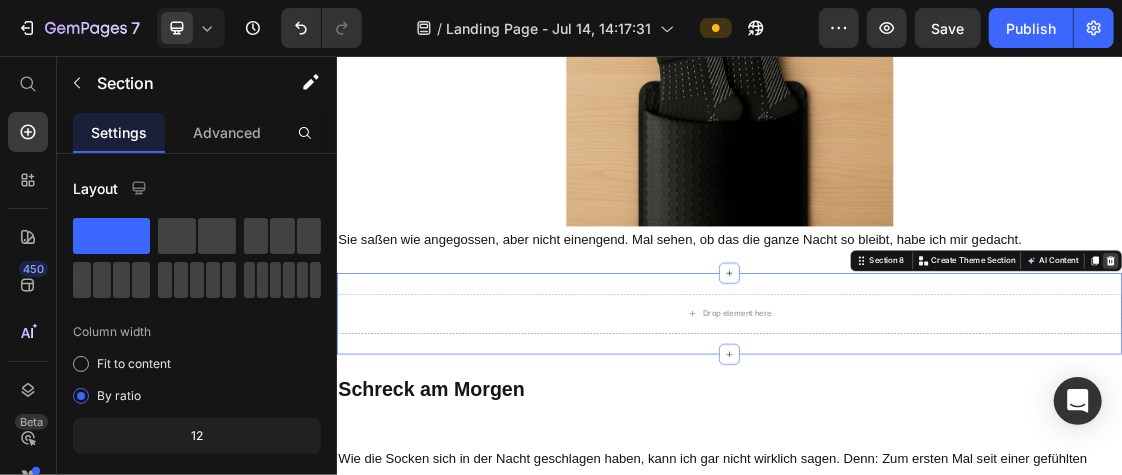 click 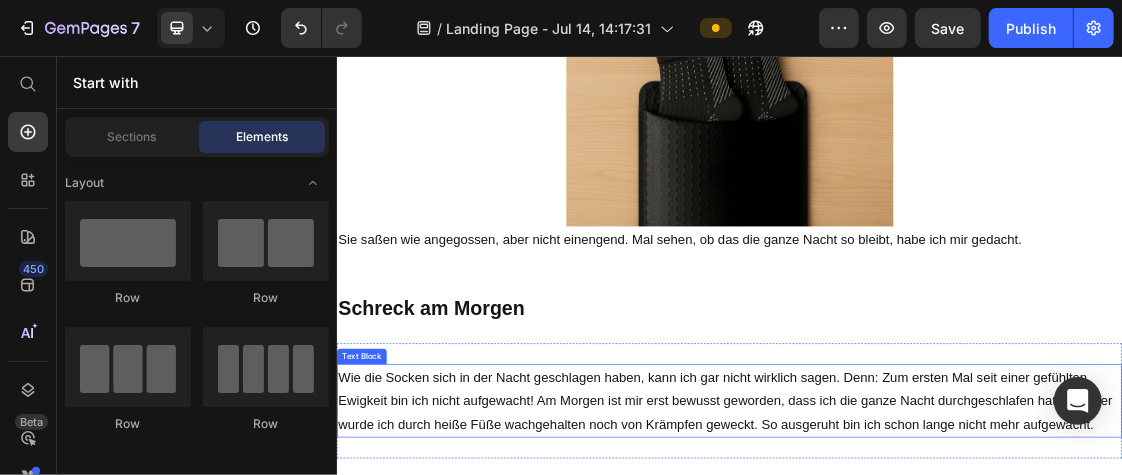 click on "Wie die Socken sich in der Nacht geschlagen haben, kann ich gar nicht wirklich sagen. Denn: Zum ersten Mal seit einer gefühlten Ewigkeit bin ich nicht aufgewacht! Am Morgen ist mir erst bewusst geworden, dass ich die ganze Nacht durchgeschlafen hatte. Weder wurde ich durch heiße Füße wachgehalten noch von Krämpfen geweckt. So ausgeruht bin ich schon lange nicht mehr aufgewacht." at bounding box center (936, 583) 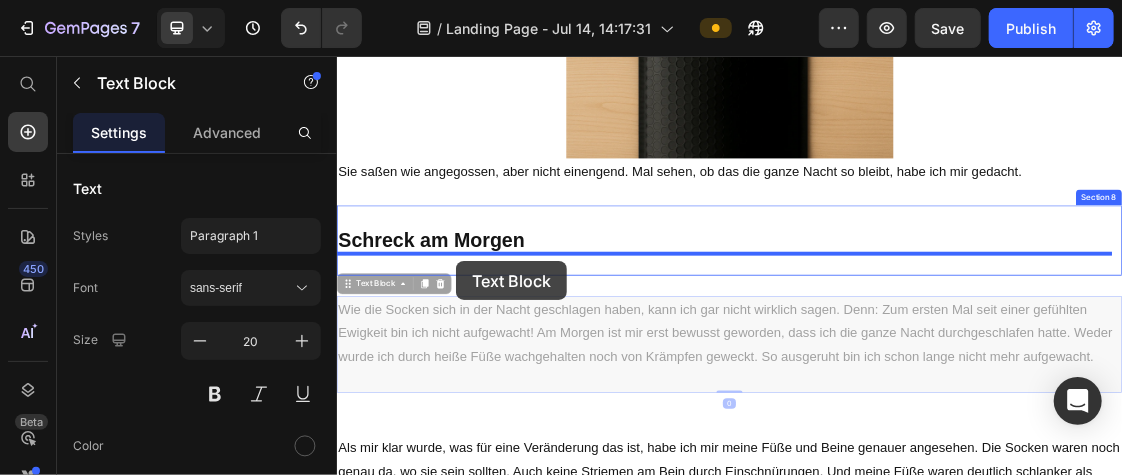 scroll, scrollTop: 2732, scrollLeft: 0, axis: vertical 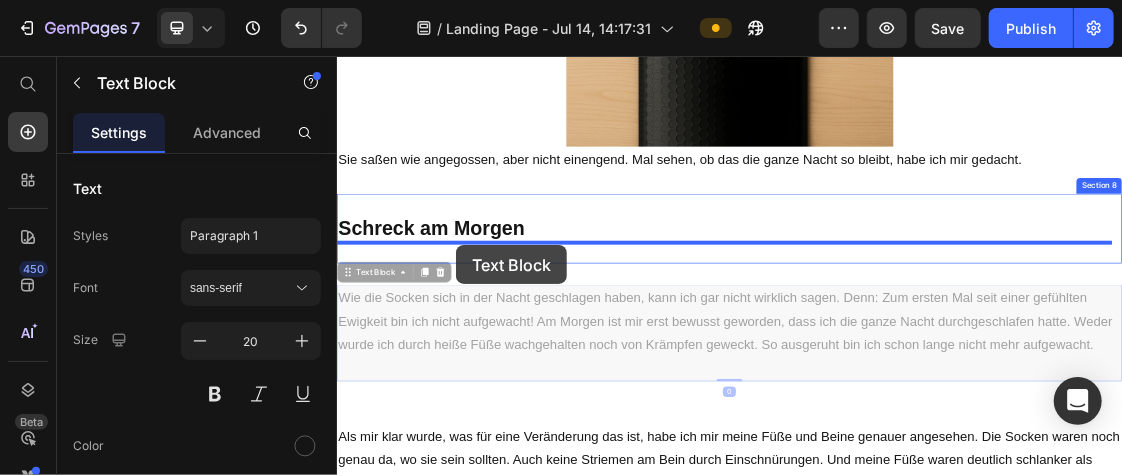 drag, startPoint x: 352, startPoint y: 511, endPoint x: 518, endPoint y: 344, distance: 235.46762 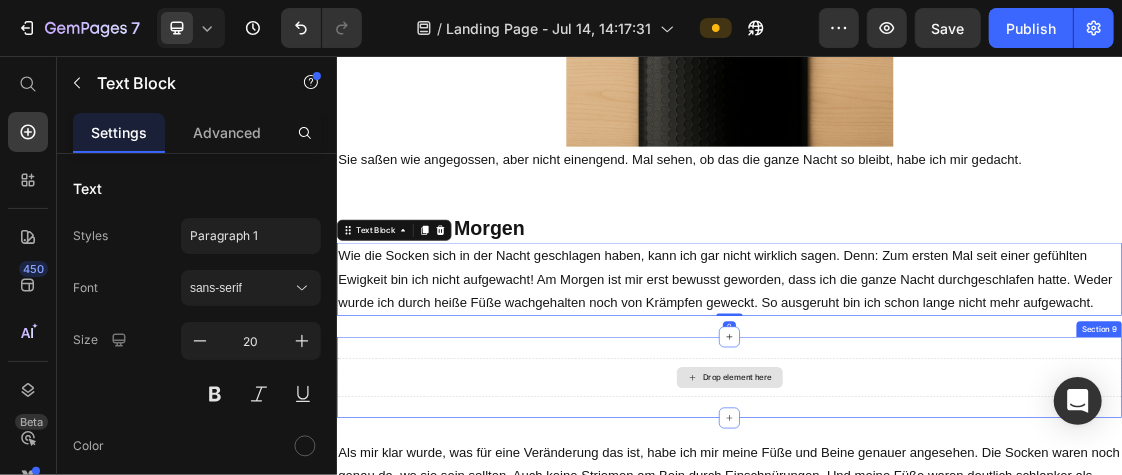 click on "Drop element here" at bounding box center [936, 547] 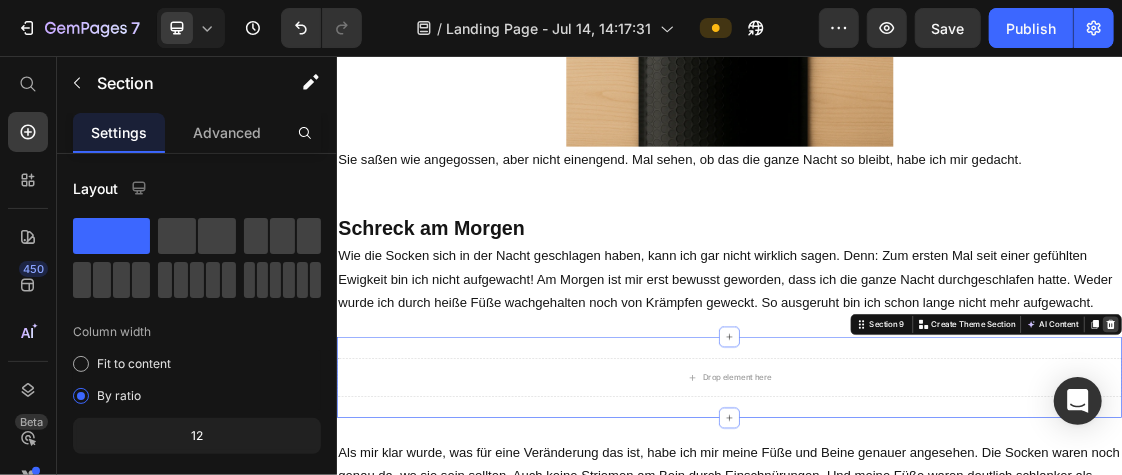 click 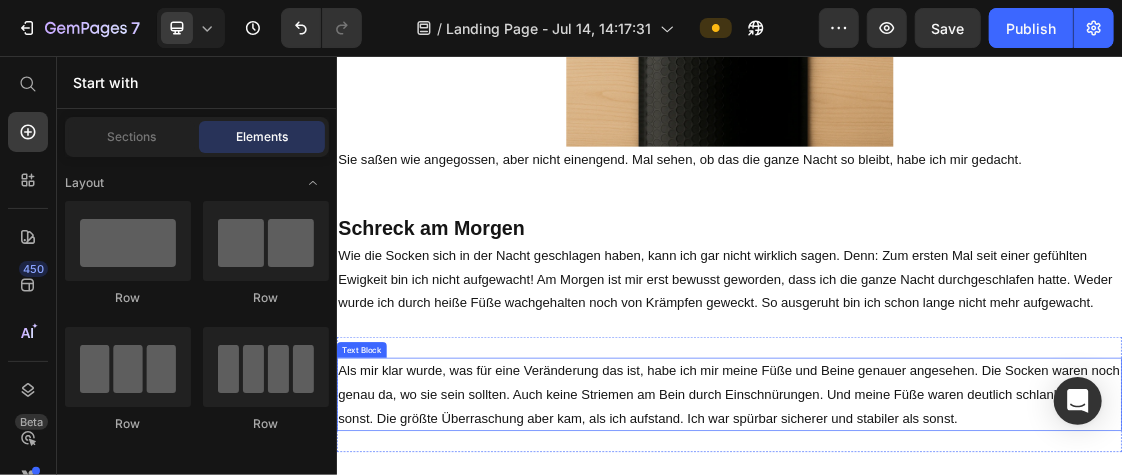 click on "Als mir klar wurde, was für eine Veränderung das ist, habe ich mir meine Füße und Beine genauer angesehen. Die Socken waren noch genau da, wo sie sein sollten. Auch keine Striemen am Bein durch Einschnürungen. Und meine Füße waren deutlich schlanker als sonst. Die größte Überraschung aber kam, als ich aufstand. Ich war spürbar sicherer und stabiler als sonst." at bounding box center [936, 573] 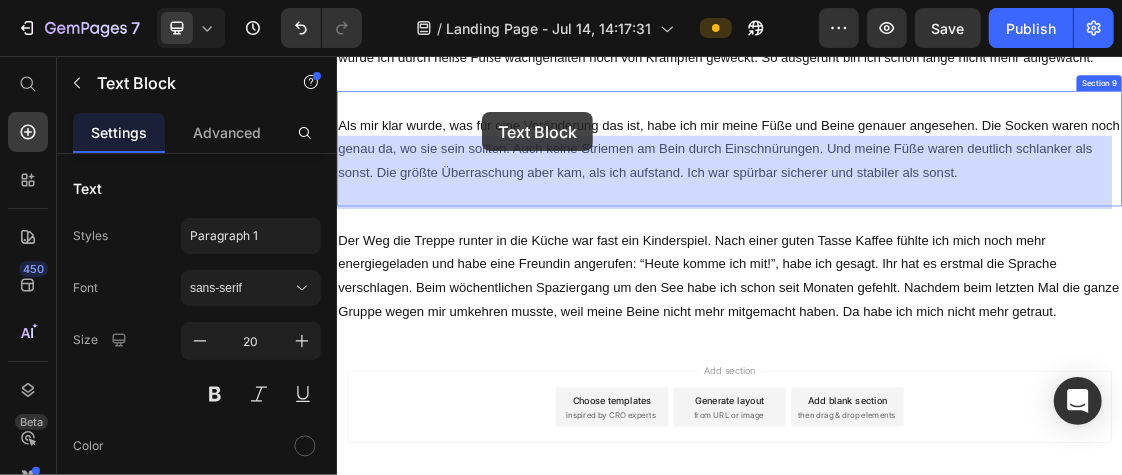 scroll, scrollTop: 2310, scrollLeft: 0, axis: vertical 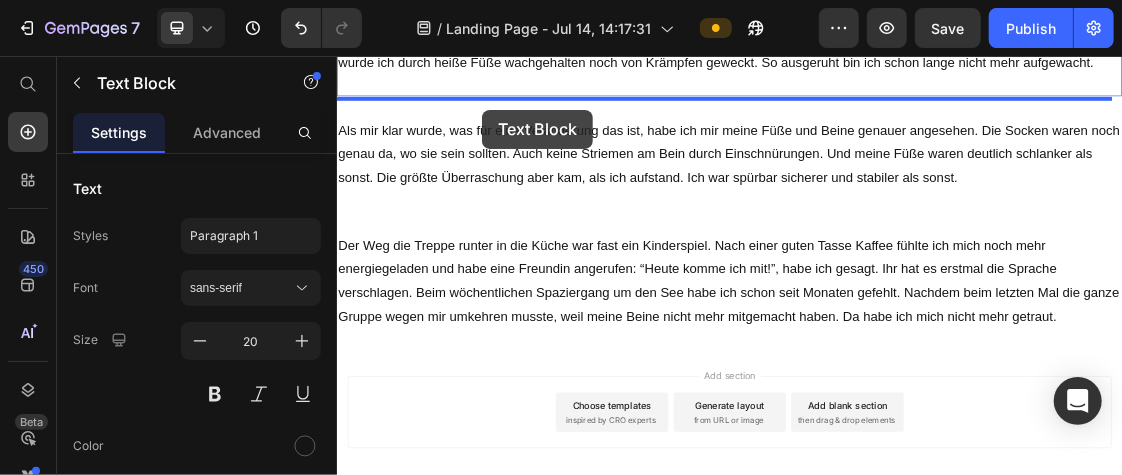 drag, startPoint x: 351, startPoint y: 536, endPoint x: 558, endPoint y: 137, distance: 449.49973 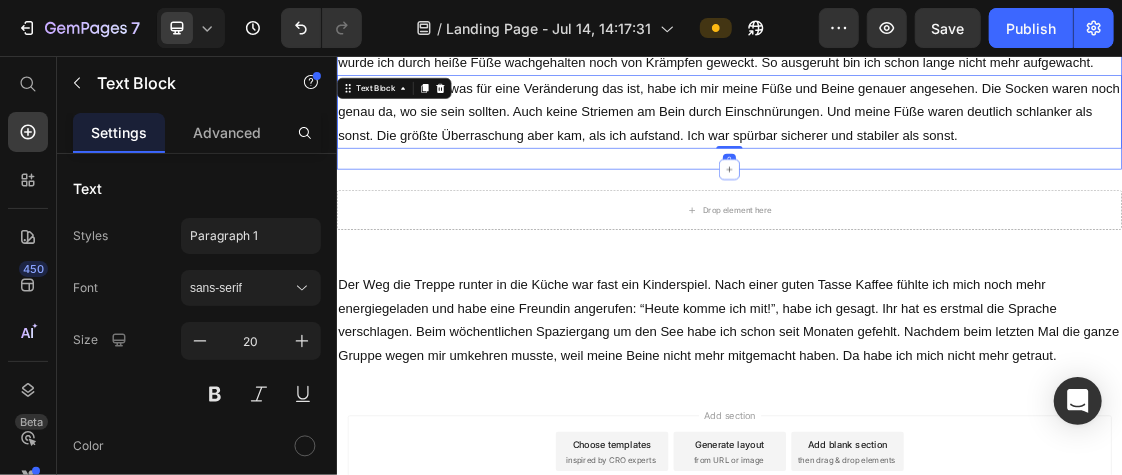 click on "Schreck am Morgen Heading Wie die Socken sich in der Nacht geschlagen haben, kann ich gar nicht wirklich sagen. Denn: Zum ersten Mal seit einer gefühlten Ewigkeit bin ich nicht aufgewacht! Am Morgen ist mir erst bewusst geworden, dass ich die ganze Nacht durchgeschlafen hatte. Weder wurde ich durch heiße Füße wachgehalten noch von Krämpfen geweckt. So ausgeruht bin ich schon lange nicht mehr aufgewacht.  Text Block Als mir klar wurde, was für eine Veränderung das ist, habe ich mir meine Füße und Beine genauer angesehen. Die Socken waren noch genau da, wo sie sein sollten. Auch keine Striemen am Bein durch Einschnürungen. Und meine Füße waren deutlich schlanker als sonst. Die größte Überraschung aber kam, als ich aufstand. Ich war spürbar sicherer und stabiler als sonst. Text Block   0 Section 8" at bounding box center (936, 63) 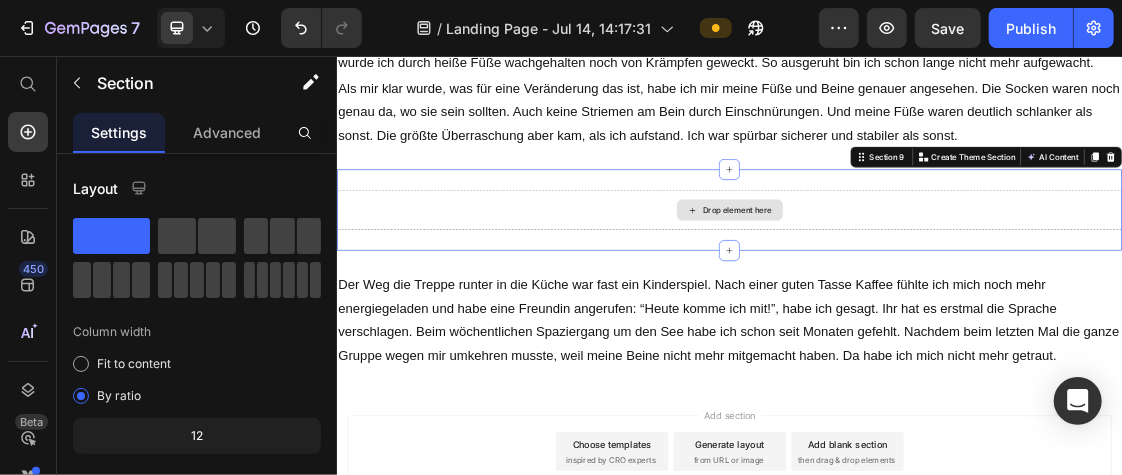 click on "Drop element here" at bounding box center [936, 291] 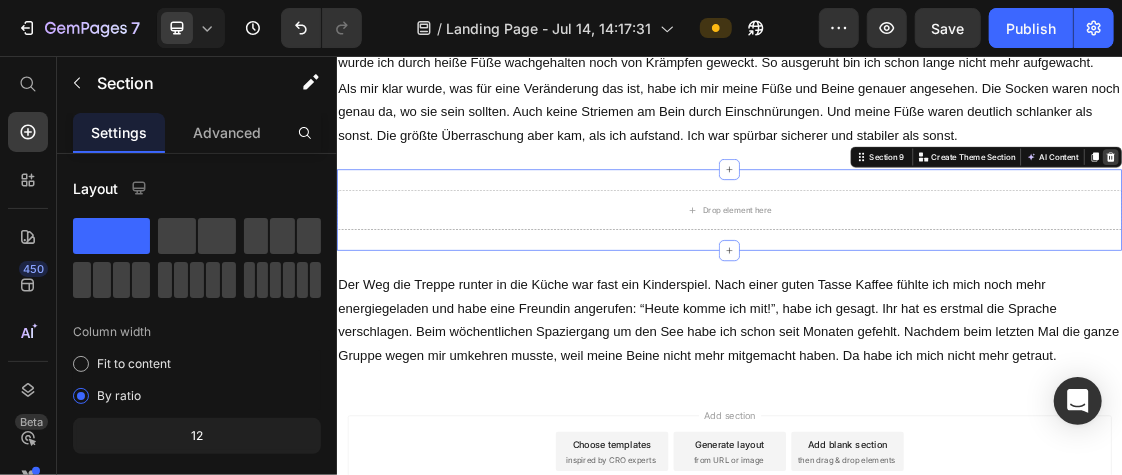 click 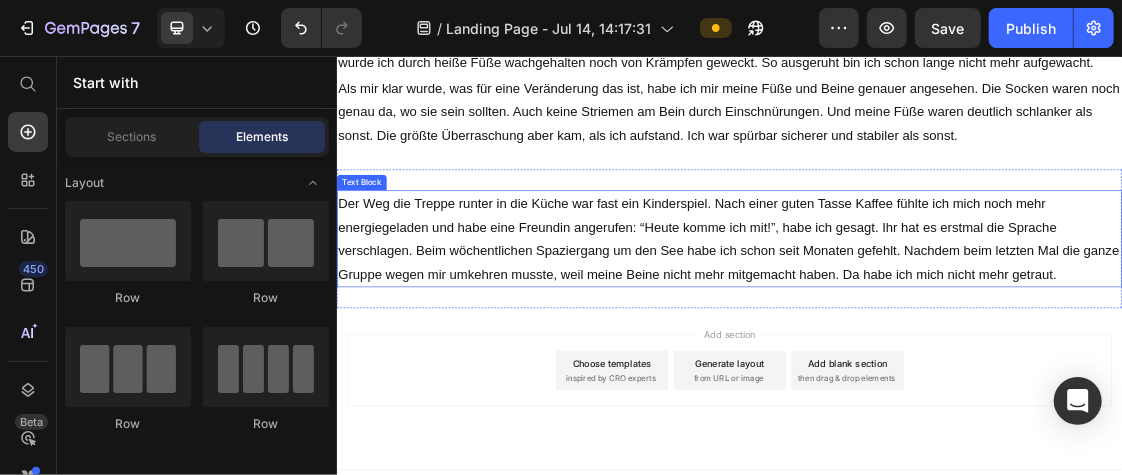 click on "Der Weg die Treppe runter in die Küche war fast ein Kinderspiel. Nach einer guten Tasse Kaffee fühlte ich mich noch mehr energiegeladen und habe eine Freundin angerufen: “Heute komme ich mit!”, habe ich gesagt. Ihr hat es erstmal die Sprache verschlagen. Beim wöchentlichen Spaziergang um den See habe ich schon seit Monaten gefehlt. Nachdem beim letzten Mal die ganze Gruppe wegen mir umkehren musste, weil meine Beine nicht mehr mitgemacht haben. Da habe ich mich nicht mehr getraut." at bounding box center (936, 335) 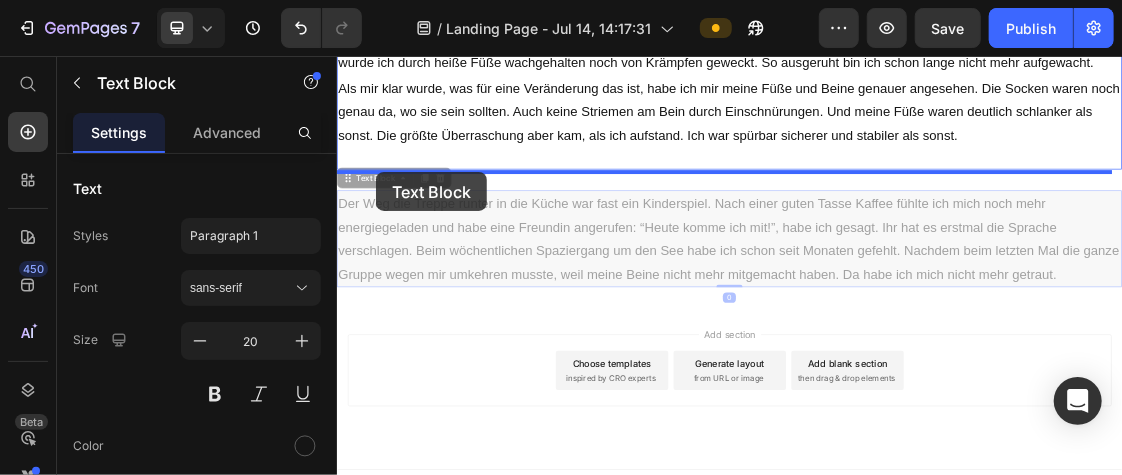 drag, startPoint x: 351, startPoint y: 284, endPoint x: 395, endPoint y: 236, distance: 65.11528 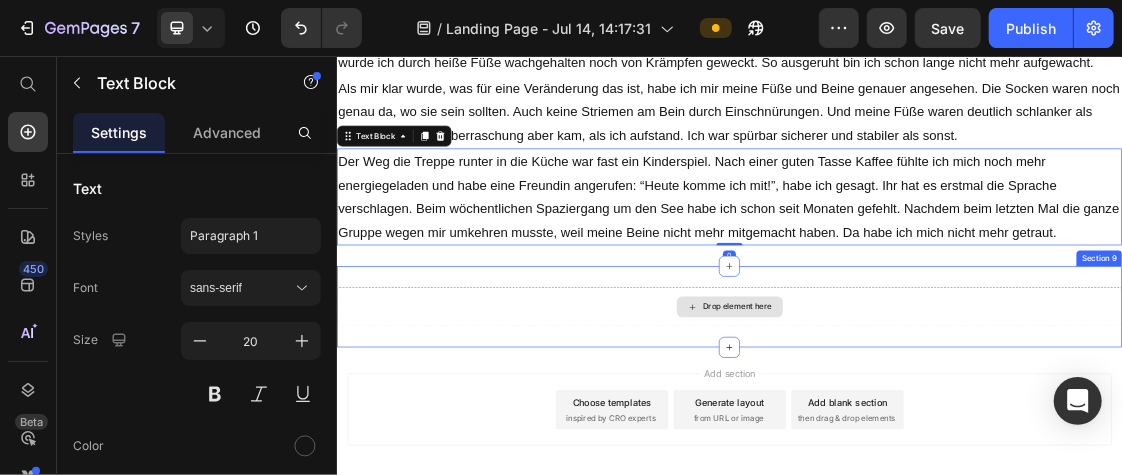 click on "Drop element here" at bounding box center (936, 439) 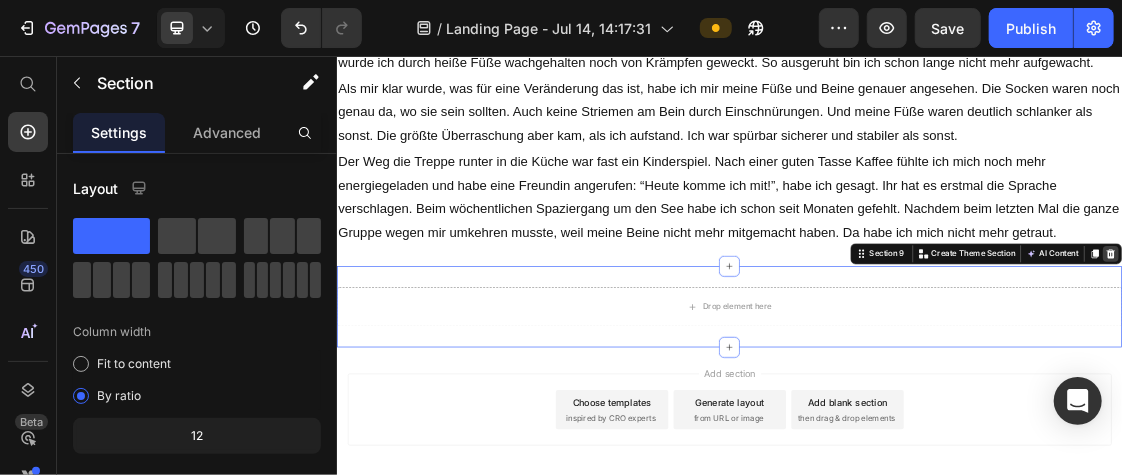 click 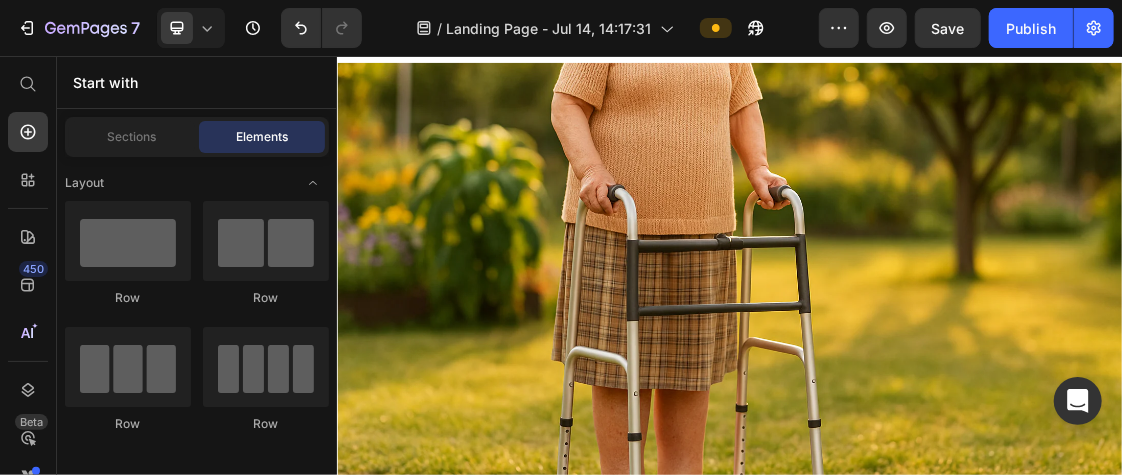 scroll, scrollTop: 0, scrollLeft: 0, axis: both 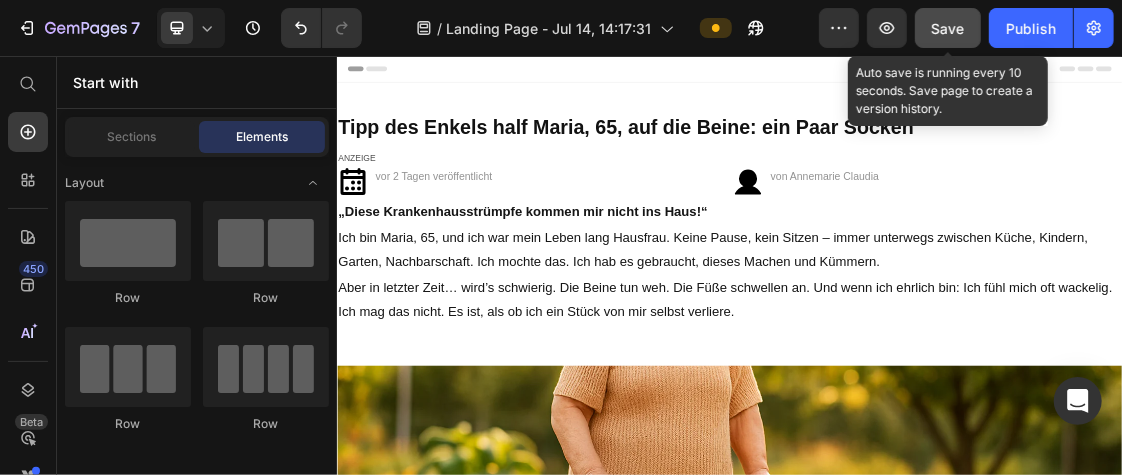 click on "Save" 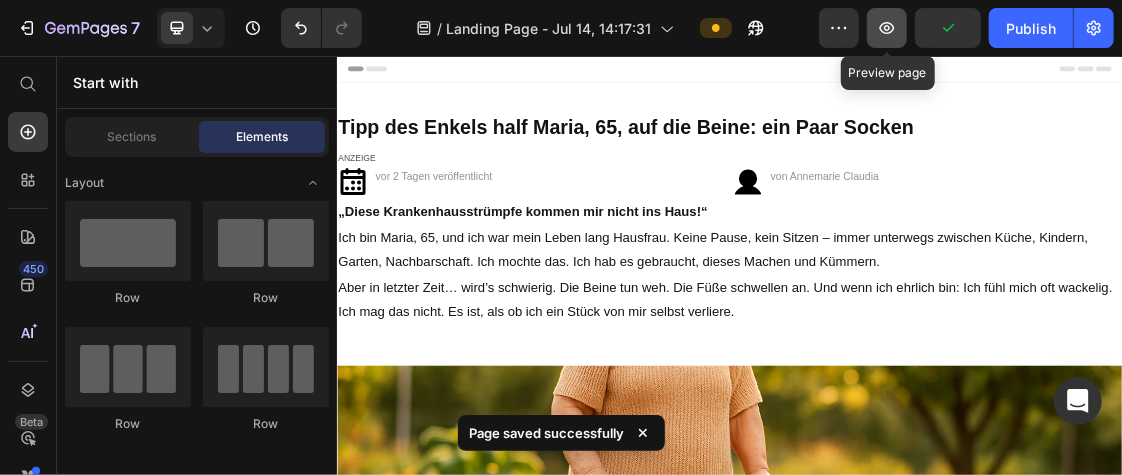 click 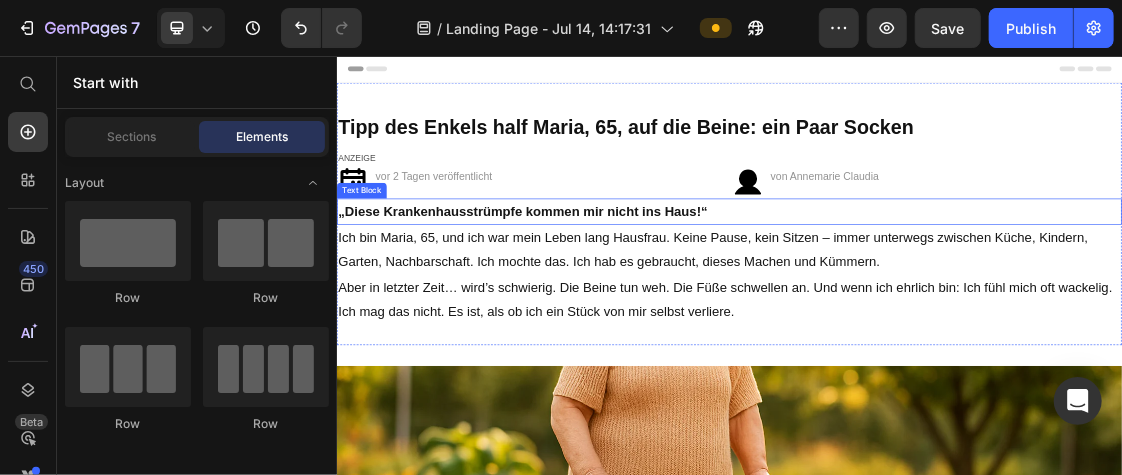 click on "„Diese Krankenhausstrümpfe kommen mir nicht ins Haus!“" at bounding box center [620, 293] 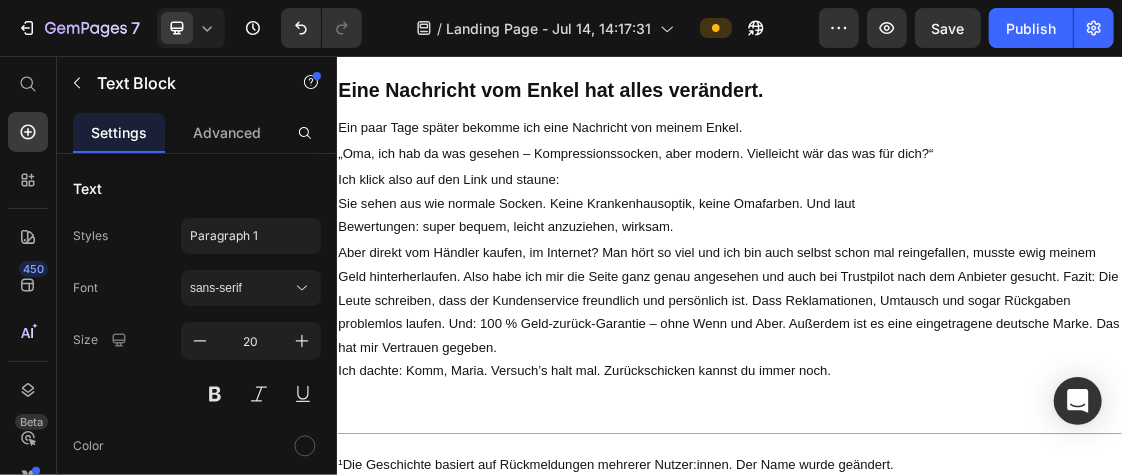 scroll, scrollTop: 1543, scrollLeft: 0, axis: vertical 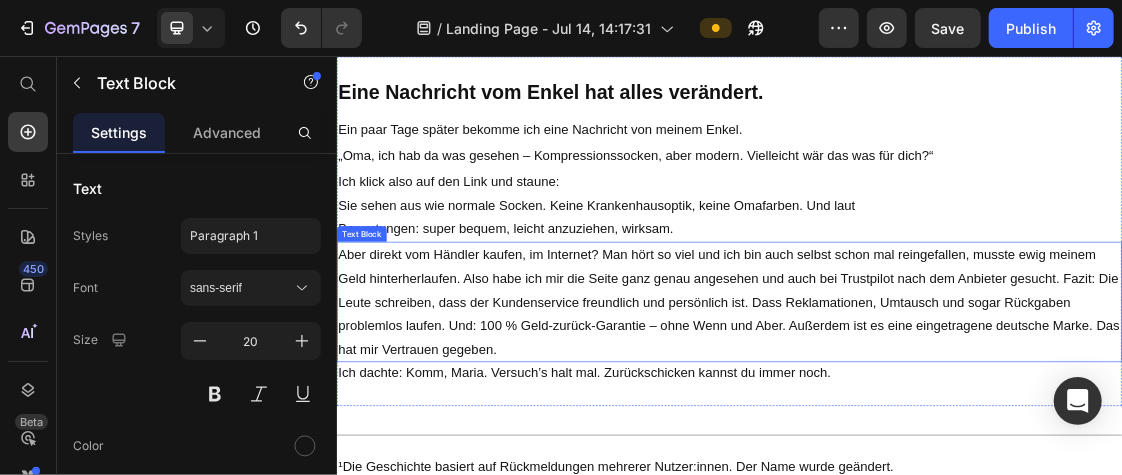 click on "Aber direkt vom Händler kaufen, im Internet? Man hört so viel und ich bin auch selbst schon mal reingefallen, musste ewig meinem Geld hinterherlaufen. Also habe ich mir die Seite ganz genau angesehen und auch bei Trustpilot nach dem Anbieter gesucht. Fazit: Die Leute schreiben, dass der Kundenservice freundlich und persönlich ist. Dass Reklamationen, Umtausch und sogar Rückgaben problemlos laufen. Und: 100 % Geld-zurück-Garantie – ohne Wenn und Aber. Außerdem ist es eine eingetragene deutsche Marke. Das hat mir Vertrauen gegeben." at bounding box center (936, 431) 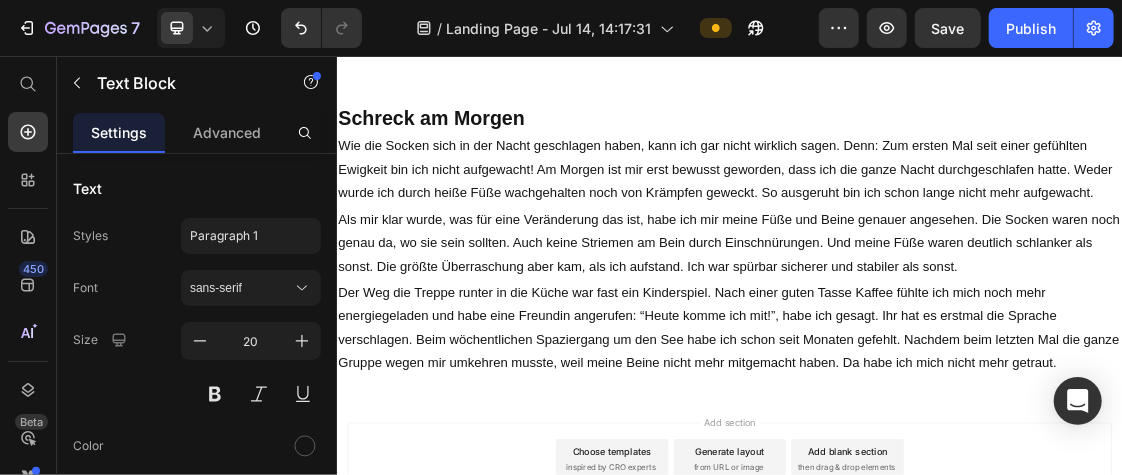 scroll, scrollTop: 3103, scrollLeft: 0, axis: vertical 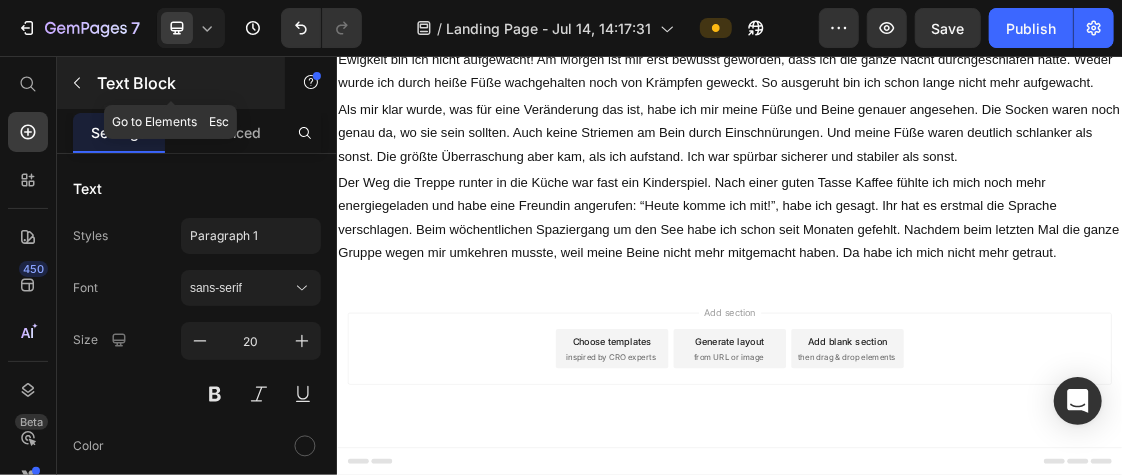 click 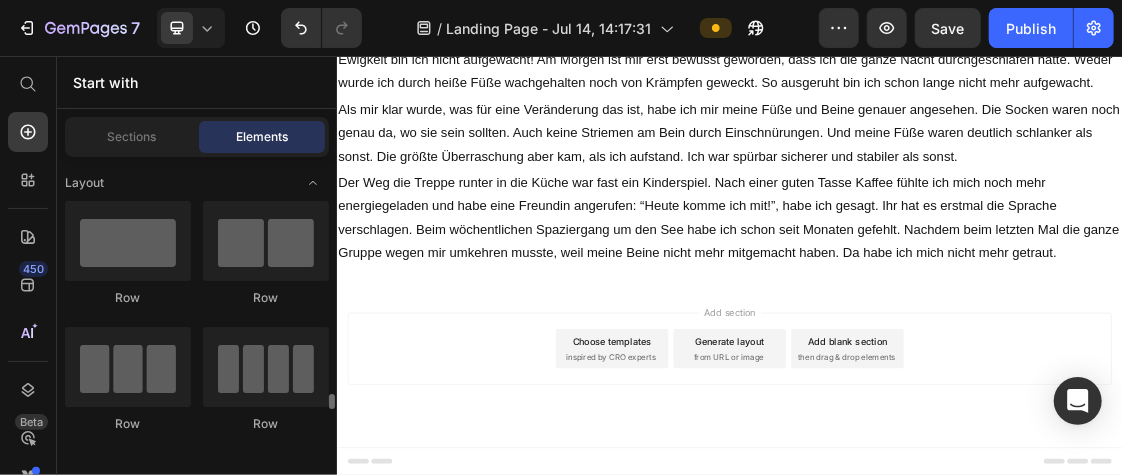 scroll, scrollTop: 231, scrollLeft: 0, axis: vertical 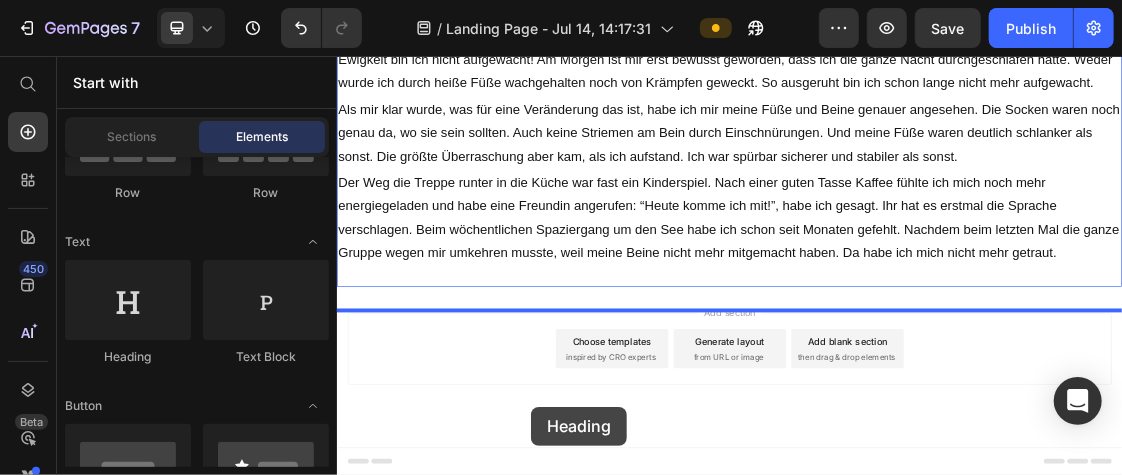 drag, startPoint x: 444, startPoint y: 338, endPoint x: 635, endPoint y: 626, distance: 345.57922 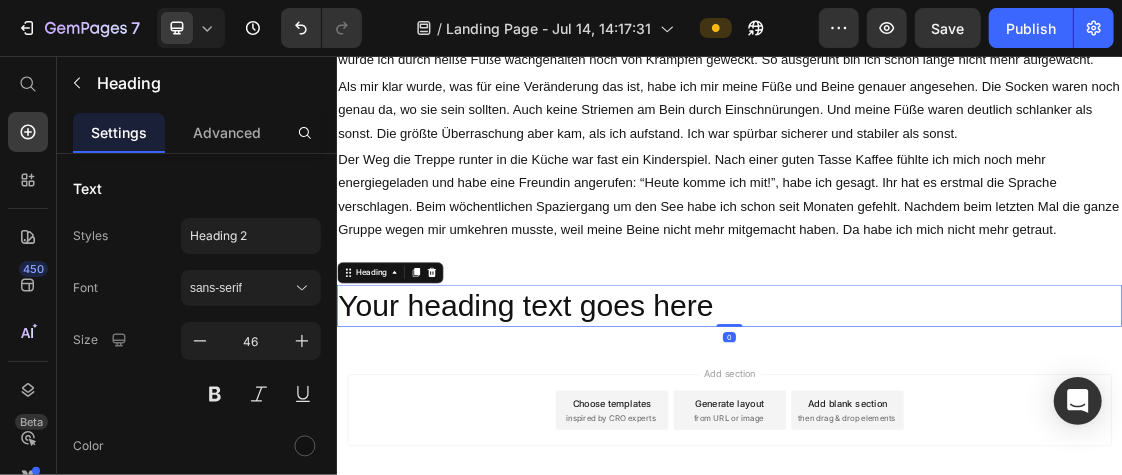 click on "Your heading text goes here" at bounding box center (936, 438) 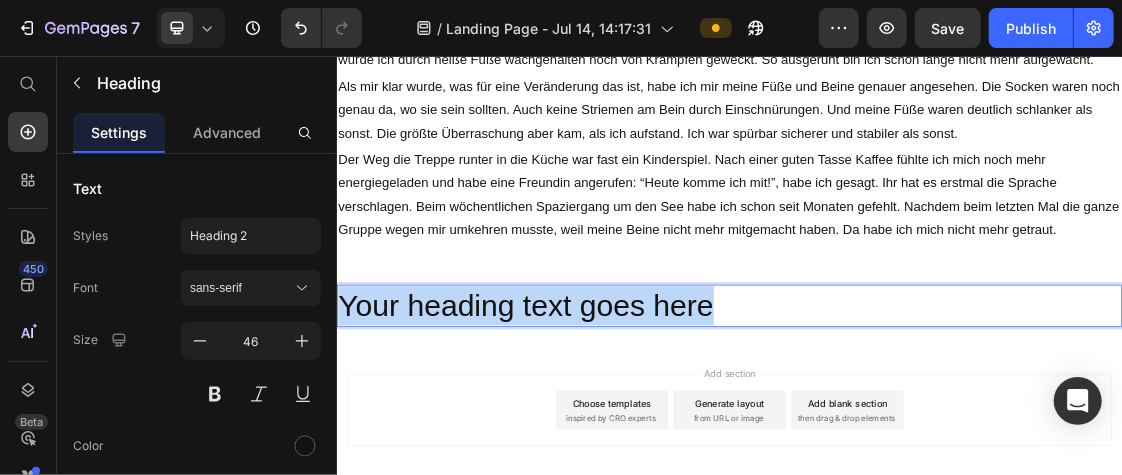 click on "Your heading text goes here" at bounding box center (936, 438) 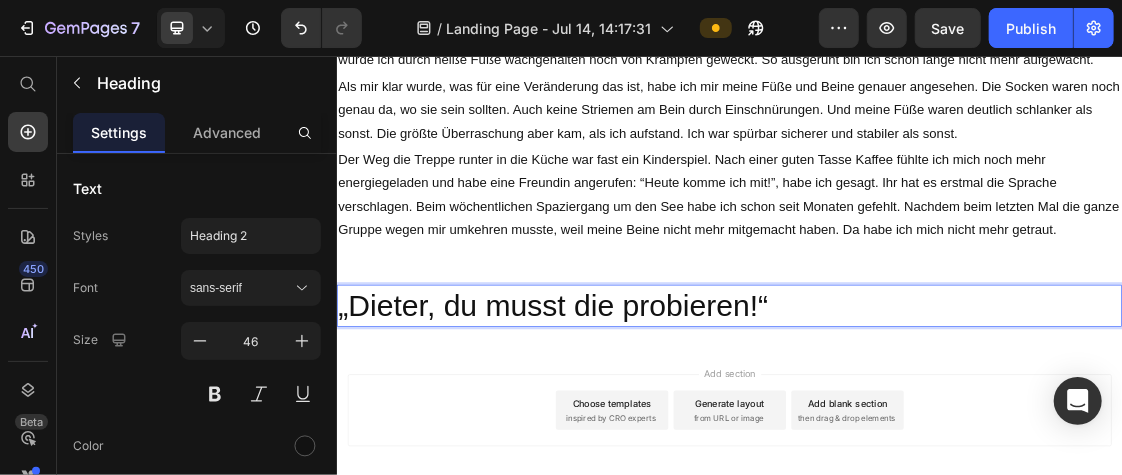 click on "„Dieter, du musst die probieren!“" at bounding box center (936, 438) 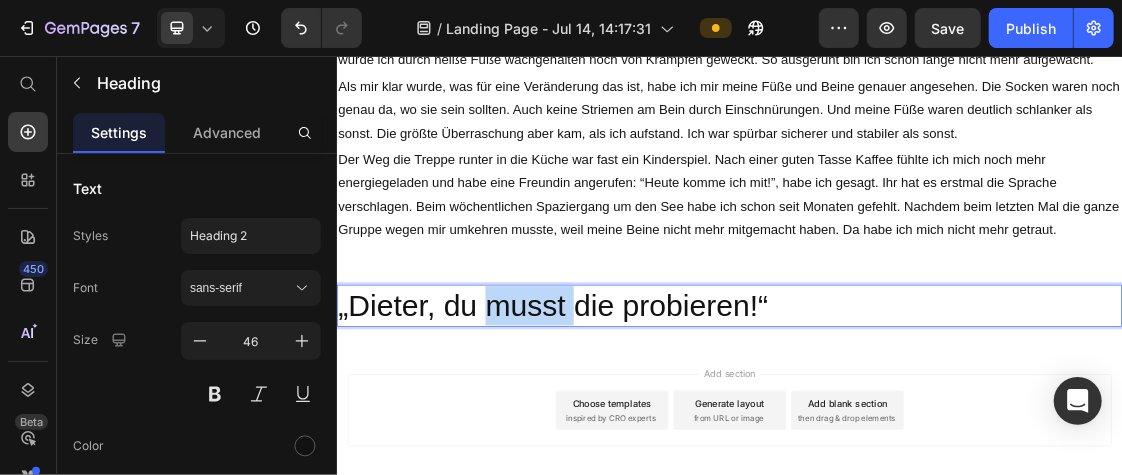 click on "„Dieter, du musst die probieren!“" at bounding box center [936, 438] 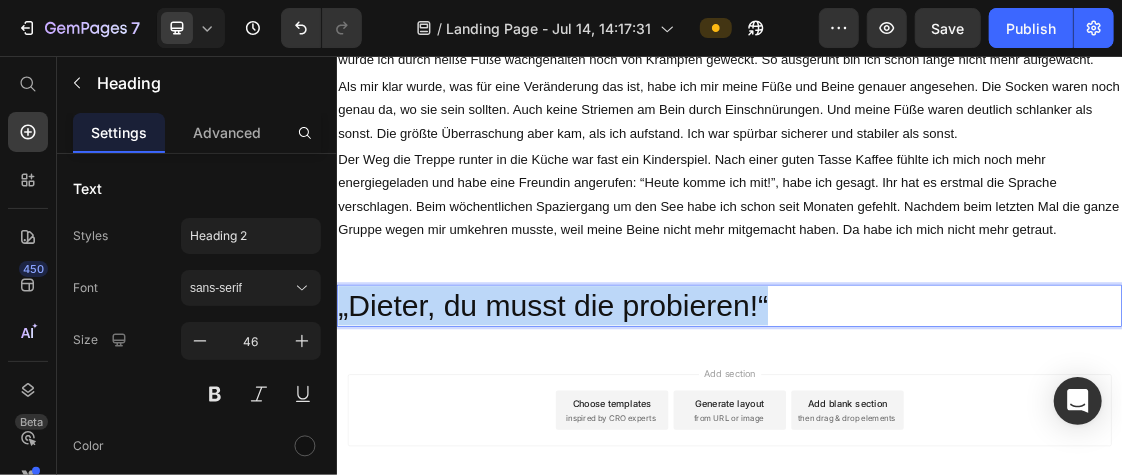 click on "„Dieter, du musst die probieren!“" at bounding box center (936, 438) 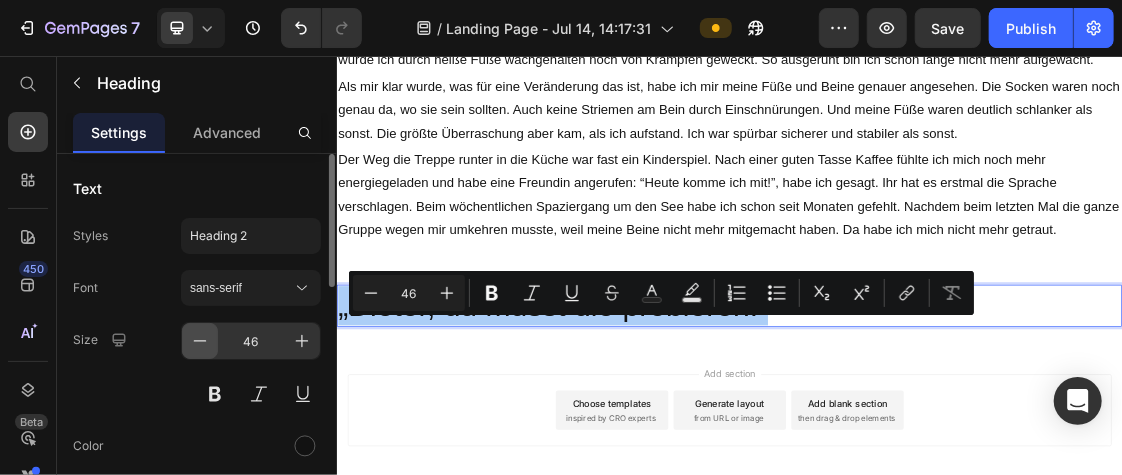 click at bounding box center [200, 341] 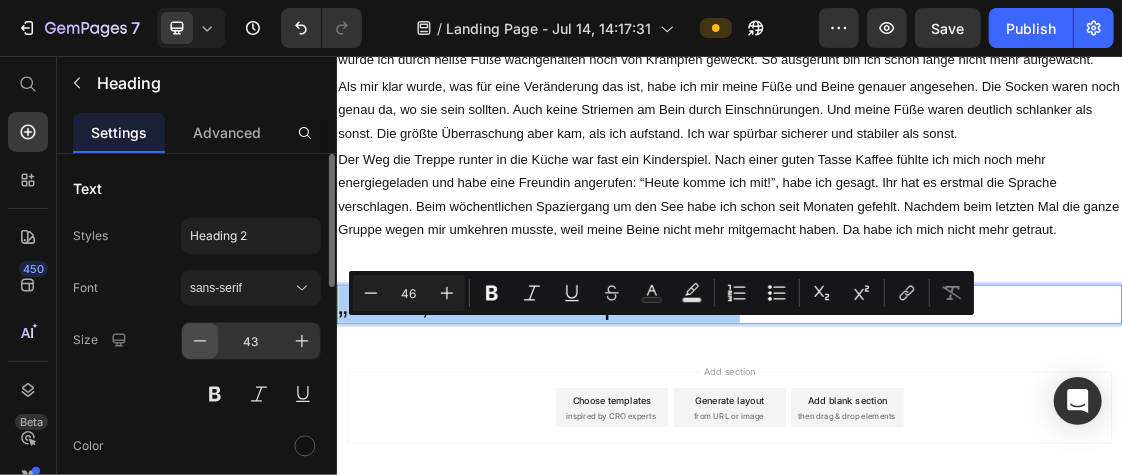 click at bounding box center [200, 341] 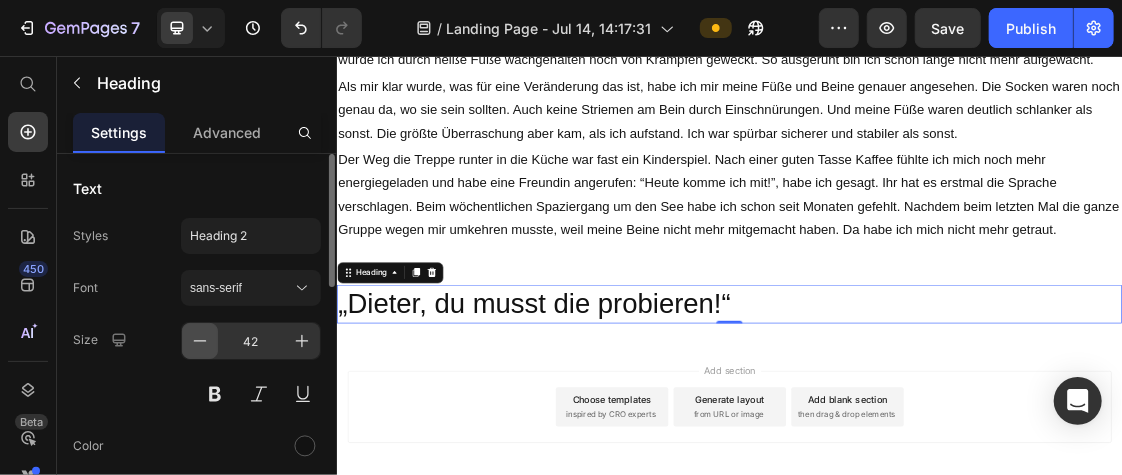 click at bounding box center [200, 341] 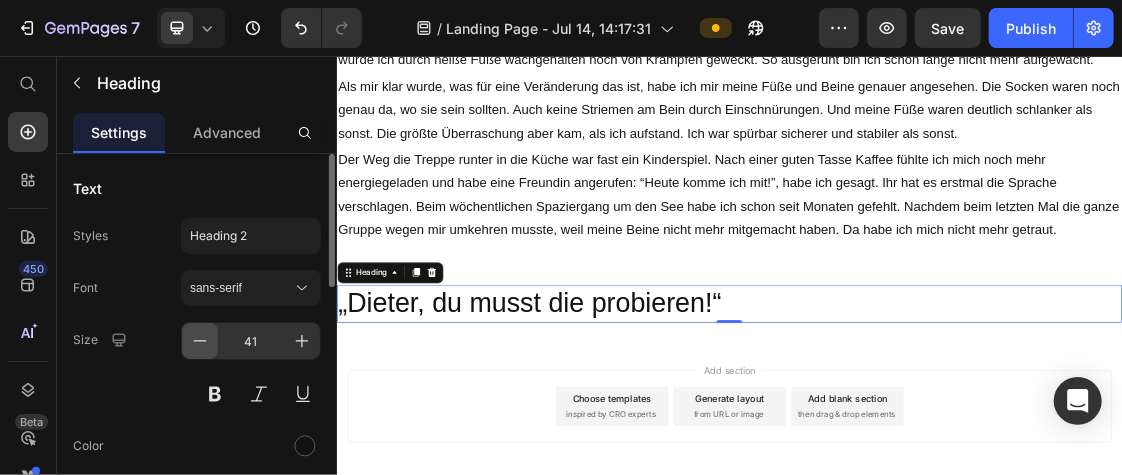 click at bounding box center (200, 341) 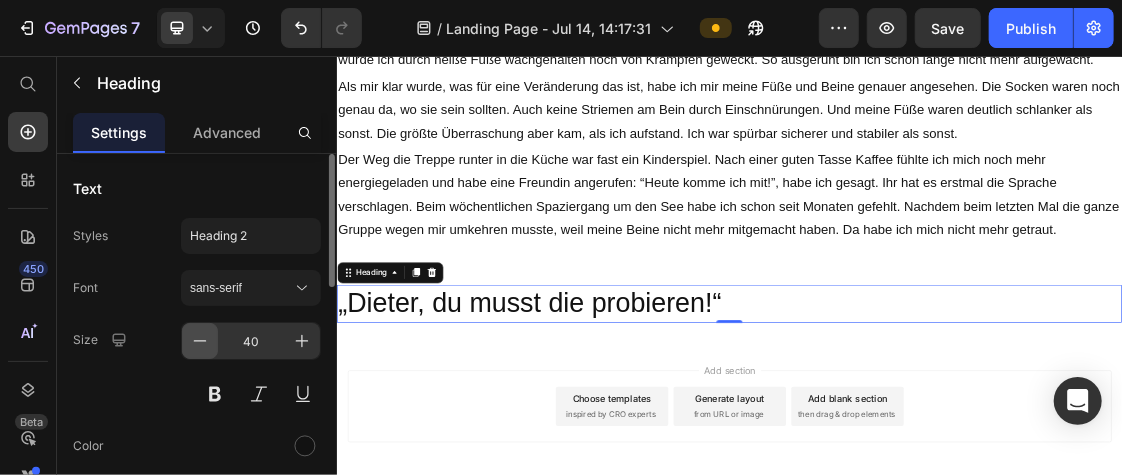 click at bounding box center (200, 341) 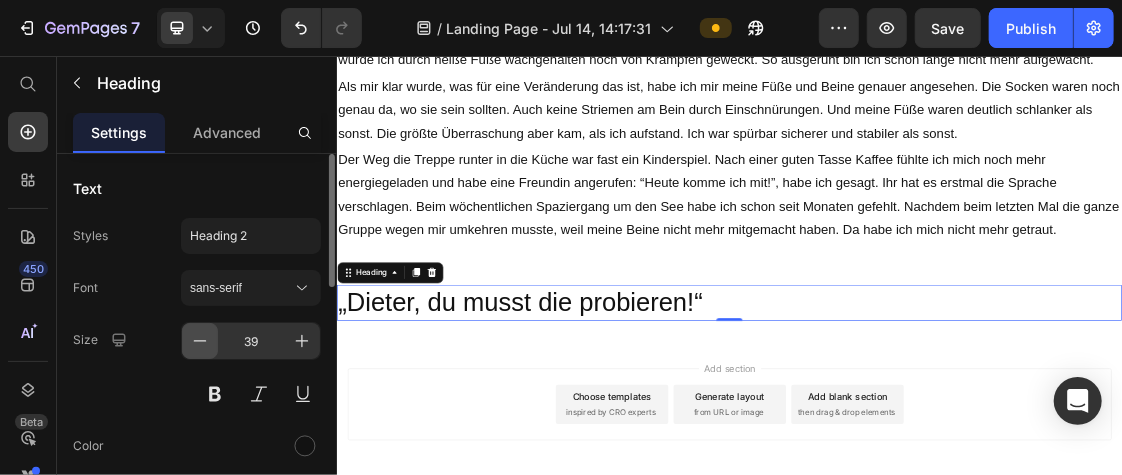 click at bounding box center [200, 341] 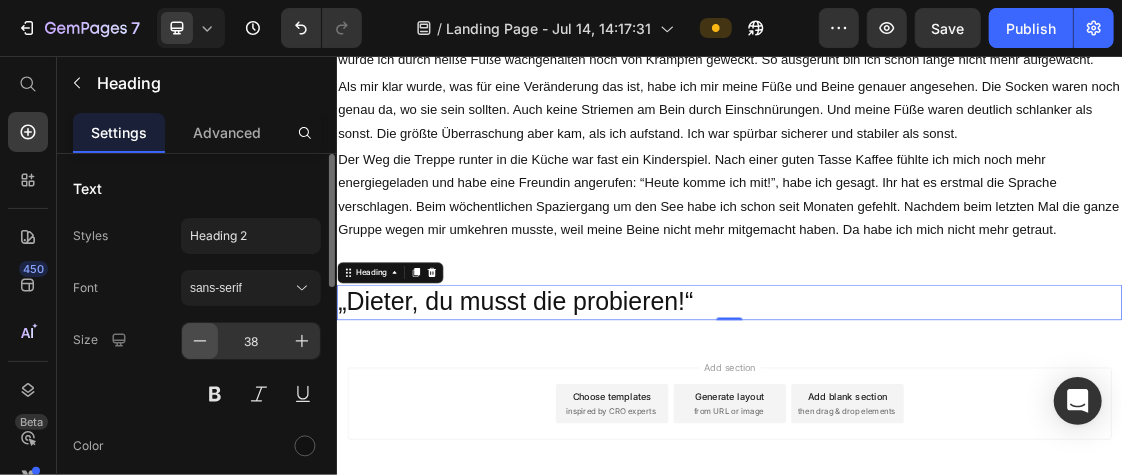 click at bounding box center [200, 341] 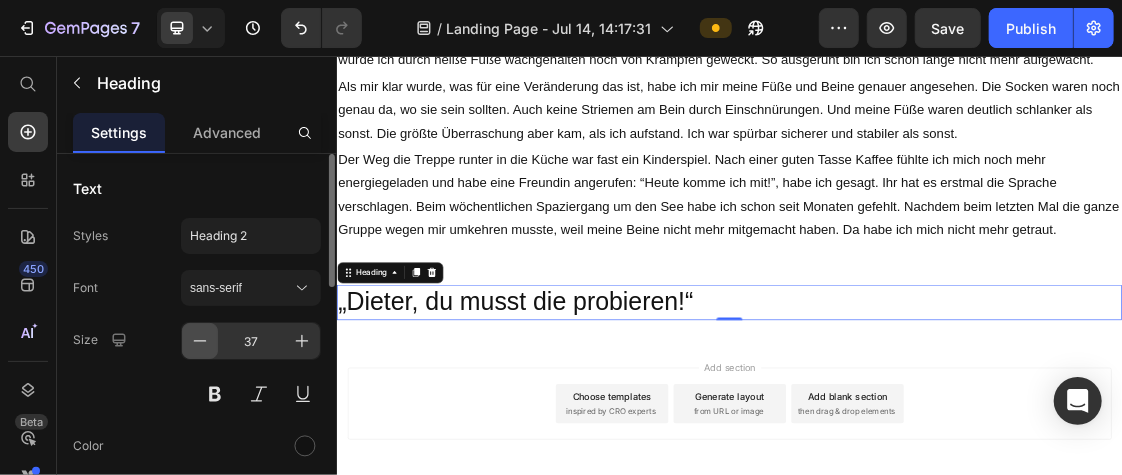 click at bounding box center (200, 341) 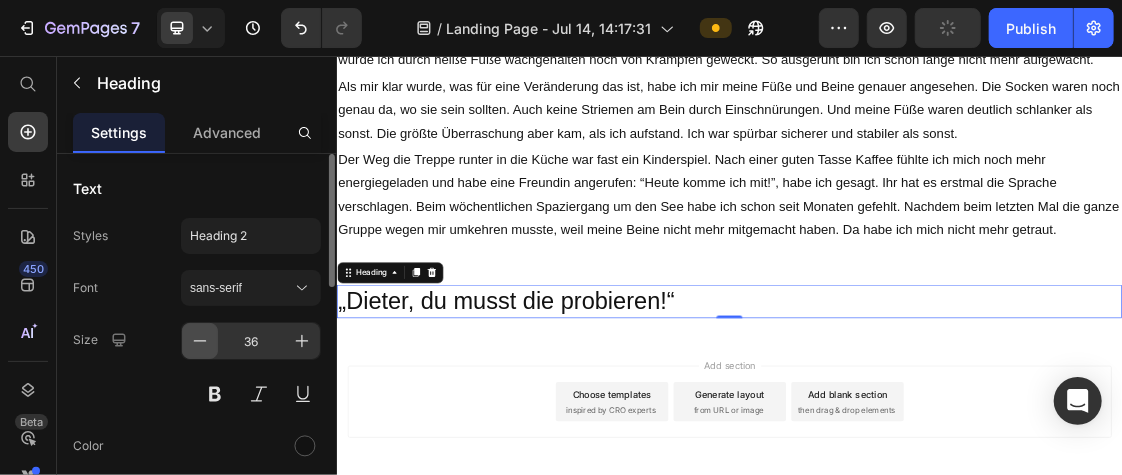 click at bounding box center (200, 341) 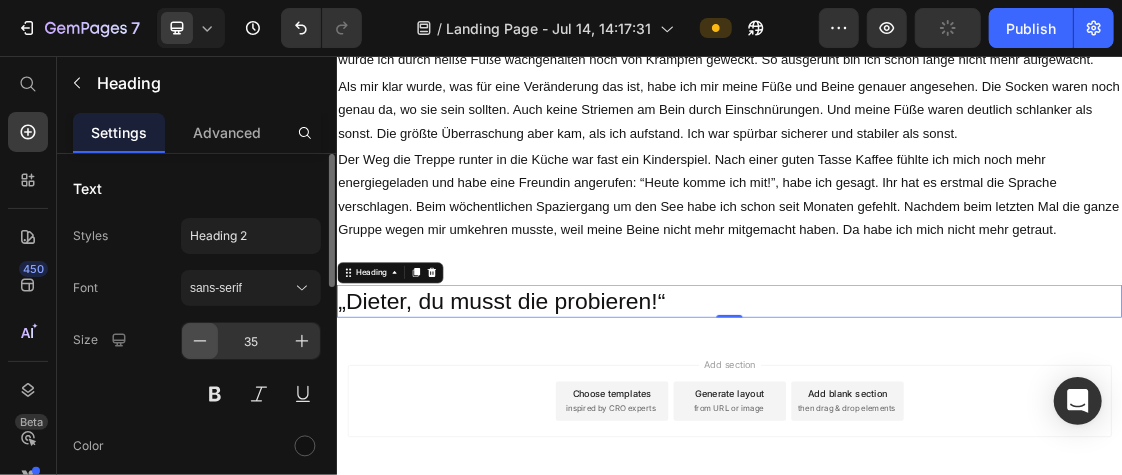 click at bounding box center (200, 341) 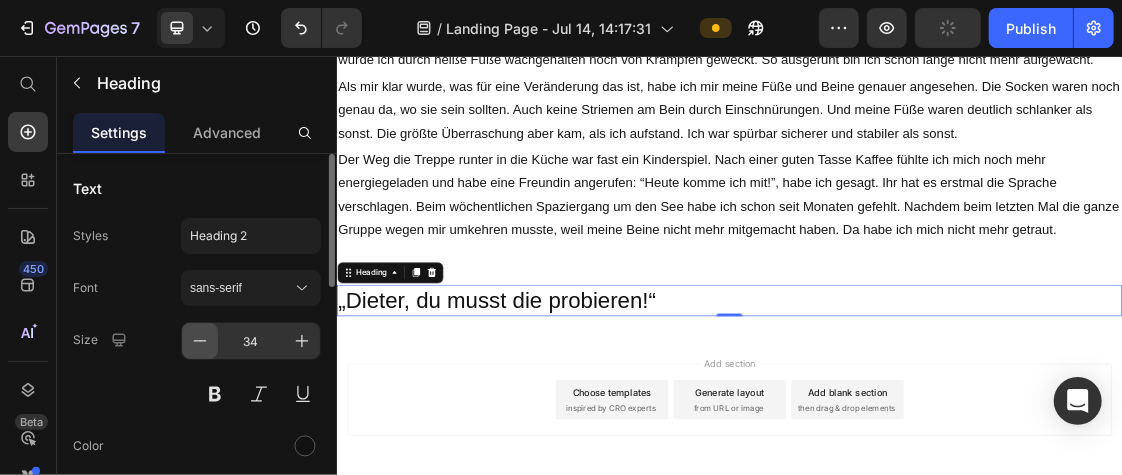 click at bounding box center (200, 341) 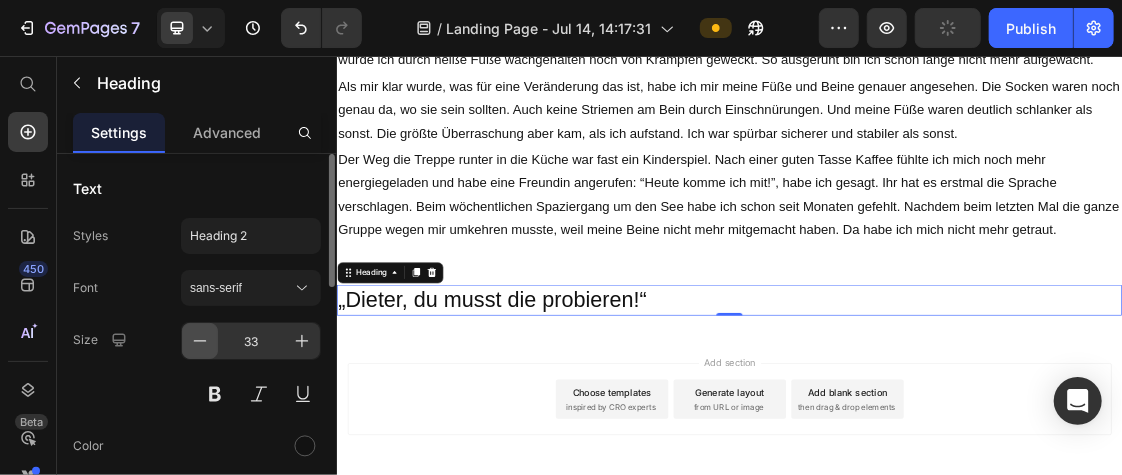 click at bounding box center (200, 341) 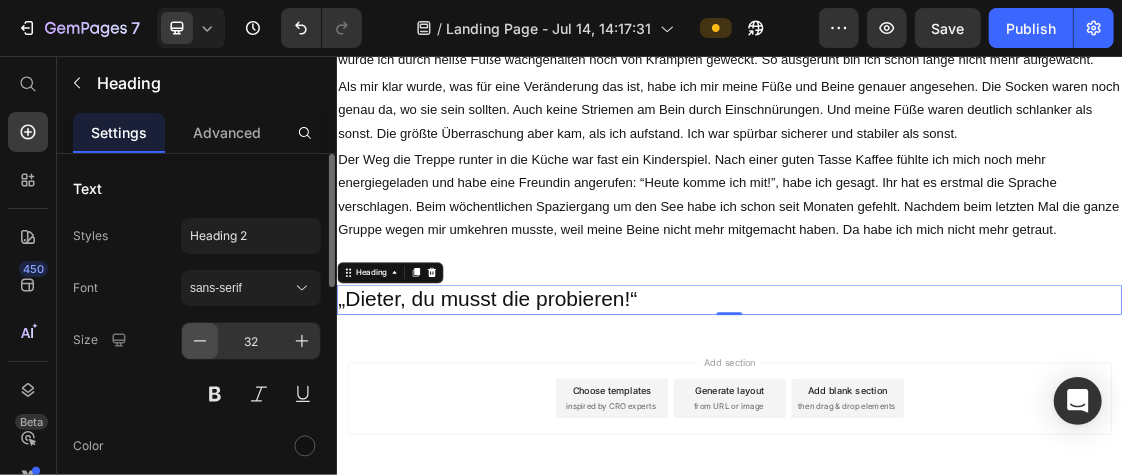 click at bounding box center (200, 341) 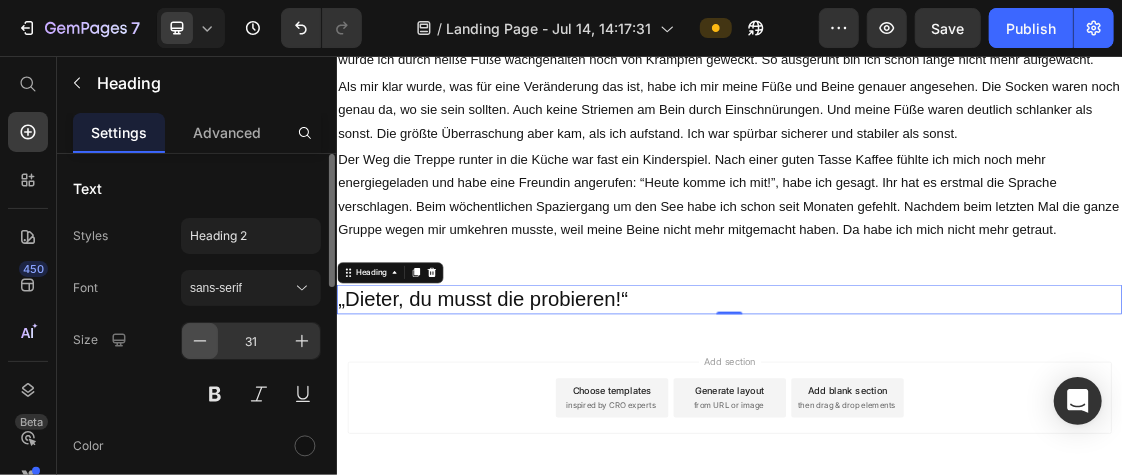 click at bounding box center [200, 341] 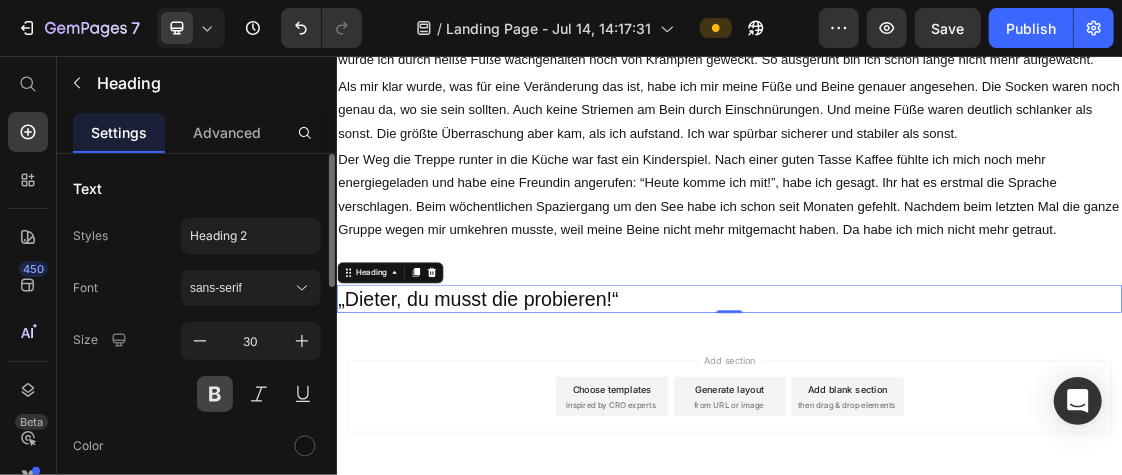 click at bounding box center [215, 394] 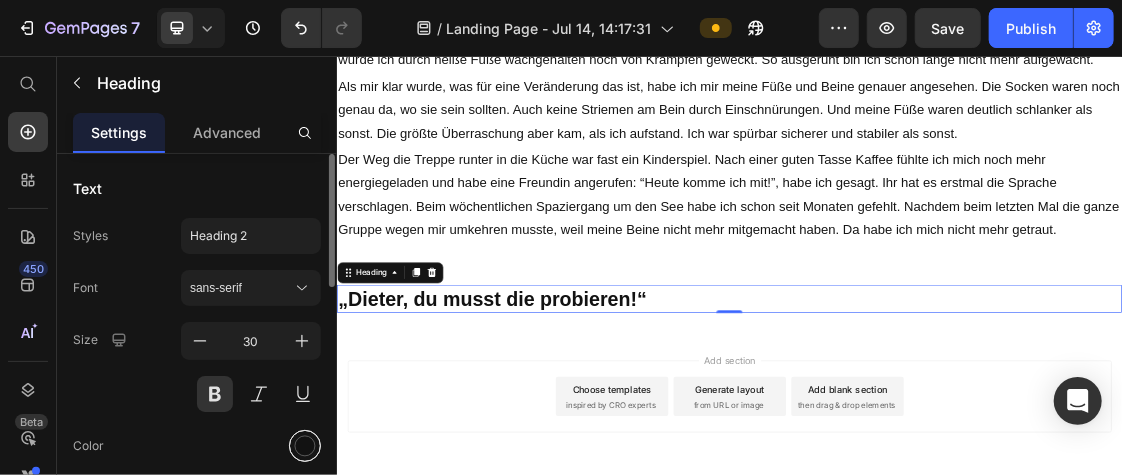 click at bounding box center [305, 446] 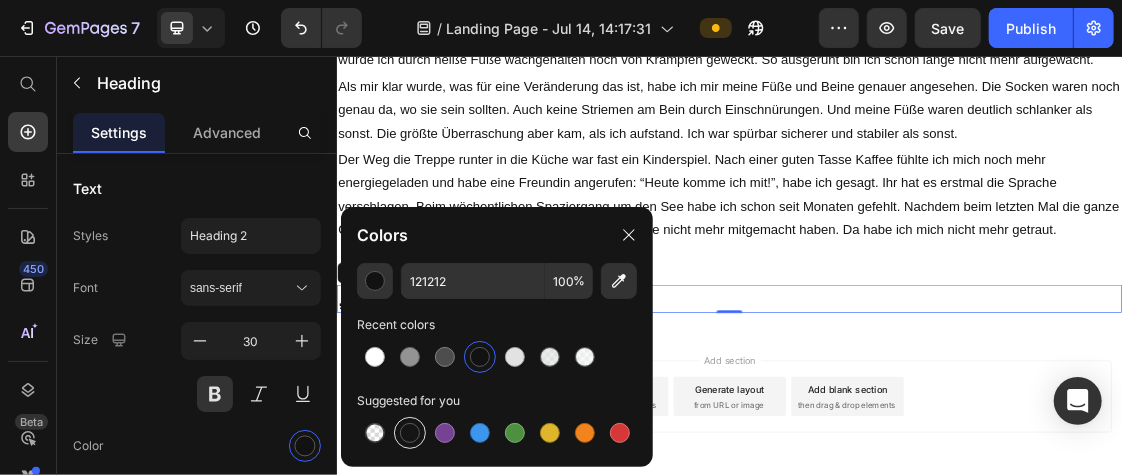 click at bounding box center [410, 433] 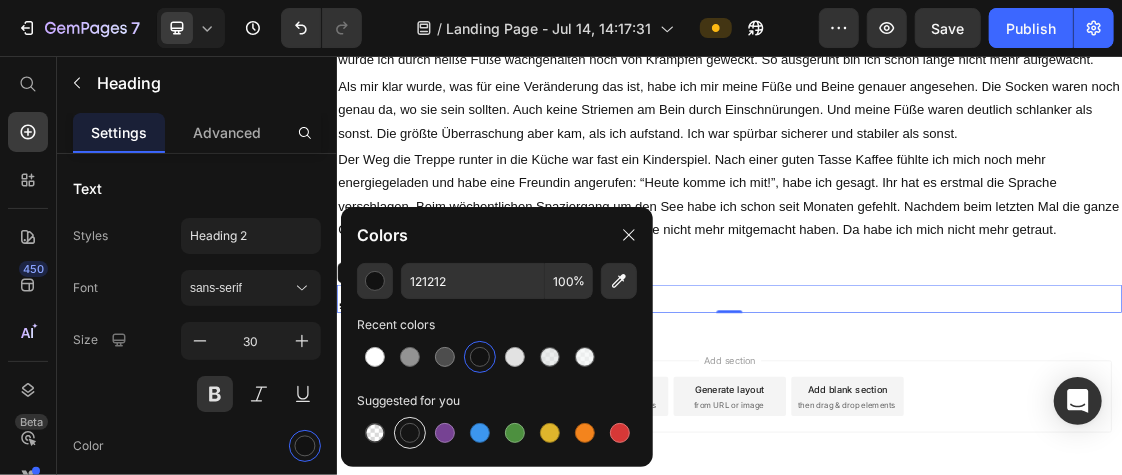 type on "151515" 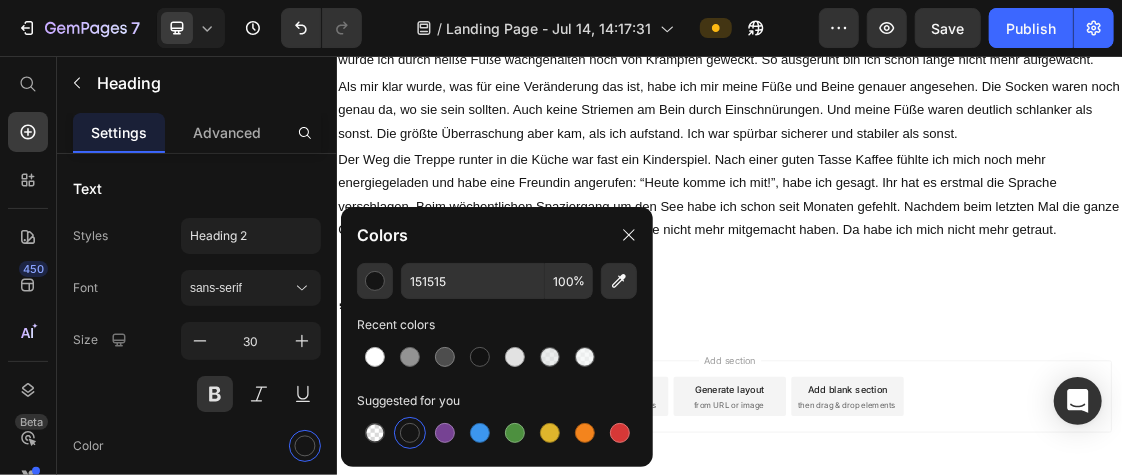 click on "Add section Choose templates inspired by CRO experts Generate layout from URL or image Add blank section then drag & drop elements" at bounding box center [936, 604] 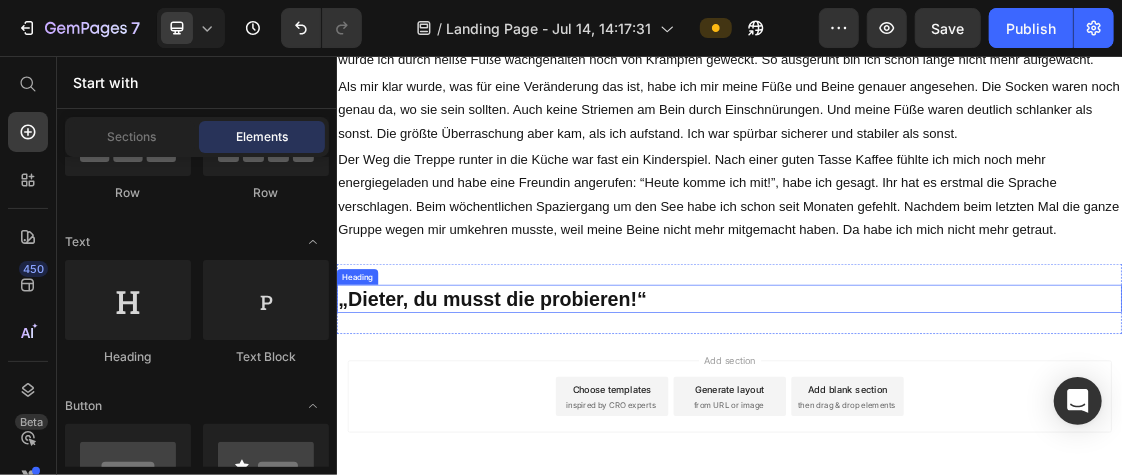 click on "„Dieter, du musst die probieren!“" at bounding box center [936, 427] 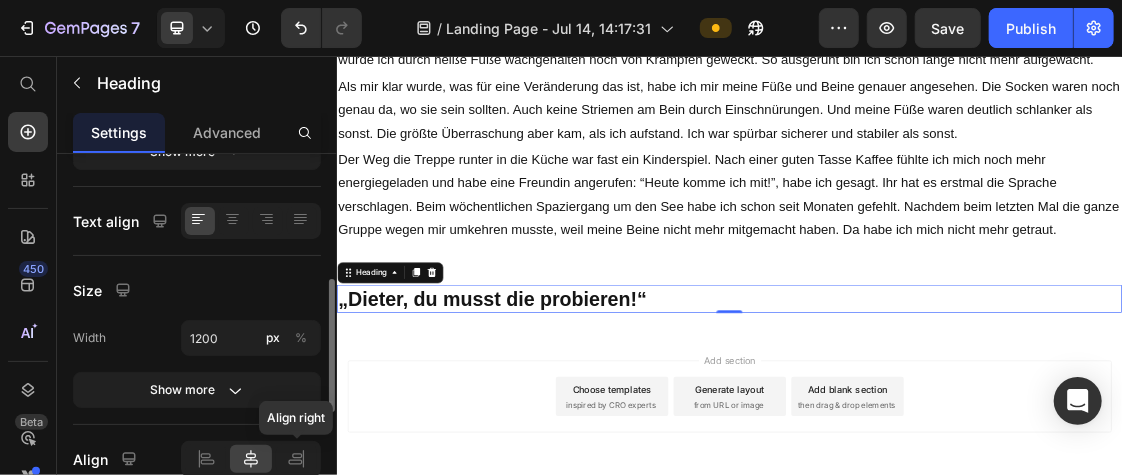 scroll, scrollTop: 348, scrollLeft: 0, axis: vertical 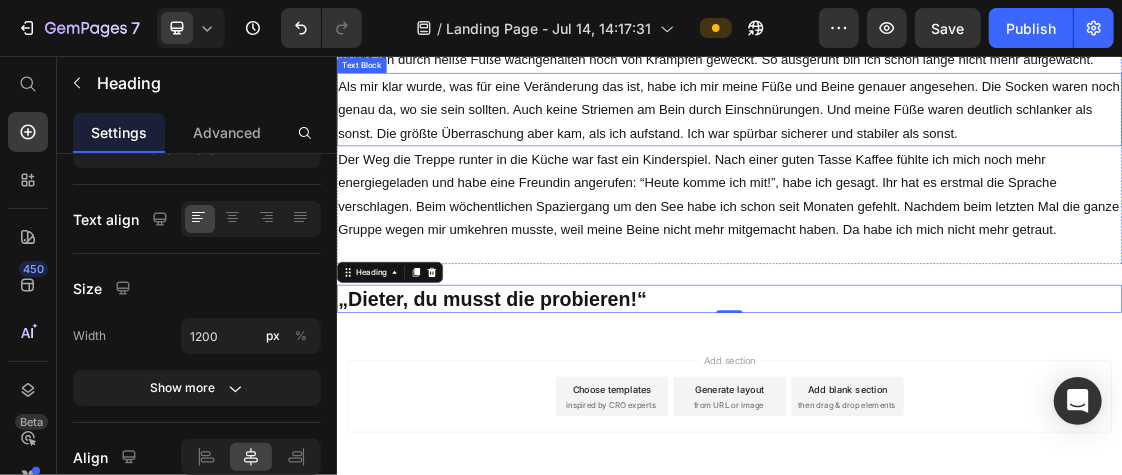drag, startPoint x: 645, startPoint y: 170, endPoint x: 1096, endPoint y: -209, distance: 589.1027 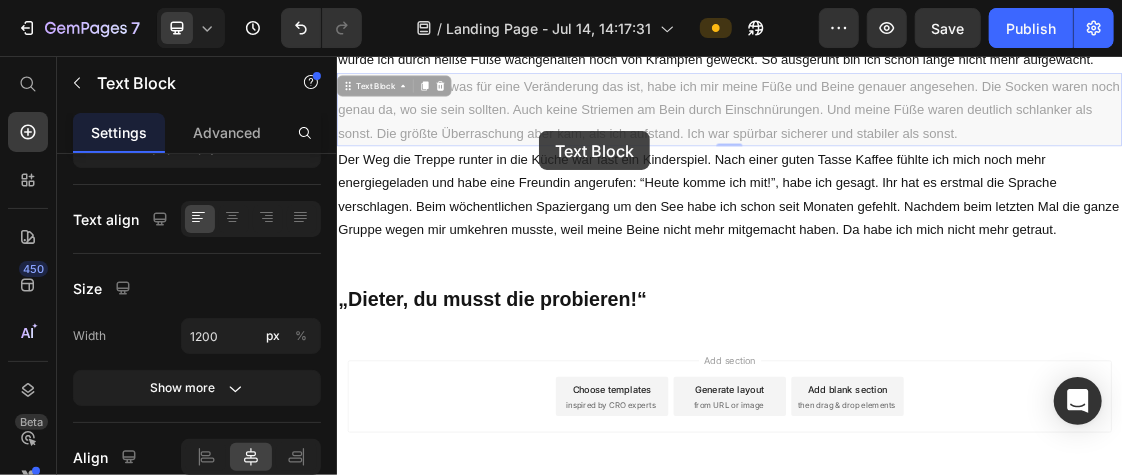 scroll, scrollTop: 0, scrollLeft: 0, axis: both 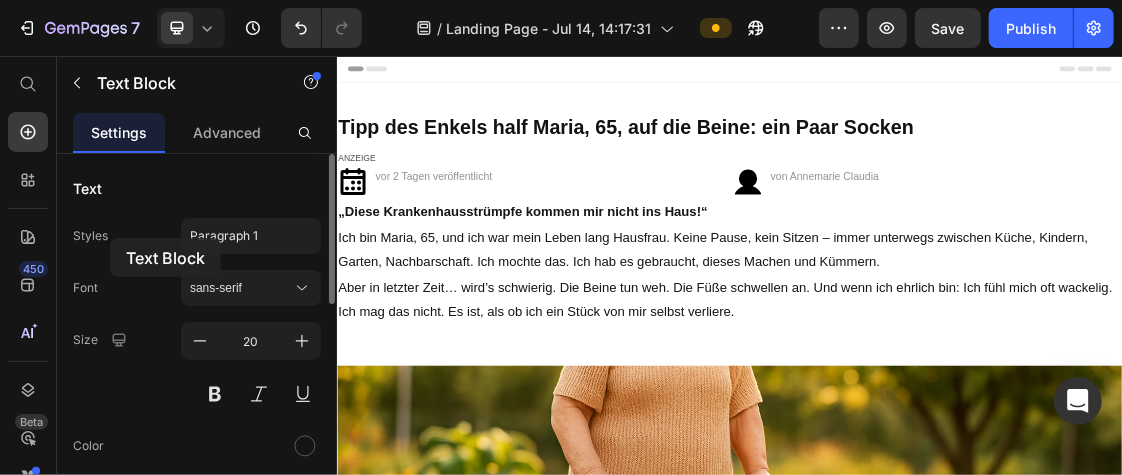 click on "Styles Paragraph 1" at bounding box center (197, 236) 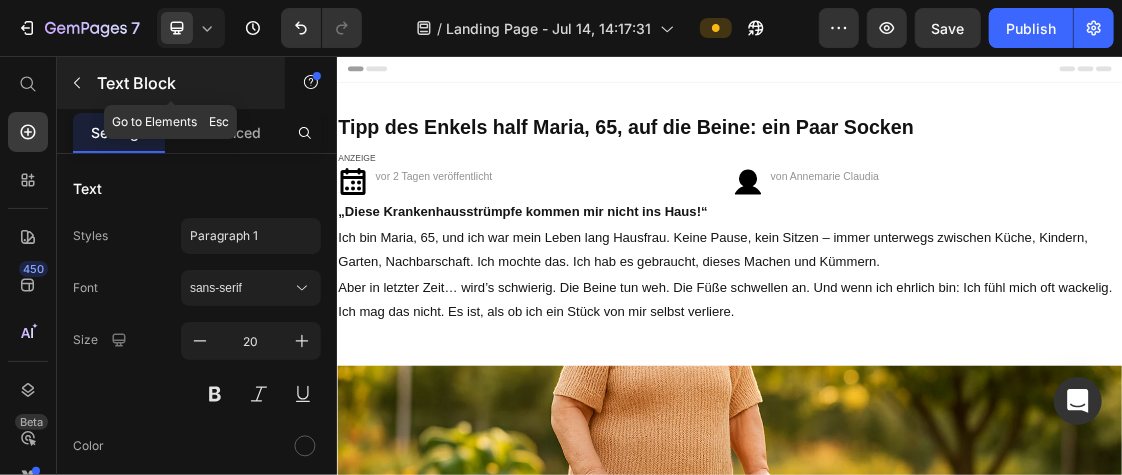 click 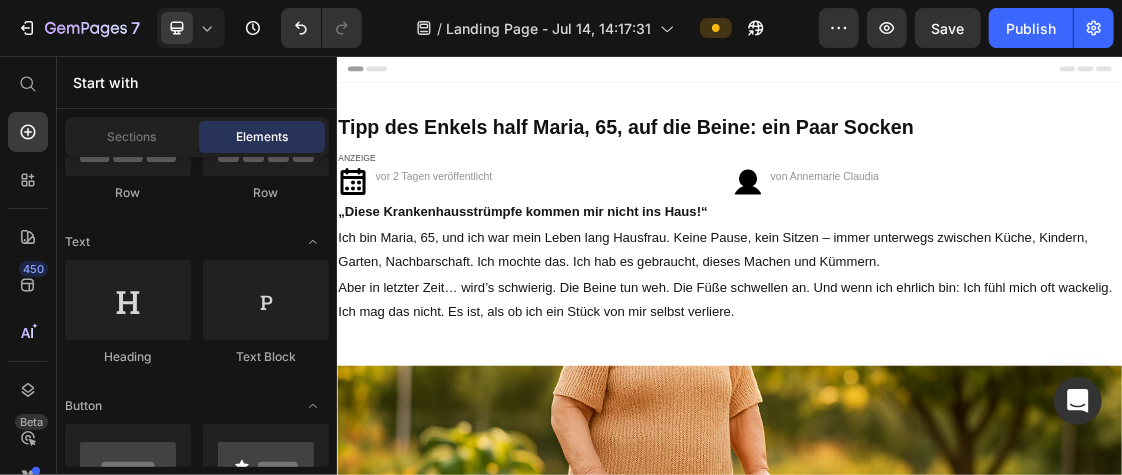 scroll, scrollTop: 0, scrollLeft: 0, axis: both 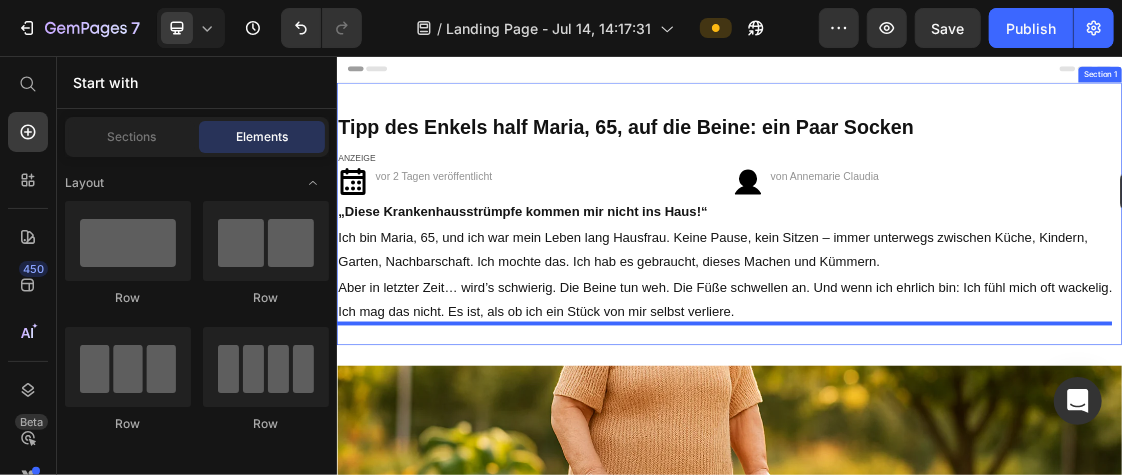 drag, startPoint x: 463, startPoint y: 303, endPoint x: 1533, endPoint y: 217, distance: 1073.4506 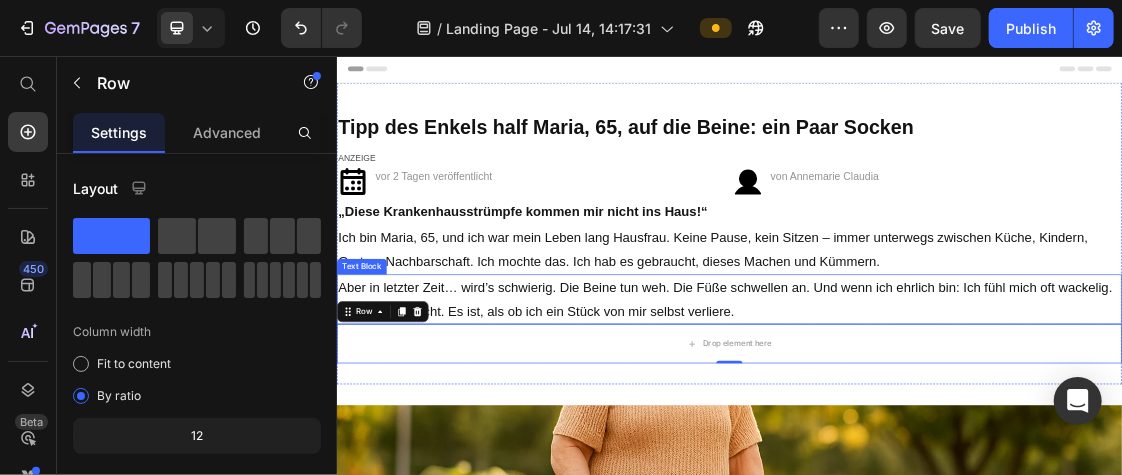 click on "Aber in letzter Zeit… wird’s schwierig. Die Beine tun weh. Die Füße schwellen an. Und wenn ich ehrlich bin: Ich fühl mich oft wackelig. Ich mag das nicht. Es ist, als ob ich ein Stück von mir selbst verliere." at bounding box center [936, 427] 